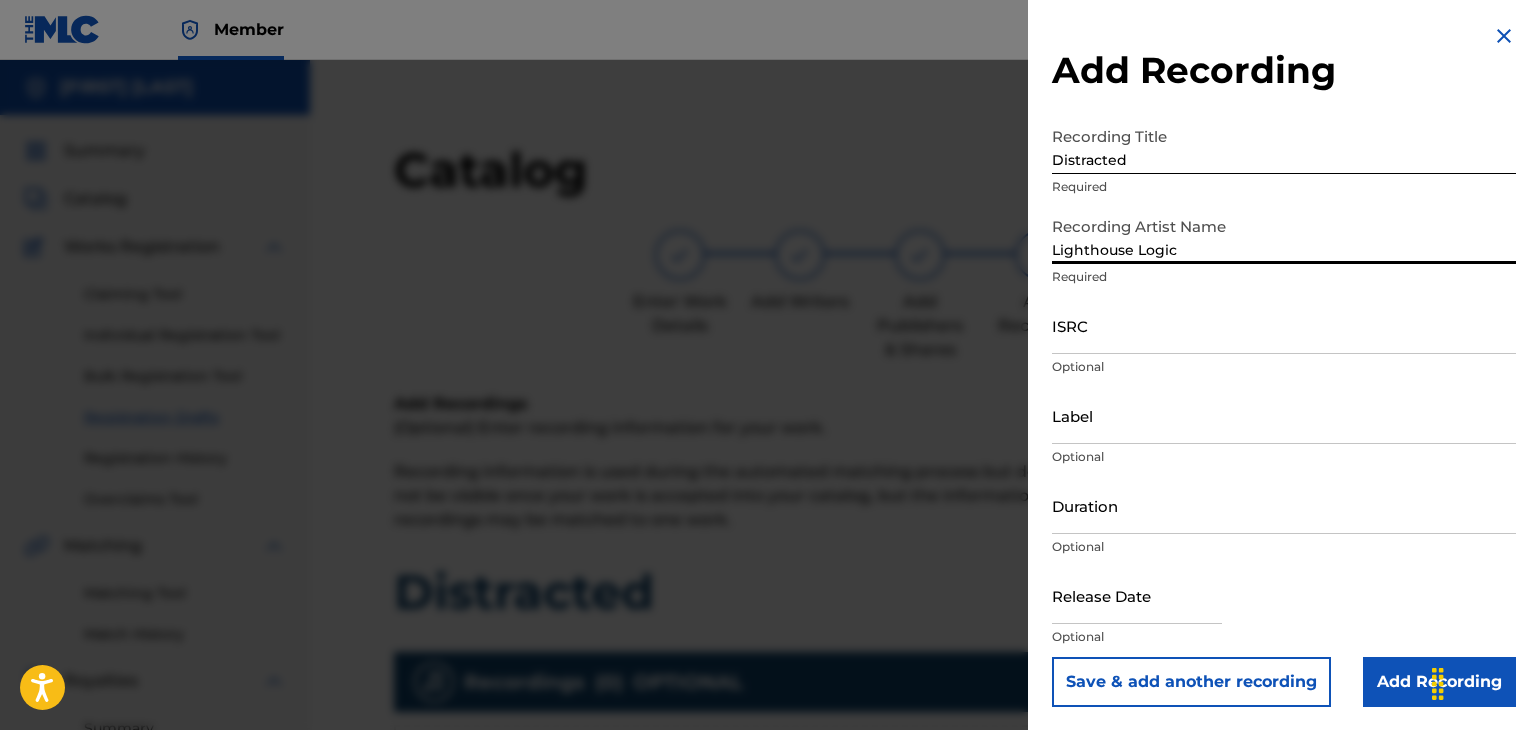 scroll, scrollTop: 0, scrollLeft: 0, axis: both 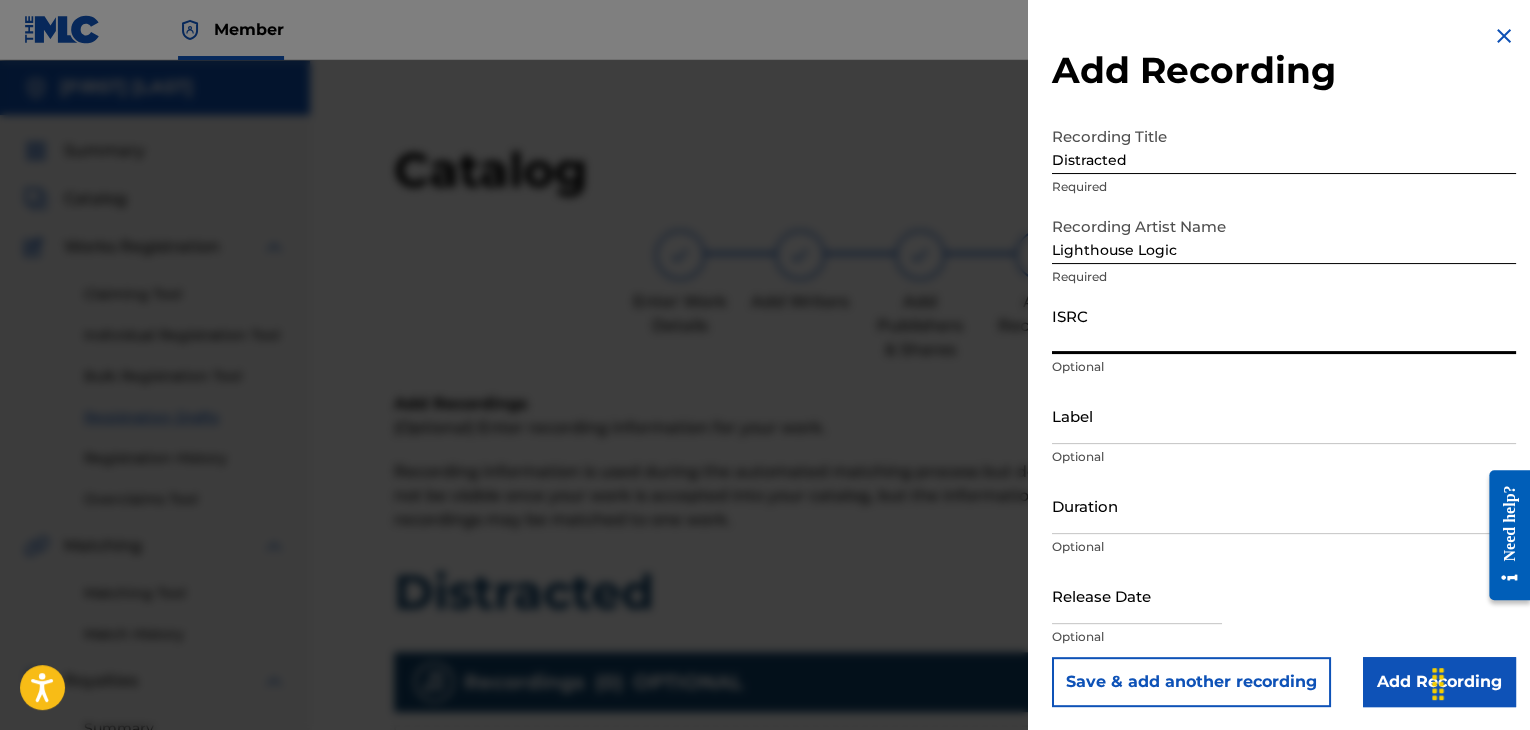 click on "ISRC" at bounding box center (1284, 325) 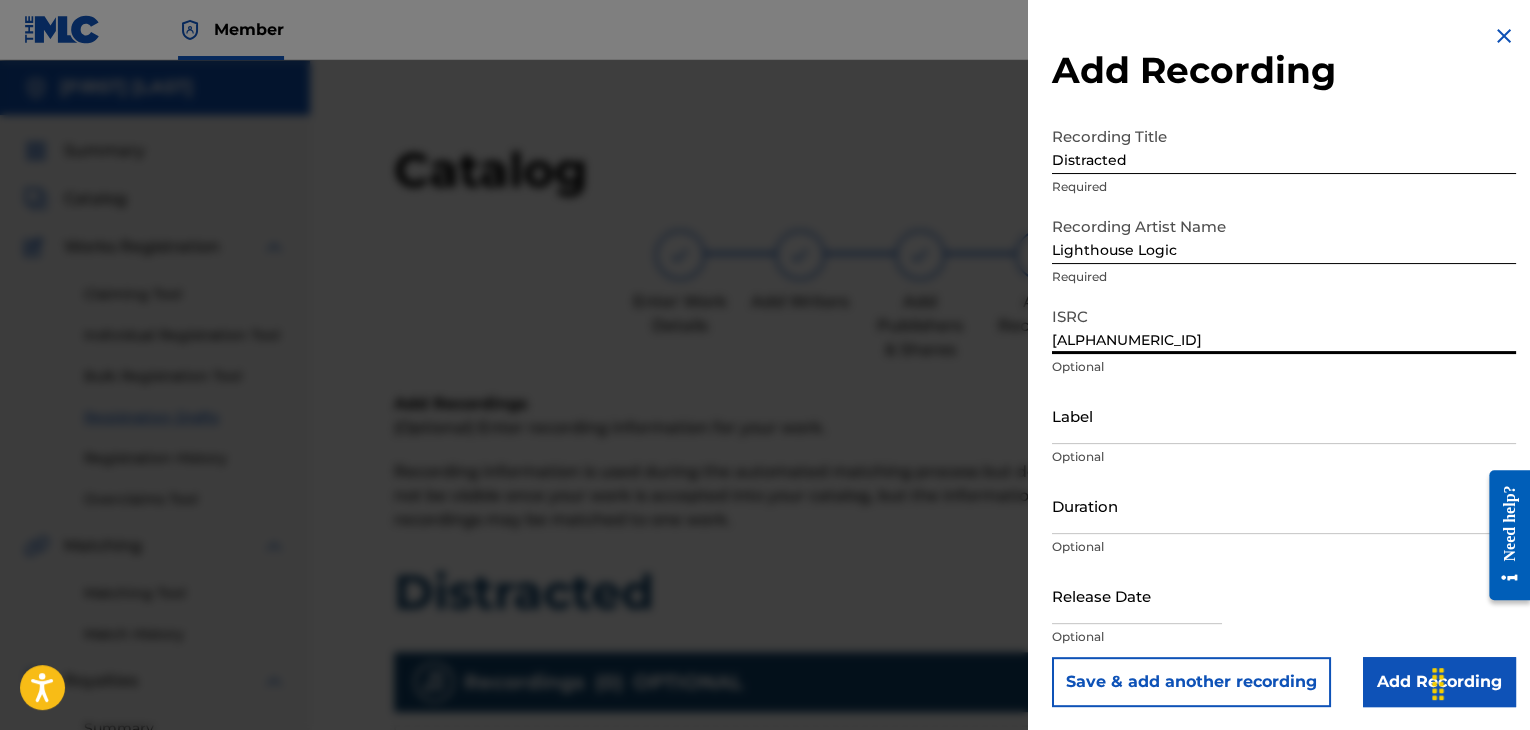 click on "[ALPHANUMERIC_ID]" at bounding box center (1284, 325) 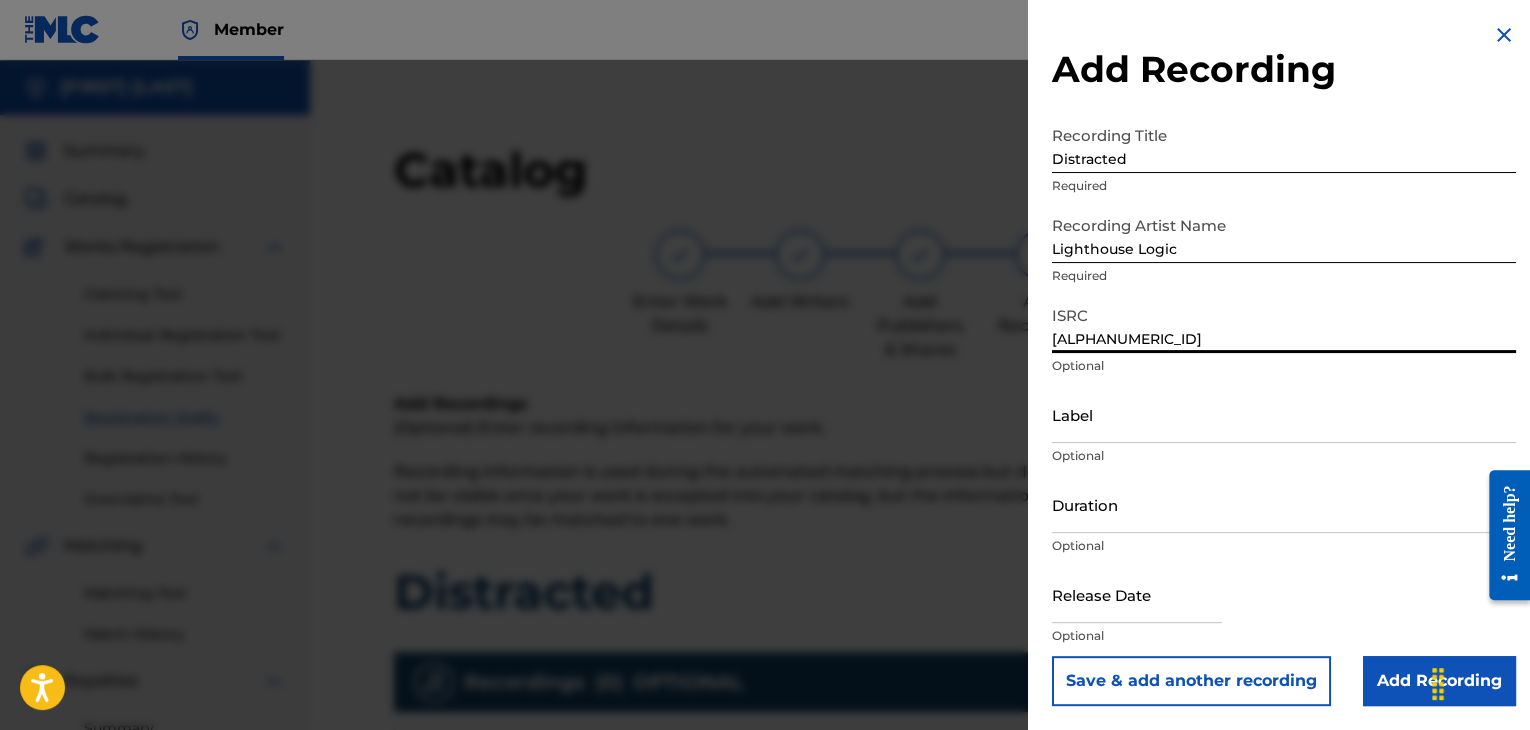 type on "[ALPHANUMERIC_ID]" 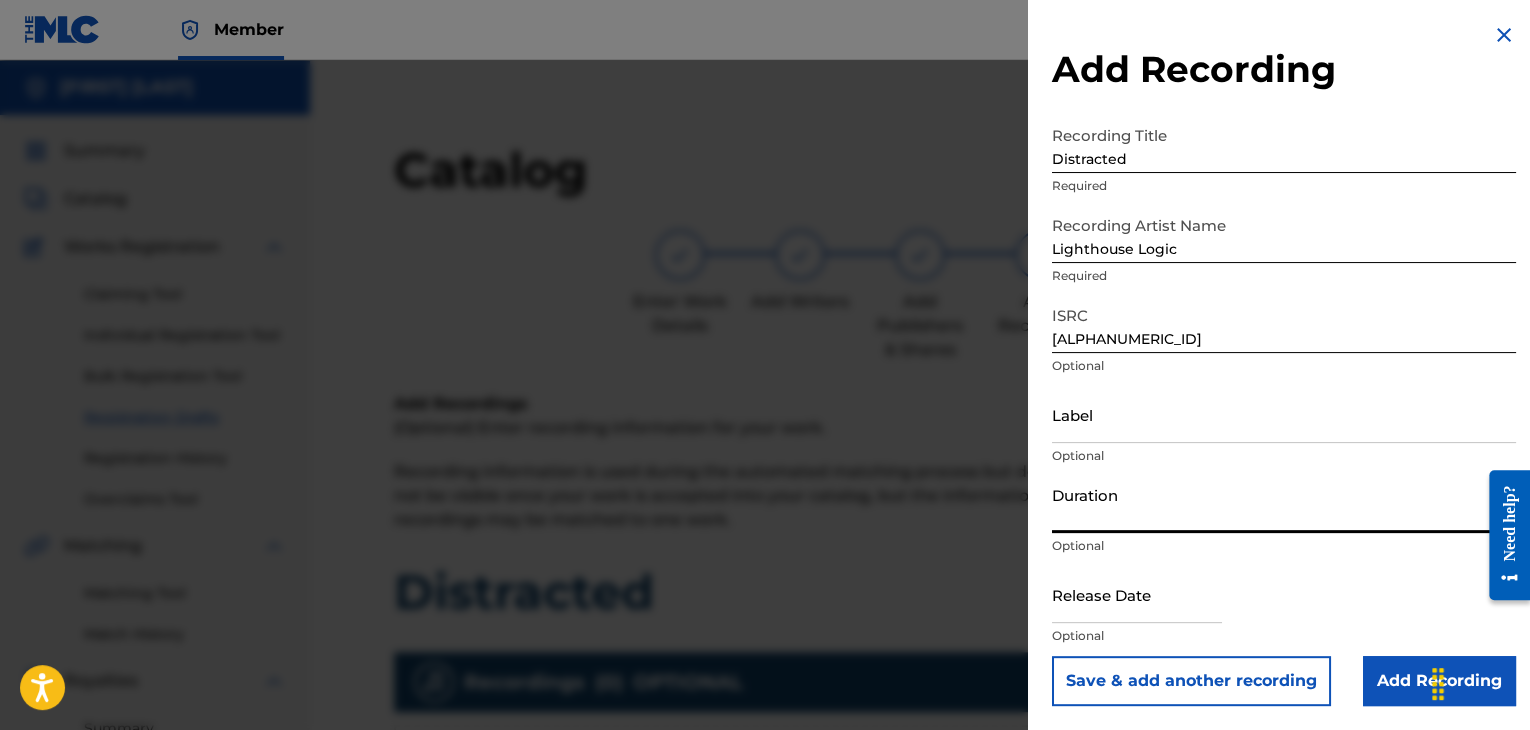 click on "Duration" at bounding box center [1284, 504] 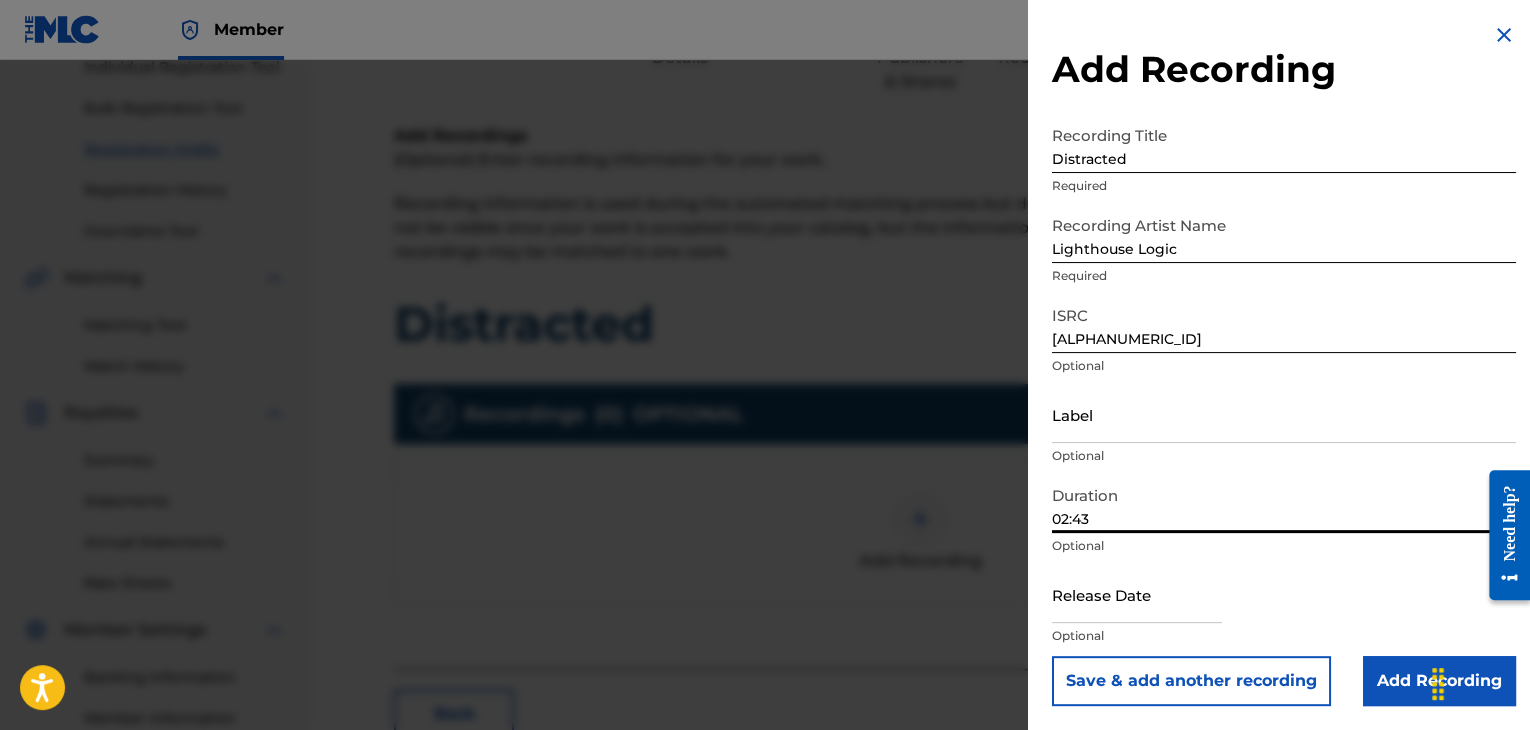 scroll, scrollTop: 268, scrollLeft: 0, axis: vertical 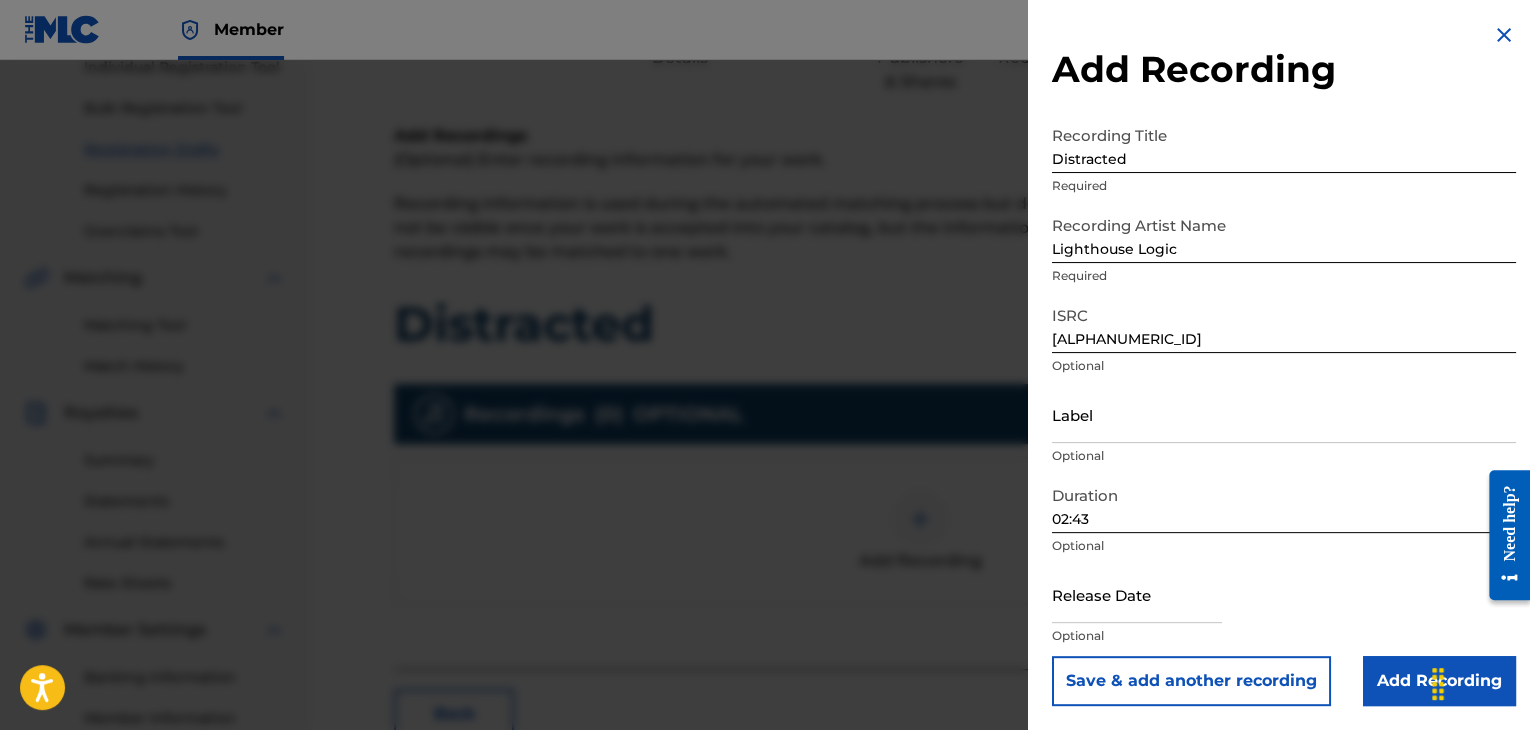 click at bounding box center (1137, 594) 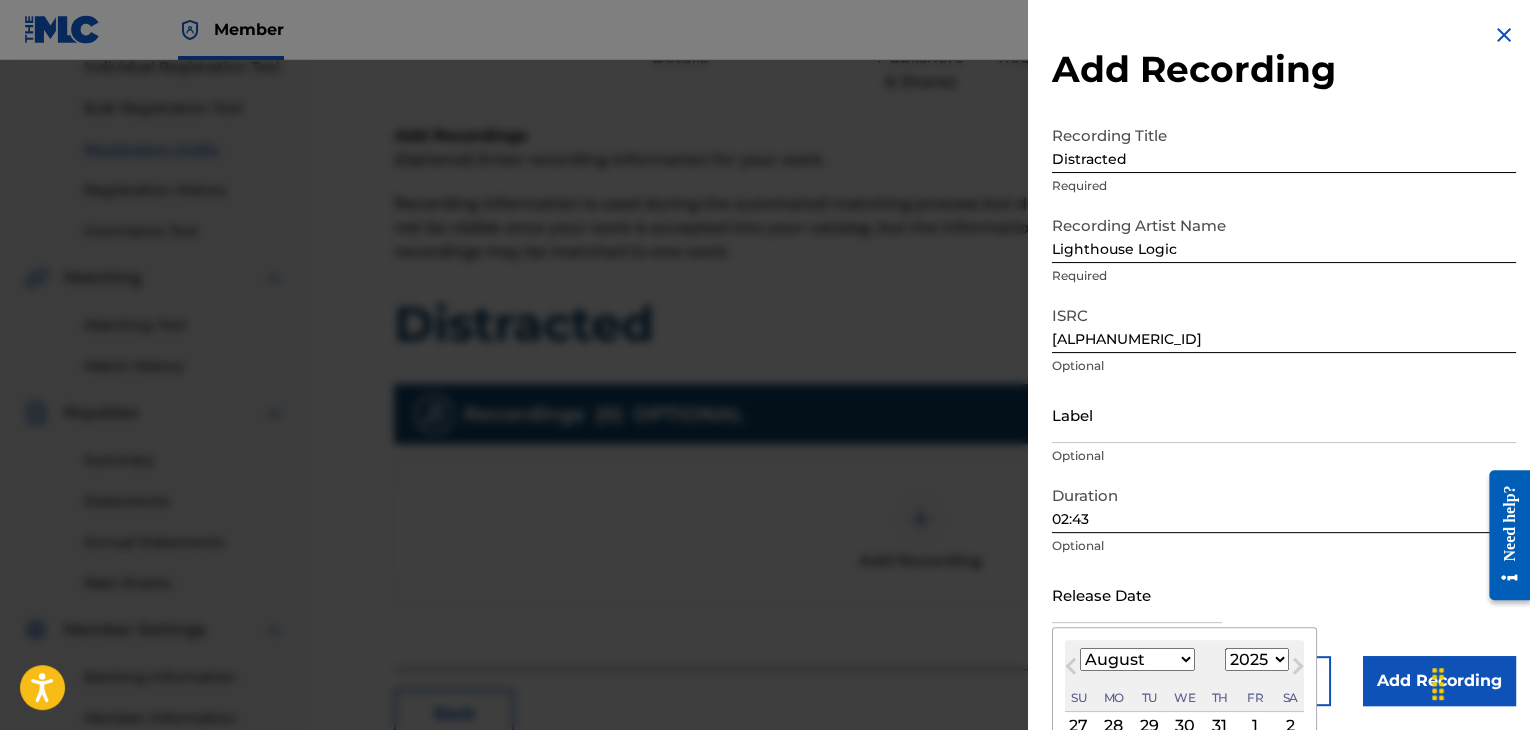 scroll, scrollTop: 187, scrollLeft: 0, axis: vertical 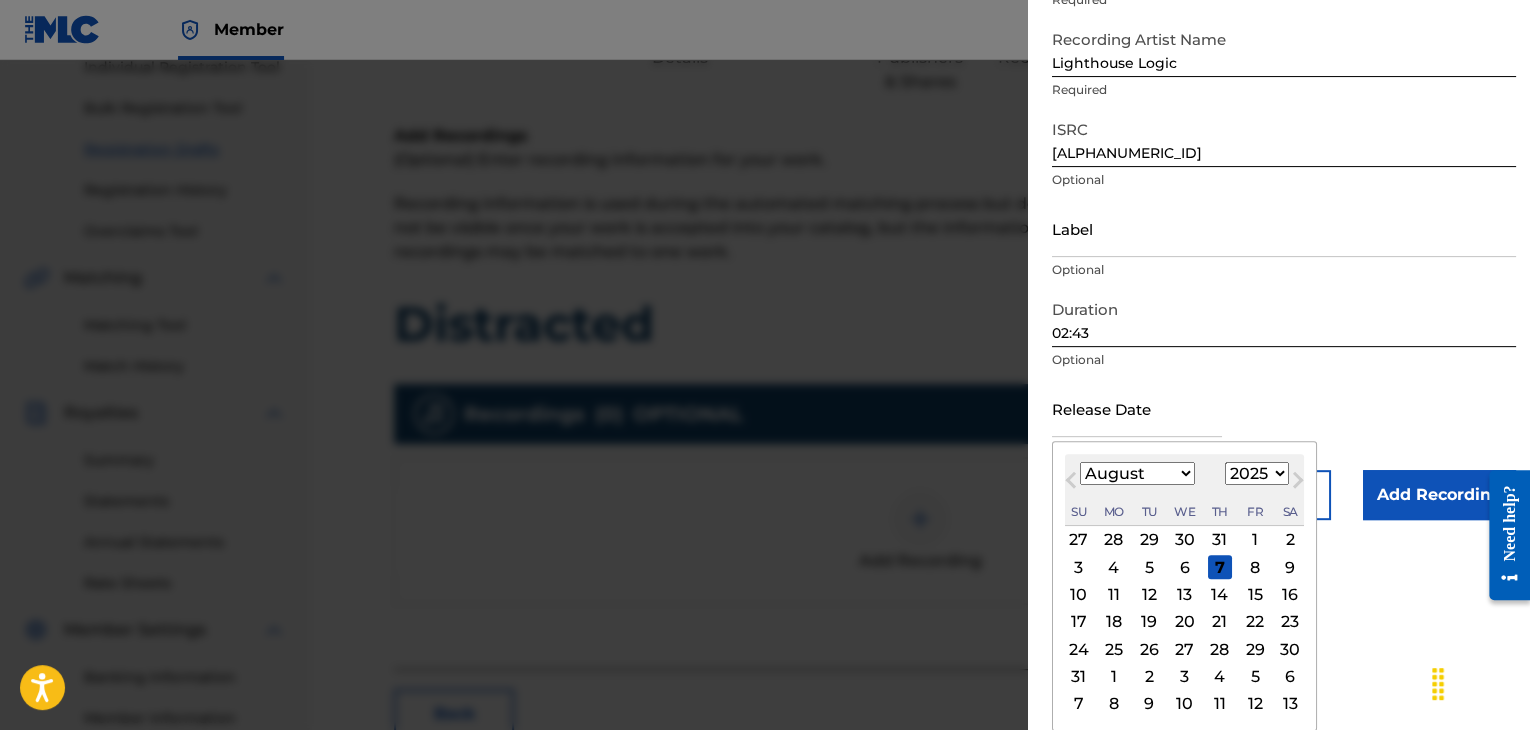 click on "1899 1900 1901 1902 1903 1904 1905 1906 1907 1908 1909 1910 1911 1912 1913 1914 1915 1916 1917 1918 1919 1920 1921 1922 1923 1924 1925 1926 1927 1928 1929 1930 1931 1932 1933 1934 1935 1936 1937 1938 1939 1940 1941 1942 1943 1944 1945 1946 1947 1948 1949 1950 1951 1952 1953 1954 1955 1956 1957 1958 1959 1960 1961 1962 1963 1964 1965 1966 1967 1968 1969 1970 1971 1972 1973 1974 1975 1976 1977 1978 1979 1980 1981 1982 1983 1984 1985 1986 1987 1988 1989 1990 1991 1992 1993 1994 1995 1996 1997 1998 1999 2000 2001 2002 2003 2004 2005 2006 2007 2008 2009 2010 2011 2012 2013 2014 2015 2016 2017 2018 2019 2020 2021 2022 2023 2024 2025 2026 2027 2028 2029 2030 2031 2032 2033 2034 2035 2036 2037 2038 2039 2040 2041 2042 2043 2044 2045 2046 2047 2048 2049 2050 2051 2052 2053 2054 2055 2056 2057 2058 2059 2060 2061 2062 2063 2064 2065 2066 2067 2068 2069 2070 2071 2072 2073 2074 2075 2076 2077 2078 2079 2080 2081 2082 2083 2084 2085 2086 2087 2088 2089 2090 2091 2092 2093 2094 2095 2096 2097 2098 2099 2100" at bounding box center [1257, 473] 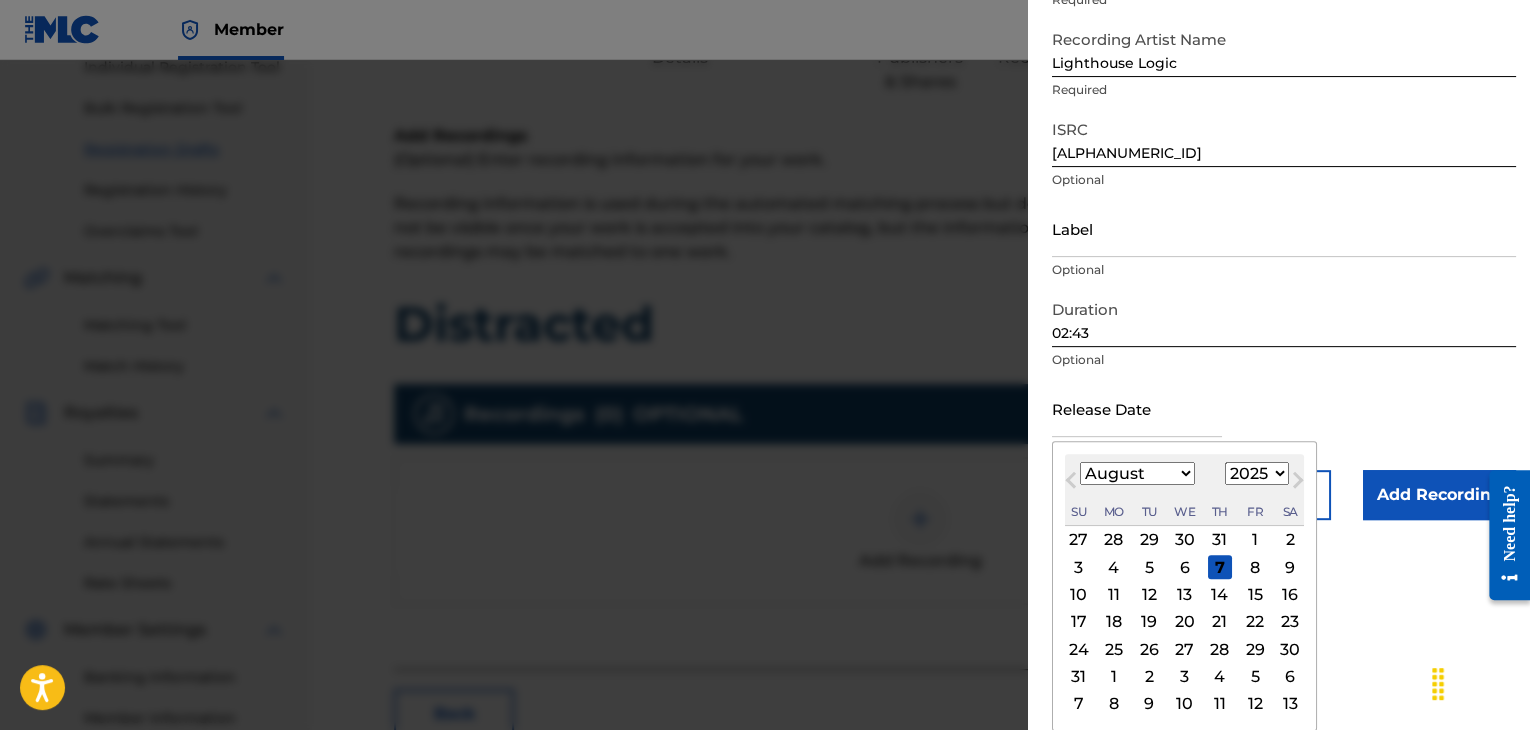 select on "2024" 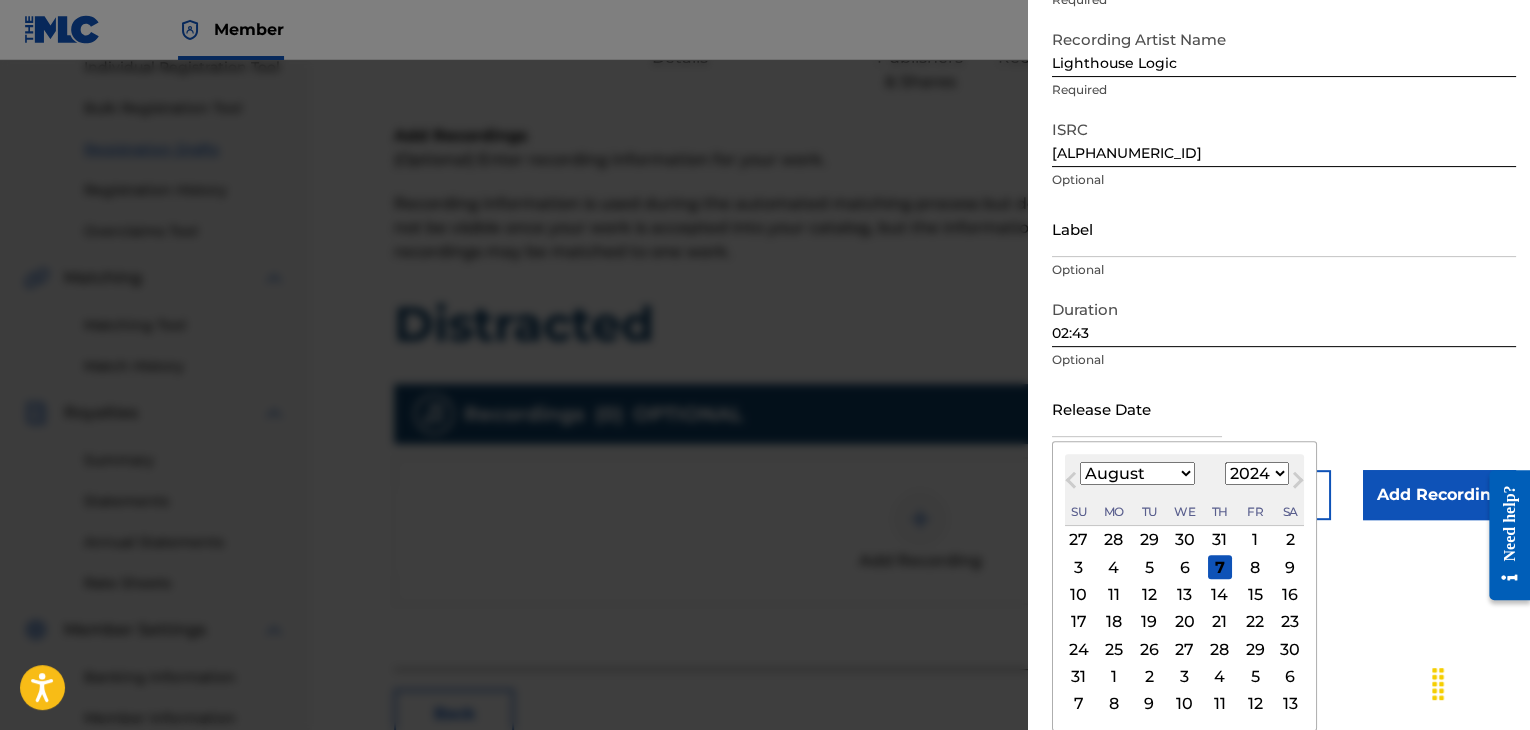 click on "1899 1900 1901 1902 1903 1904 1905 1906 1907 1908 1909 1910 1911 1912 1913 1914 1915 1916 1917 1918 1919 1920 1921 1922 1923 1924 1925 1926 1927 1928 1929 1930 1931 1932 1933 1934 1935 1936 1937 1938 1939 1940 1941 1942 1943 1944 1945 1946 1947 1948 1949 1950 1951 1952 1953 1954 1955 1956 1957 1958 1959 1960 1961 1962 1963 1964 1965 1966 1967 1968 1969 1970 1971 1972 1973 1974 1975 1976 1977 1978 1979 1980 1981 1982 1983 1984 1985 1986 1987 1988 1989 1990 1991 1992 1993 1994 1995 1996 1997 1998 1999 2000 2001 2002 2003 2004 2005 2006 2007 2008 2009 2010 2011 2012 2013 2014 2015 2016 2017 2018 2019 2020 2021 2022 2023 2024 2025 2026 2027 2028 2029 2030 2031 2032 2033 2034 2035 2036 2037 2038 2039 2040 2041 2042 2043 2044 2045 2046 2047 2048 2049 2050 2051 2052 2053 2054 2055 2056 2057 2058 2059 2060 2061 2062 2063 2064 2065 2066 2067 2068 2069 2070 2071 2072 2073 2074 2075 2076 2077 2078 2079 2080 2081 2082 2083 2084 2085 2086 2087 2088 2089 2090 2091 2092 2093 2094 2095 2096 2097 2098 2099 2100" at bounding box center [1257, 473] 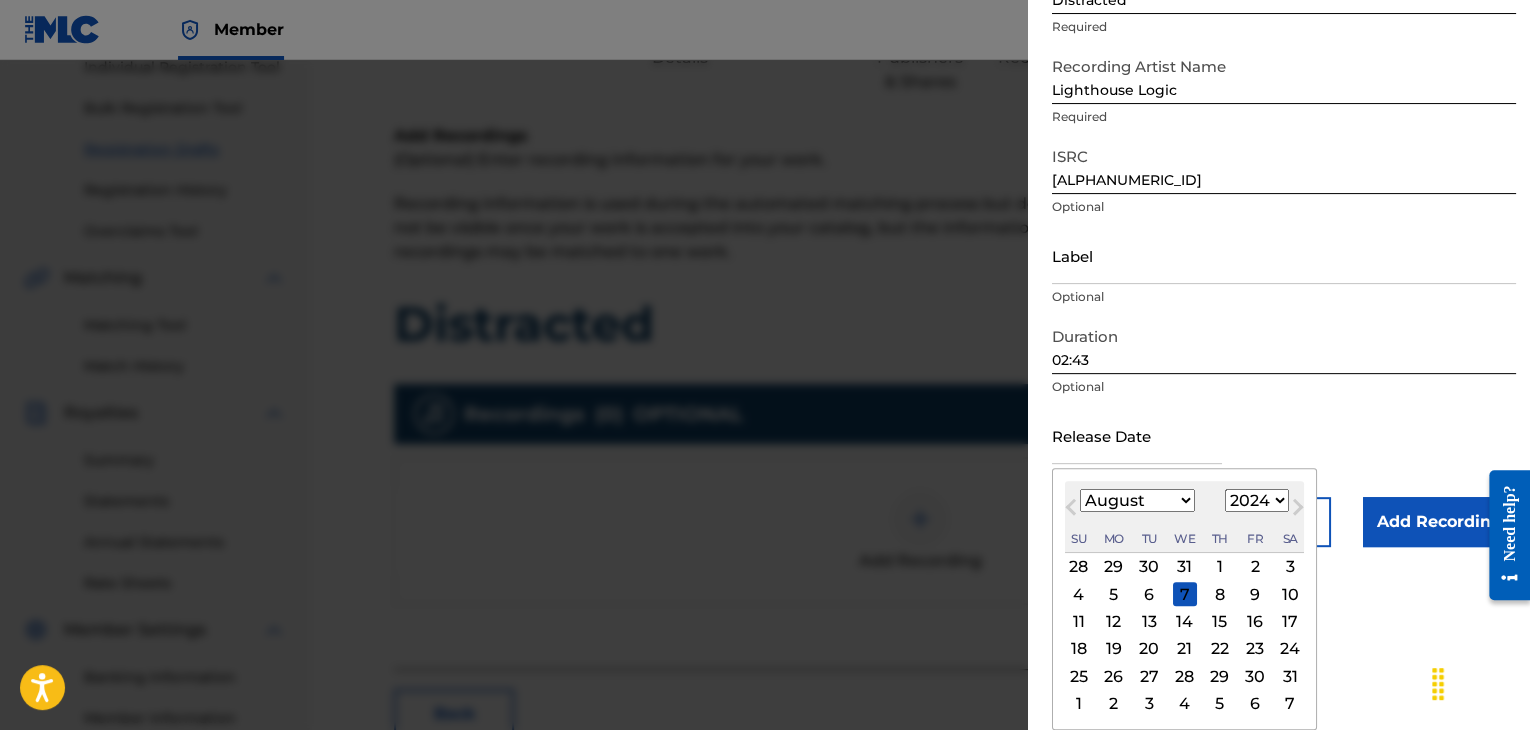 scroll, scrollTop: 160, scrollLeft: 0, axis: vertical 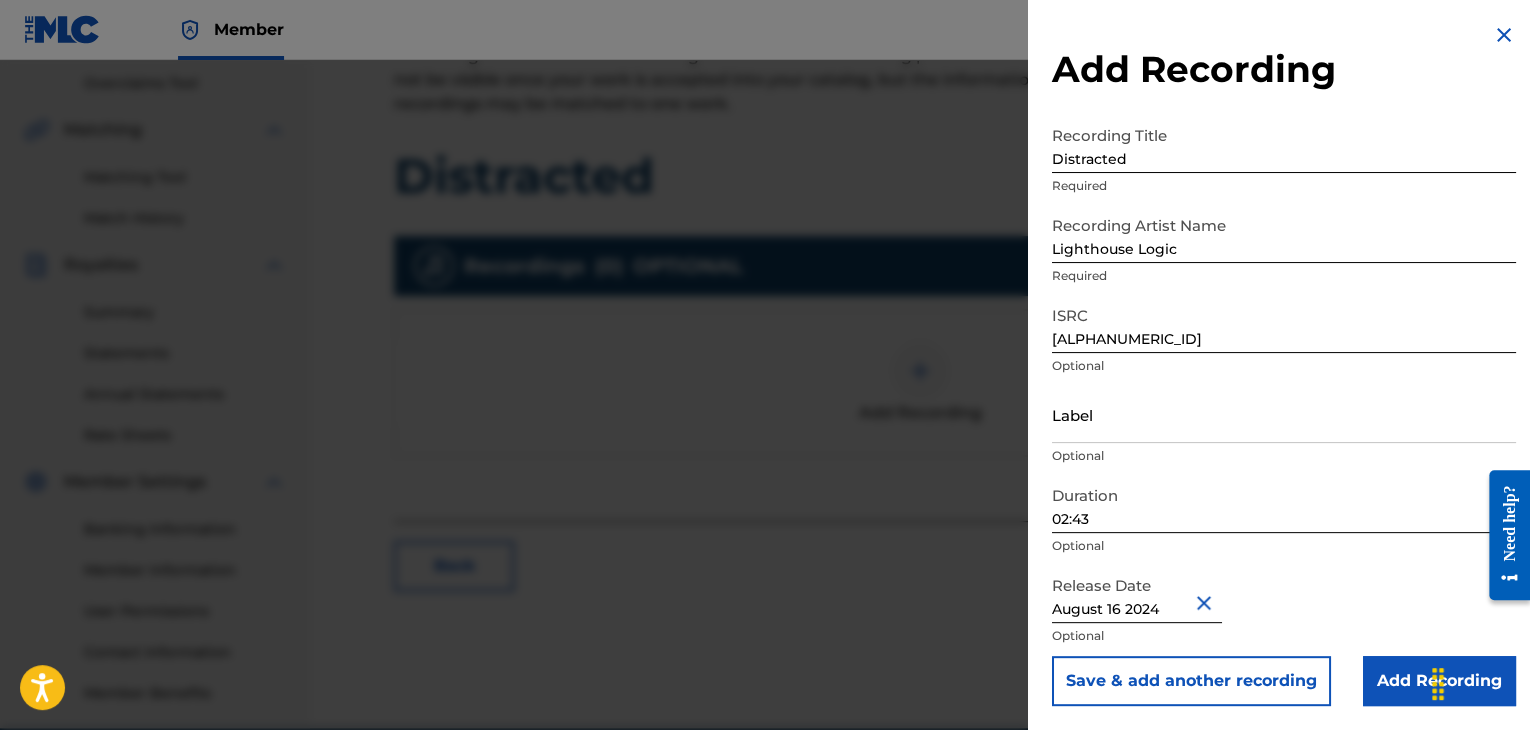 click on "Add Recording" at bounding box center (1439, 681) 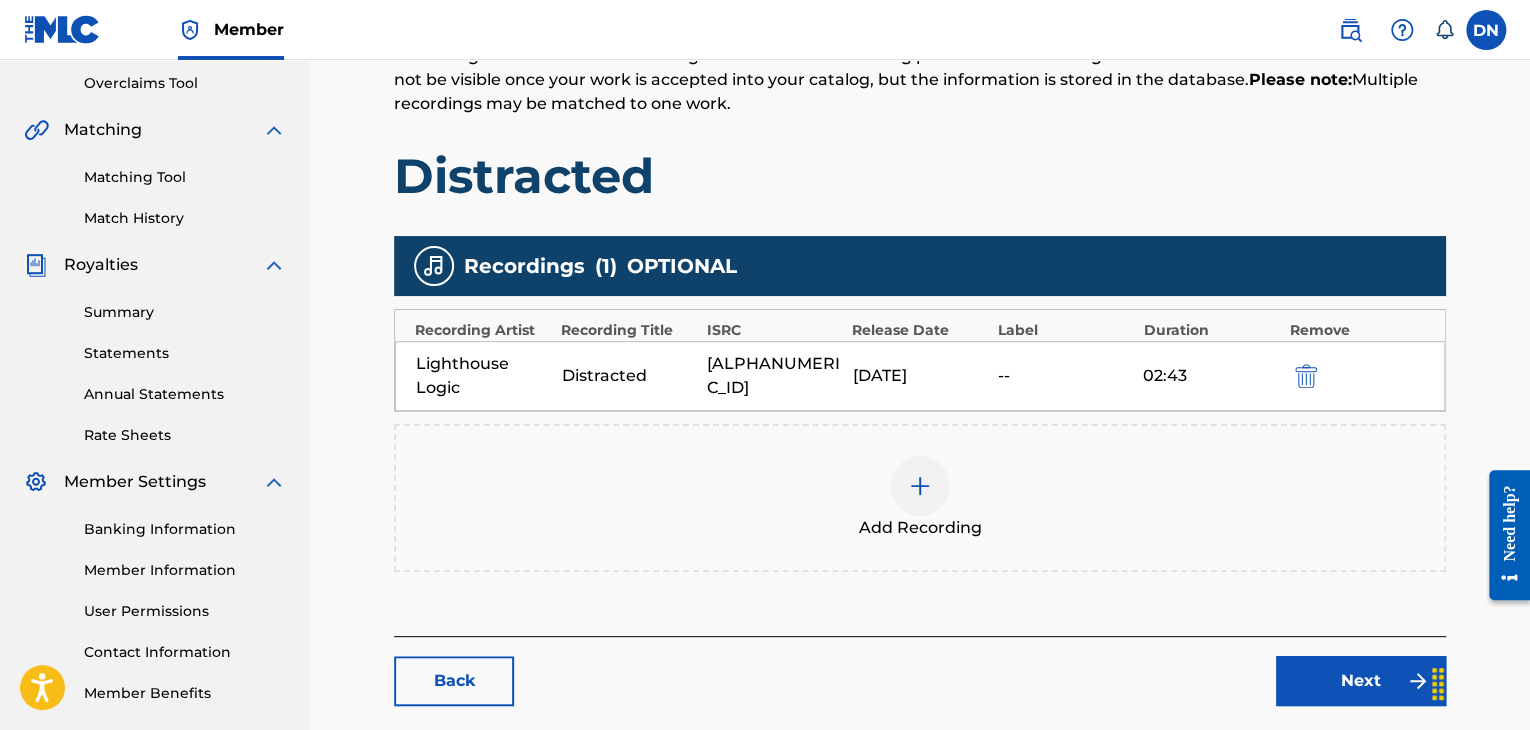 click on "Next" at bounding box center (1361, 681) 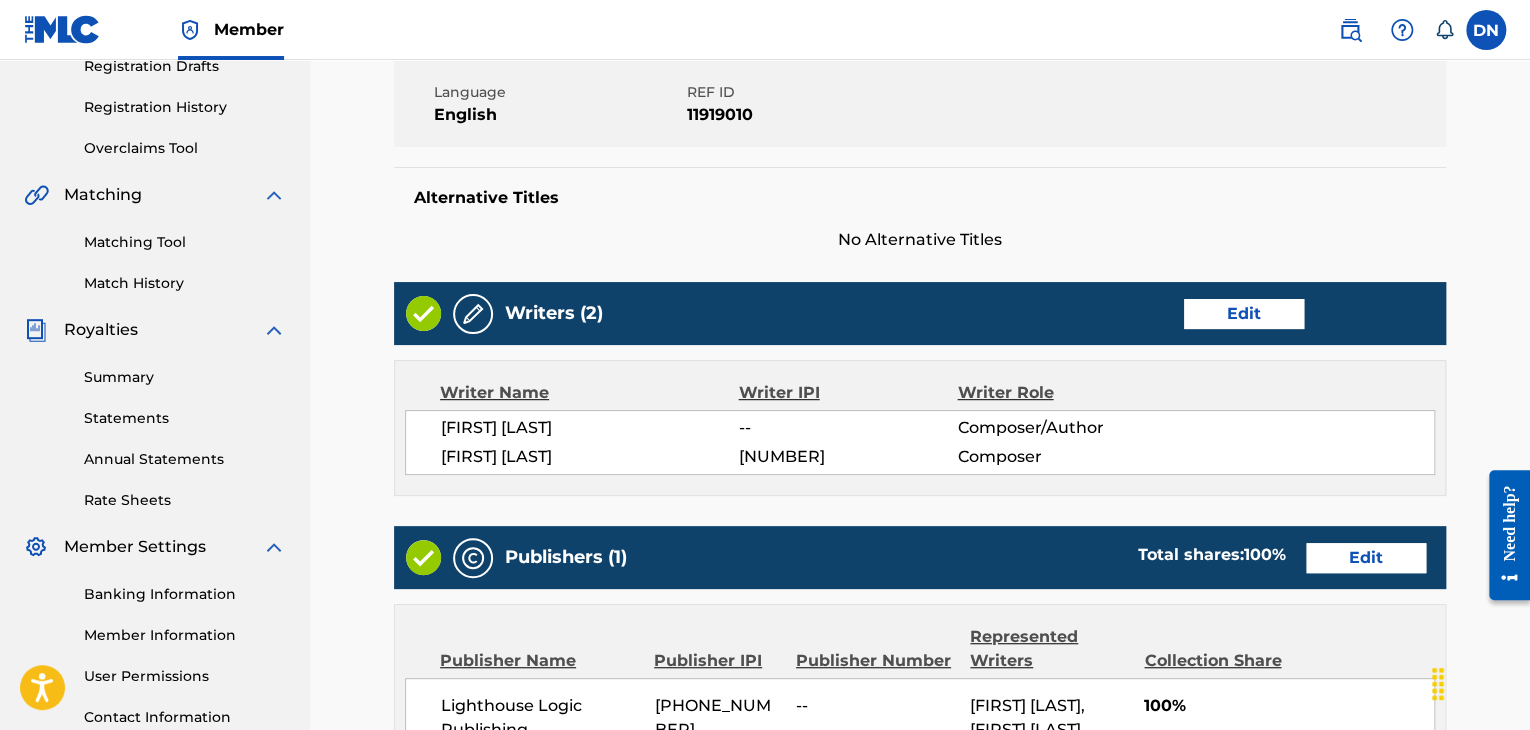 scroll, scrollTop: 353, scrollLeft: 0, axis: vertical 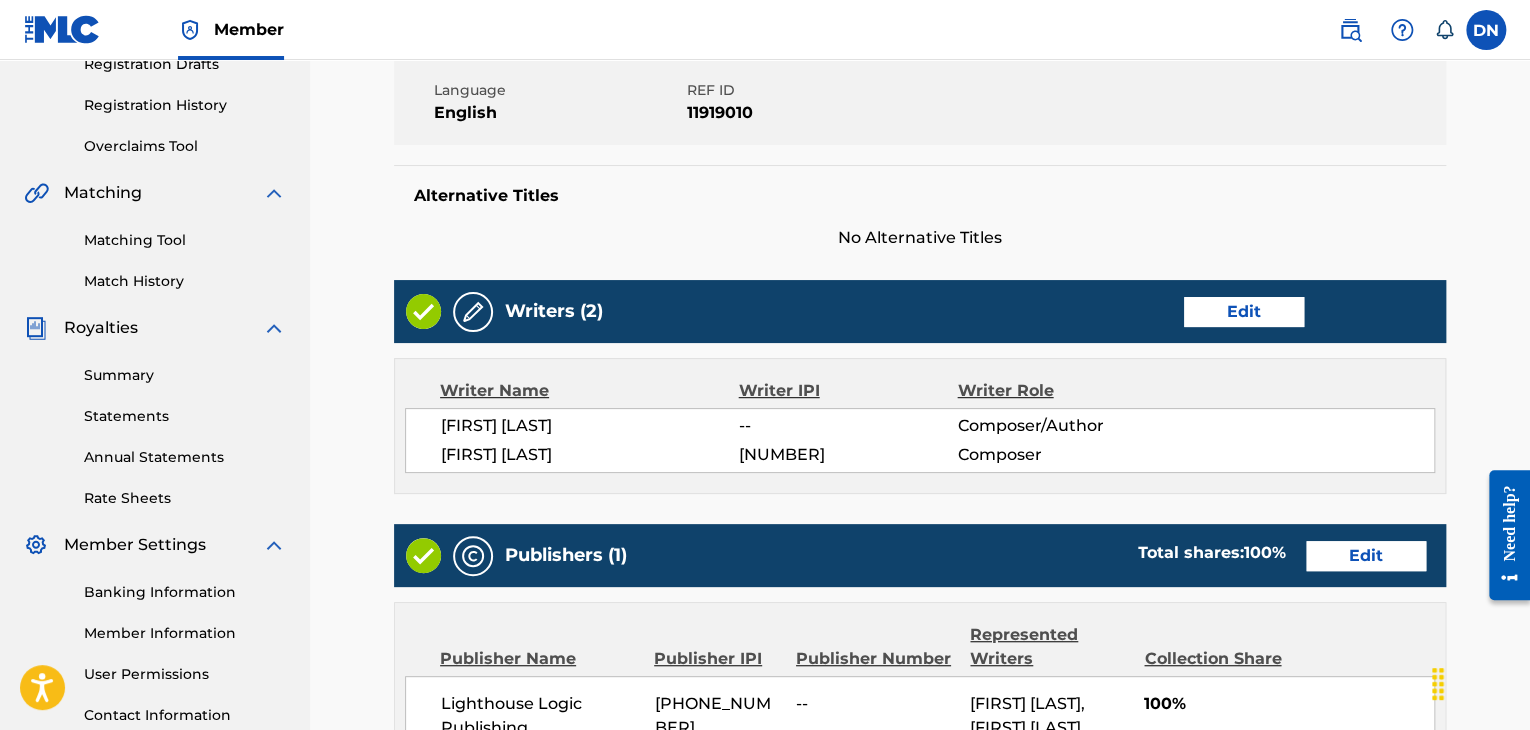 click on "Edit" at bounding box center [1244, 312] 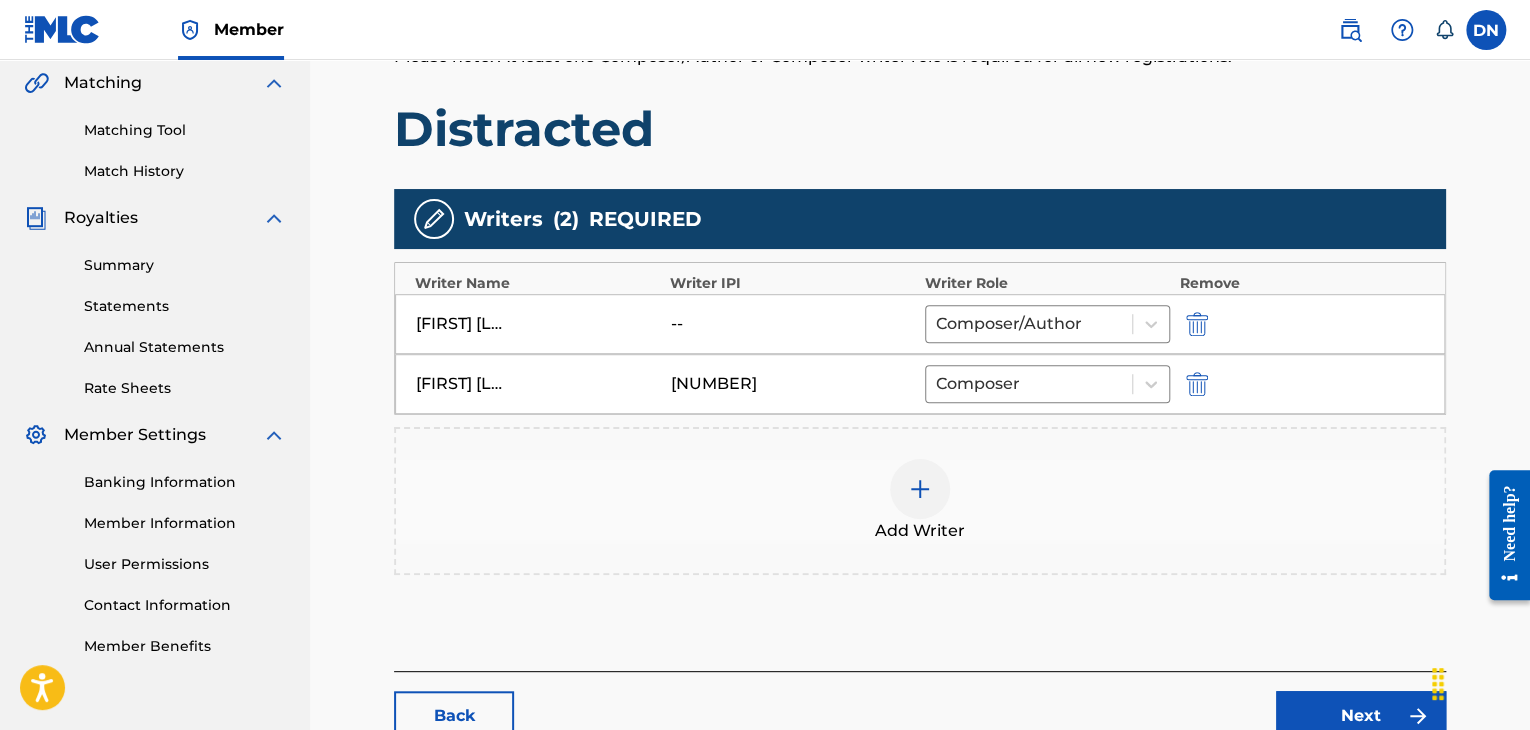 scroll, scrollTop: 464, scrollLeft: 0, axis: vertical 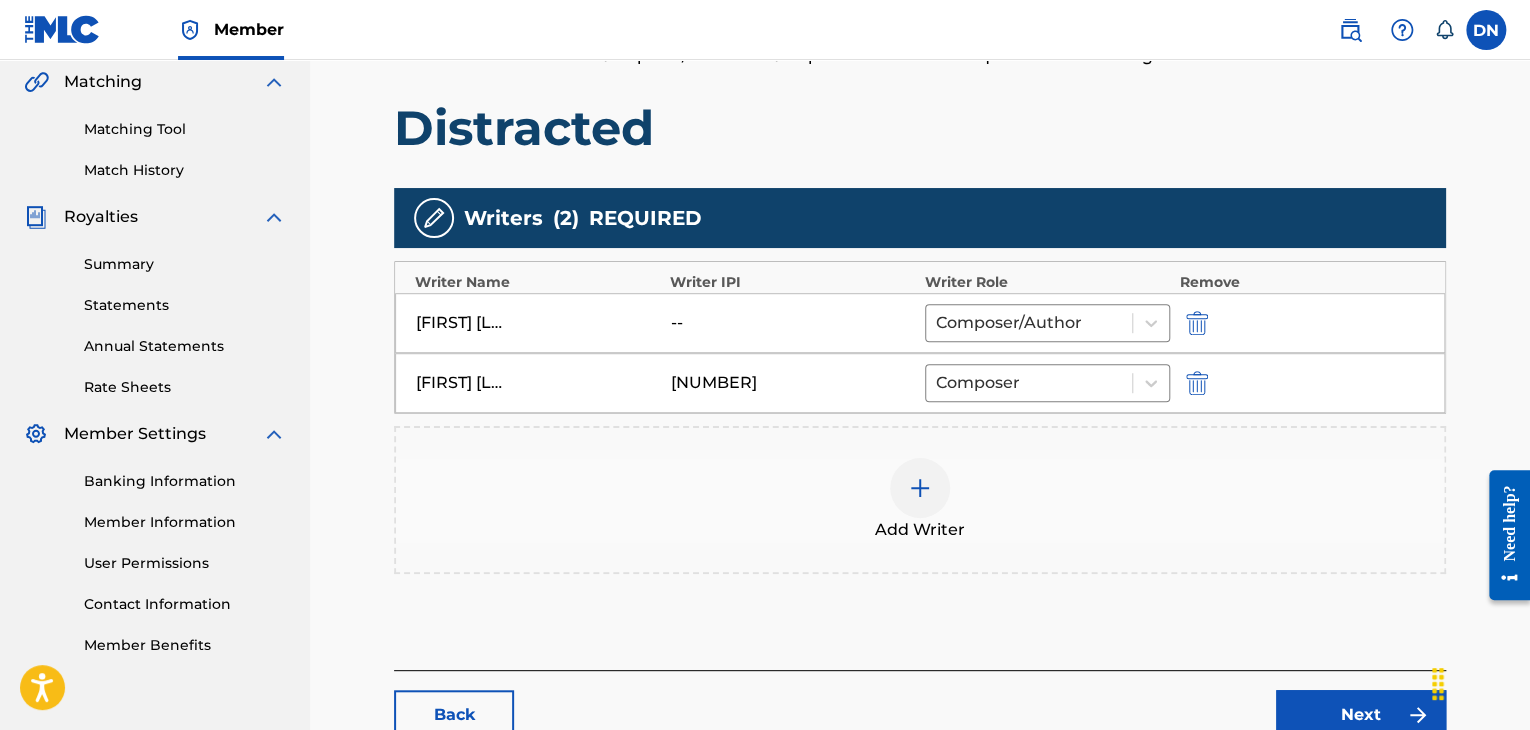 click on "--" at bounding box center [716, 323] 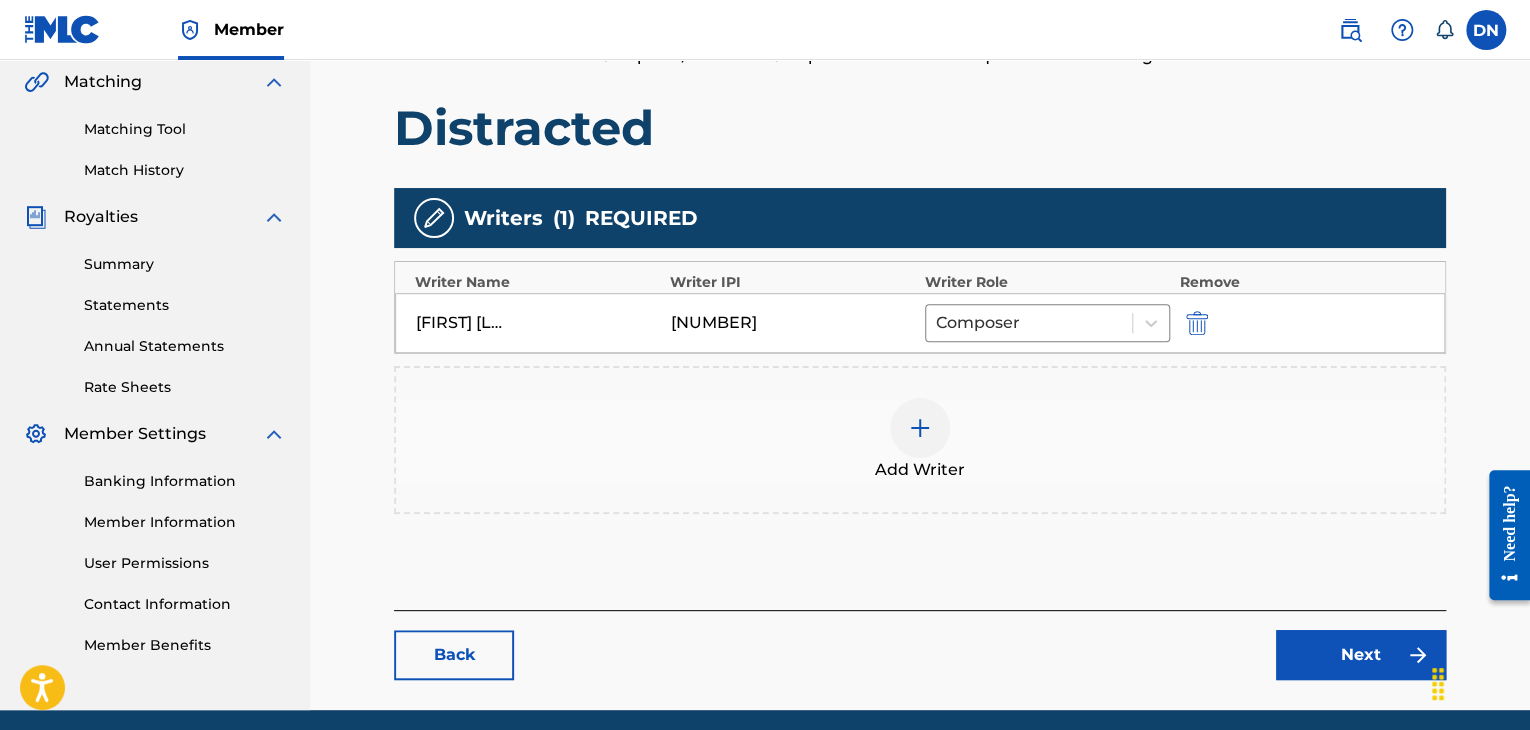 click on "Add Writer" at bounding box center [920, 440] 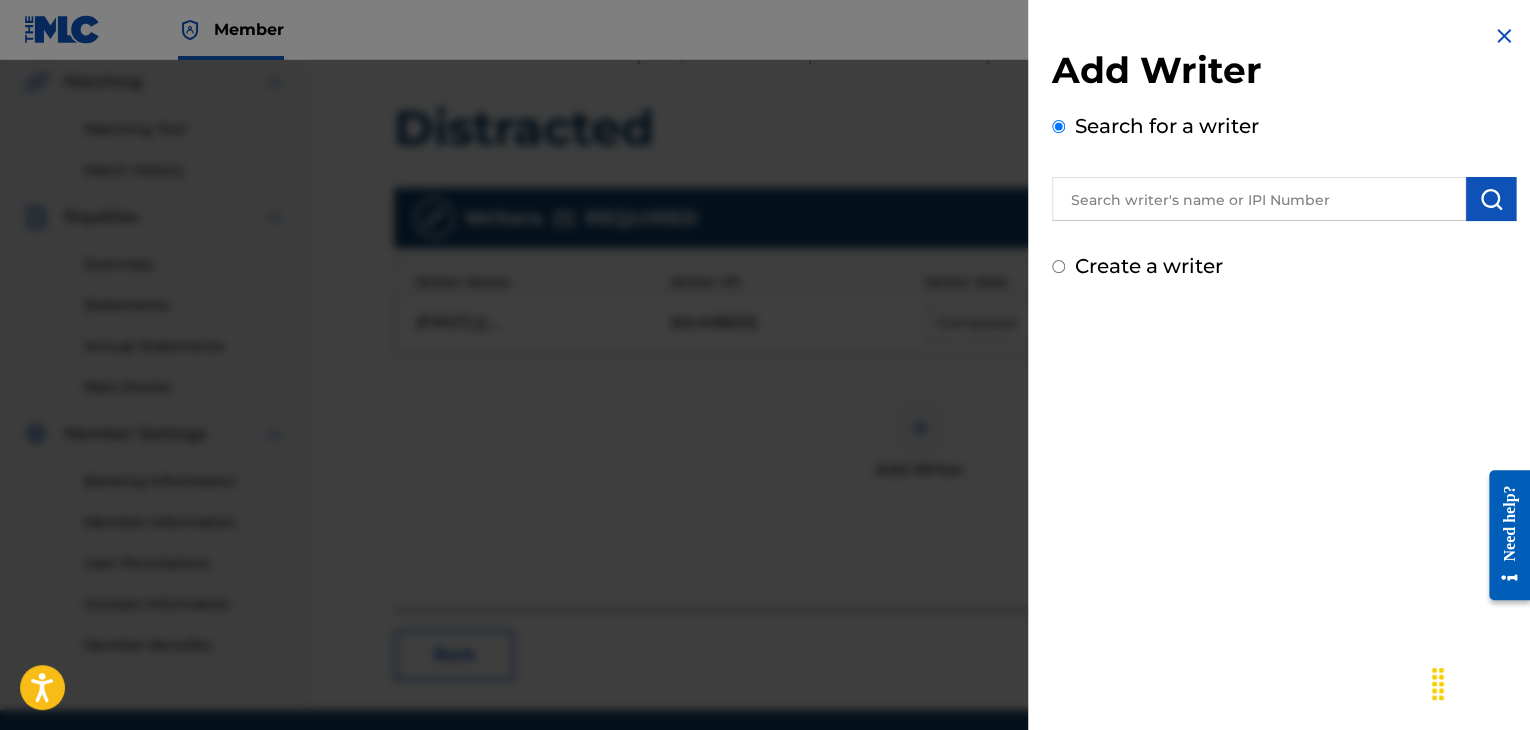 click at bounding box center [1259, 199] 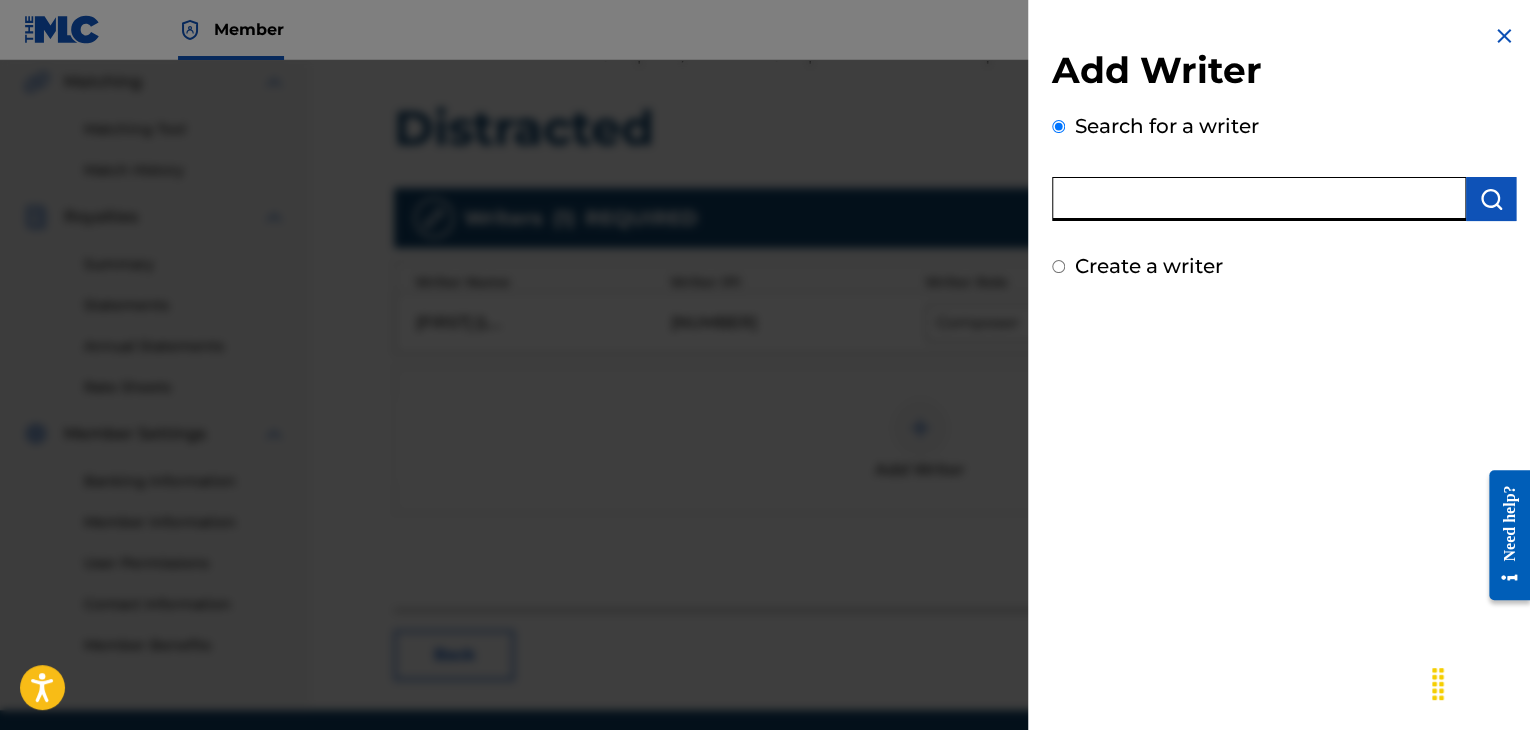 paste on "[NUMBER]" 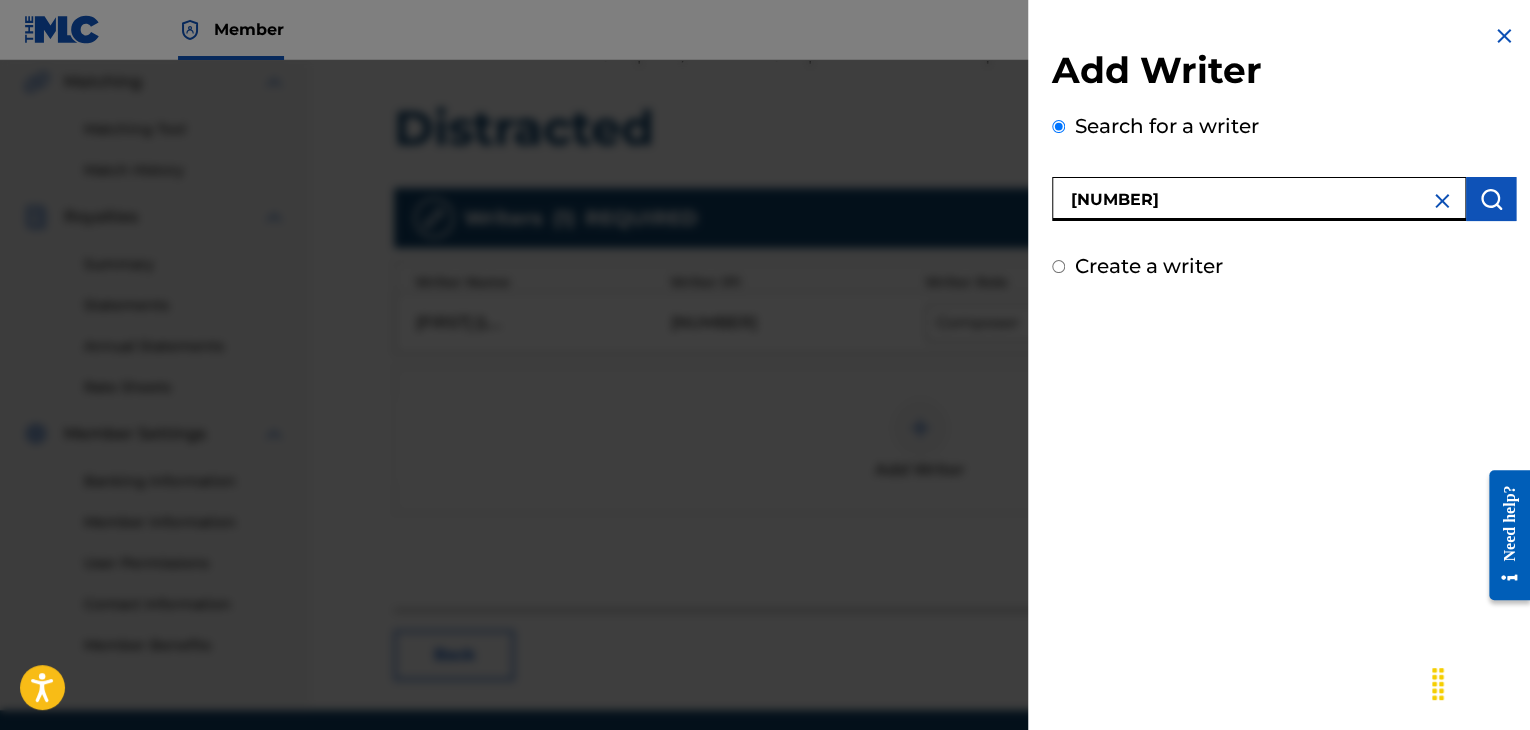 type on "[NUMBER]" 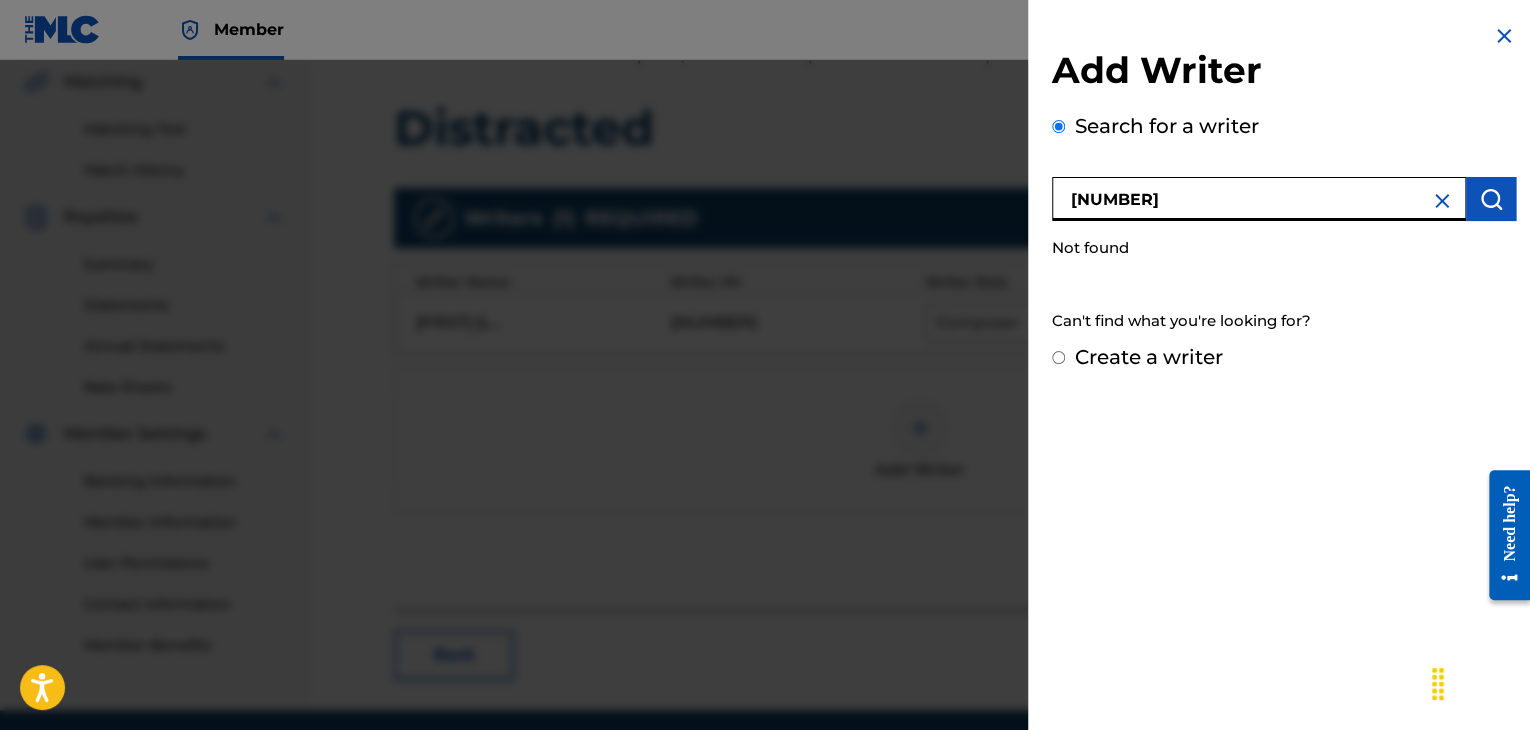 click on "Create a writer" at bounding box center (1149, 357) 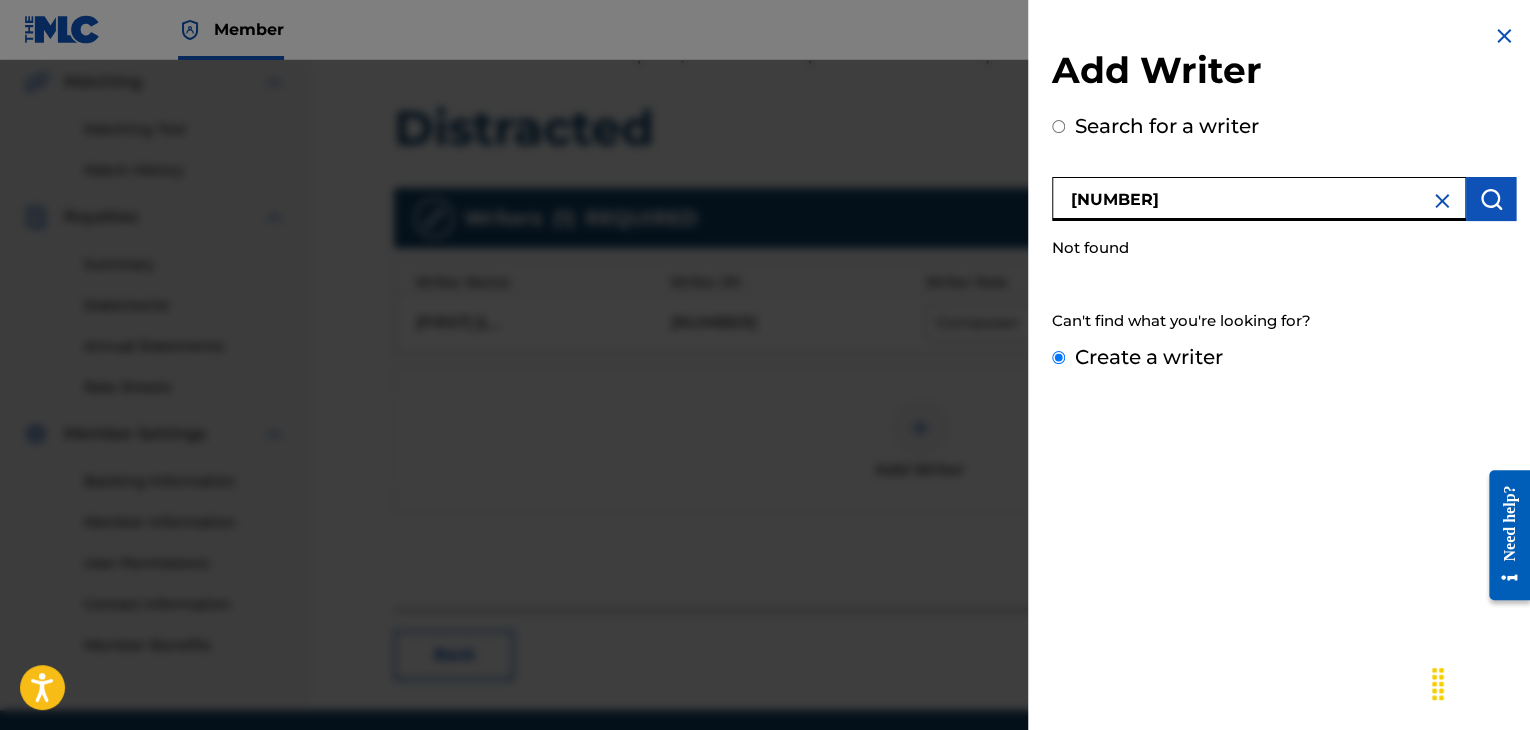 click on "Create a writer" at bounding box center (1058, 357) 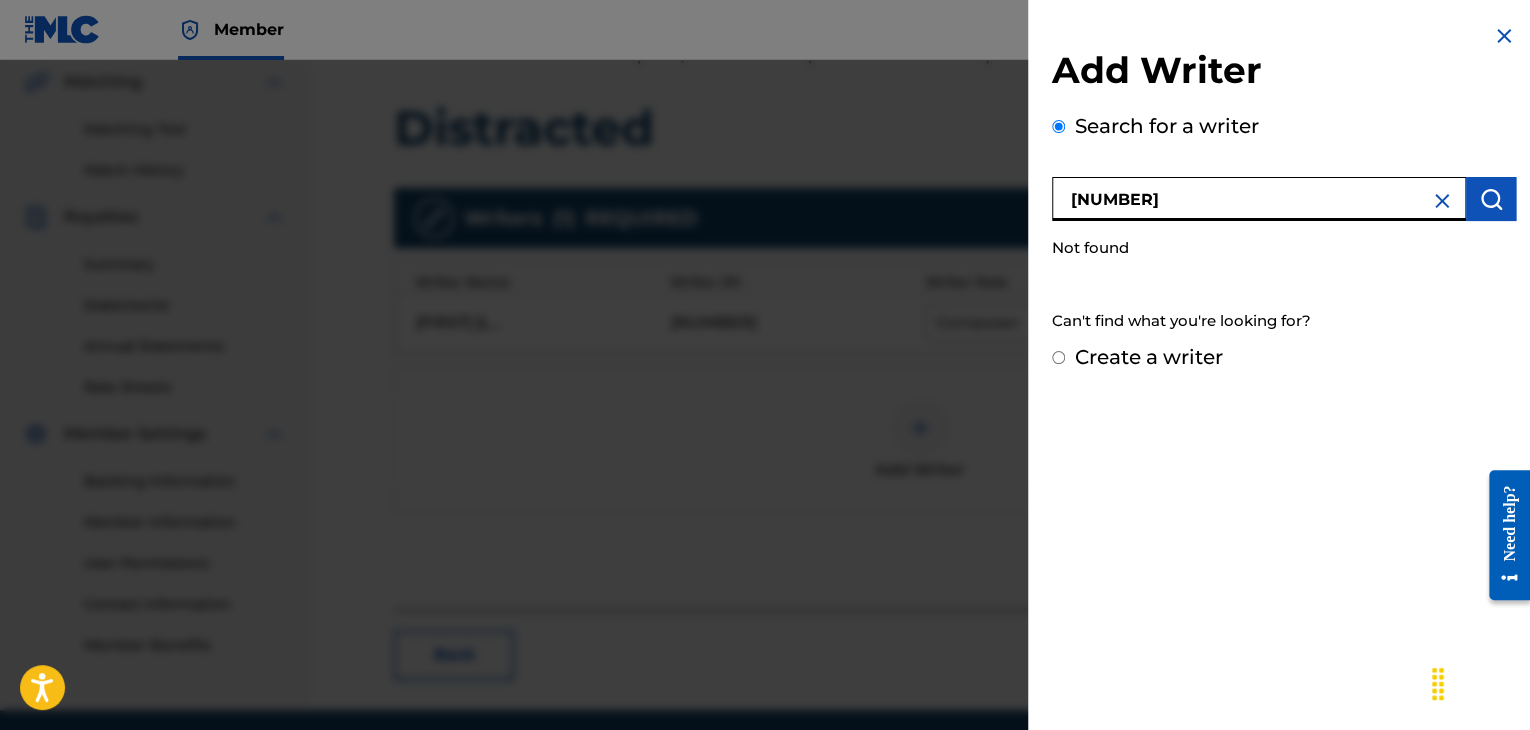 radio on "false" 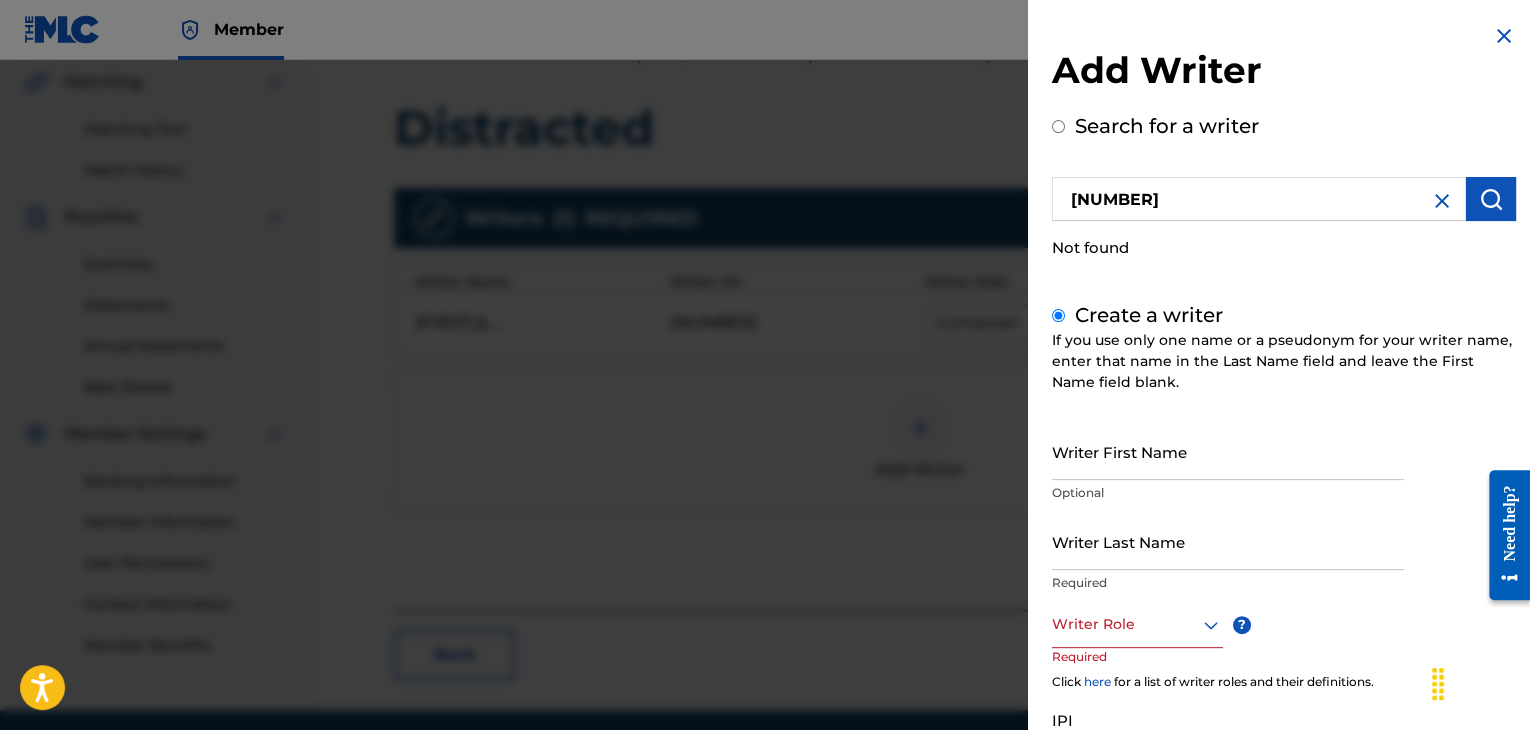 click on "Writer Role" at bounding box center (1137, 625) 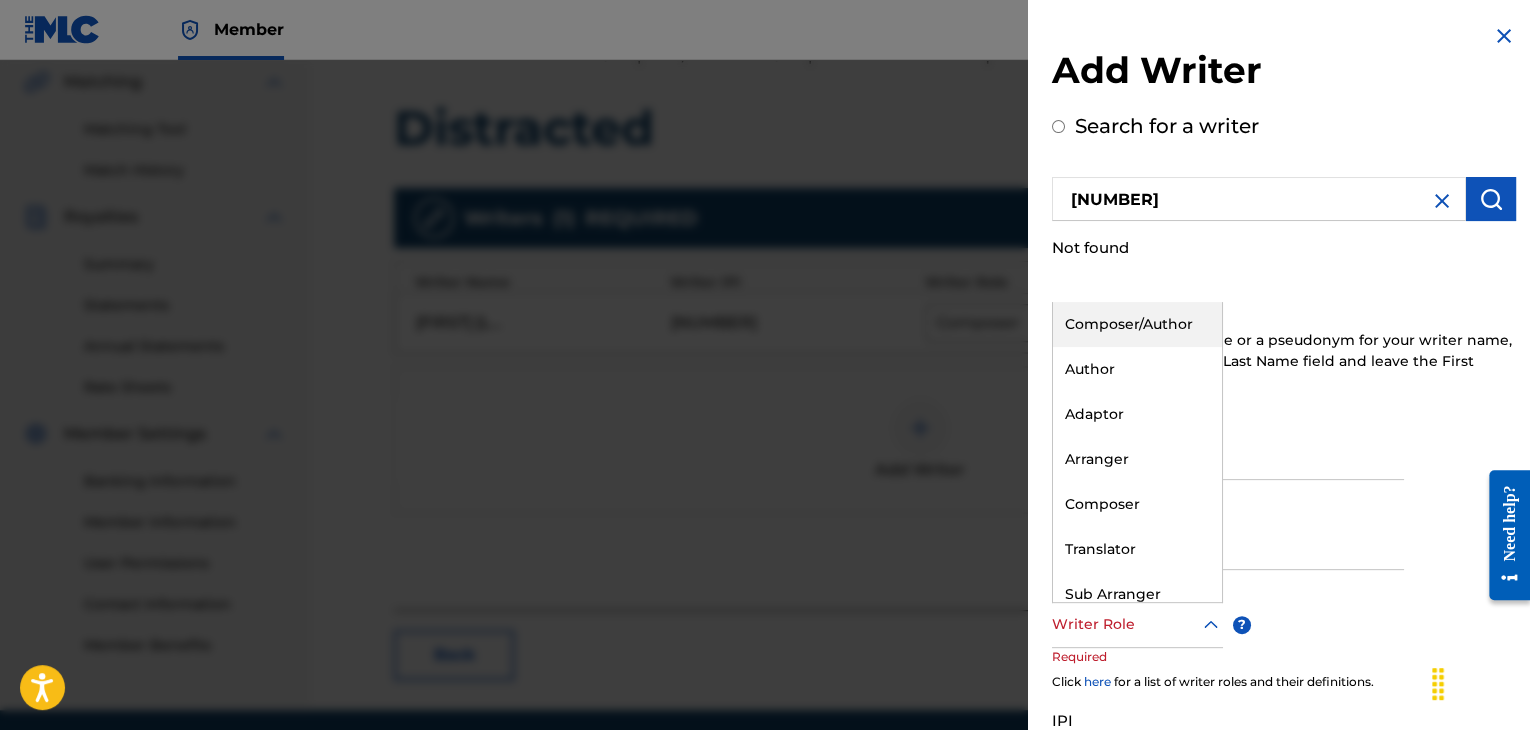 click on "Composer/Author" at bounding box center (1137, 324) 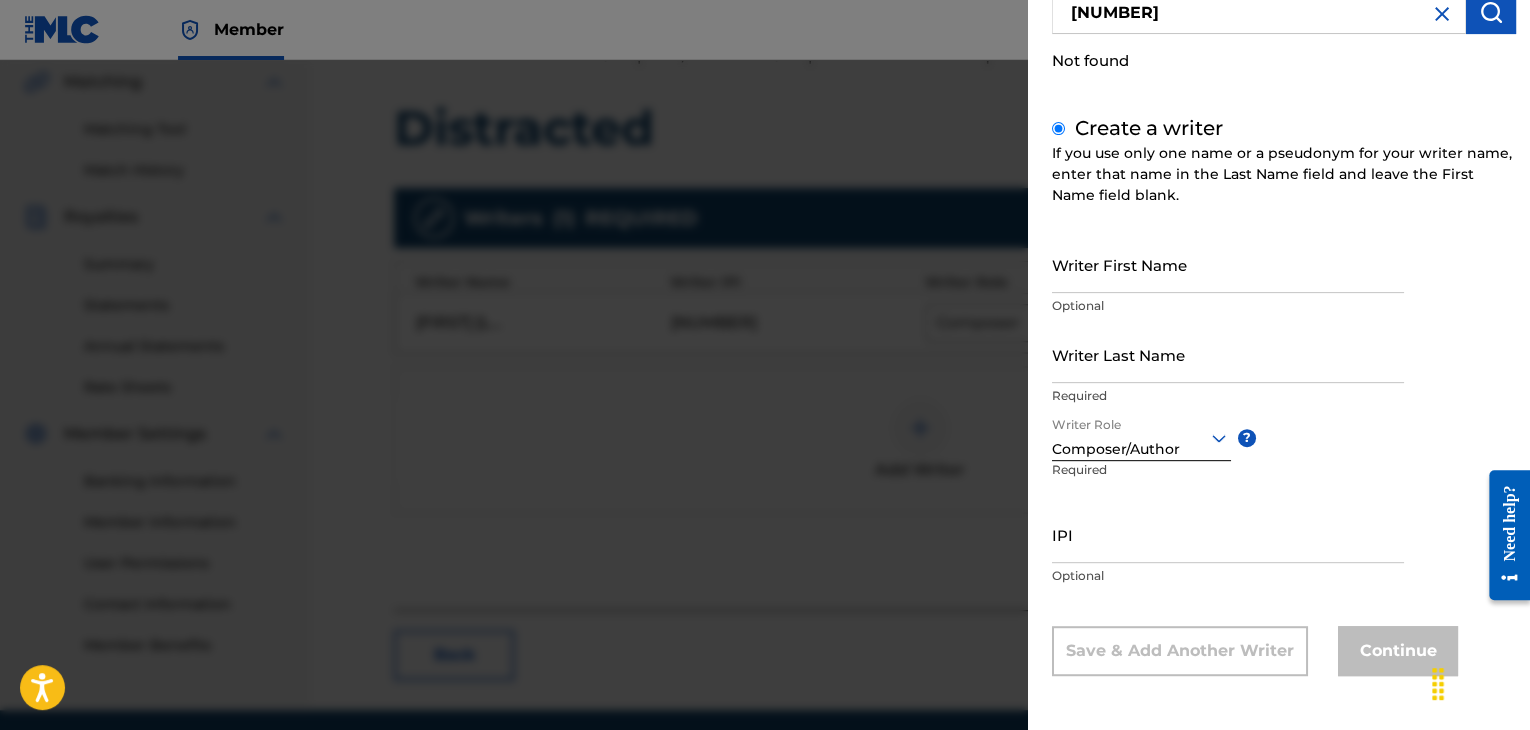 scroll, scrollTop: 186, scrollLeft: 0, axis: vertical 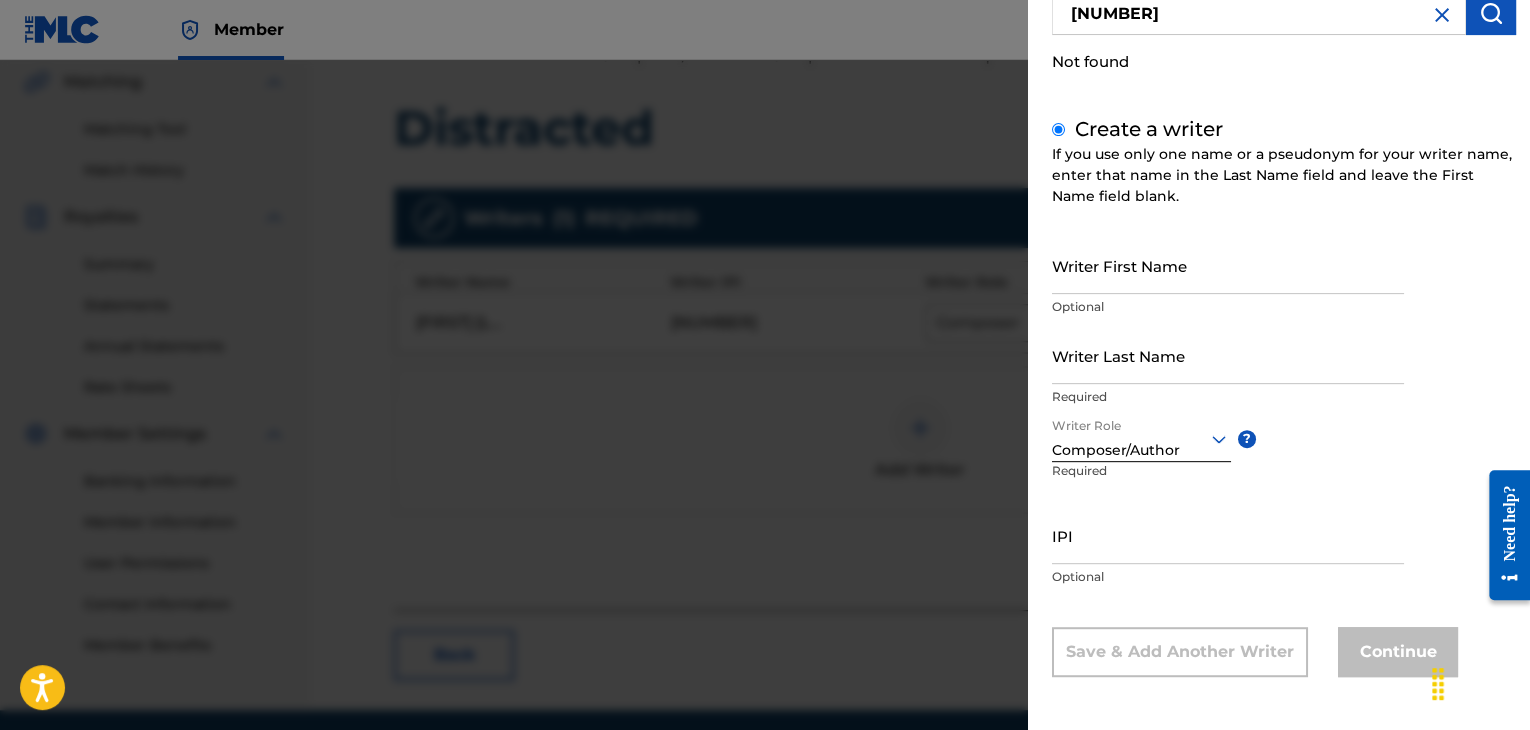 click on "IPI" at bounding box center (1228, 535) 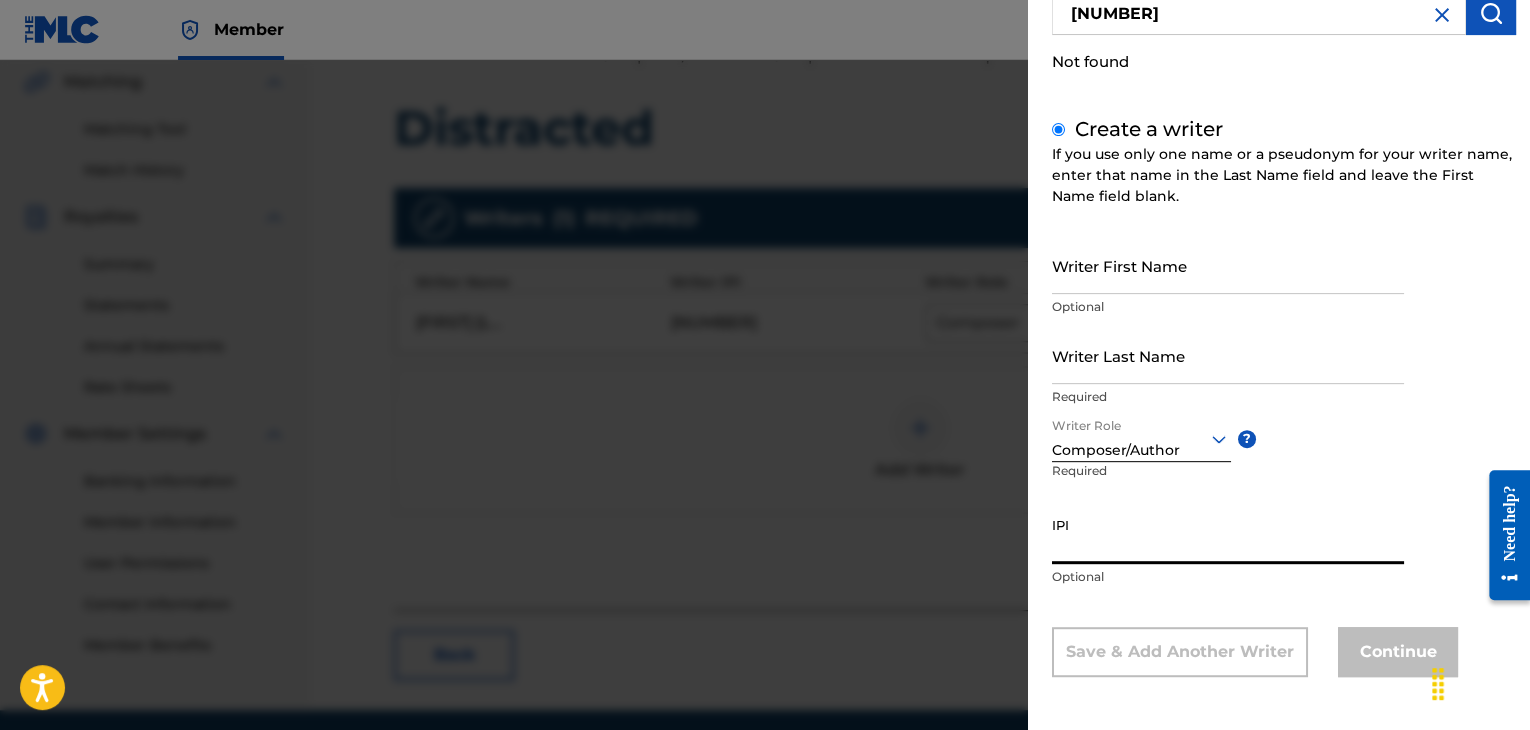 paste on "[NUMBER]" 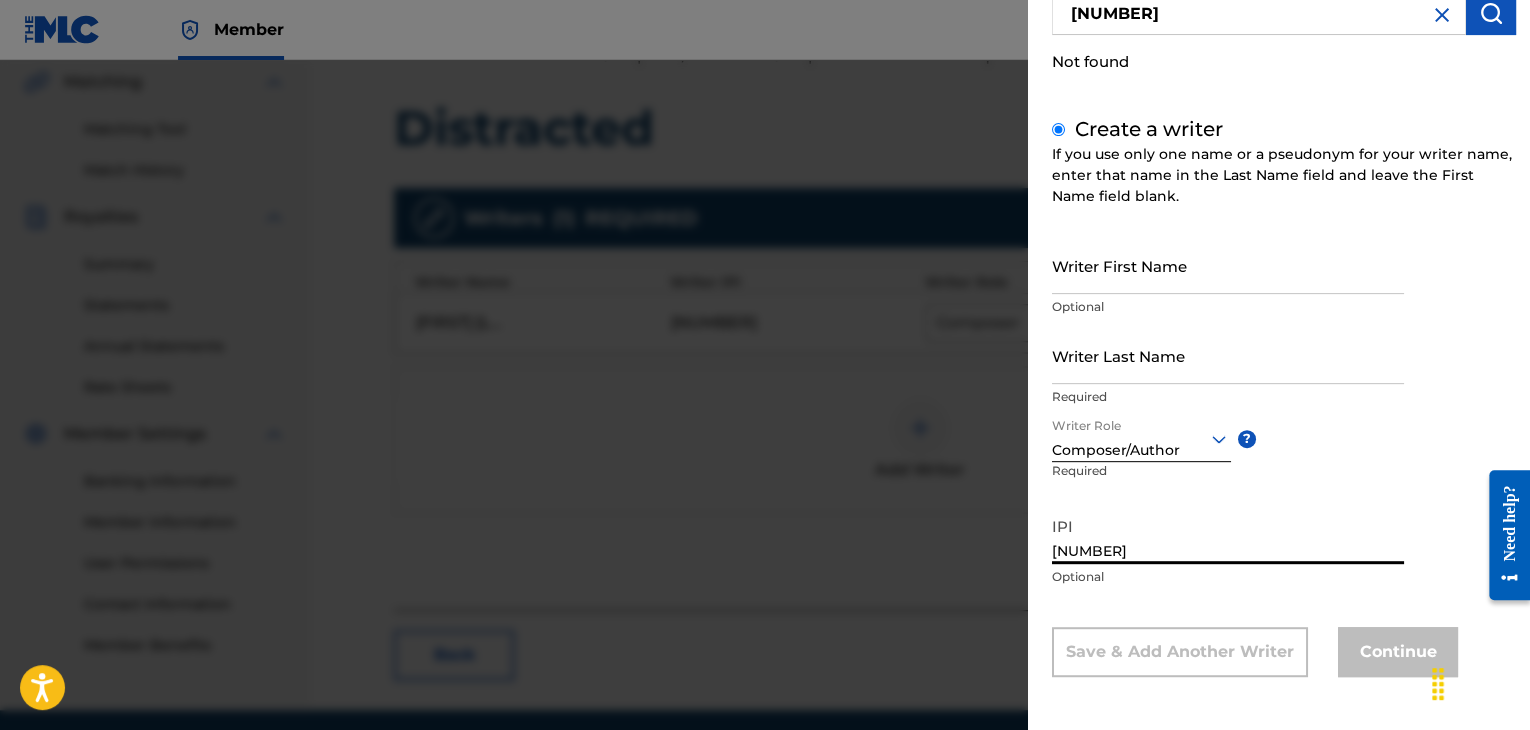 type on "[NUMBER]" 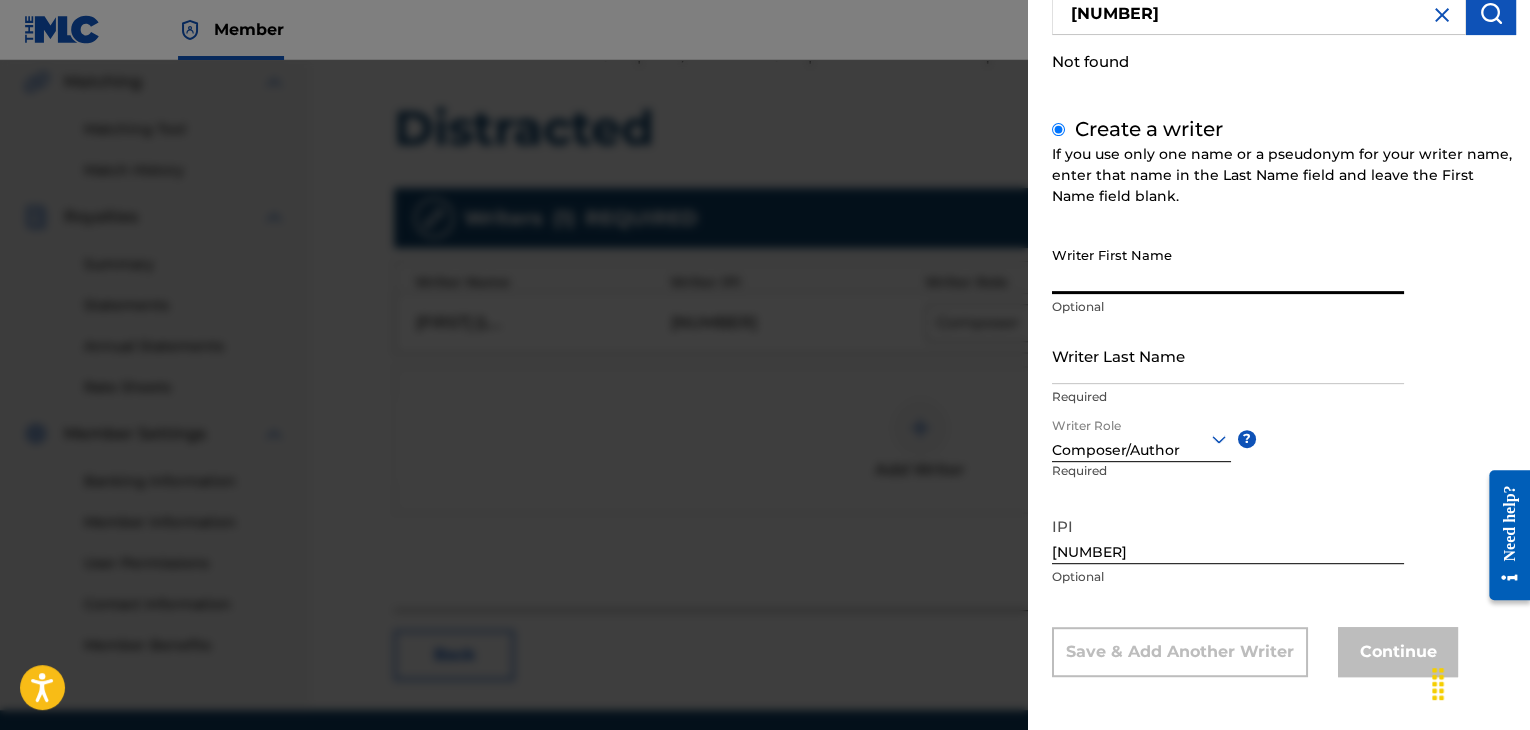 click on "Writer First Name" at bounding box center (1228, 265) 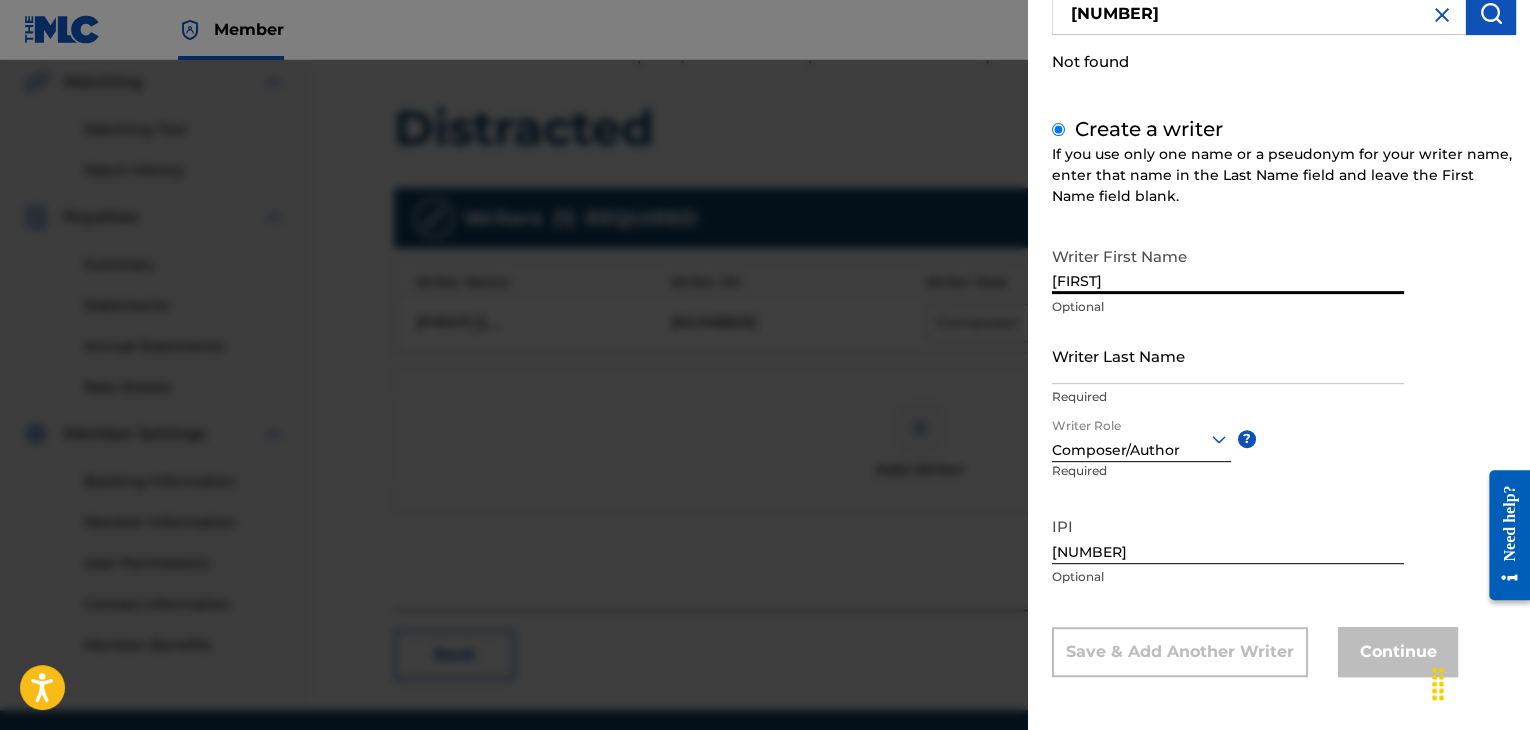 type on "[FIRST]" 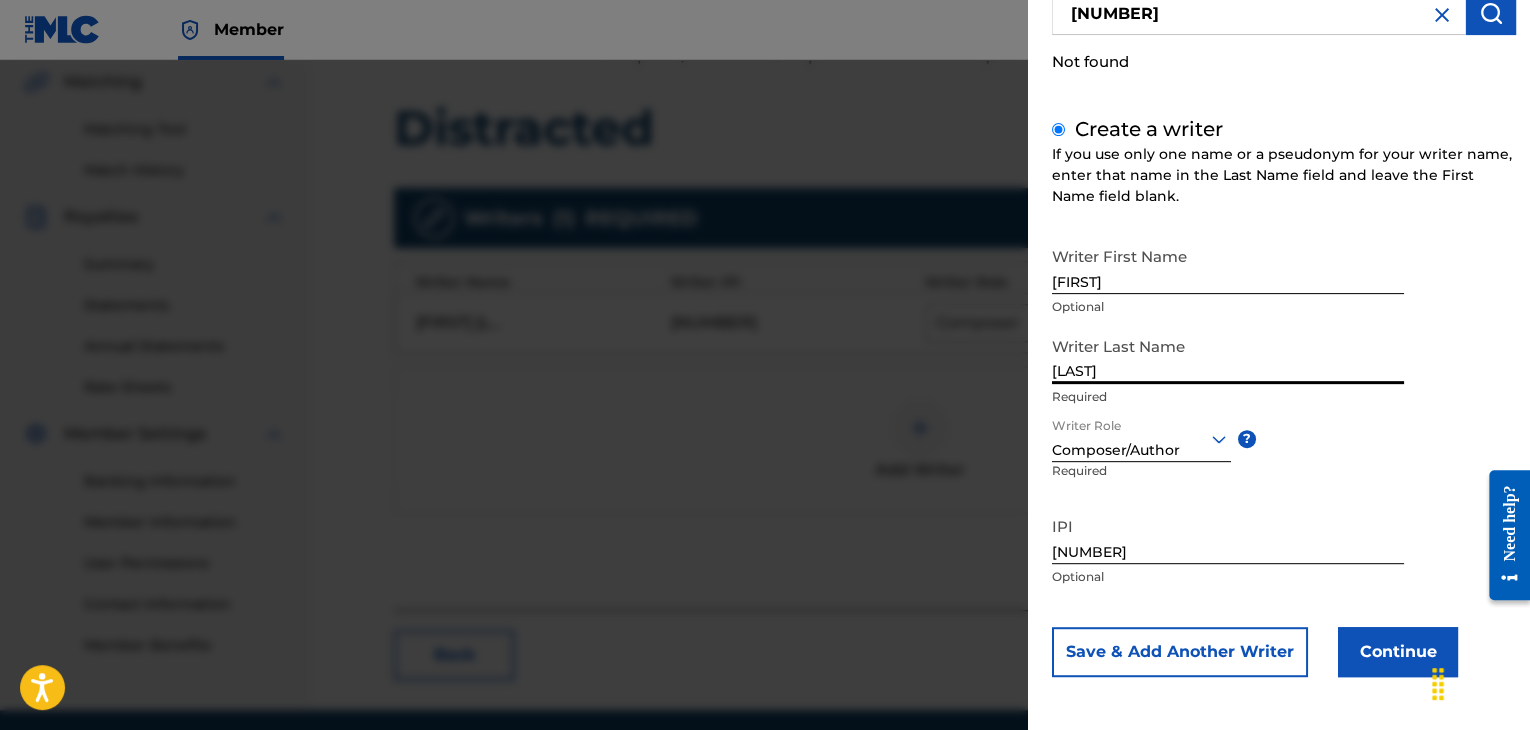 type on "[LAST]" 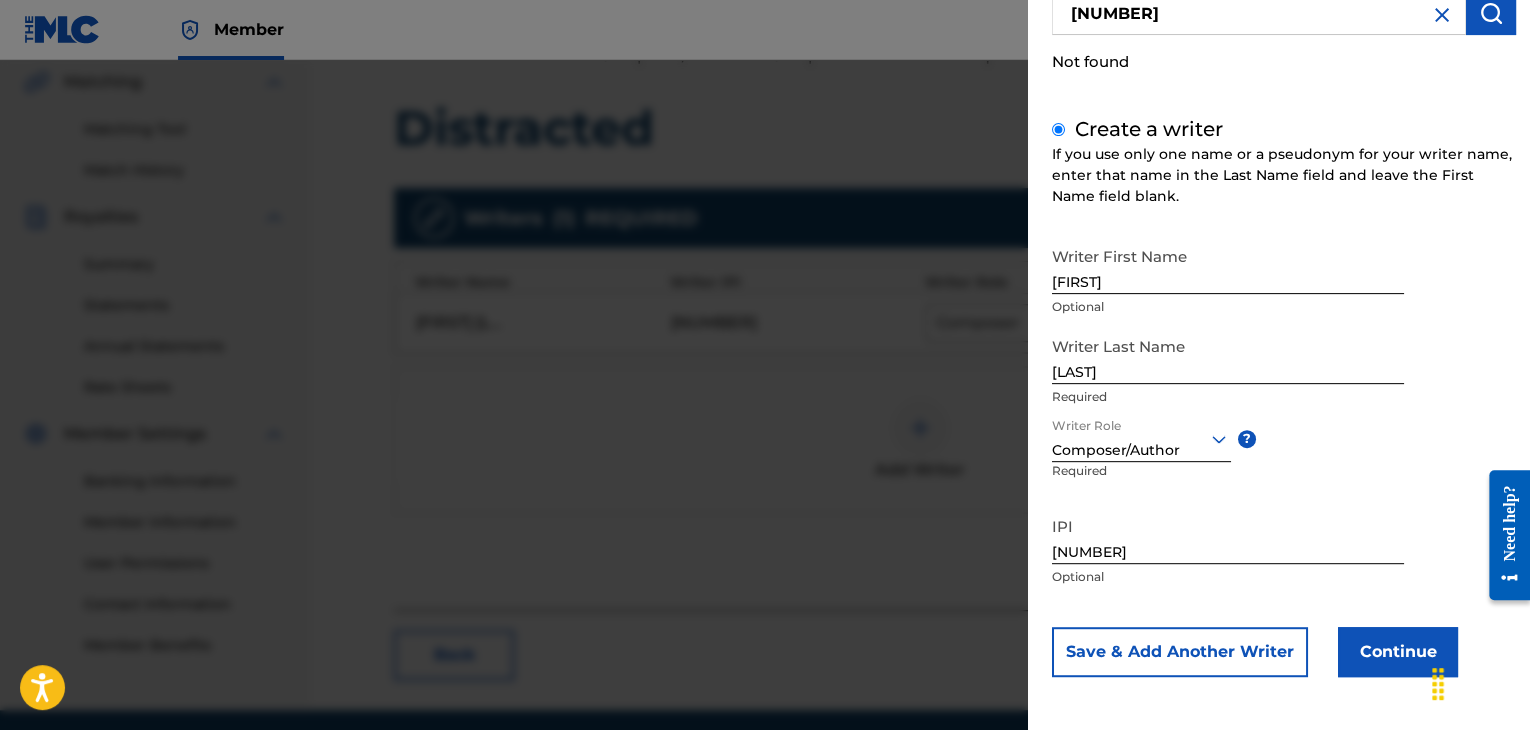 click on "Continue" at bounding box center (1398, 652) 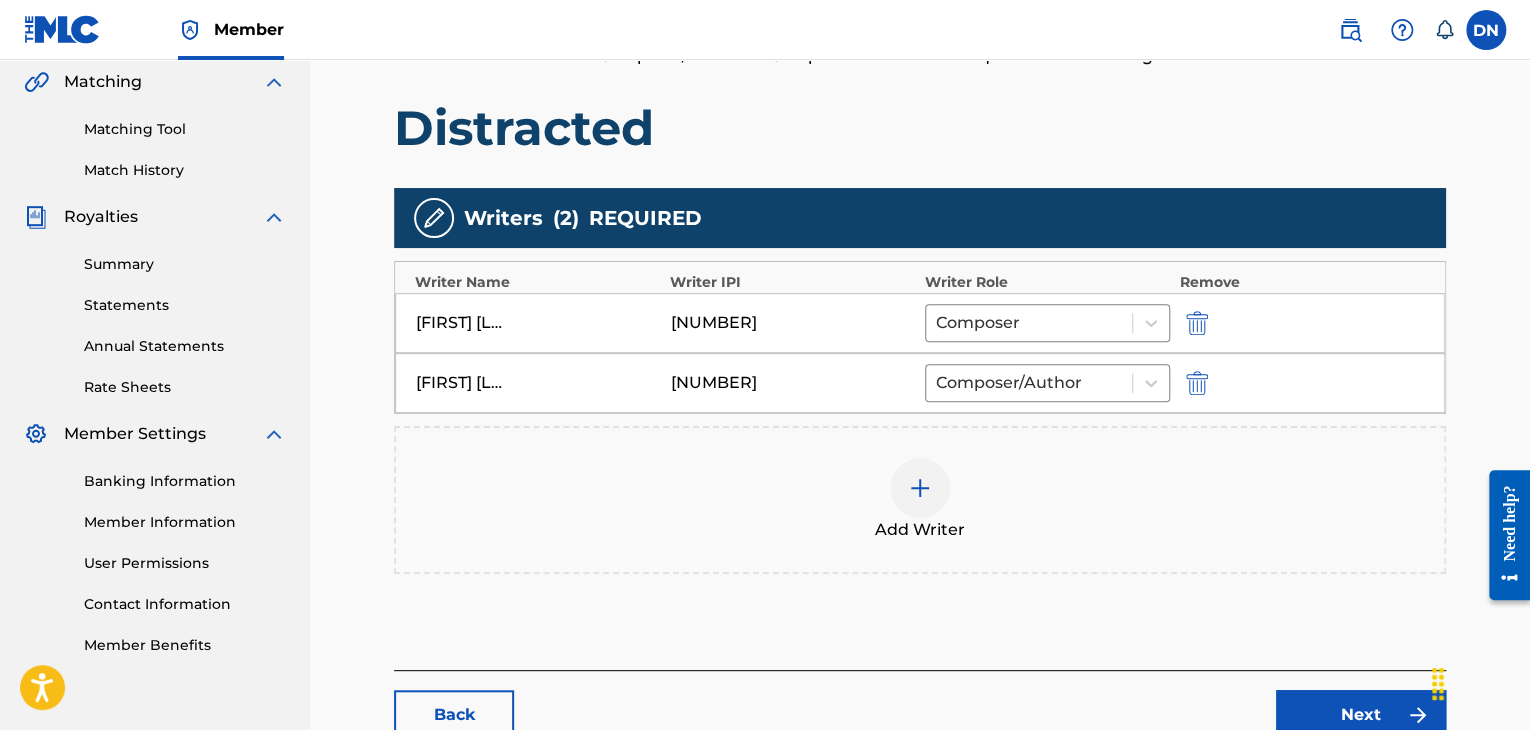 click on "Next" at bounding box center [1361, 715] 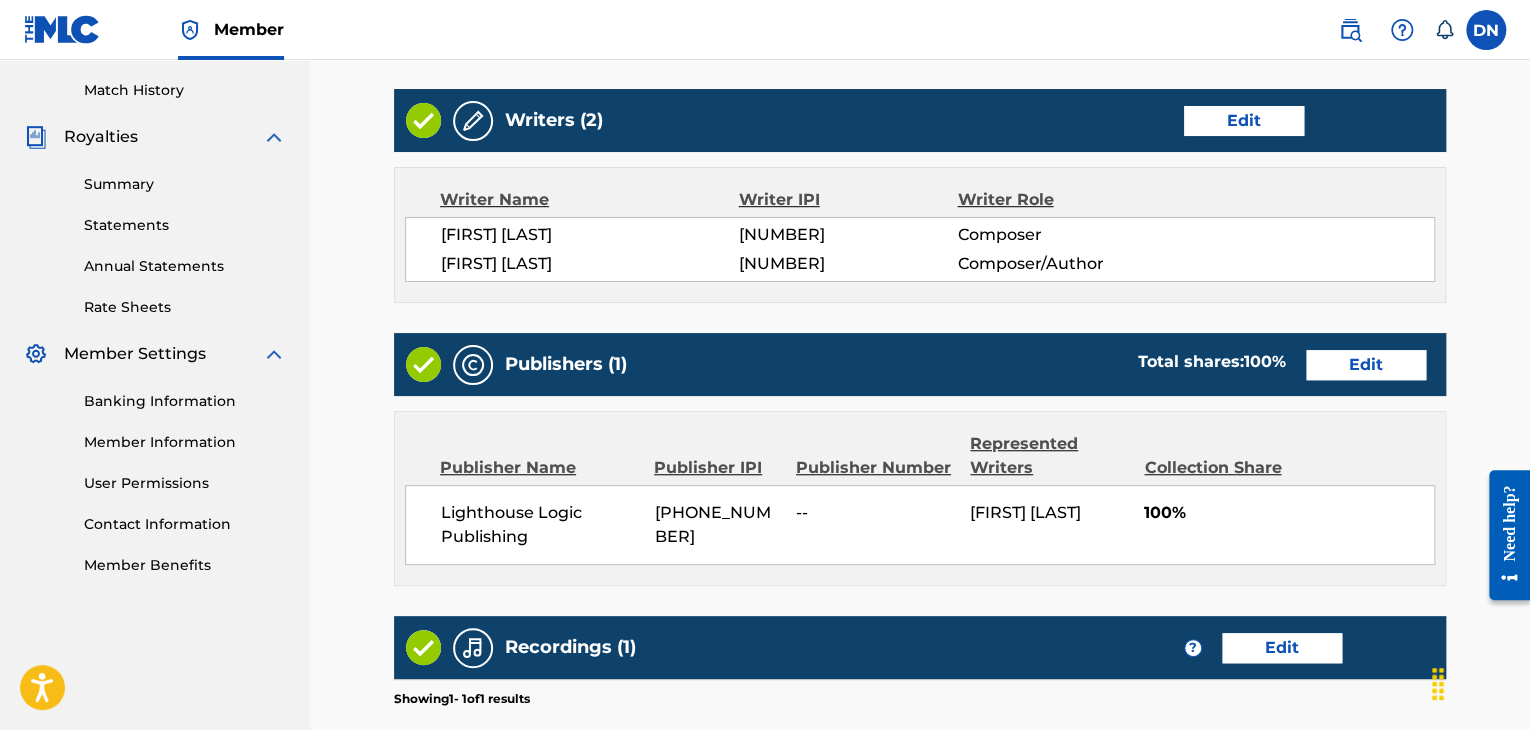 scroll, scrollTop: 547, scrollLeft: 0, axis: vertical 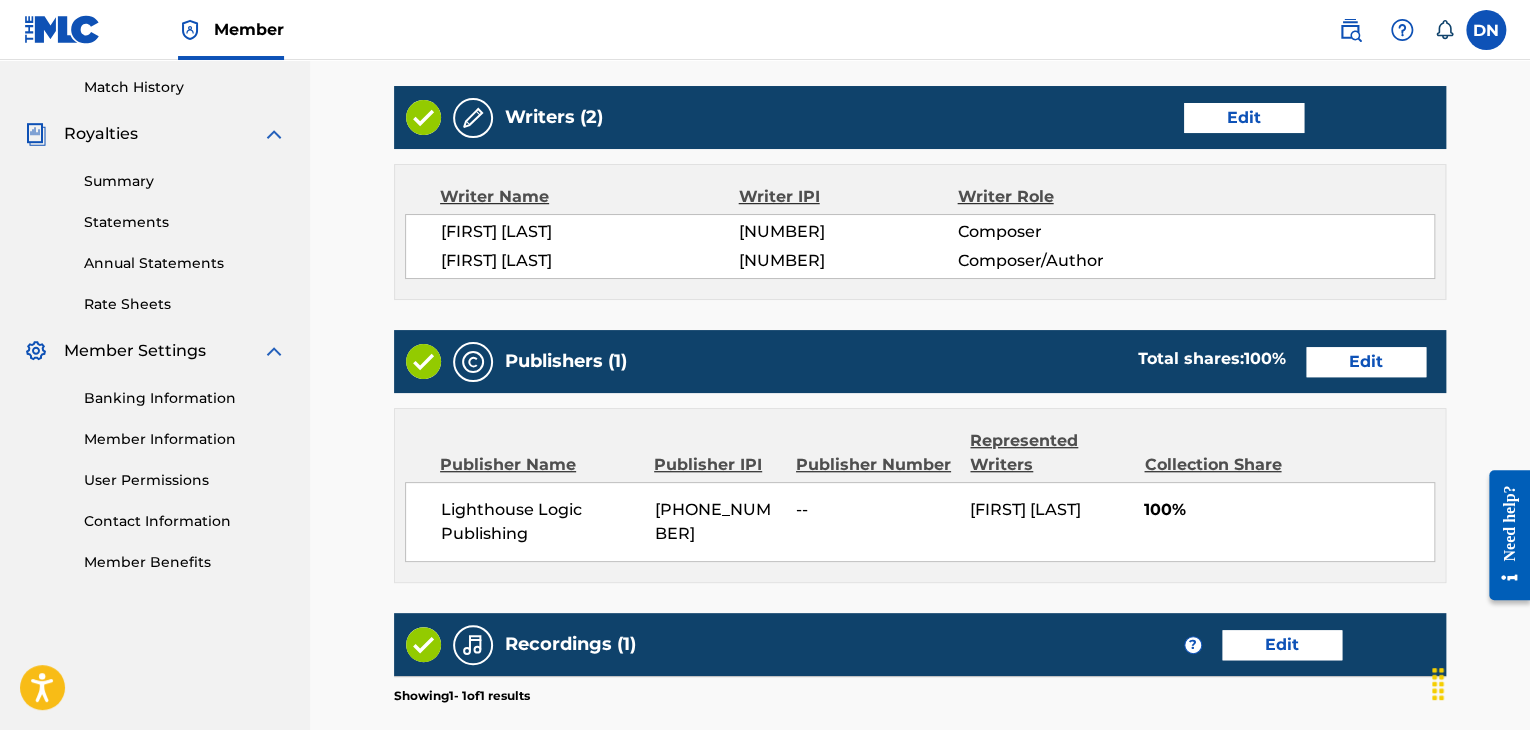 click on "Edit" at bounding box center (1366, 362) 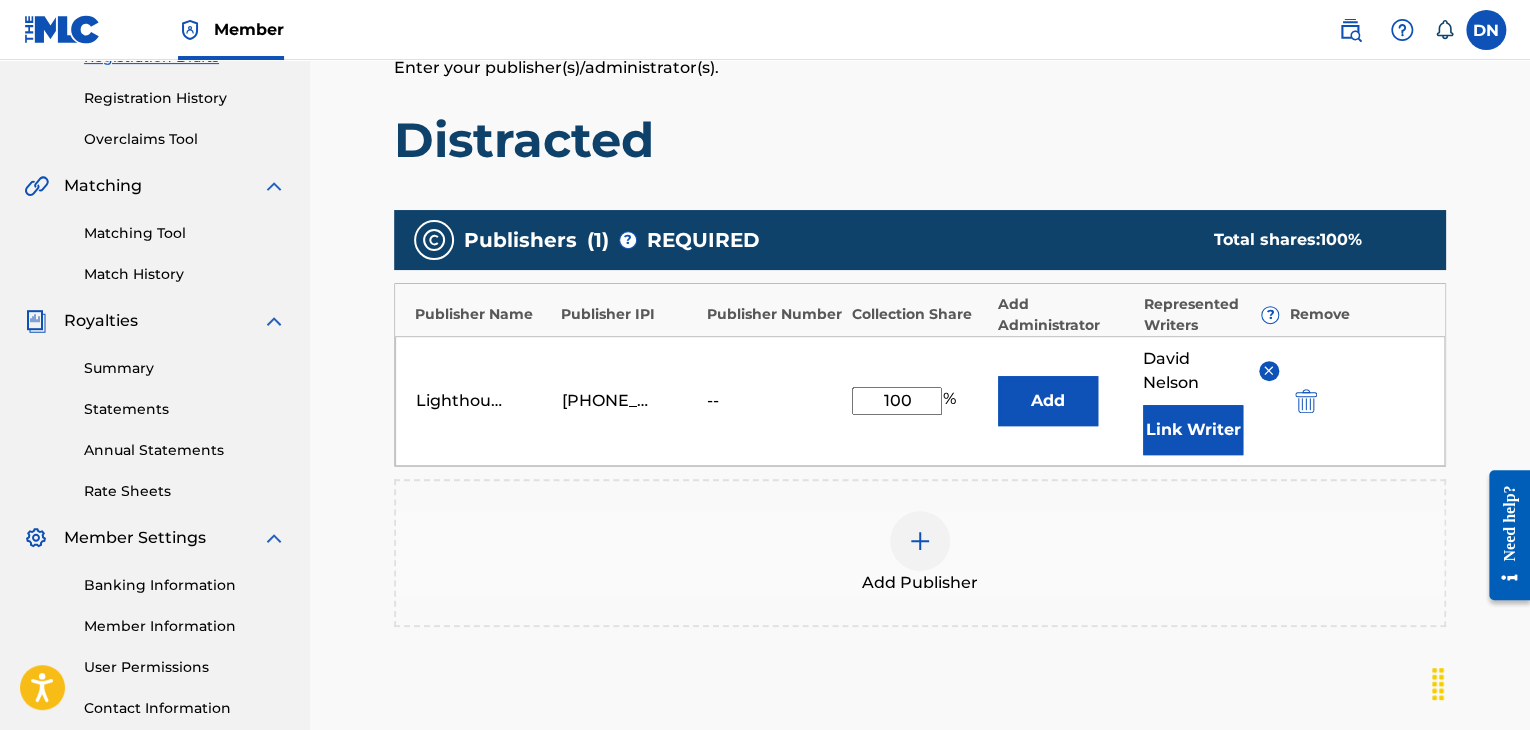 scroll, scrollTop: 360, scrollLeft: 0, axis: vertical 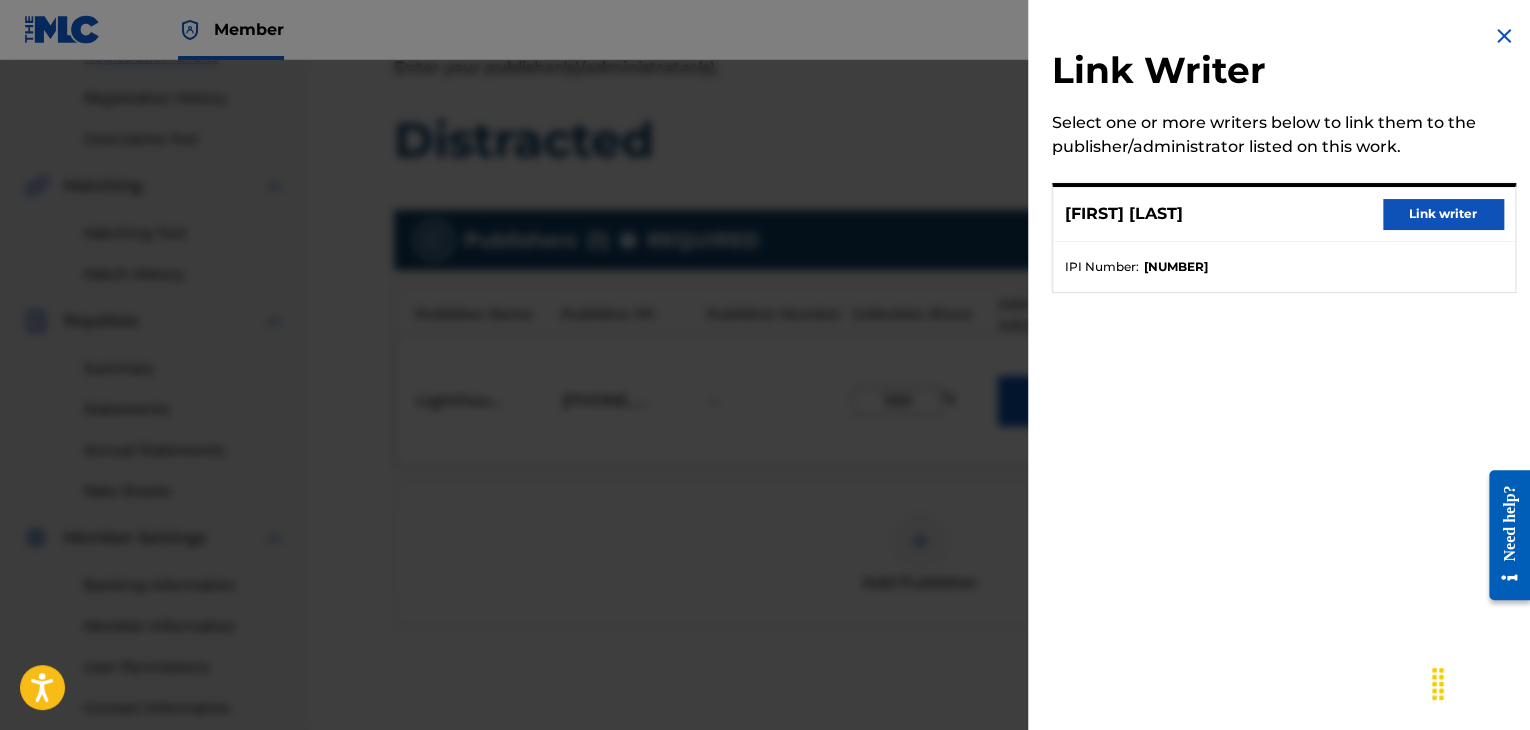 click on "Link writer" at bounding box center [1443, 214] 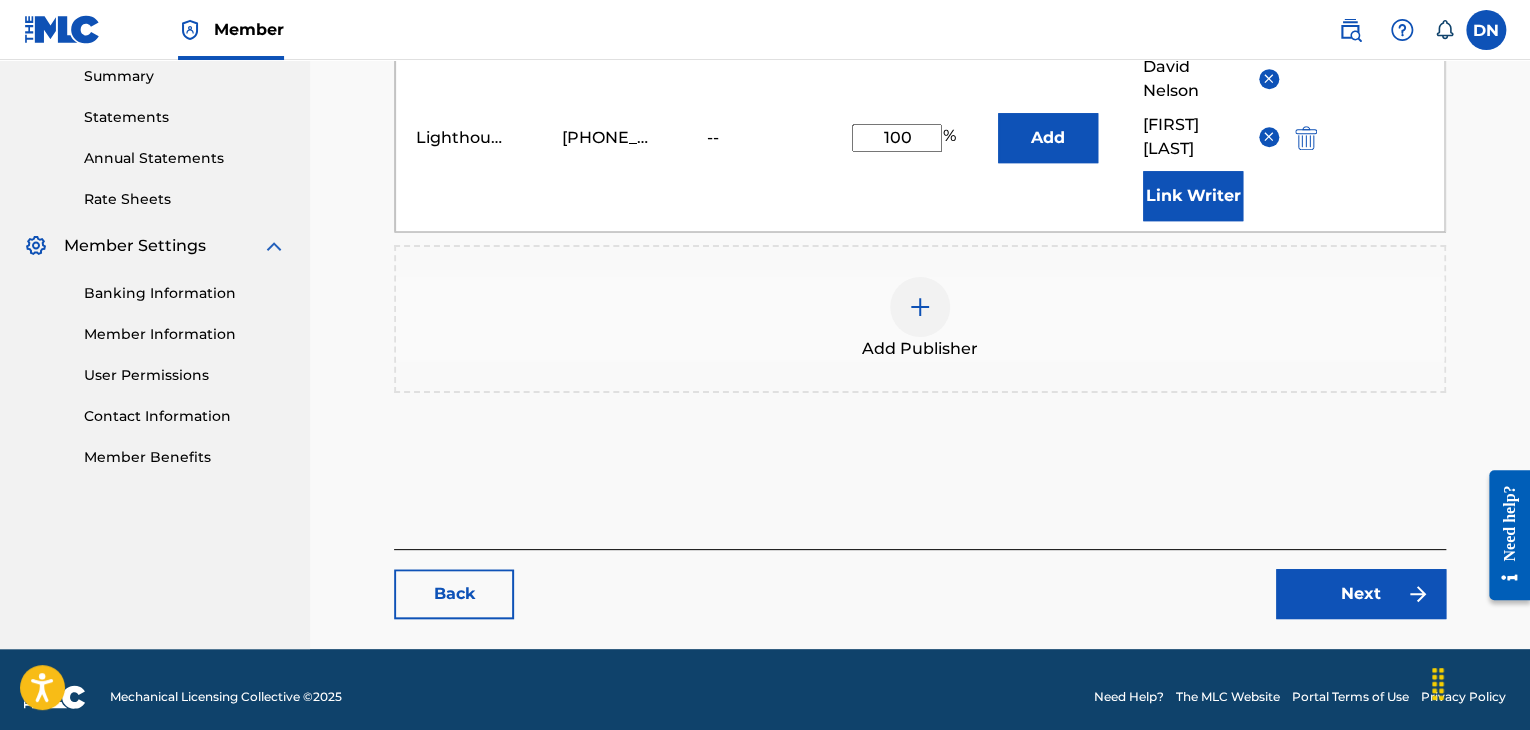 scroll, scrollTop: 665, scrollLeft: 0, axis: vertical 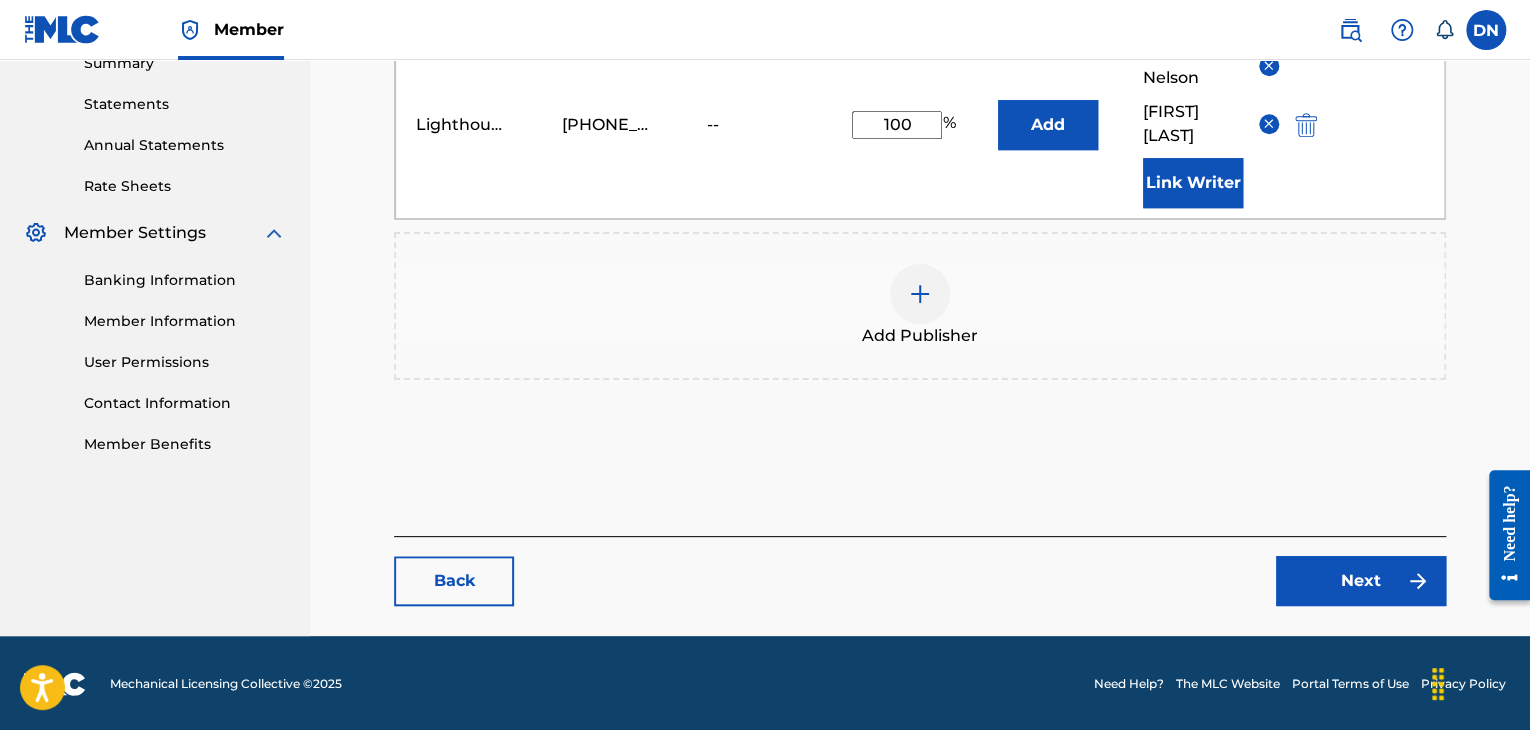 click on "Next" at bounding box center [1361, 581] 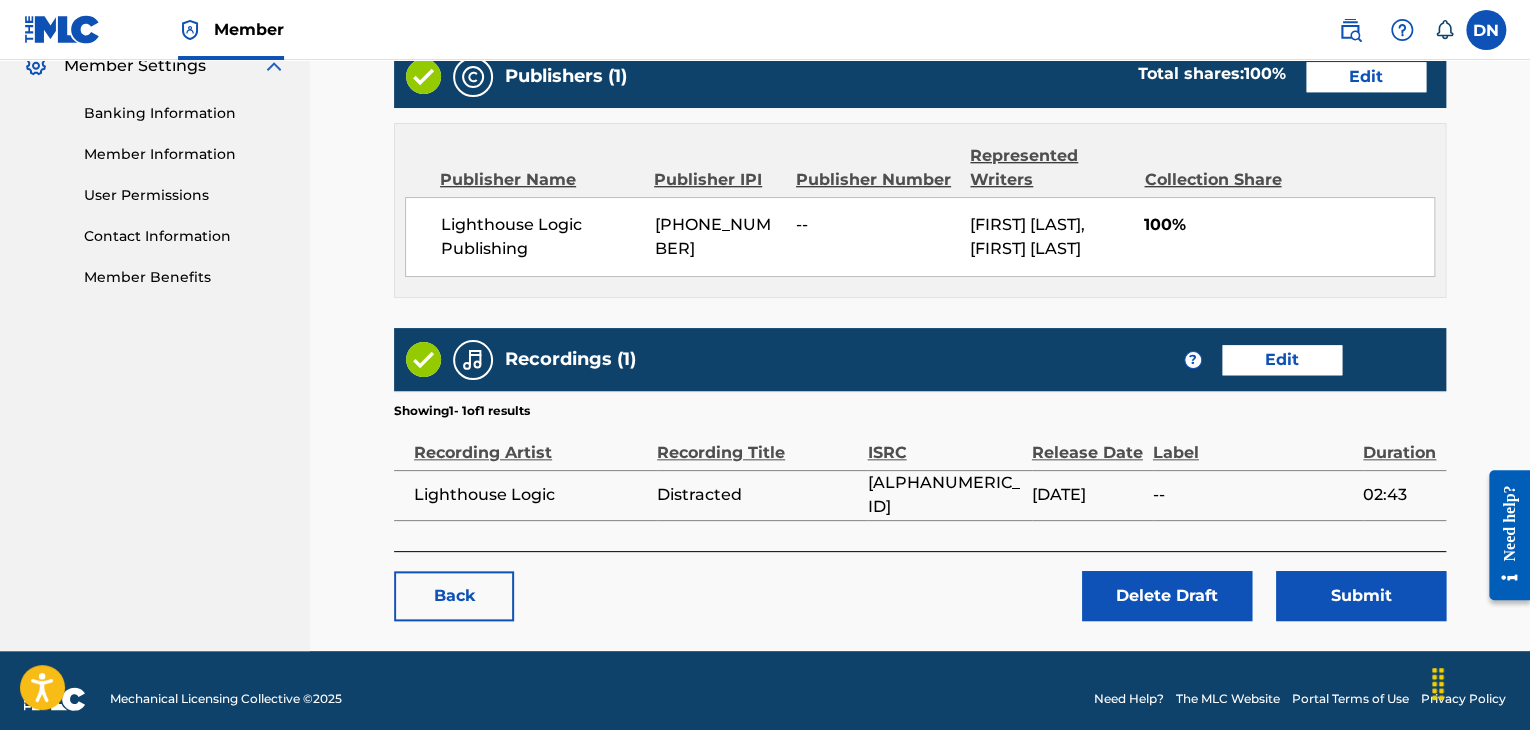 scroll, scrollTop: 847, scrollLeft: 0, axis: vertical 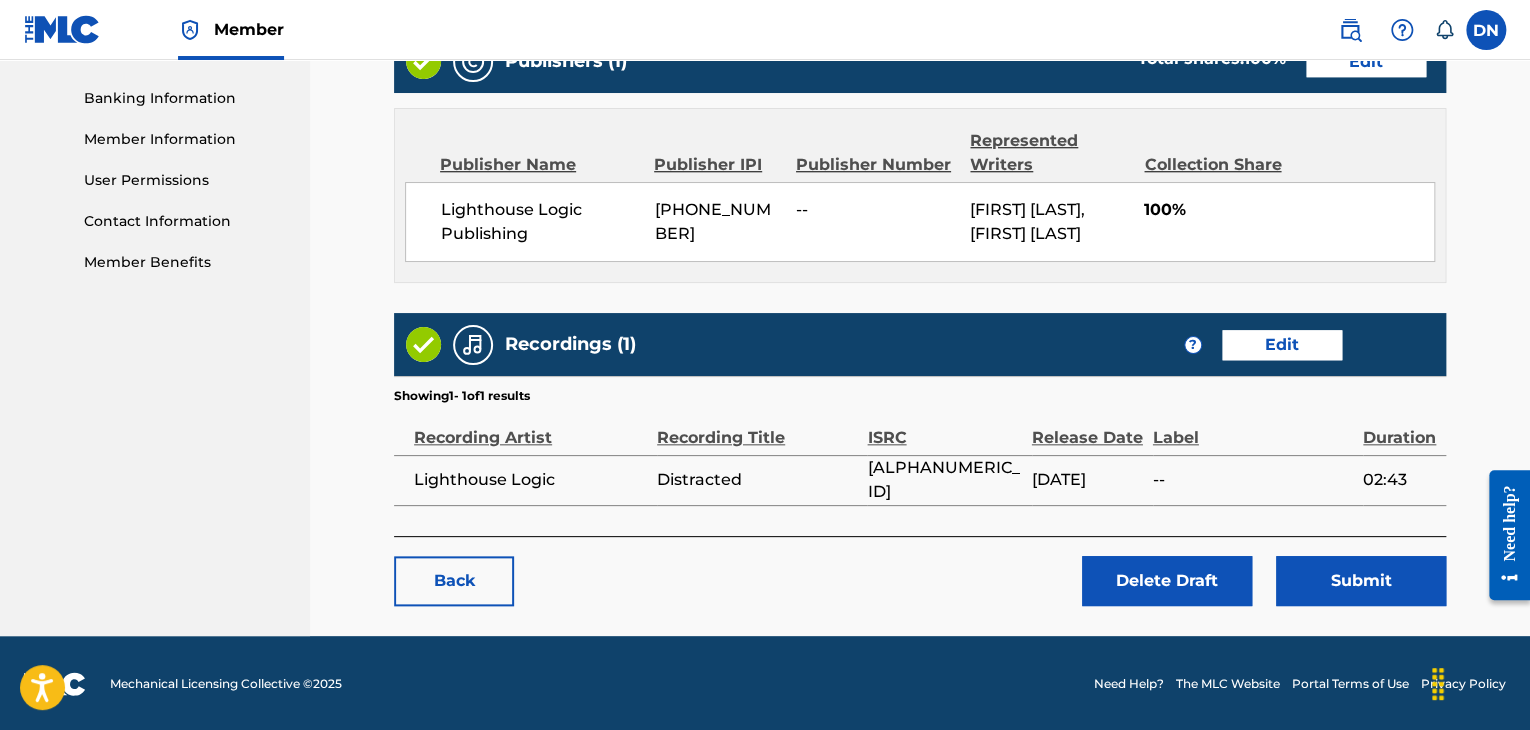 click on "Submit" at bounding box center (1361, 581) 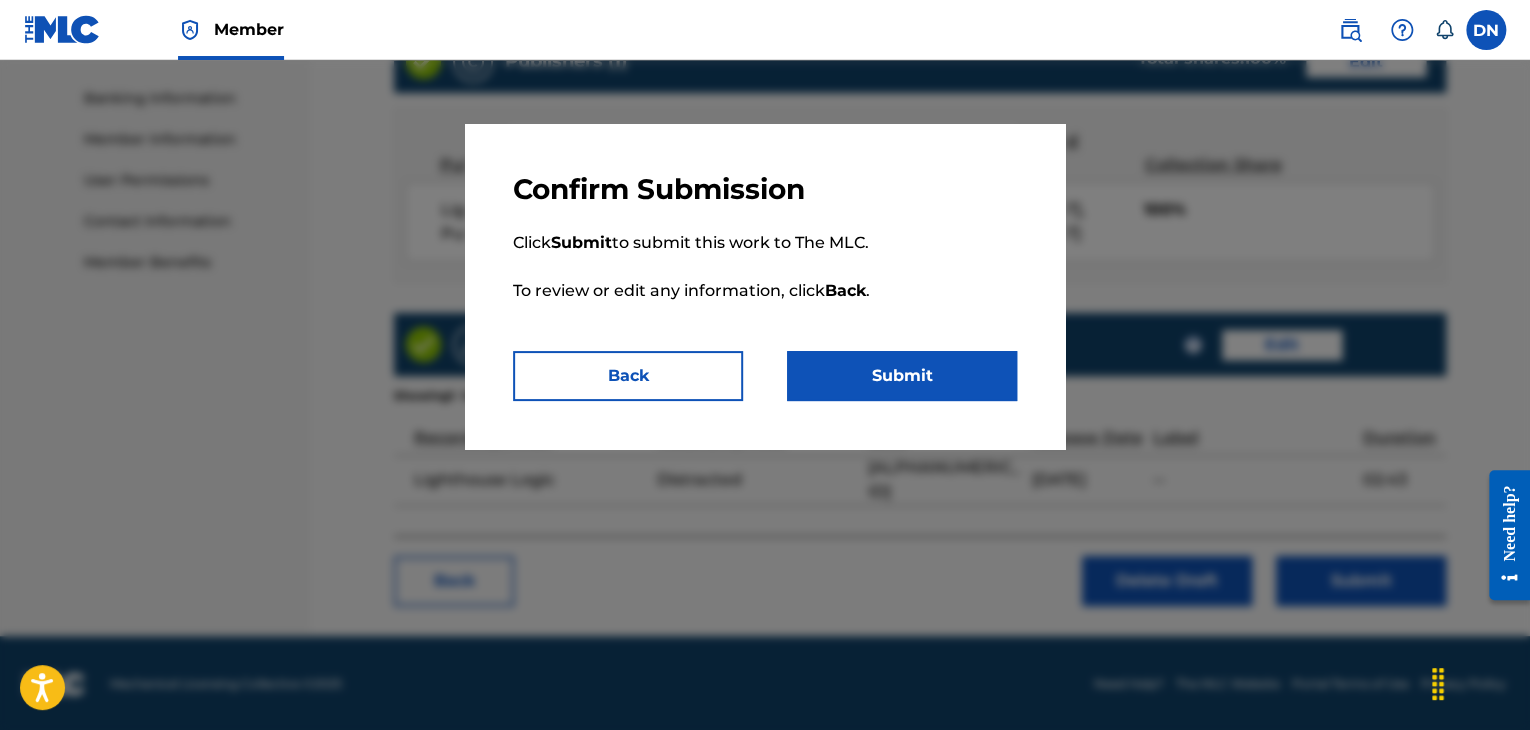 drag, startPoint x: 877, startPoint y: 357, endPoint x: 852, endPoint y: 362, distance: 25.495098 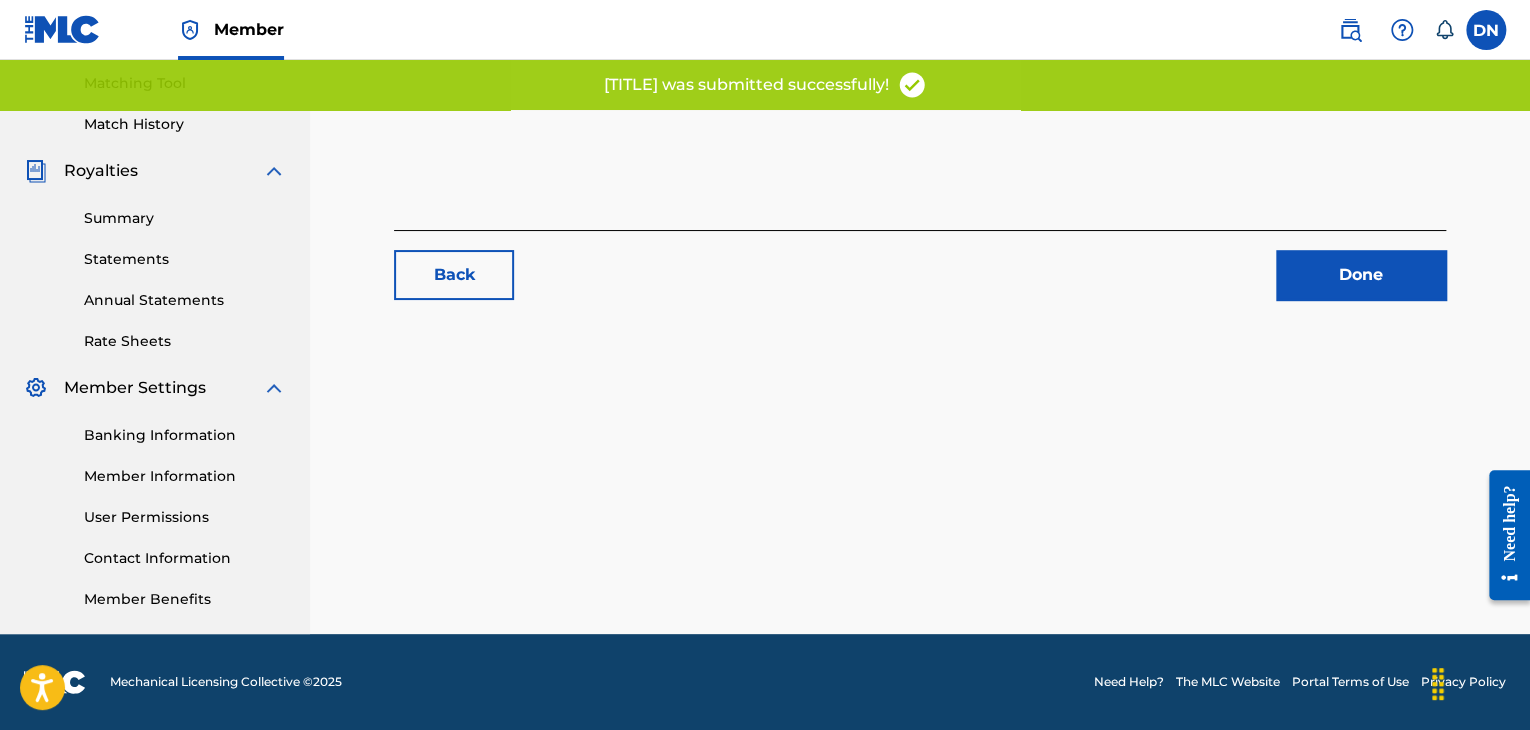 scroll, scrollTop: 0, scrollLeft: 0, axis: both 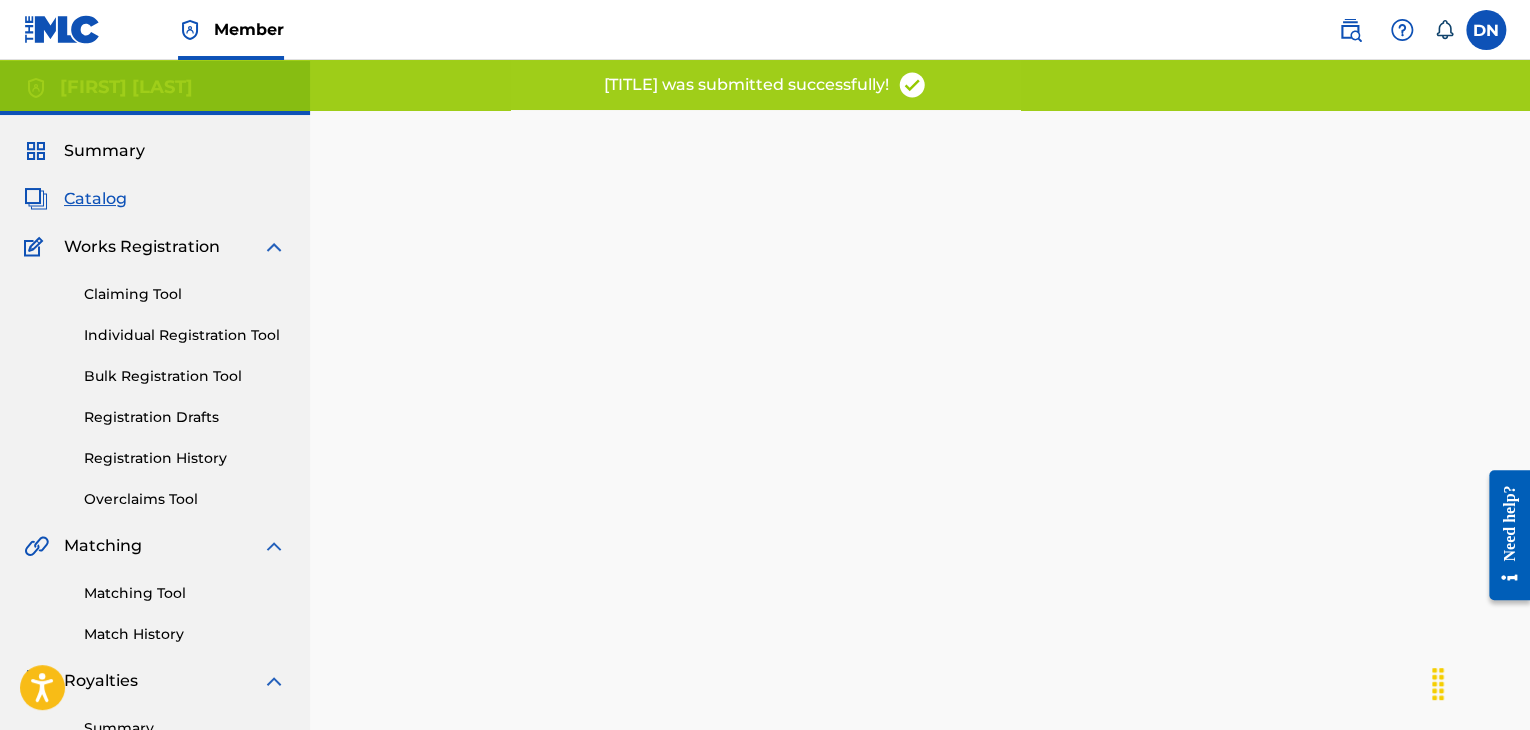 click on "Individual Registration Tool" at bounding box center [185, 335] 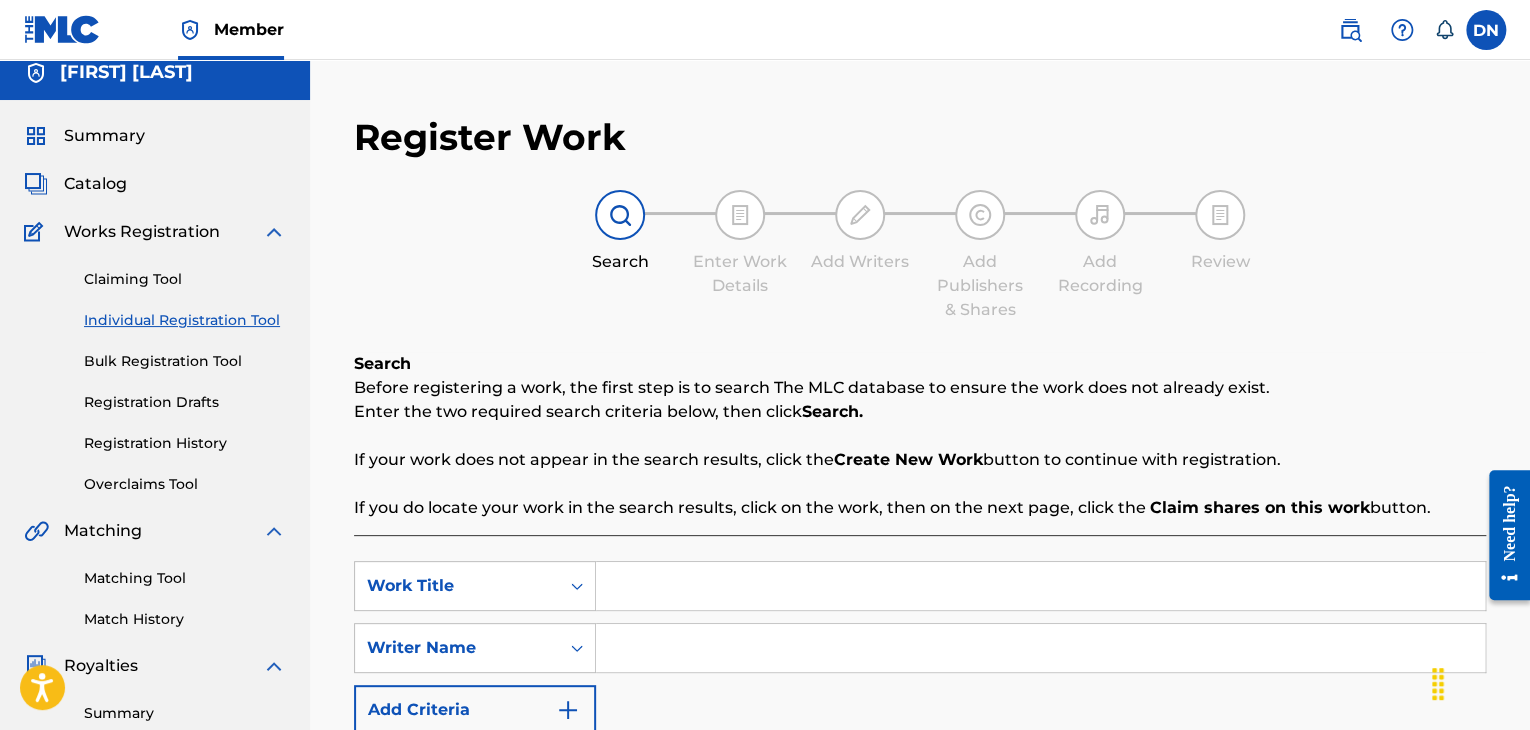 scroll, scrollTop: 0, scrollLeft: 0, axis: both 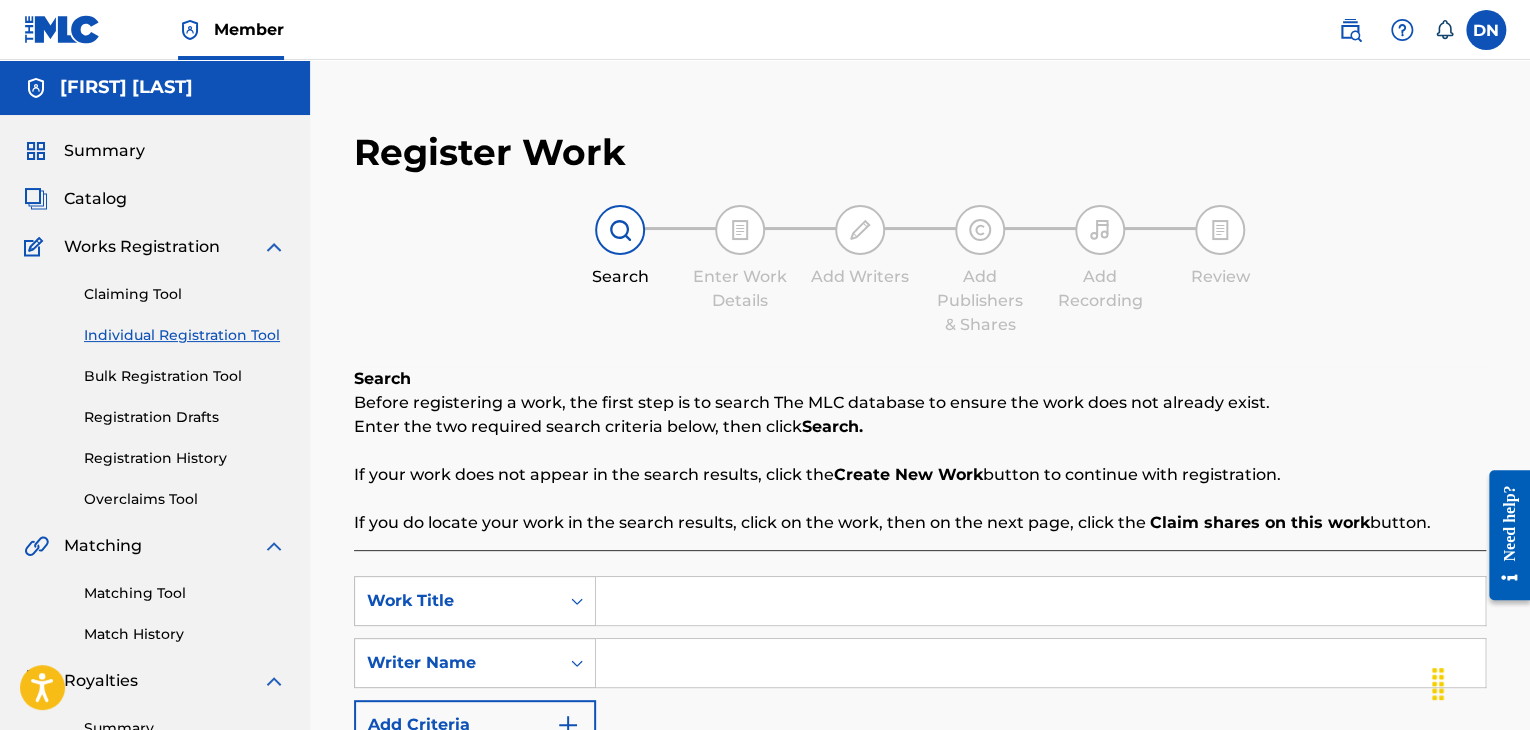 click on "Catalog" at bounding box center (95, 199) 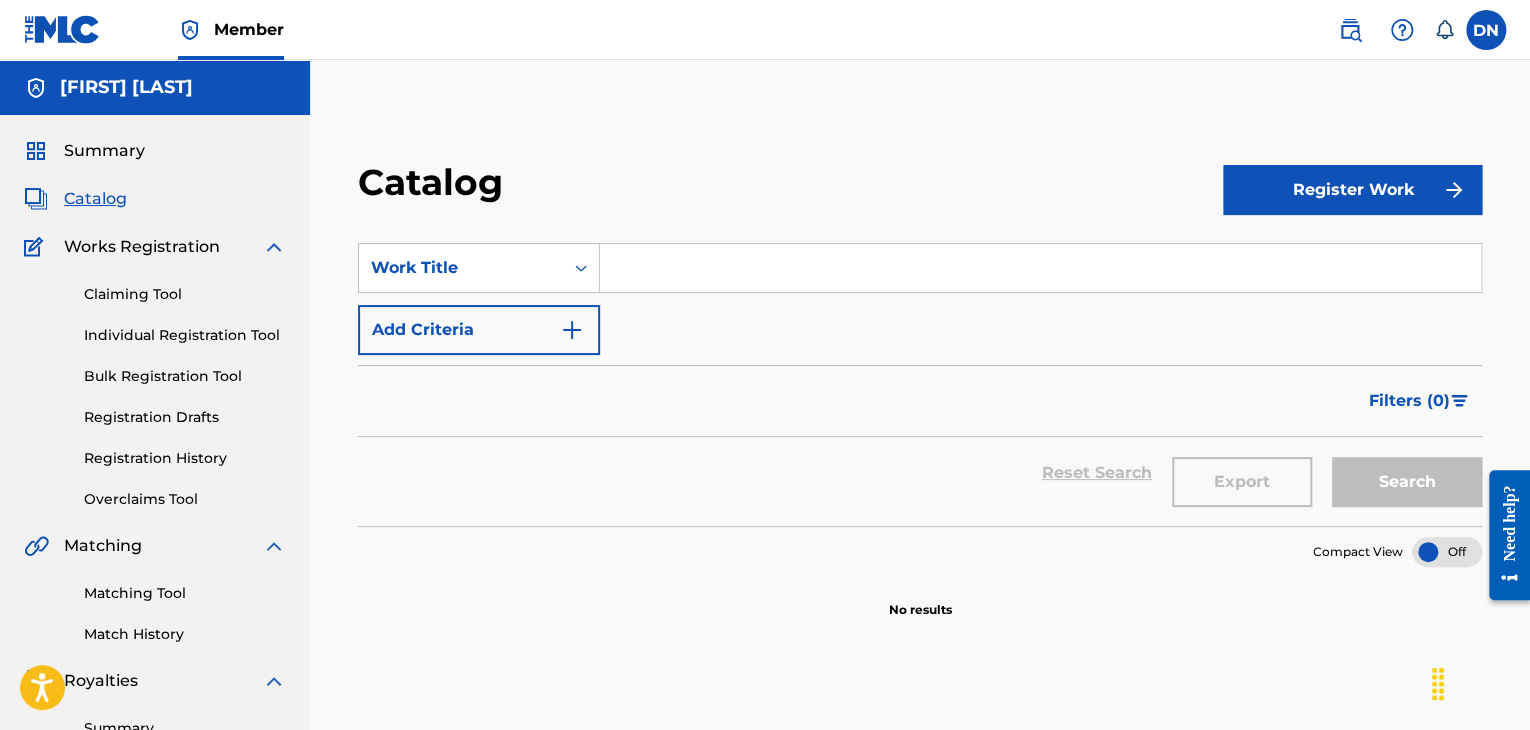 scroll, scrollTop: 0, scrollLeft: 0, axis: both 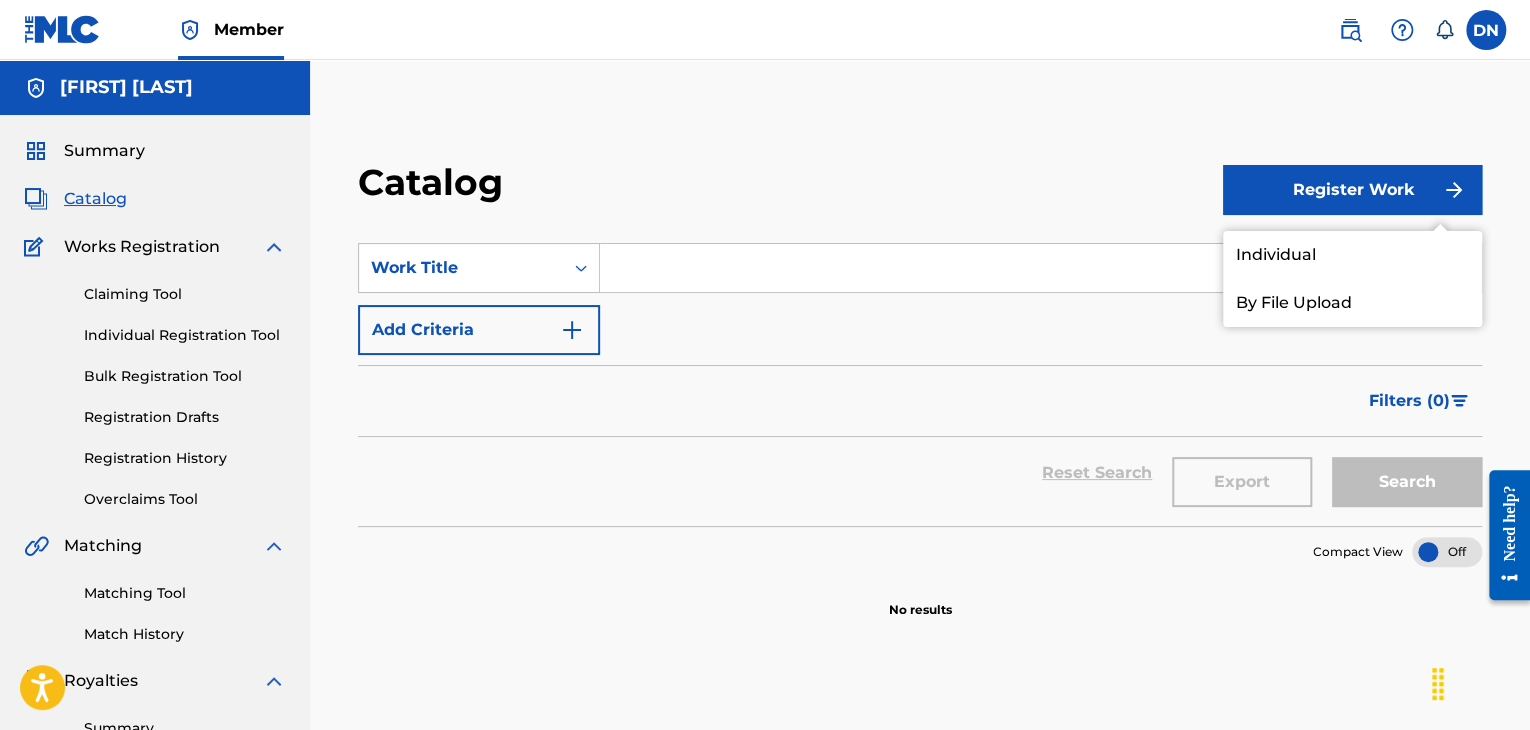 click on "Individual" at bounding box center [1352, 255] 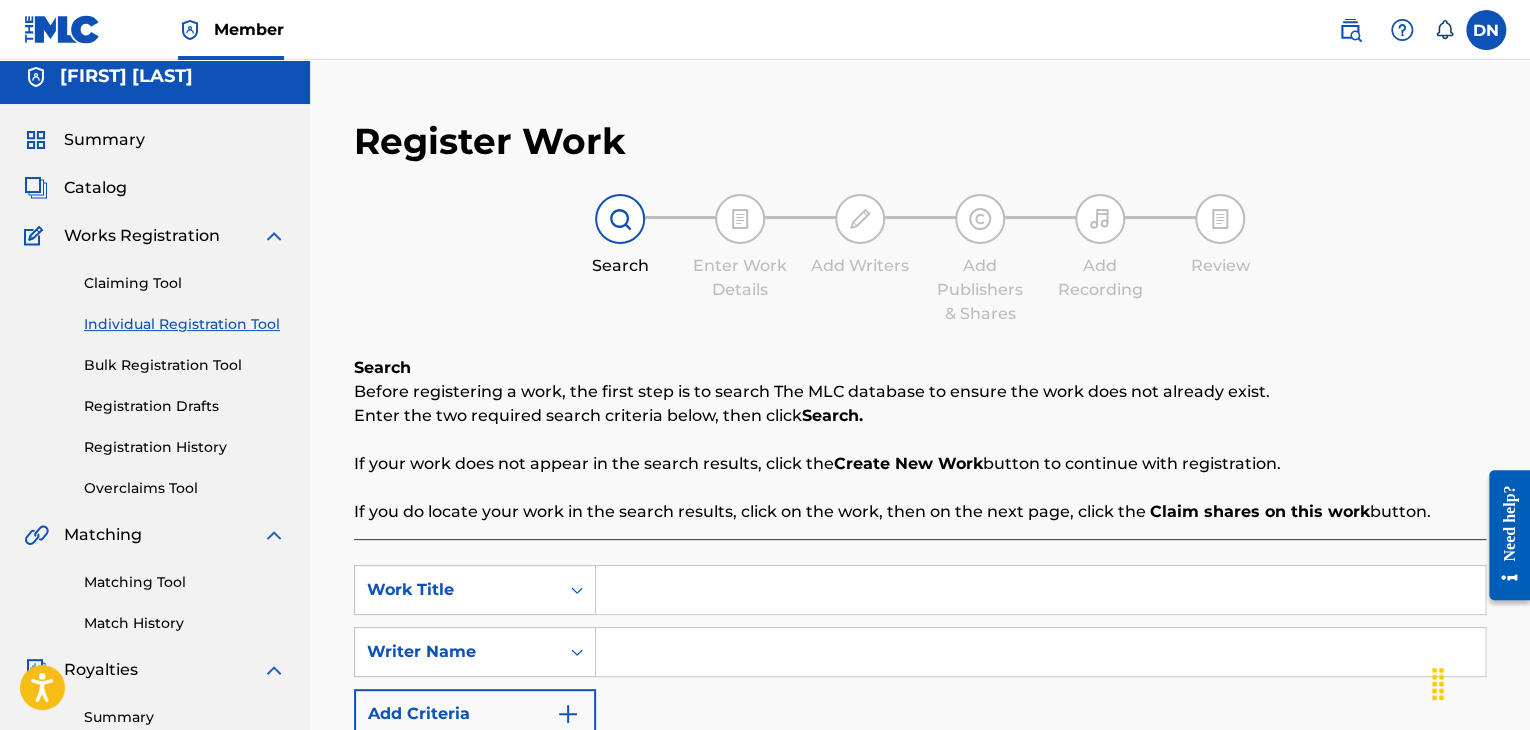 scroll, scrollTop: 0, scrollLeft: 0, axis: both 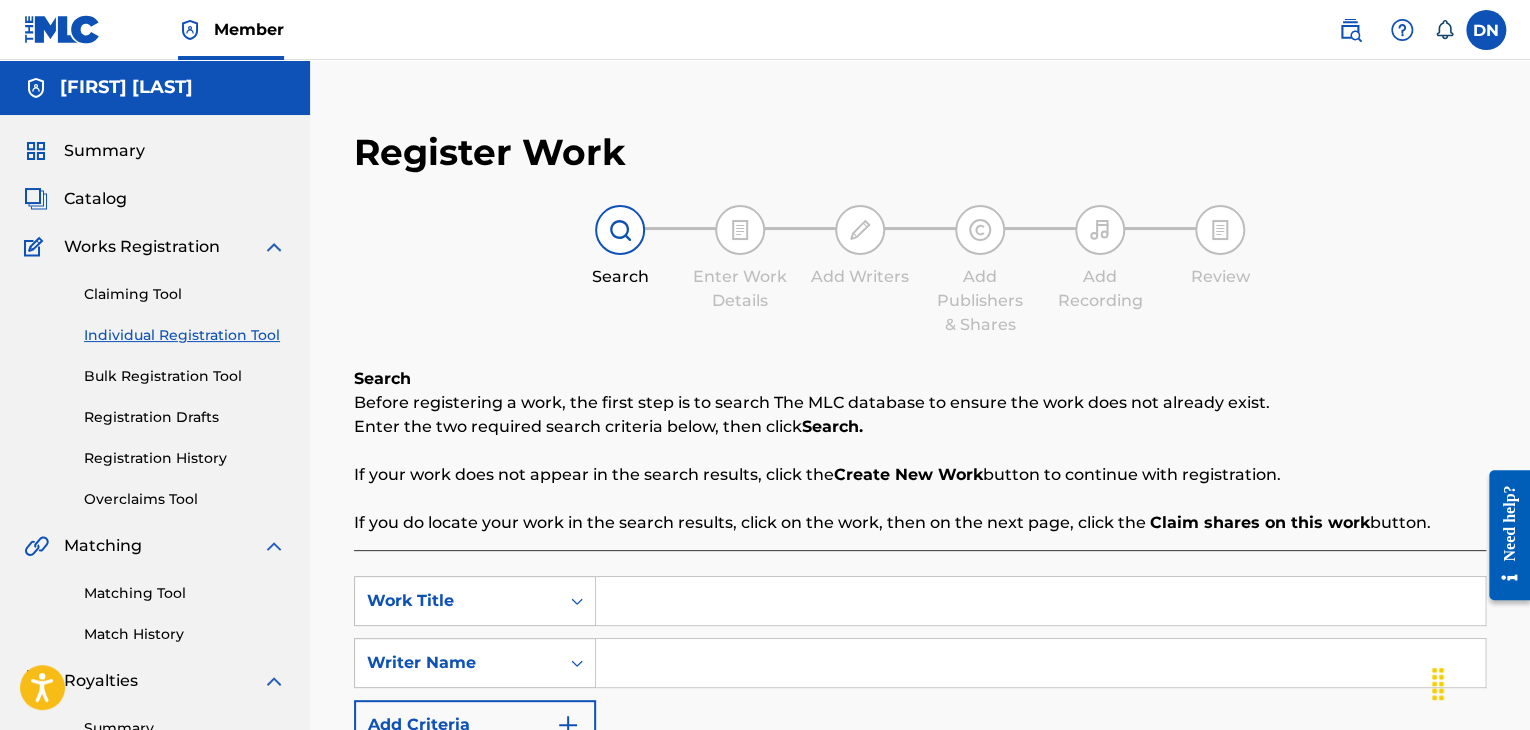click on "Summary Catalog Works Registration Claiming Tool Individual Registration Tool Bulk Registration Tool Registration Drafts Registration History Overclaims Tool Matching Matching Tool Match History Royalties Summary Statements Annual Statements Rate Sheets Member Settings Banking Information Member Information User Permissions Contact Information Member Benefits" at bounding box center (155, 629) 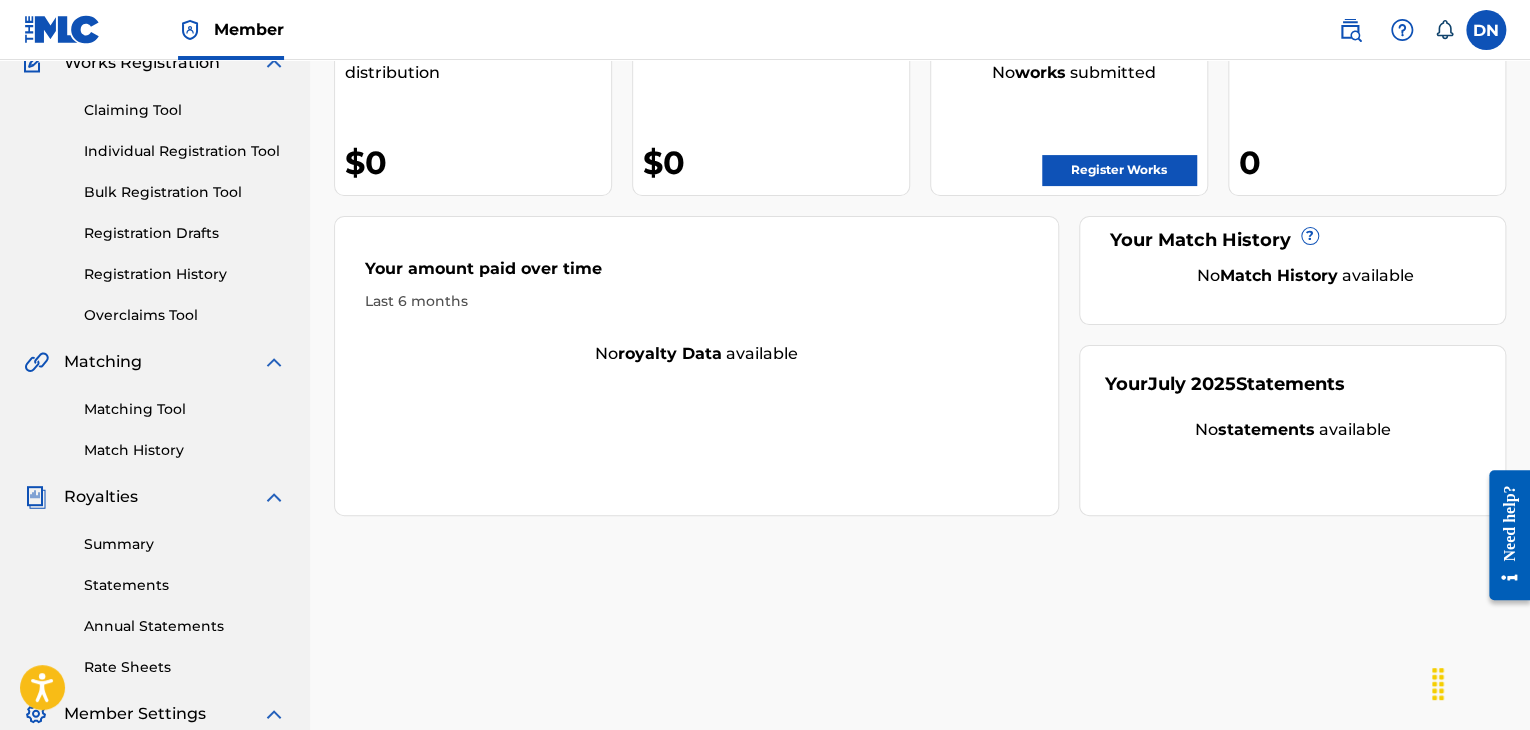 scroll, scrollTop: 177, scrollLeft: 0, axis: vertical 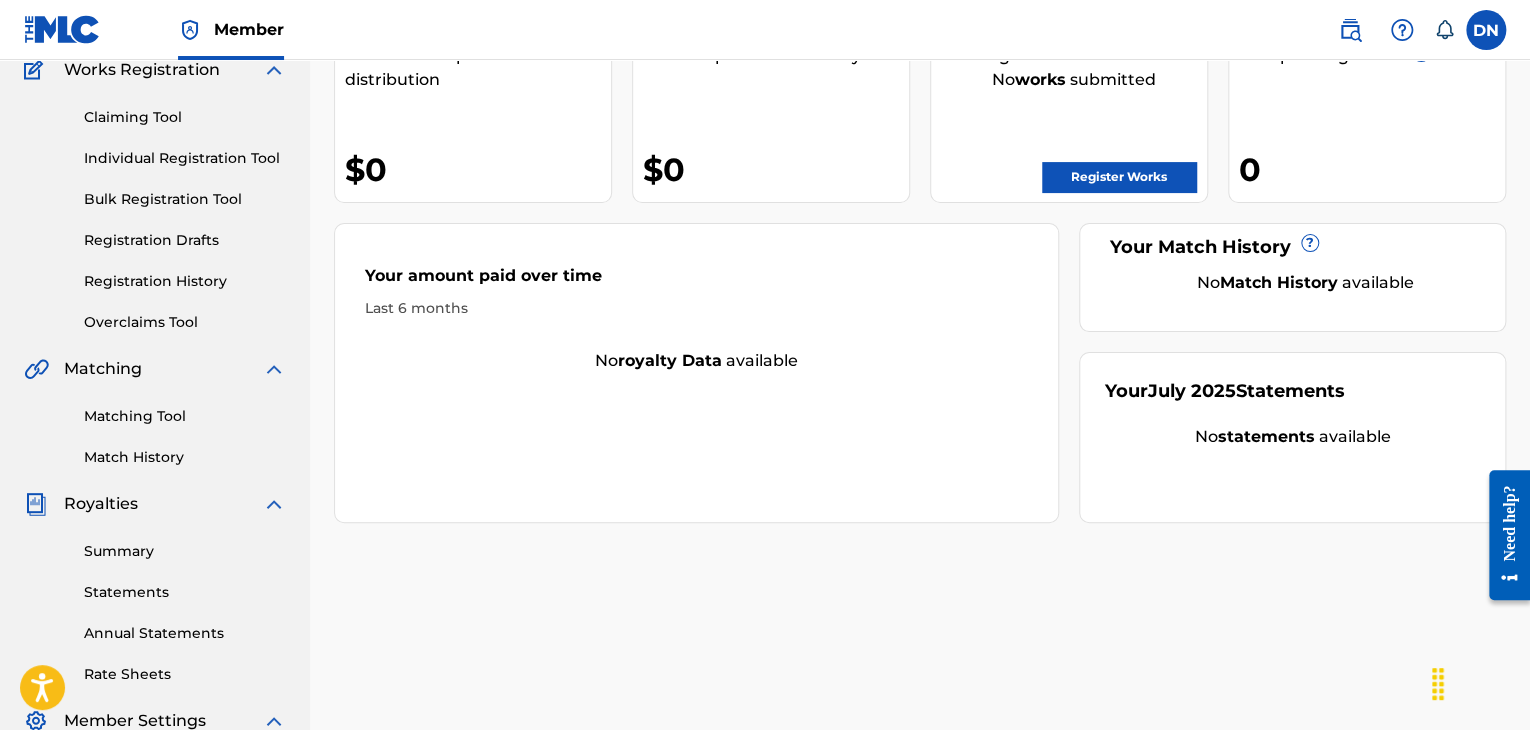 click on "Registration Drafts" at bounding box center (185, 240) 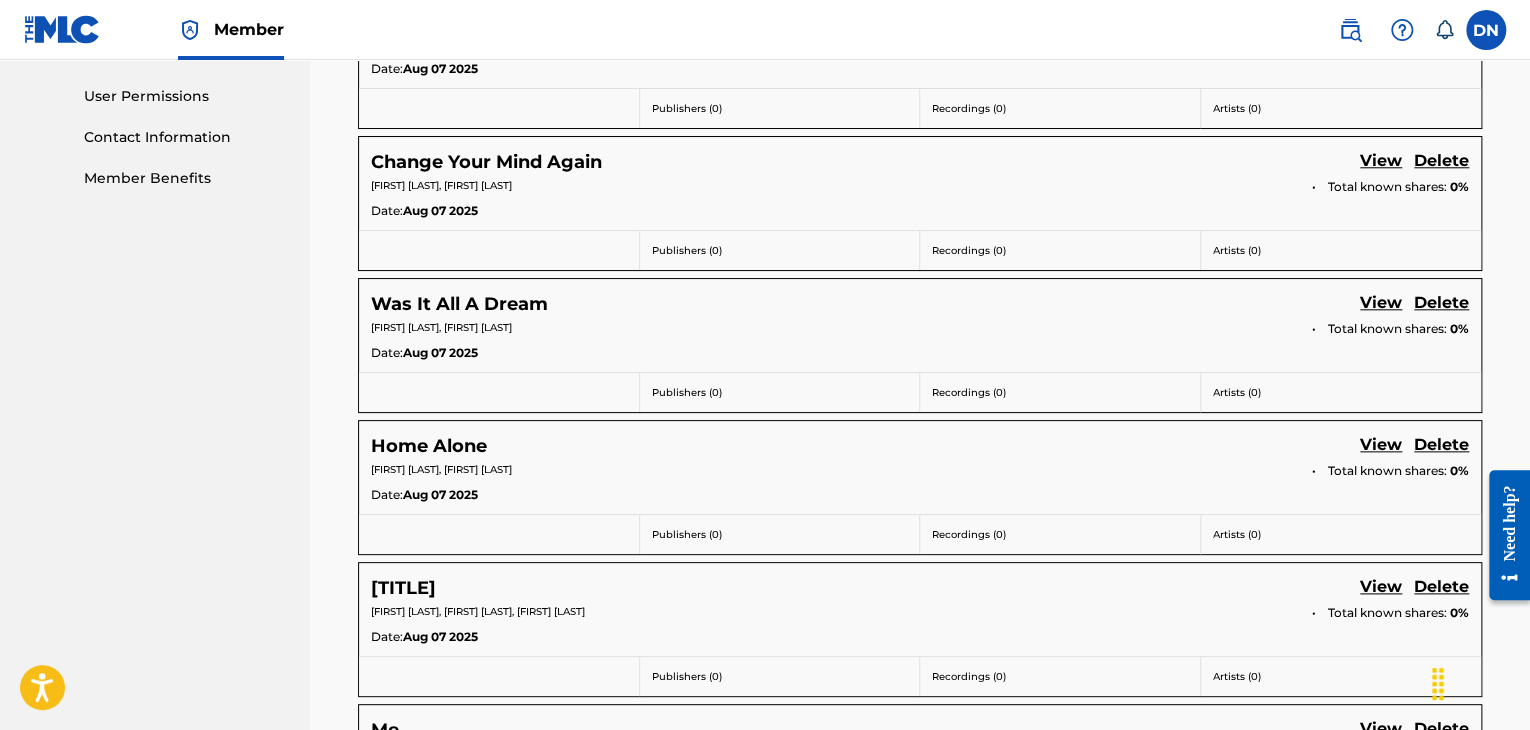 scroll, scrollTop: 1162, scrollLeft: 0, axis: vertical 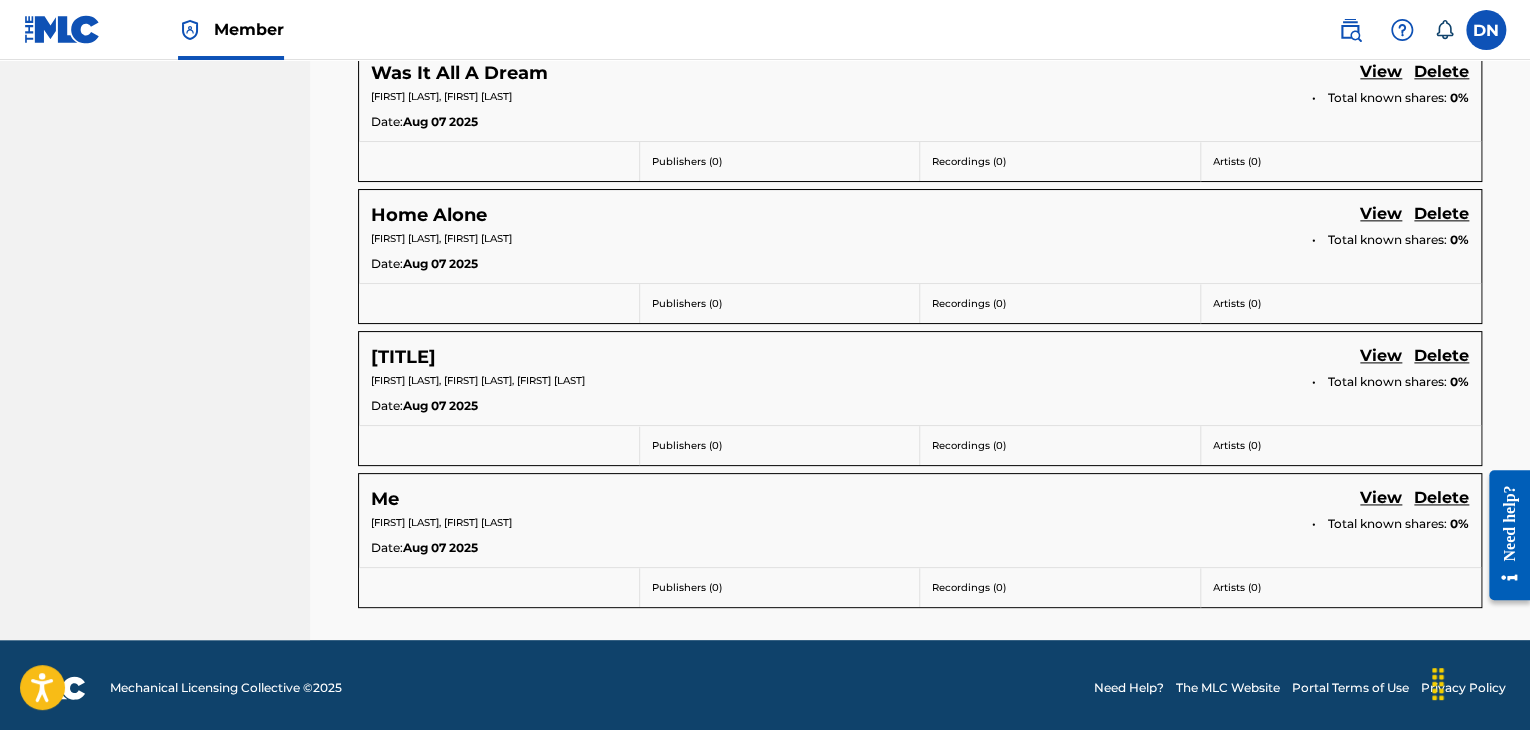 click on "View" at bounding box center [1381, 499] 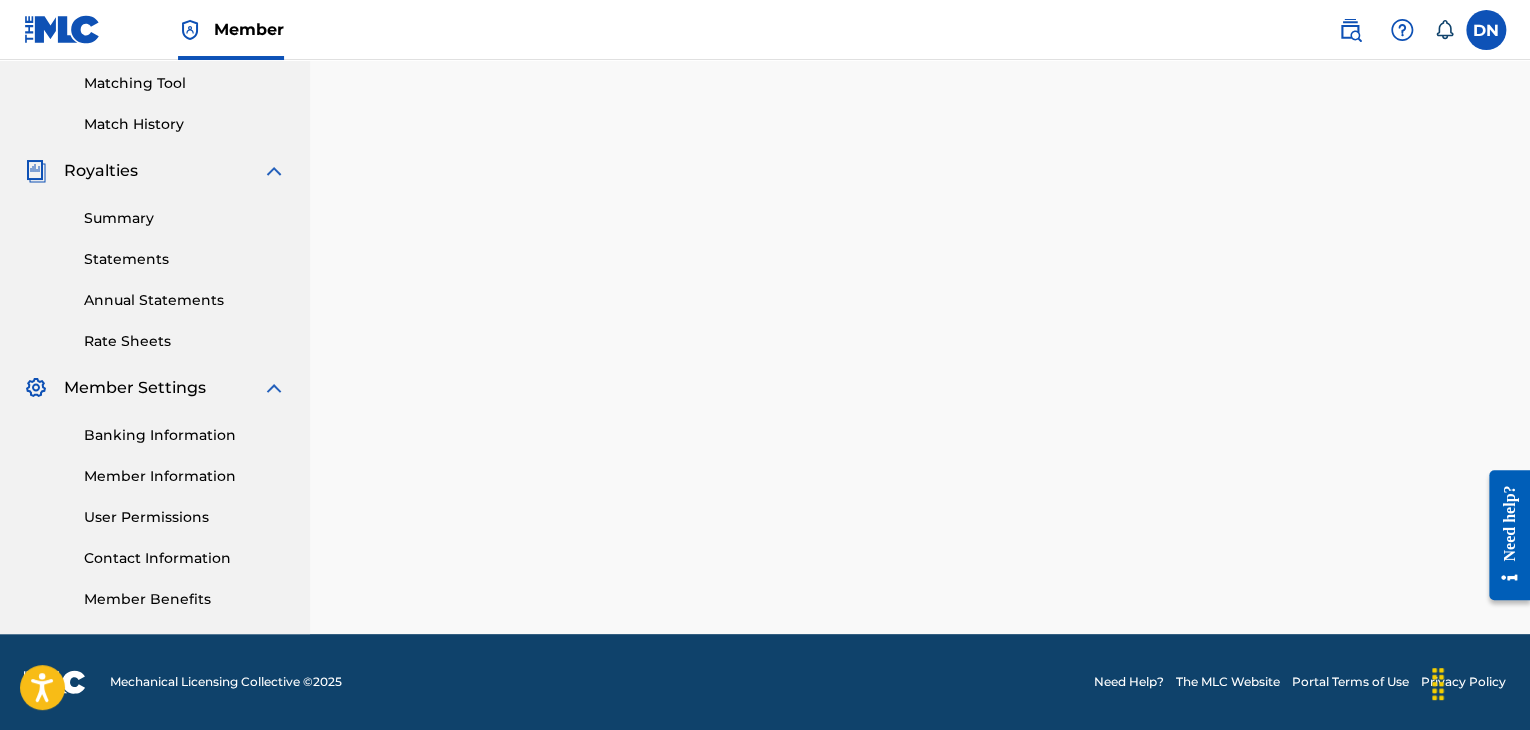 scroll, scrollTop: 0, scrollLeft: 0, axis: both 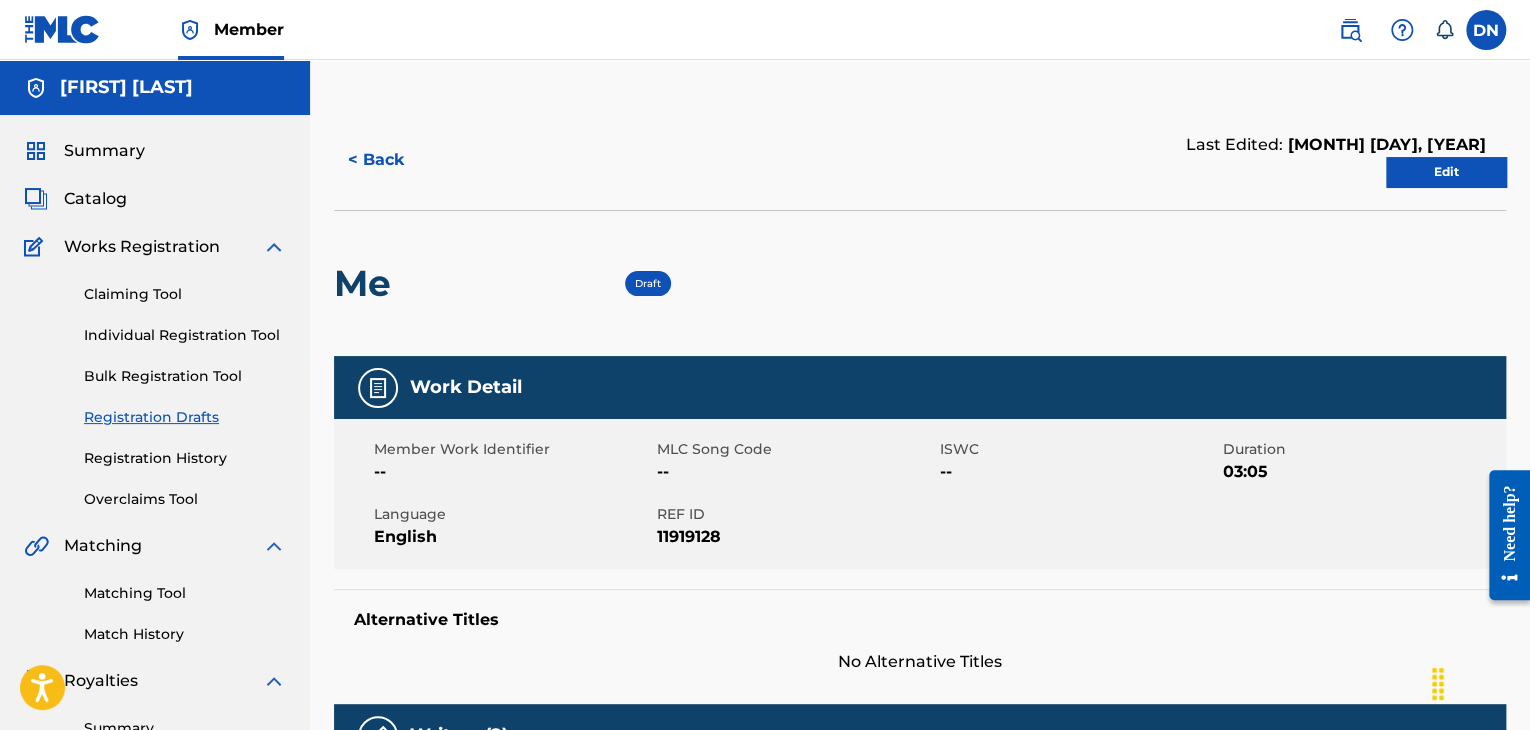 drag, startPoint x: 1203, startPoint y: 282, endPoint x: 1423, endPoint y: 163, distance: 250.12196 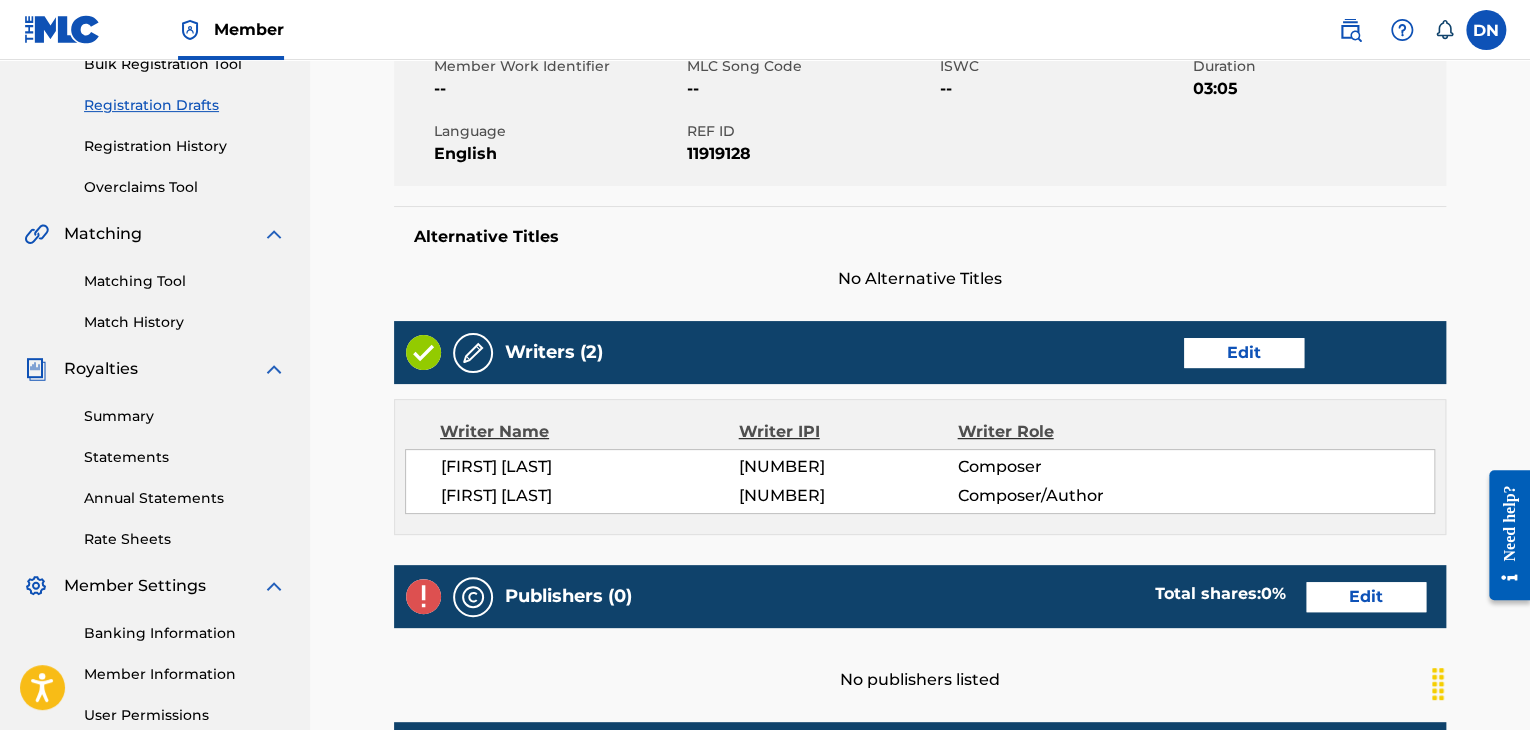 scroll, scrollTop: 510, scrollLeft: 0, axis: vertical 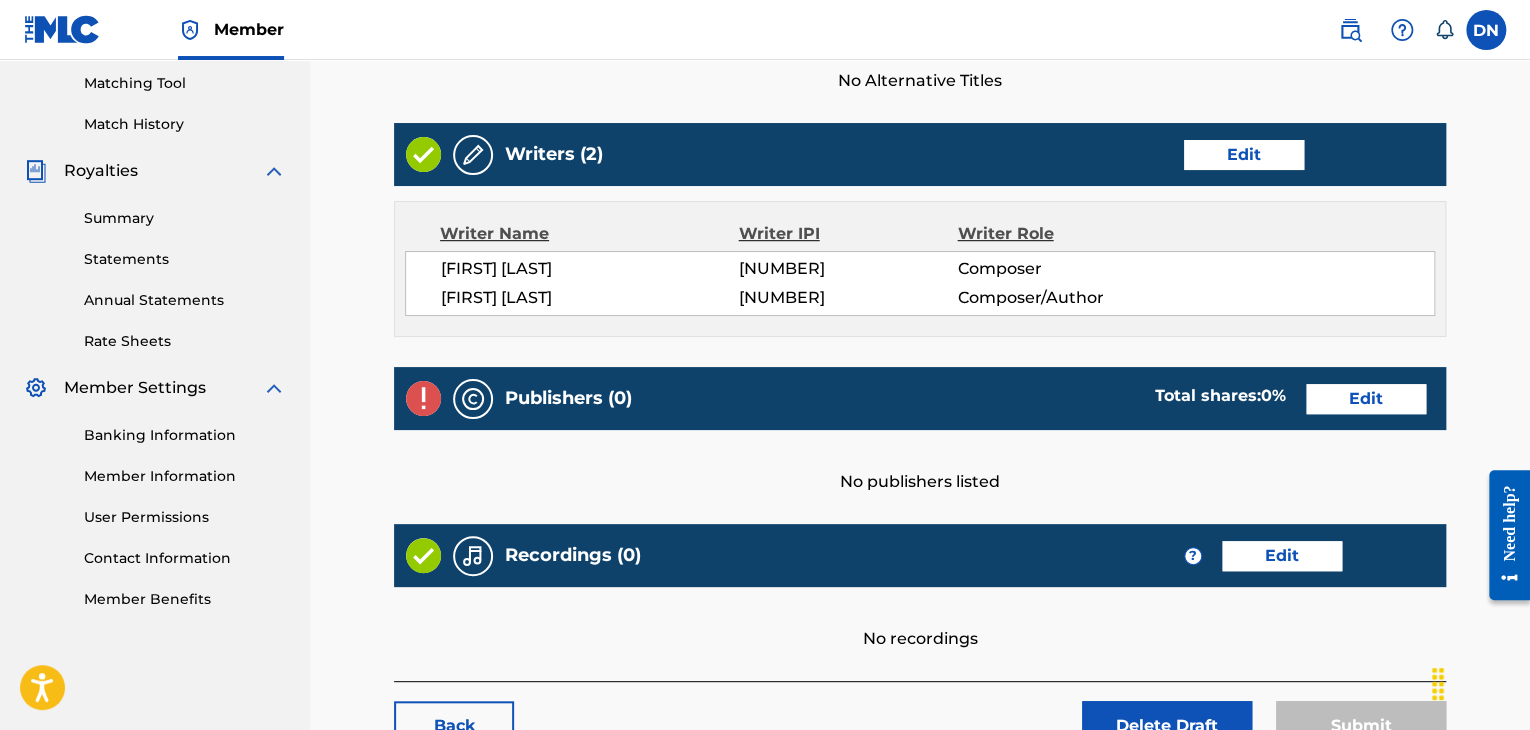 click on "Edit" at bounding box center (1366, 399) 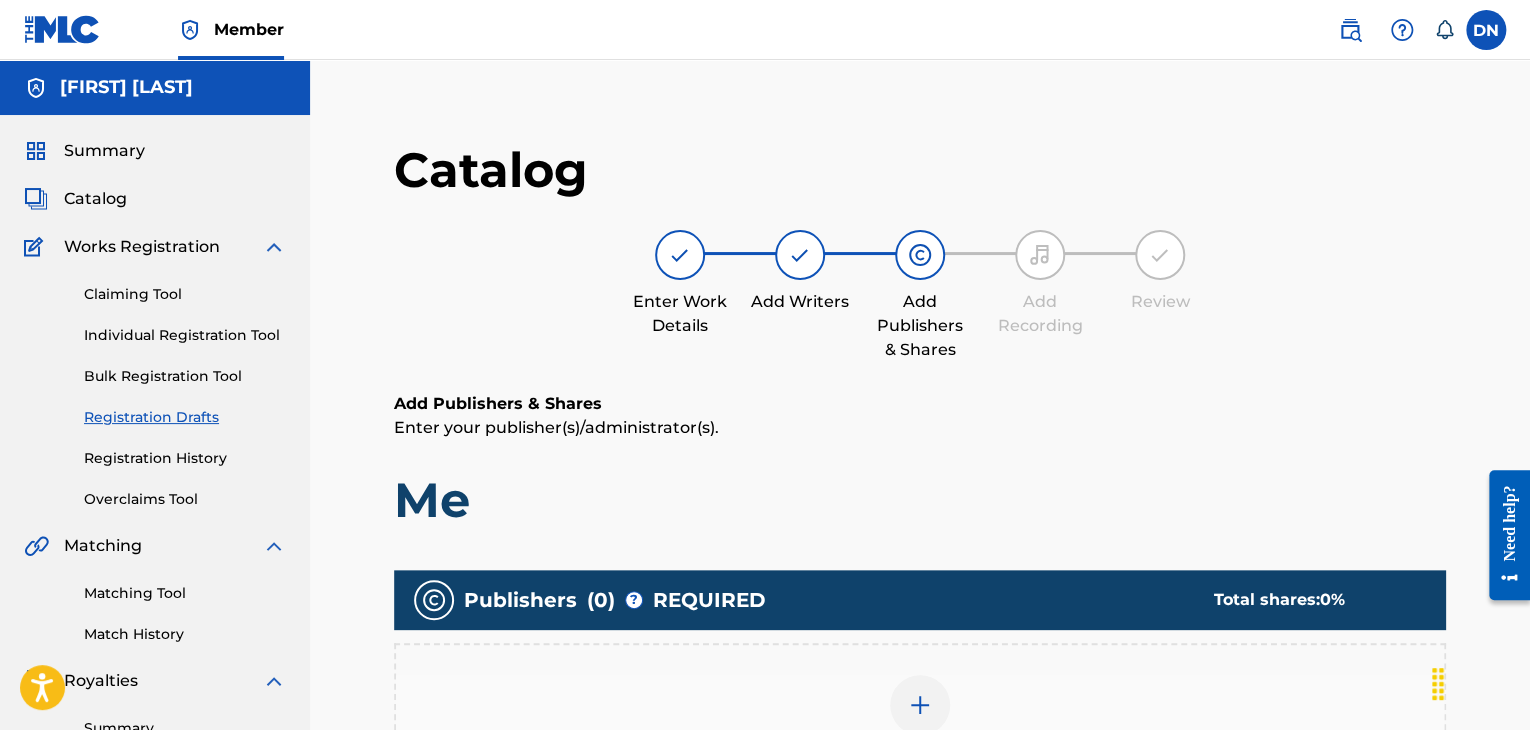 scroll, scrollTop: 399, scrollLeft: 0, axis: vertical 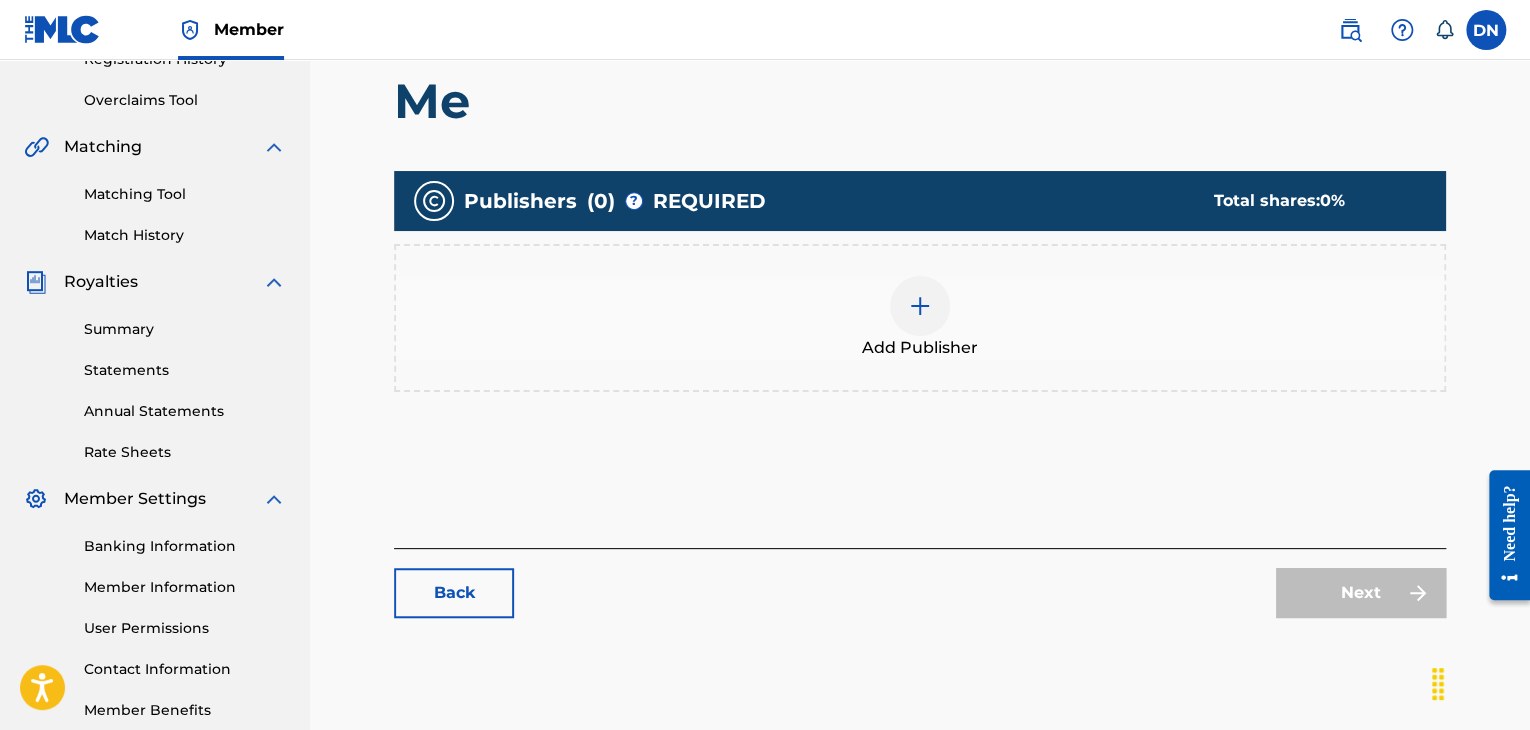 click at bounding box center [920, 306] 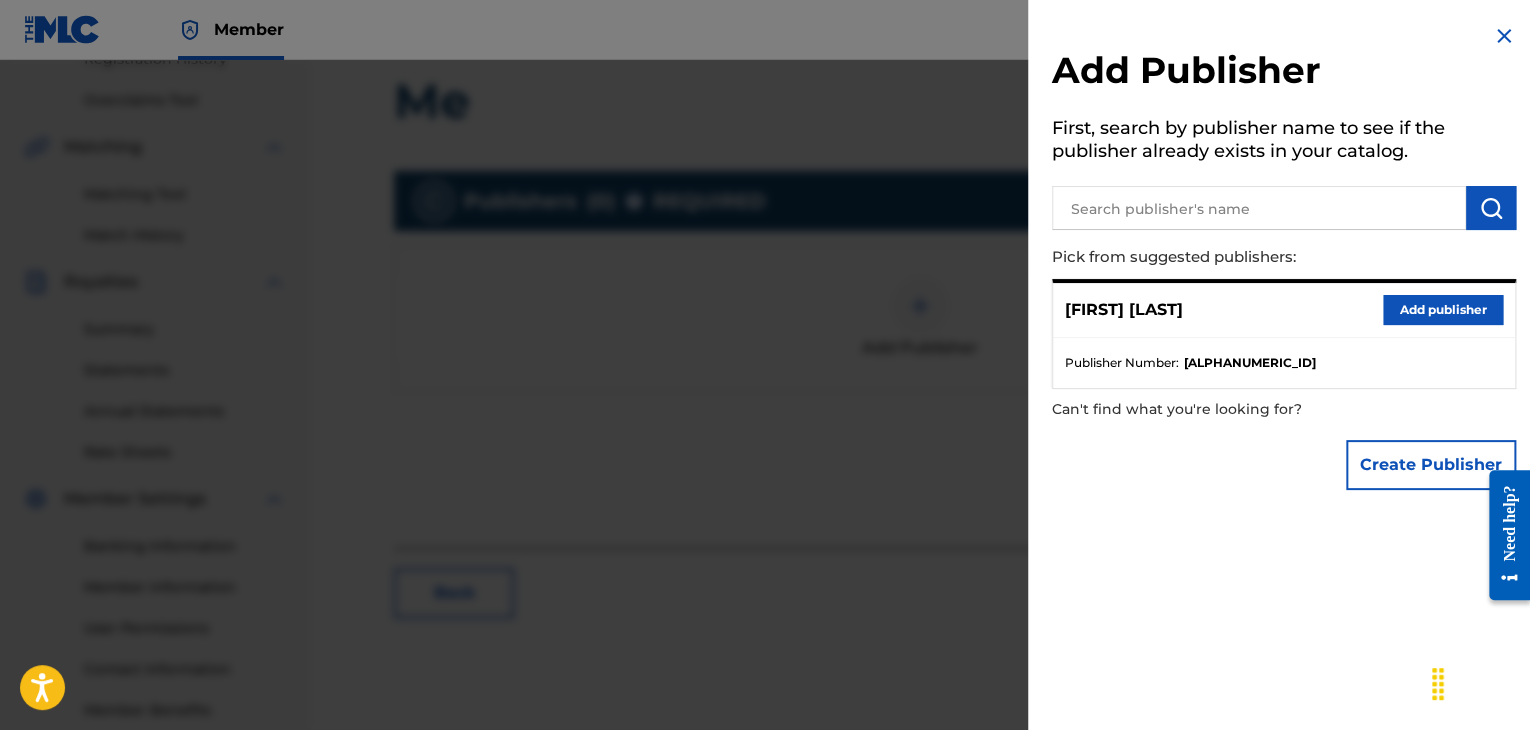 click at bounding box center (1259, 208) 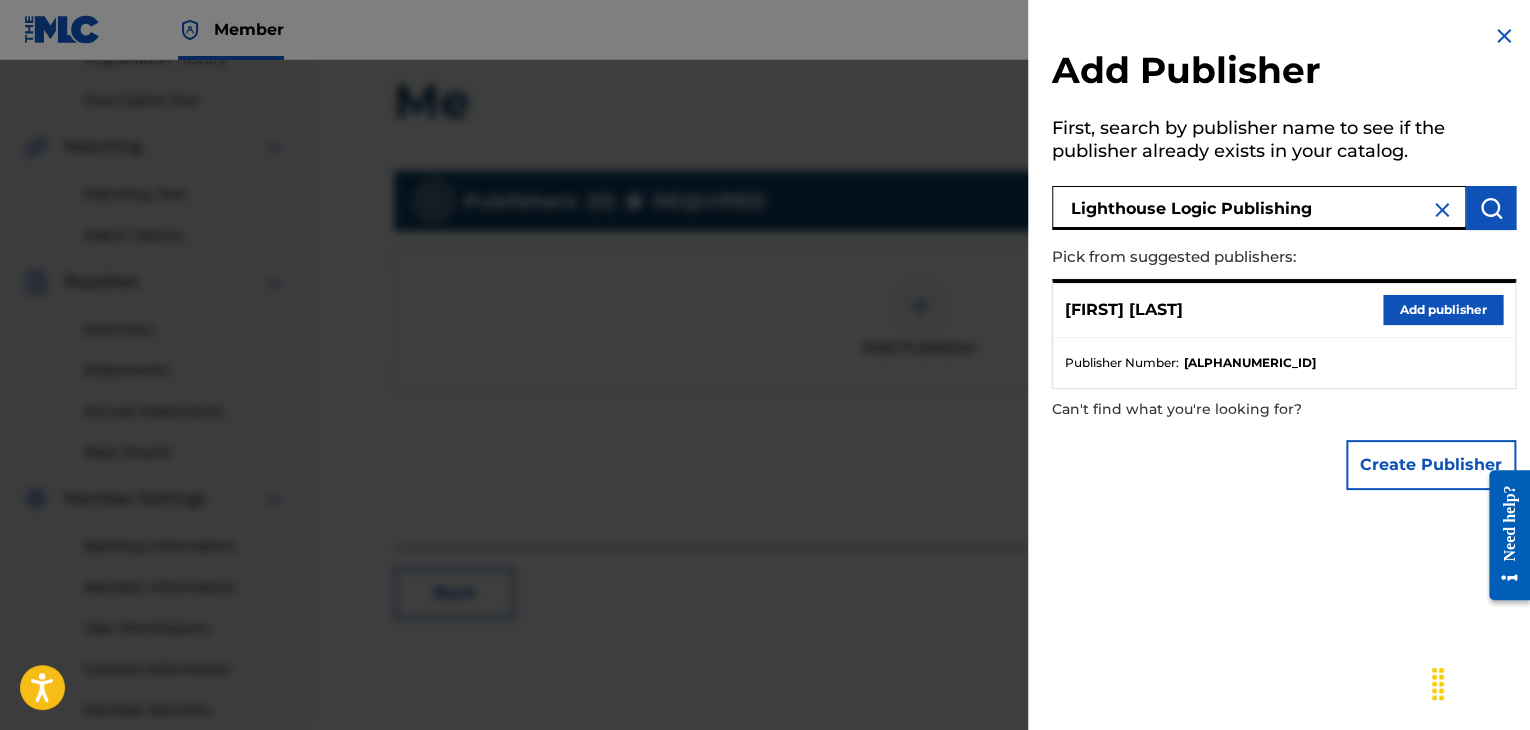 type on "Lighthouse Logic Publishing" 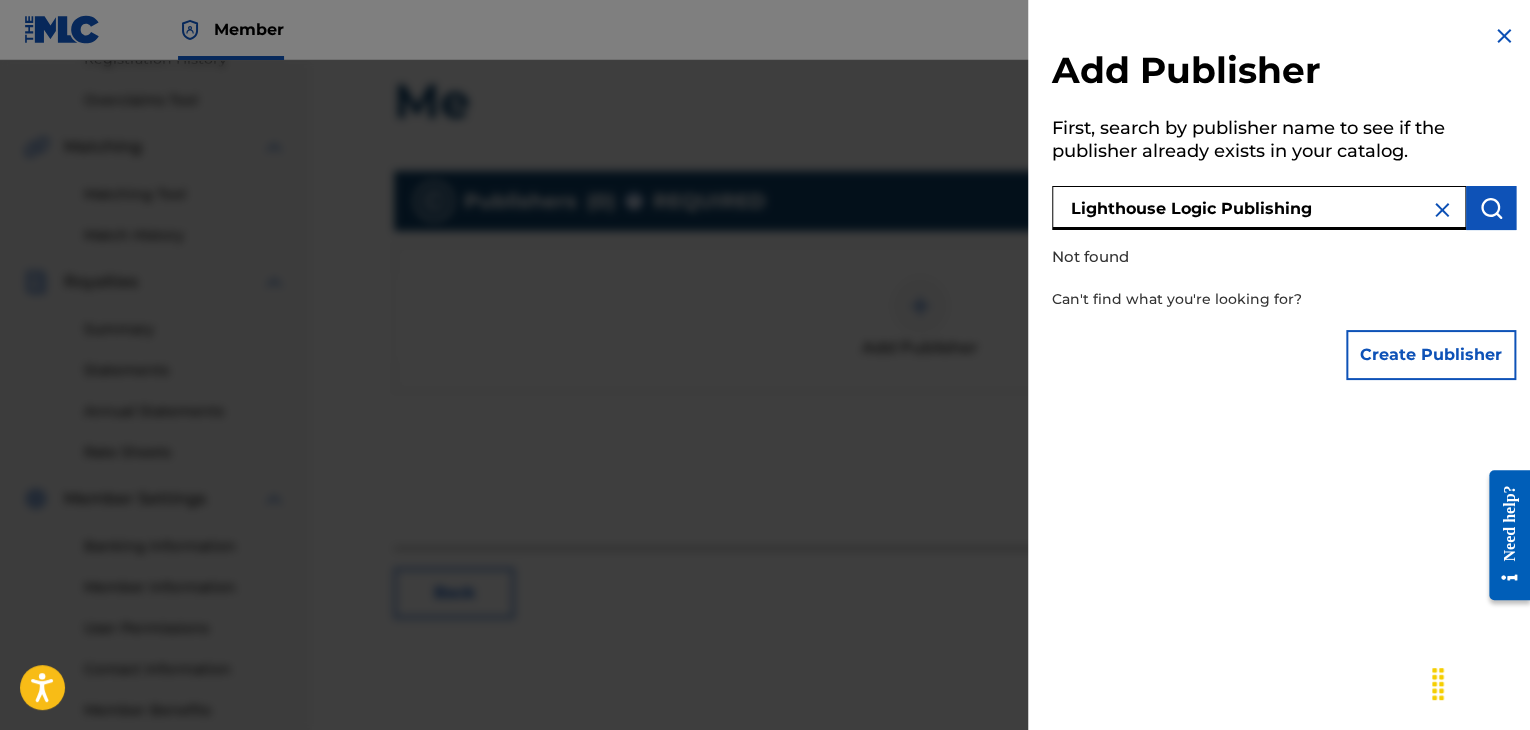 click on "Create Publisher" at bounding box center (1431, 355) 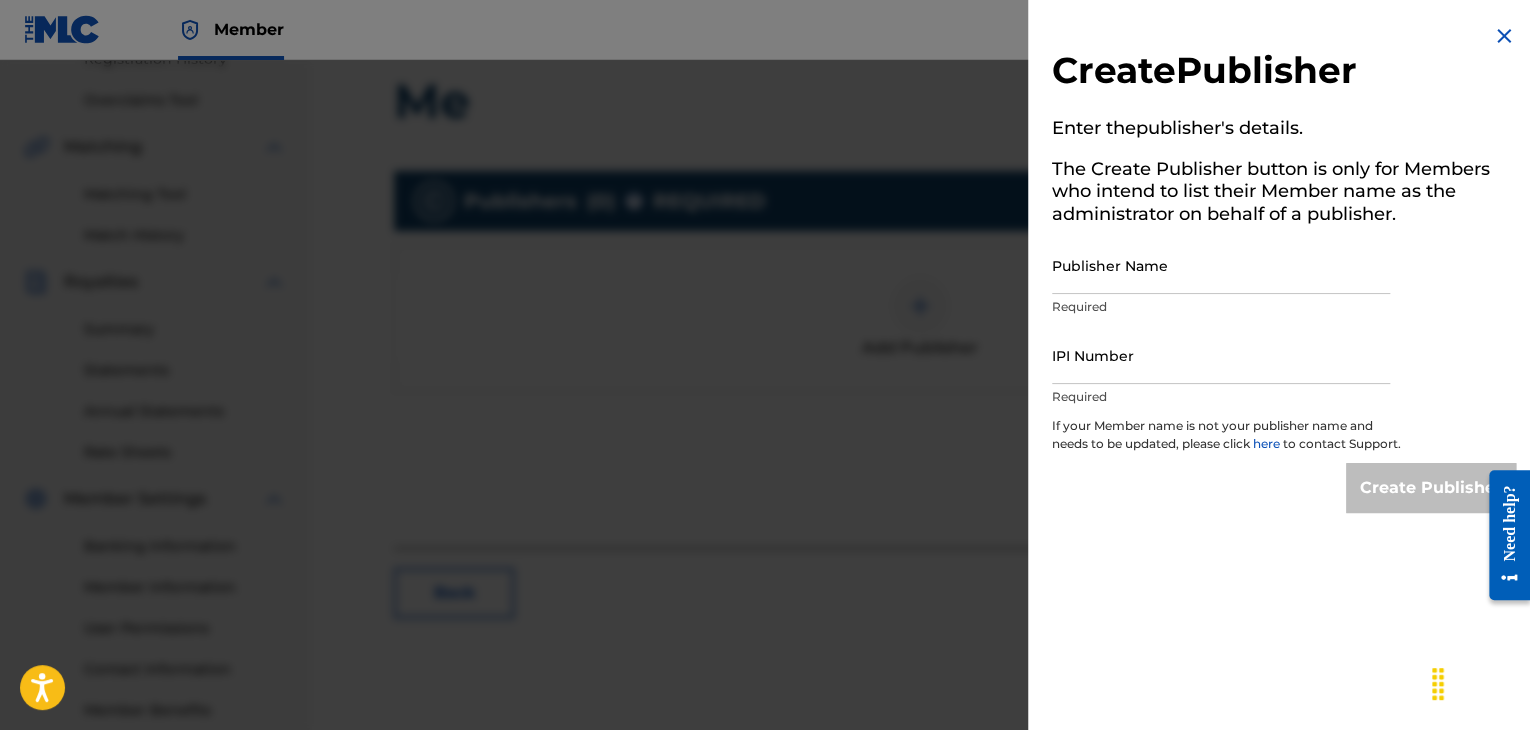 click on "Publisher Name" at bounding box center [1221, 265] 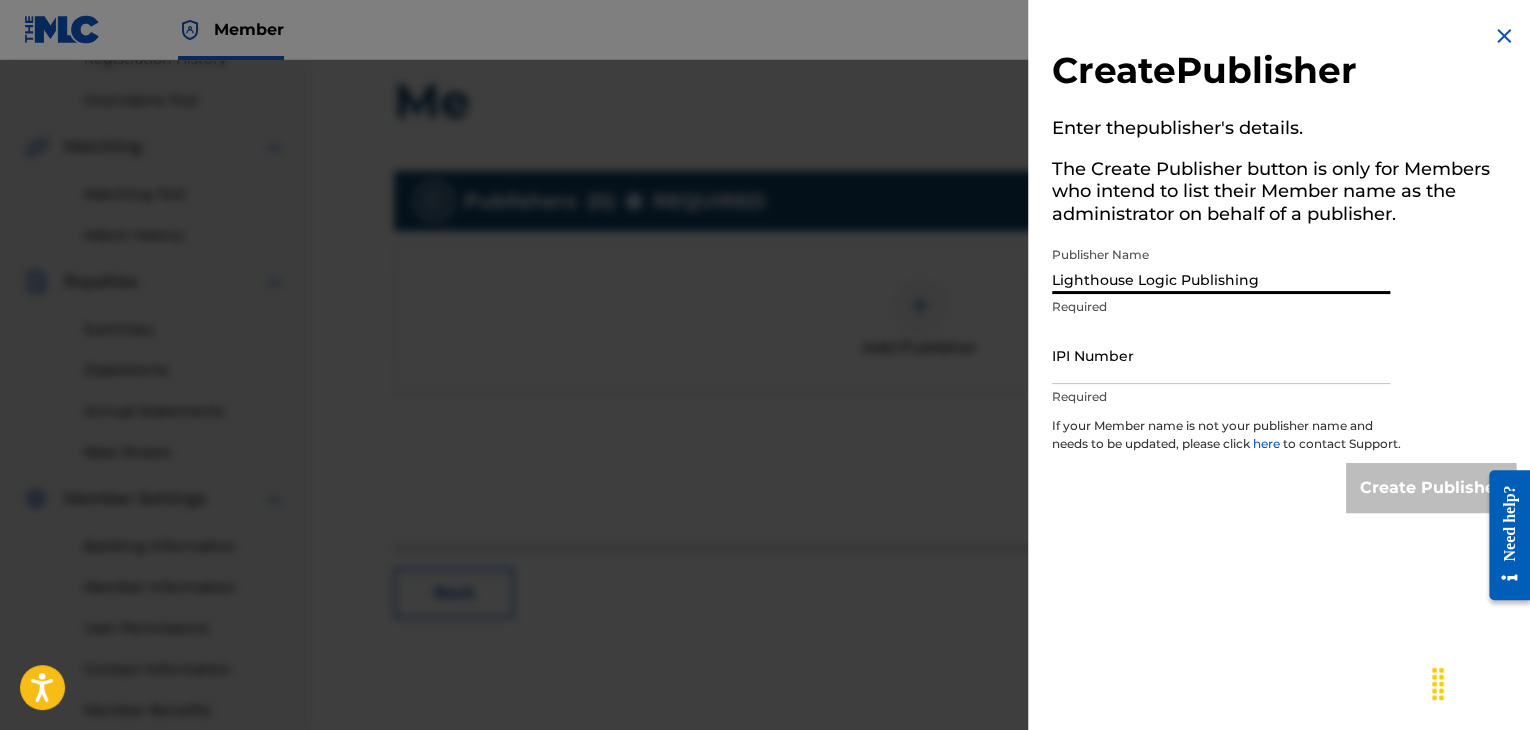 type on "Lighthouse Logic Publishing" 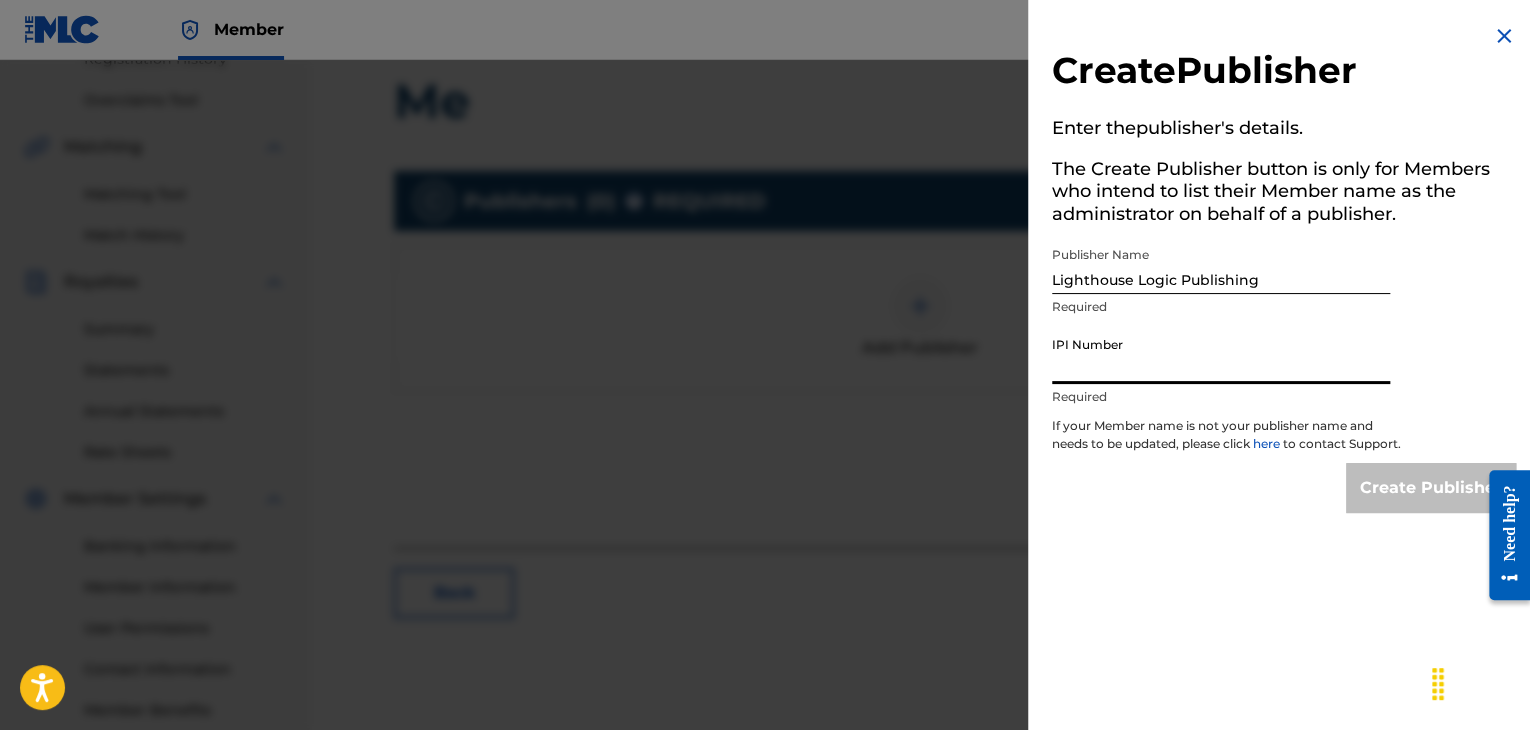 click on "IPI Number" at bounding box center [1221, 355] 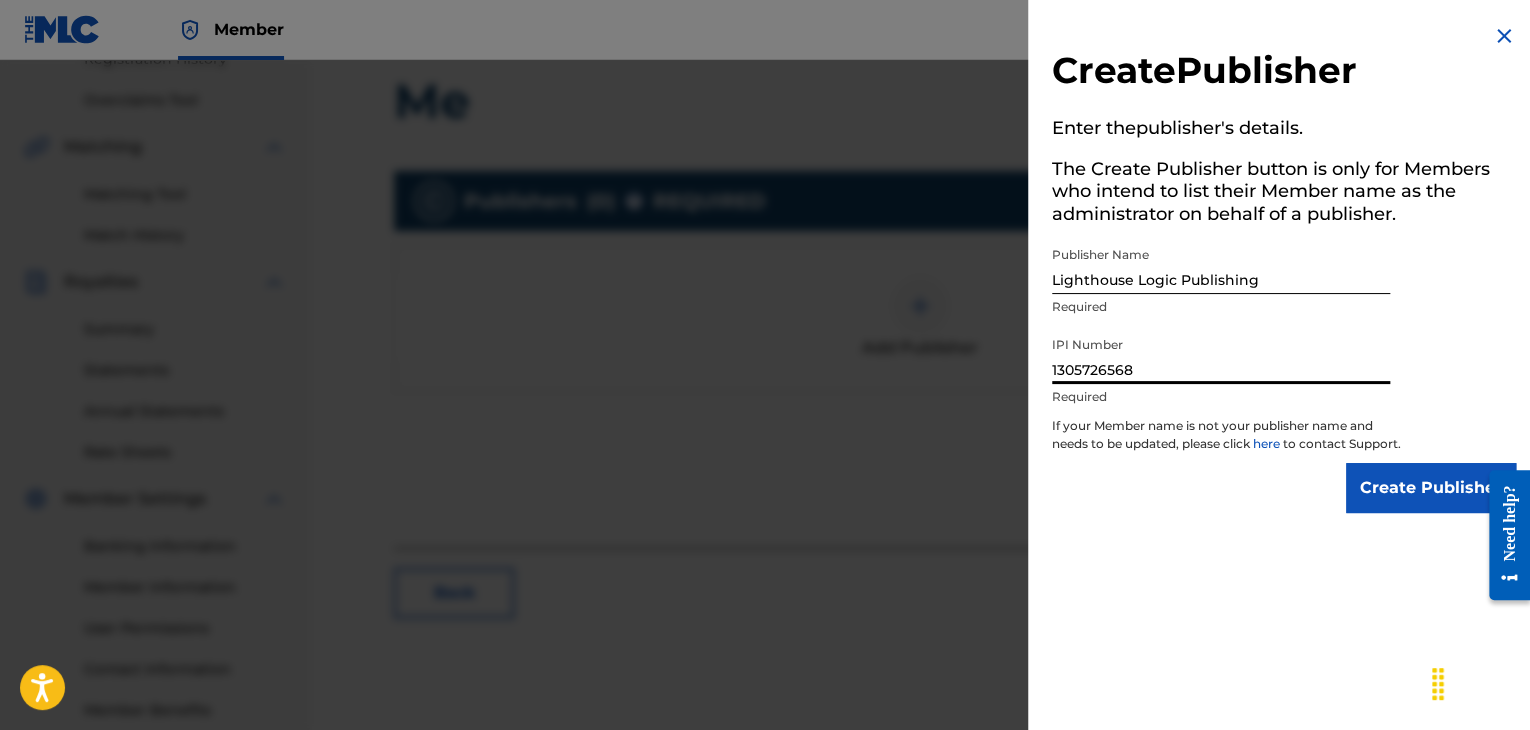 type on "1305726568" 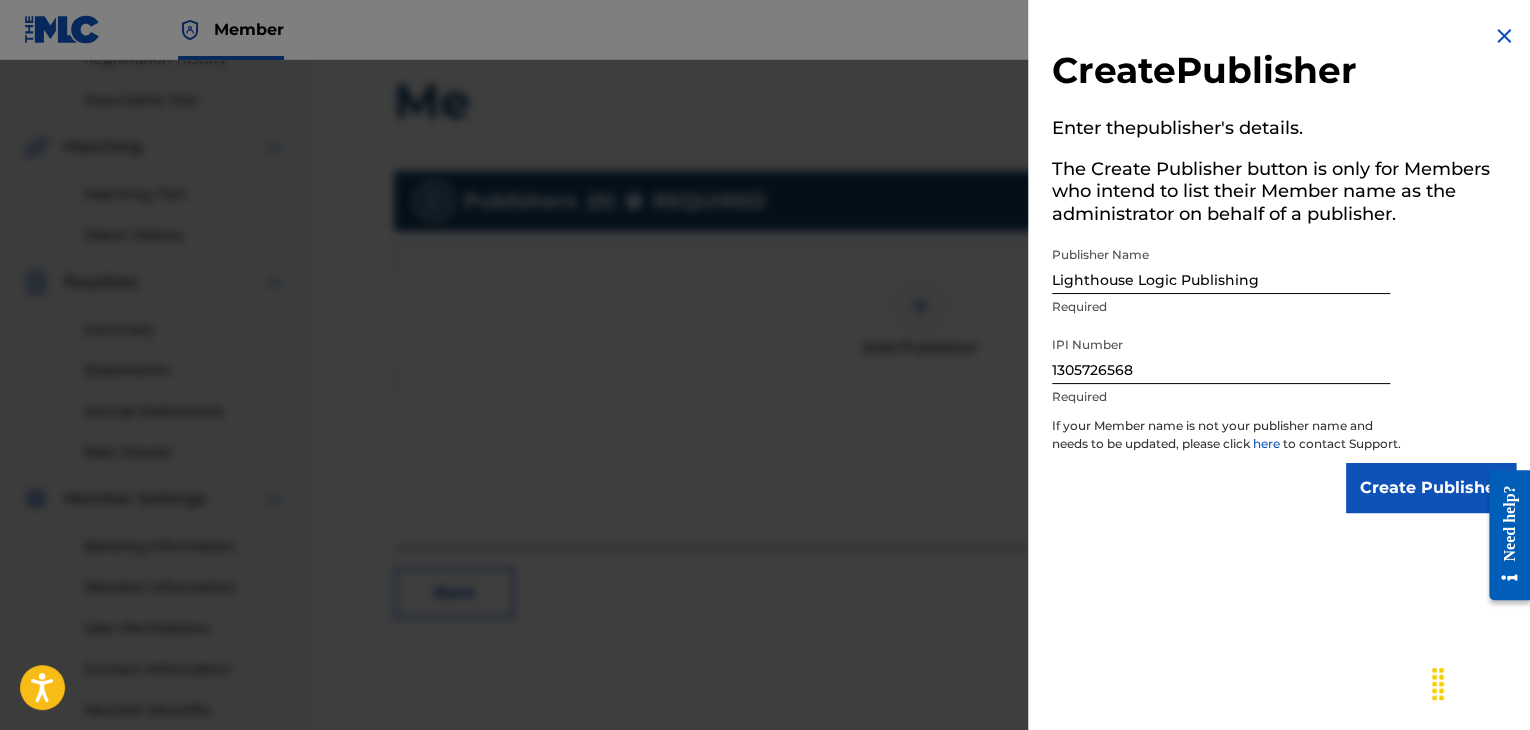 click on "Create Publisher" at bounding box center [1431, 488] 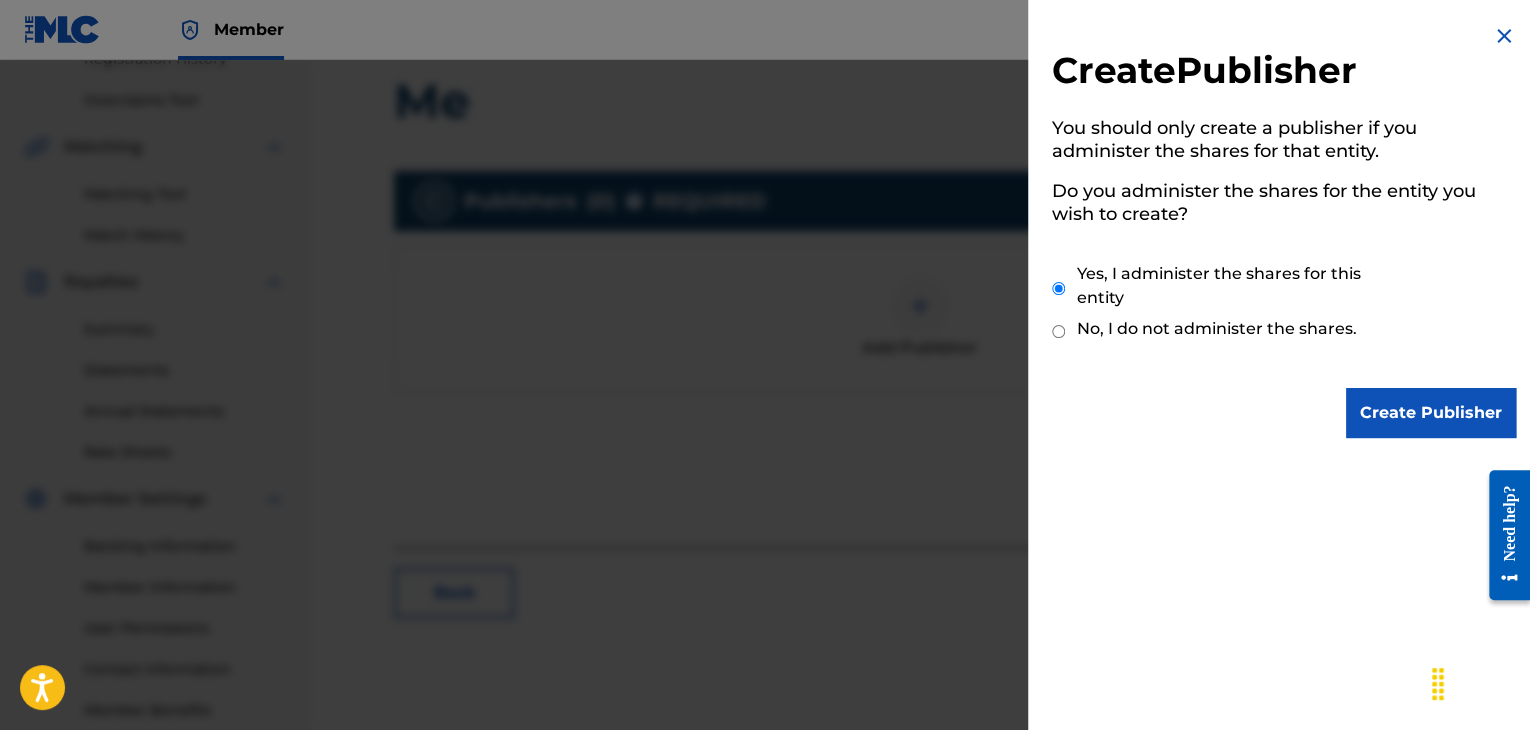 click on "Create Publisher" at bounding box center [1431, 413] 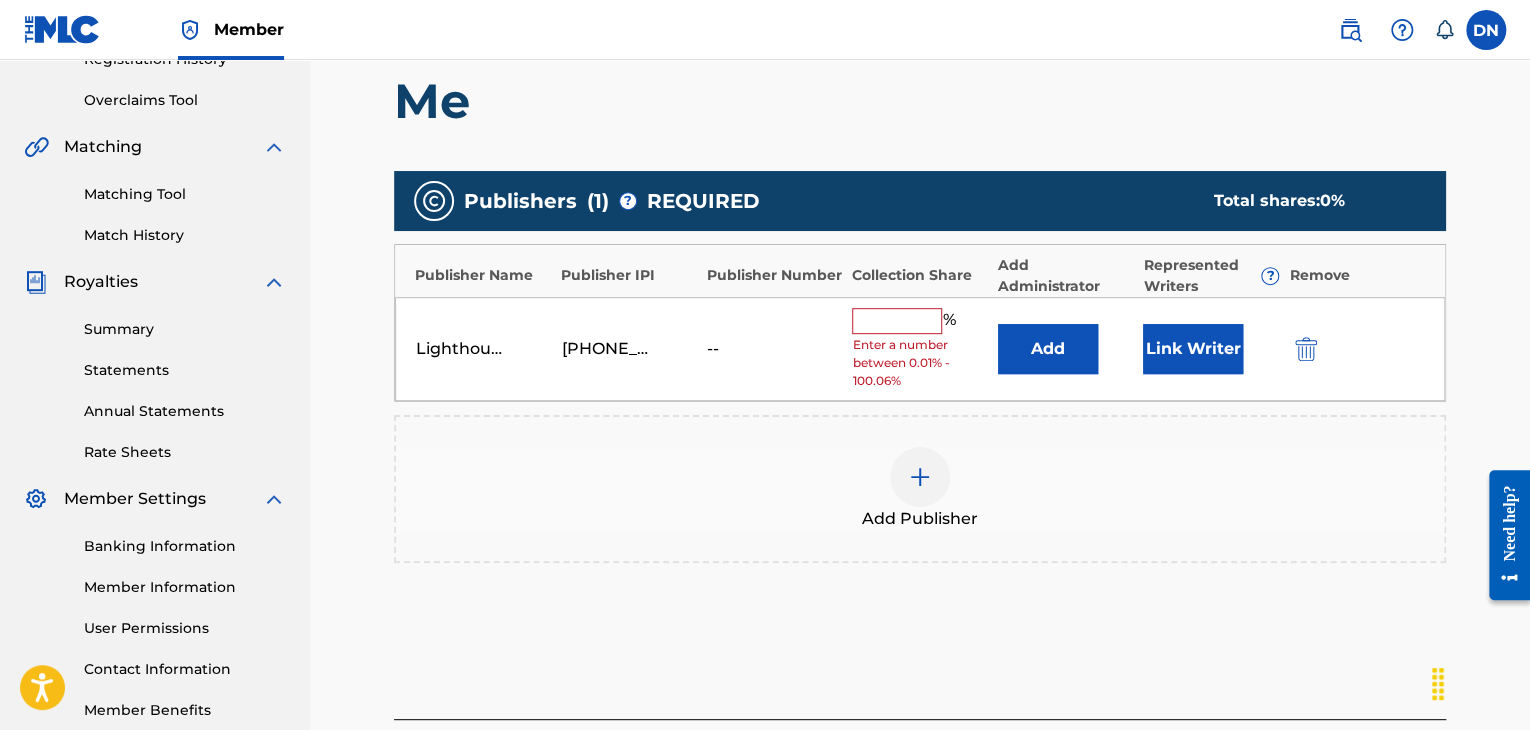 click at bounding box center (897, 321) 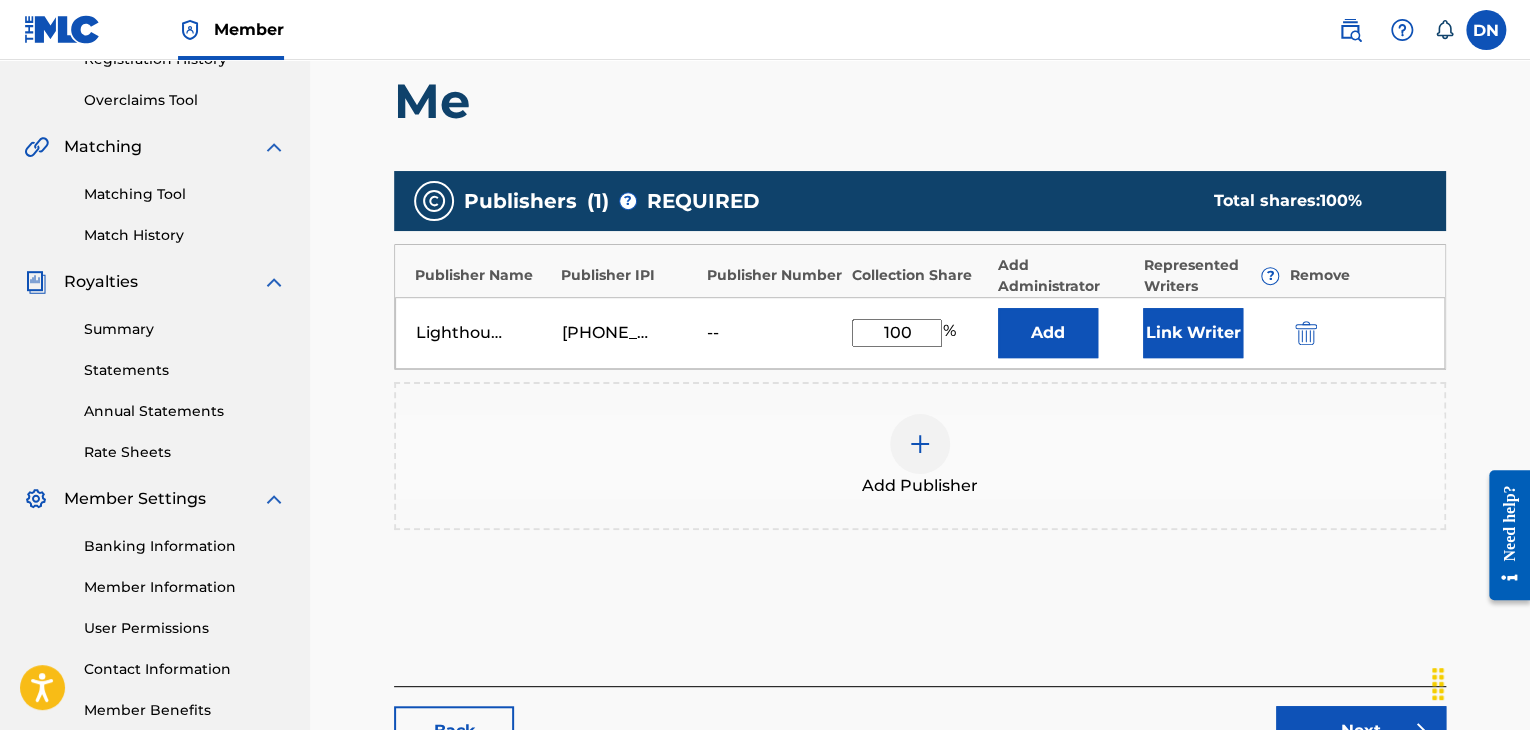 type on "100" 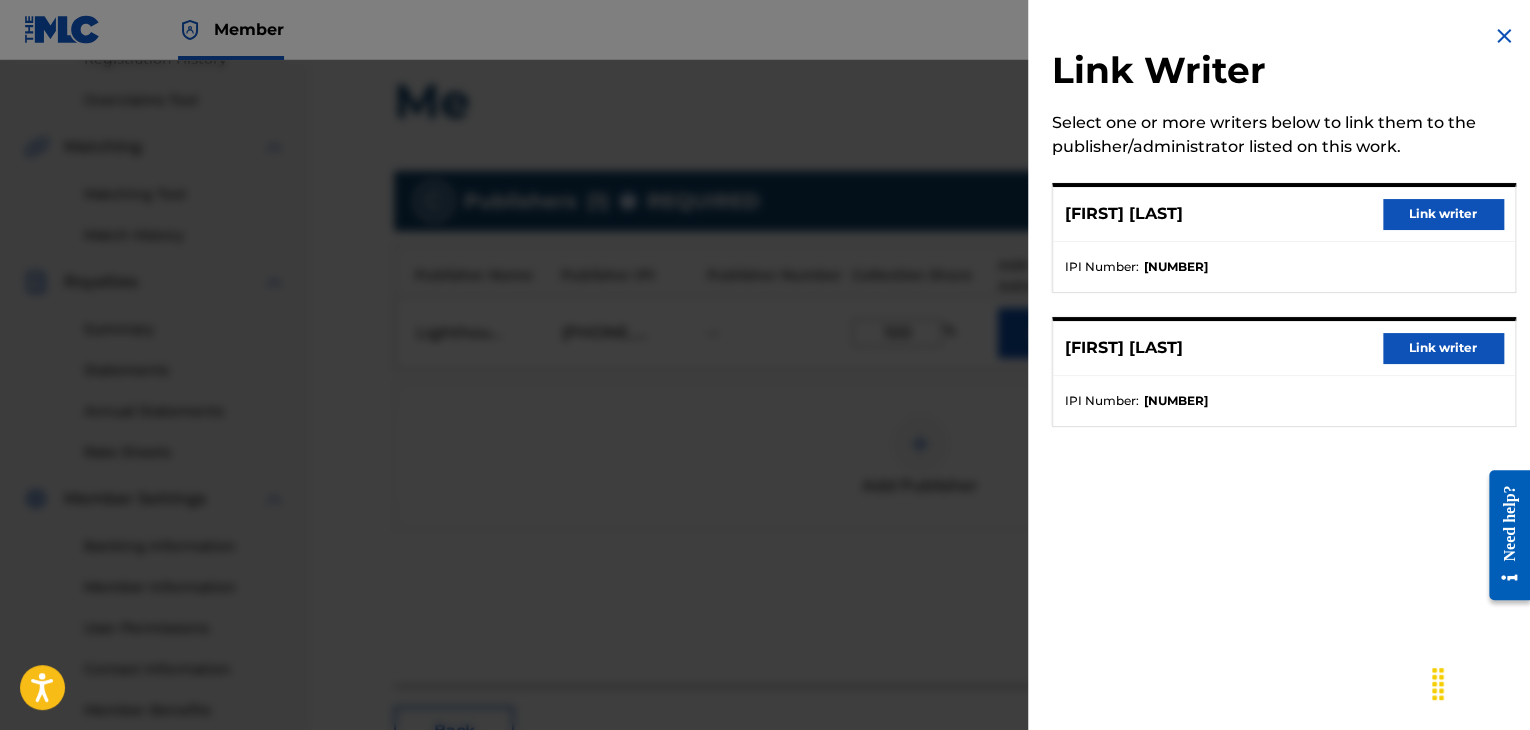 click on "Link writer" at bounding box center [1443, 214] 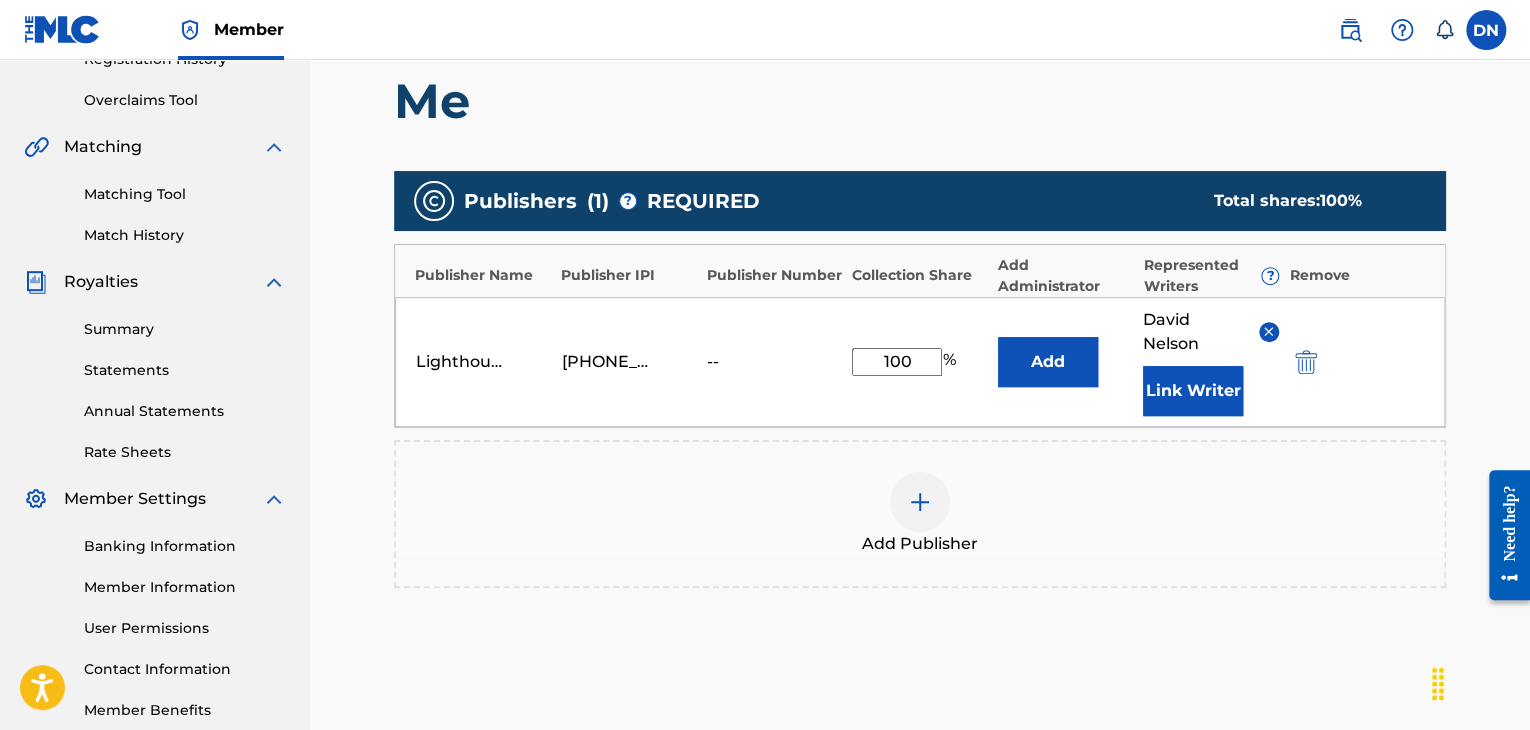 click on "Link Writer" at bounding box center [1193, 391] 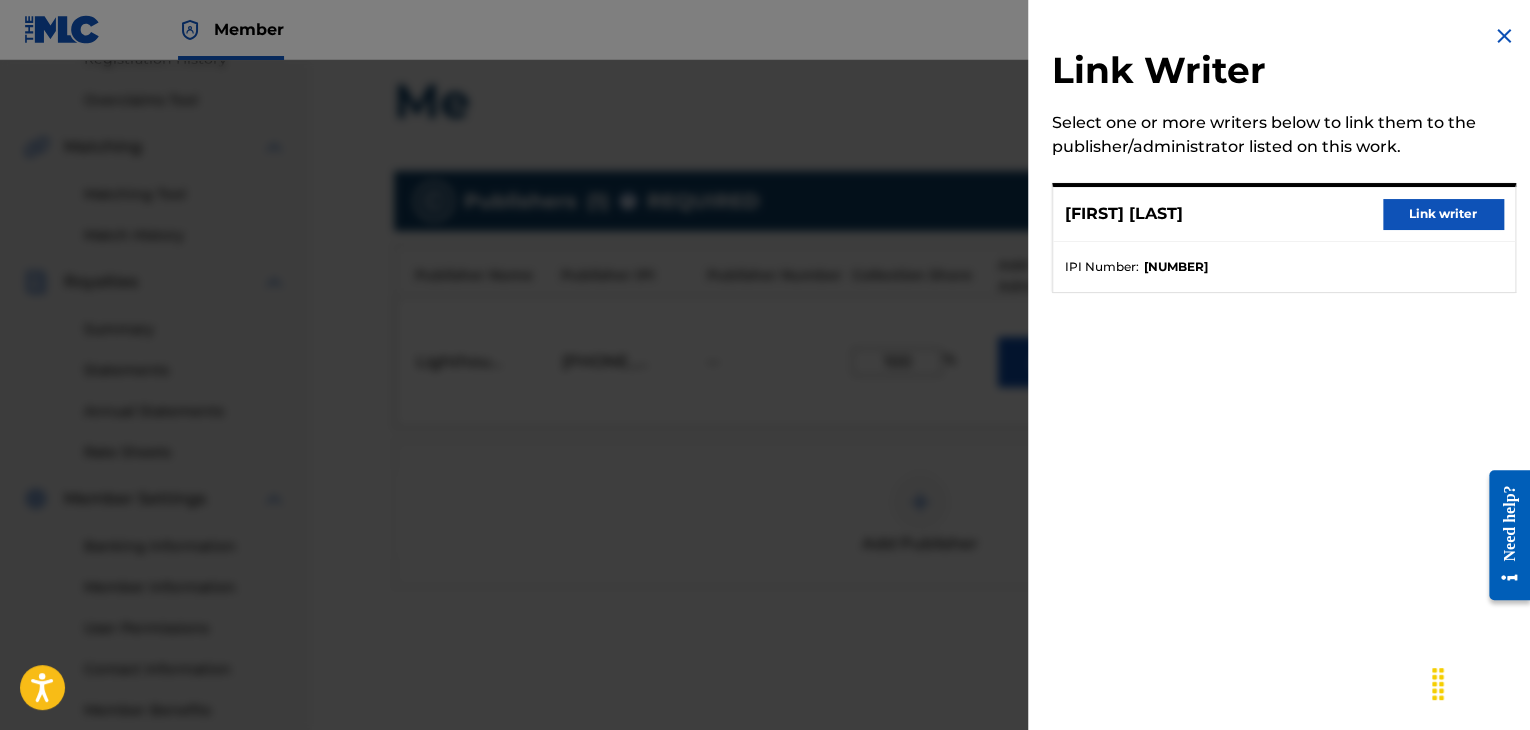 click on "Link writer" at bounding box center (1443, 214) 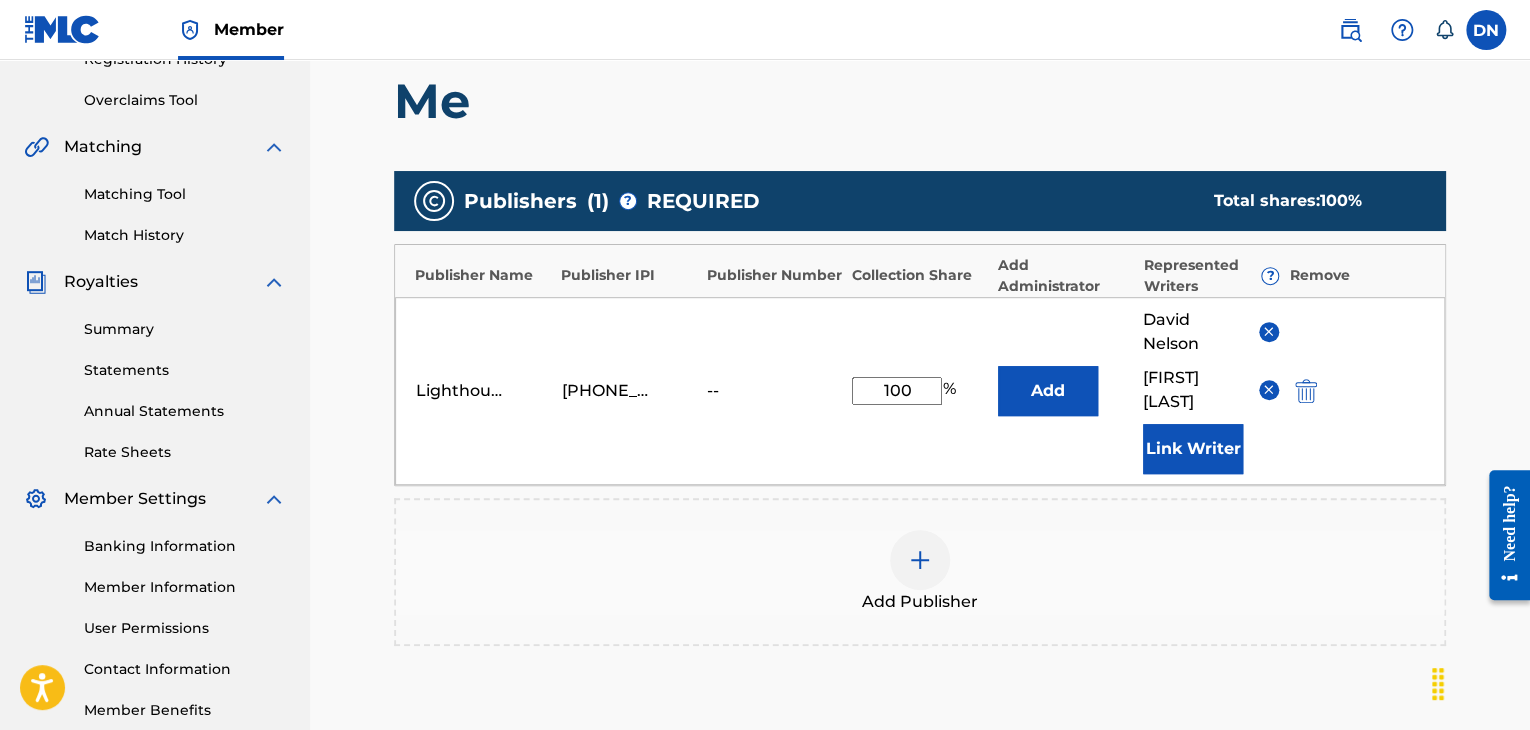 scroll, scrollTop: 665, scrollLeft: 0, axis: vertical 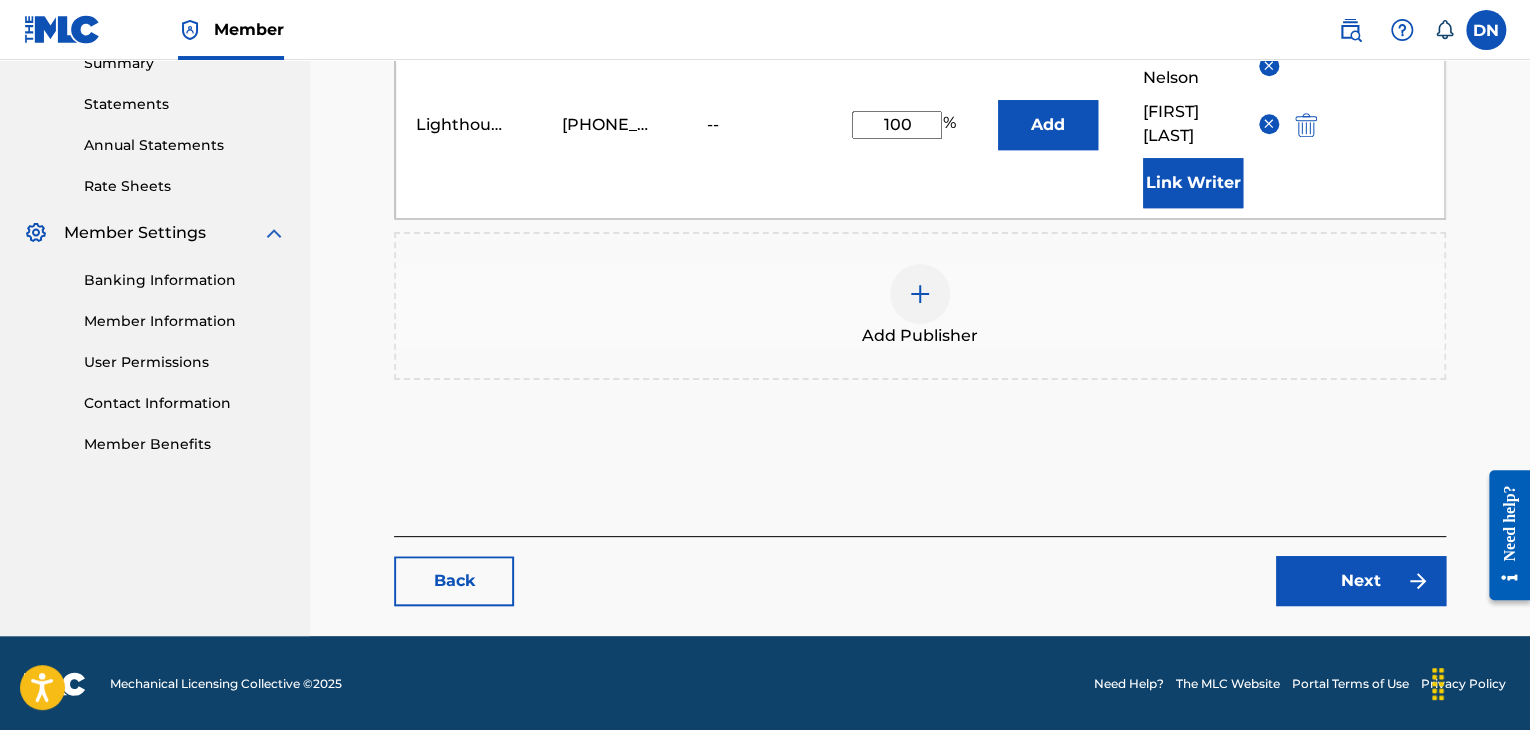 click on "Next" at bounding box center [1361, 581] 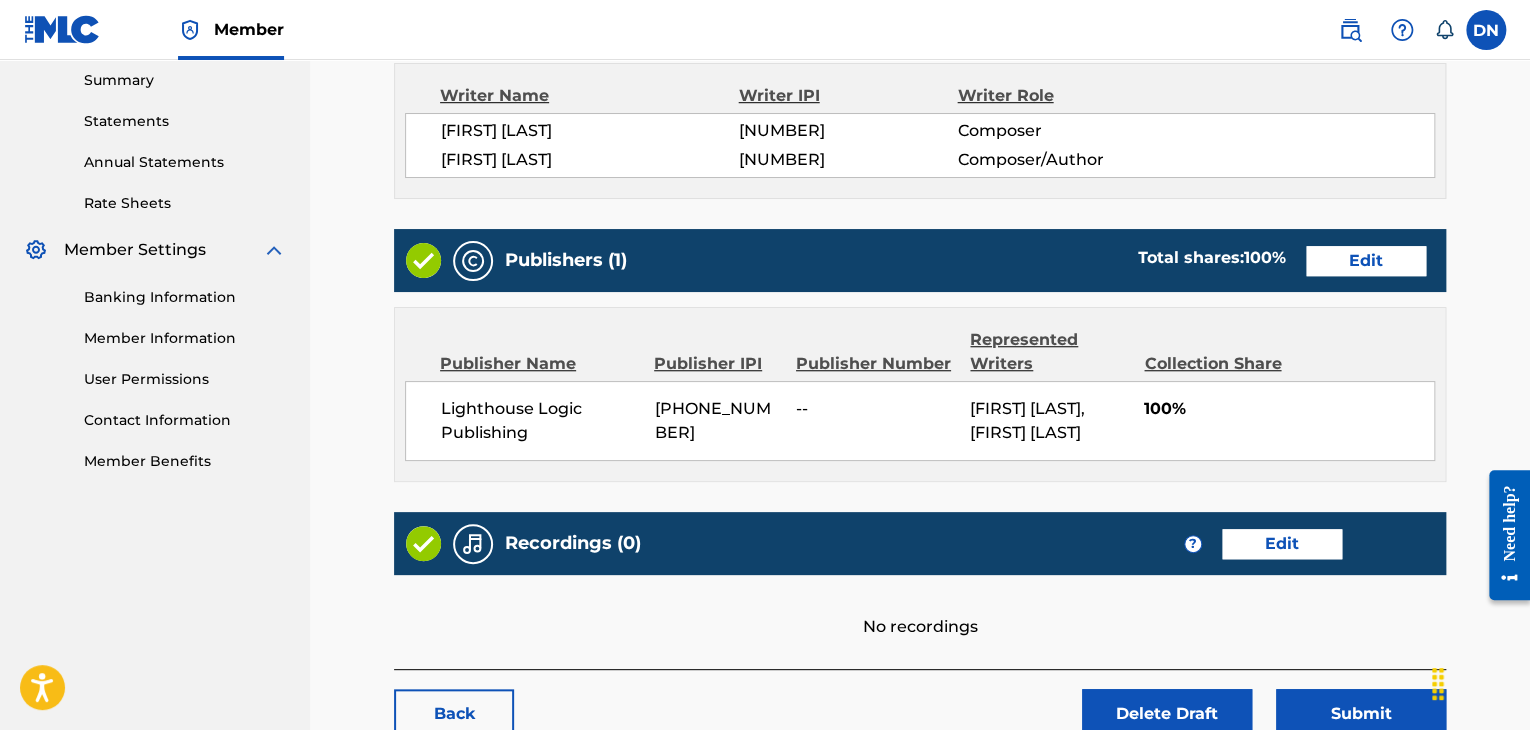 scroll, scrollTop: 781, scrollLeft: 0, axis: vertical 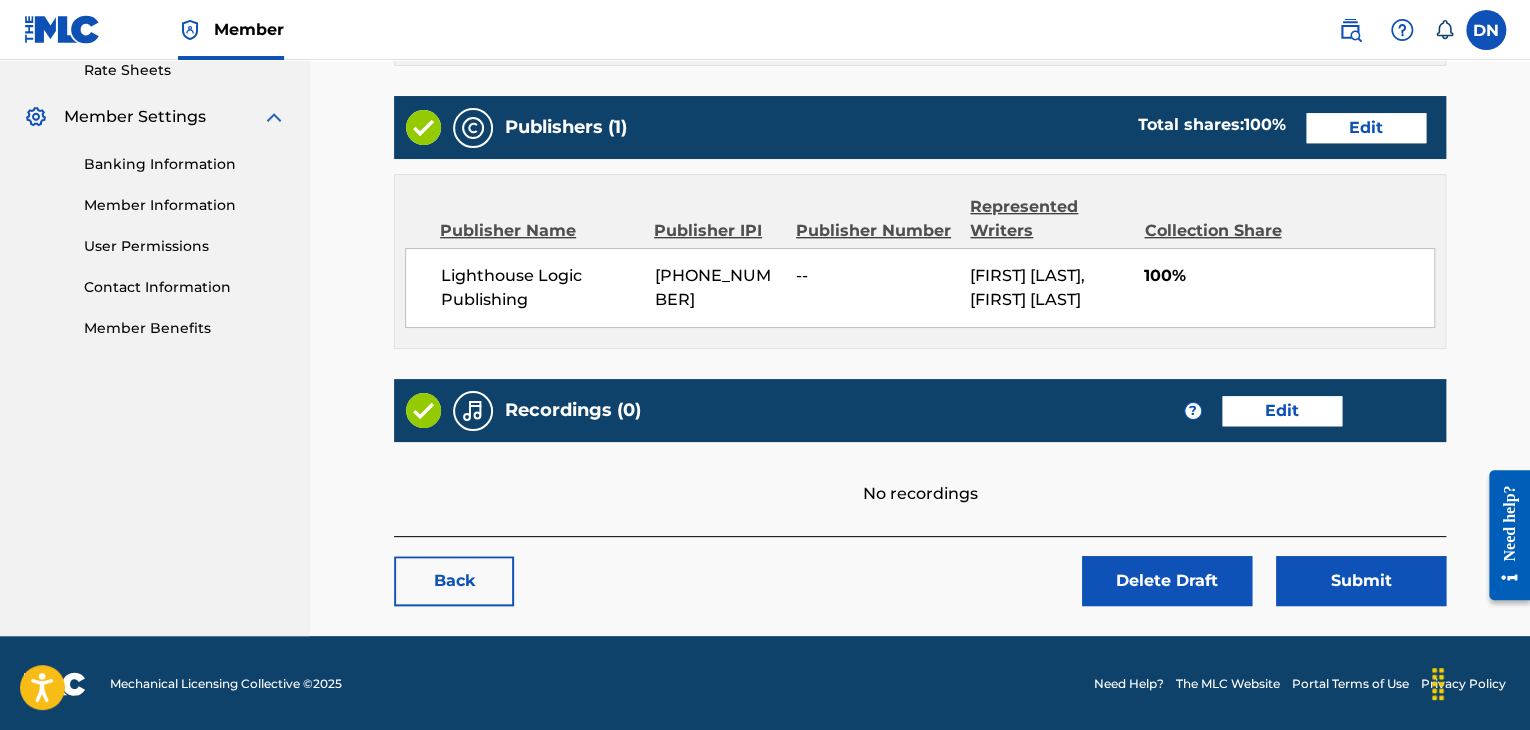 click on "Edit" at bounding box center [1282, 411] 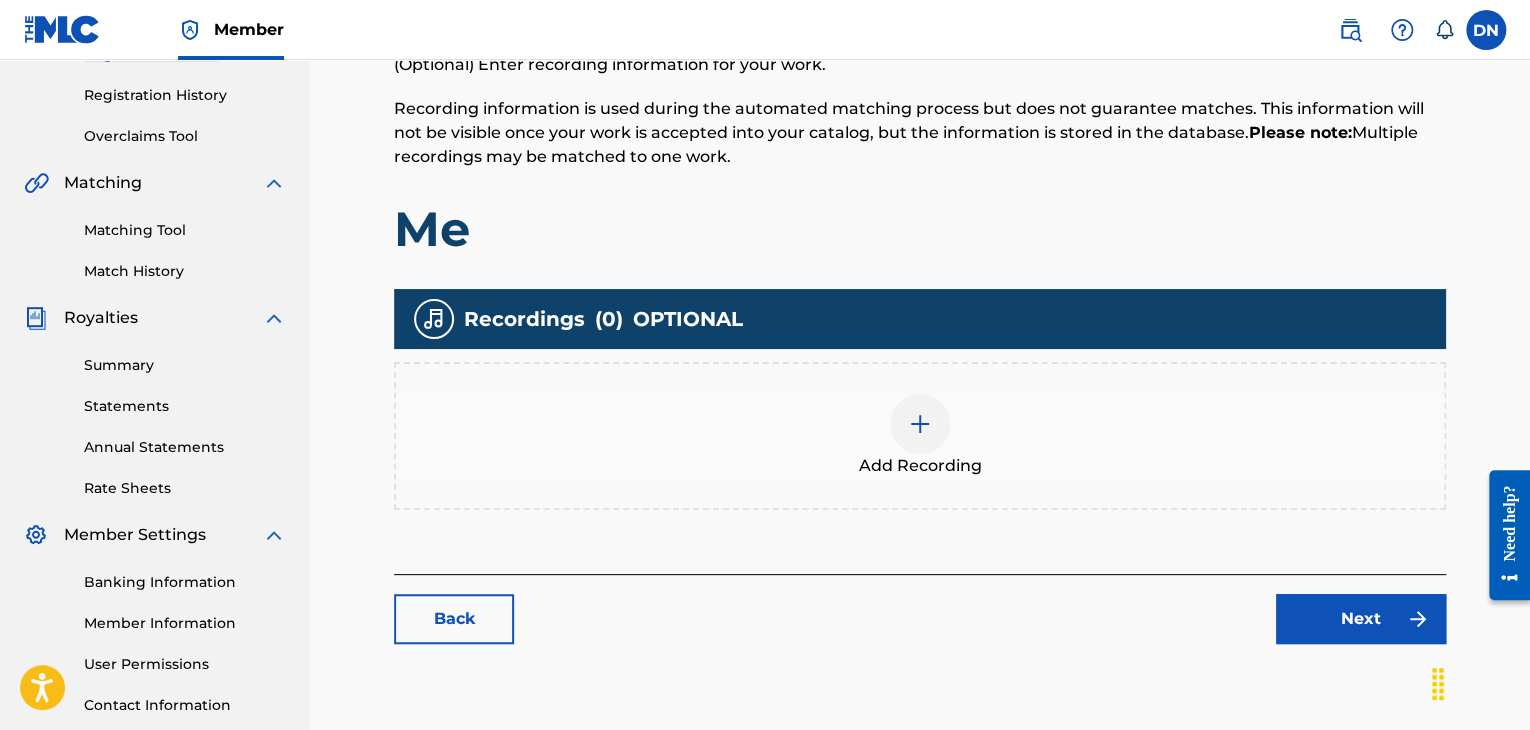 scroll, scrollTop: 396, scrollLeft: 0, axis: vertical 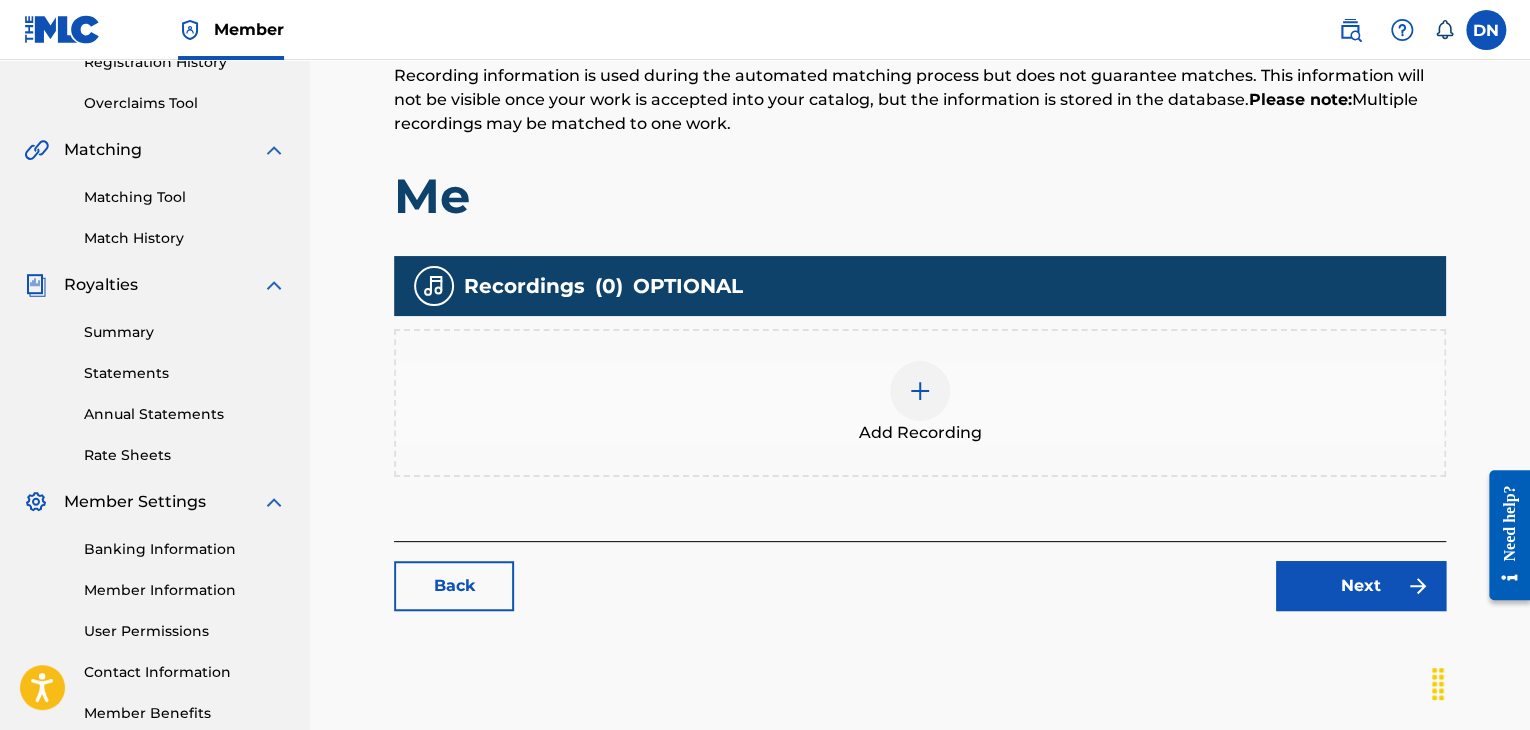 click on "Add Recording" at bounding box center [920, 403] 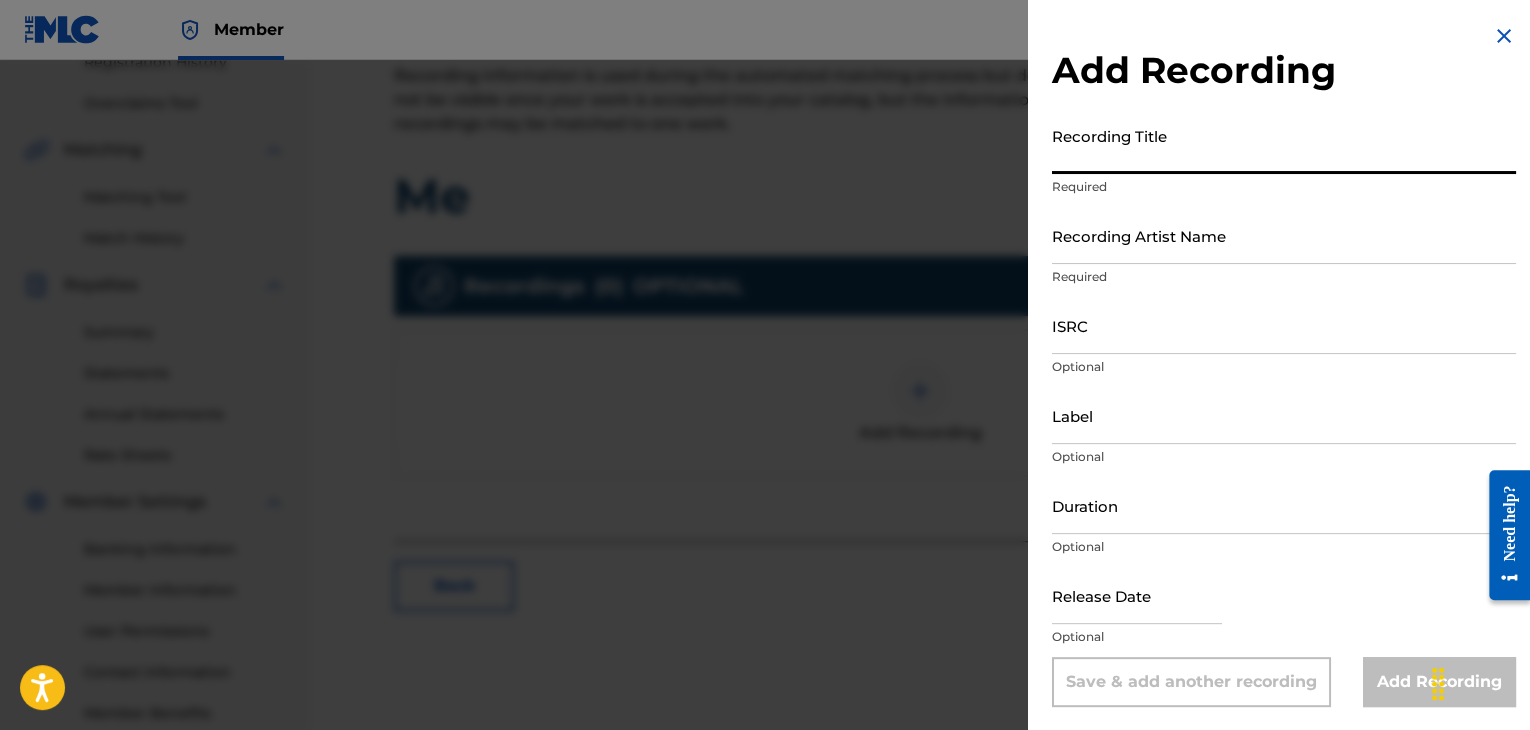 click on "Recording Title" at bounding box center [1284, 145] 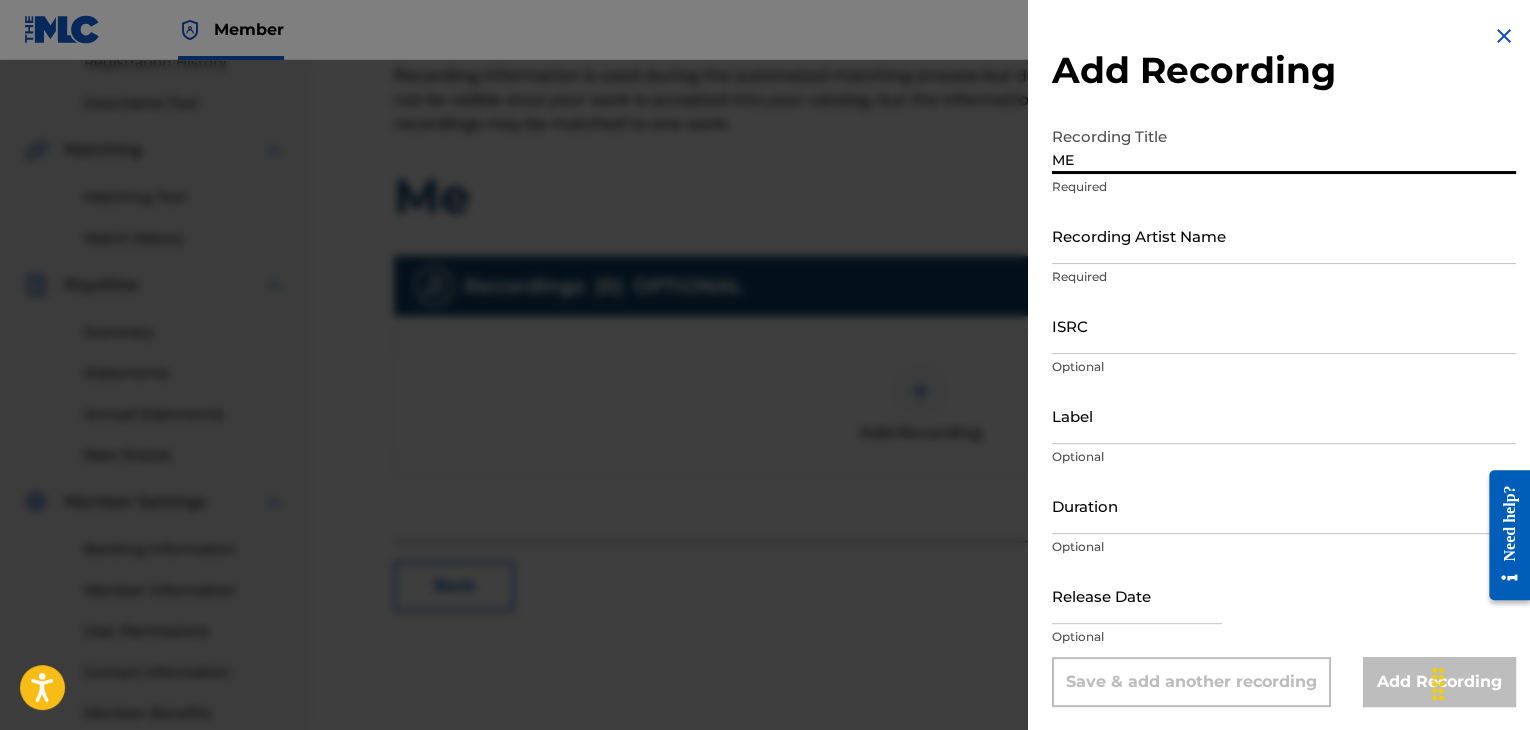click on "ME" at bounding box center [1284, 145] 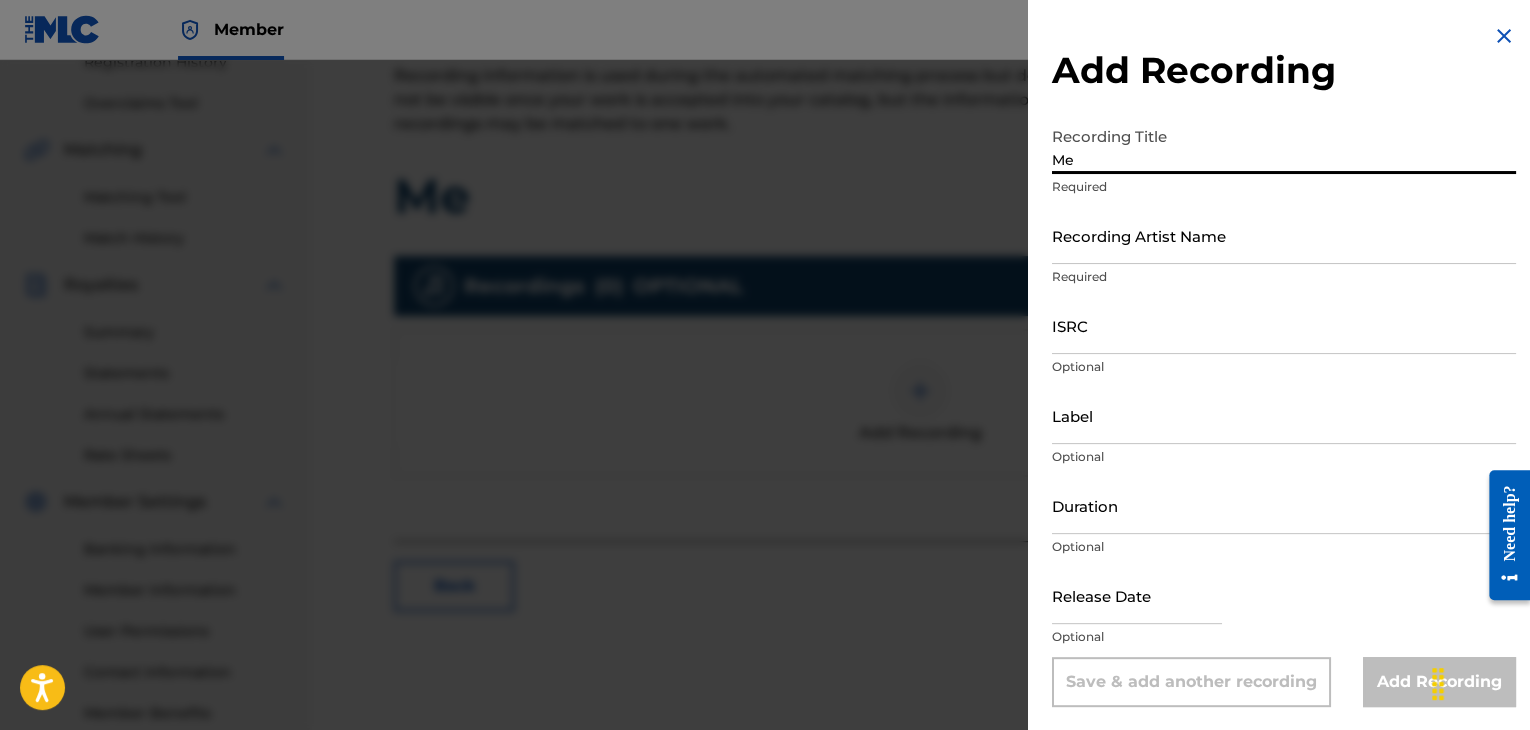 type on "Me" 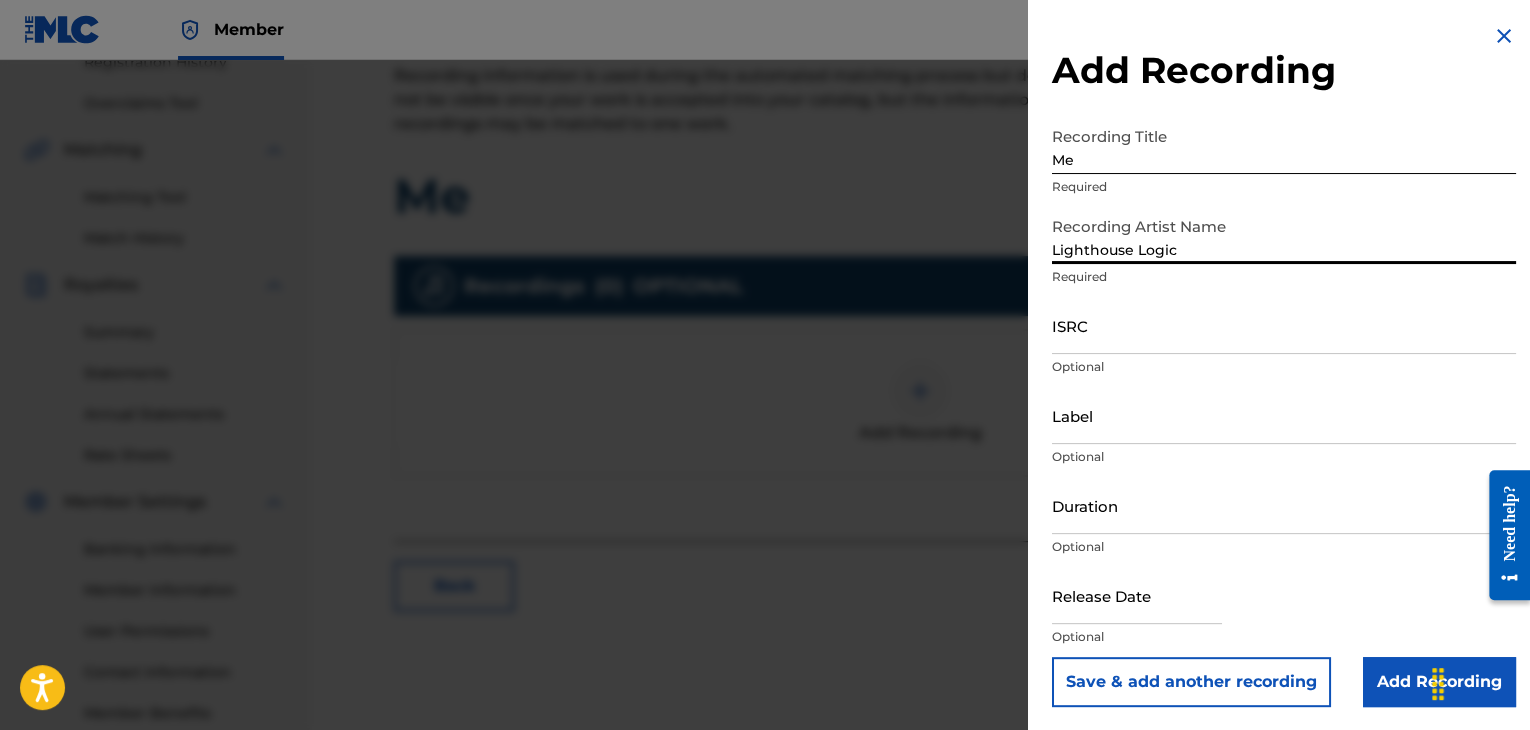 type on "Lighthouse Logic" 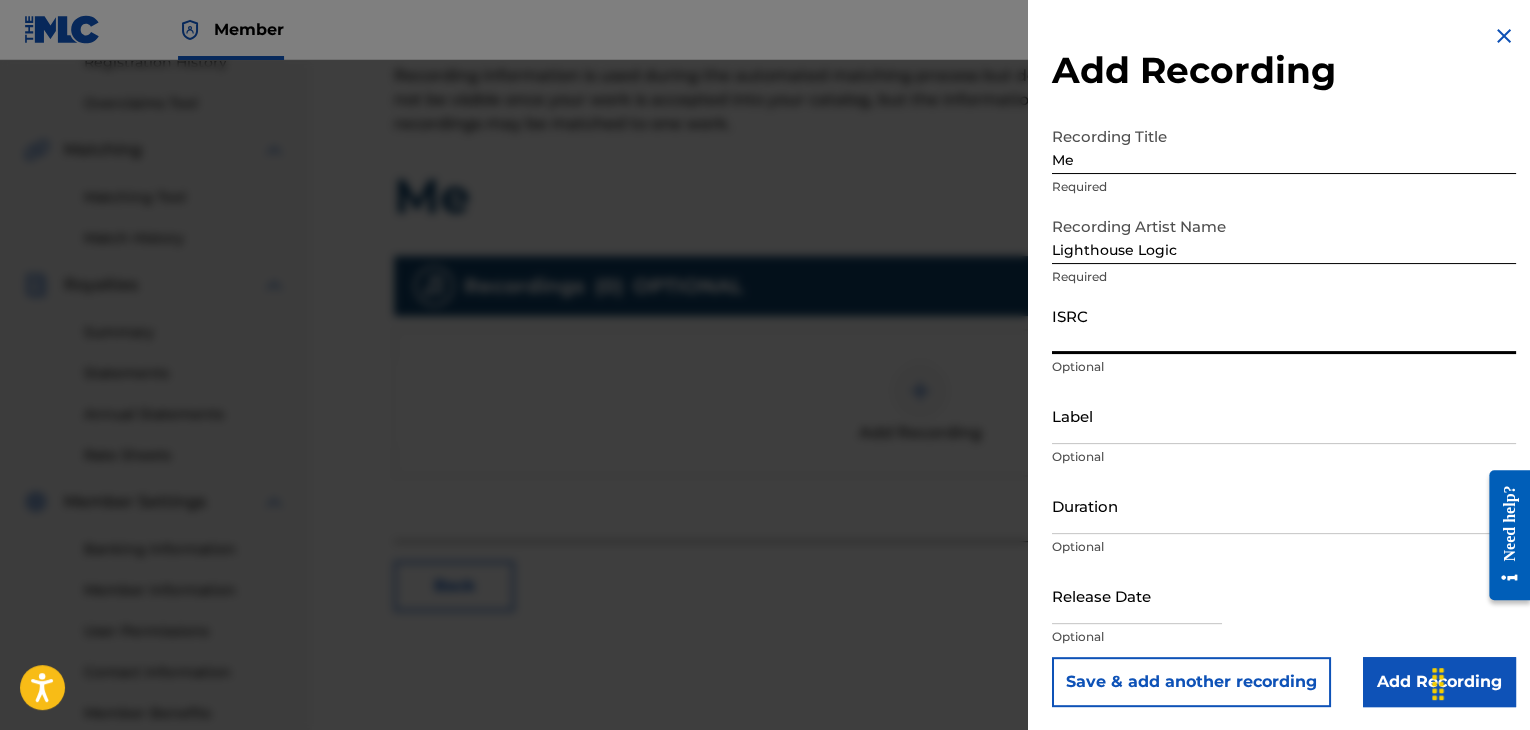 click on "ISRC" at bounding box center [1284, 325] 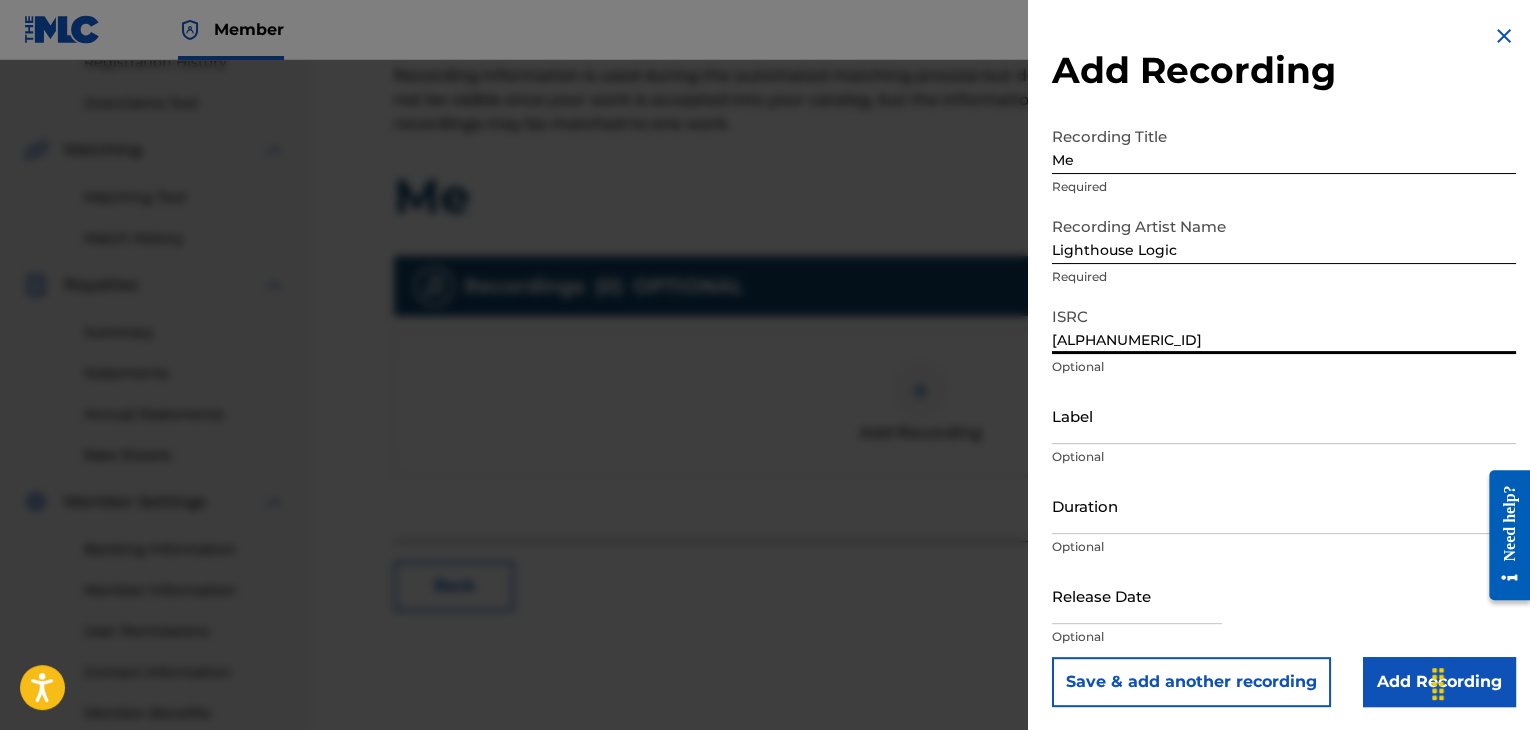 type on "[ALPHANUMERIC_ID]" 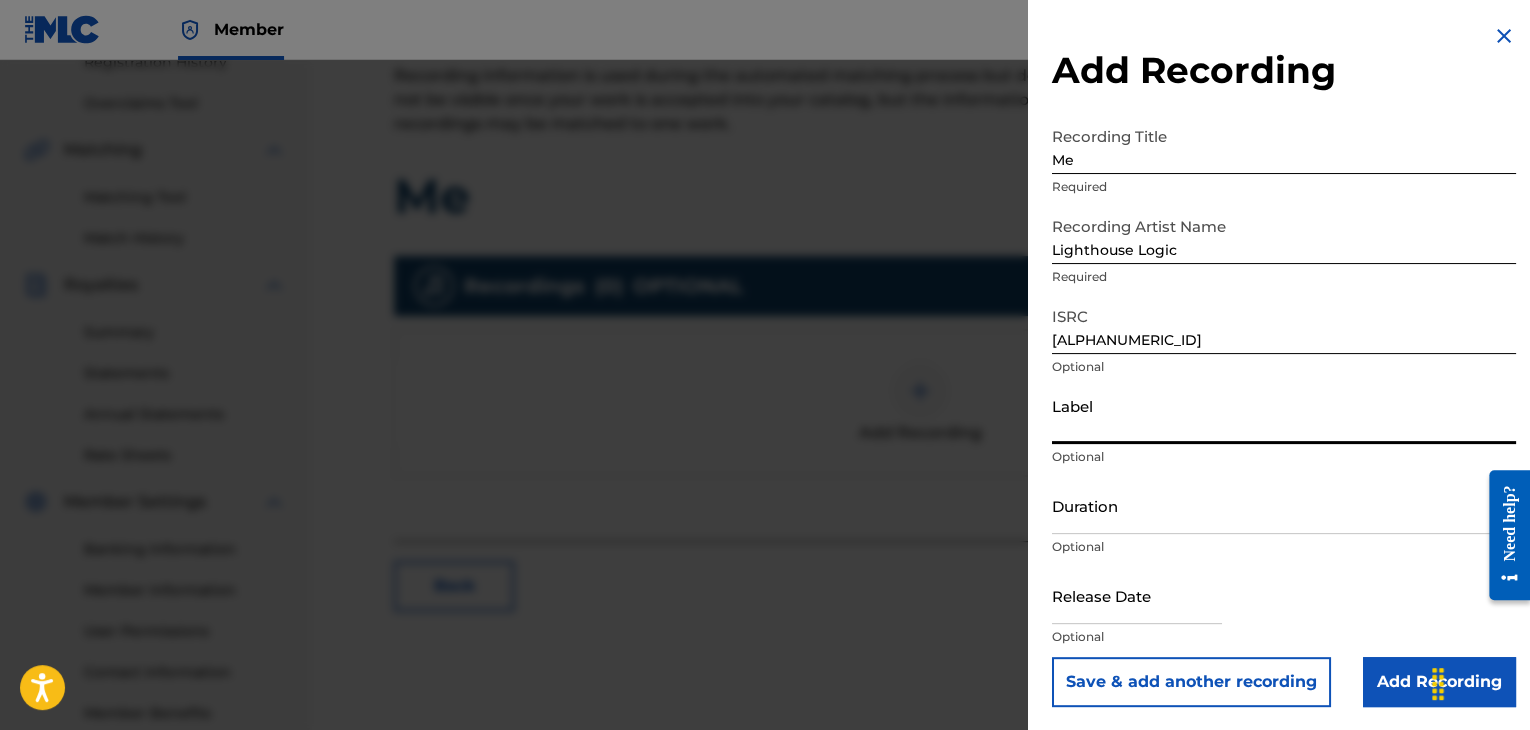 click on "Label" at bounding box center (1284, 415) 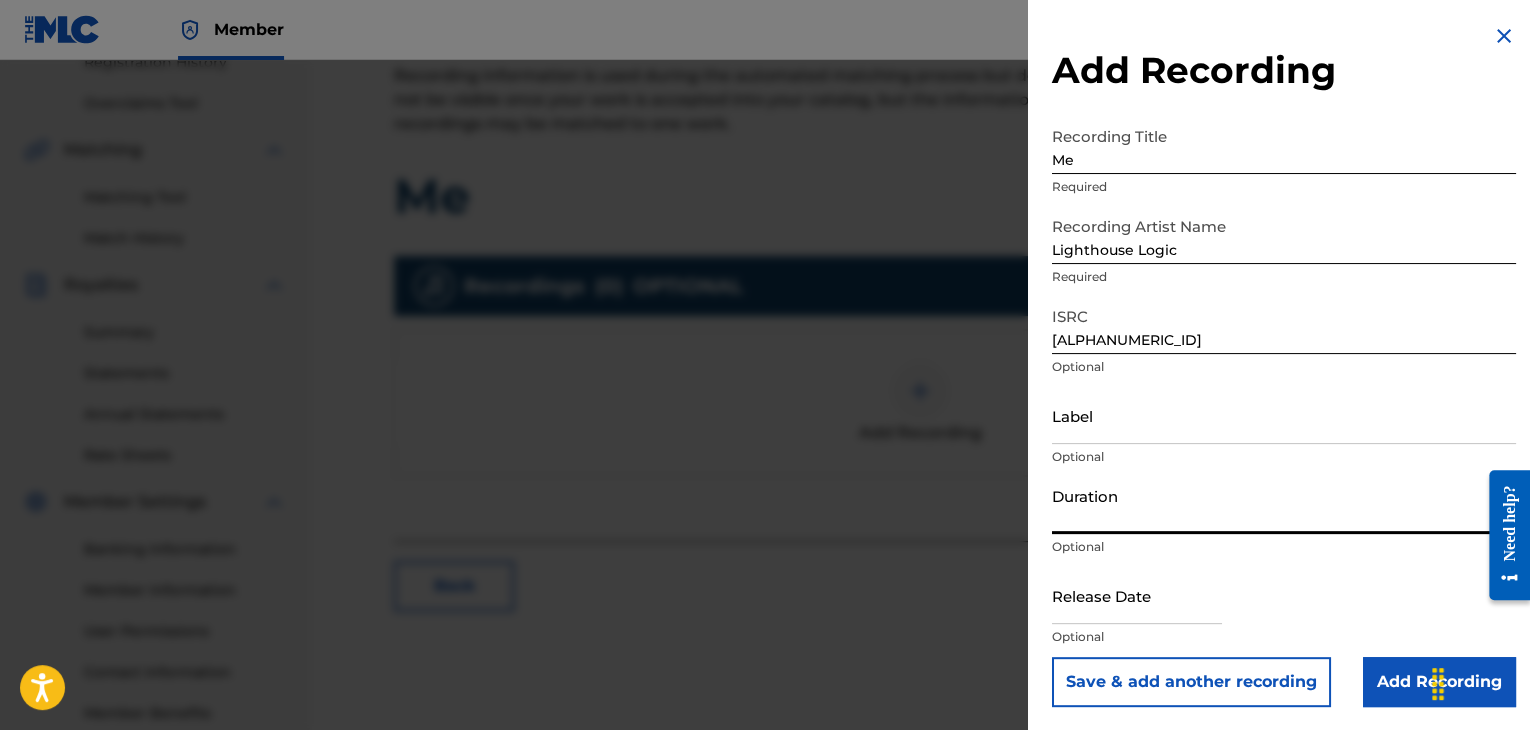 scroll, scrollTop: 1, scrollLeft: 0, axis: vertical 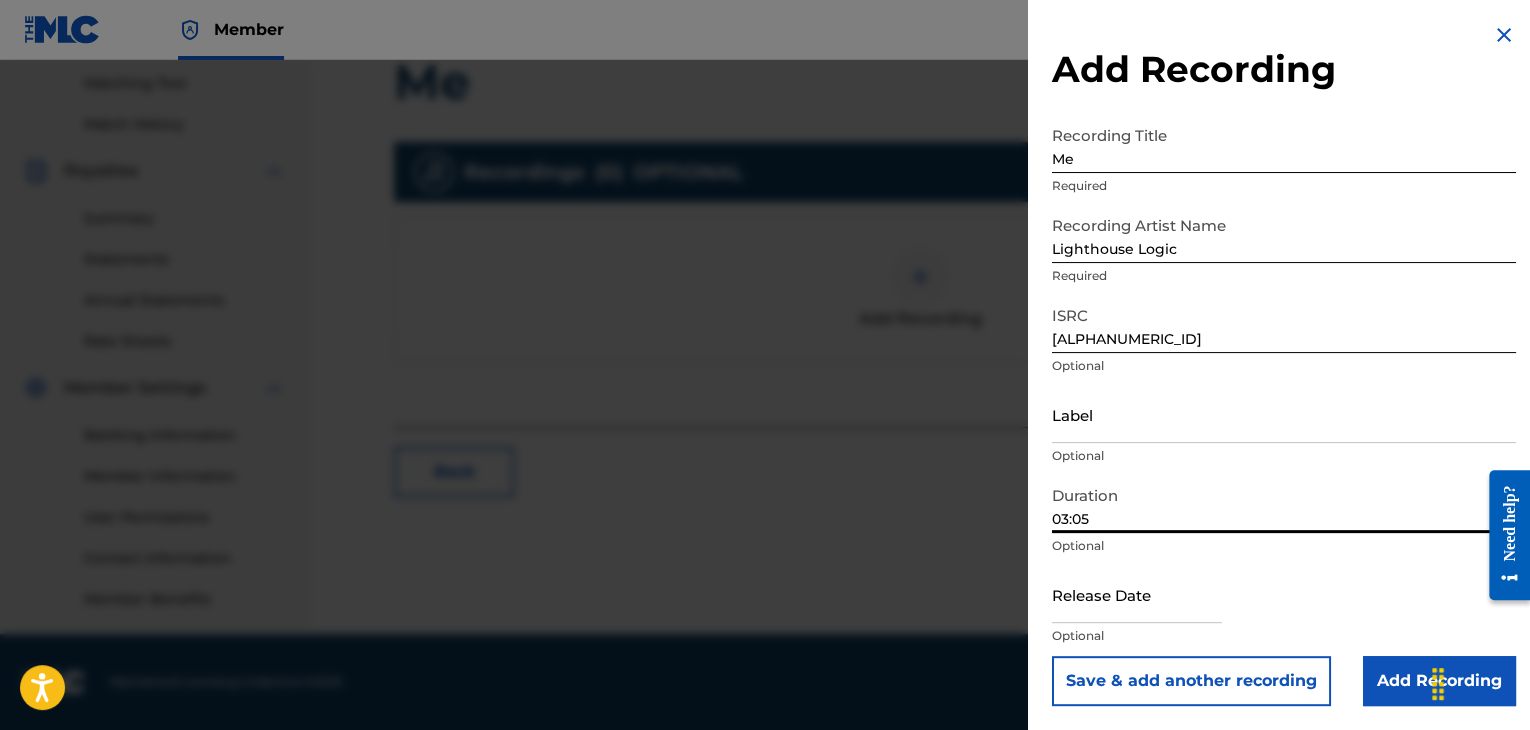 type on "03:05" 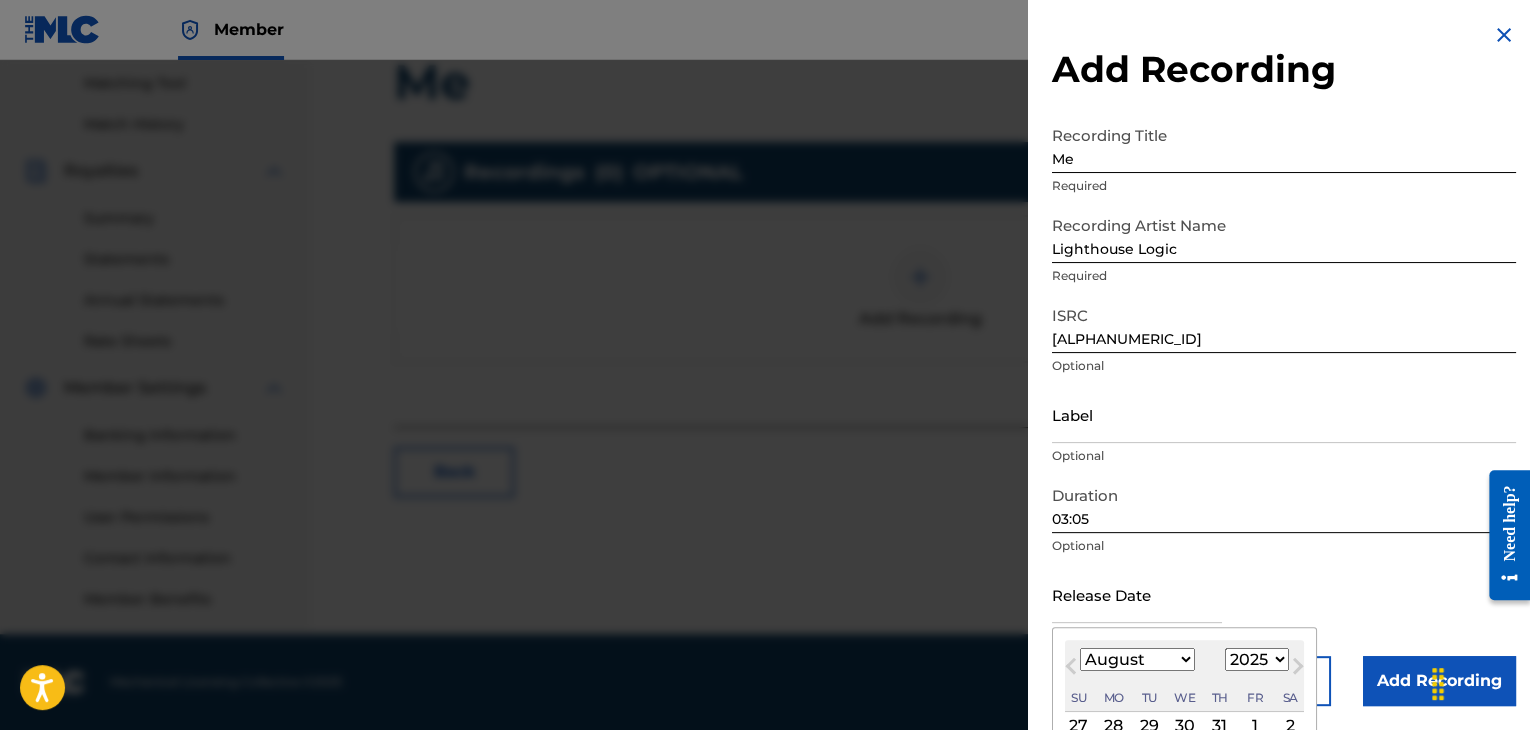 click on "1899 1900 1901 1902 1903 1904 1905 1906 1907 1908 1909 1910 1911 1912 1913 1914 1915 1916 1917 1918 1919 1920 1921 1922 1923 1924 1925 1926 1927 1928 1929 1930 1931 1932 1933 1934 1935 1936 1937 1938 1939 1940 1941 1942 1943 1944 1945 1946 1947 1948 1949 1950 1951 1952 1953 1954 1955 1956 1957 1958 1959 1960 1961 1962 1963 1964 1965 1966 1967 1968 1969 1970 1971 1972 1973 1974 1975 1976 1977 1978 1979 1980 1981 1982 1983 1984 1985 1986 1987 1988 1989 1990 1991 1992 1993 1994 1995 1996 1997 1998 1999 2000 2001 2002 2003 2004 2005 2006 2007 2008 2009 2010 2011 2012 2013 2014 2015 2016 2017 2018 2019 2020 2021 2022 2023 2024 2025 2026 2027 2028 2029 2030 2031 2032 2033 2034 2035 2036 2037 2038 2039 2040 2041 2042 2043 2044 2045 2046 2047 2048 2049 2050 2051 2052 2053 2054 2055 2056 2057 2058 2059 2060 2061 2062 2063 2064 2065 2066 2067 2068 2069 2070 2071 2072 2073 2074 2075 2076 2077 2078 2079 2080 2081 2082 2083 2084 2085 2086 2087 2088 2089 2090 2091 2092 2093 2094 2095 2096 2097 2098 2099 2100" at bounding box center [1257, 659] 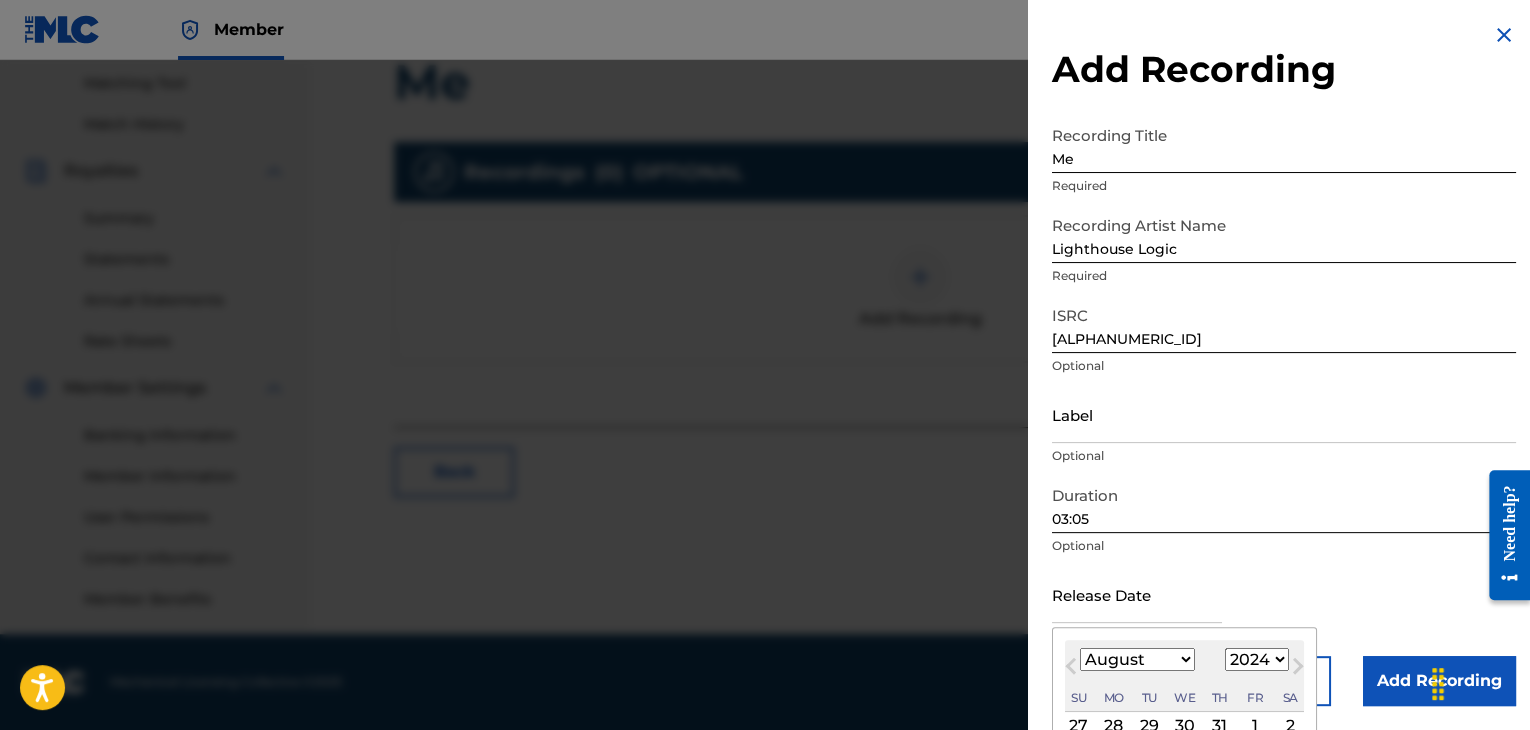 click on "1899 1900 1901 1902 1903 1904 1905 1906 1907 1908 1909 1910 1911 1912 1913 1914 1915 1916 1917 1918 1919 1920 1921 1922 1923 1924 1925 1926 1927 1928 1929 1930 1931 1932 1933 1934 1935 1936 1937 1938 1939 1940 1941 1942 1943 1944 1945 1946 1947 1948 1949 1950 1951 1952 1953 1954 1955 1956 1957 1958 1959 1960 1961 1962 1963 1964 1965 1966 1967 1968 1969 1970 1971 1972 1973 1974 1975 1976 1977 1978 1979 1980 1981 1982 1983 1984 1985 1986 1987 1988 1989 1990 1991 1992 1993 1994 1995 1996 1997 1998 1999 2000 2001 2002 2003 2004 2005 2006 2007 2008 2009 2010 2011 2012 2013 2014 2015 2016 2017 2018 2019 2020 2021 2022 2023 2024 2025 2026 2027 2028 2029 2030 2031 2032 2033 2034 2035 2036 2037 2038 2039 2040 2041 2042 2043 2044 2045 2046 2047 2048 2049 2050 2051 2052 2053 2054 2055 2056 2057 2058 2059 2060 2061 2062 2063 2064 2065 2066 2067 2068 2069 2070 2071 2072 2073 2074 2075 2076 2077 2078 2079 2080 2081 2082 2083 2084 2085 2086 2087 2088 2089 2090 2091 2092 2093 2094 2095 2096 2097 2098 2099 2100" at bounding box center [1257, 659] 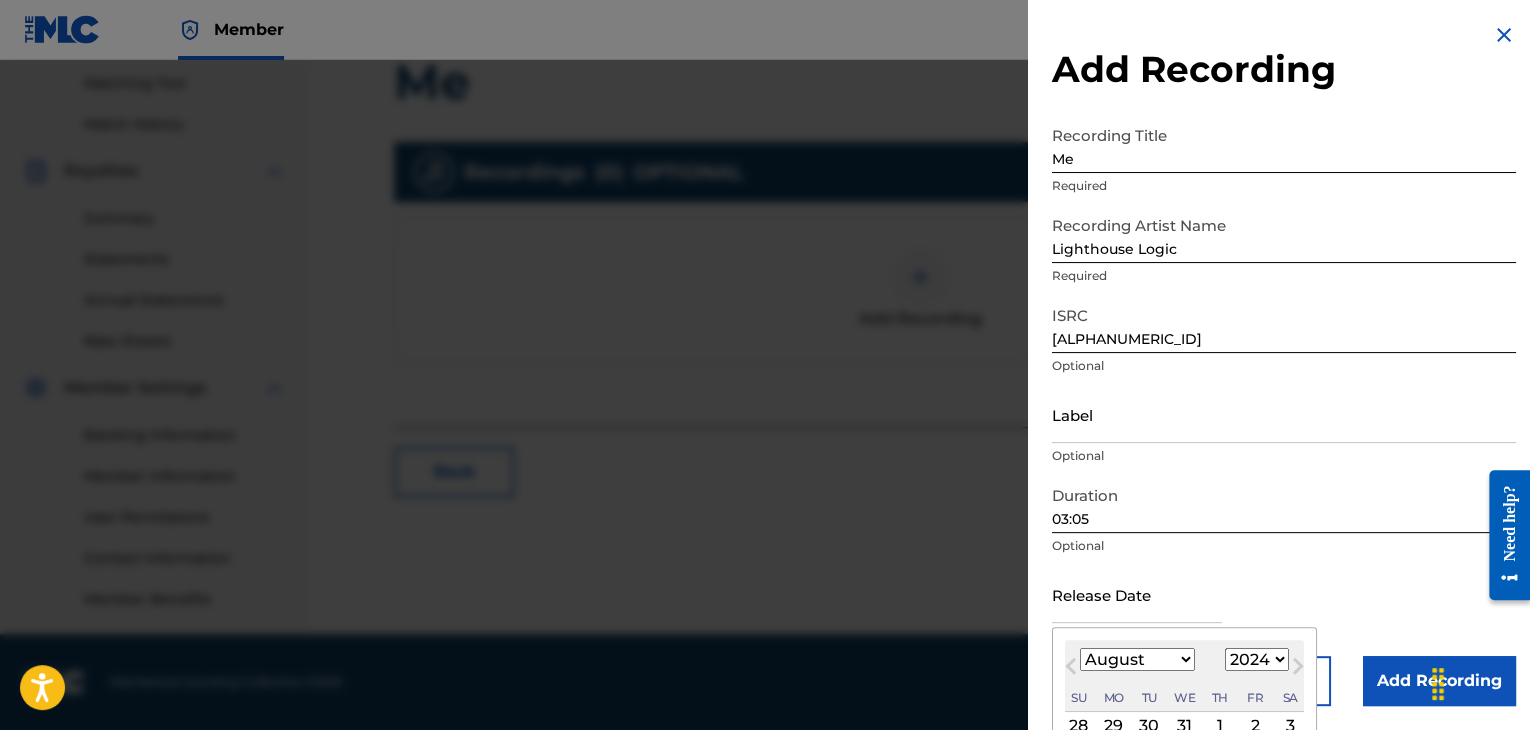 click on "January February March April May June July August September October November December" at bounding box center [1137, 659] 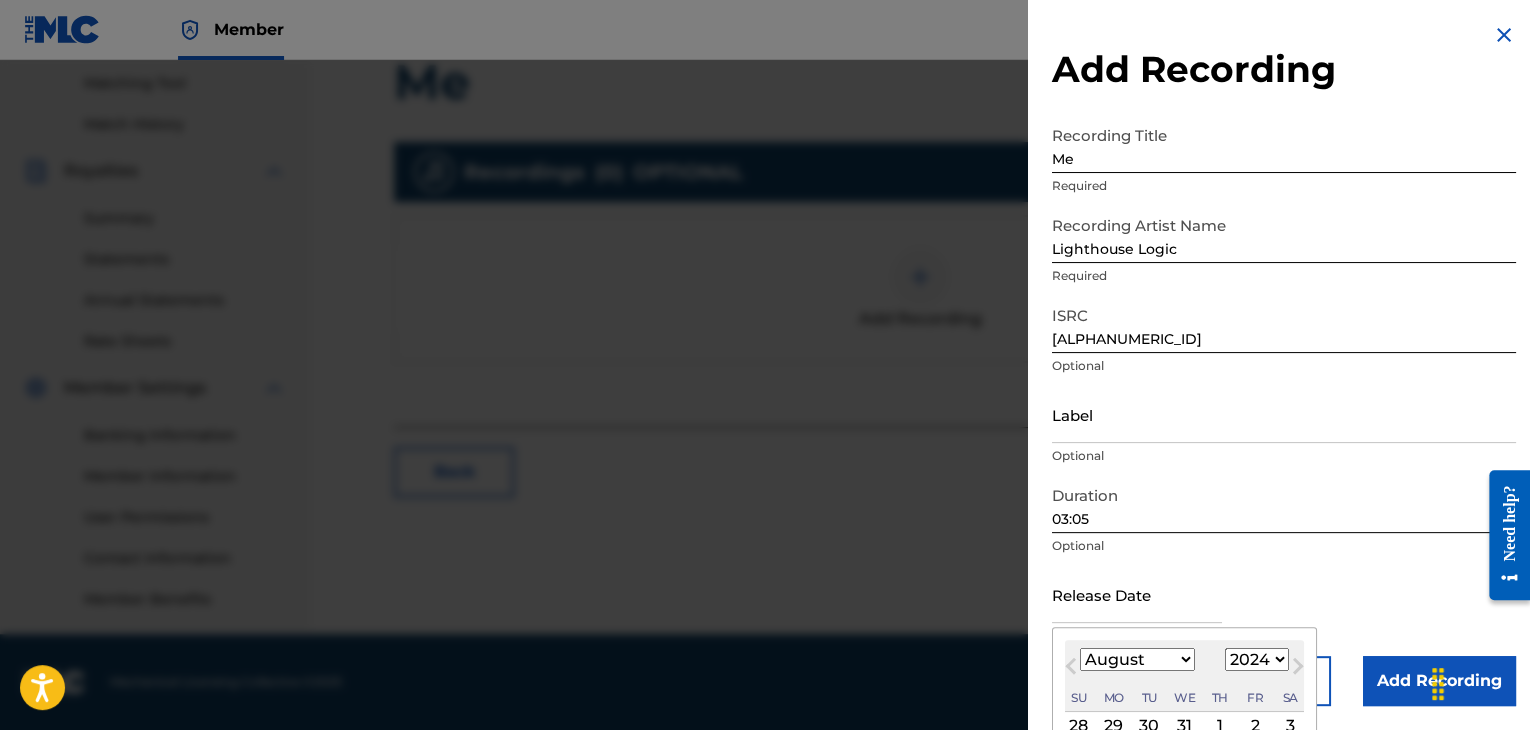select on "8" 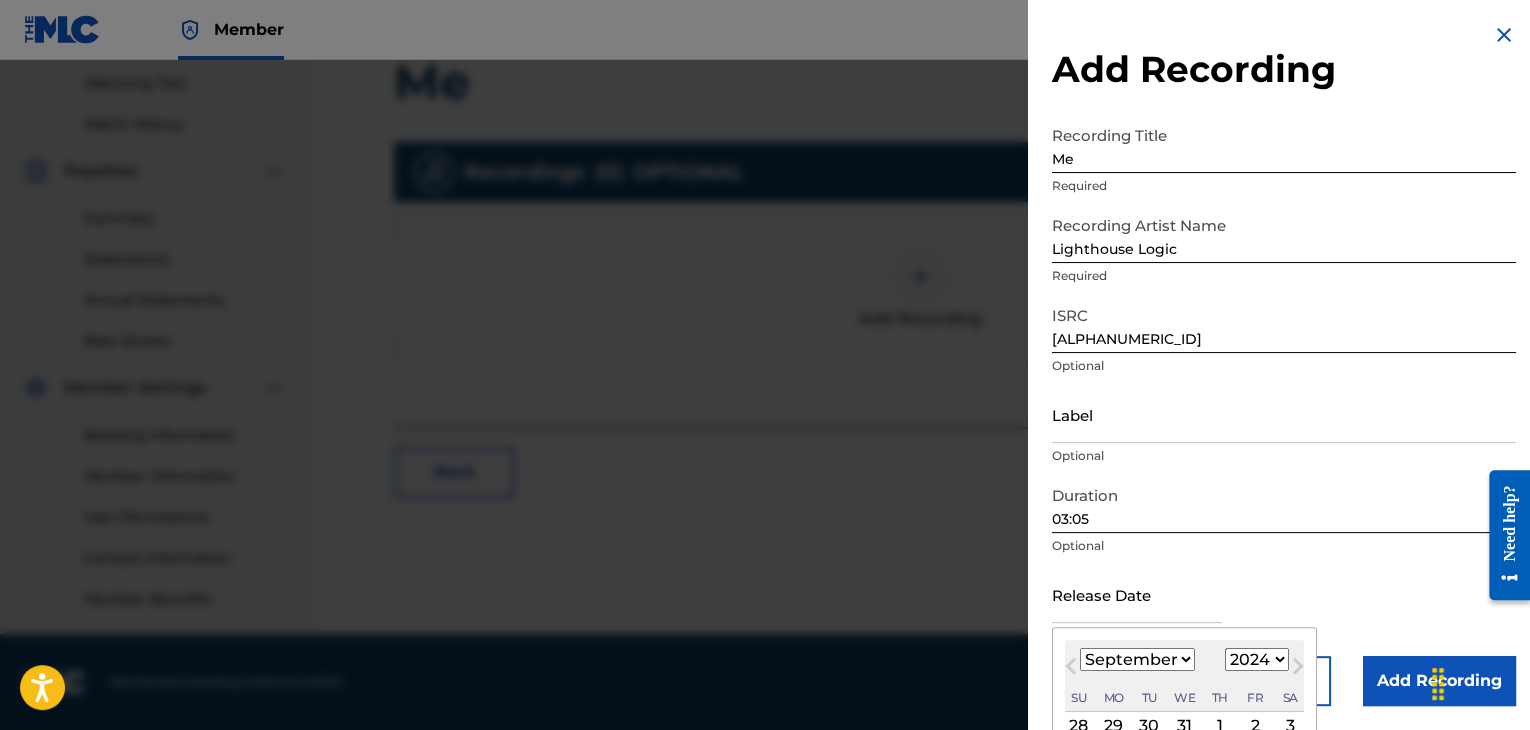 click on "January February March April May June July August September October November December" at bounding box center (1137, 659) 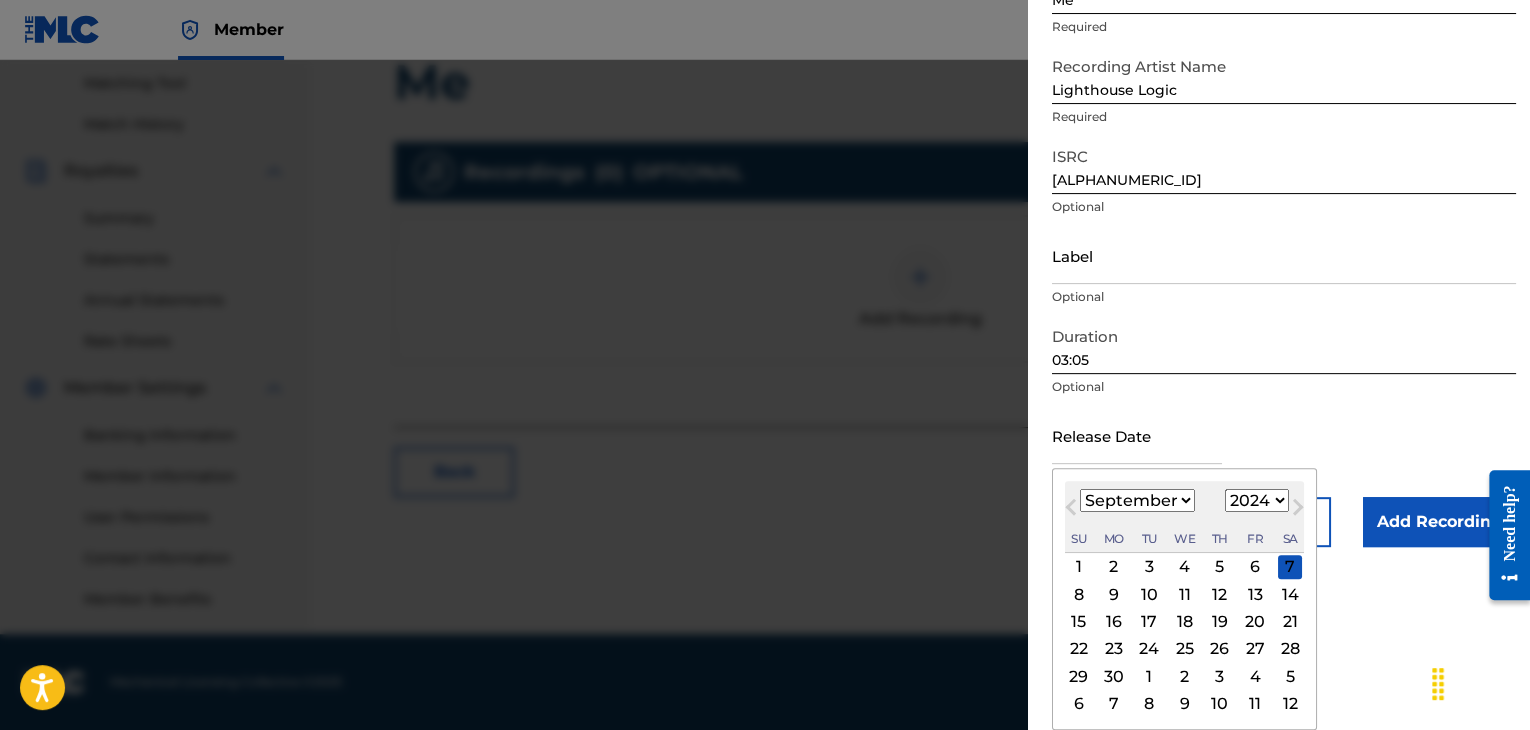 scroll, scrollTop: 159, scrollLeft: 0, axis: vertical 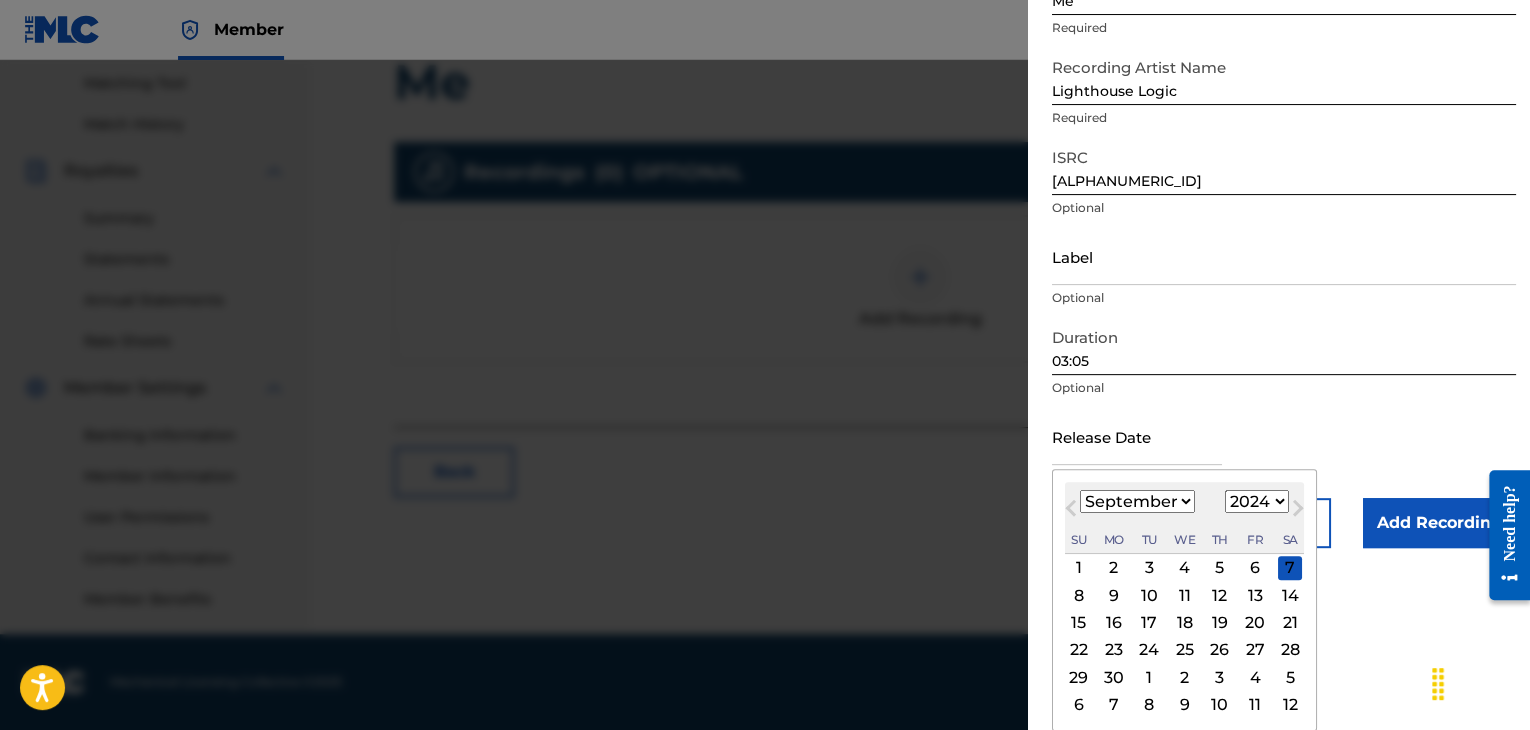 click on "27" at bounding box center (1255, 650) 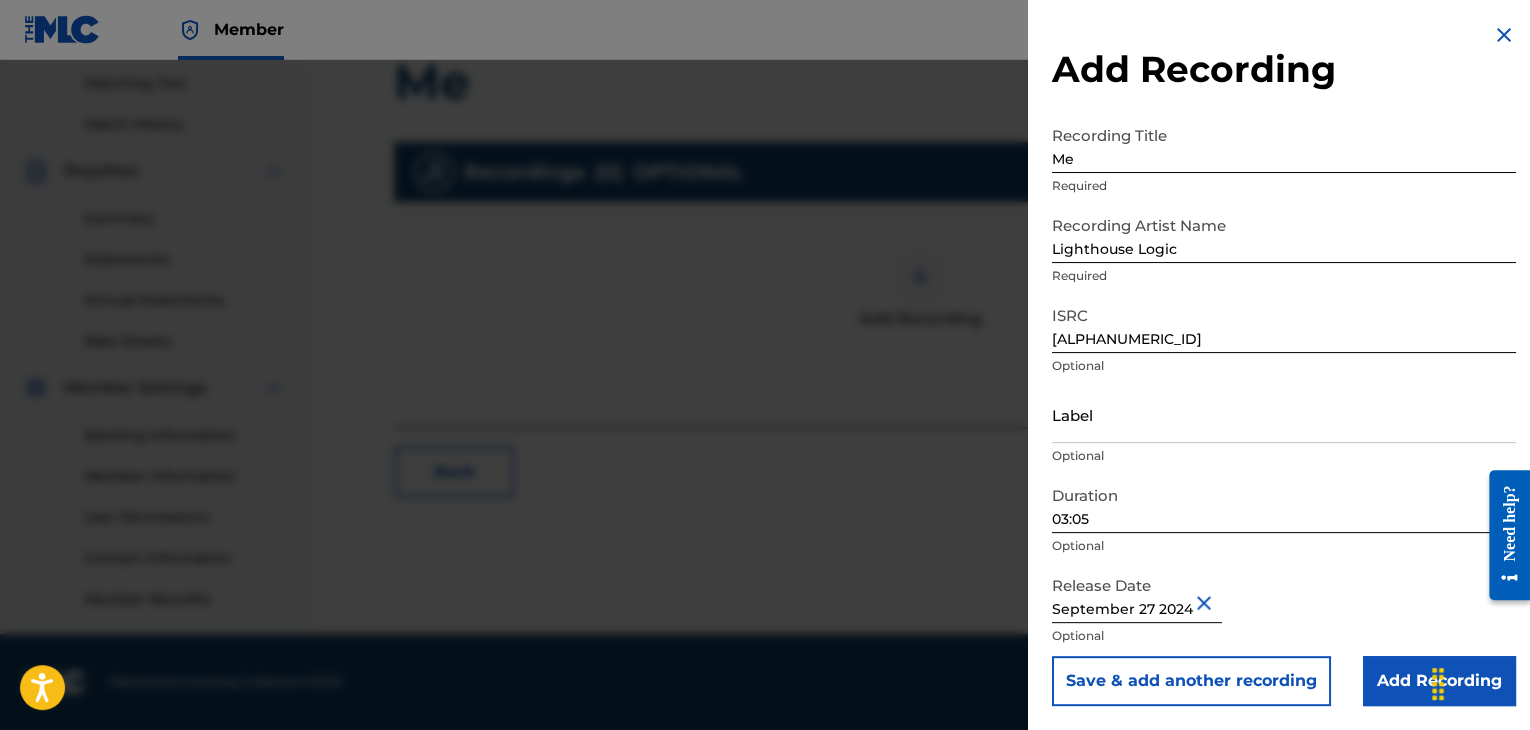 scroll, scrollTop: 1, scrollLeft: 0, axis: vertical 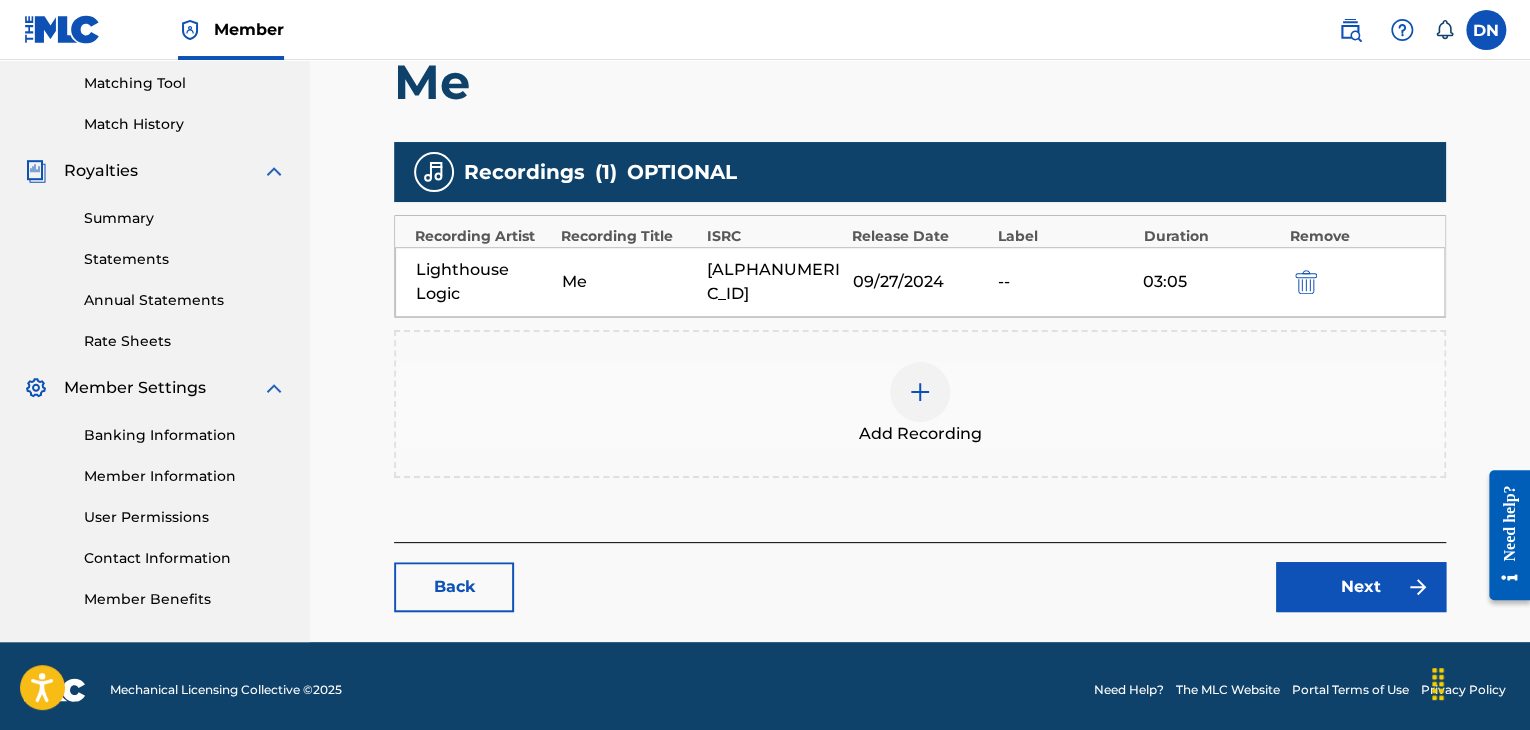click on "Next" at bounding box center (1361, 587) 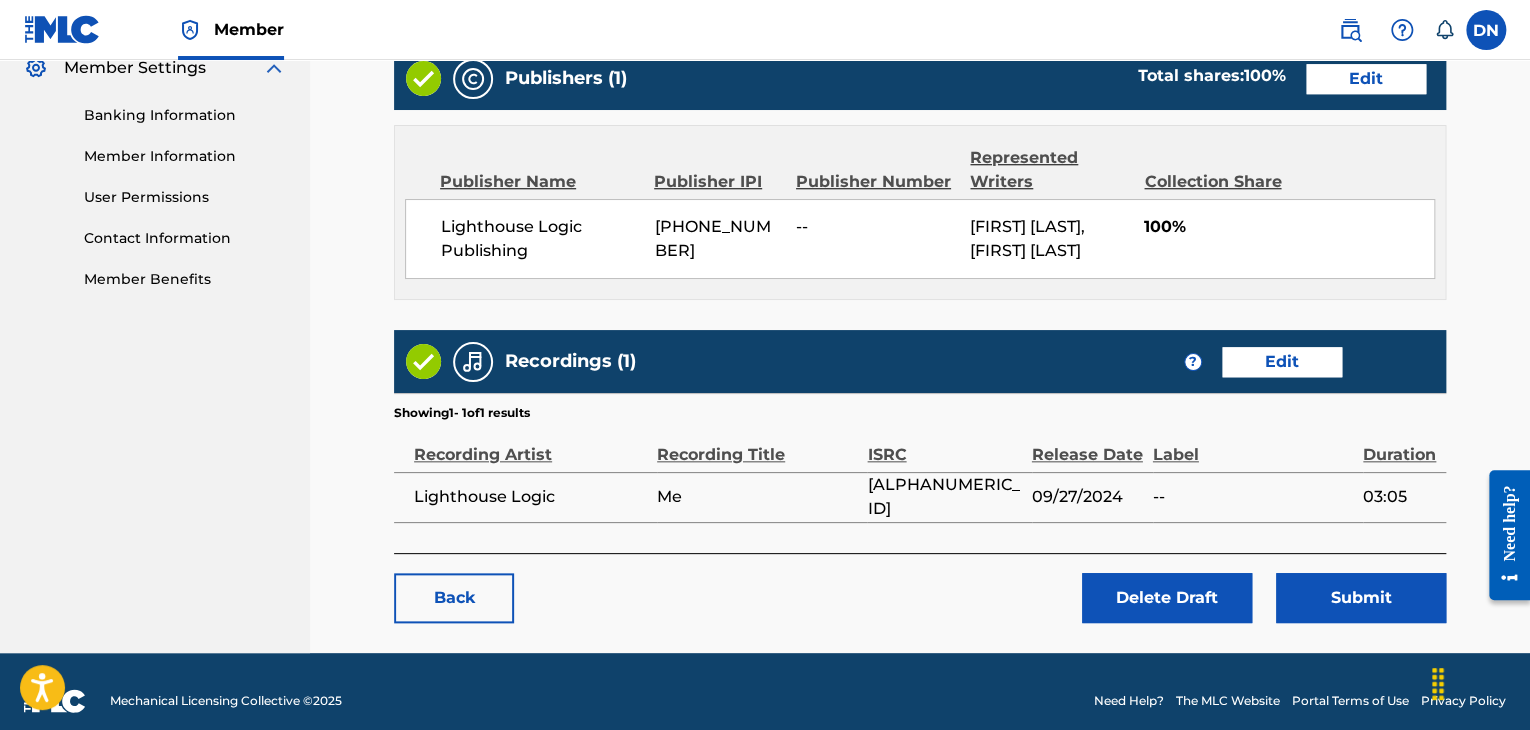 scroll, scrollTop: 847, scrollLeft: 0, axis: vertical 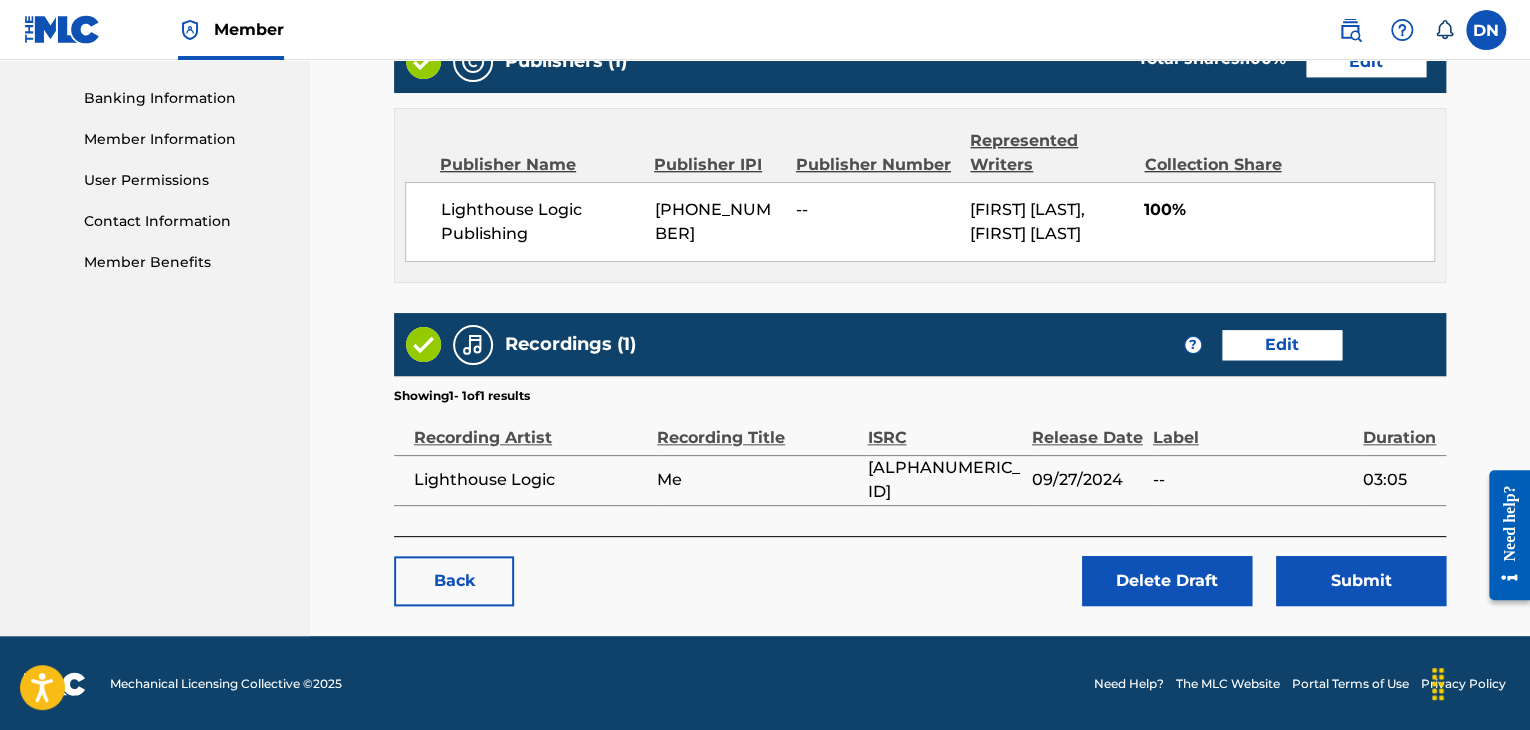 click on "Submit" at bounding box center [1361, 581] 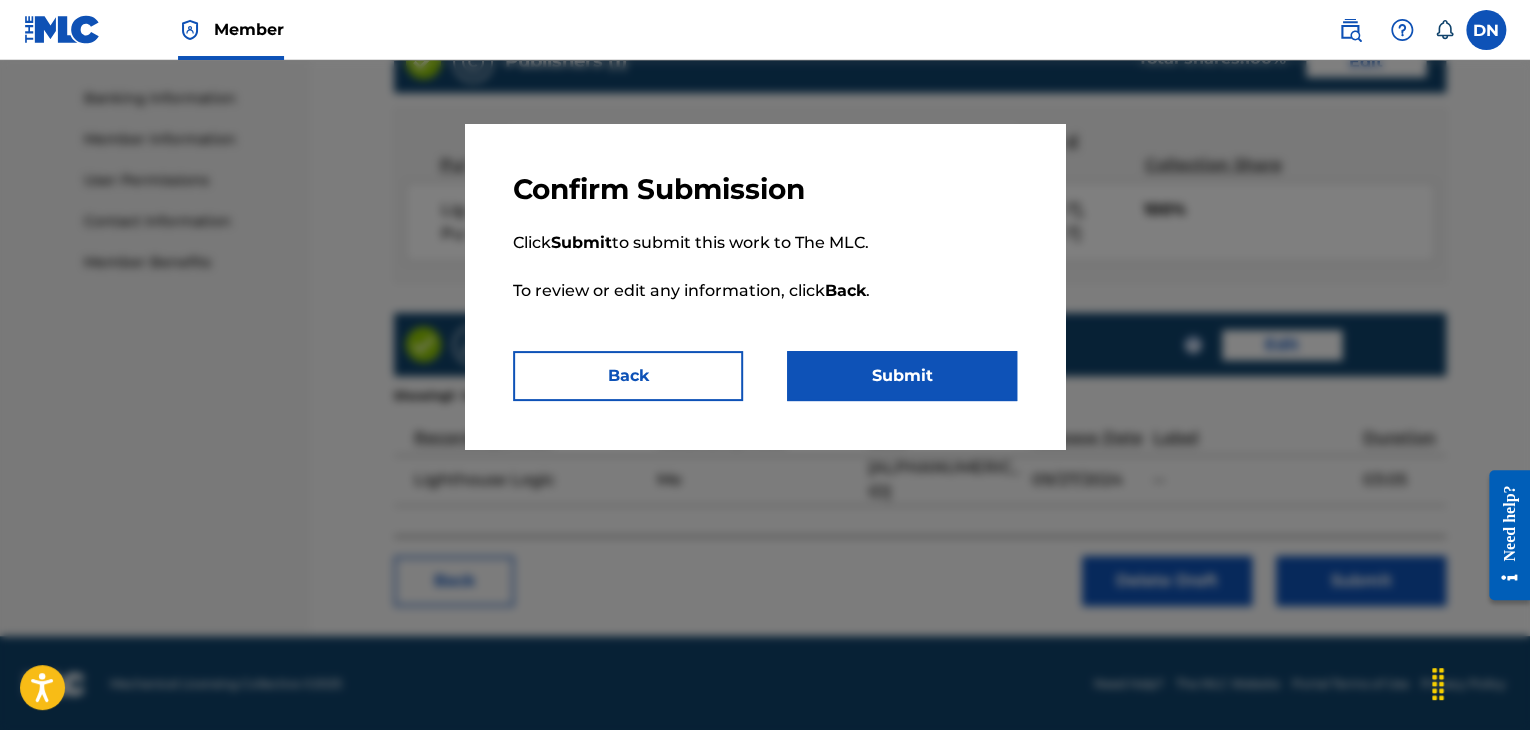 click on "Submit" at bounding box center (902, 376) 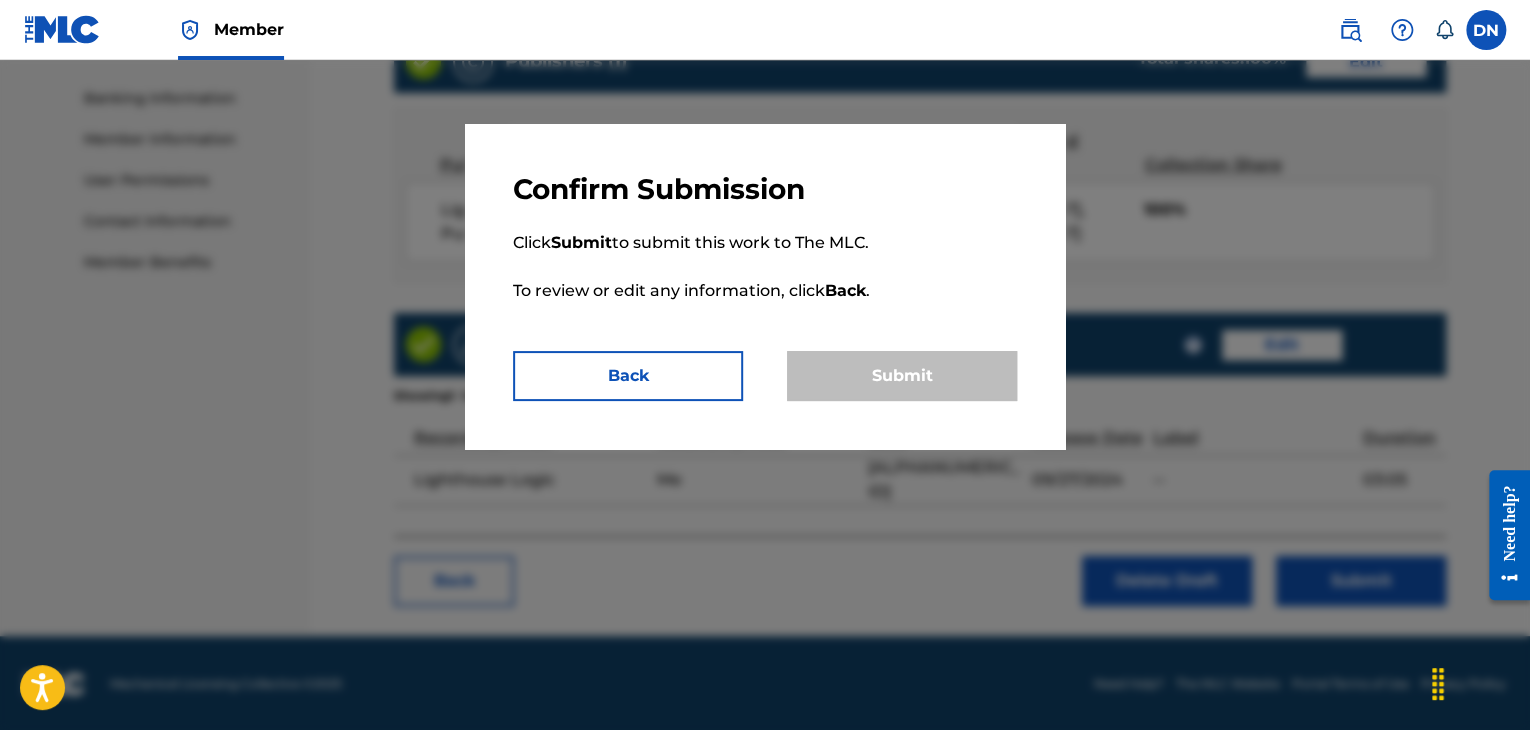scroll, scrollTop: 0, scrollLeft: 0, axis: both 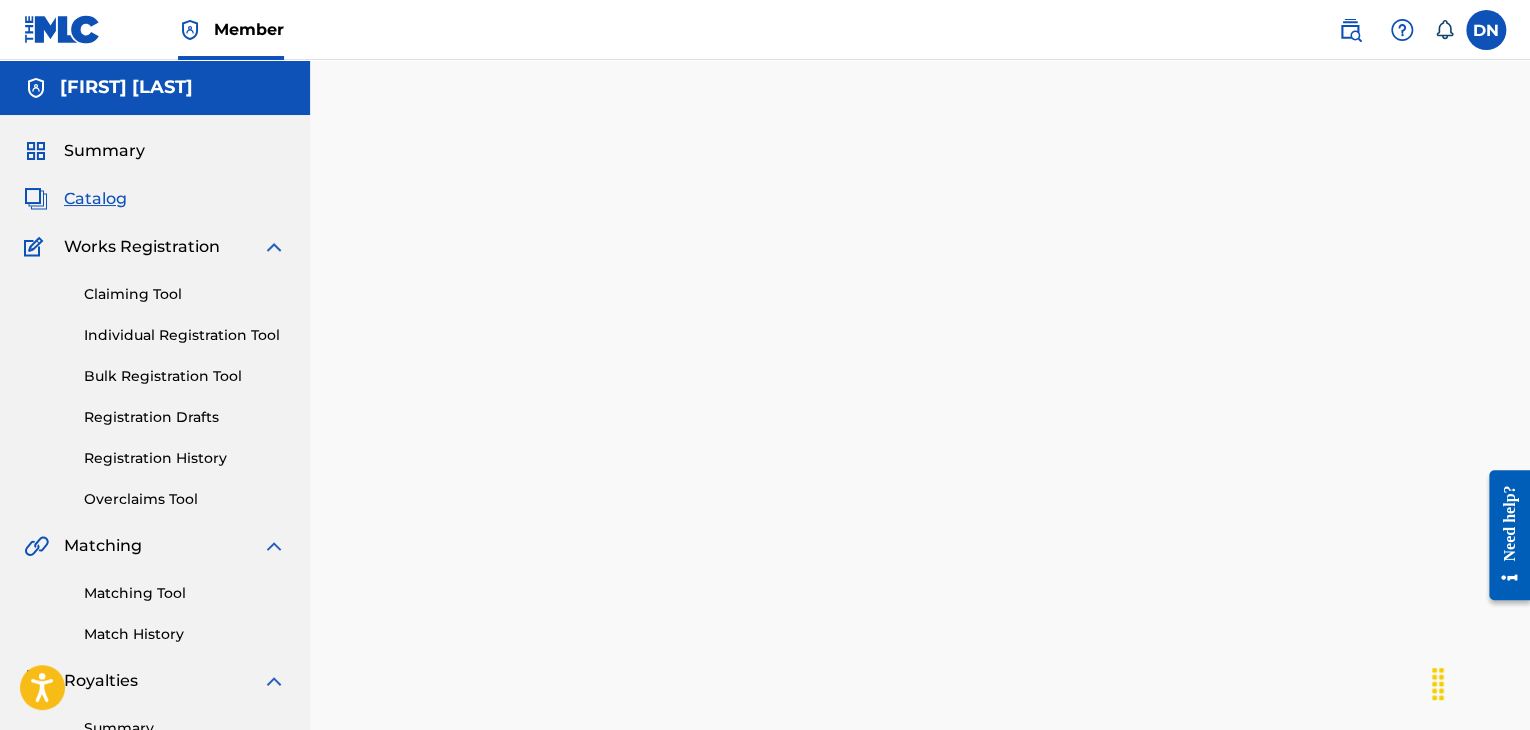 click on "Claiming Tool Individual Registration Tool Bulk Registration Tool Registration Drafts Registration History Overclaims Tool" at bounding box center [155, 384] 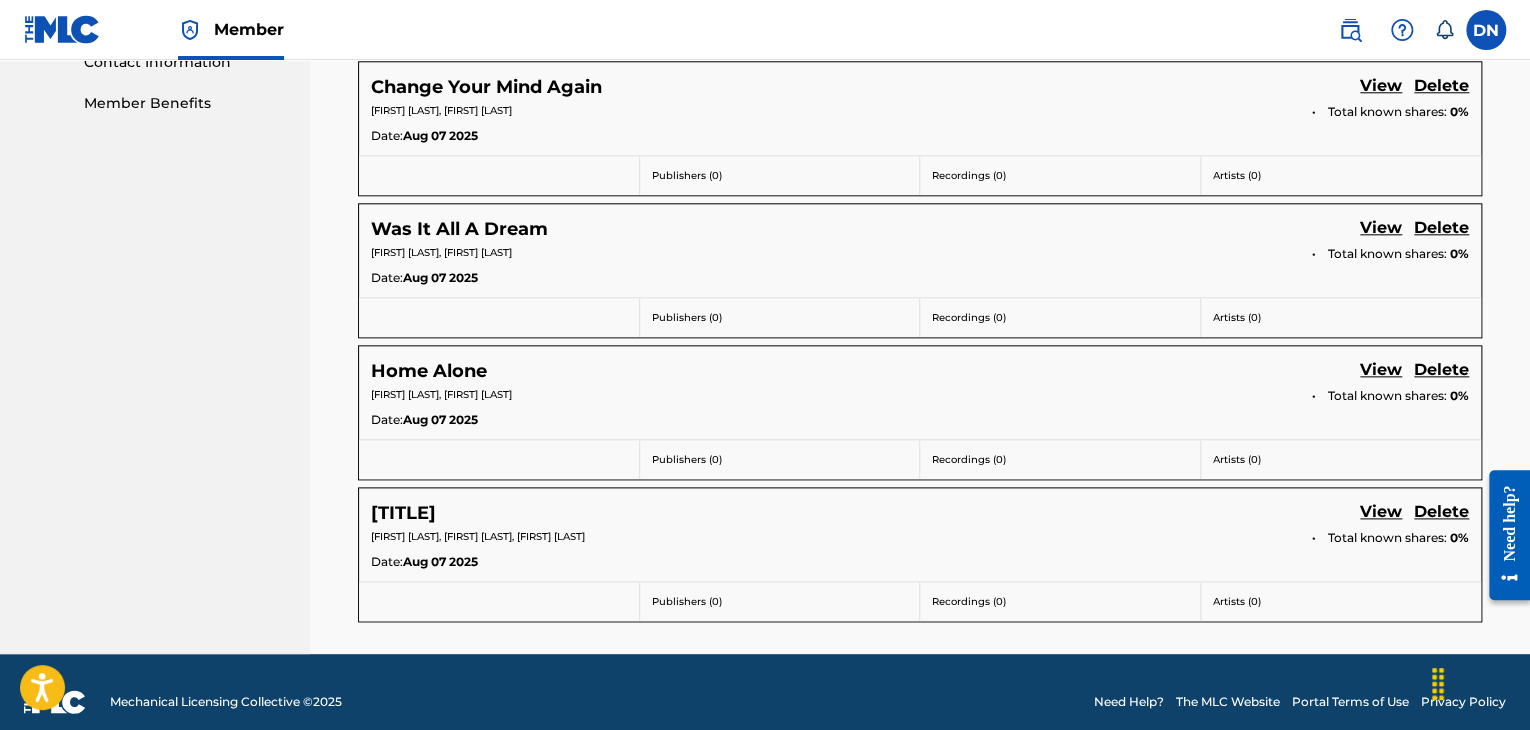 scroll, scrollTop: 1020, scrollLeft: 0, axis: vertical 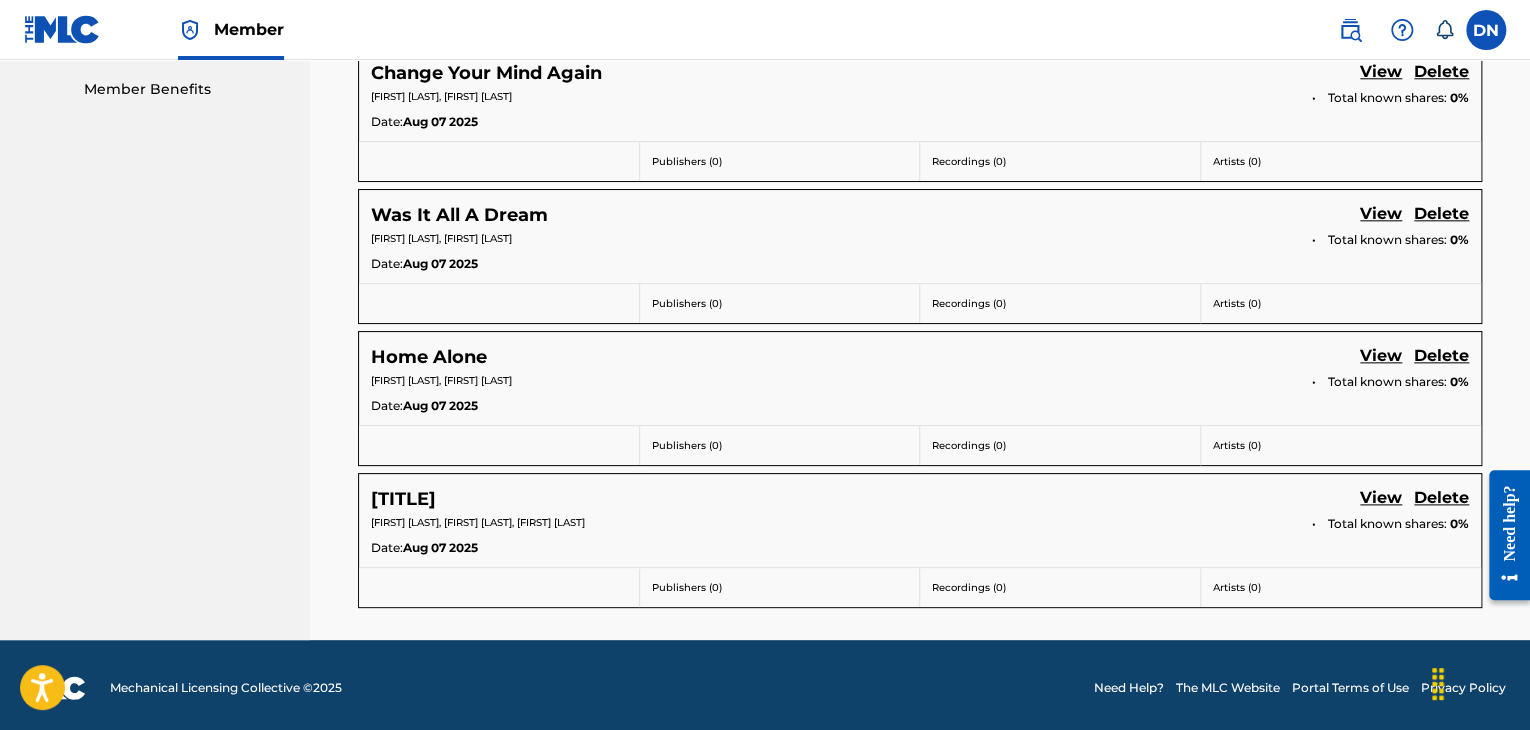 click on "View" at bounding box center (1381, 499) 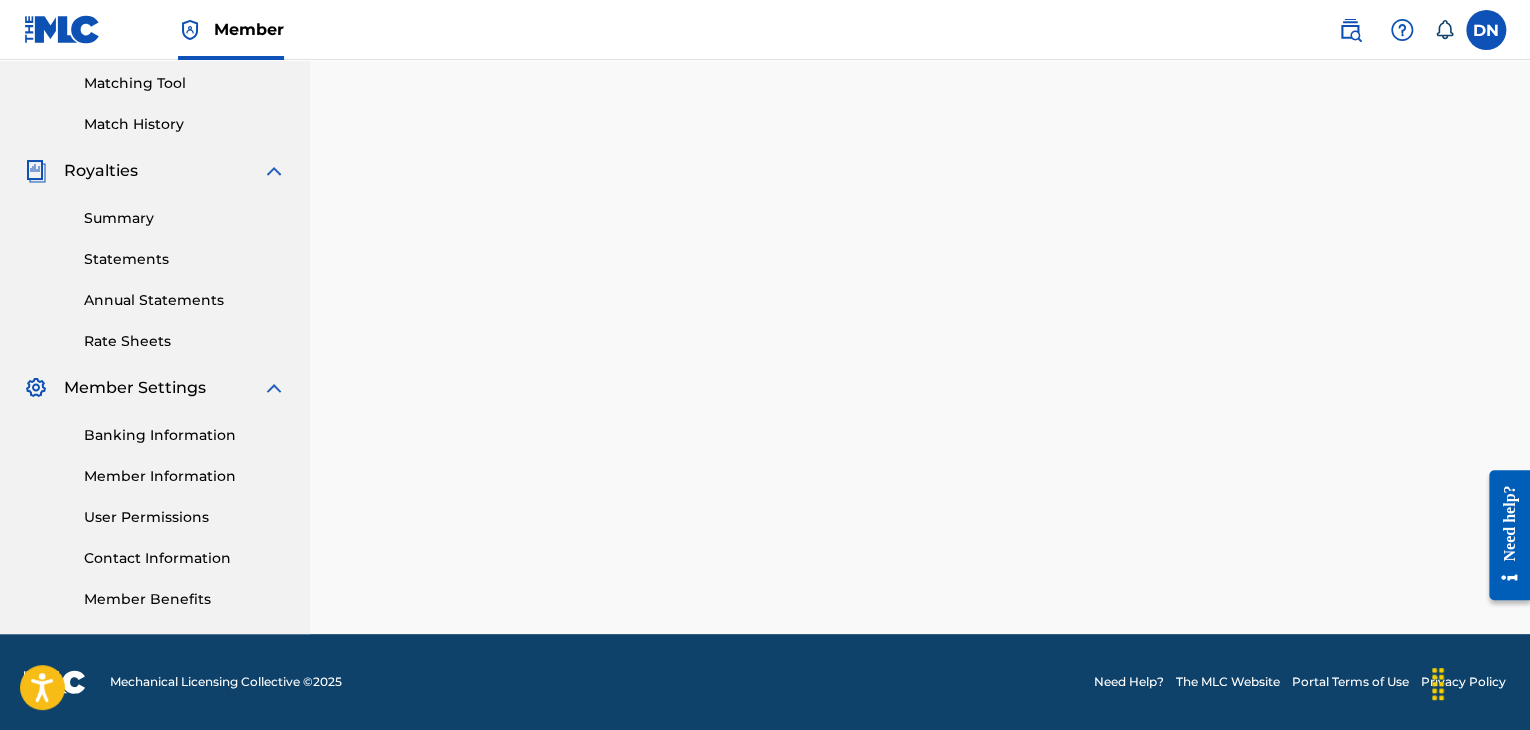 scroll, scrollTop: 0, scrollLeft: 0, axis: both 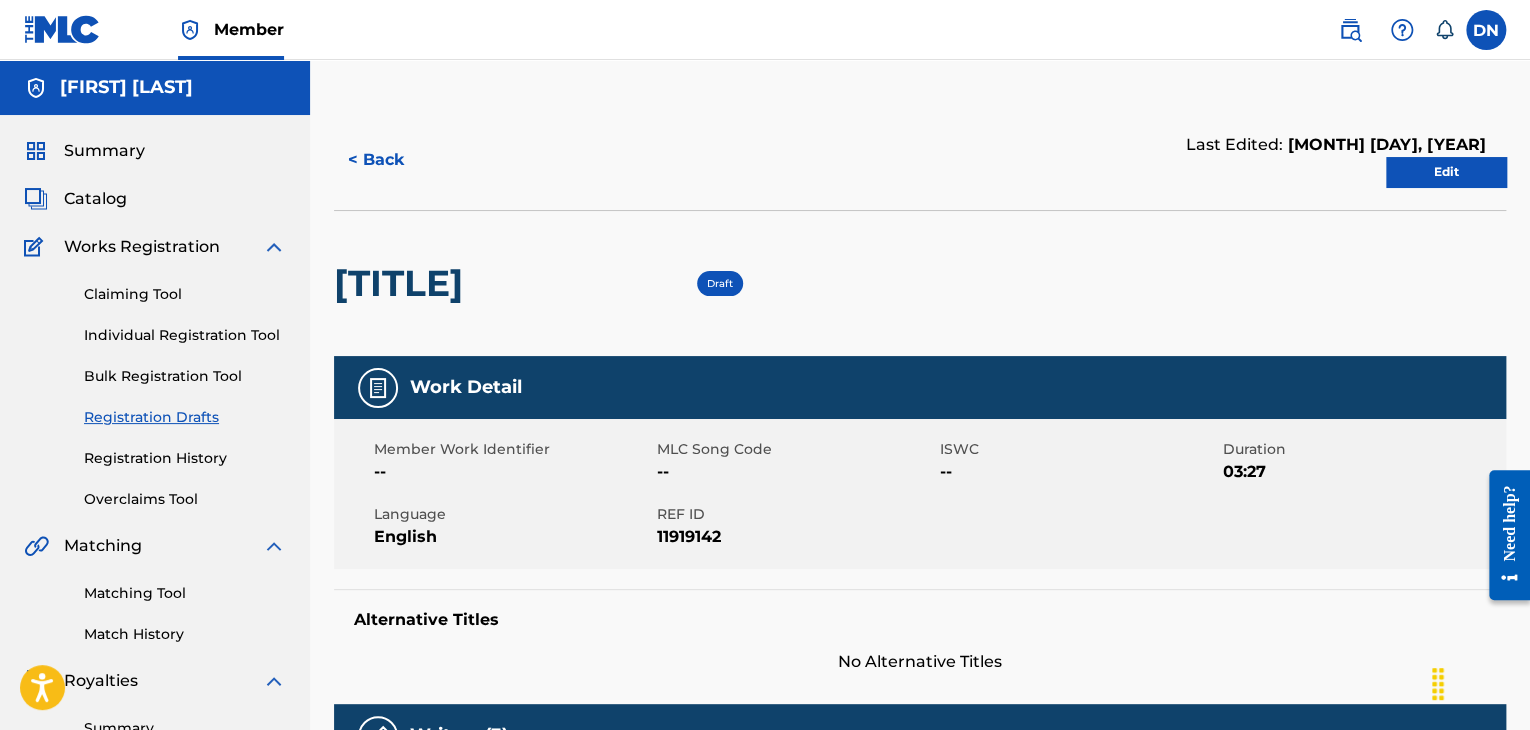 click on "[MONTH] [DAY], [YEAR]" at bounding box center [1384, 144] 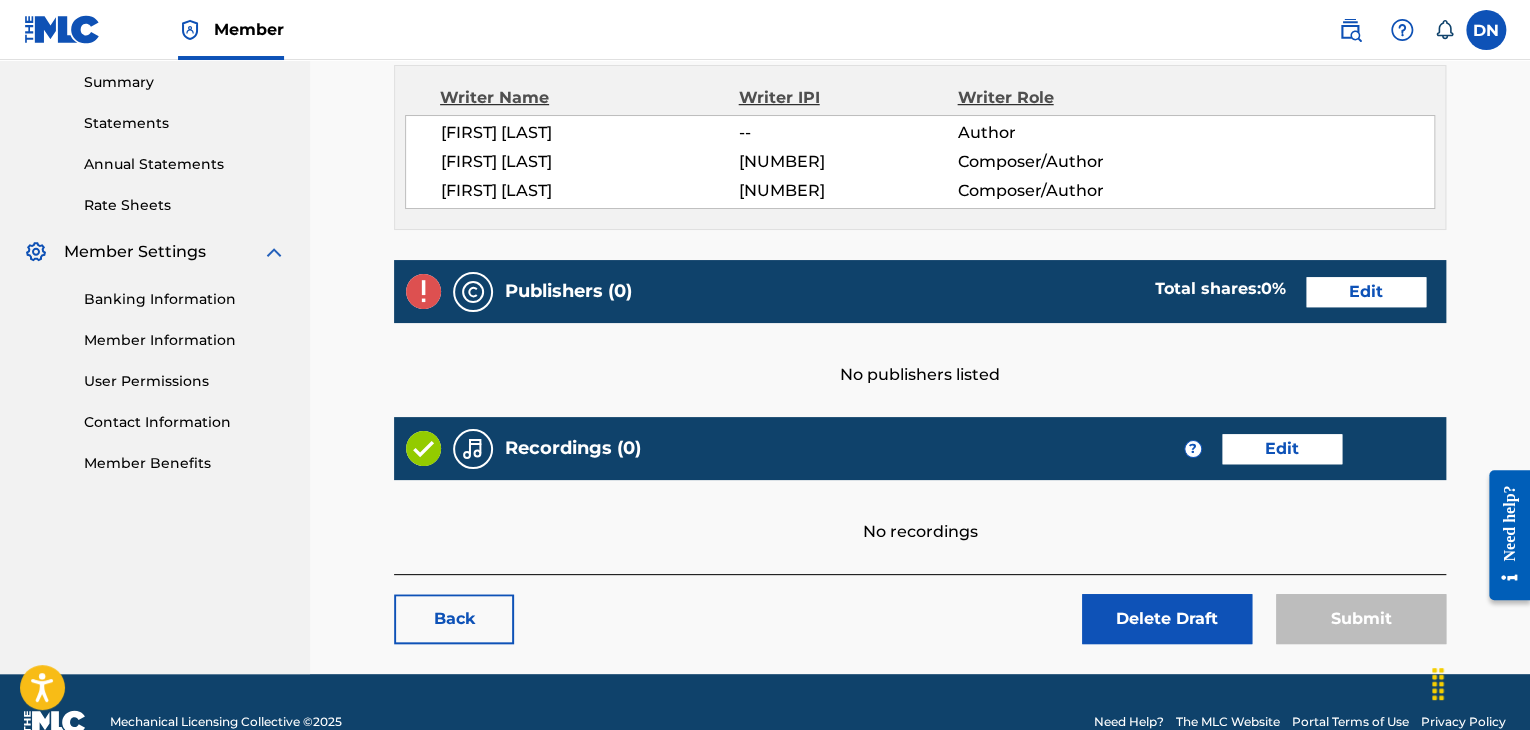 scroll, scrollTop: 647, scrollLeft: 0, axis: vertical 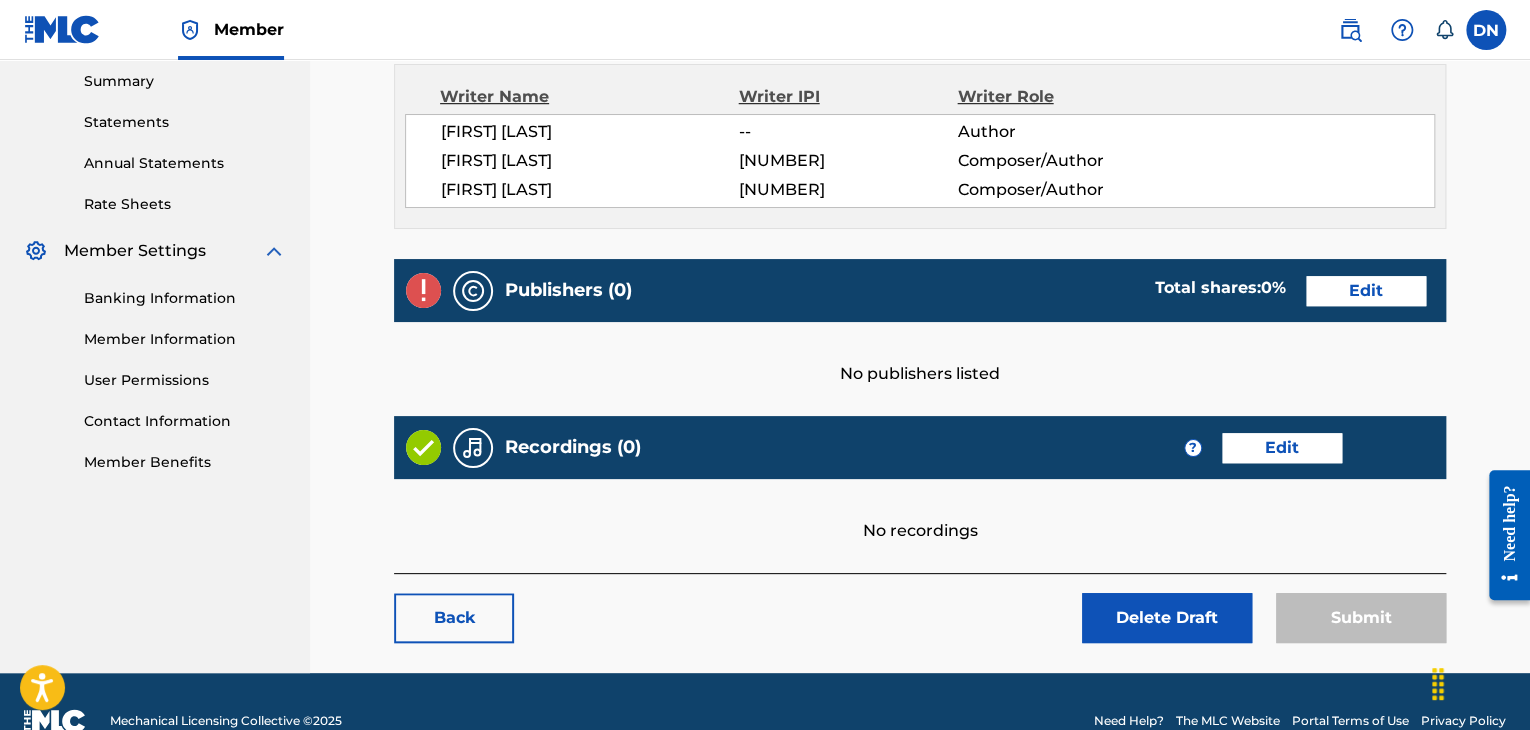 click on "Edit" at bounding box center (1366, 291) 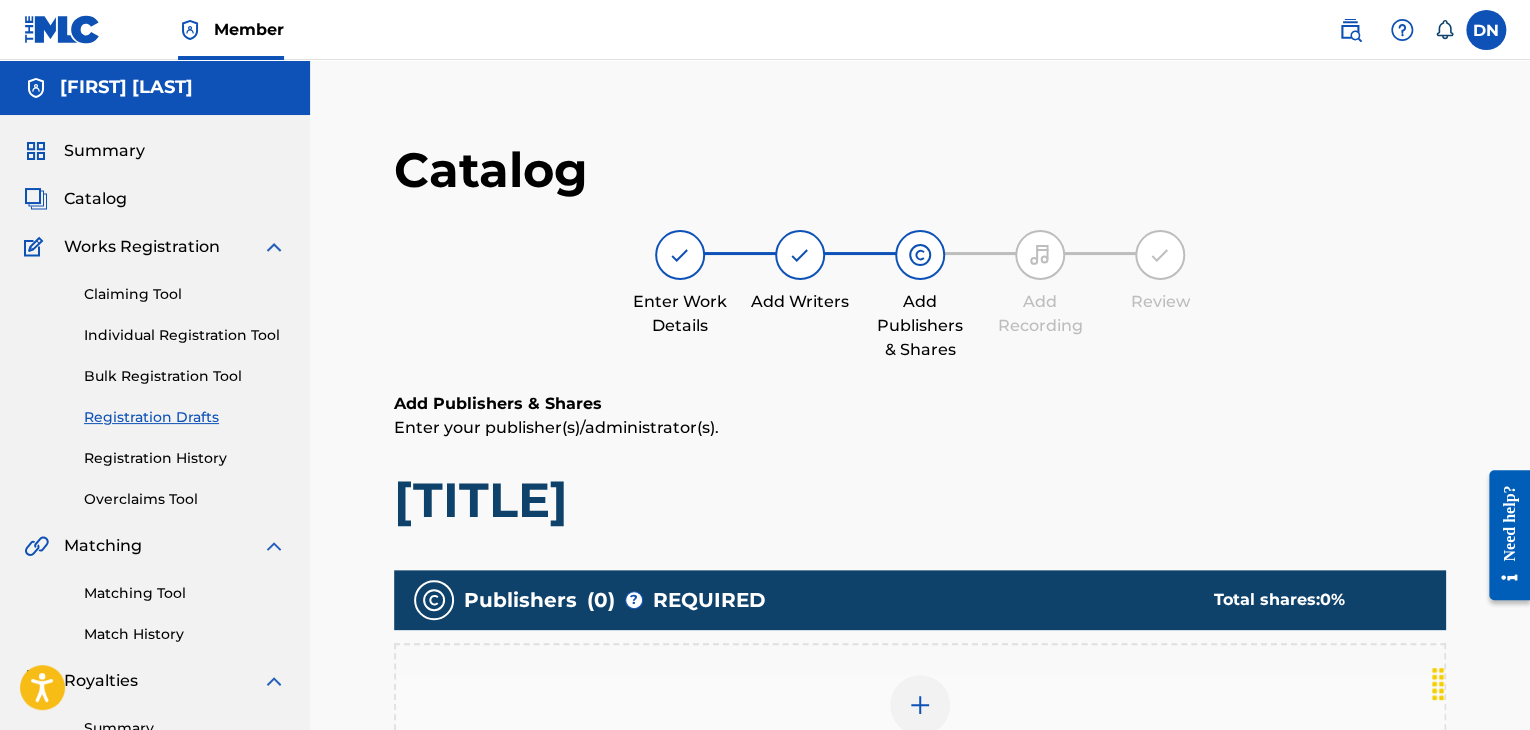 scroll, scrollTop: 279, scrollLeft: 0, axis: vertical 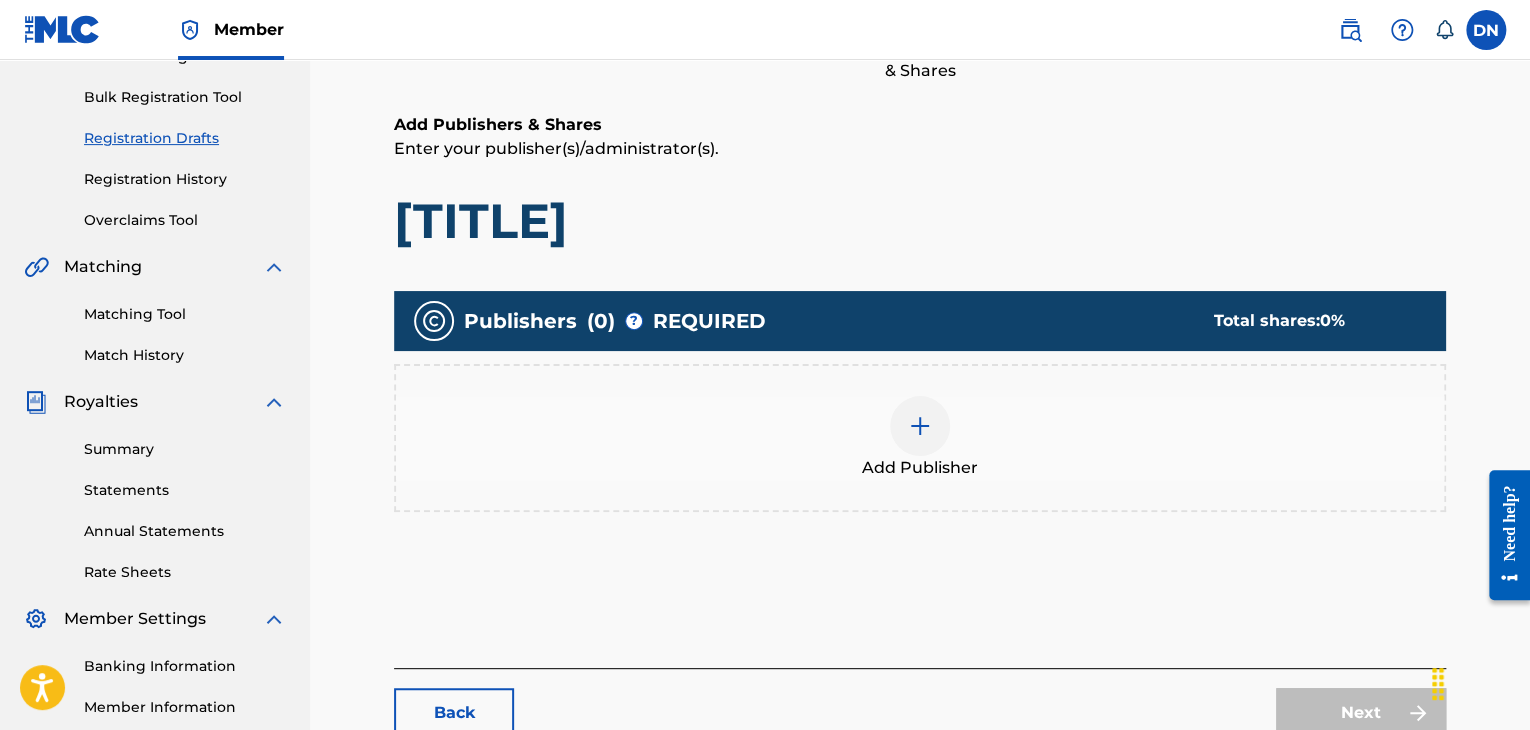 click on "Add Publisher" at bounding box center [920, 438] 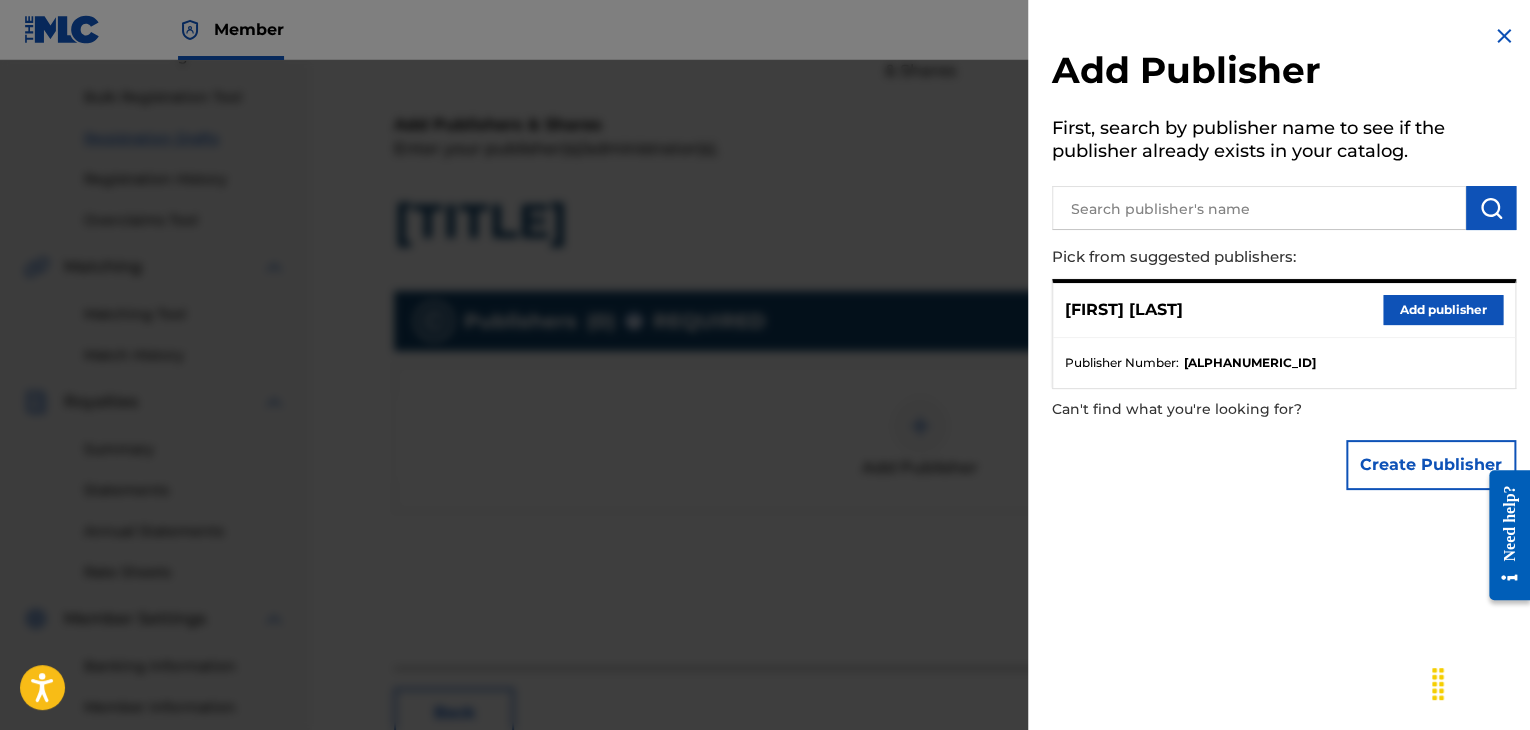 click on "Create Publisher" at bounding box center (1431, 465) 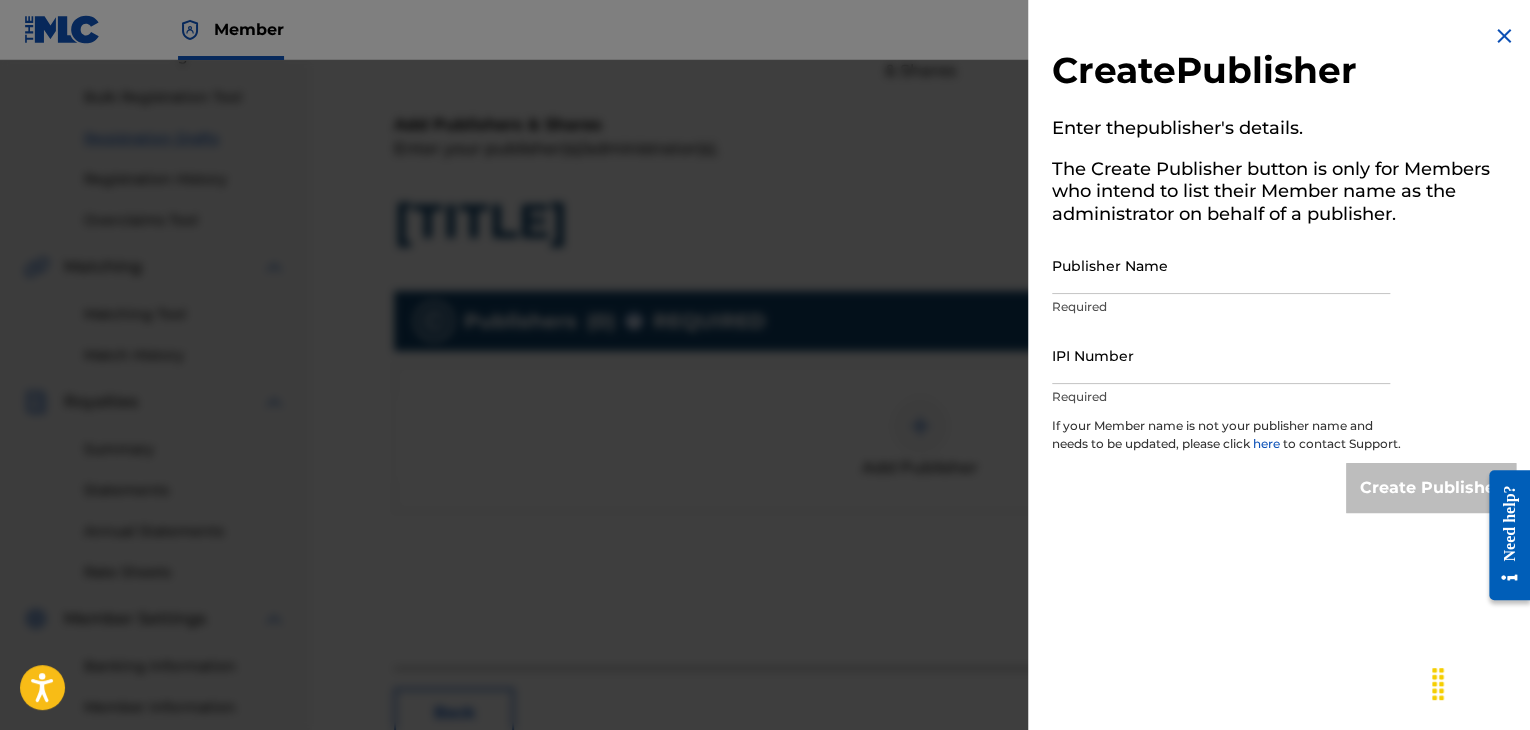 click on "Publisher Name" at bounding box center (1221, 265) 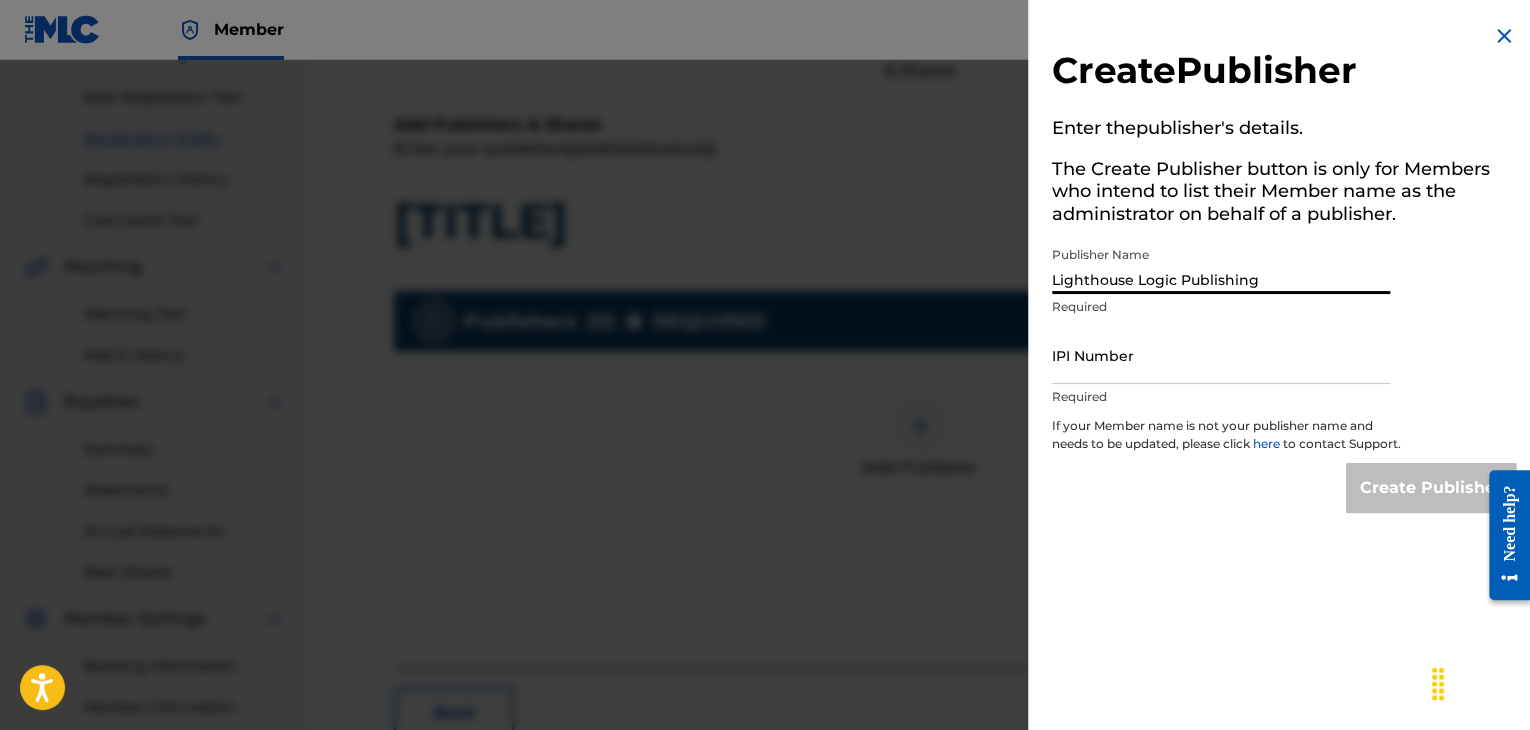 type on "Lighthouse Logic Publishing" 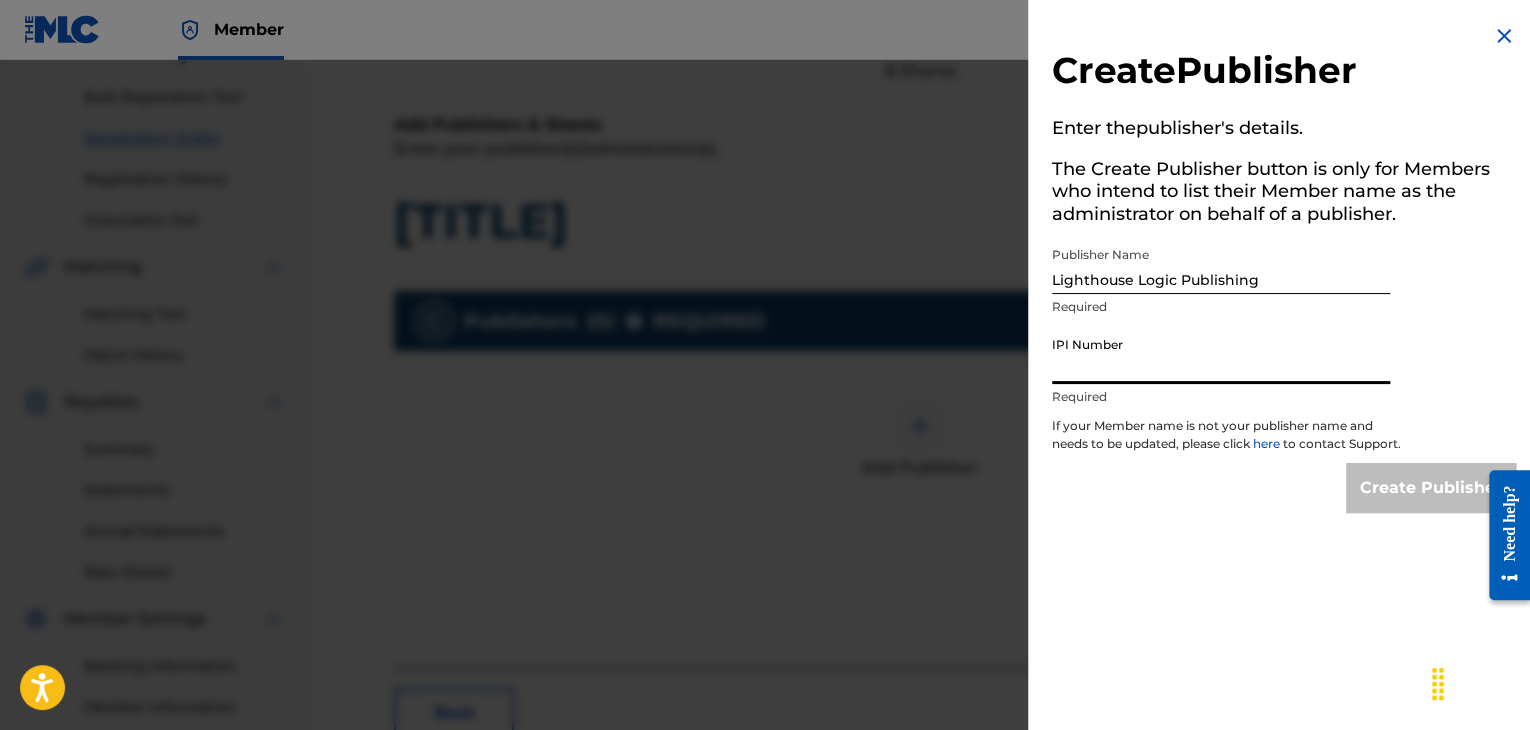 click on "IPI Number" at bounding box center [1221, 355] 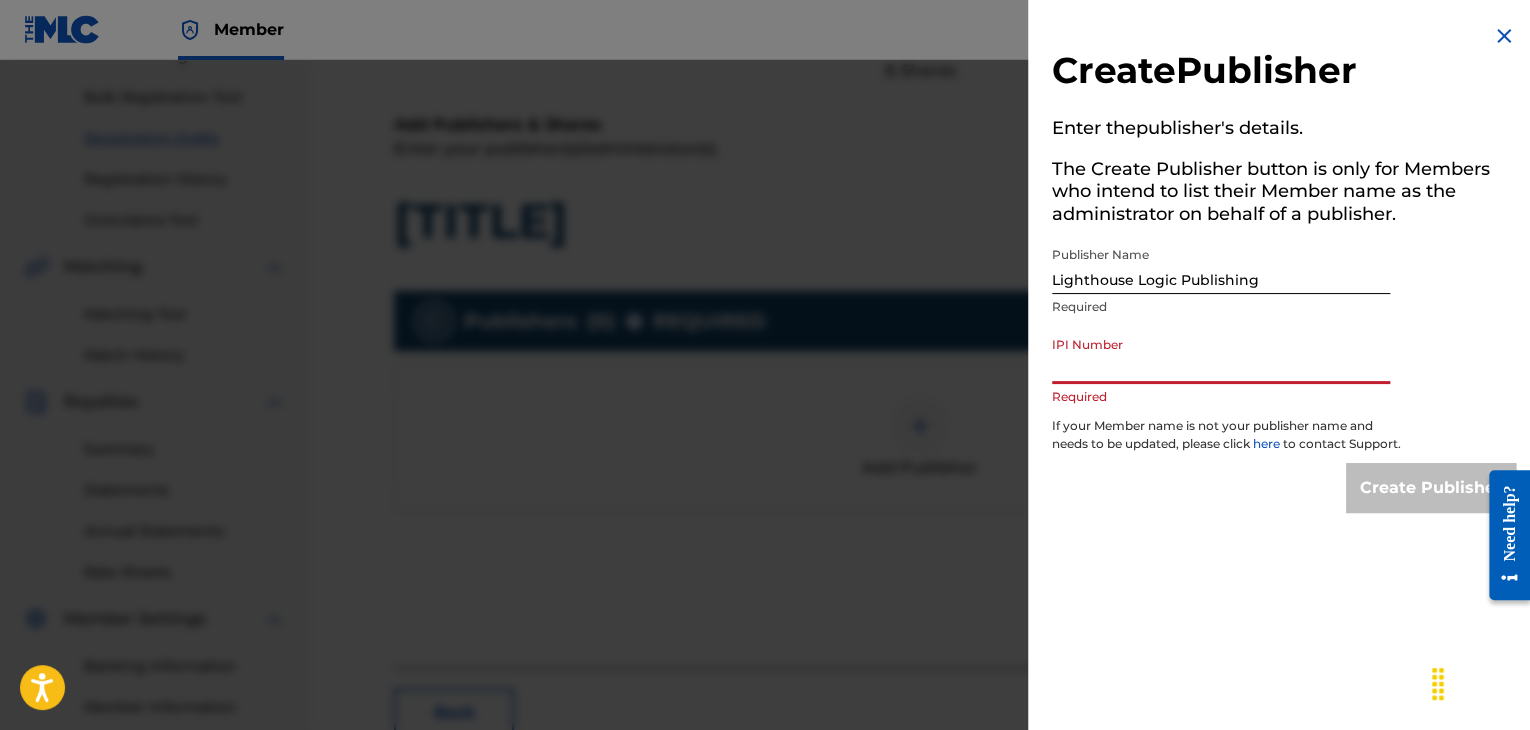 paste on "1305726568" 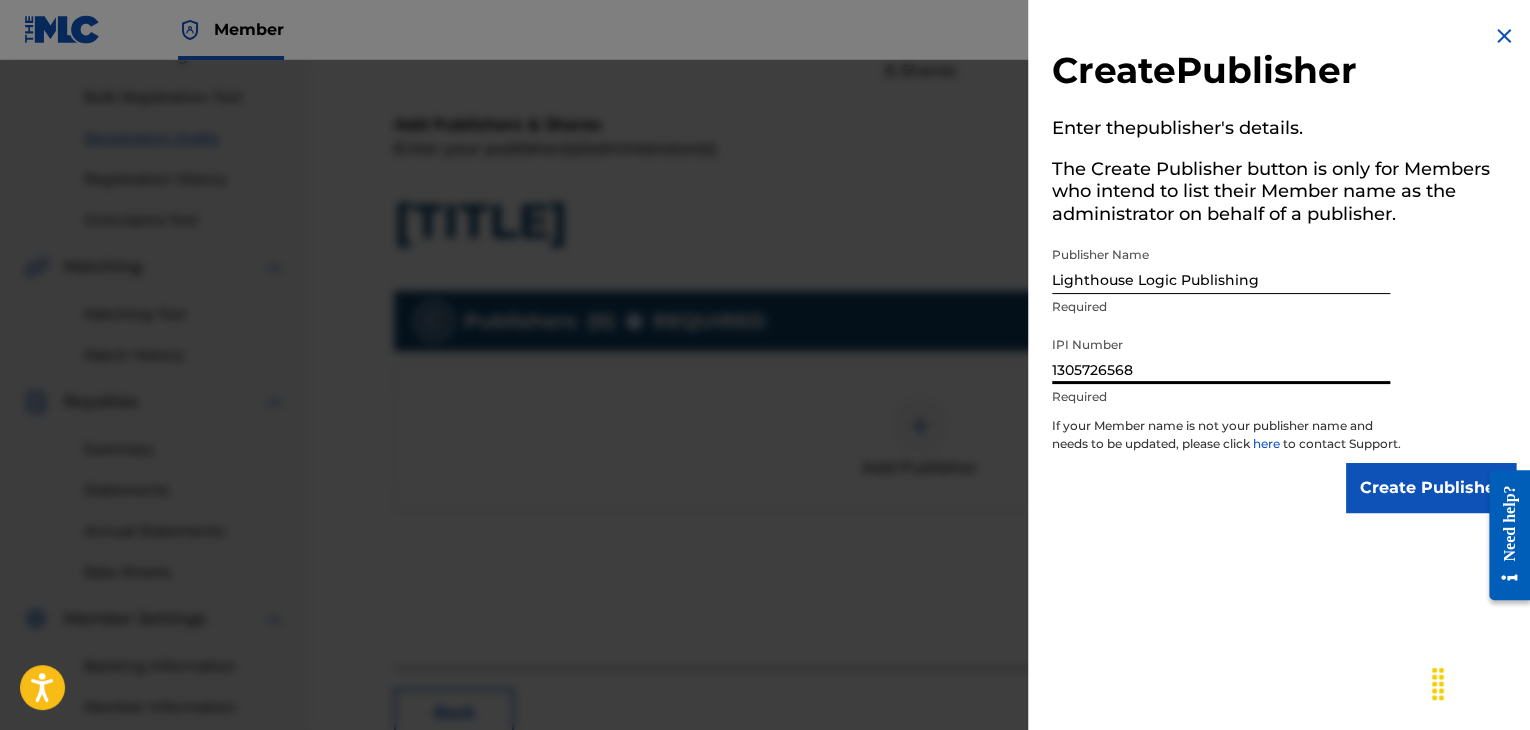 type on "1305726568" 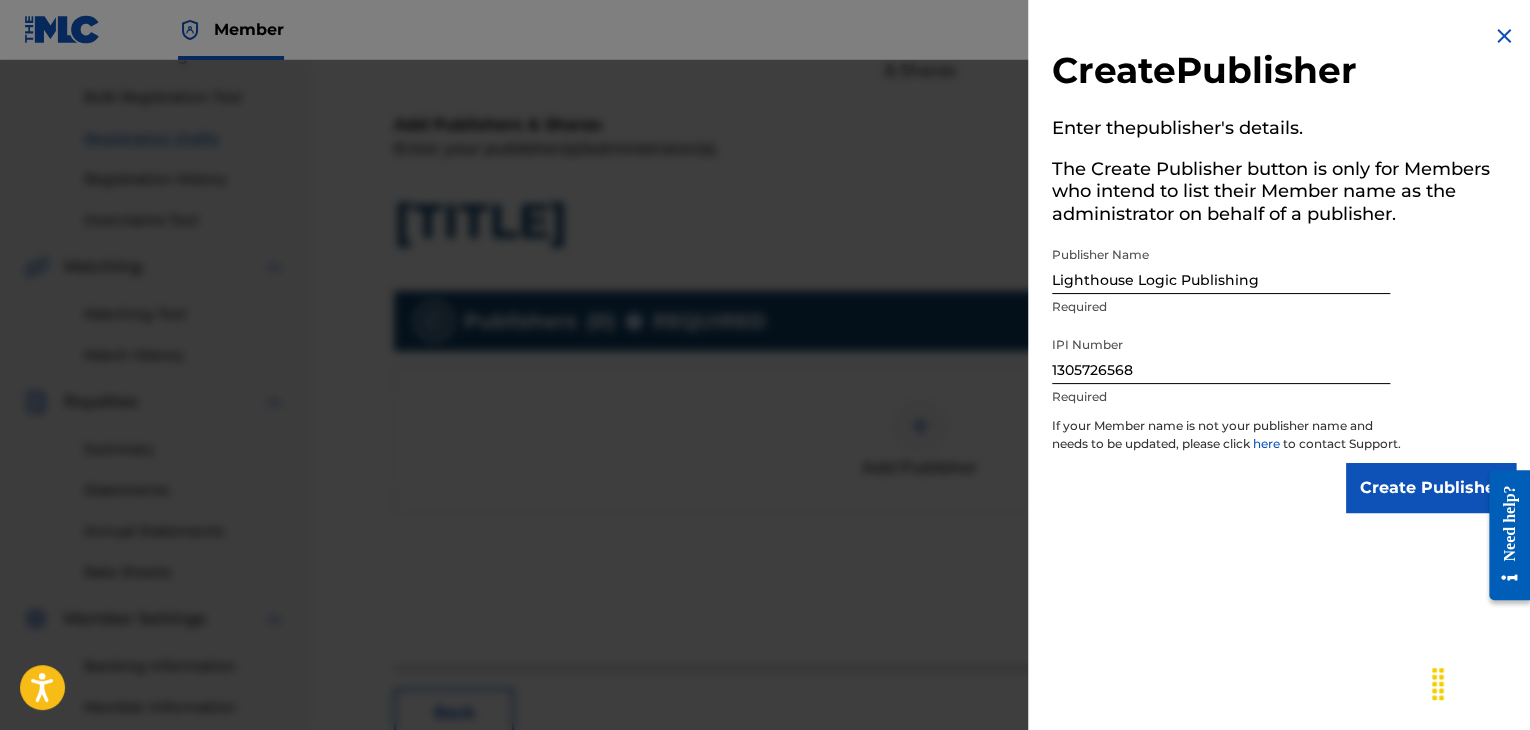 click on "Create Publisher" at bounding box center [1431, 488] 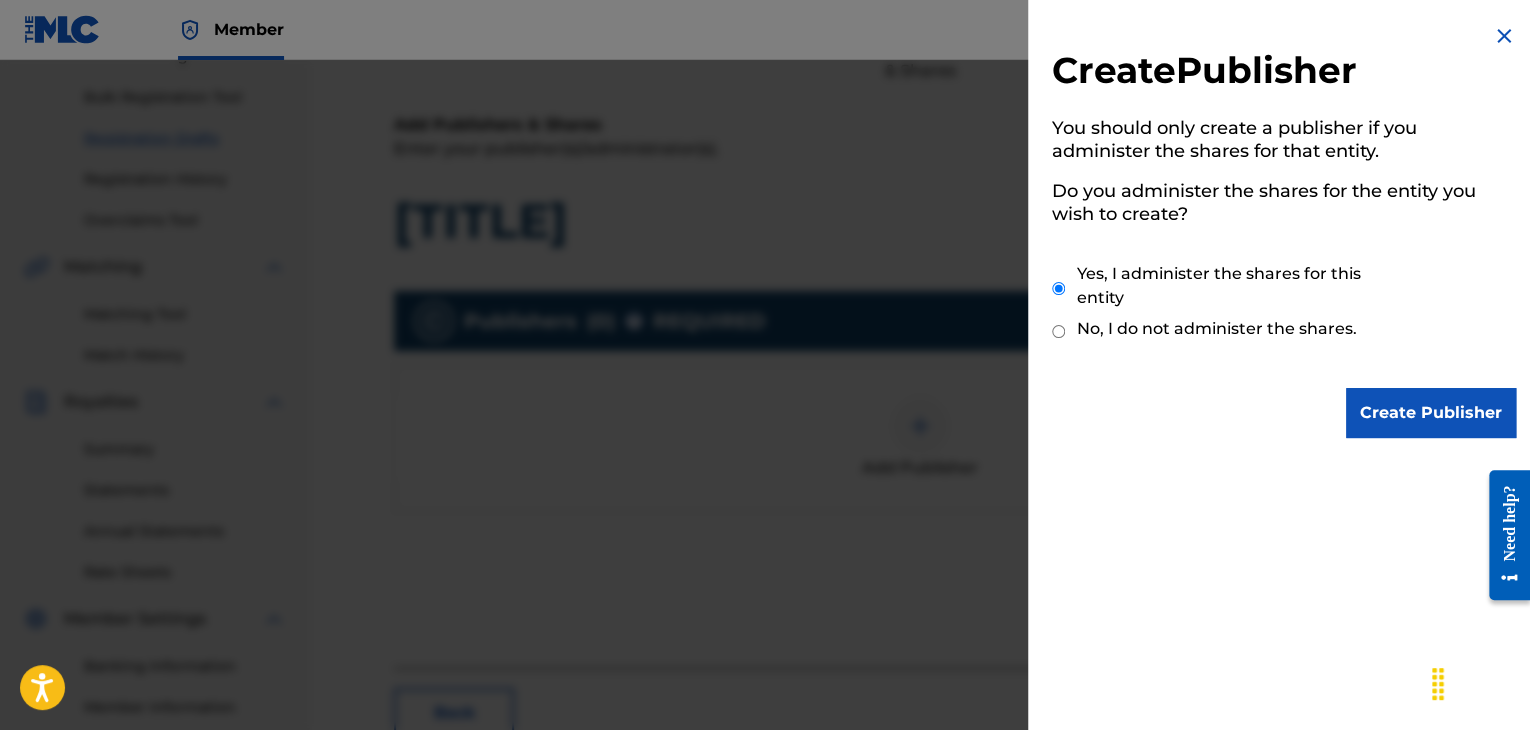 click on "Create Publisher" at bounding box center (1431, 413) 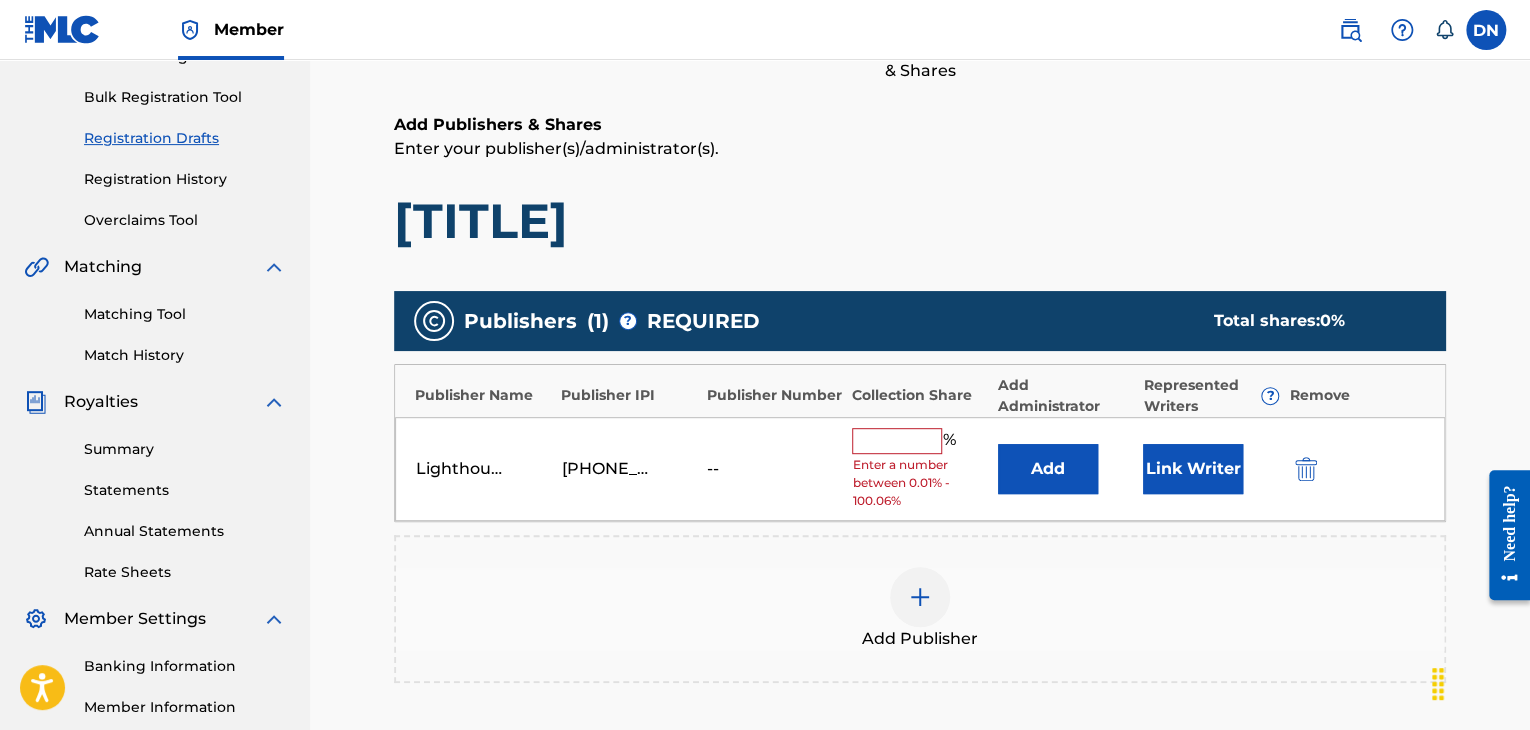 click at bounding box center (897, 441) 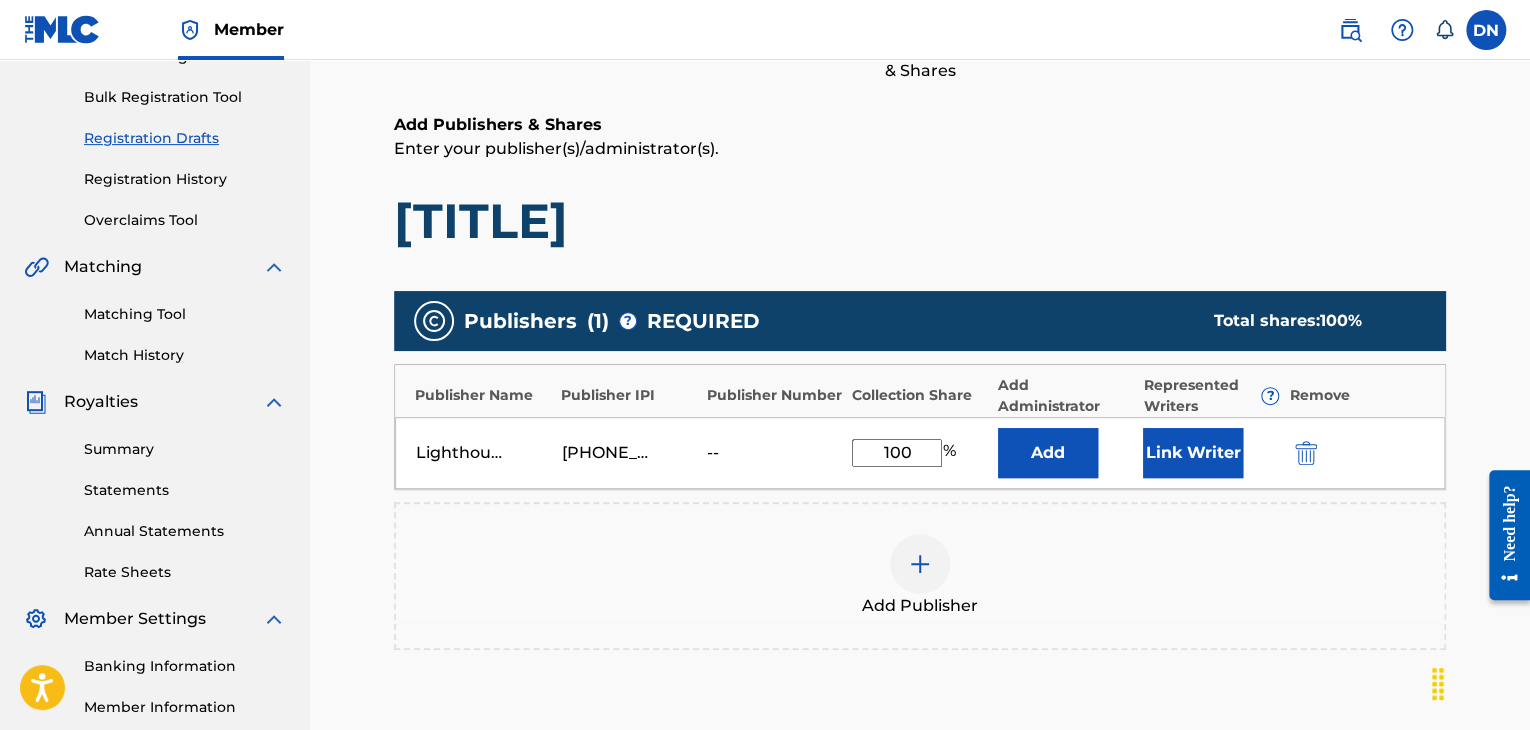 type on "100" 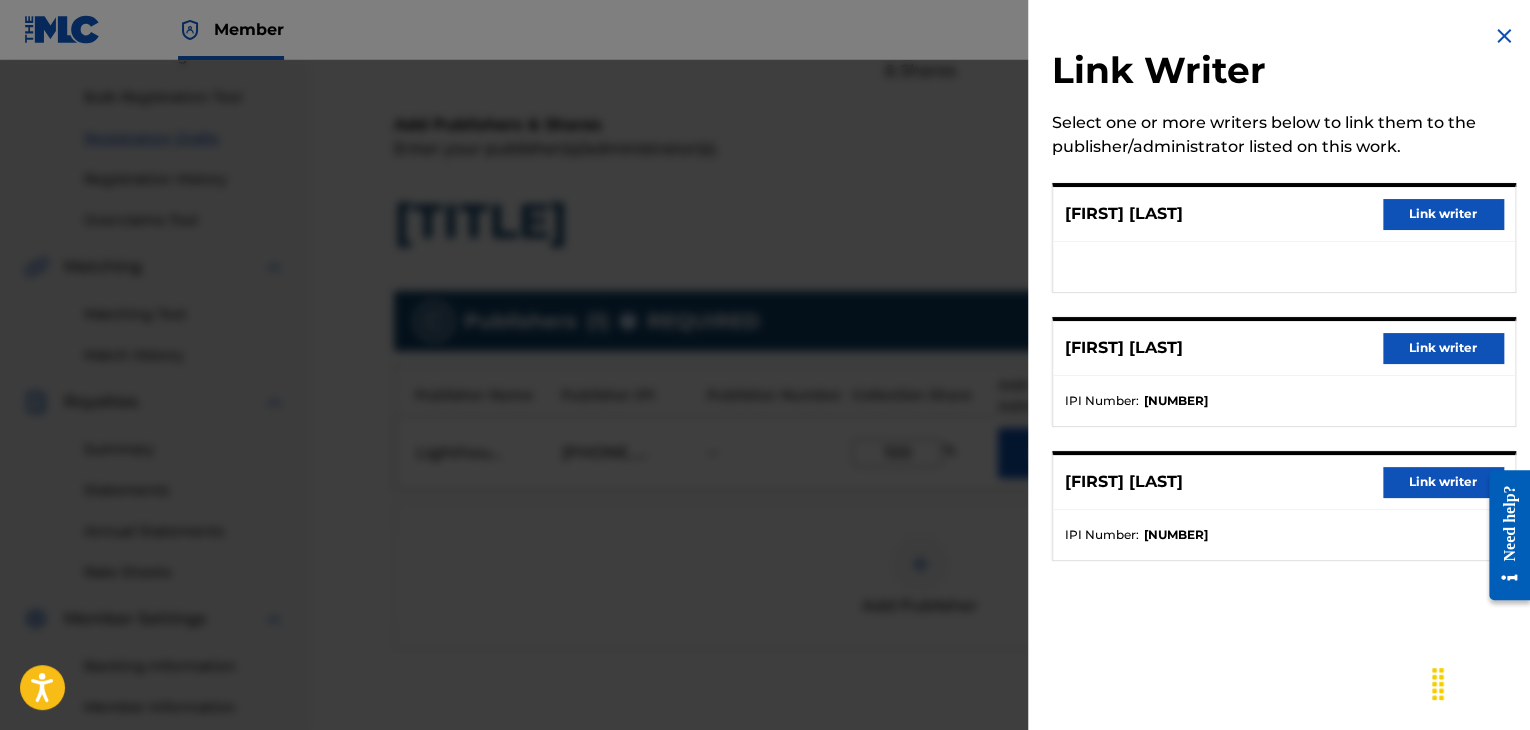 click on "Link writer" at bounding box center (1443, 214) 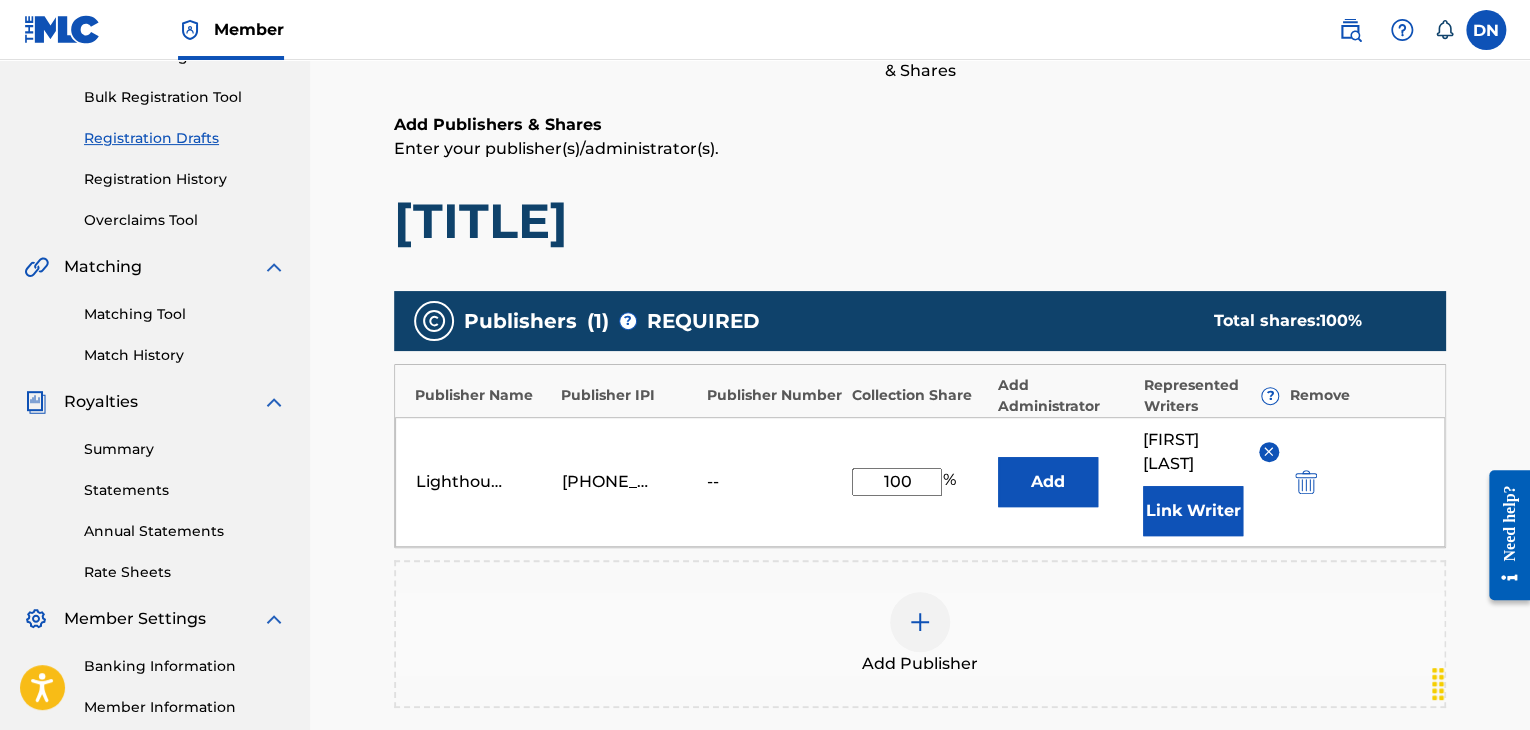 click on "[BRAND] Publishing [PHONE_NUMBER] -- 100 % Add [FIRST] [LAST] Link Writer" at bounding box center (920, 482) 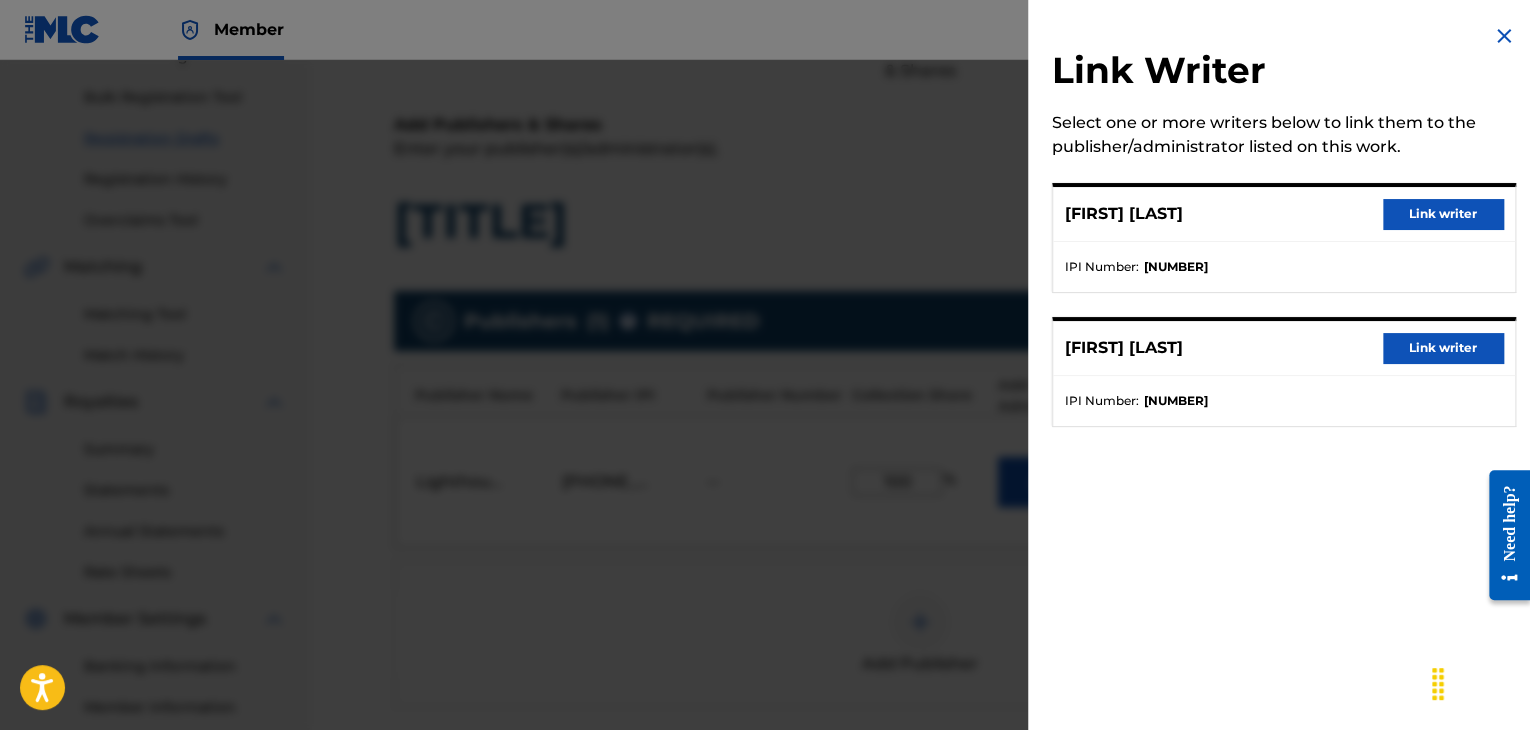 click on "Link writer" at bounding box center [1443, 214] 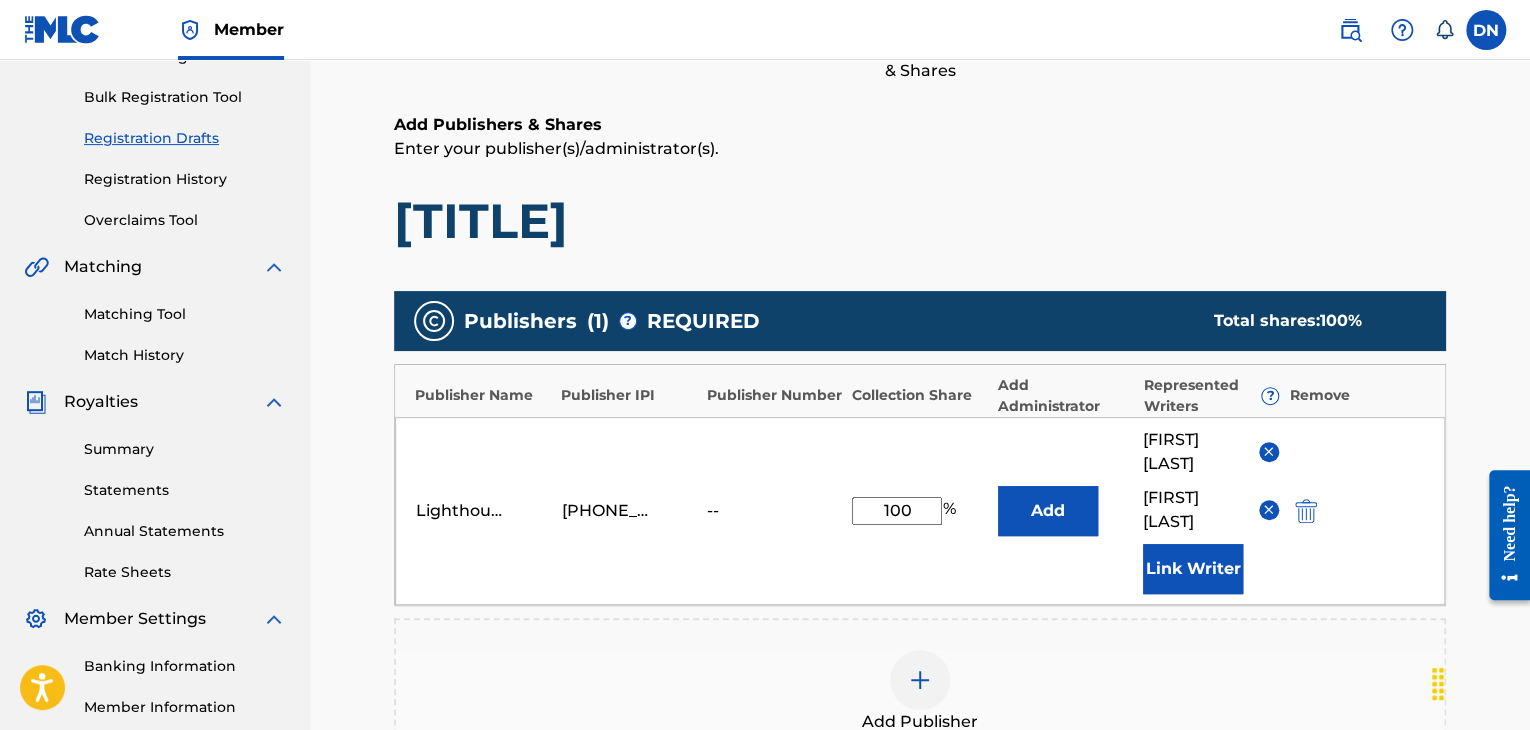 click on "Link Writer" at bounding box center [1193, 569] 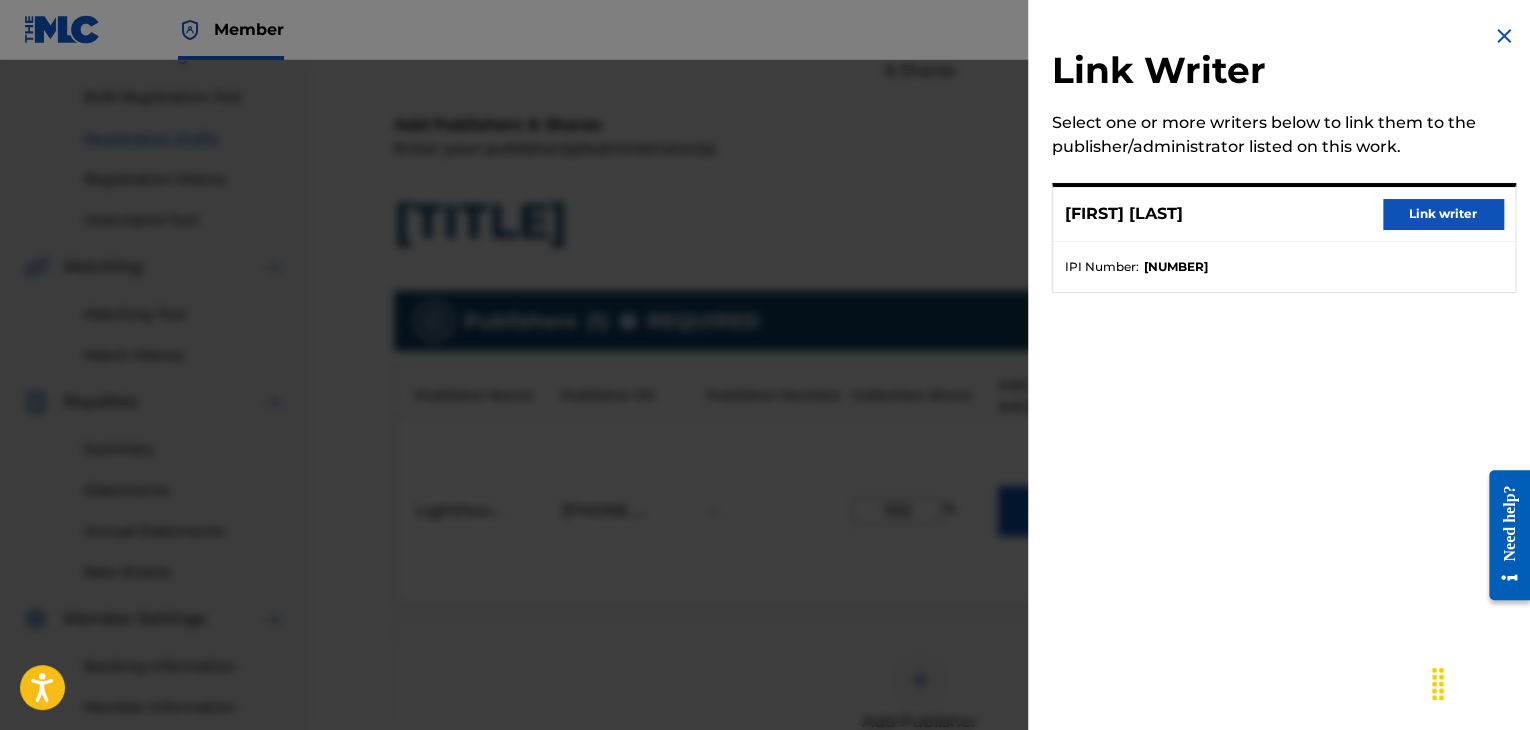 click on "Link writer" at bounding box center [1443, 214] 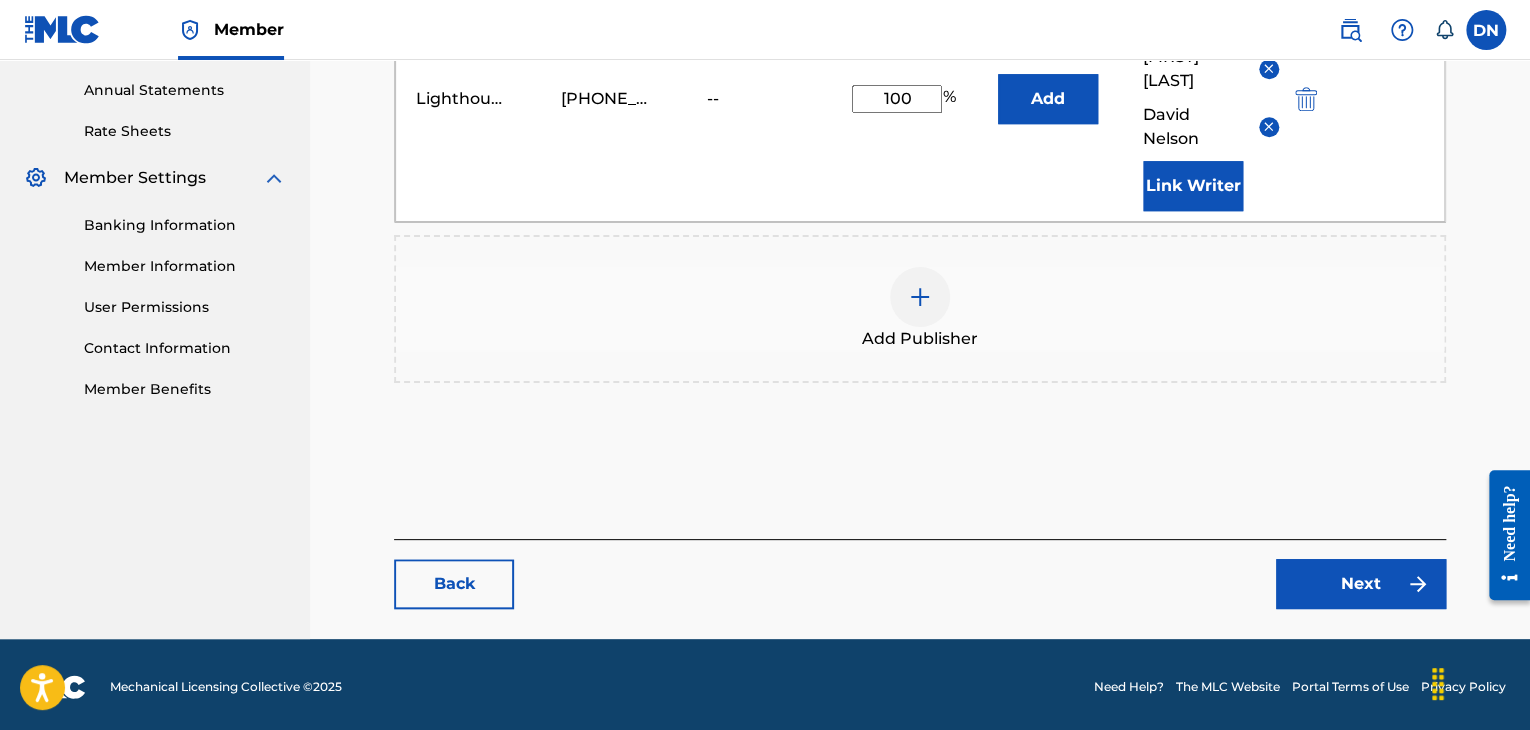 scroll, scrollTop: 724, scrollLeft: 0, axis: vertical 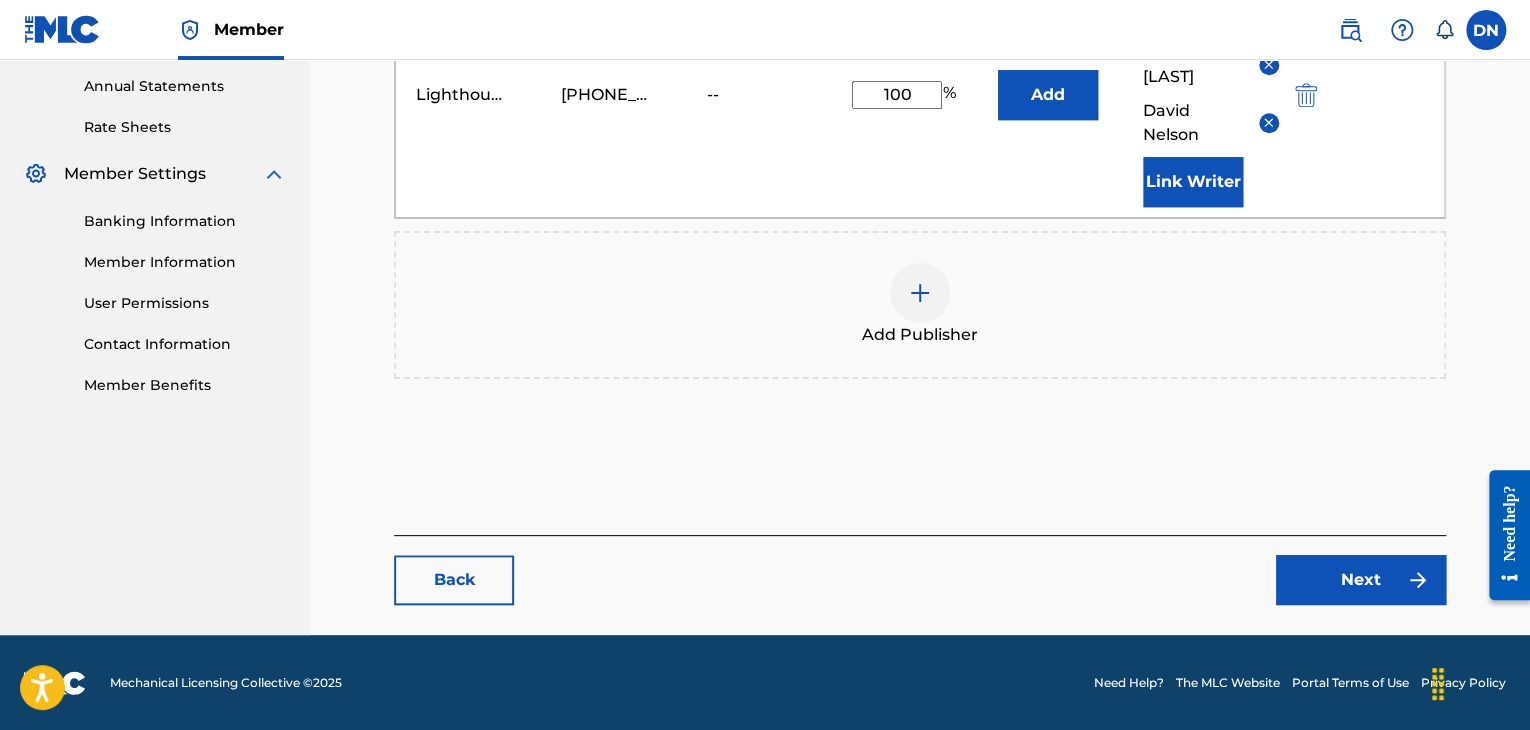 click on "Next" at bounding box center [1361, 580] 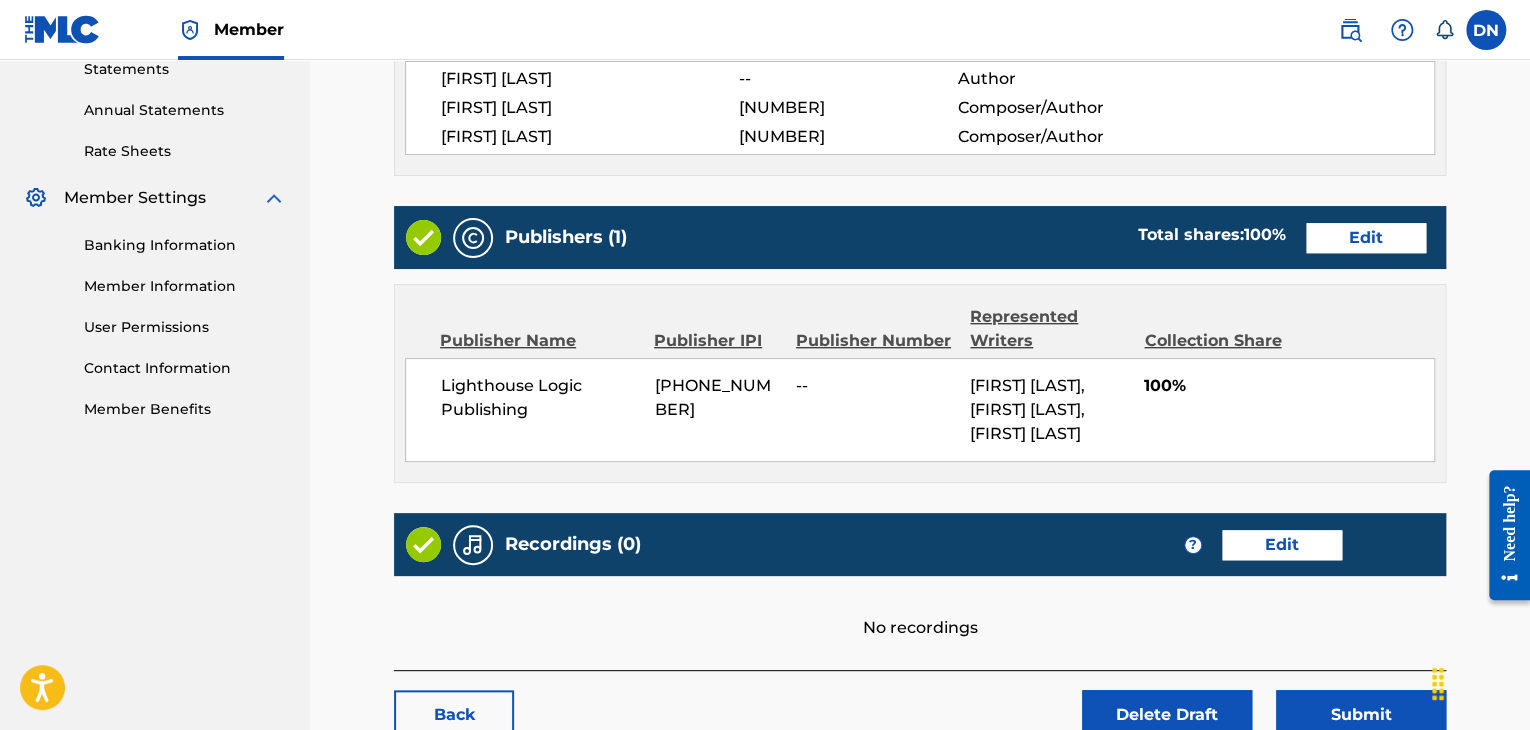 scroll, scrollTop: 834, scrollLeft: 0, axis: vertical 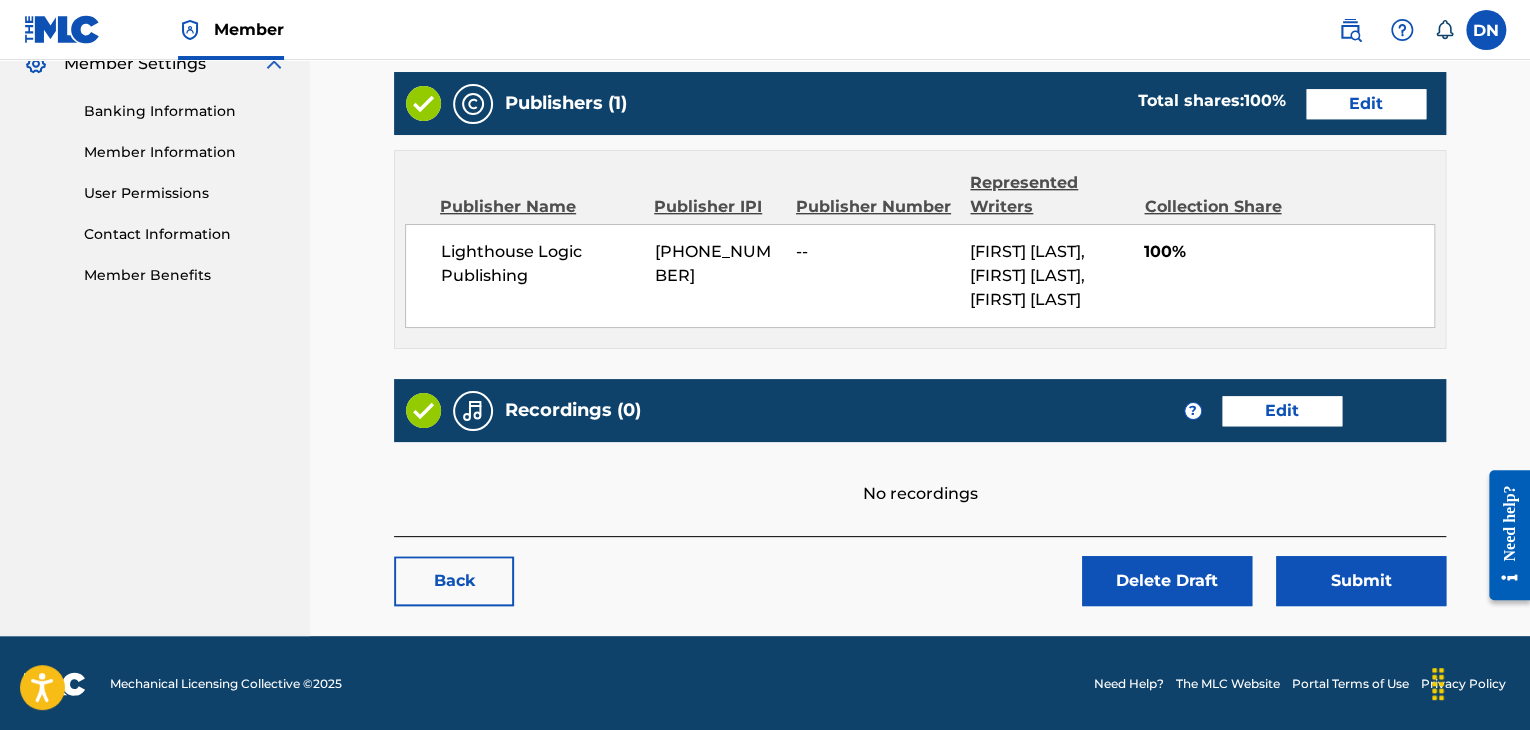 click on "Edit" at bounding box center [1282, 411] 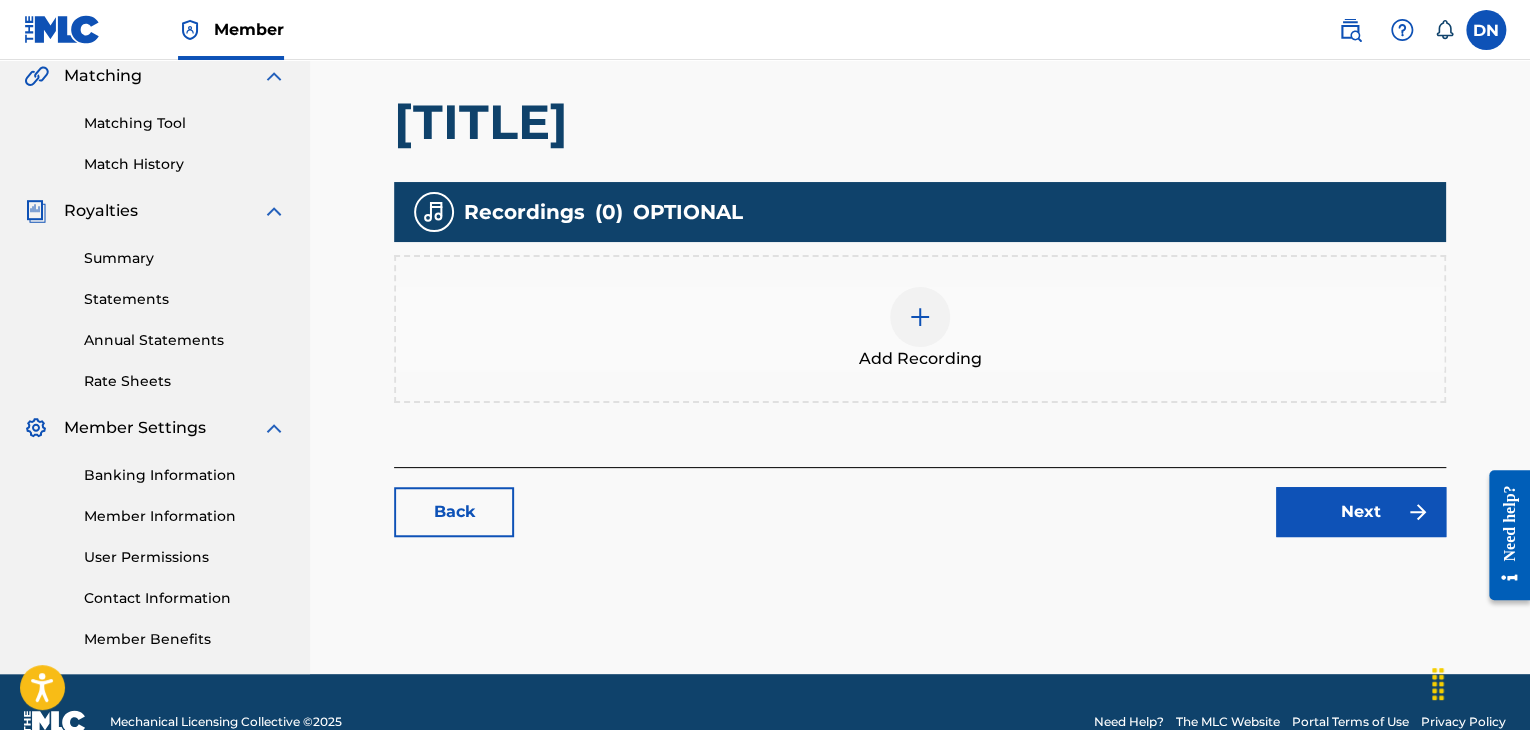 scroll, scrollTop: 471, scrollLeft: 0, axis: vertical 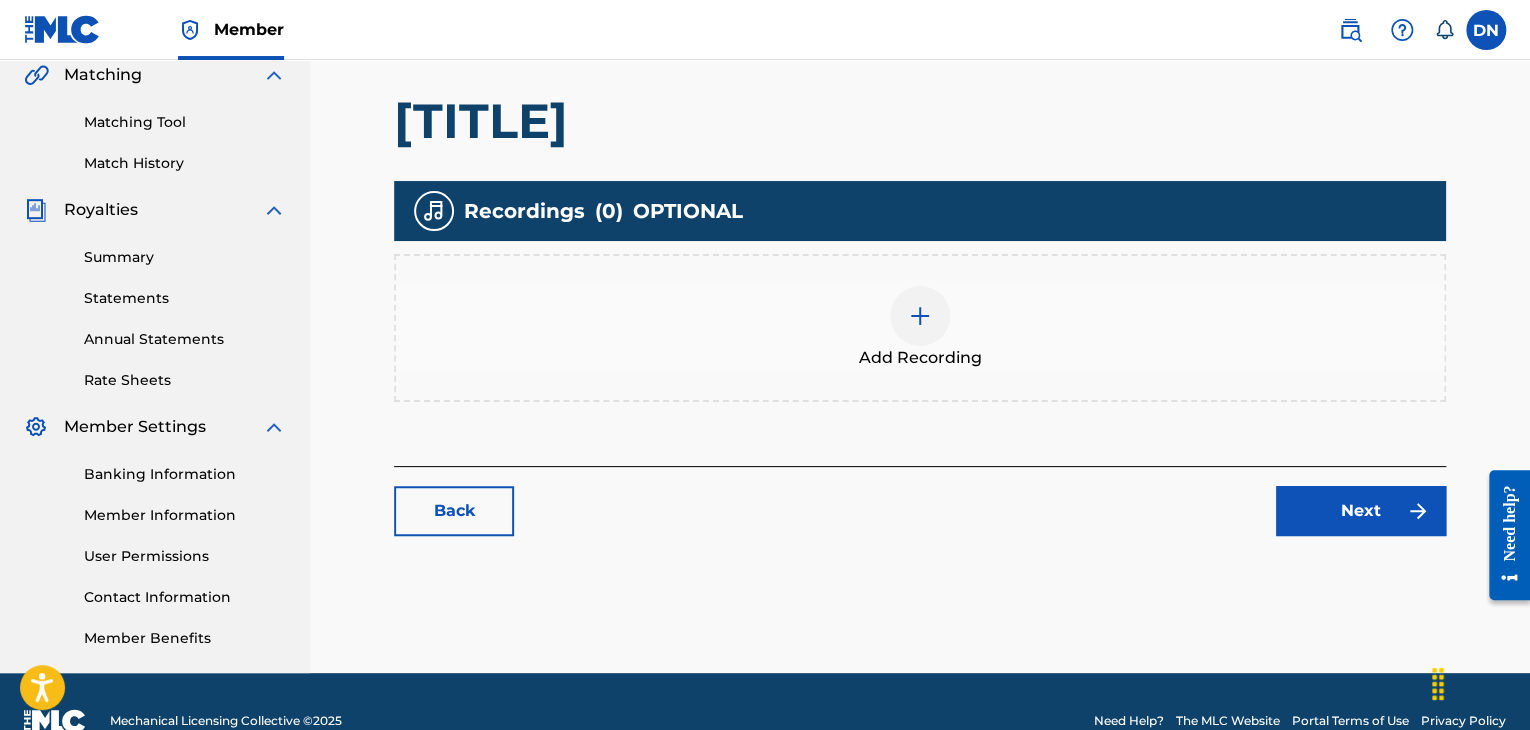 click at bounding box center [920, 316] 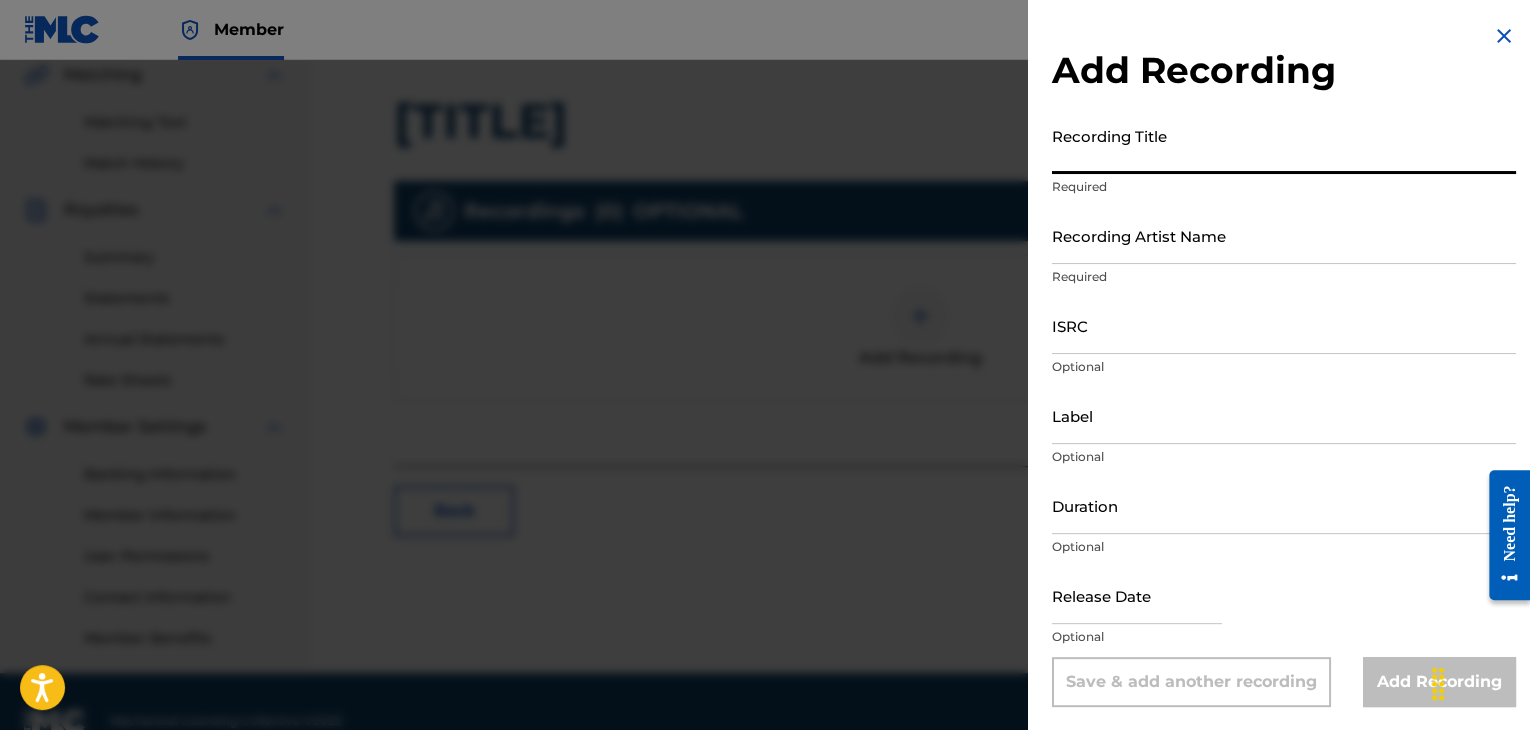 click on "Recording Title" at bounding box center [1284, 145] 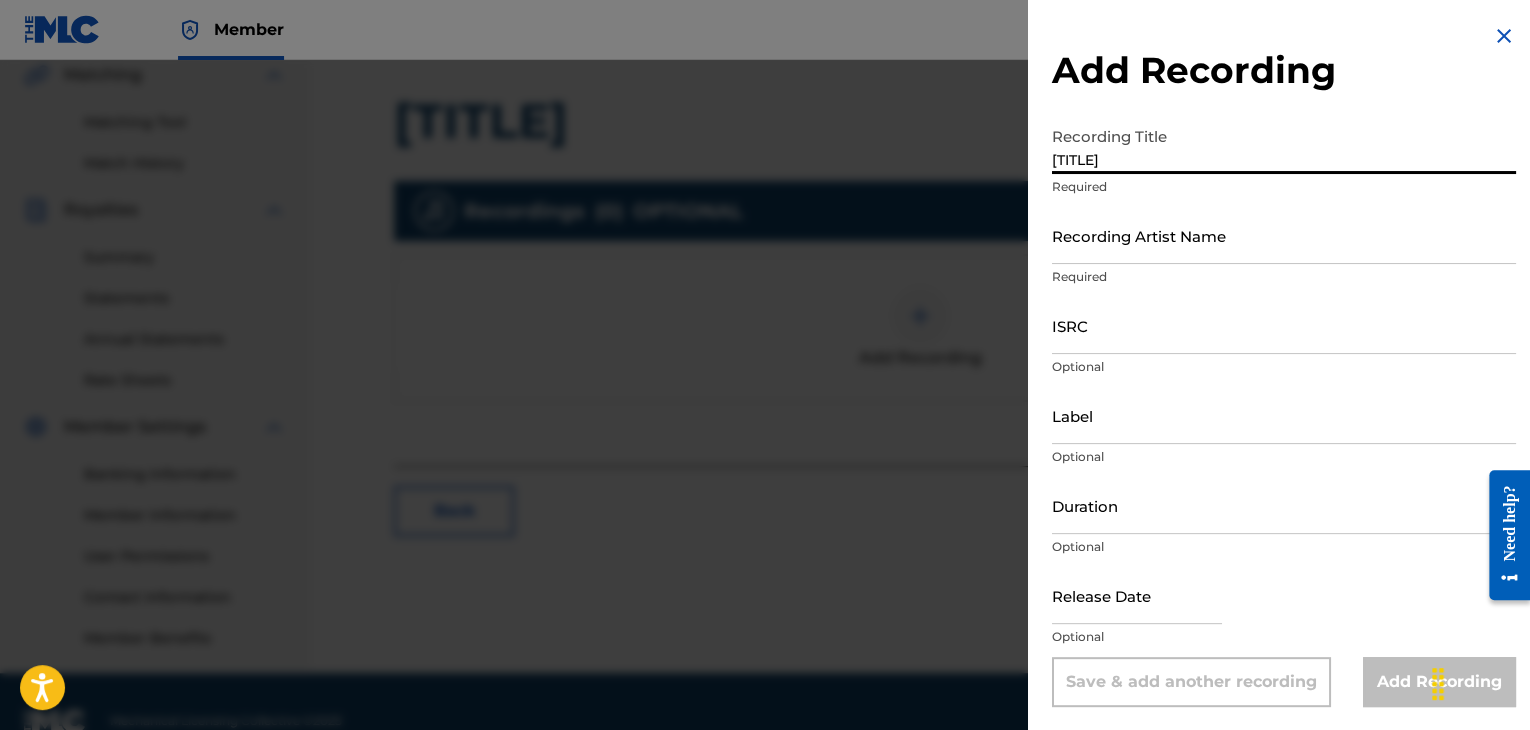 type on "[TITLE]" 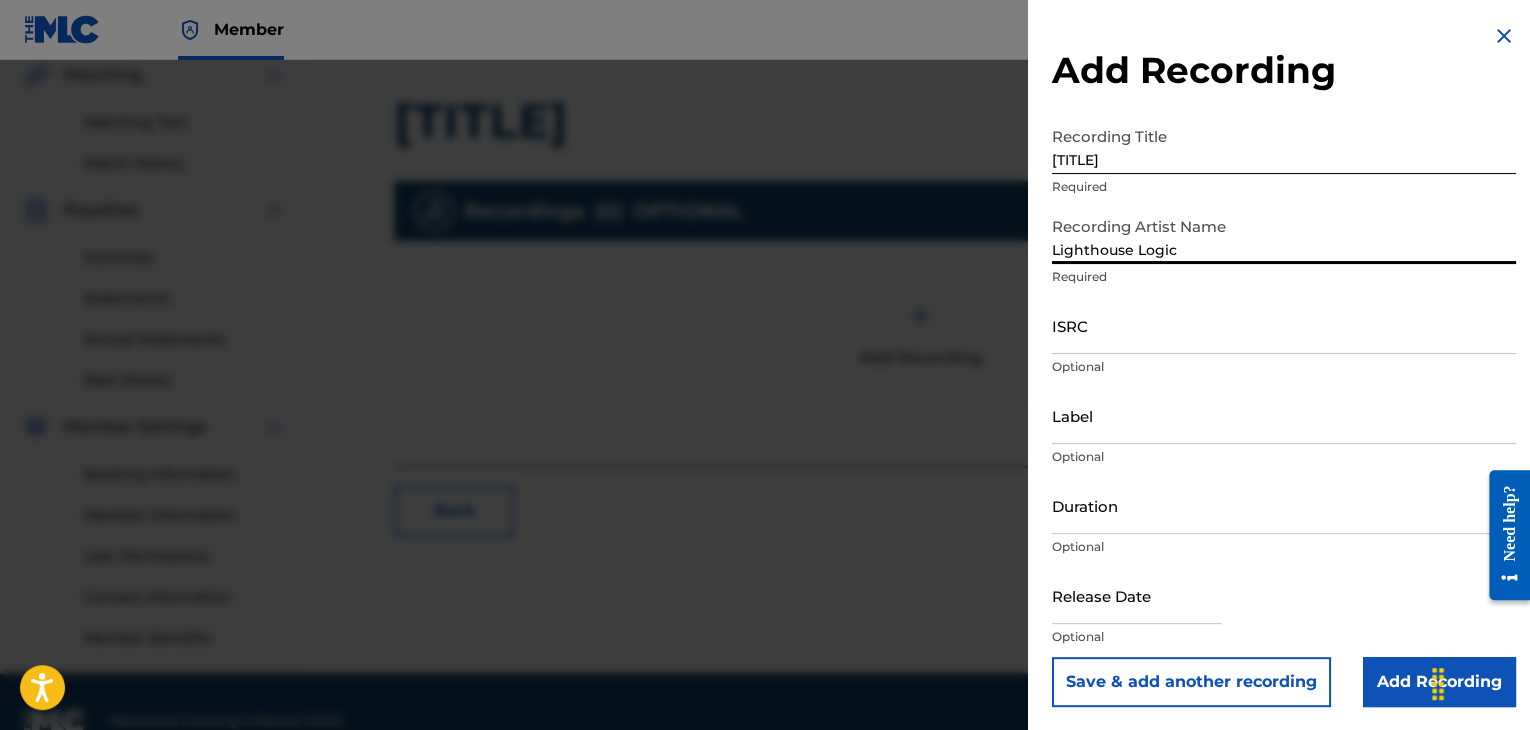 type on "Lighthouse Logic" 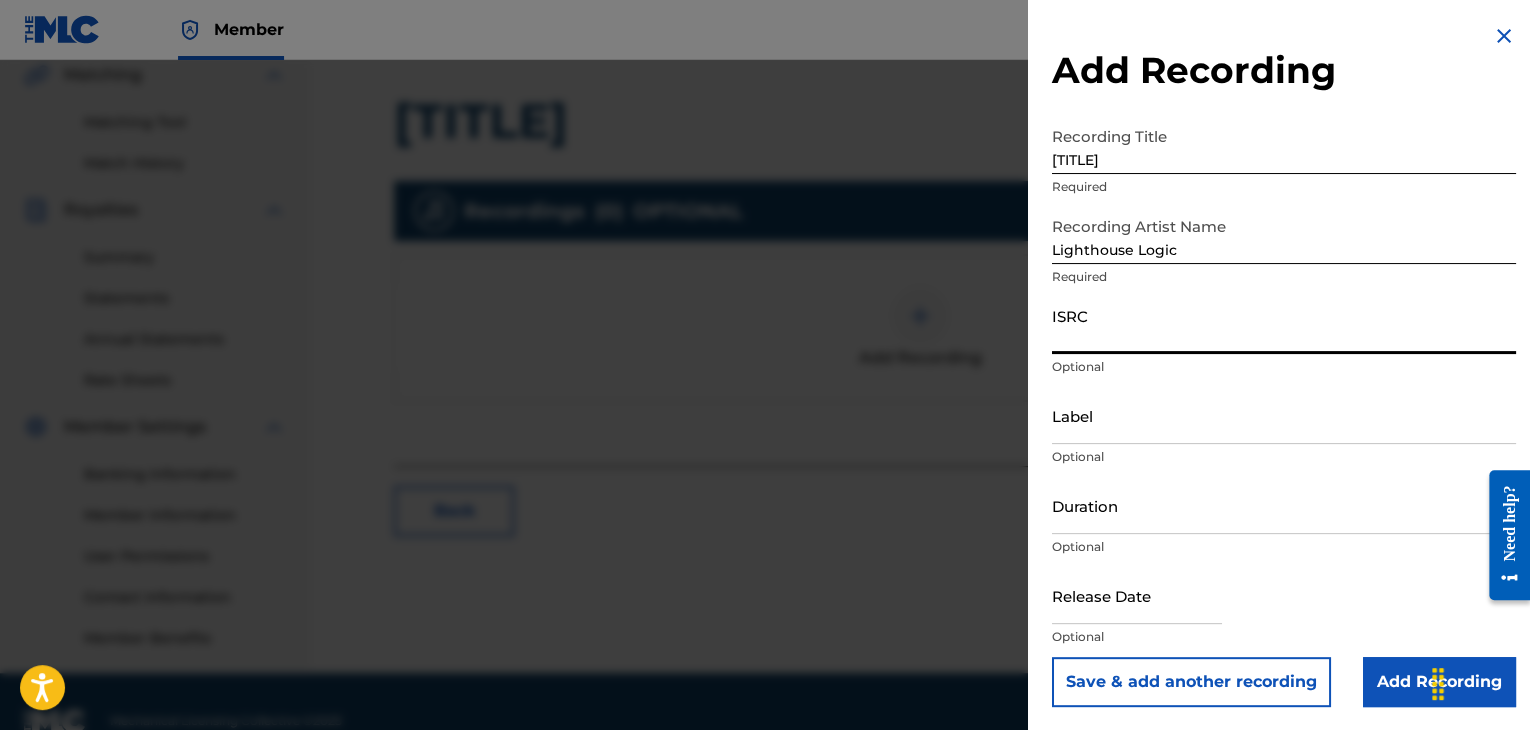 paste on "[ALPHANUMERIC_ID]" 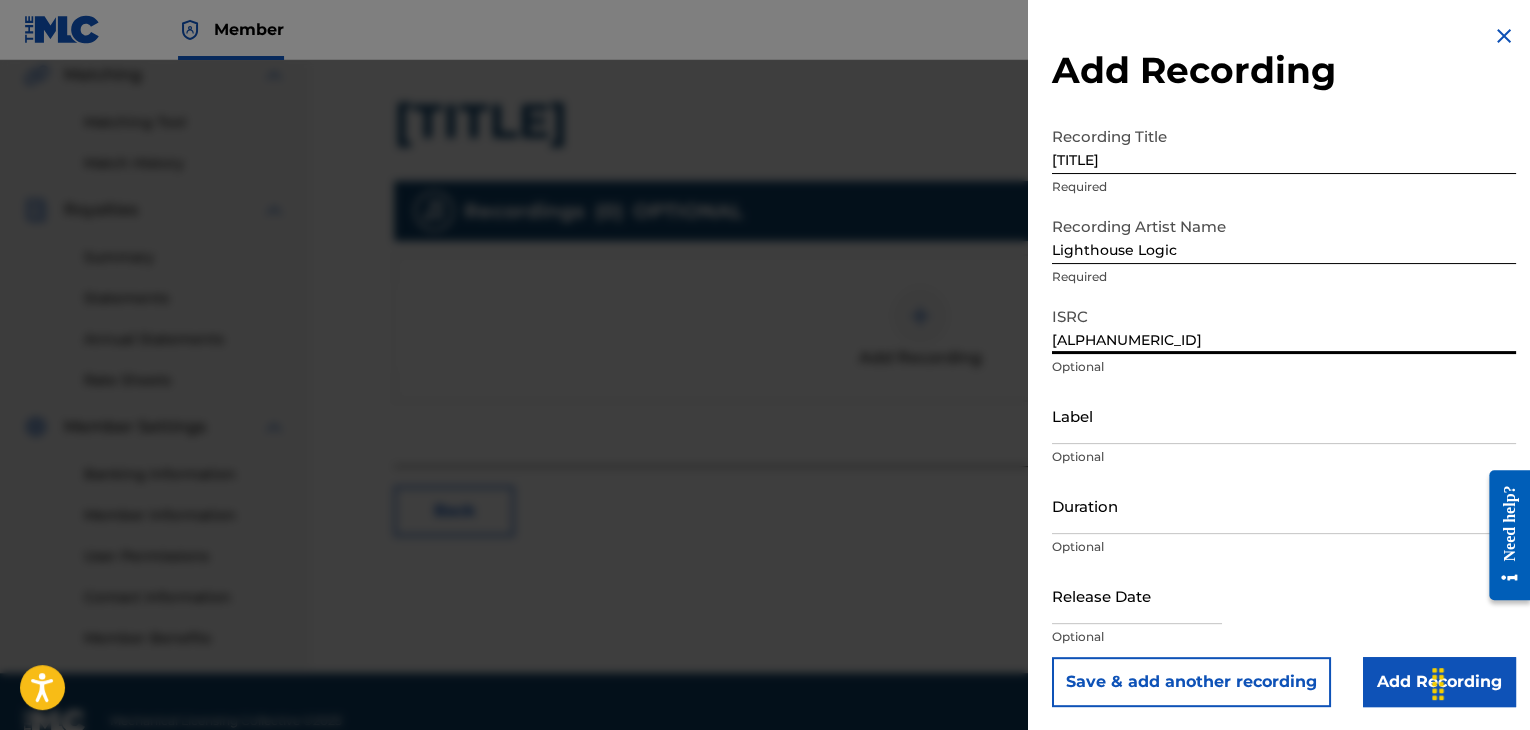 type on "[ALPHANUMERIC_ID]" 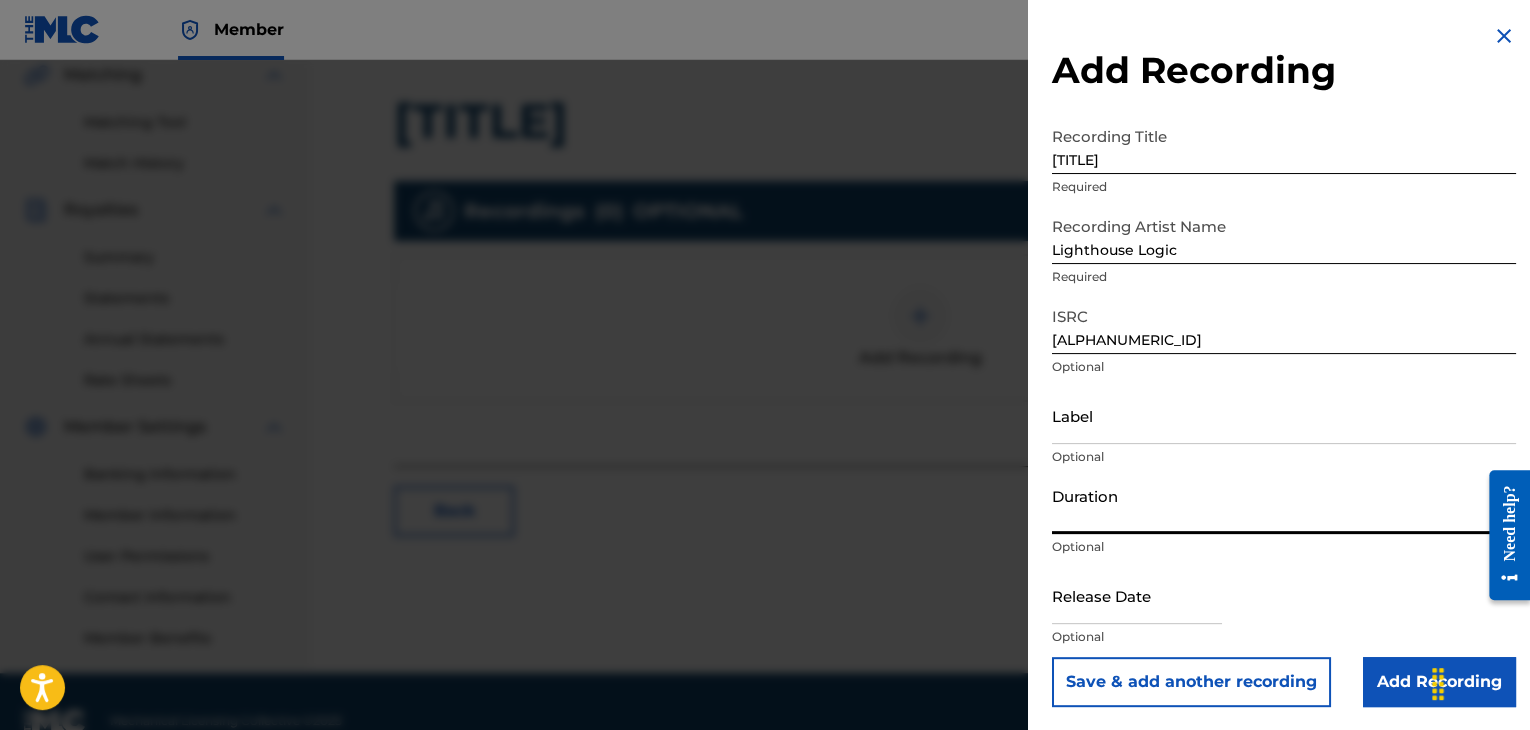 click on "Duration" at bounding box center [1284, 505] 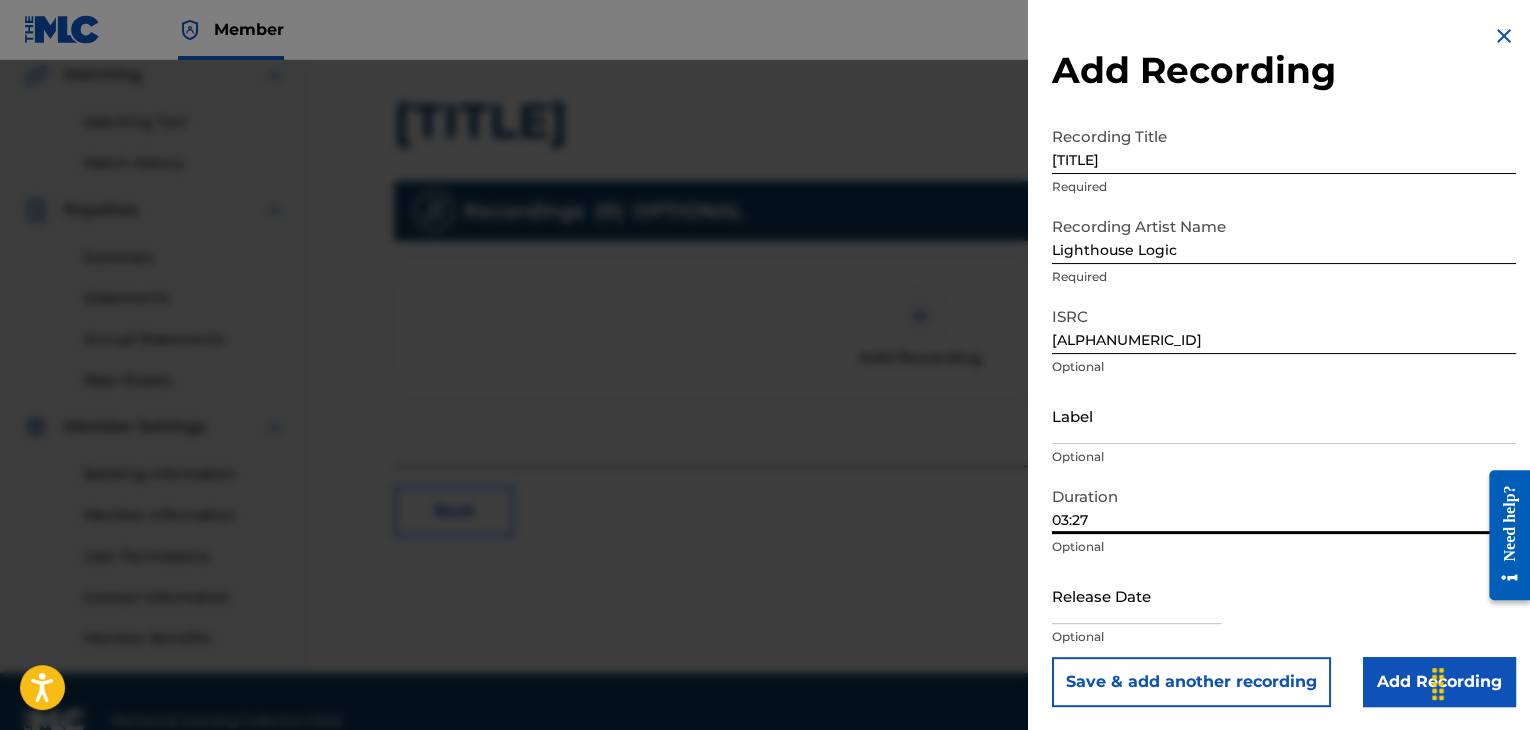 scroll, scrollTop: 1, scrollLeft: 0, axis: vertical 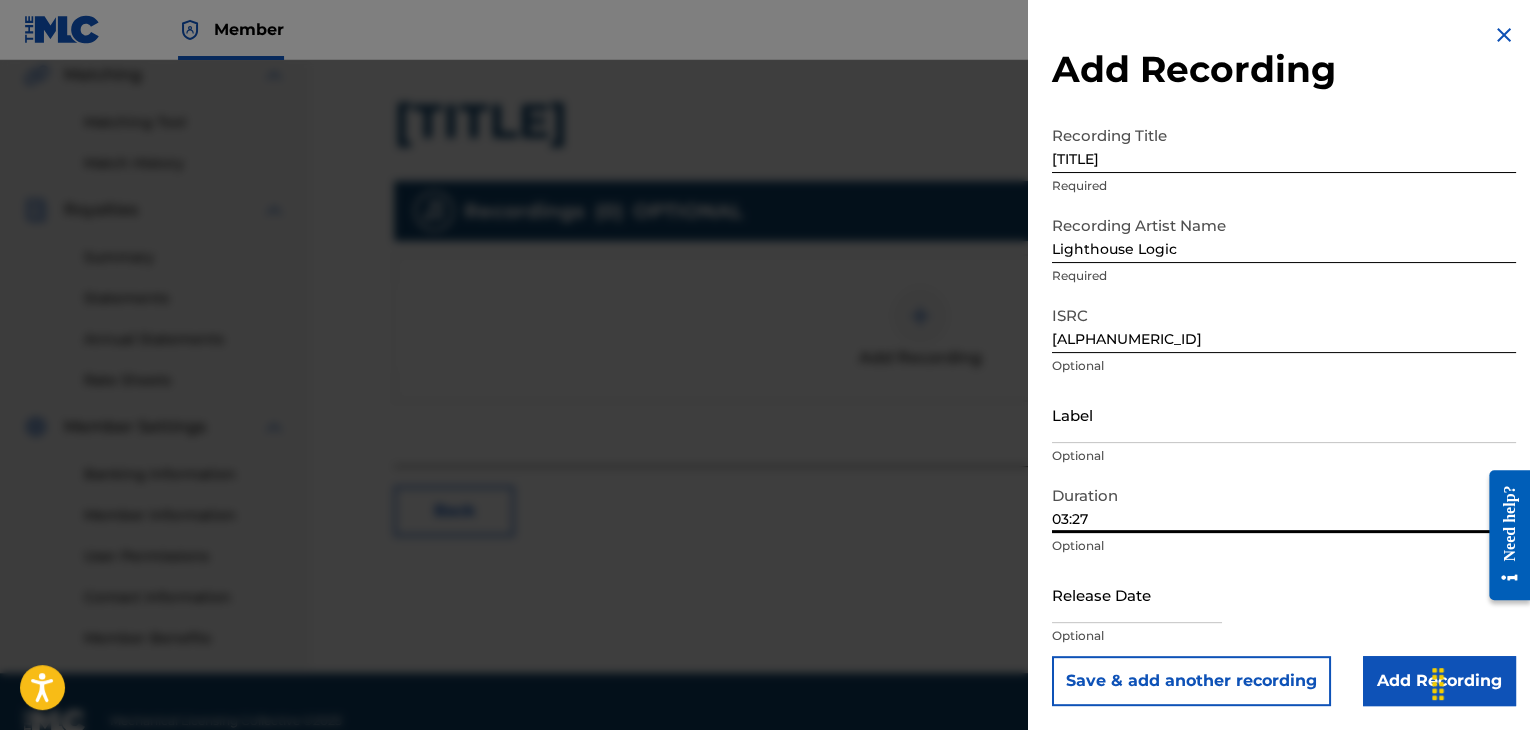 type on "03:27" 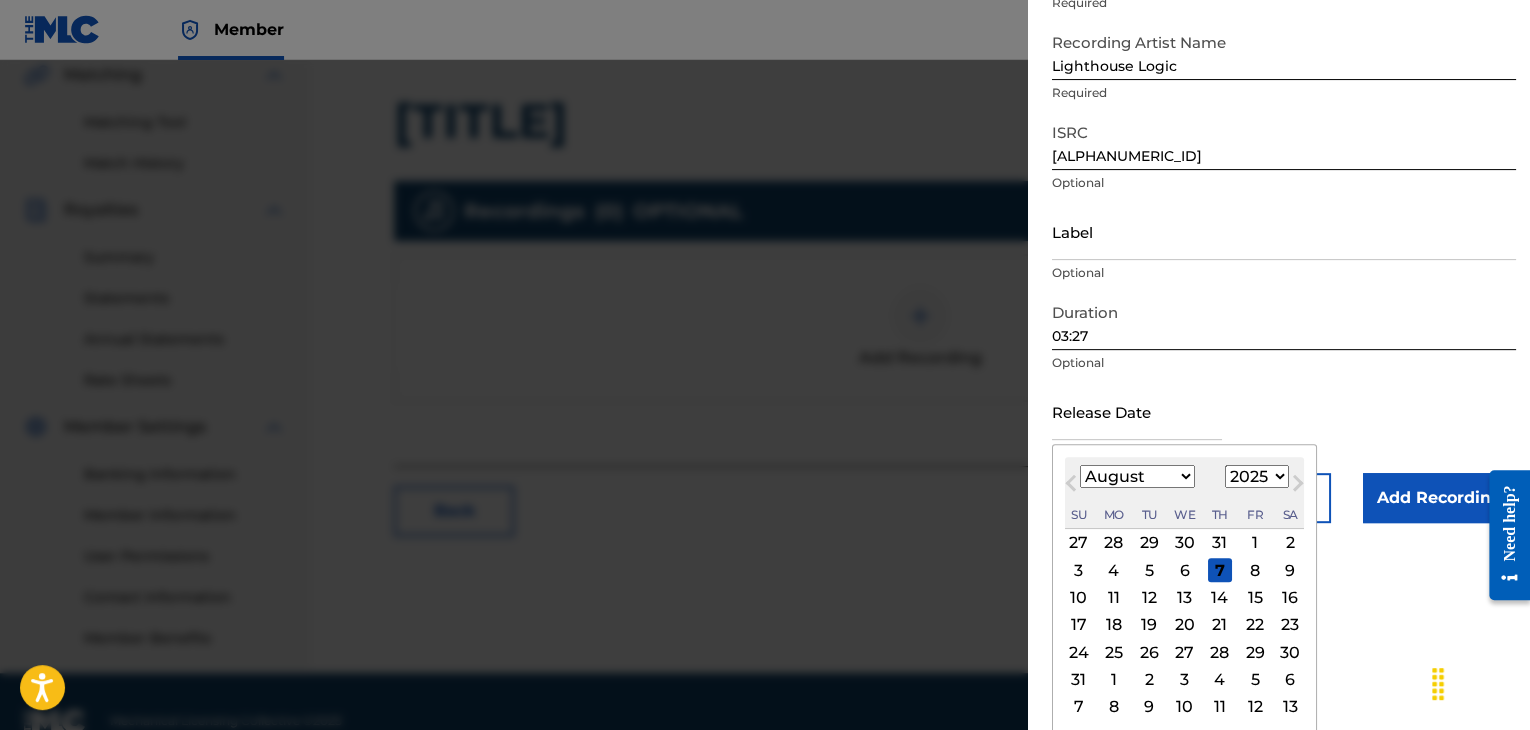 scroll, scrollTop: 187, scrollLeft: 0, axis: vertical 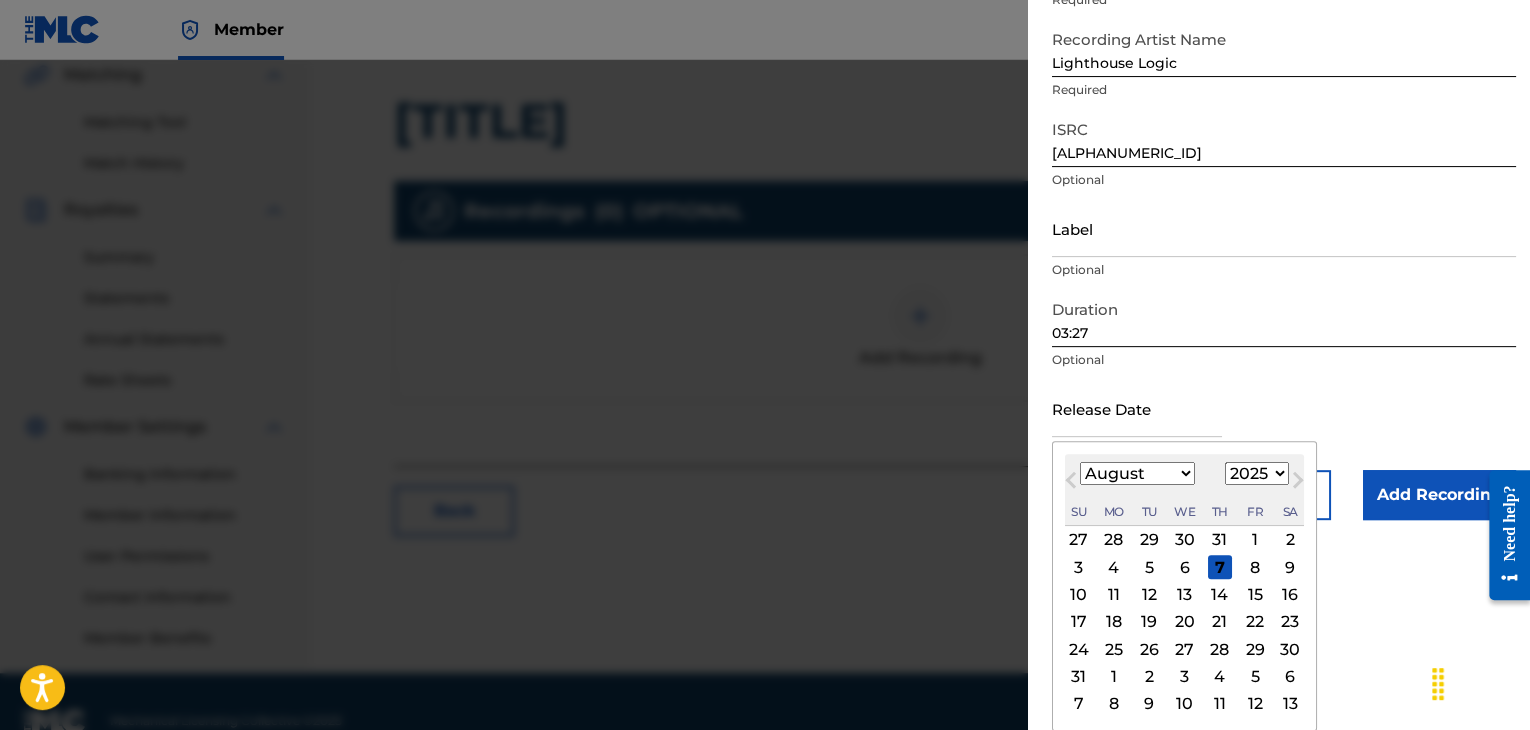 click on "January February March April May June July August September October November December" at bounding box center [1137, 473] 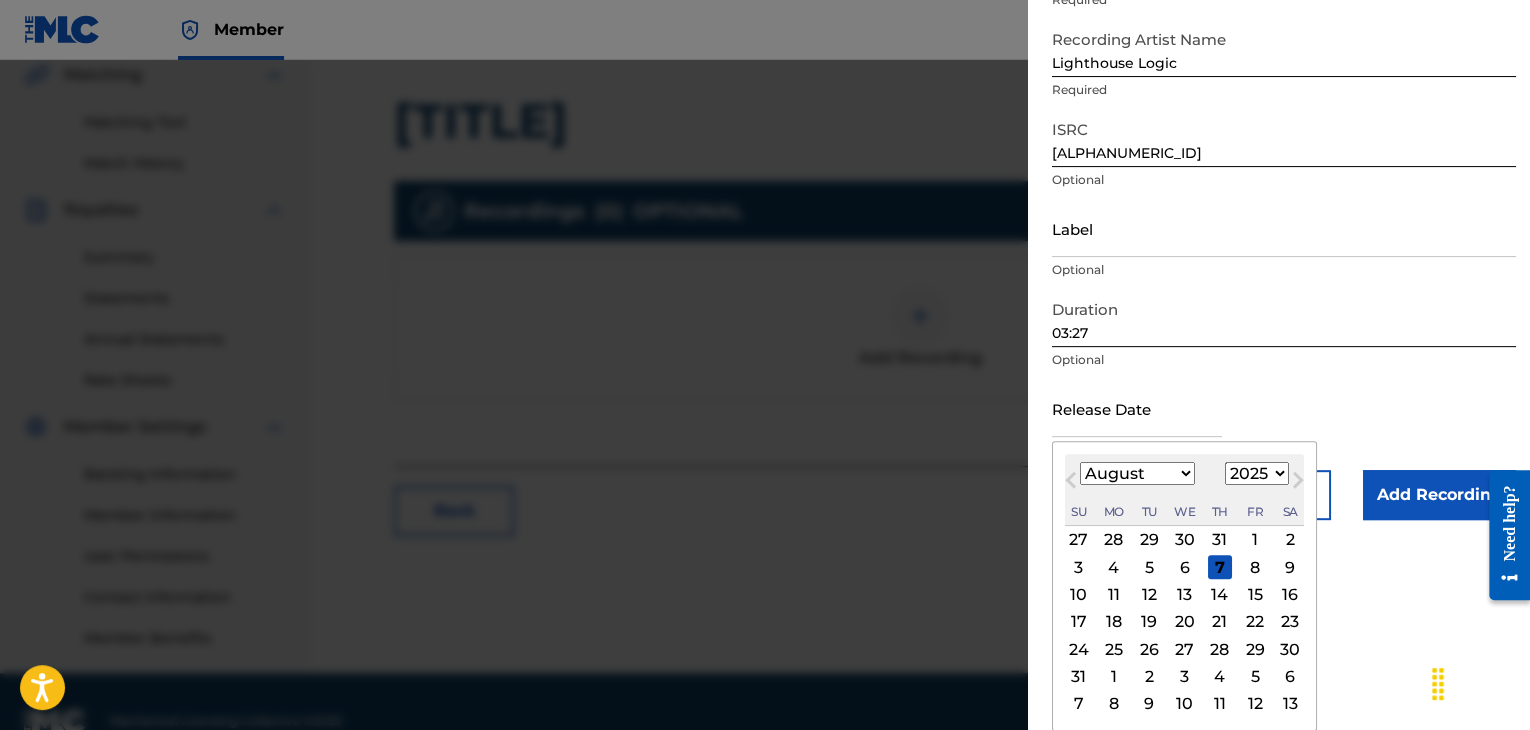 select on "10" 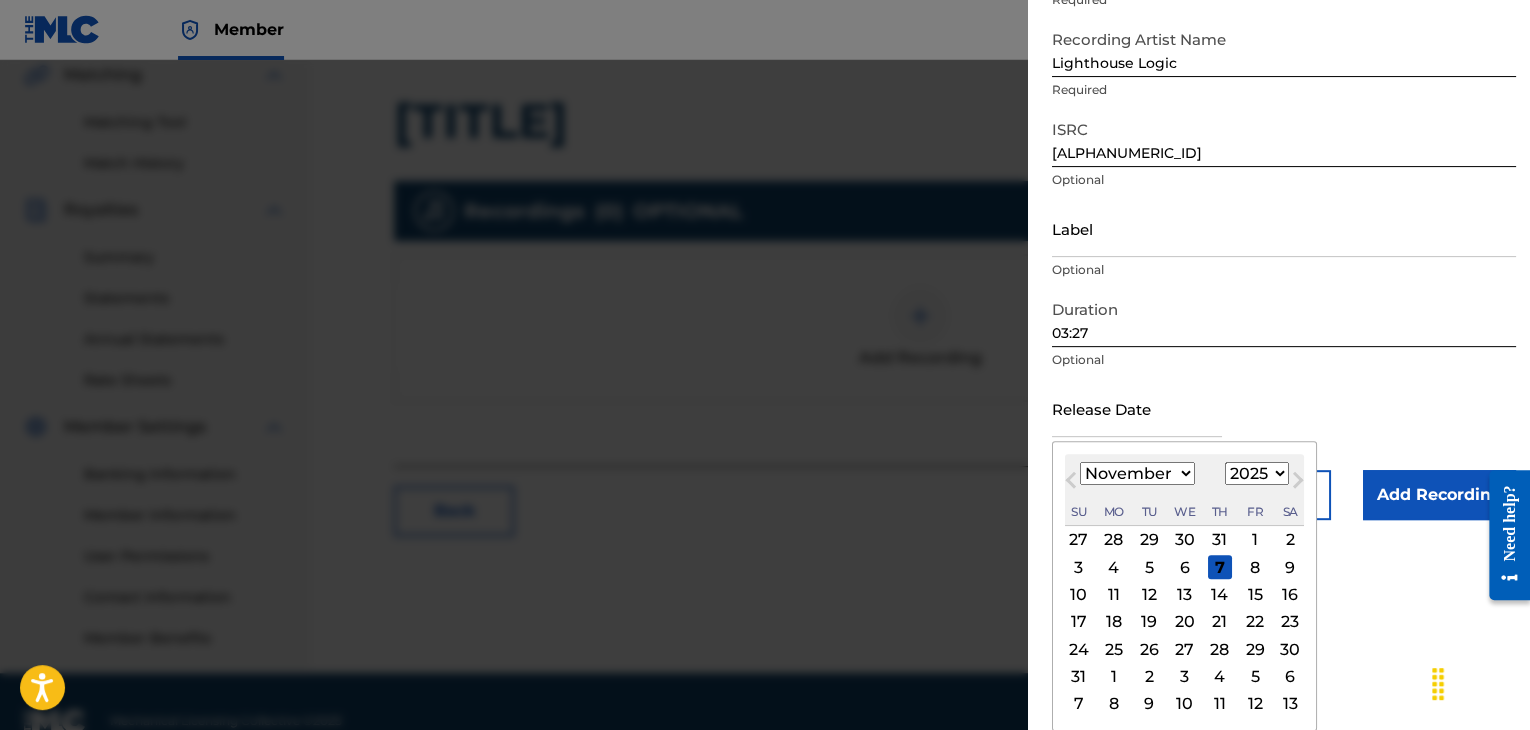 click on "January February March April May June July August September October November December" at bounding box center [1137, 473] 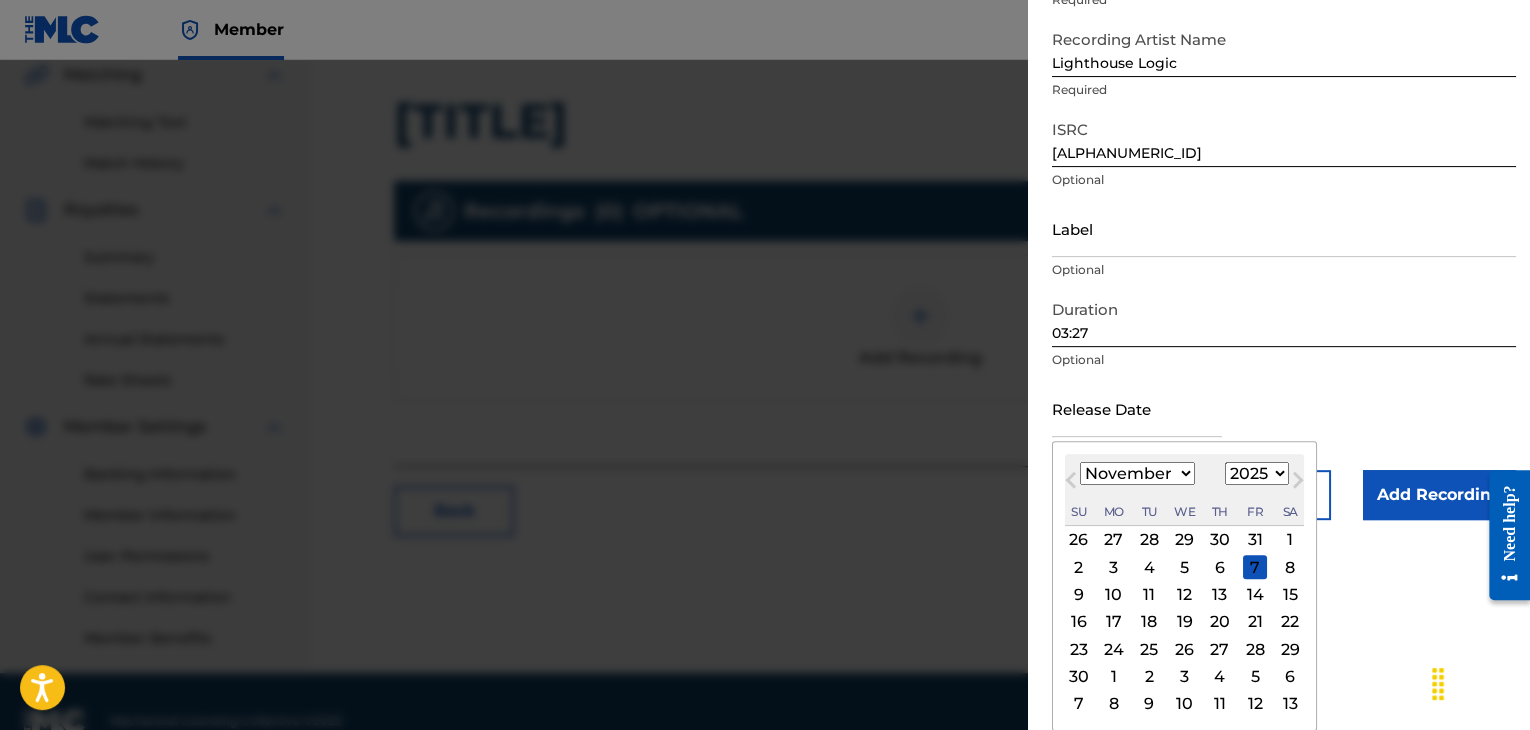 click on "1899 1900 1901 1902 1903 1904 1905 1906 1907 1908 1909 1910 1911 1912 1913 1914 1915 1916 1917 1918 1919 1920 1921 1922 1923 1924 1925 1926 1927 1928 1929 1930 1931 1932 1933 1934 1935 1936 1937 1938 1939 1940 1941 1942 1943 1944 1945 1946 1947 1948 1949 1950 1951 1952 1953 1954 1955 1956 1957 1958 1959 1960 1961 1962 1963 1964 1965 1966 1967 1968 1969 1970 1971 1972 1973 1974 1975 1976 1977 1978 1979 1980 1981 1982 1983 1984 1985 1986 1987 1988 1989 1990 1991 1992 1993 1994 1995 1996 1997 1998 1999 2000 2001 2002 2003 2004 2005 2006 2007 2008 2009 2010 2011 2012 2013 2014 2015 2016 2017 2018 2019 2020 2021 2022 2023 2024 2025 2026 2027 2028 2029 2030 2031 2032 2033 2034 2035 2036 2037 2038 2039 2040 2041 2042 2043 2044 2045 2046 2047 2048 2049 2050 2051 2052 2053 2054 2055 2056 2057 2058 2059 2060 2061 2062 2063 2064 2065 2066 2067 2068 2069 2070 2071 2072 2073 2074 2075 2076 2077 2078 2079 2080 2081 2082 2083 2084 2085 2086 2087 2088 2089 2090 2091 2092 2093 2094 2095 2096 2097 2098 2099 2100" at bounding box center (1257, 473) 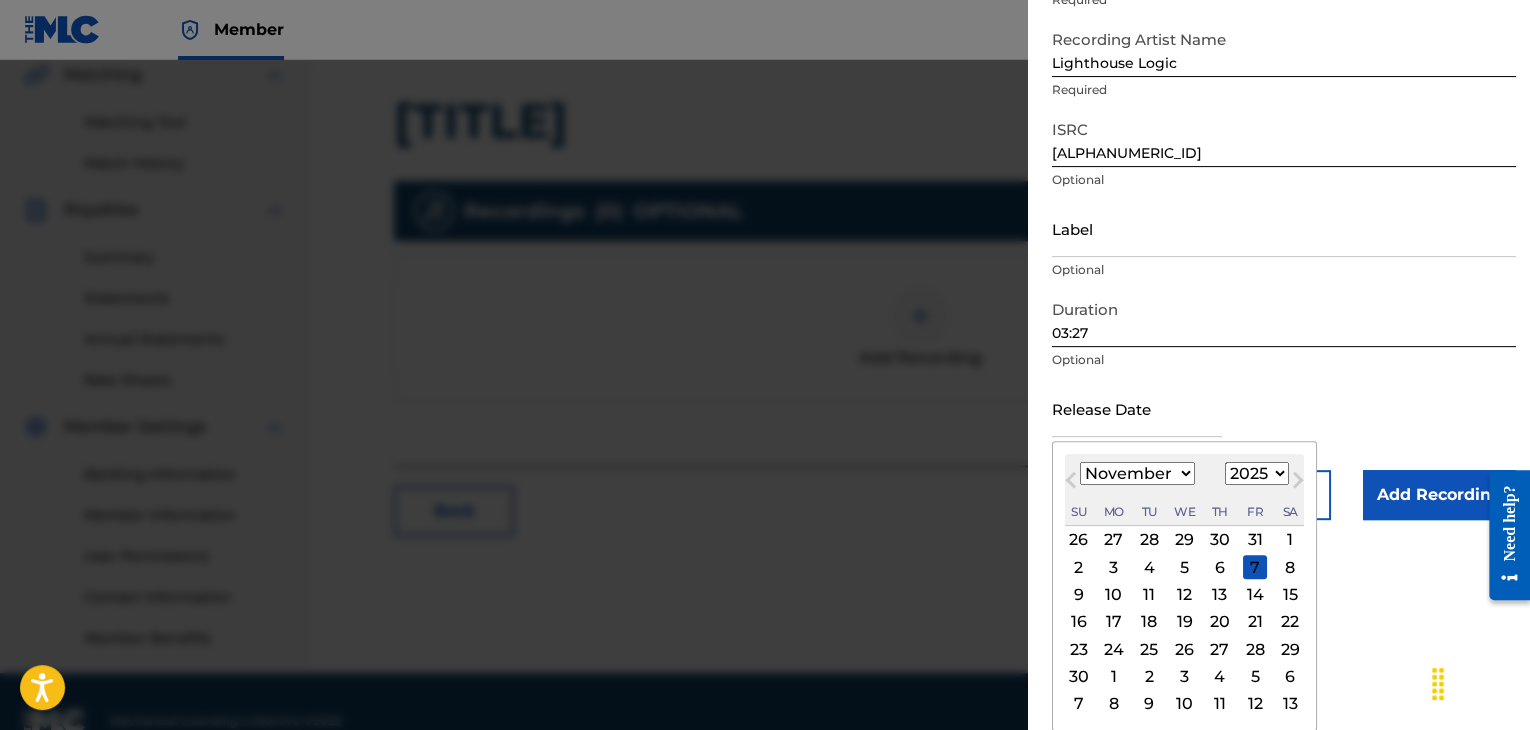 select on "2024" 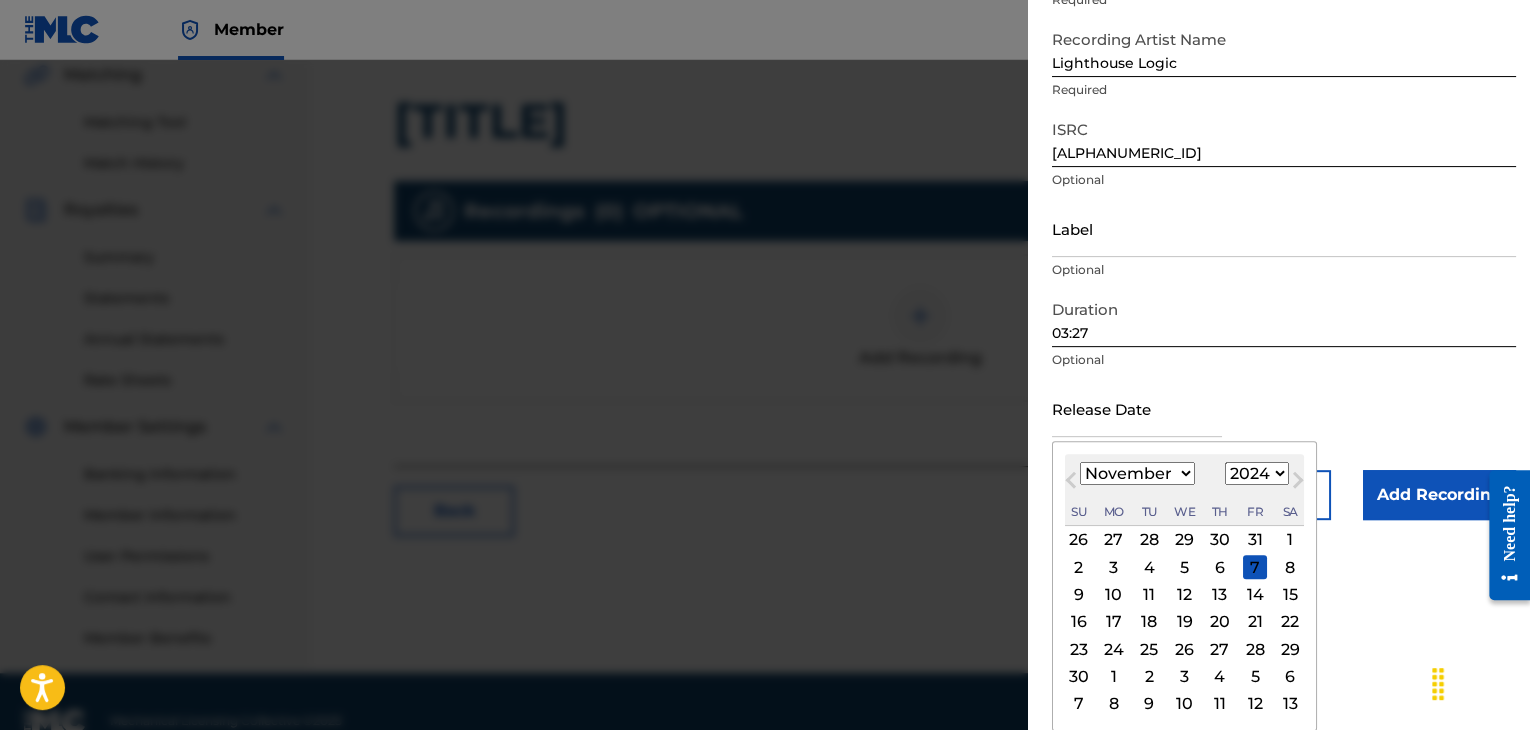 click on "1899 1900 1901 1902 1903 1904 1905 1906 1907 1908 1909 1910 1911 1912 1913 1914 1915 1916 1917 1918 1919 1920 1921 1922 1923 1924 1925 1926 1927 1928 1929 1930 1931 1932 1933 1934 1935 1936 1937 1938 1939 1940 1941 1942 1943 1944 1945 1946 1947 1948 1949 1950 1951 1952 1953 1954 1955 1956 1957 1958 1959 1960 1961 1962 1963 1964 1965 1966 1967 1968 1969 1970 1971 1972 1973 1974 1975 1976 1977 1978 1979 1980 1981 1982 1983 1984 1985 1986 1987 1988 1989 1990 1991 1992 1993 1994 1995 1996 1997 1998 1999 2000 2001 2002 2003 2004 2005 2006 2007 2008 2009 2010 2011 2012 2013 2014 2015 2016 2017 2018 2019 2020 2021 2022 2023 2024 2025 2026 2027 2028 2029 2030 2031 2032 2033 2034 2035 2036 2037 2038 2039 2040 2041 2042 2043 2044 2045 2046 2047 2048 2049 2050 2051 2052 2053 2054 2055 2056 2057 2058 2059 2060 2061 2062 2063 2064 2065 2066 2067 2068 2069 2070 2071 2072 2073 2074 2075 2076 2077 2078 2079 2080 2081 2082 2083 2084 2085 2086 2087 2088 2089 2090 2091 2092 2093 2094 2095 2096 2097 2098 2099 2100" at bounding box center [1257, 473] 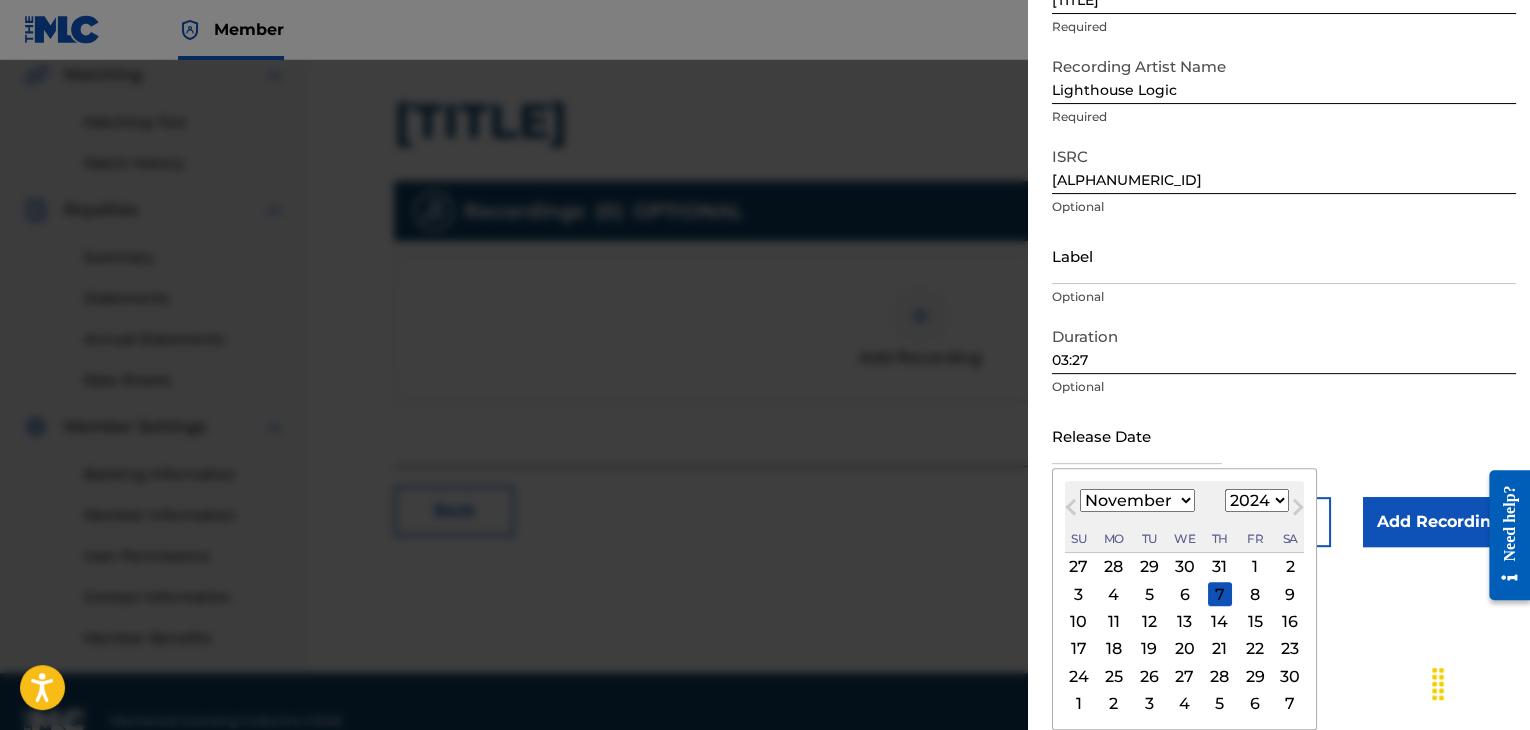 scroll, scrollTop: 160, scrollLeft: 0, axis: vertical 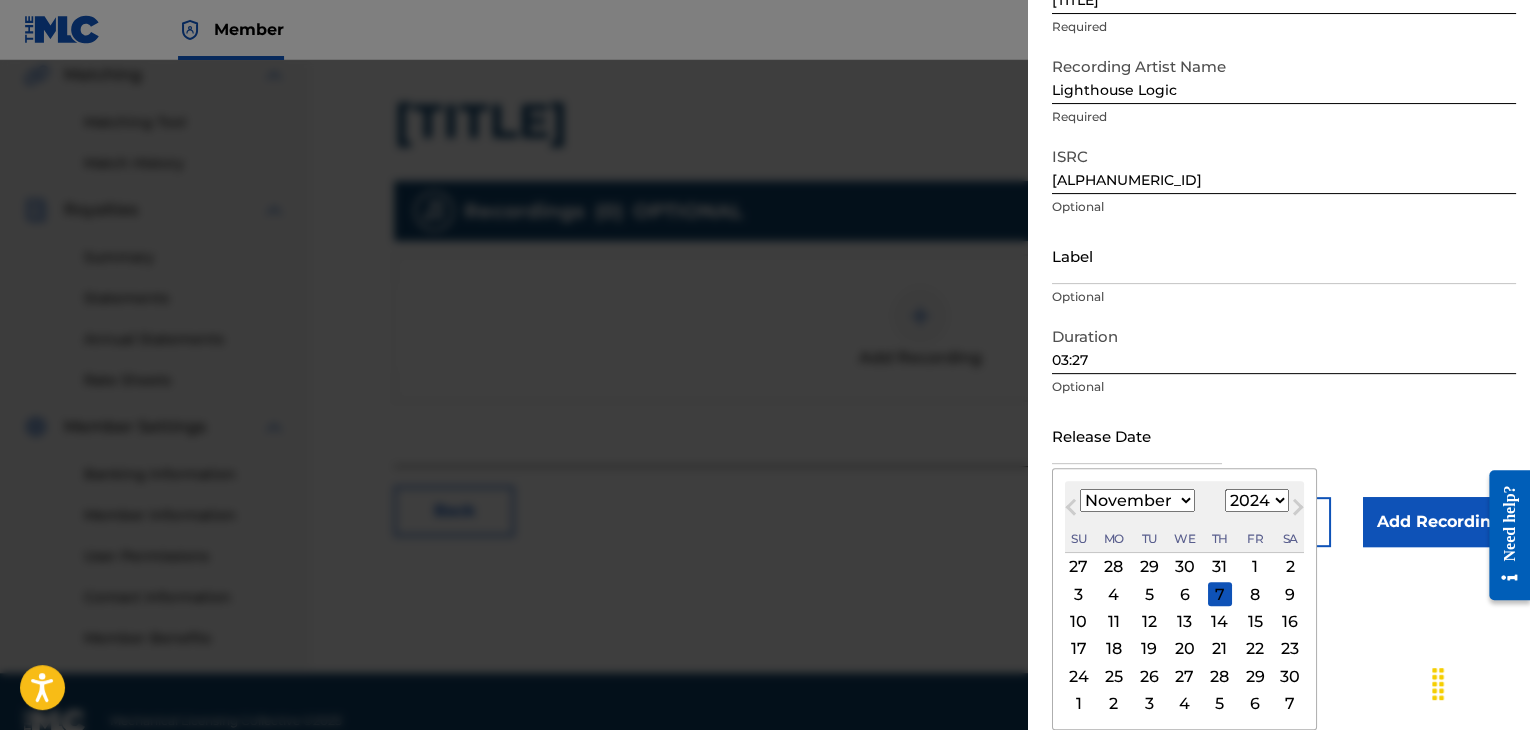 click on "27" at bounding box center (1185, 676) 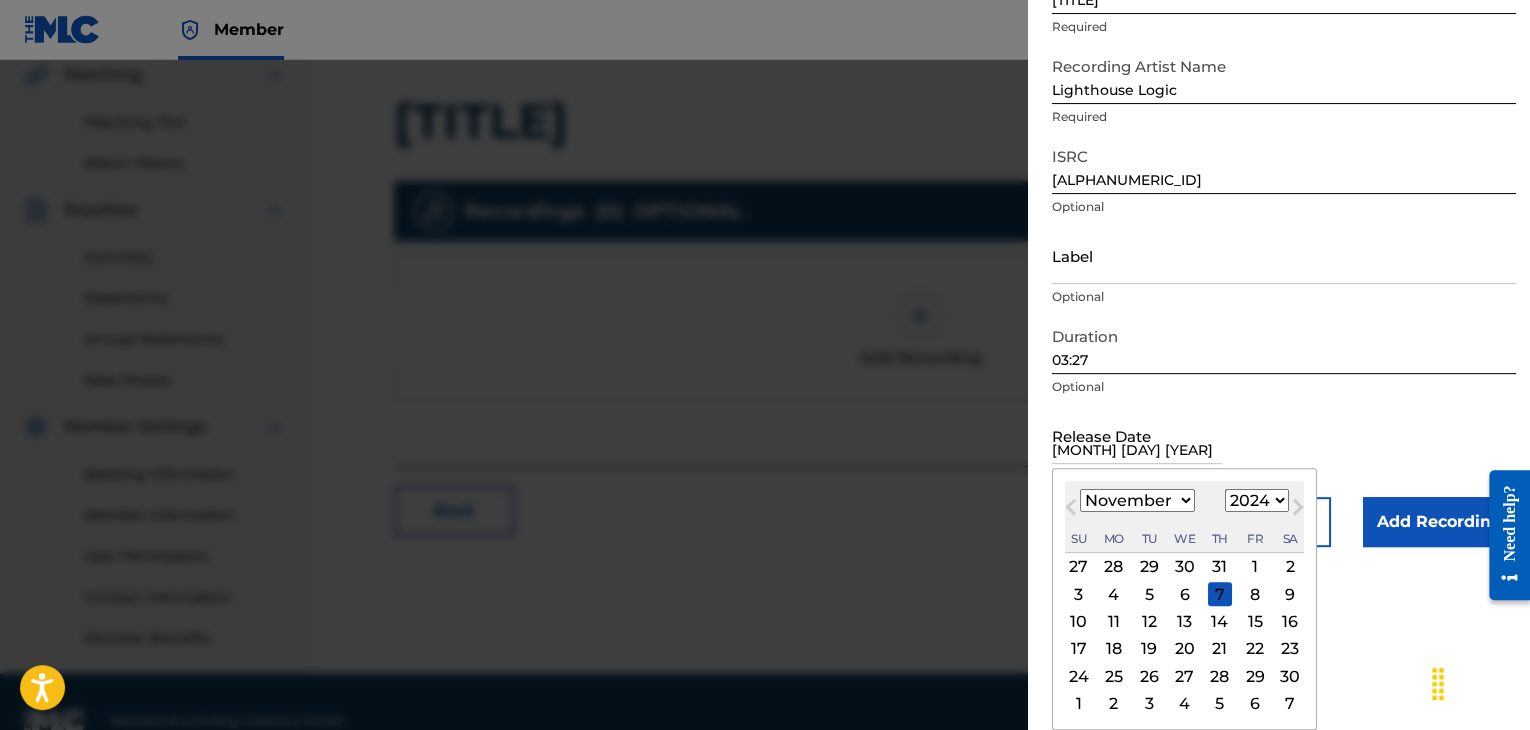 scroll, scrollTop: 1, scrollLeft: 0, axis: vertical 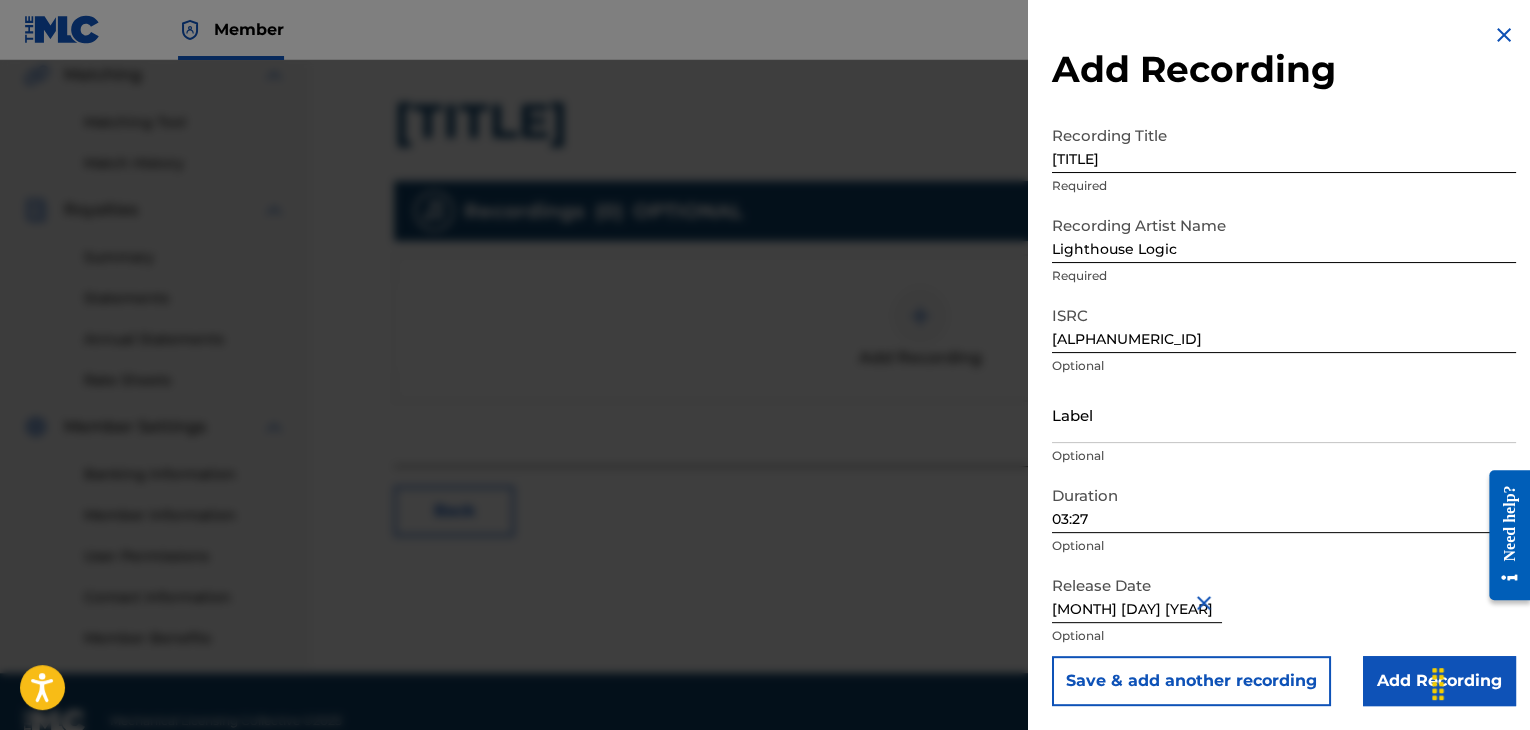 click on "Add Recording" at bounding box center [1439, 681] 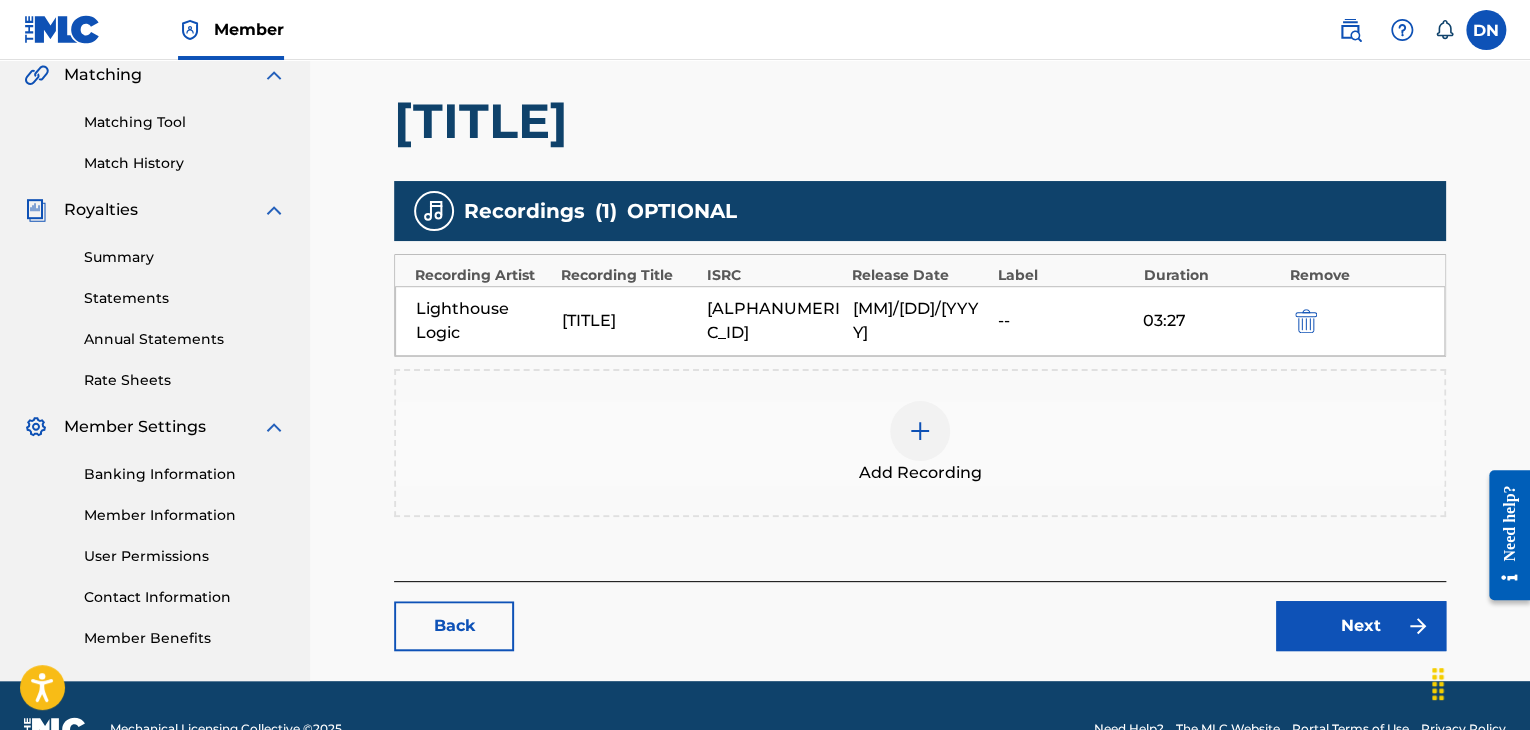 click on "Next" at bounding box center (1361, 626) 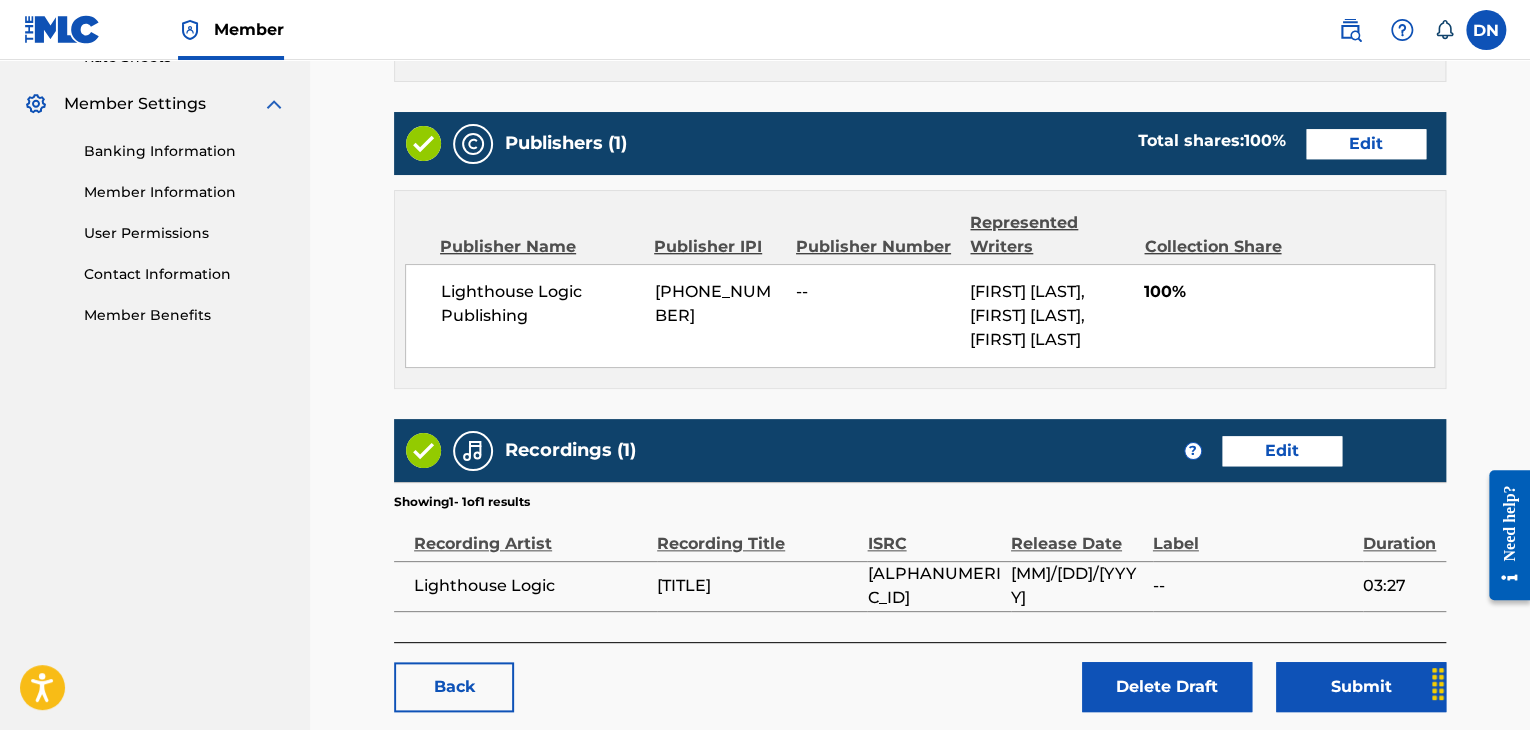 scroll, scrollTop: 900, scrollLeft: 0, axis: vertical 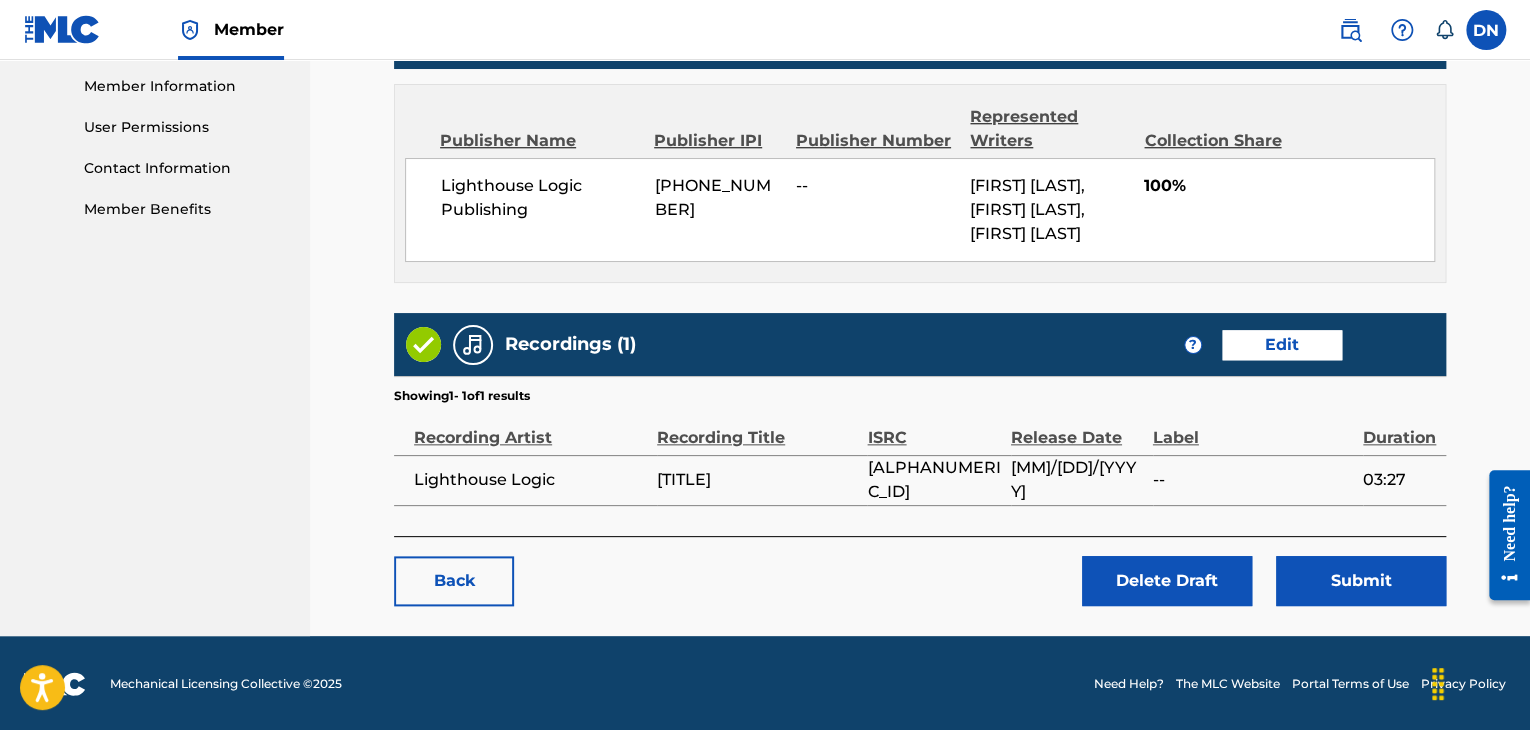 click on "Submit" at bounding box center (1361, 581) 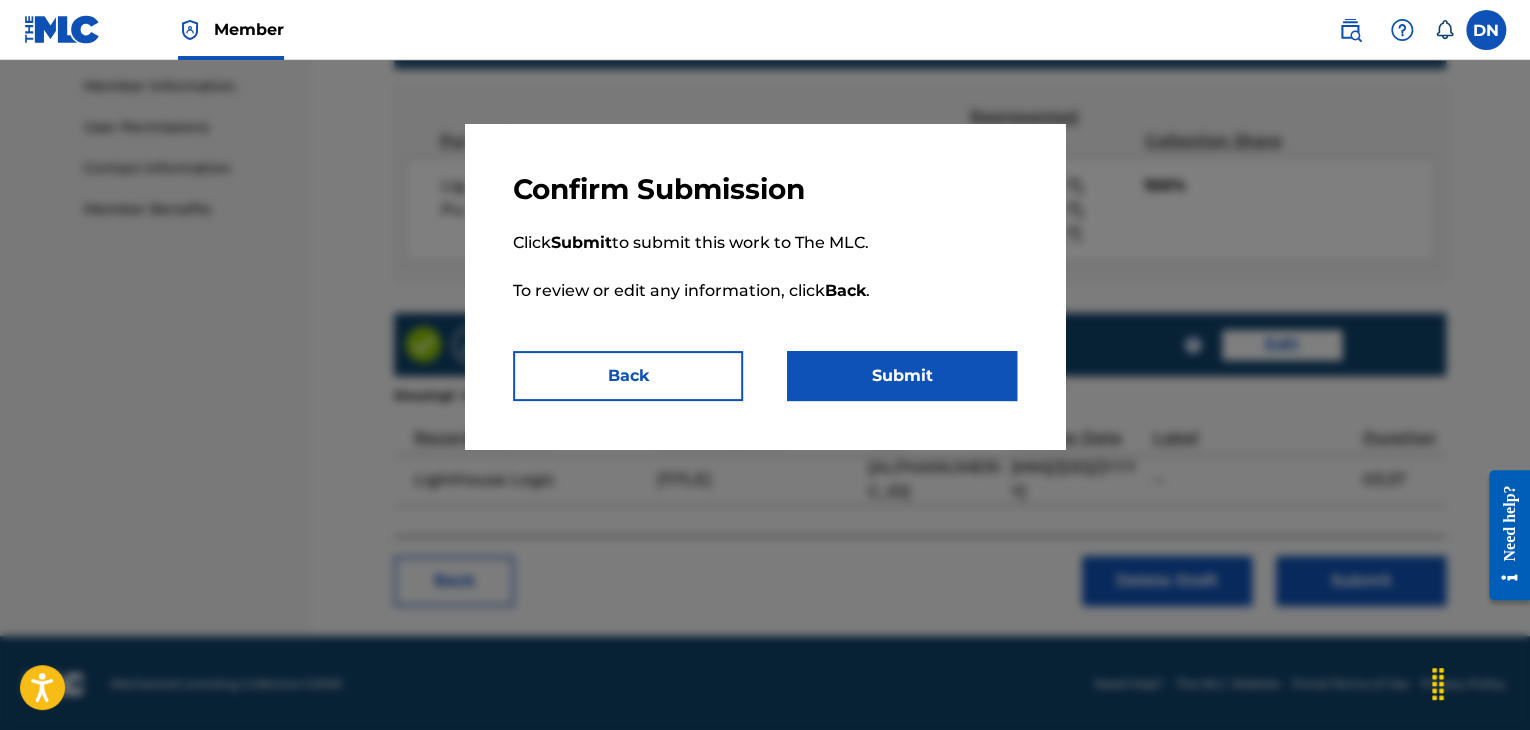 click on "Submit" at bounding box center [902, 376] 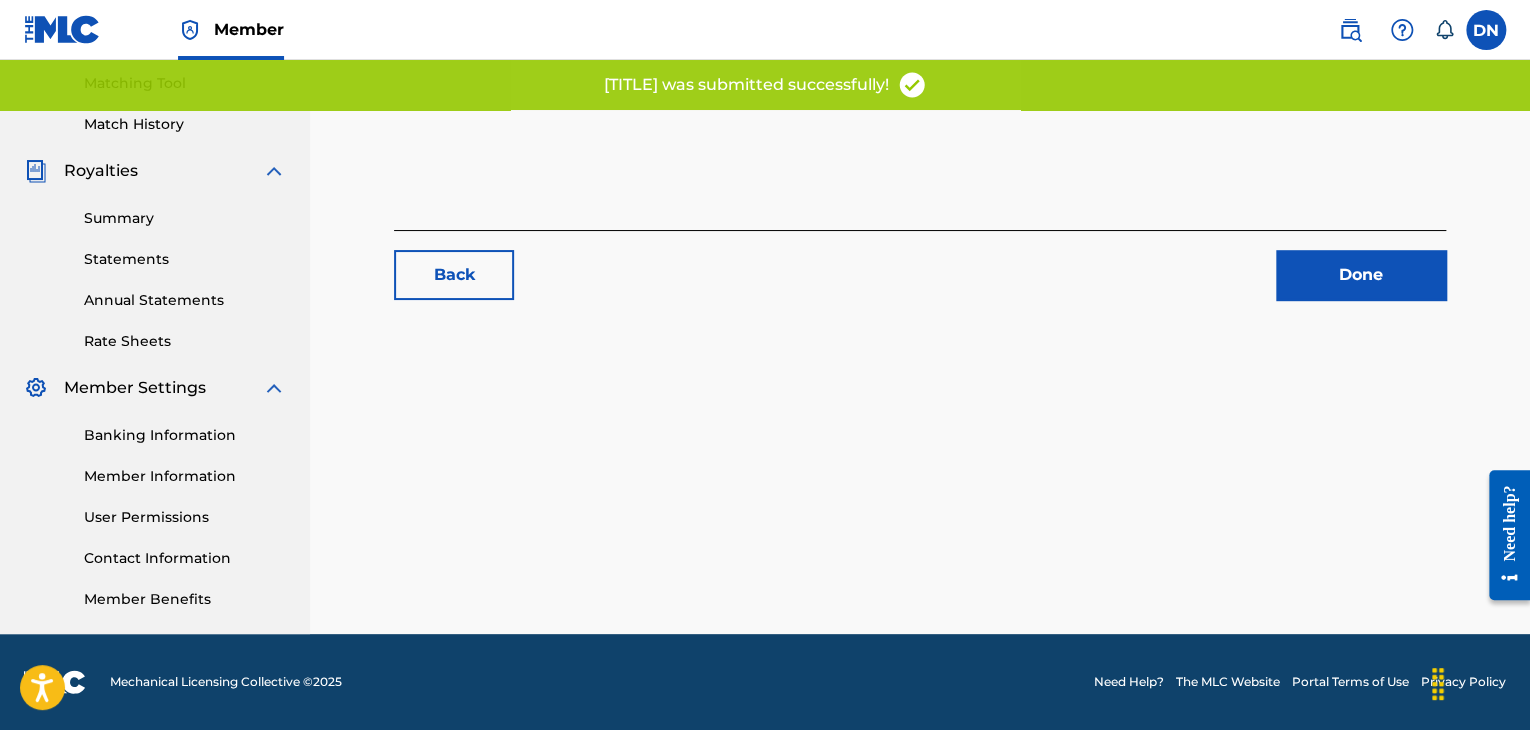 scroll, scrollTop: 0, scrollLeft: 0, axis: both 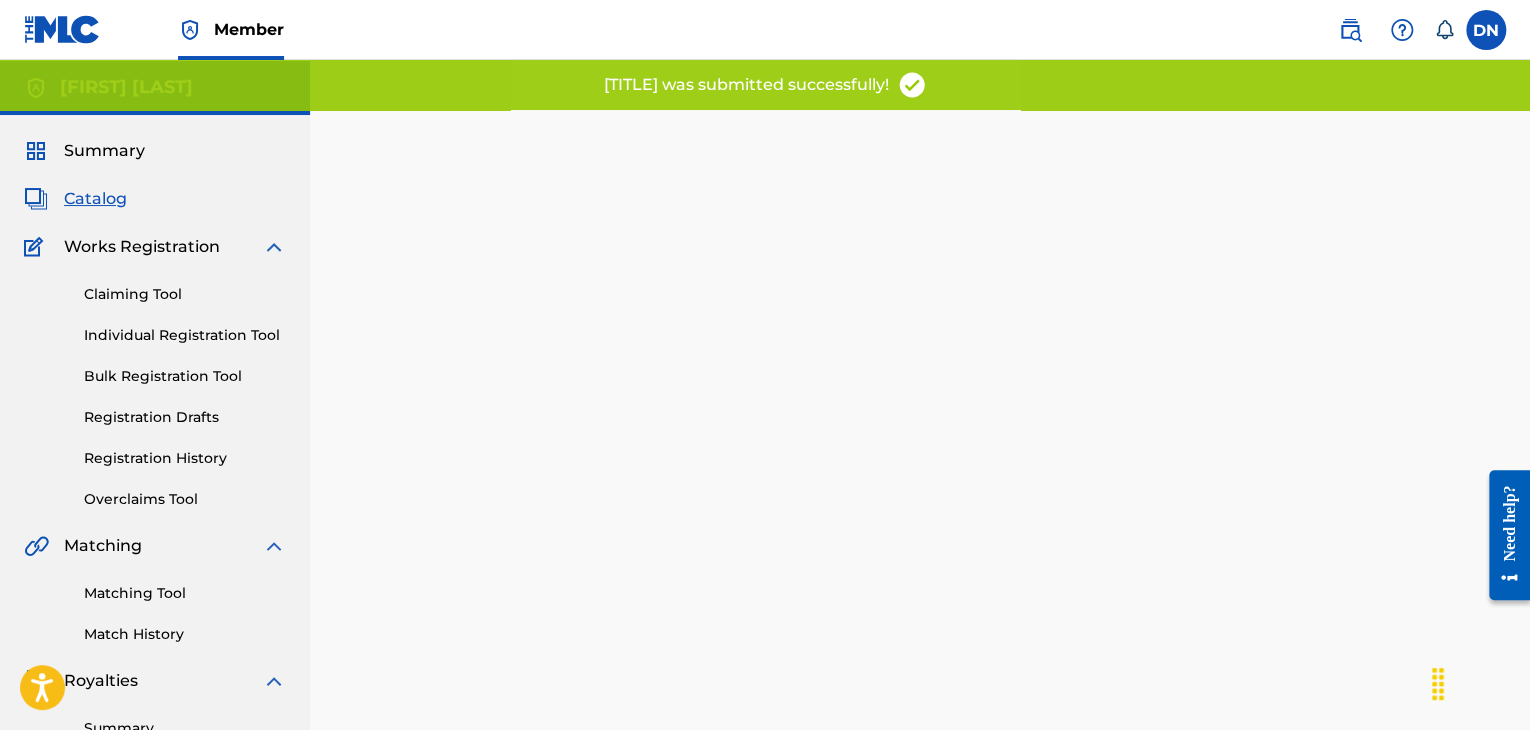 click on "Registration Drafts" at bounding box center (185, 417) 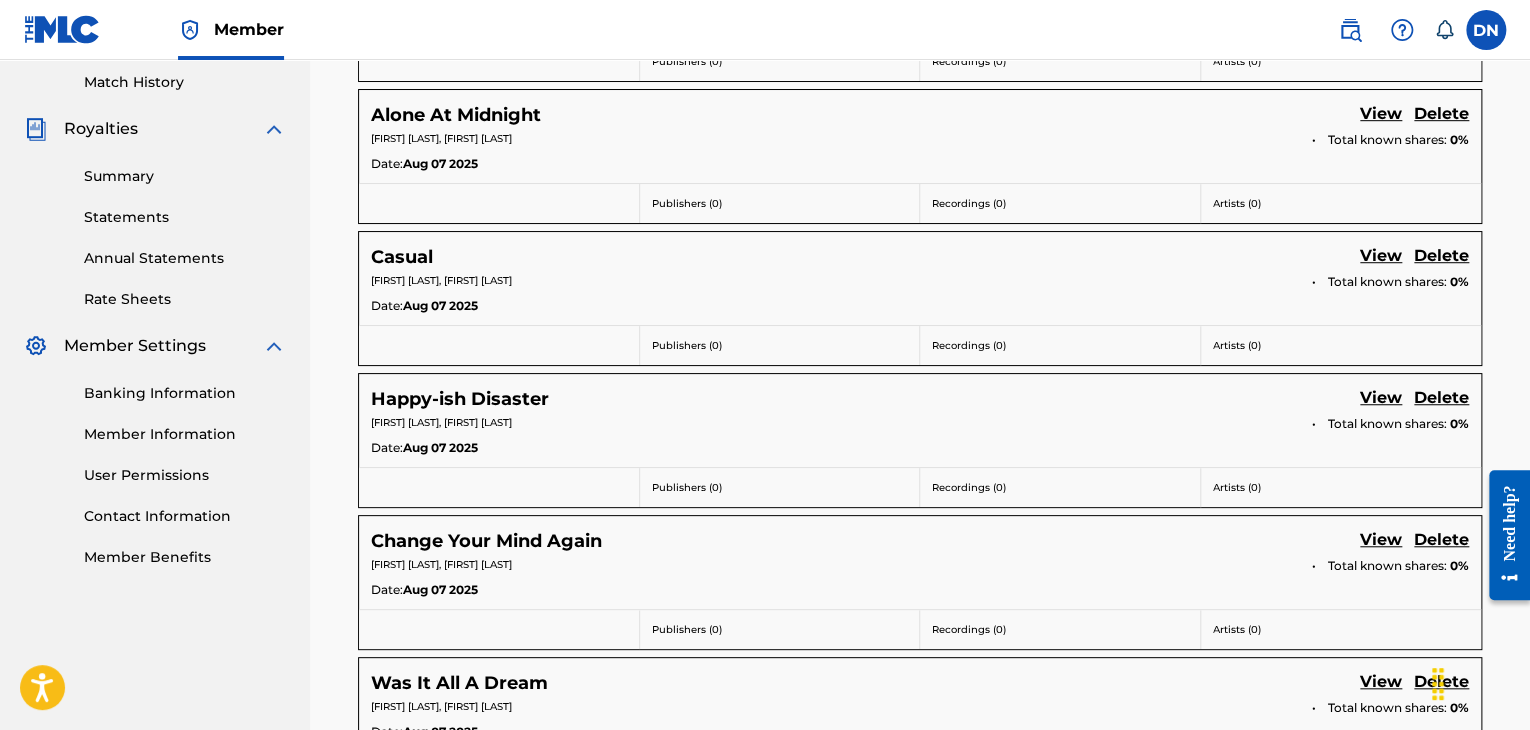 scroll, scrollTop: 880, scrollLeft: 0, axis: vertical 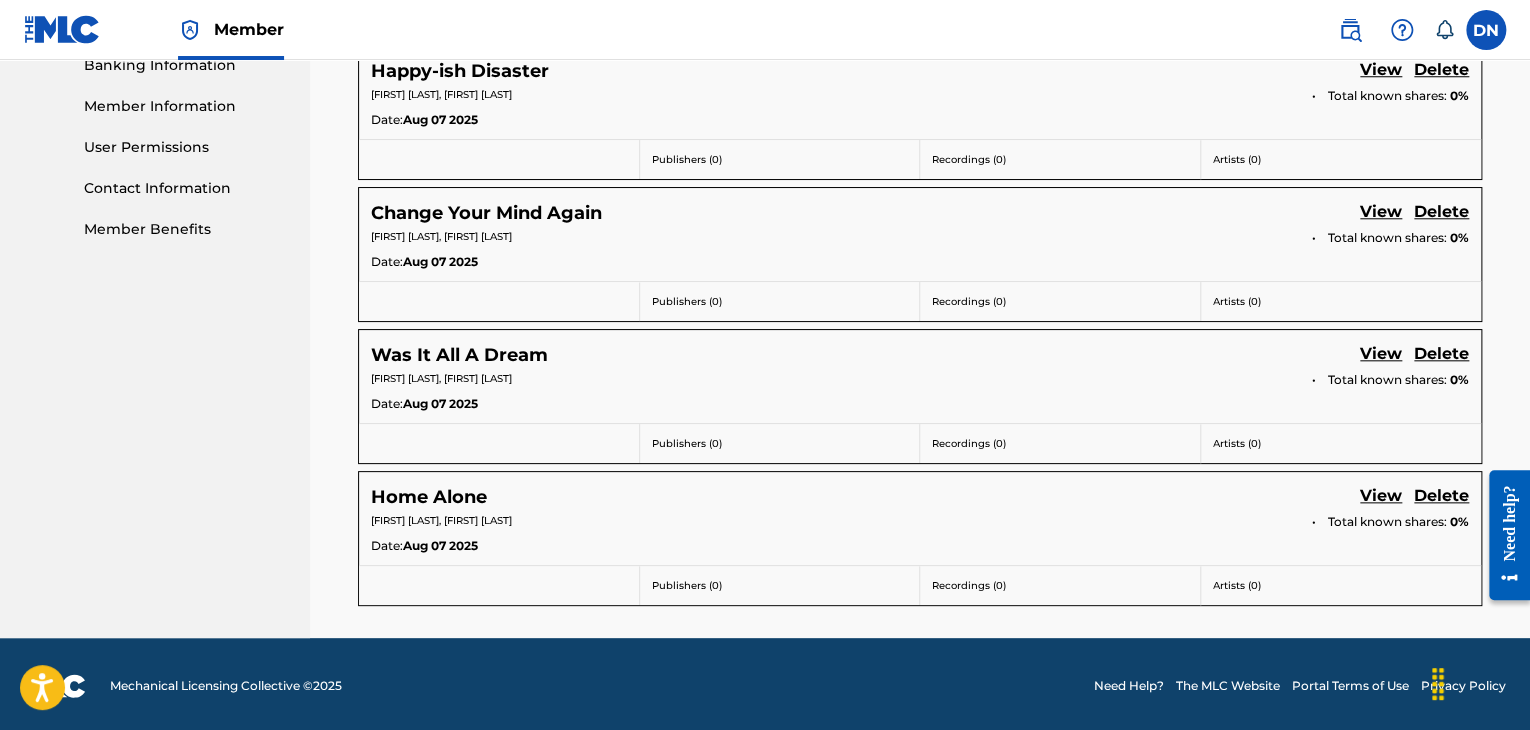 click on "View" at bounding box center (1381, 497) 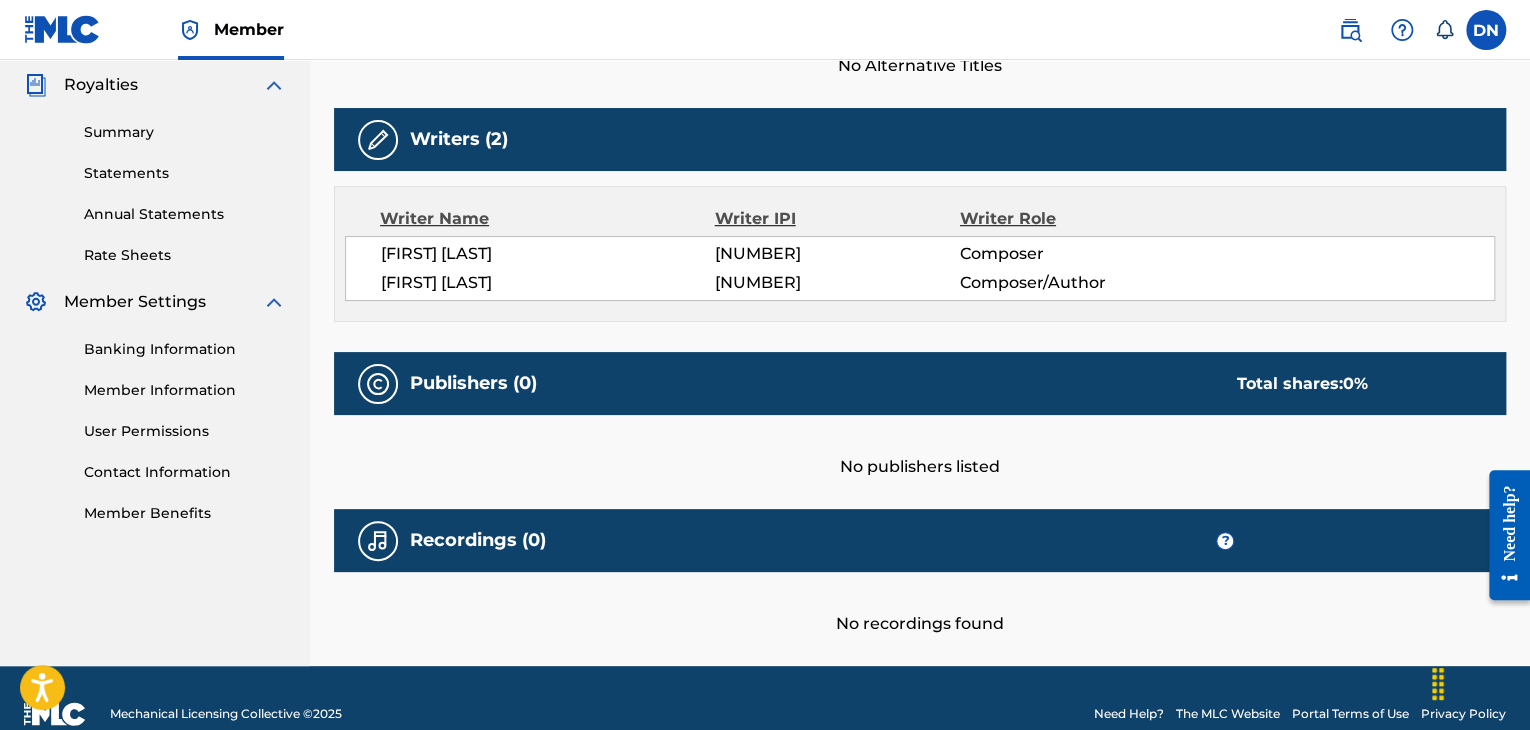 scroll, scrollTop: 0, scrollLeft: 0, axis: both 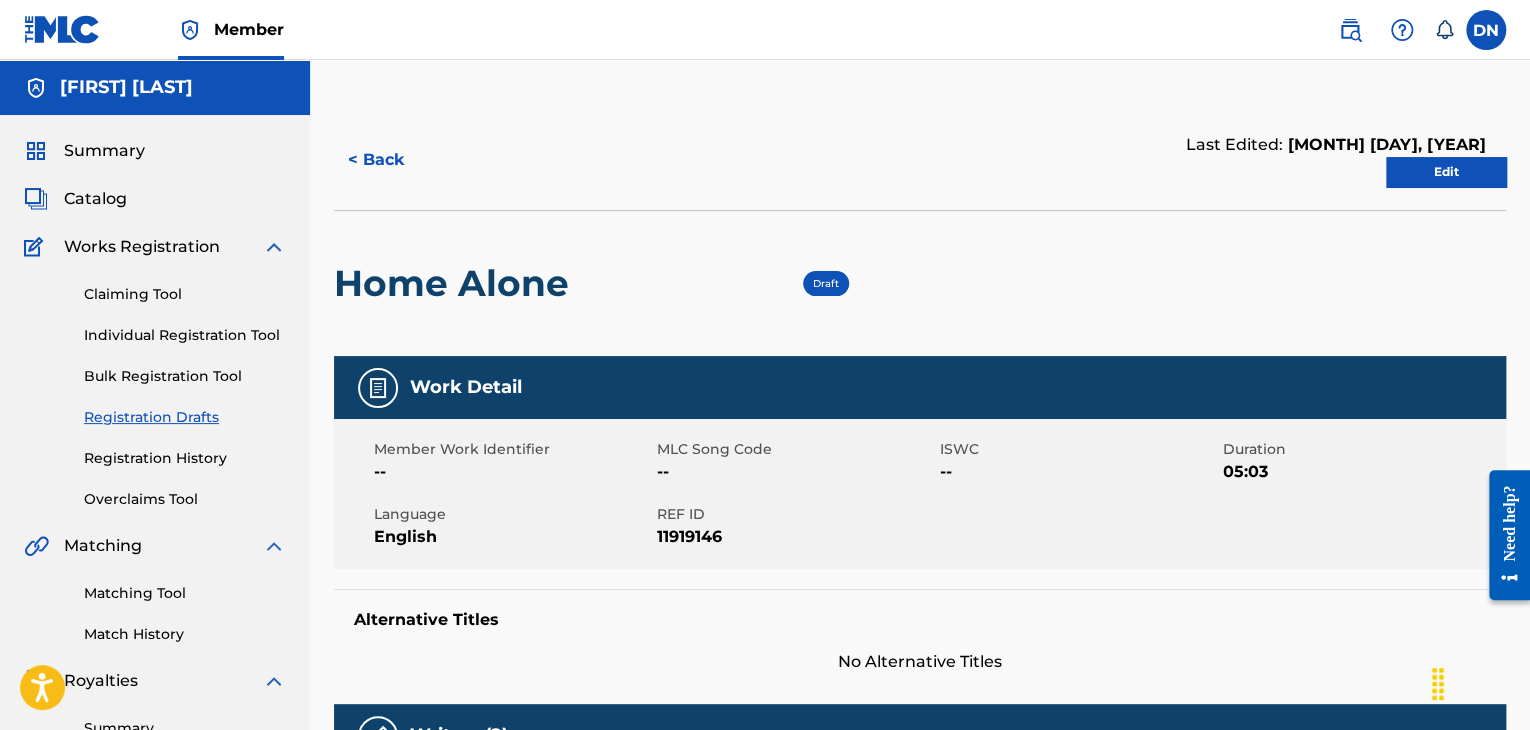 click on "Edit" at bounding box center [1446, 172] 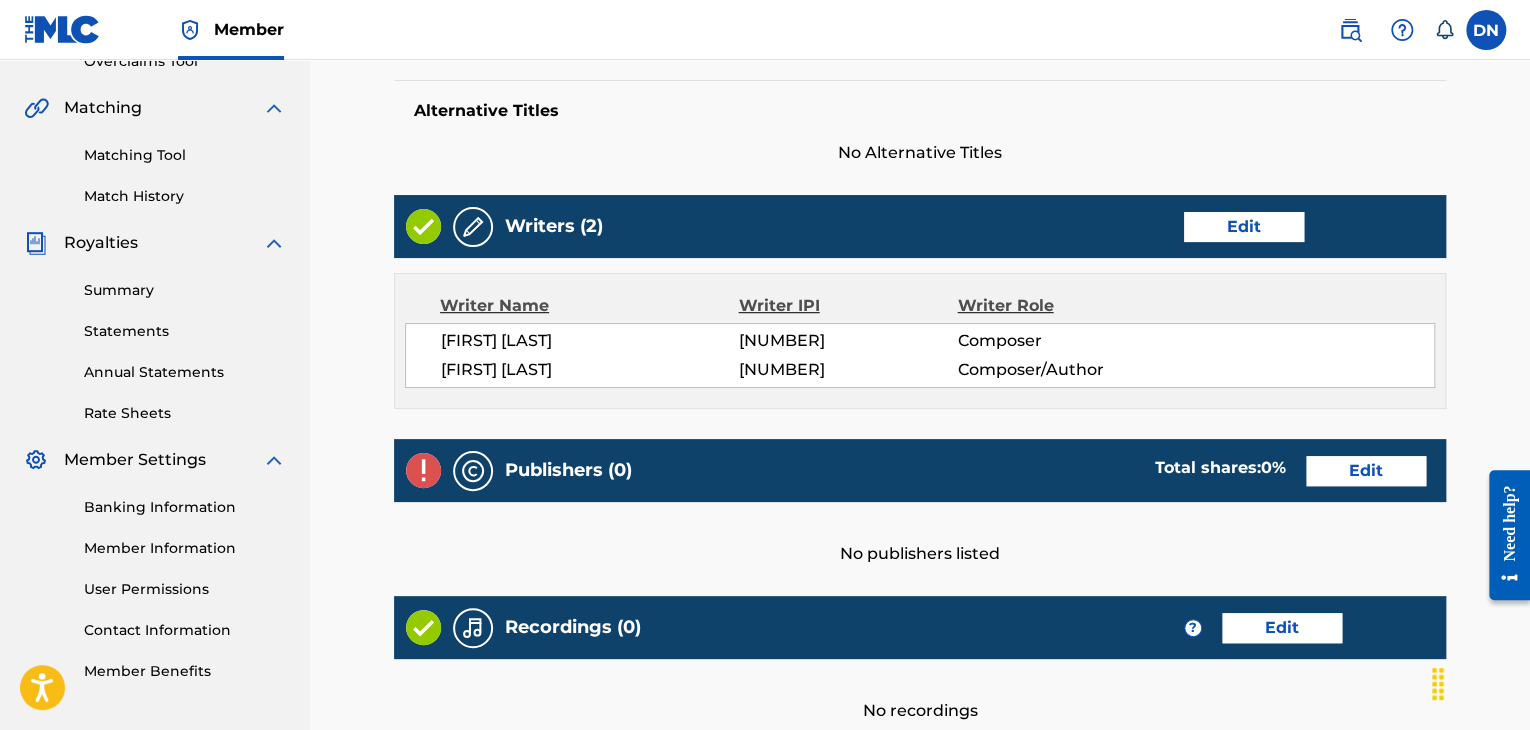 scroll, scrollTop: 439, scrollLeft: 0, axis: vertical 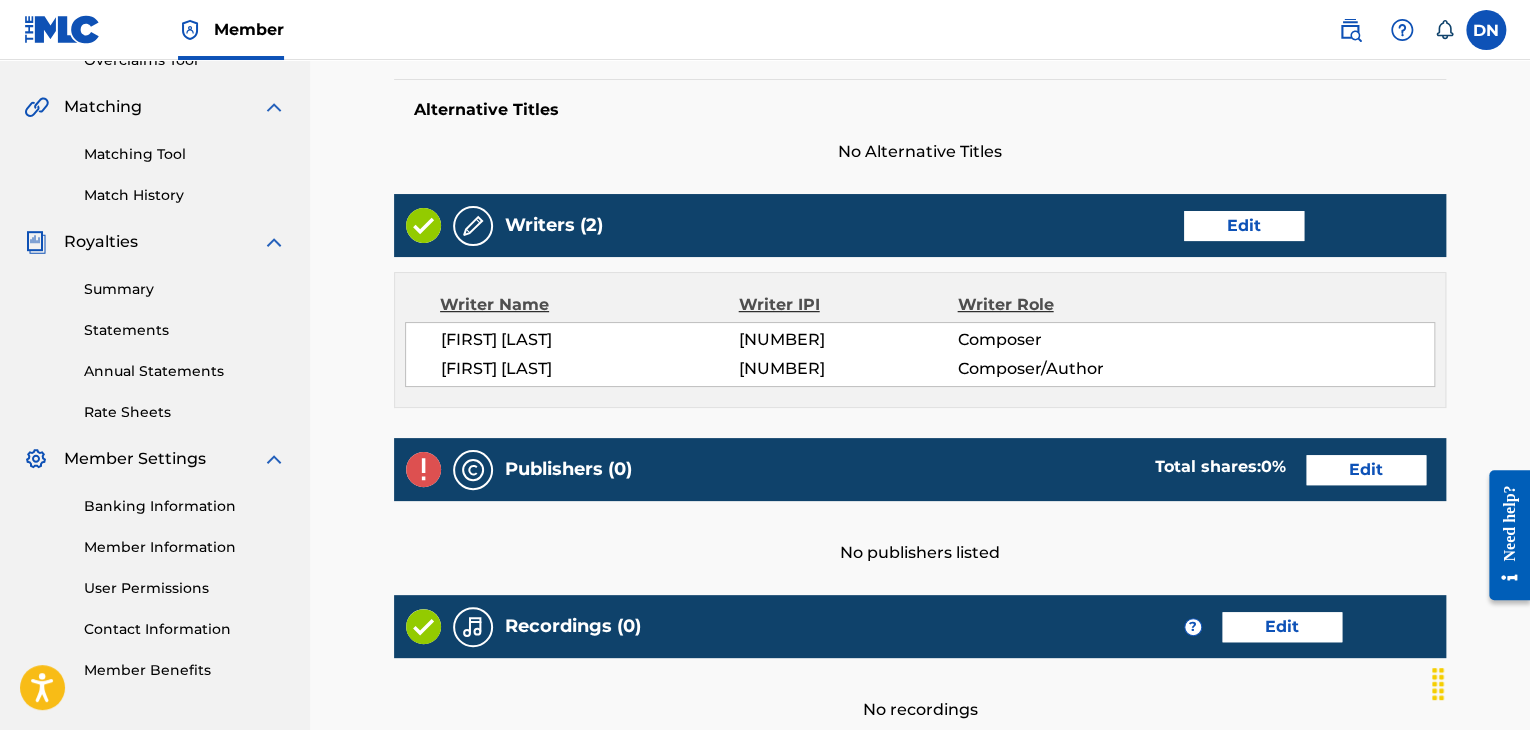 click on "Edit" at bounding box center (1366, 470) 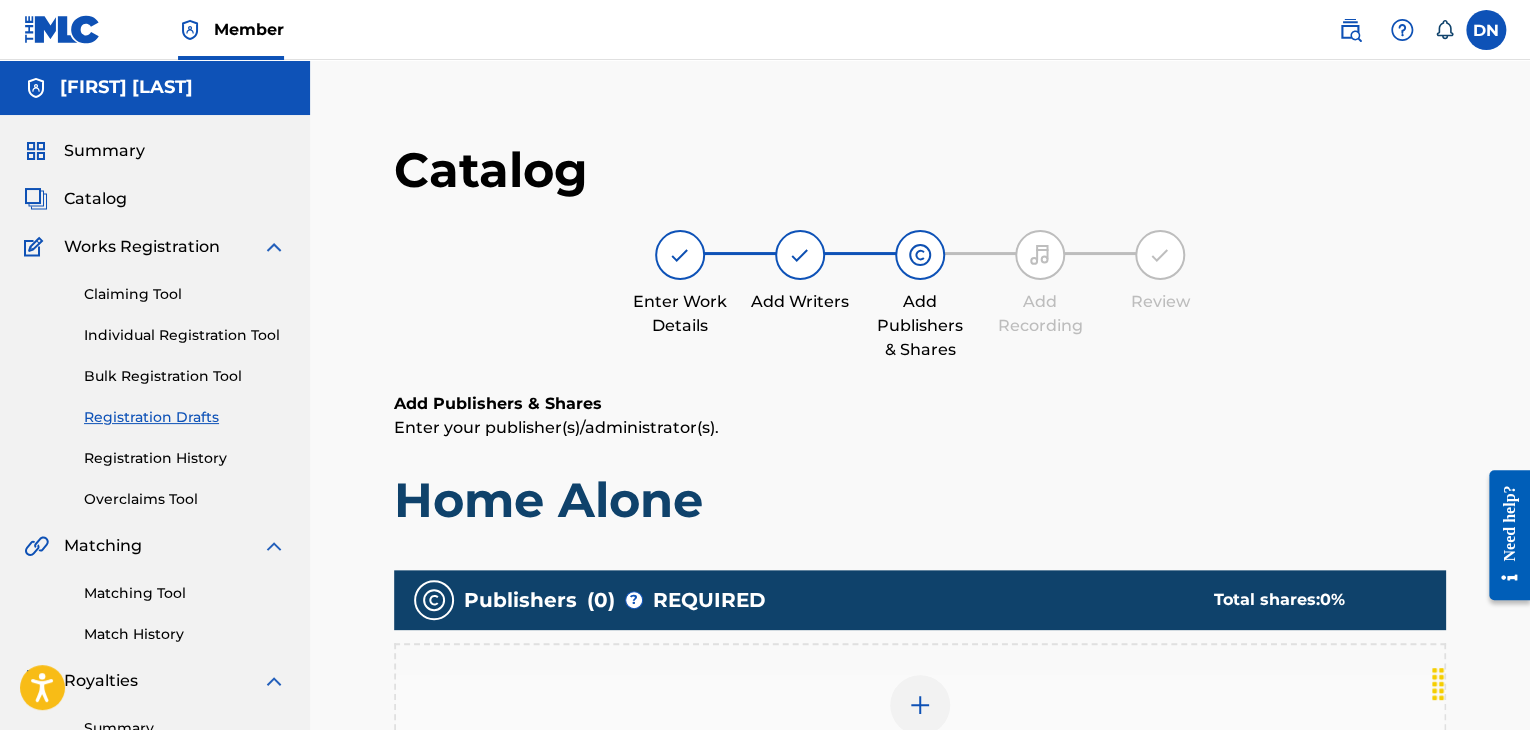scroll, scrollTop: 228, scrollLeft: 0, axis: vertical 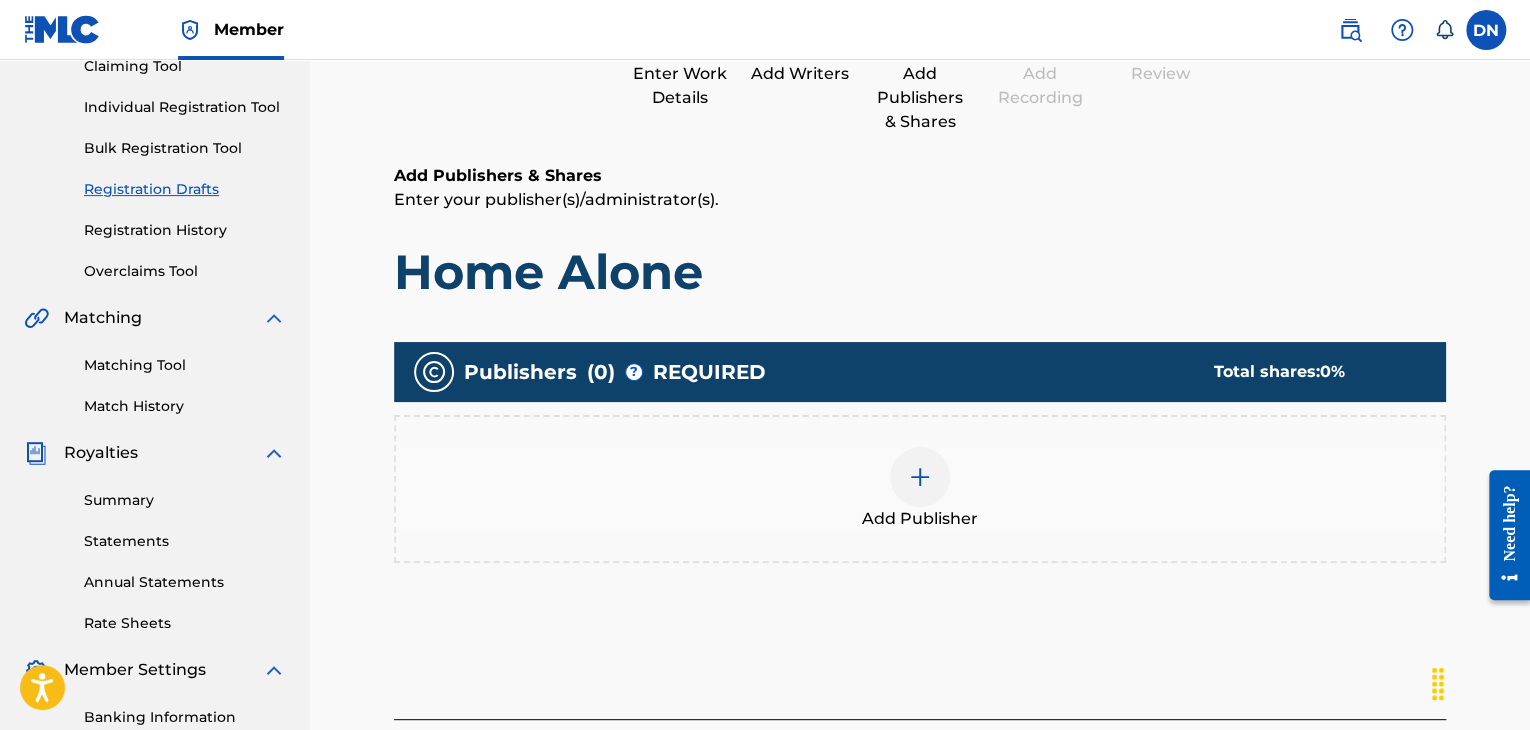 click at bounding box center (920, 477) 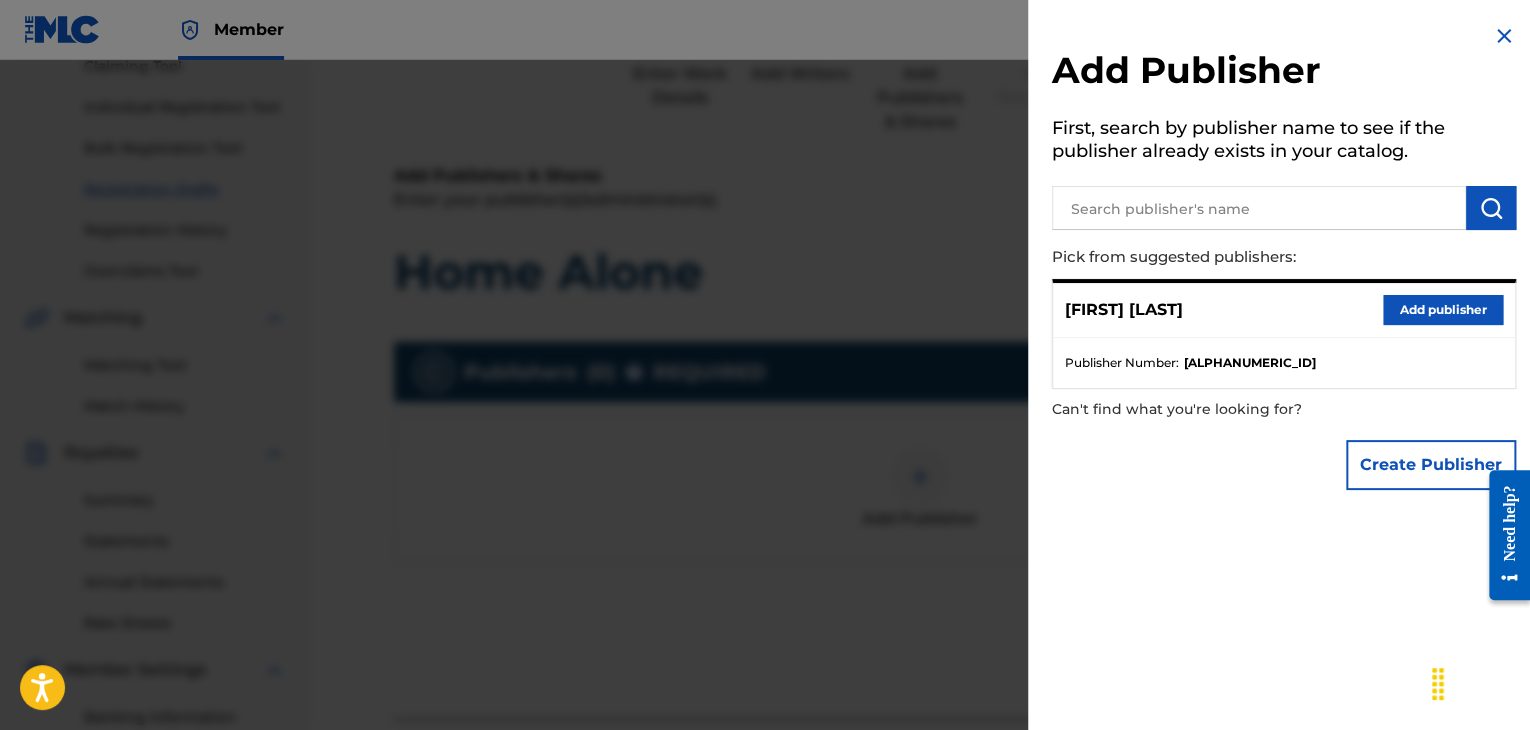 click on "Create Publisher" at bounding box center (1431, 465) 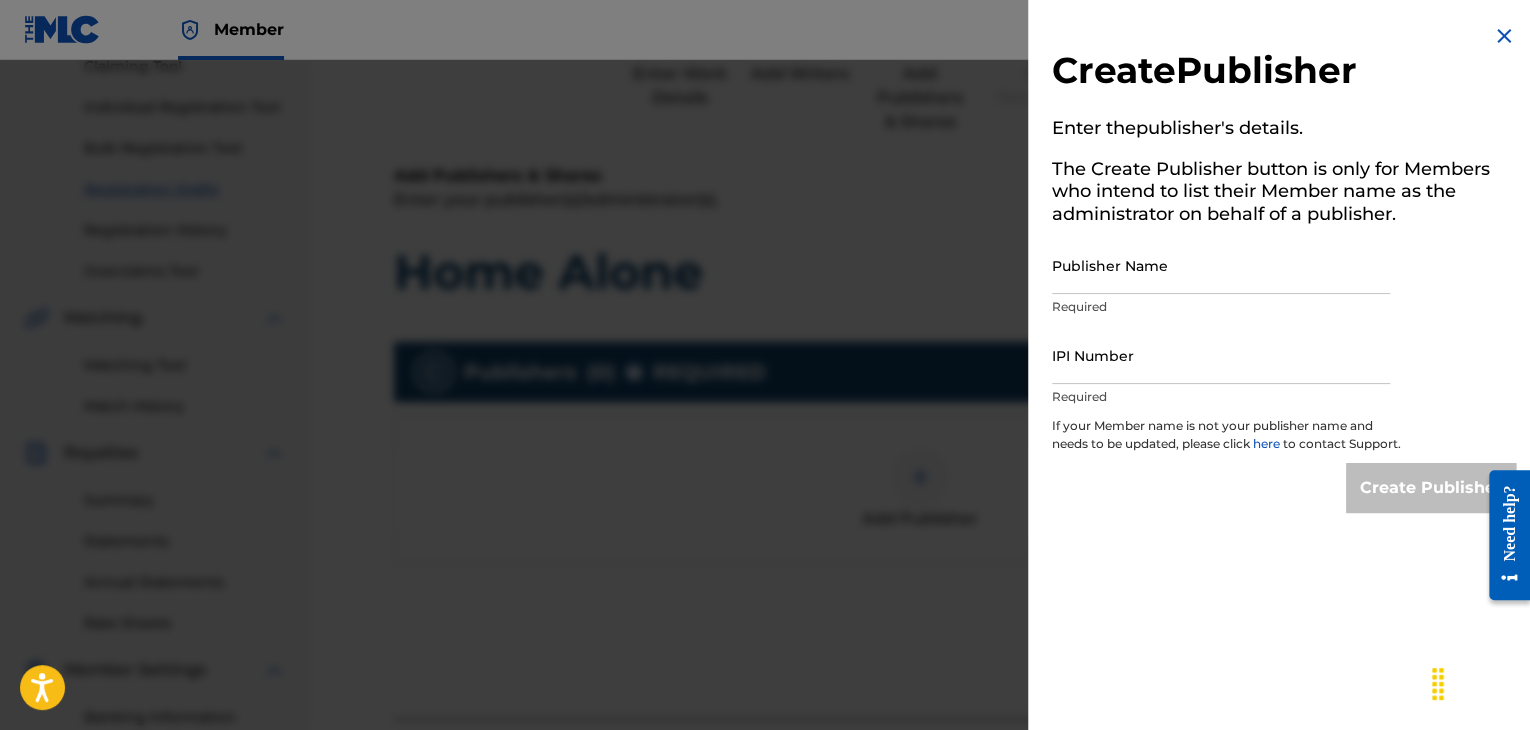 click on "Publisher Name" at bounding box center [1221, 265] 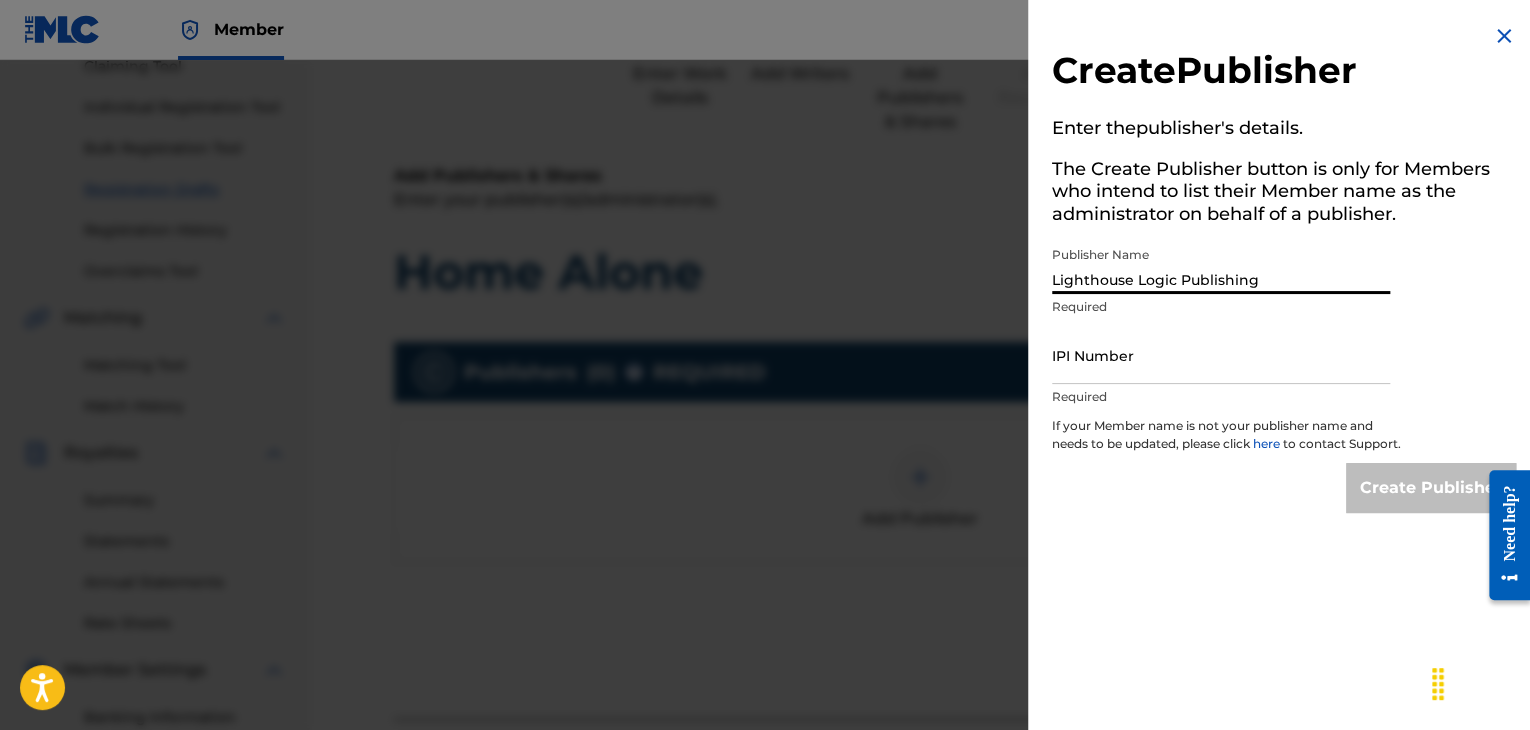 type on "Lighthouse Logic Publishing" 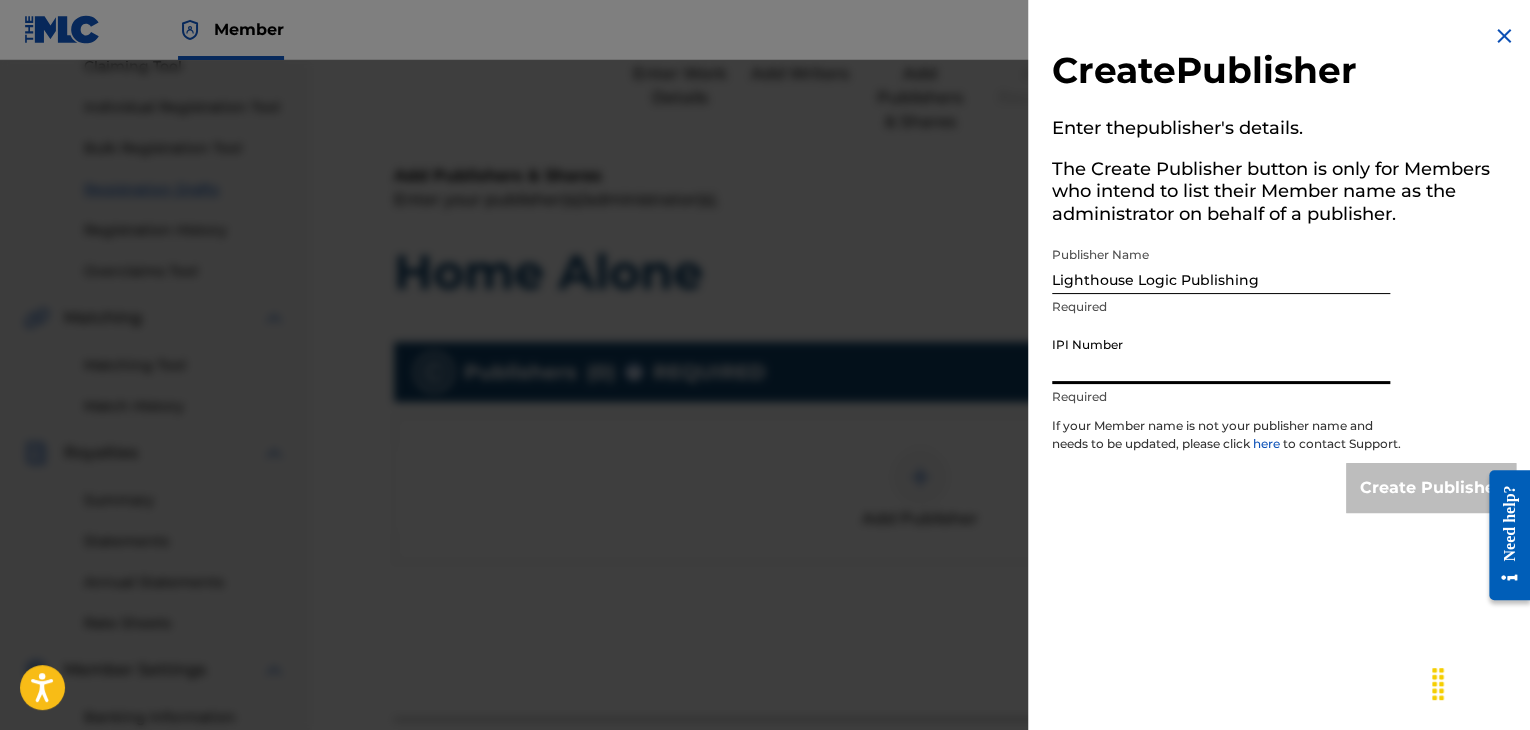 paste on "1305726568" 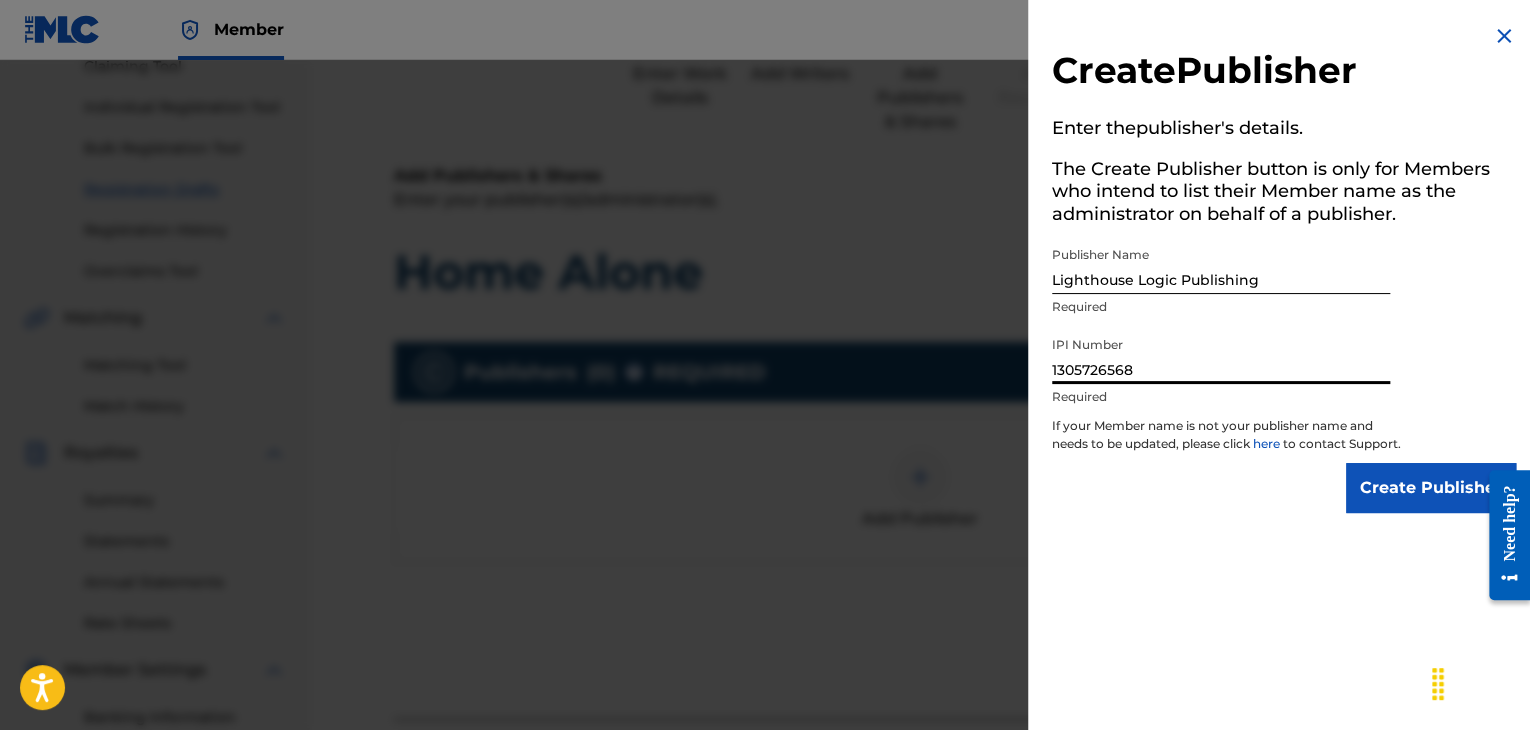 type on "1305726568" 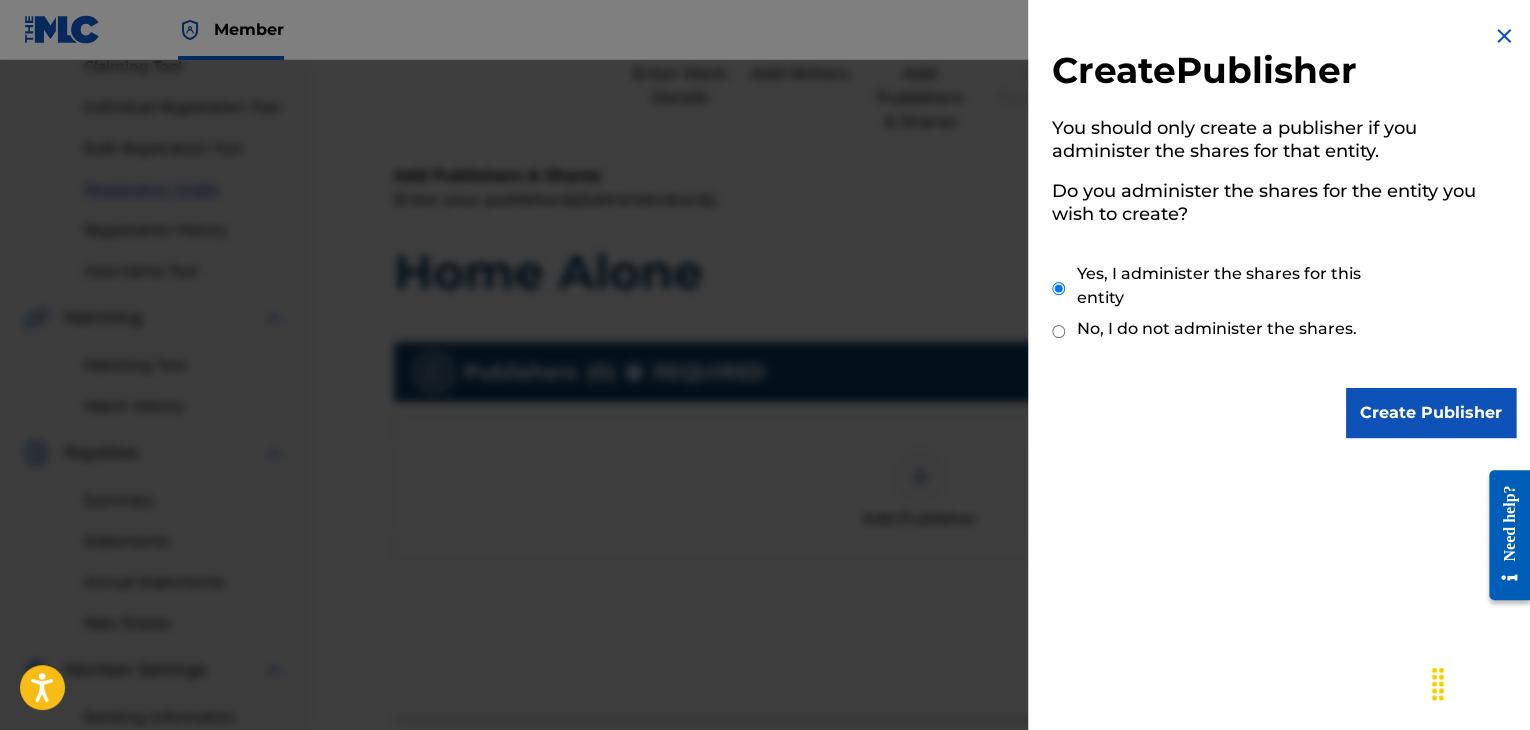 click on "Create Publisher" at bounding box center (1431, 413) 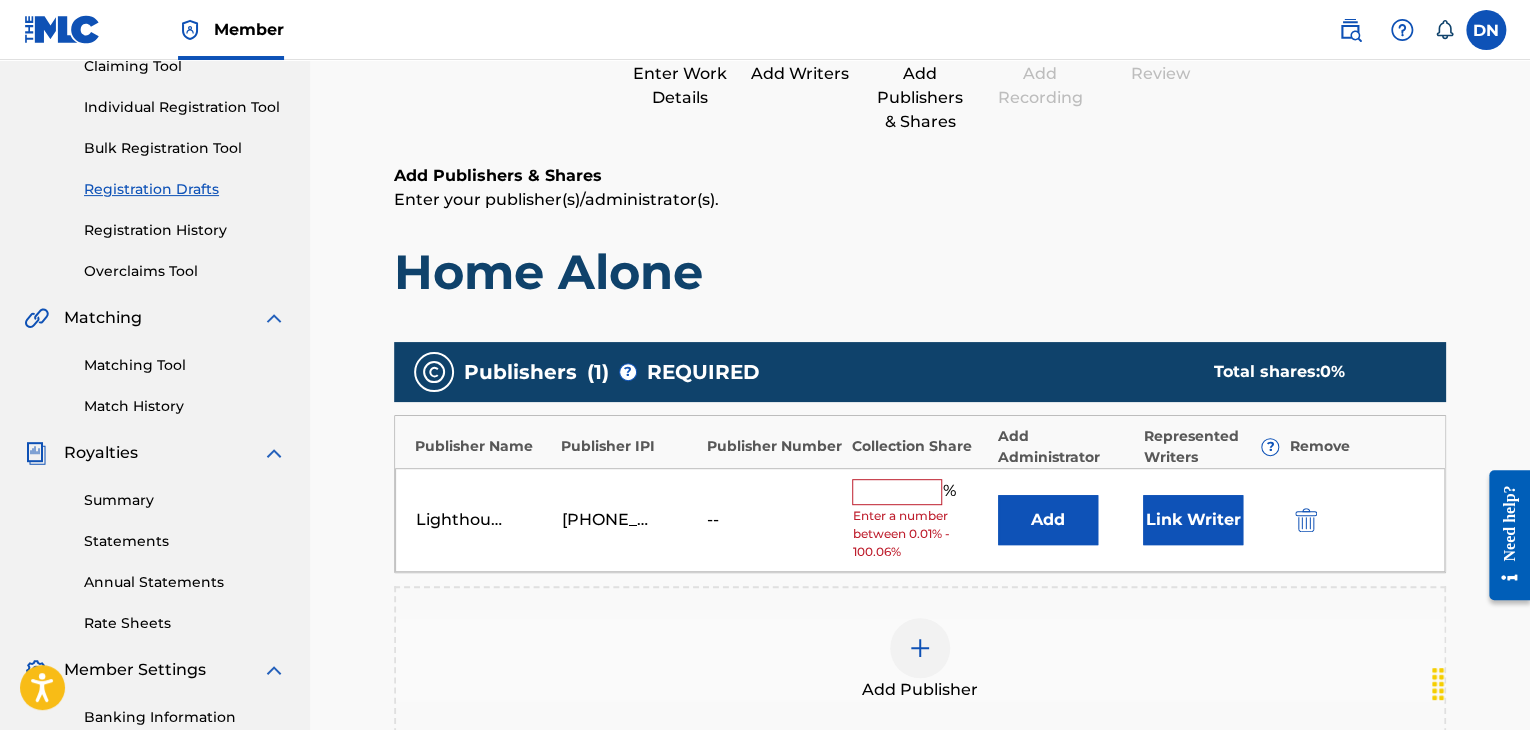 click at bounding box center [897, 492] 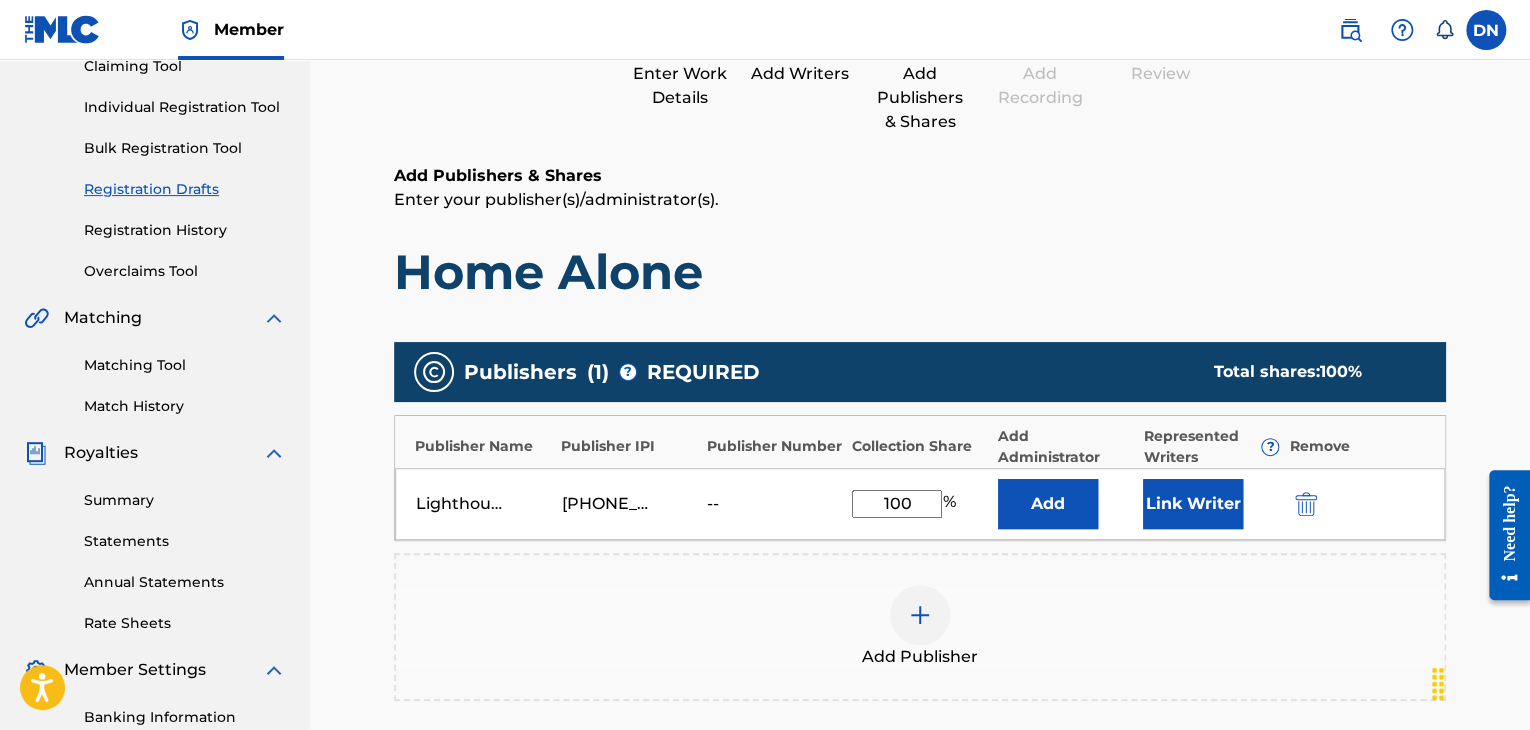type on "100" 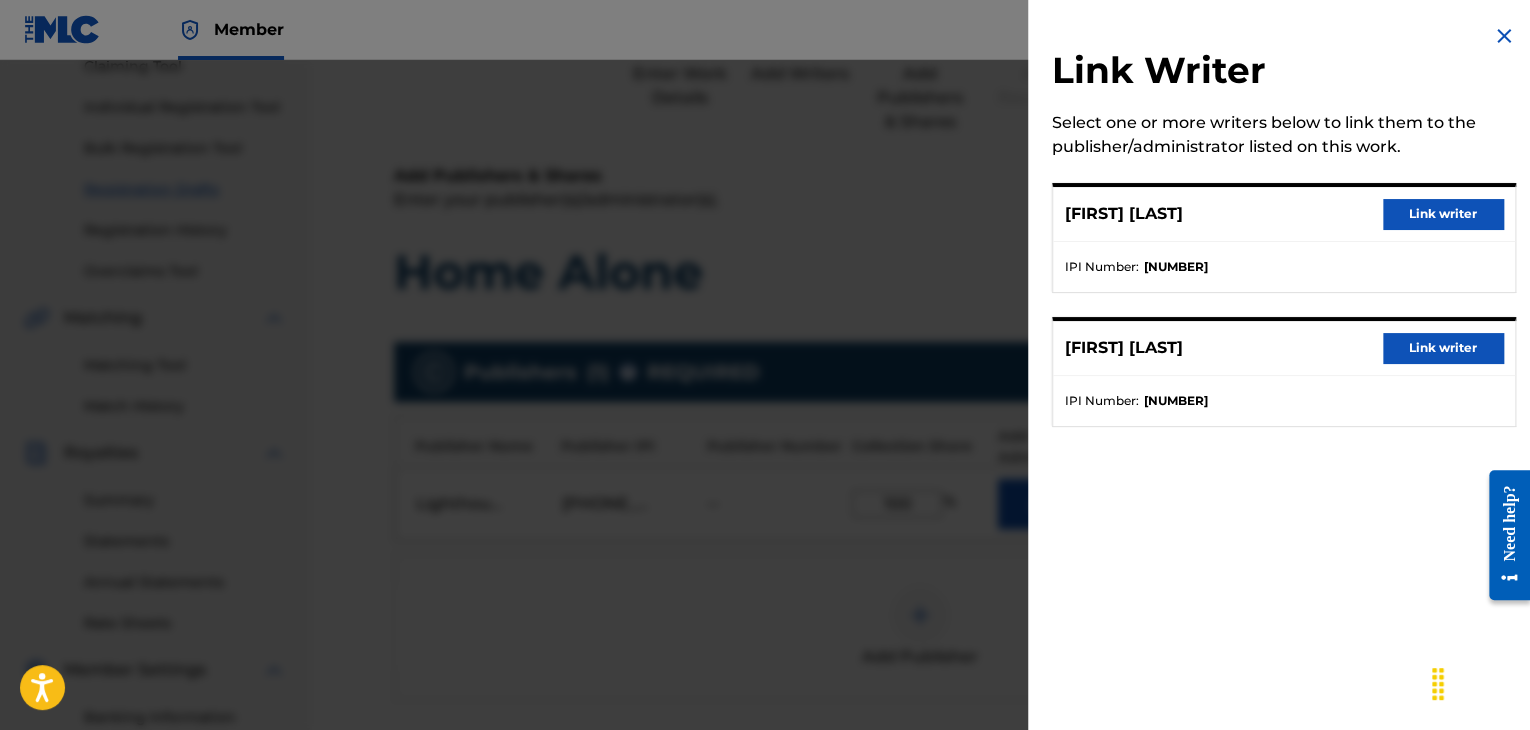 click on "Link writer" at bounding box center [1443, 214] 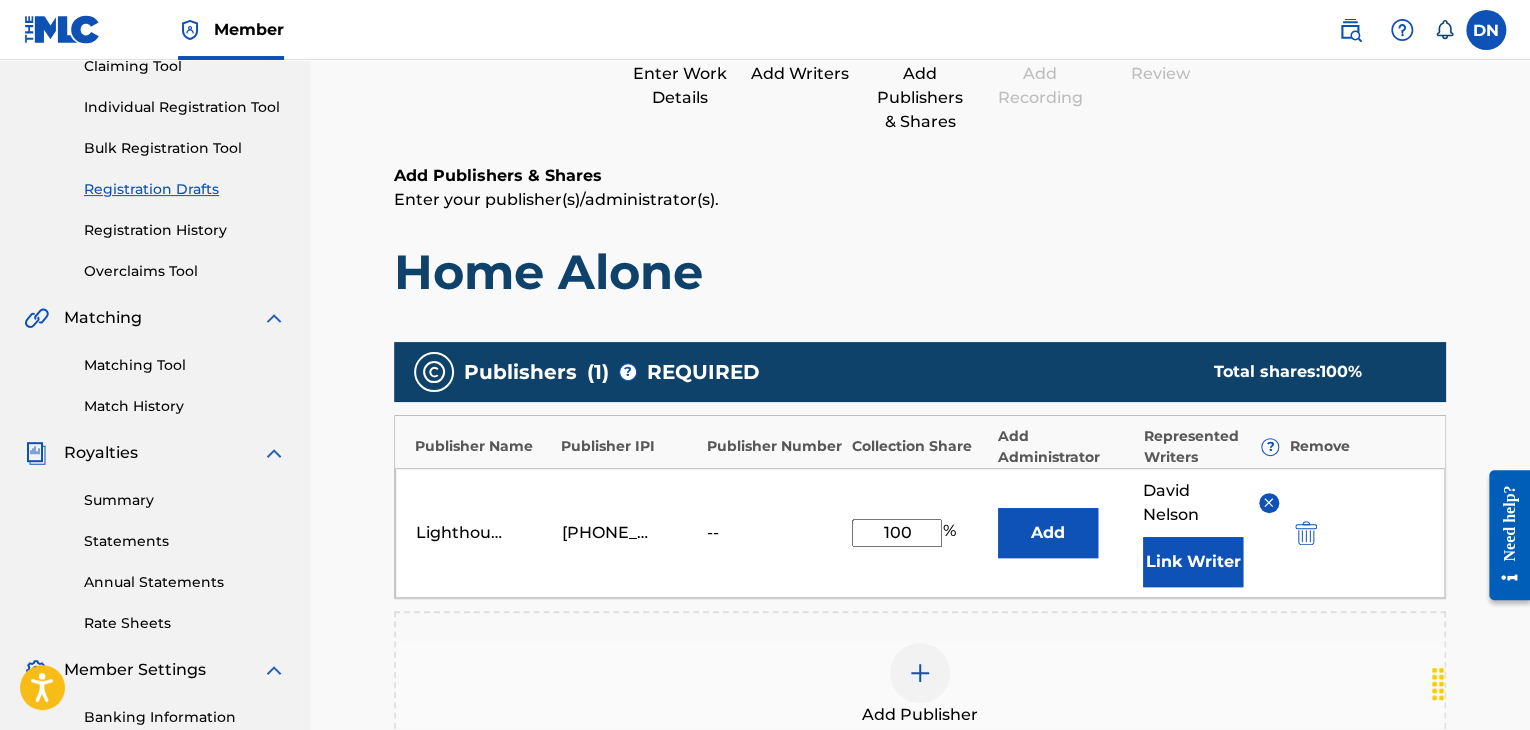 click on "Link Writer" at bounding box center [1193, 562] 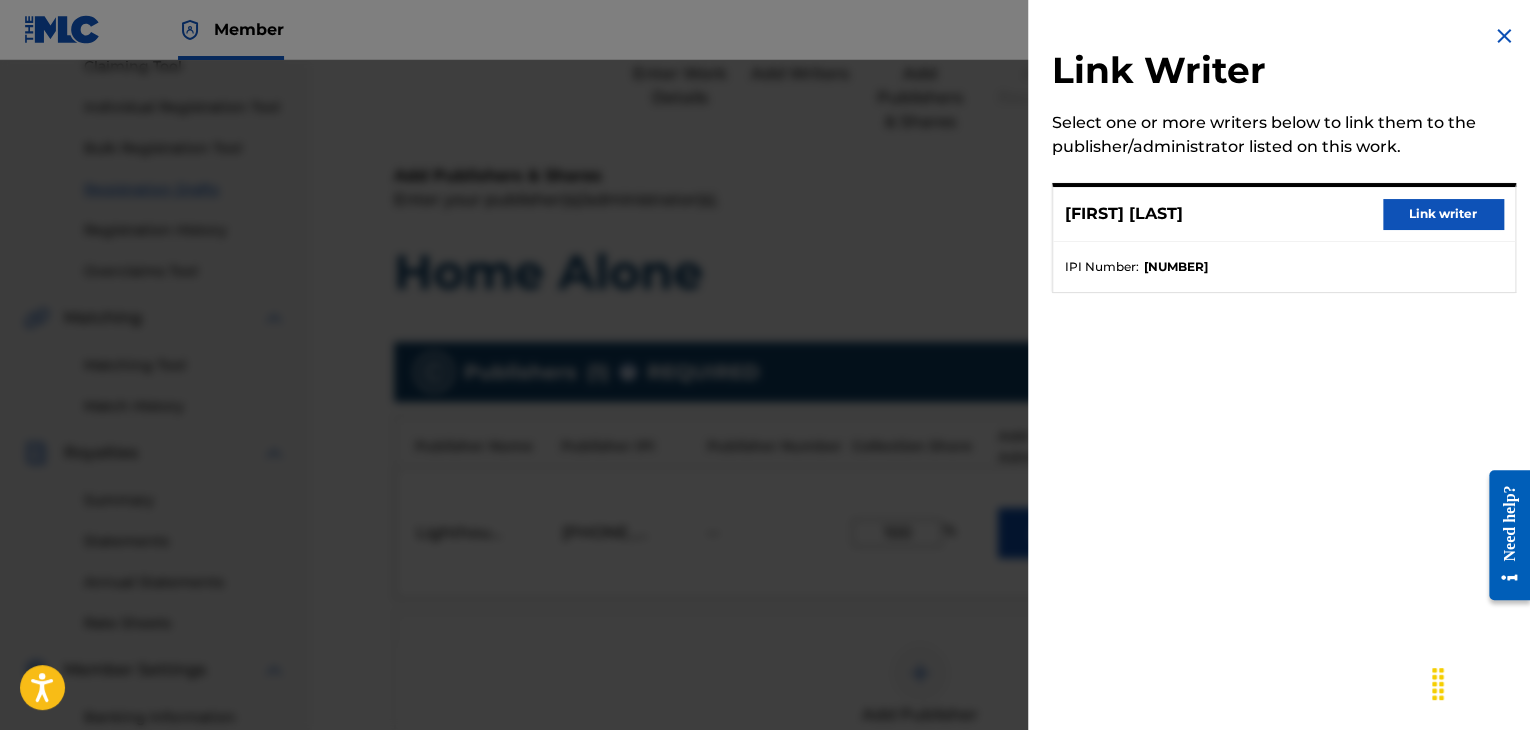 click on "Link writer" at bounding box center [1443, 214] 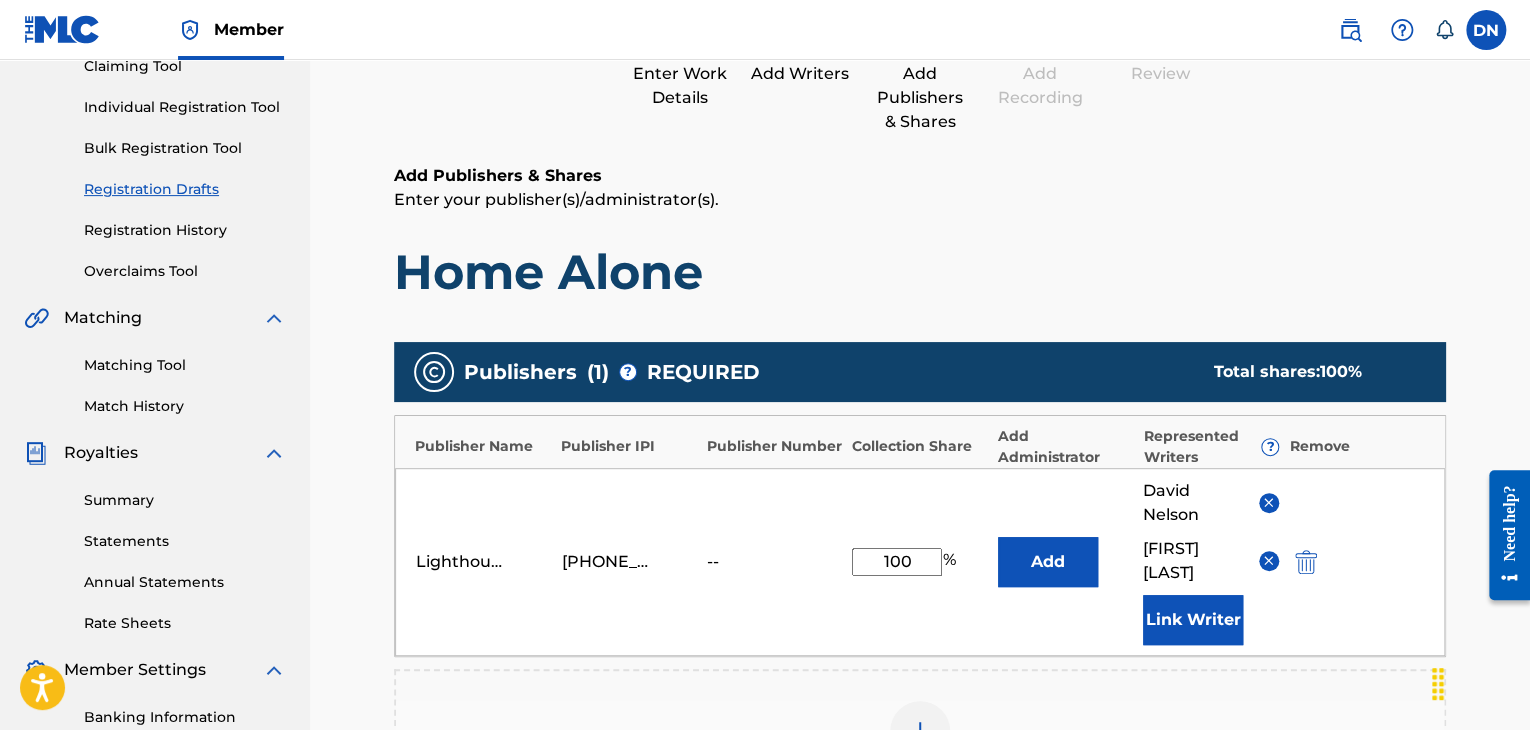 scroll, scrollTop: 665, scrollLeft: 0, axis: vertical 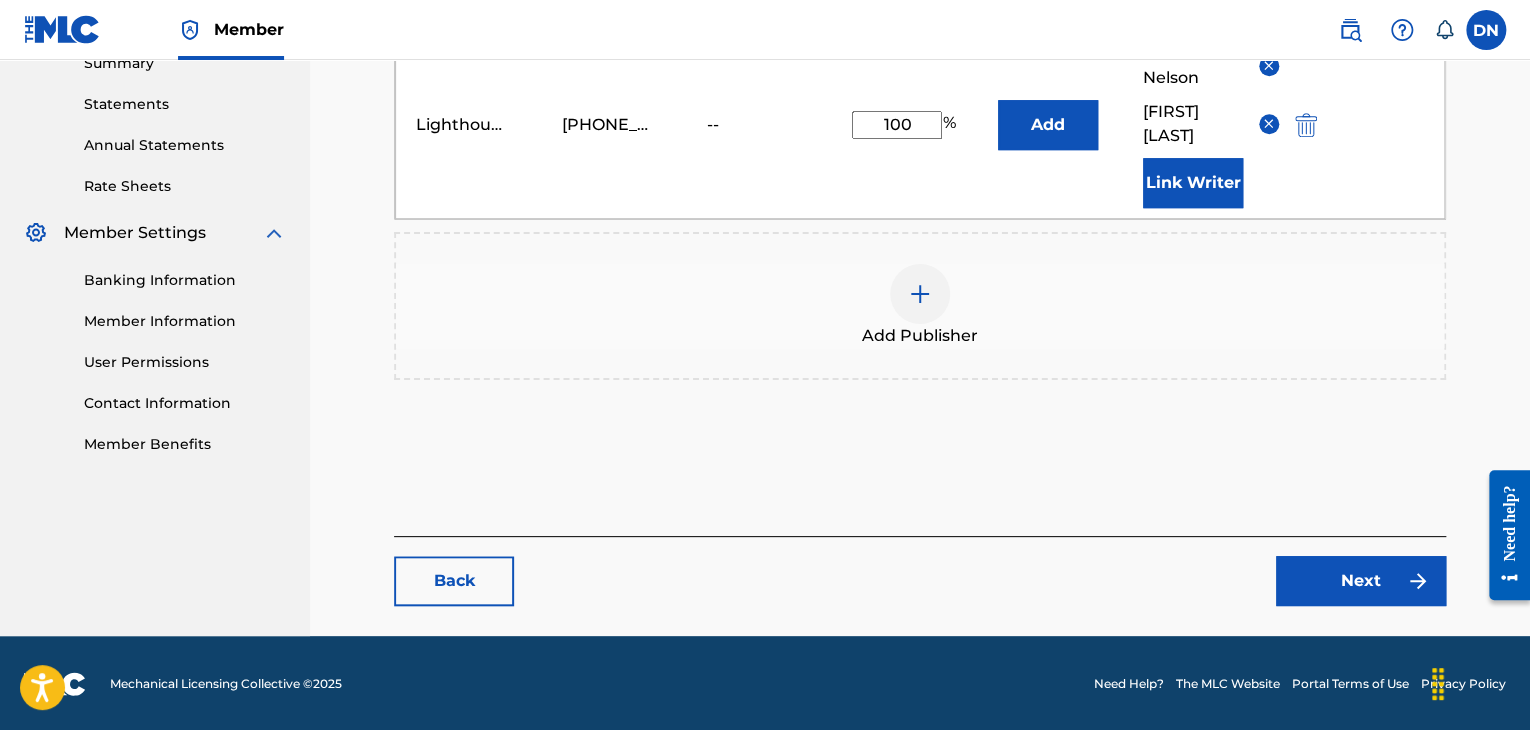 click on "Next" at bounding box center [1361, 581] 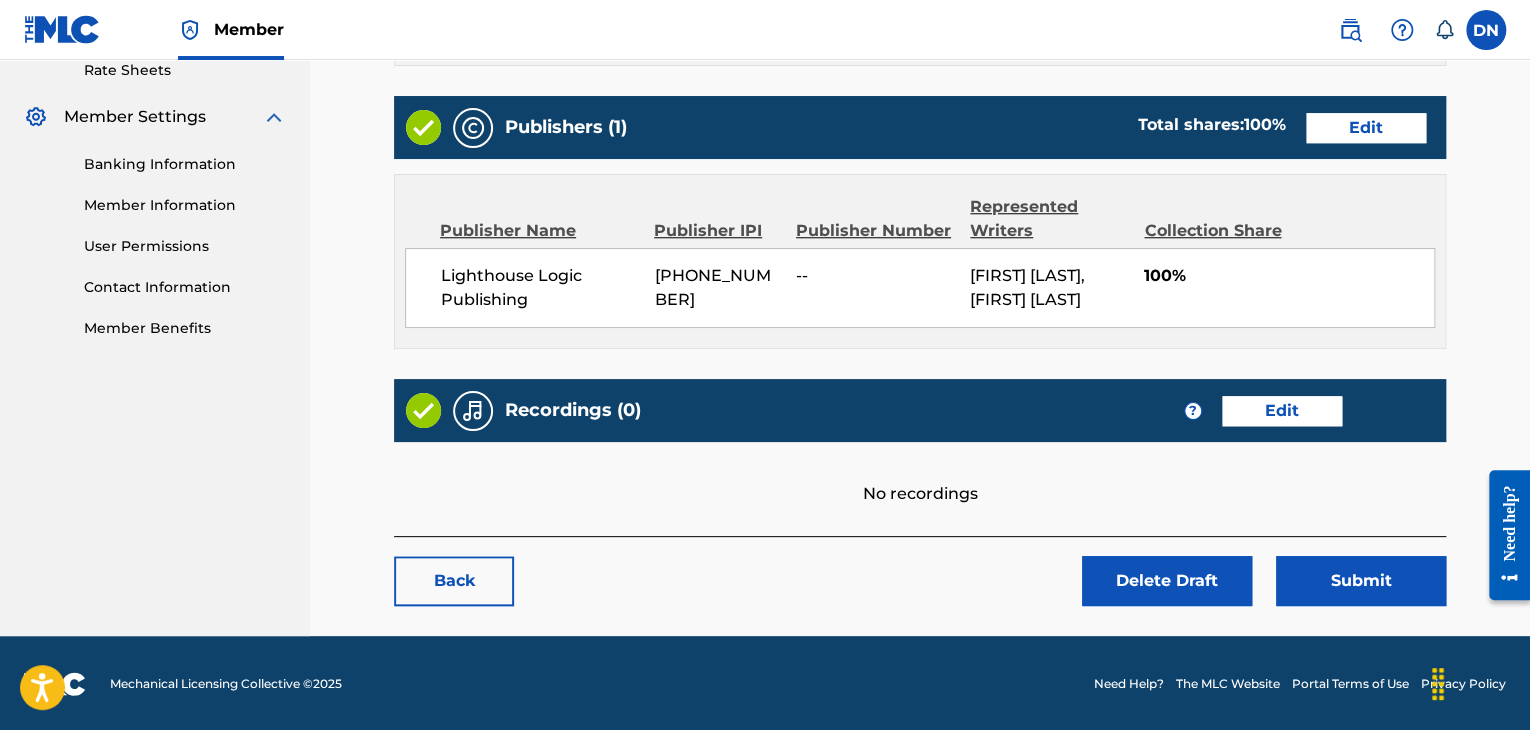 scroll, scrollTop: 780, scrollLeft: 0, axis: vertical 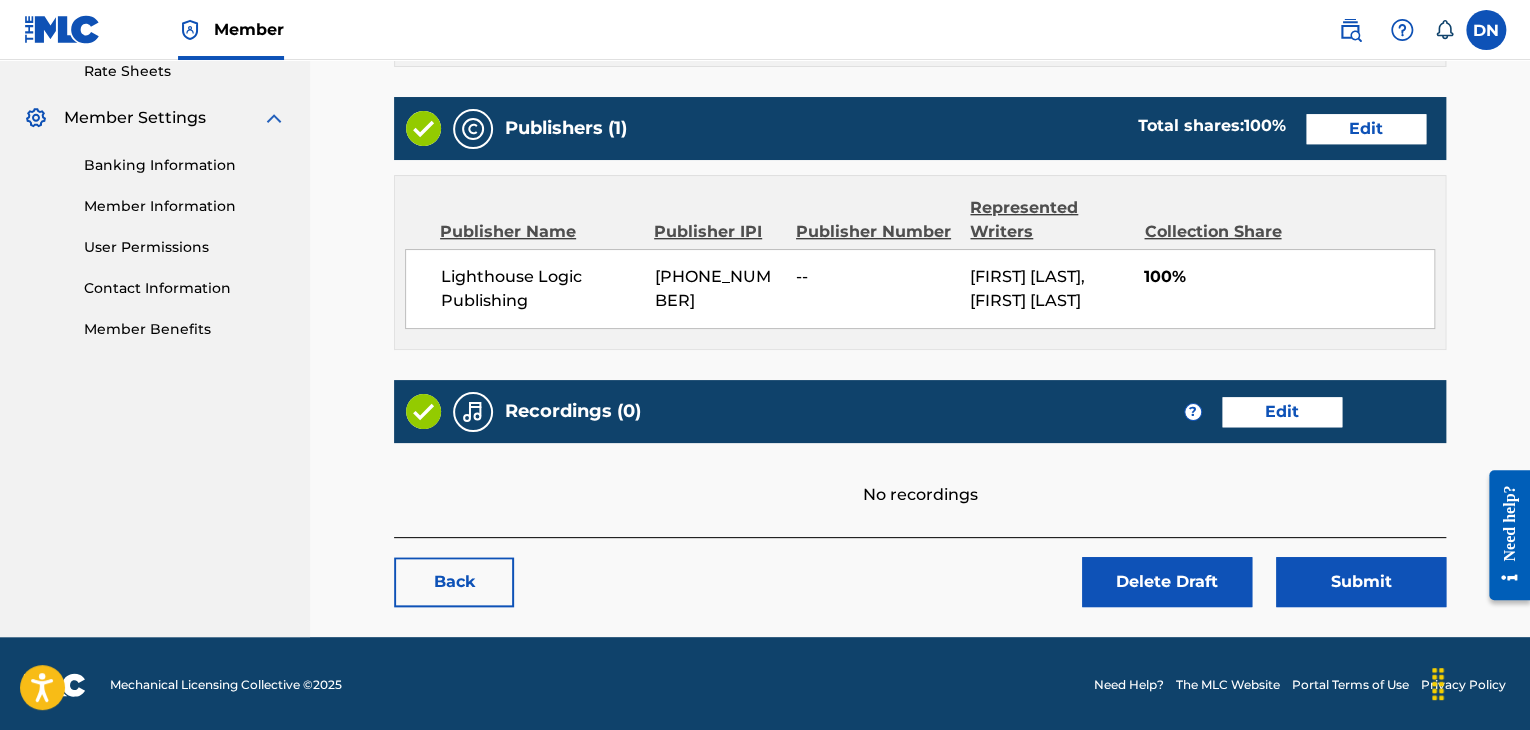 click on "Edit" at bounding box center [1282, 412] 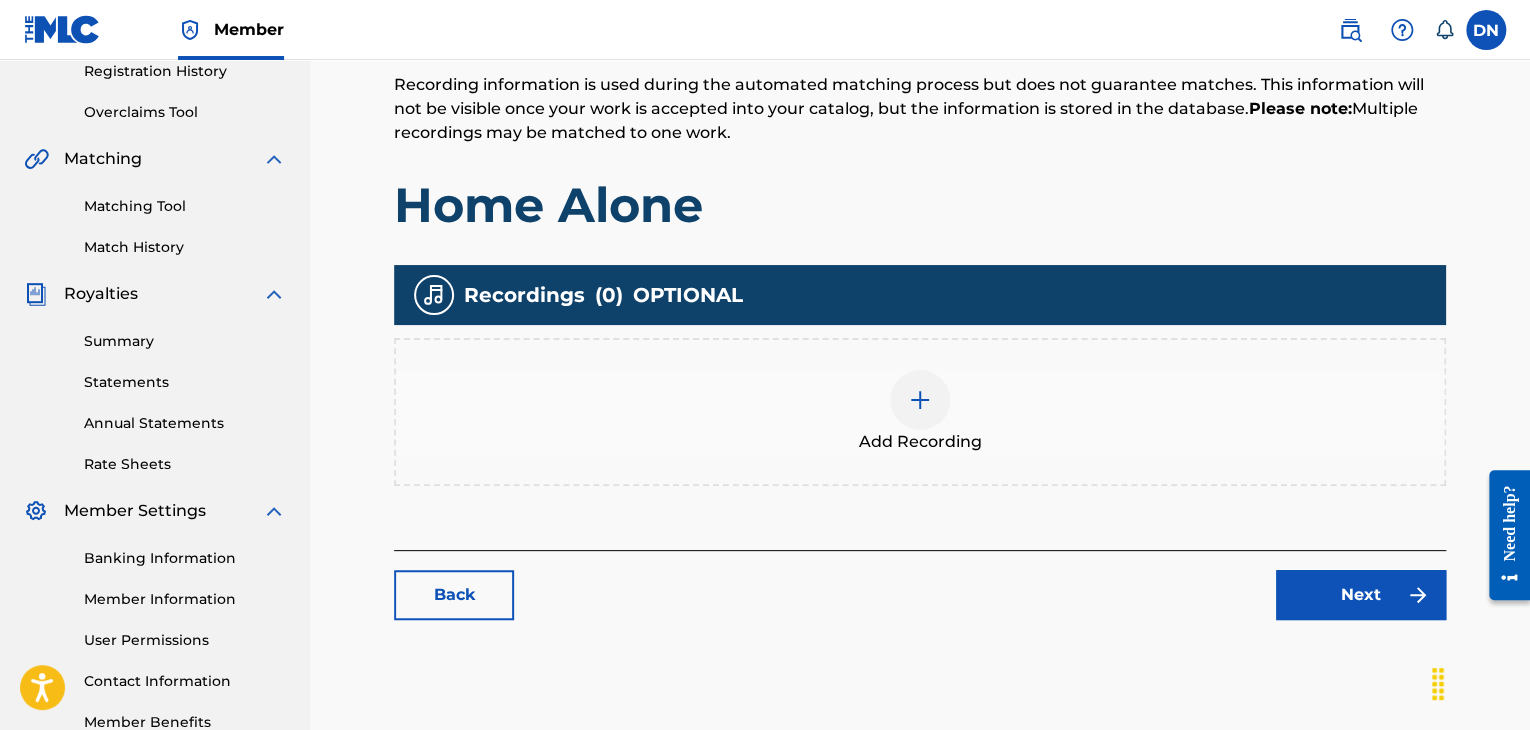 scroll, scrollTop: 388, scrollLeft: 0, axis: vertical 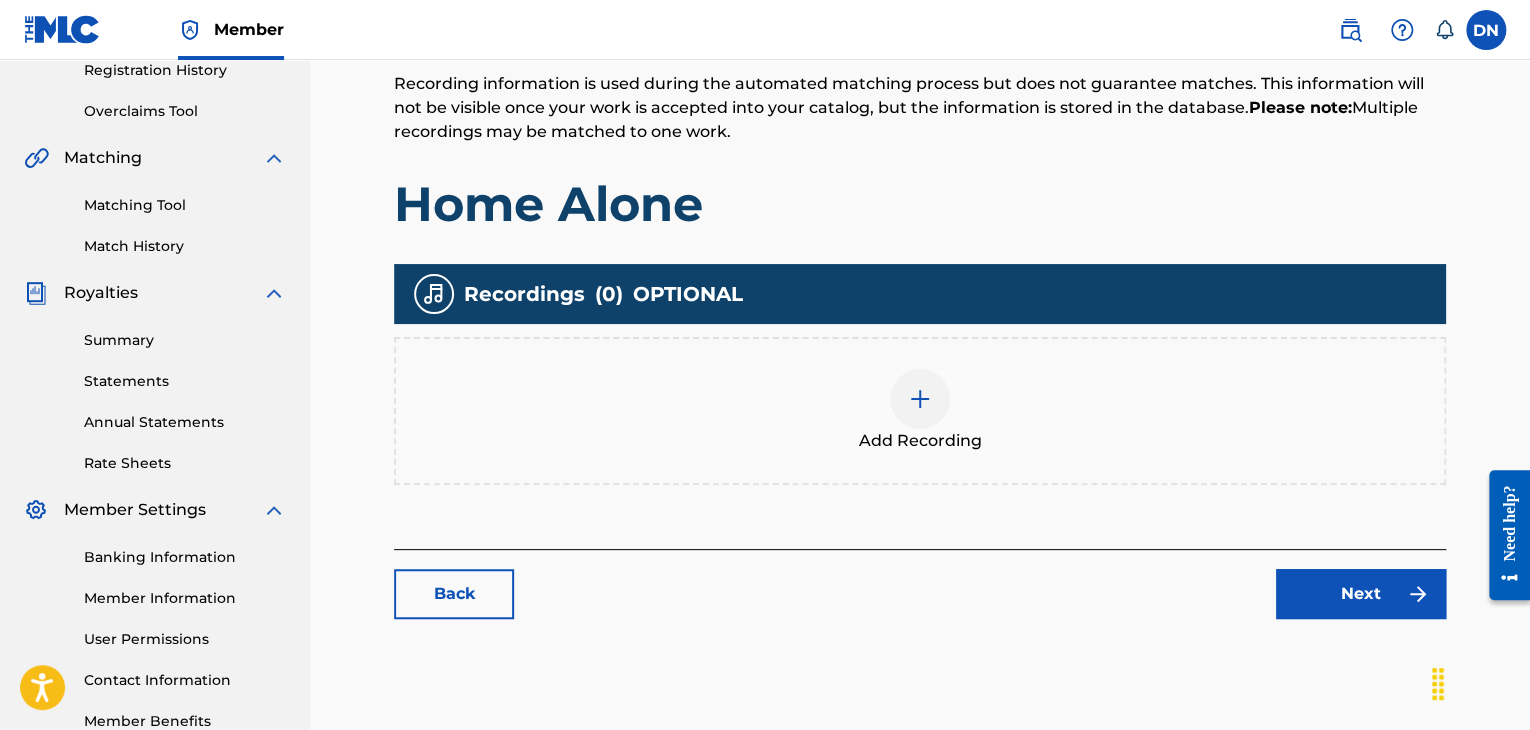 click at bounding box center (920, 399) 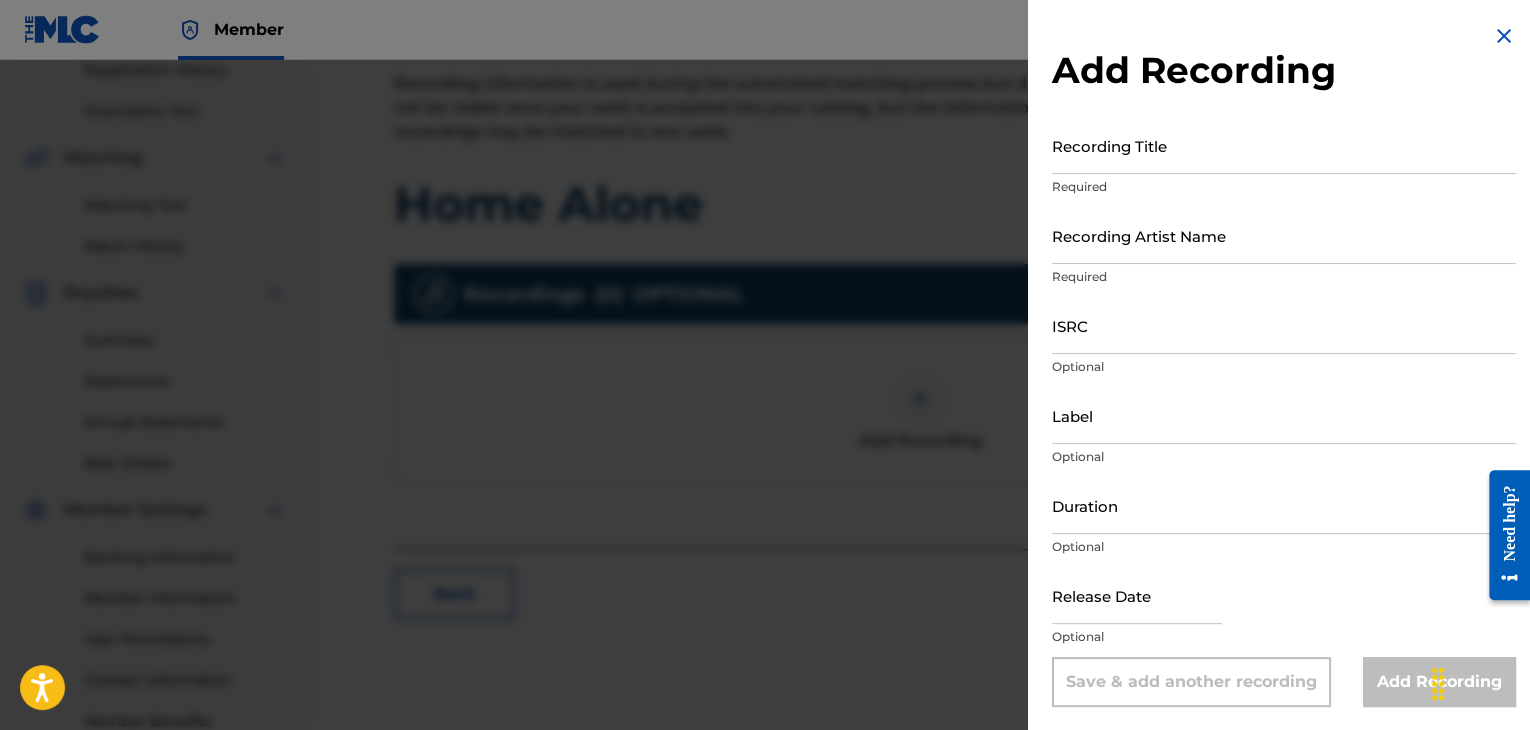 click on "Duration" at bounding box center [1284, 505] 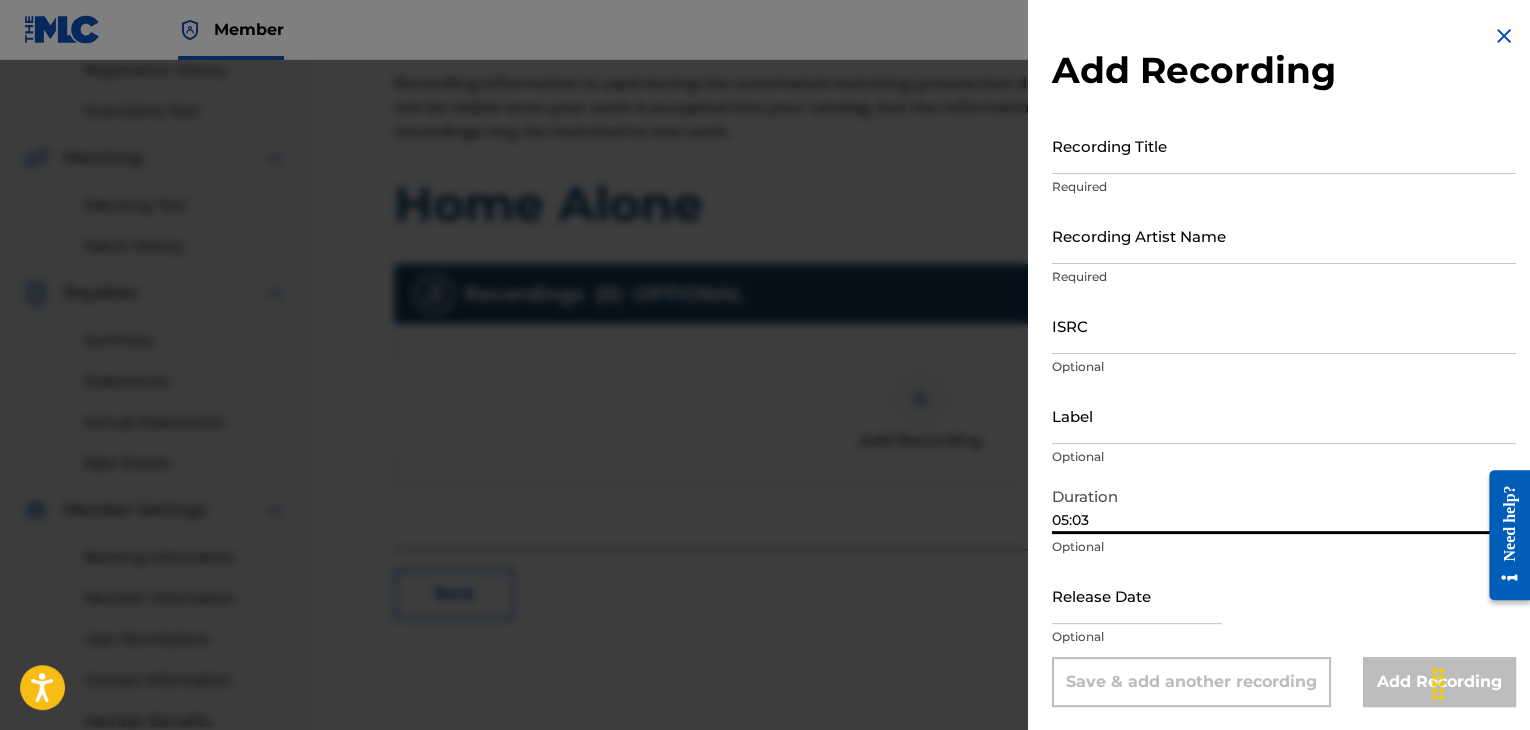 type on "05:03" 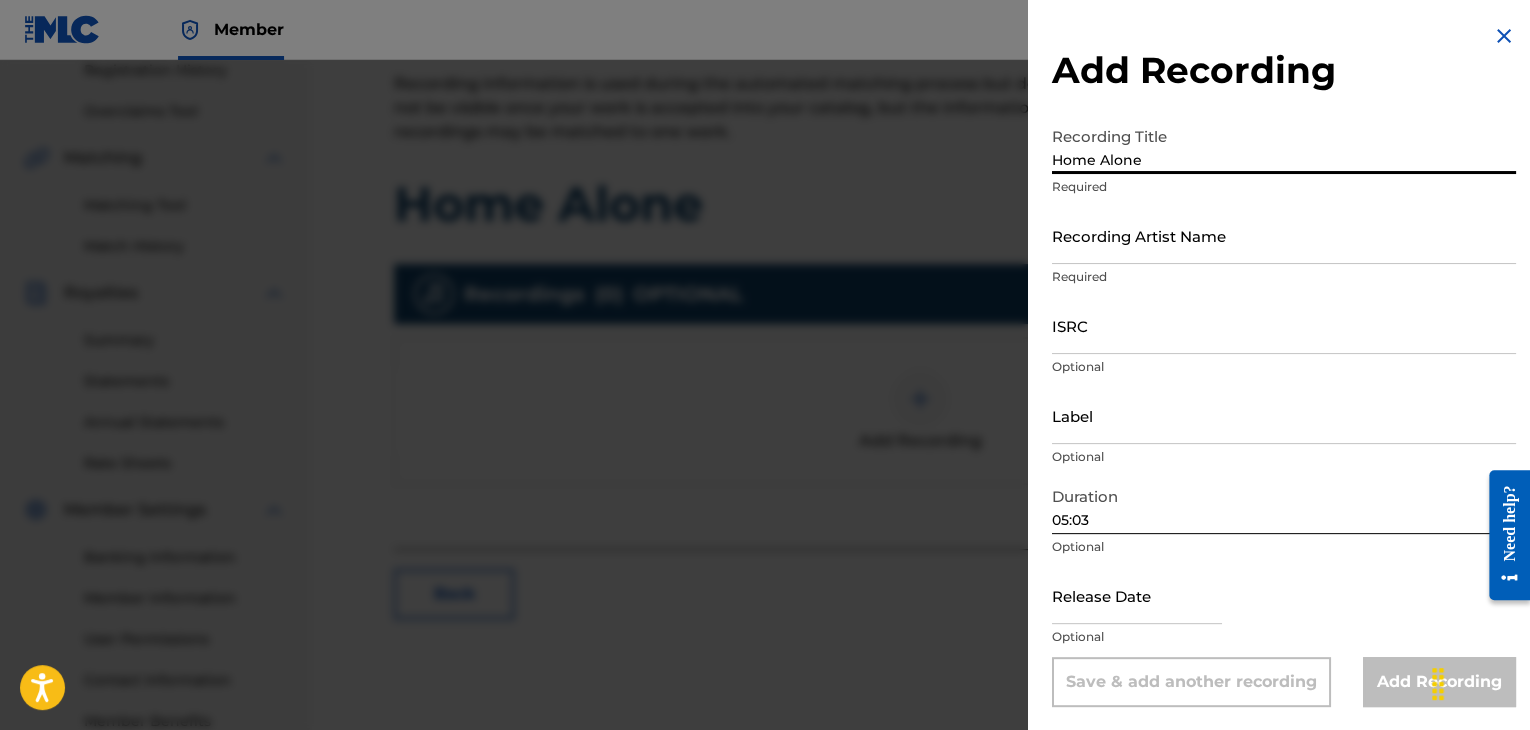 type on "Home Alone" 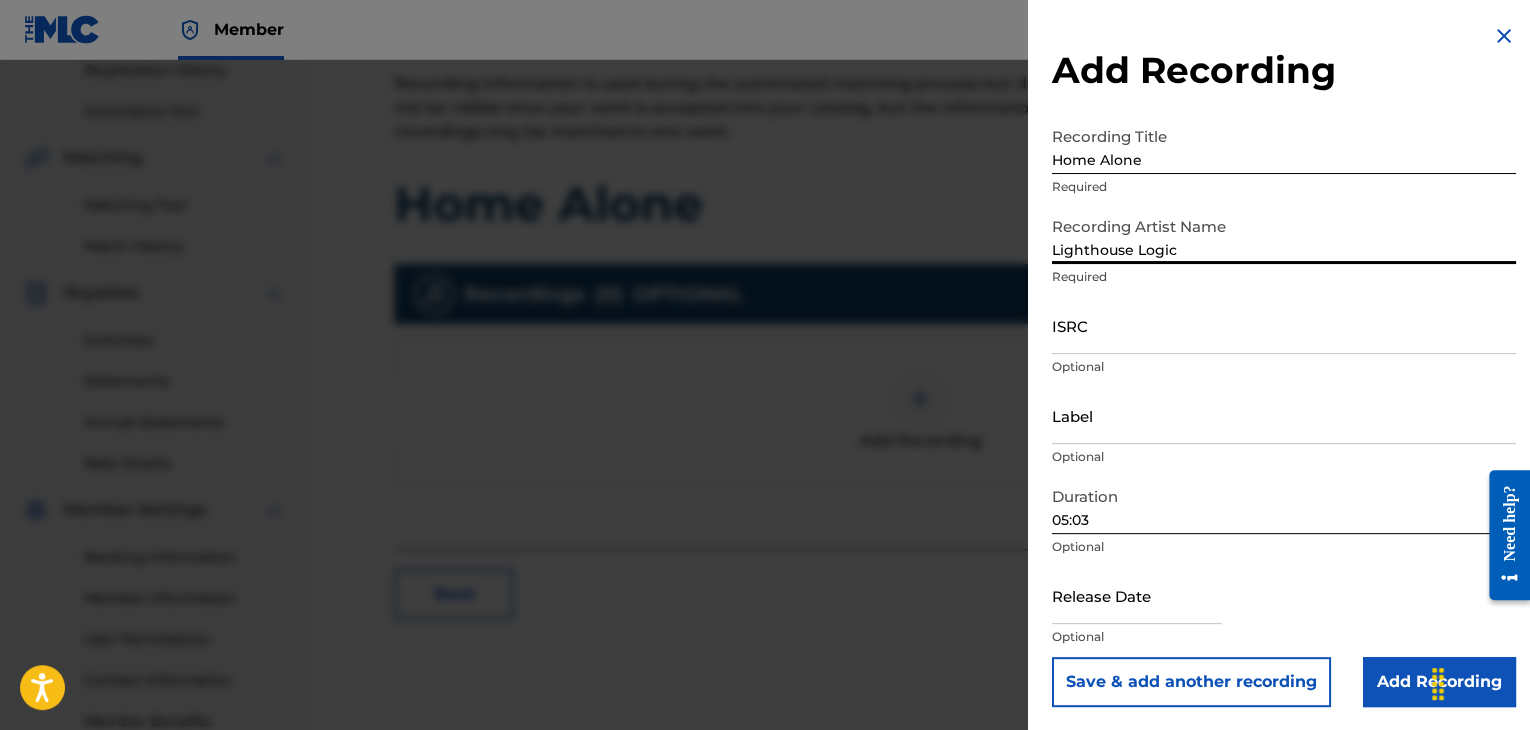 type on "Lighthouse Logic" 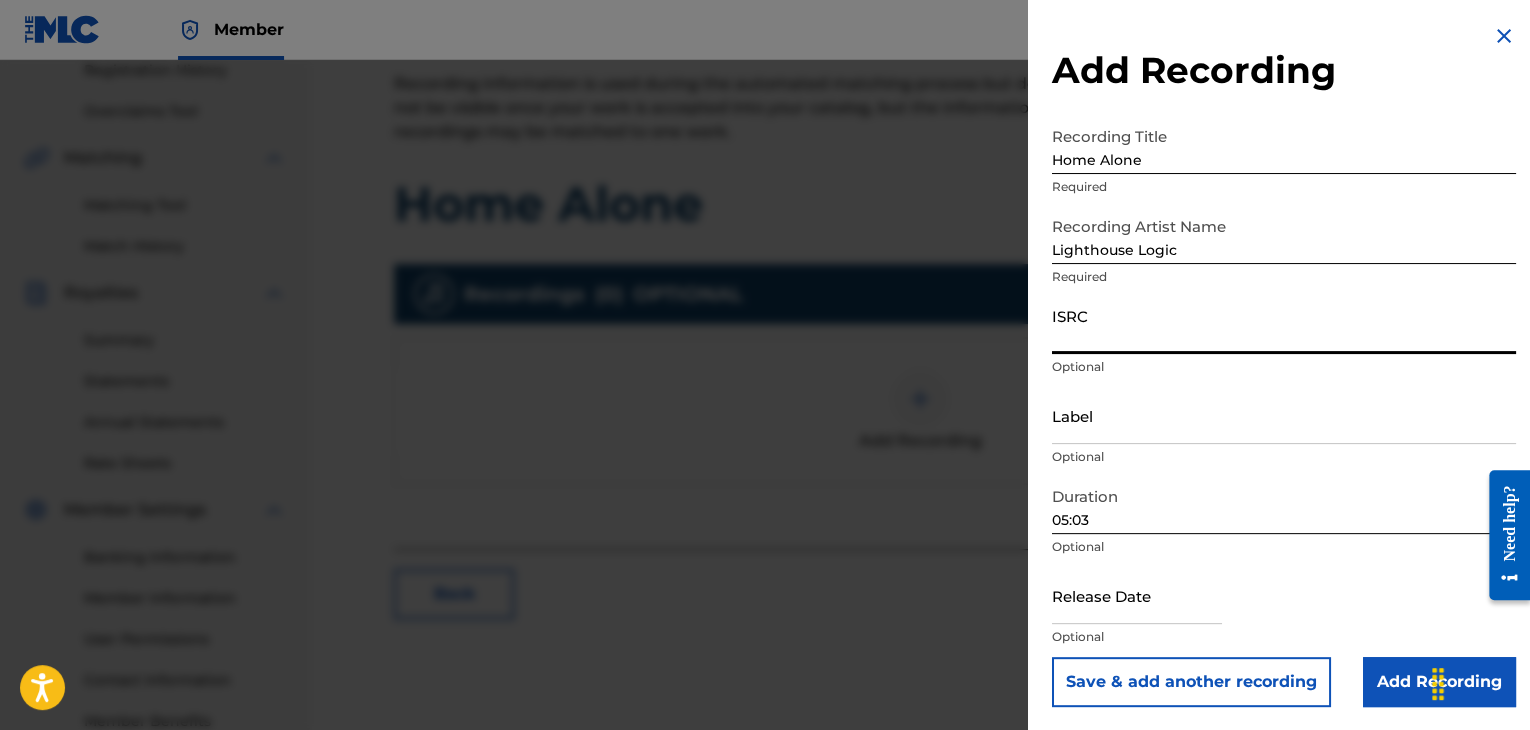 click on "ISRC" at bounding box center (1284, 325) 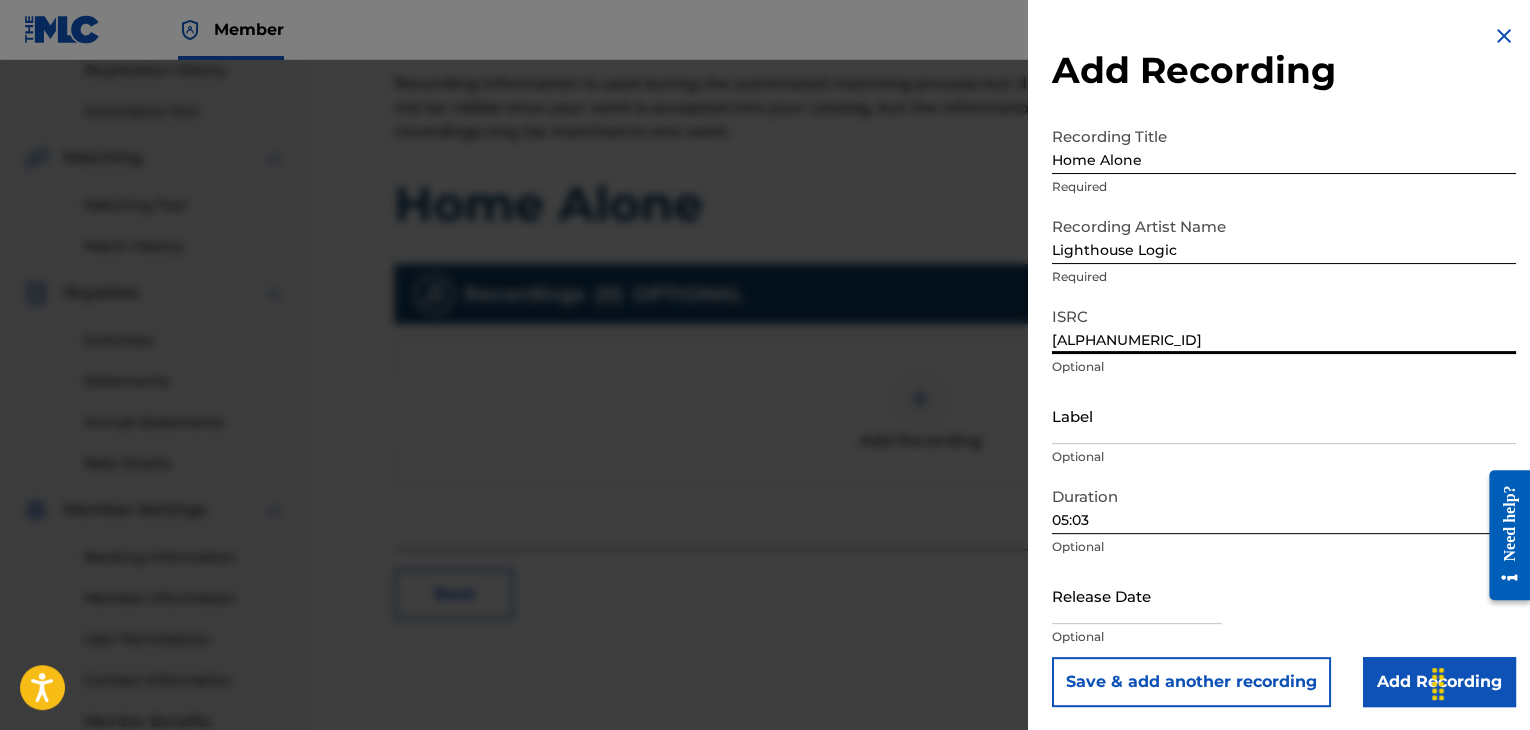 type on "[ALPHANUMERIC_ID]" 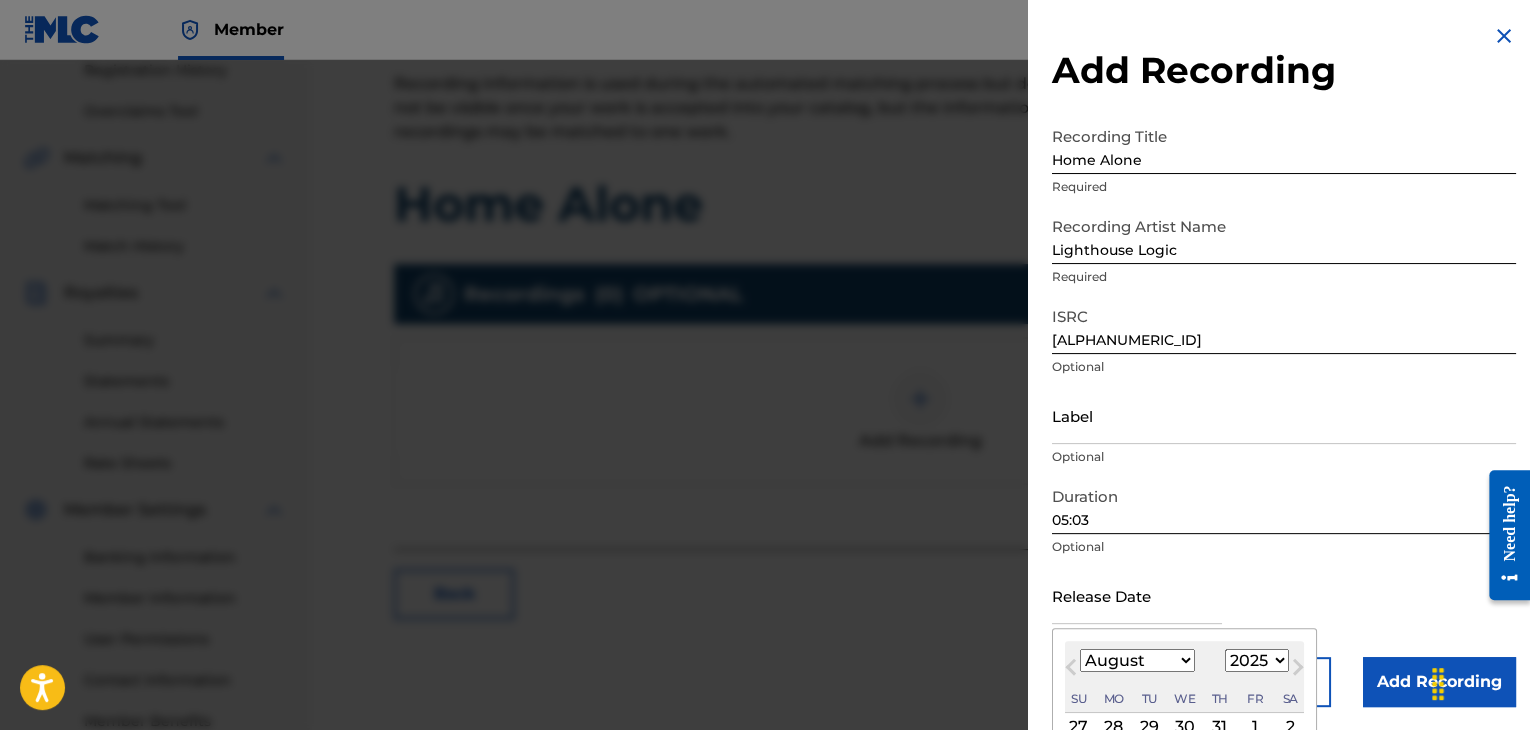 click on "1899 1900 1901 1902 1903 1904 1905 1906 1907 1908 1909 1910 1911 1912 1913 1914 1915 1916 1917 1918 1919 1920 1921 1922 1923 1924 1925 1926 1927 1928 1929 1930 1931 1932 1933 1934 1935 1936 1937 1938 1939 1940 1941 1942 1943 1944 1945 1946 1947 1948 1949 1950 1951 1952 1953 1954 1955 1956 1957 1958 1959 1960 1961 1962 1963 1964 1965 1966 1967 1968 1969 1970 1971 1972 1973 1974 1975 1976 1977 1978 1979 1980 1981 1982 1983 1984 1985 1986 1987 1988 1989 1990 1991 1992 1993 1994 1995 1996 1997 1998 1999 2000 2001 2002 2003 2004 2005 2006 2007 2008 2009 2010 2011 2012 2013 2014 2015 2016 2017 2018 2019 2020 2021 2022 2023 2024 2025 2026 2027 2028 2029 2030 2031 2032 2033 2034 2035 2036 2037 2038 2039 2040 2041 2042 2043 2044 2045 2046 2047 2048 2049 2050 2051 2052 2053 2054 2055 2056 2057 2058 2059 2060 2061 2062 2063 2064 2065 2066 2067 2068 2069 2070 2071 2072 2073 2074 2075 2076 2077 2078 2079 2080 2081 2082 2083 2084 2085 2086 2087 2088 2089 2090 2091 2092 2093 2094 2095 2096 2097 2098 2099 2100" at bounding box center [1257, 660] 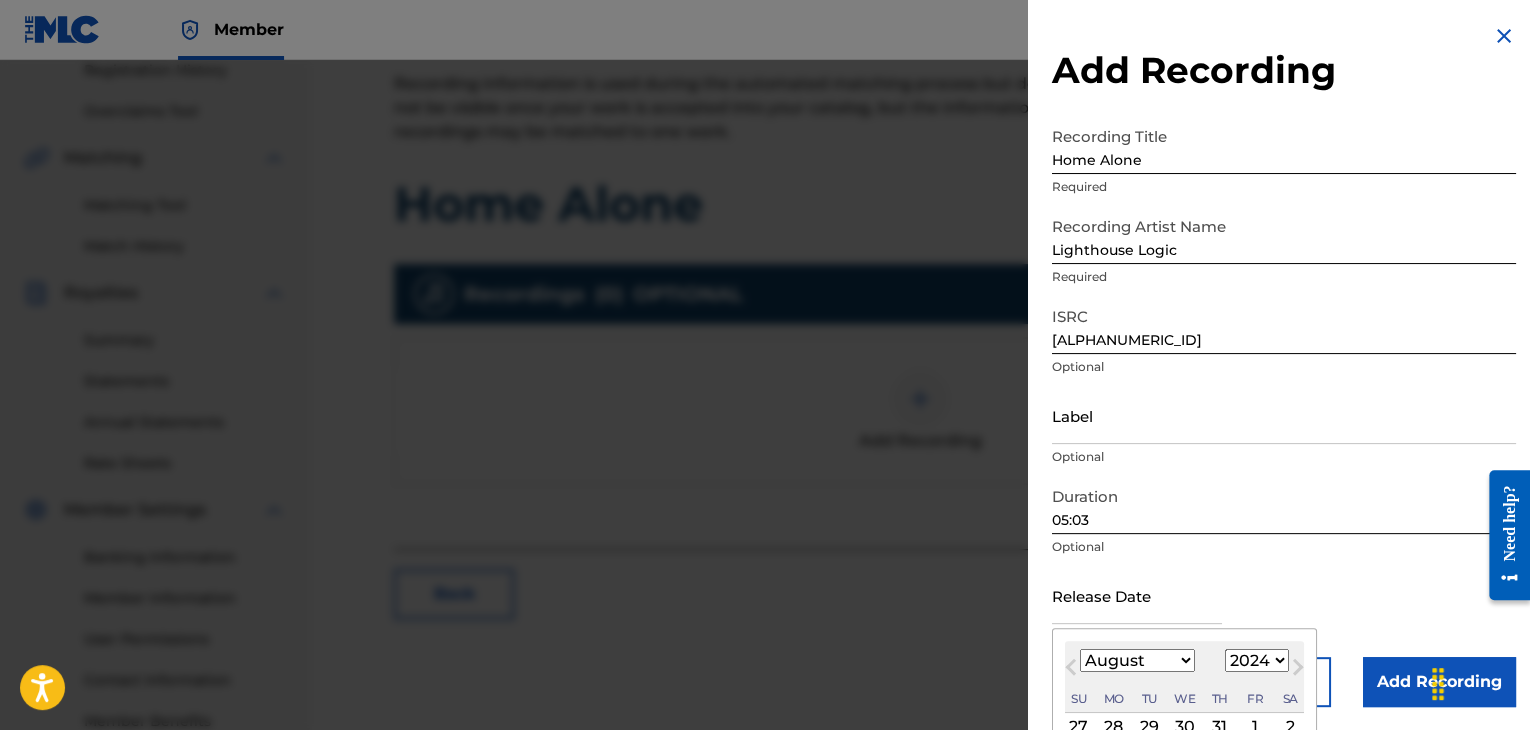 click on "1899 1900 1901 1902 1903 1904 1905 1906 1907 1908 1909 1910 1911 1912 1913 1914 1915 1916 1917 1918 1919 1920 1921 1922 1923 1924 1925 1926 1927 1928 1929 1930 1931 1932 1933 1934 1935 1936 1937 1938 1939 1940 1941 1942 1943 1944 1945 1946 1947 1948 1949 1950 1951 1952 1953 1954 1955 1956 1957 1958 1959 1960 1961 1962 1963 1964 1965 1966 1967 1968 1969 1970 1971 1972 1973 1974 1975 1976 1977 1978 1979 1980 1981 1982 1983 1984 1985 1986 1987 1988 1989 1990 1991 1992 1993 1994 1995 1996 1997 1998 1999 2000 2001 2002 2003 2004 2005 2006 2007 2008 2009 2010 2011 2012 2013 2014 2015 2016 2017 2018 2019 2020 2021 2022 2023 2024 2025 2026 2027 2028 2029 2030 2031 2032 2033 2034 2035 2036 2037 2038 2039 2040 2041 2042 2043 2044 2045 2046 2047 2048 2049 2050 2051 2052 2053 2054 2055 2056 2057 2058 2059 2060 2061 2062 2063 2064 2065 2066 2067 2068 2069 2070 2071 2072 2073 2074 2075 2076 2077 2078 2079 2080 2081 2082 2083 2084 2085 2086 2087 2088 2089 2090 2091 2092 2093 2094 2095 2096 2097 2098 2099 2100" at bounding box center [1257, 660] 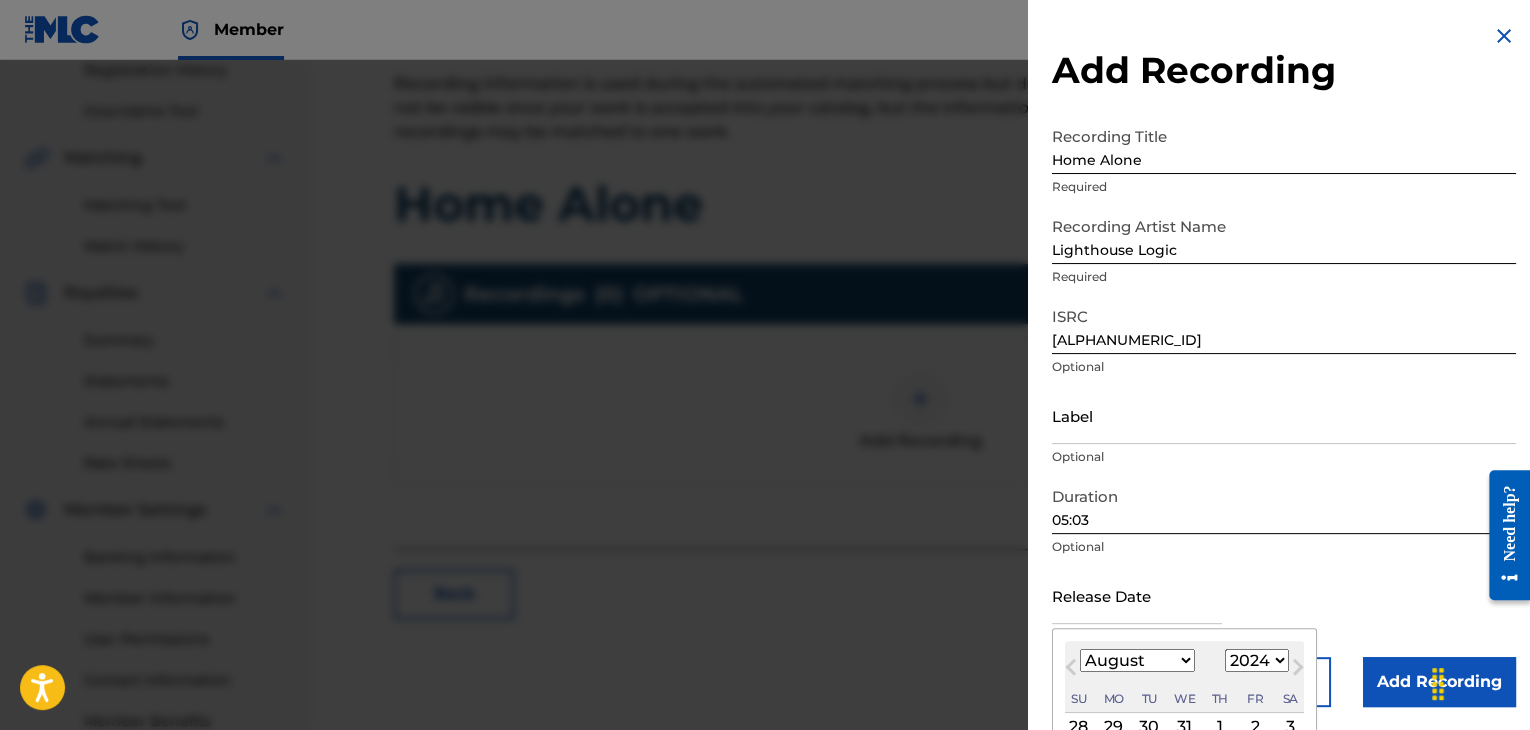 click on "January February March April May June July August September October November December" at bounding box center [1137, 660] 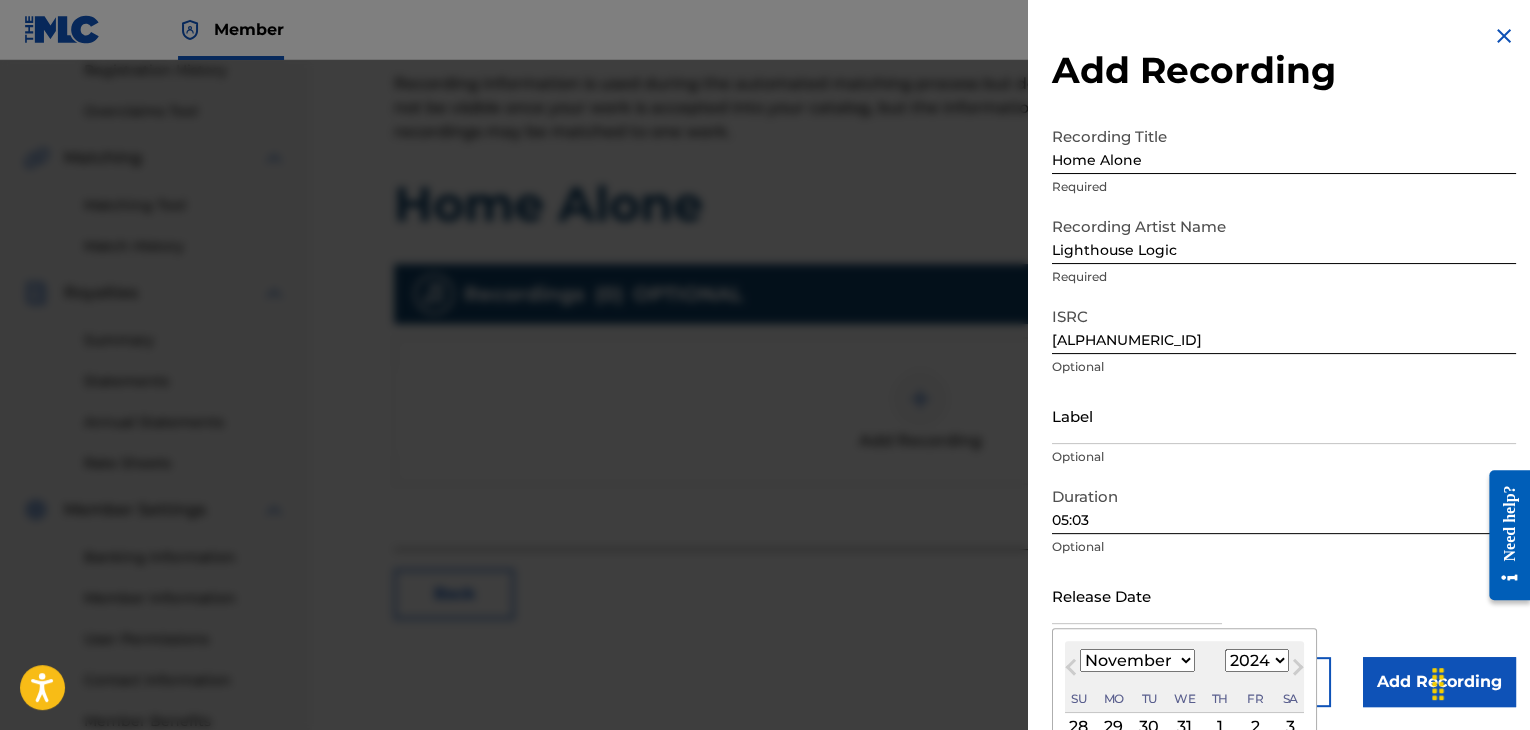 click on "January February March April May June July August September October November December" at bounding box center [1137, 660] 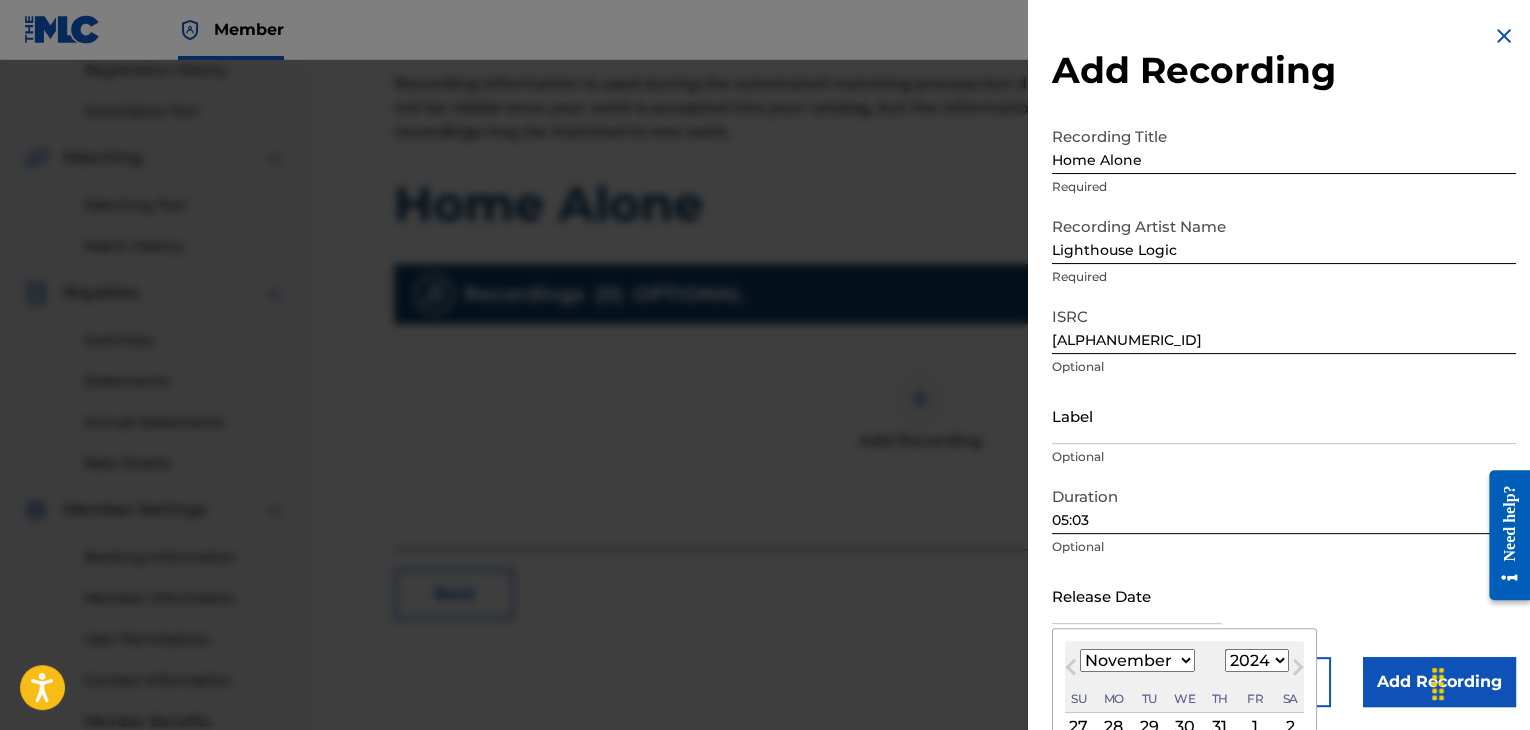 click on "January February March April May June July August September October November December" at bounding box center (1137, 660) 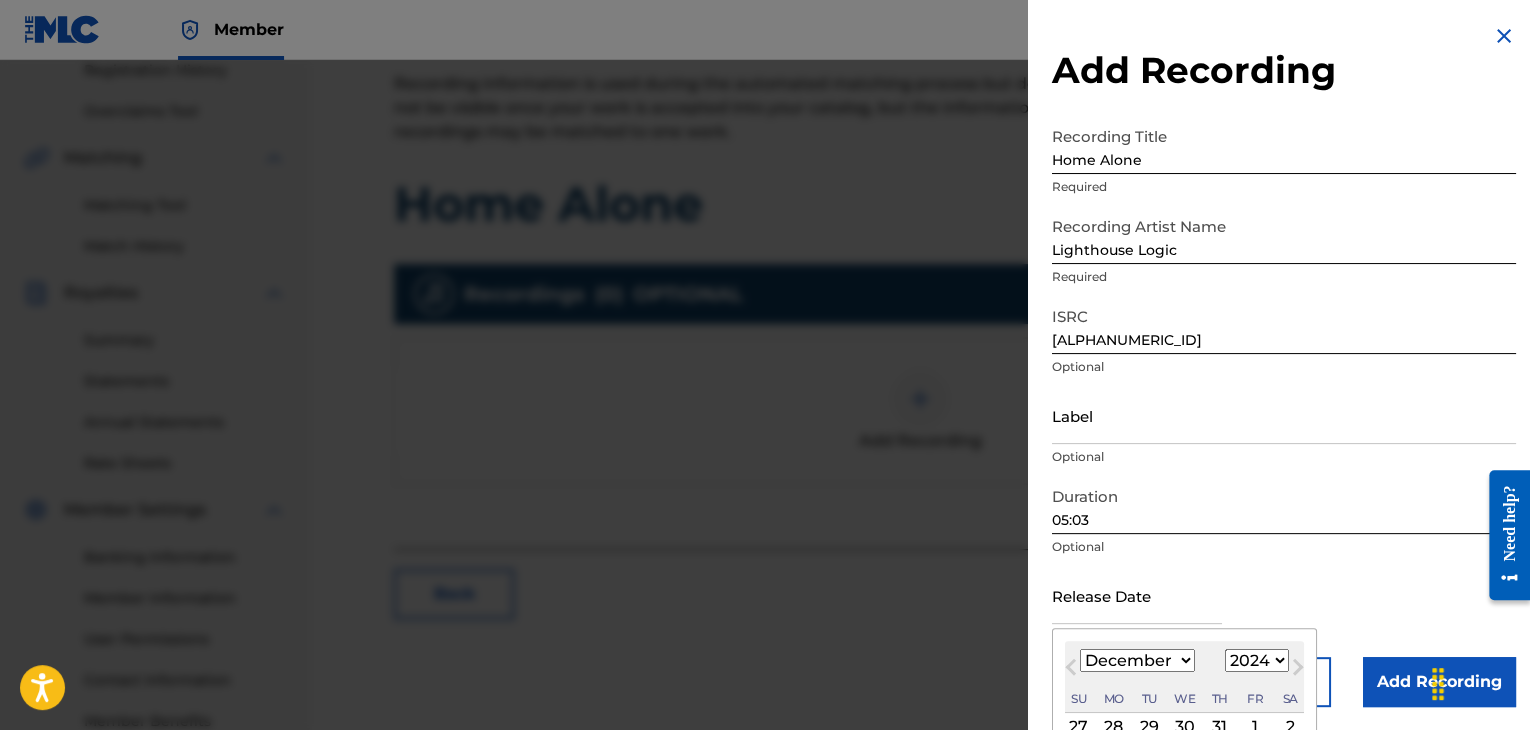 click on "January February March April May June July August September October November December" at bounding box center [1137, 660] 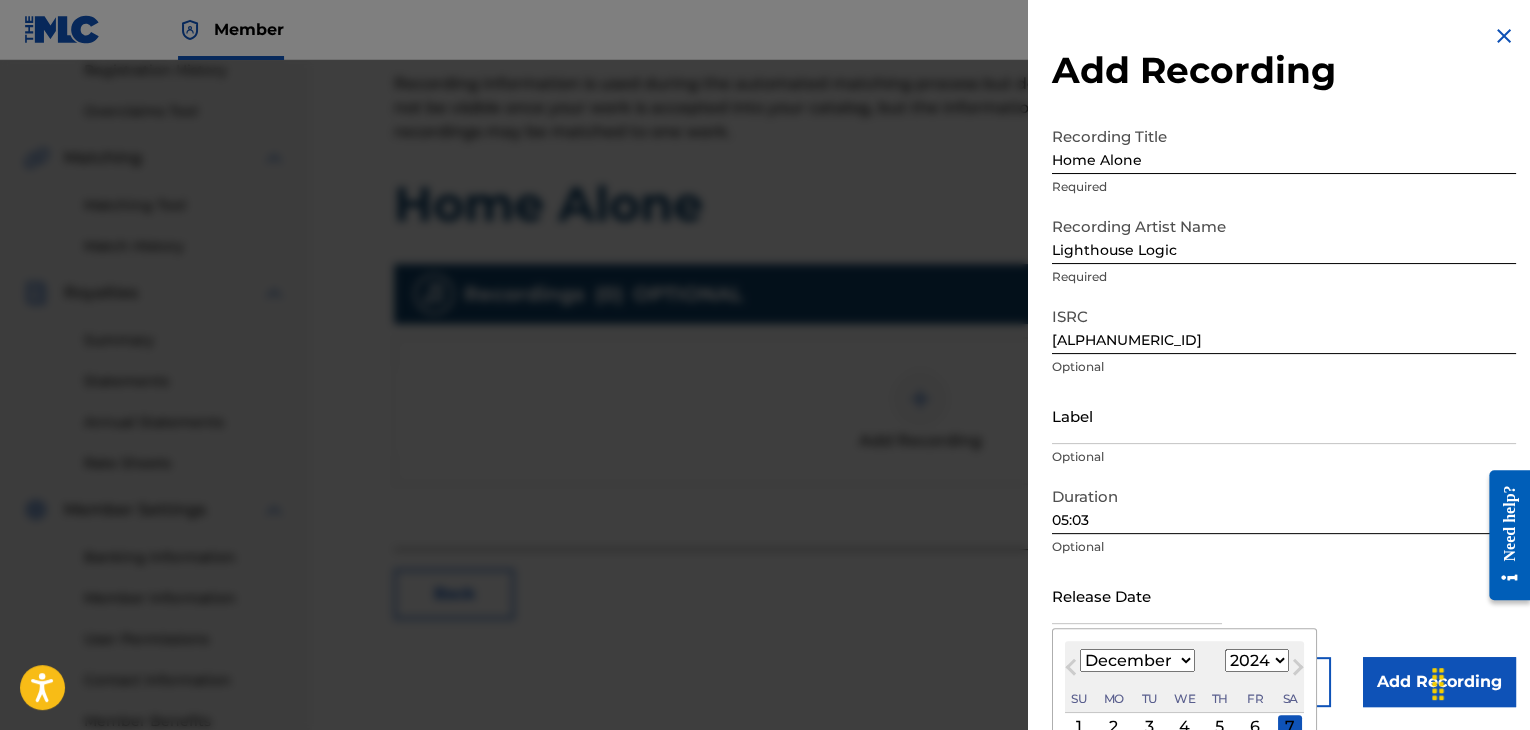 scroll, scrollTop: 160, scrollLeft: 0, axis: vertical 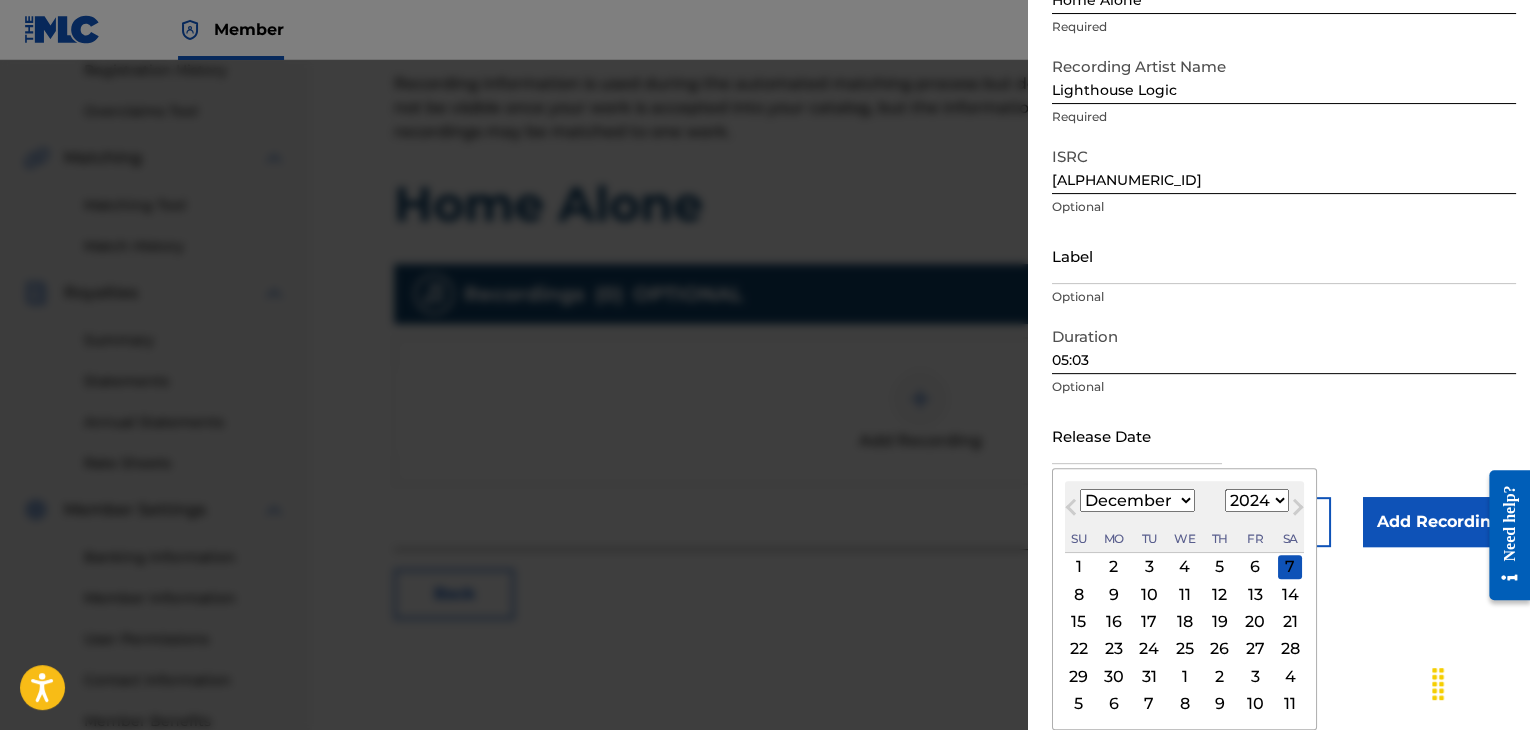 click on "20" at bounding box center (1255, 622) 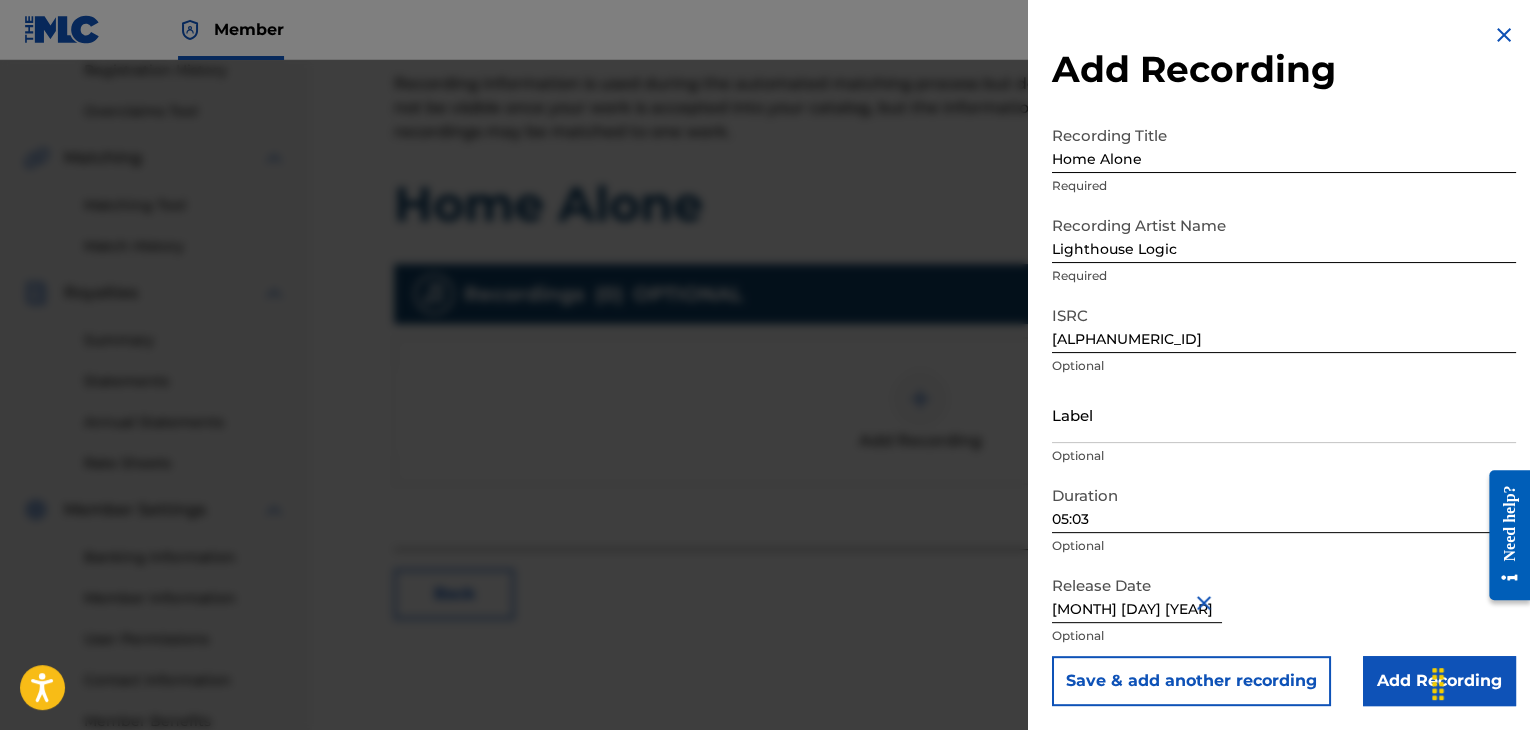 scroll, scrollTop: 1, scrollLeft: 0, axis: vertical 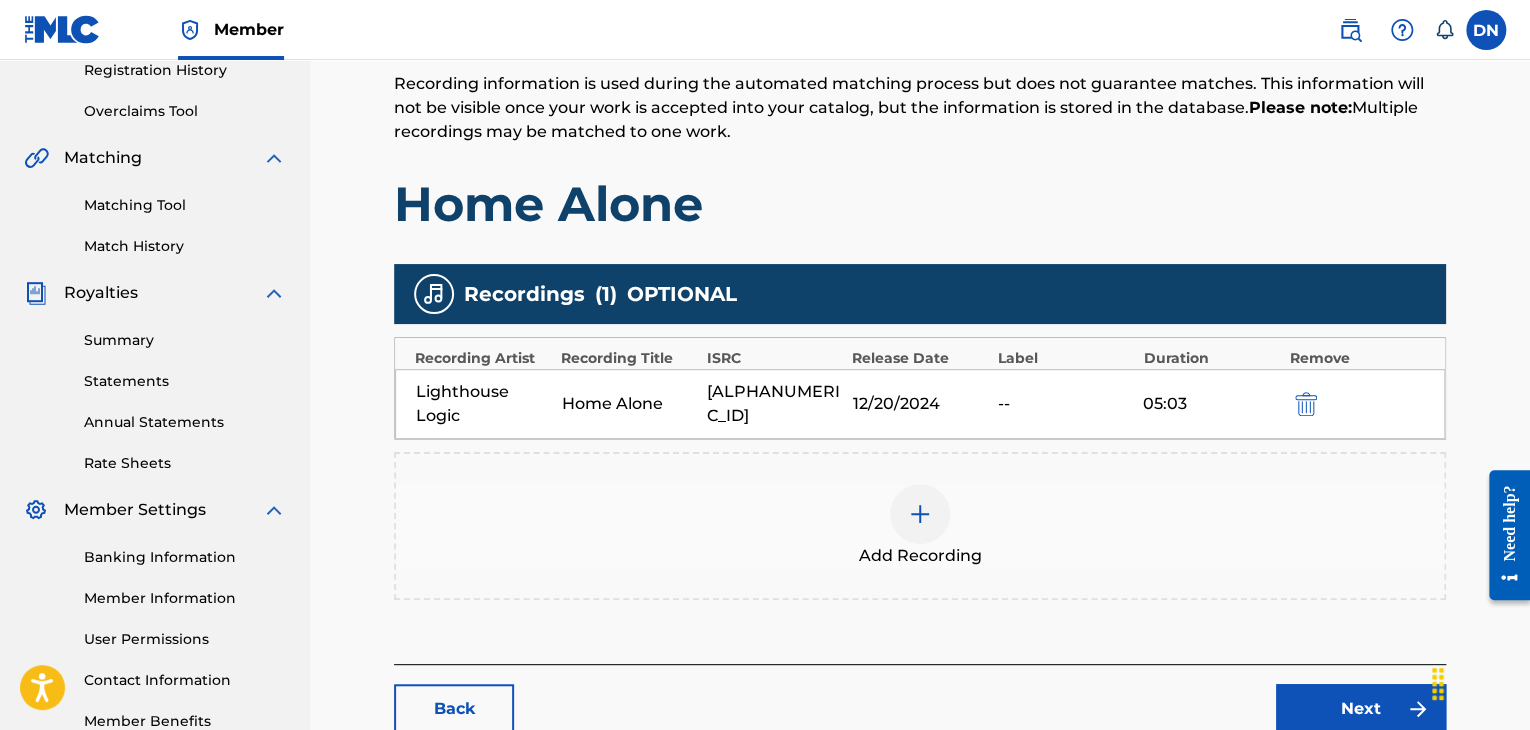 click on "Next" at bounding box center [1361, 709] 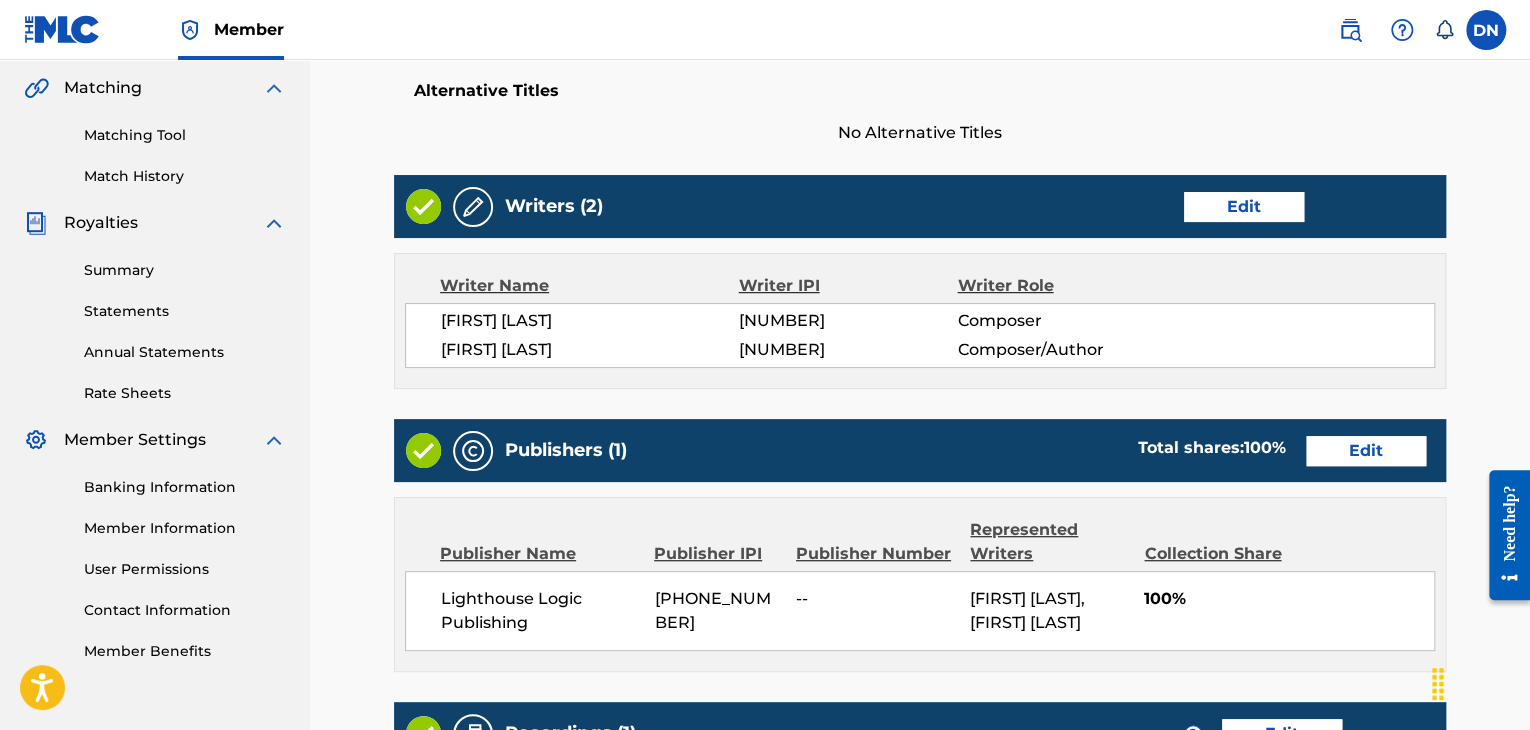 scroll, scrollTop: 847, scrollLeft: 0, axis: vertical 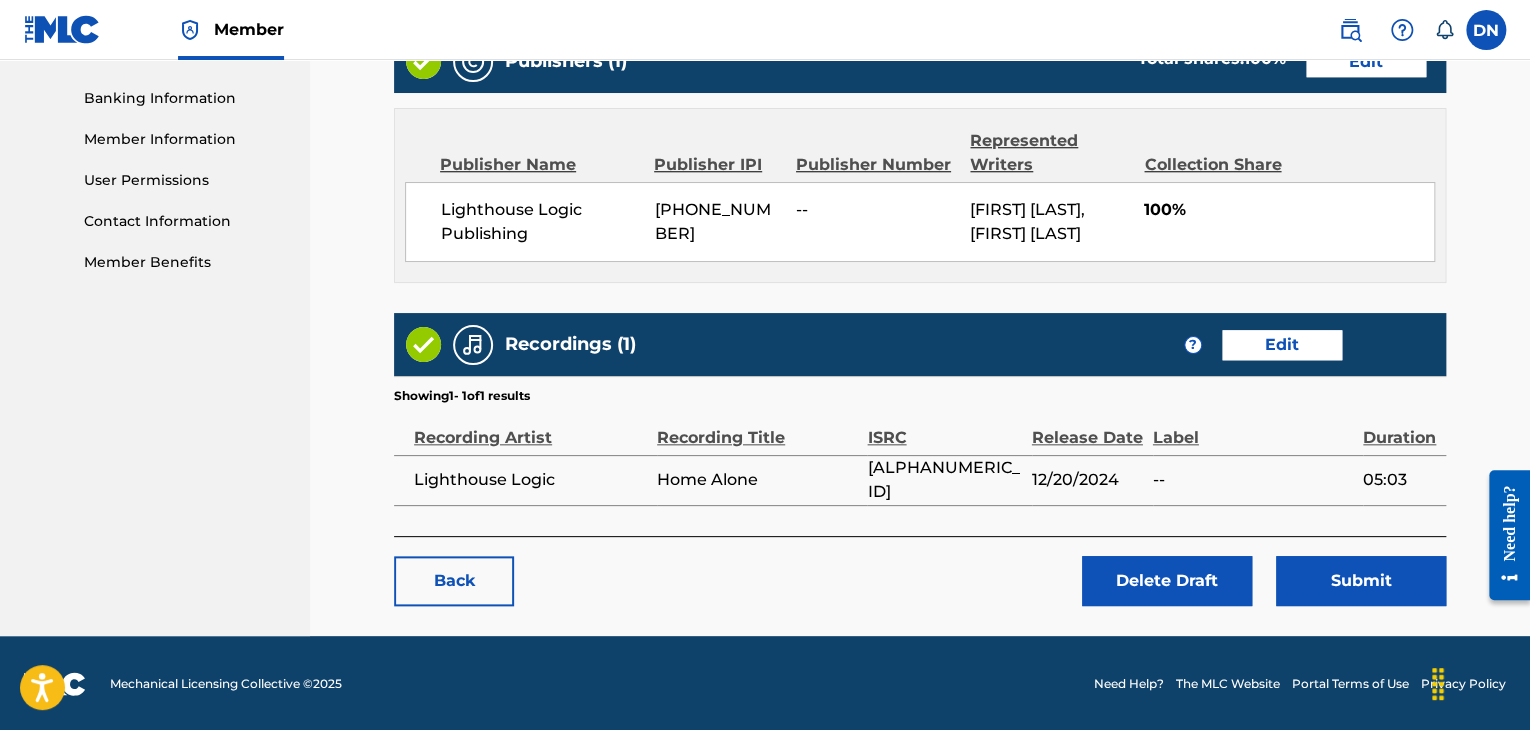 click on "Submit" at bounding box center (1361, 581) 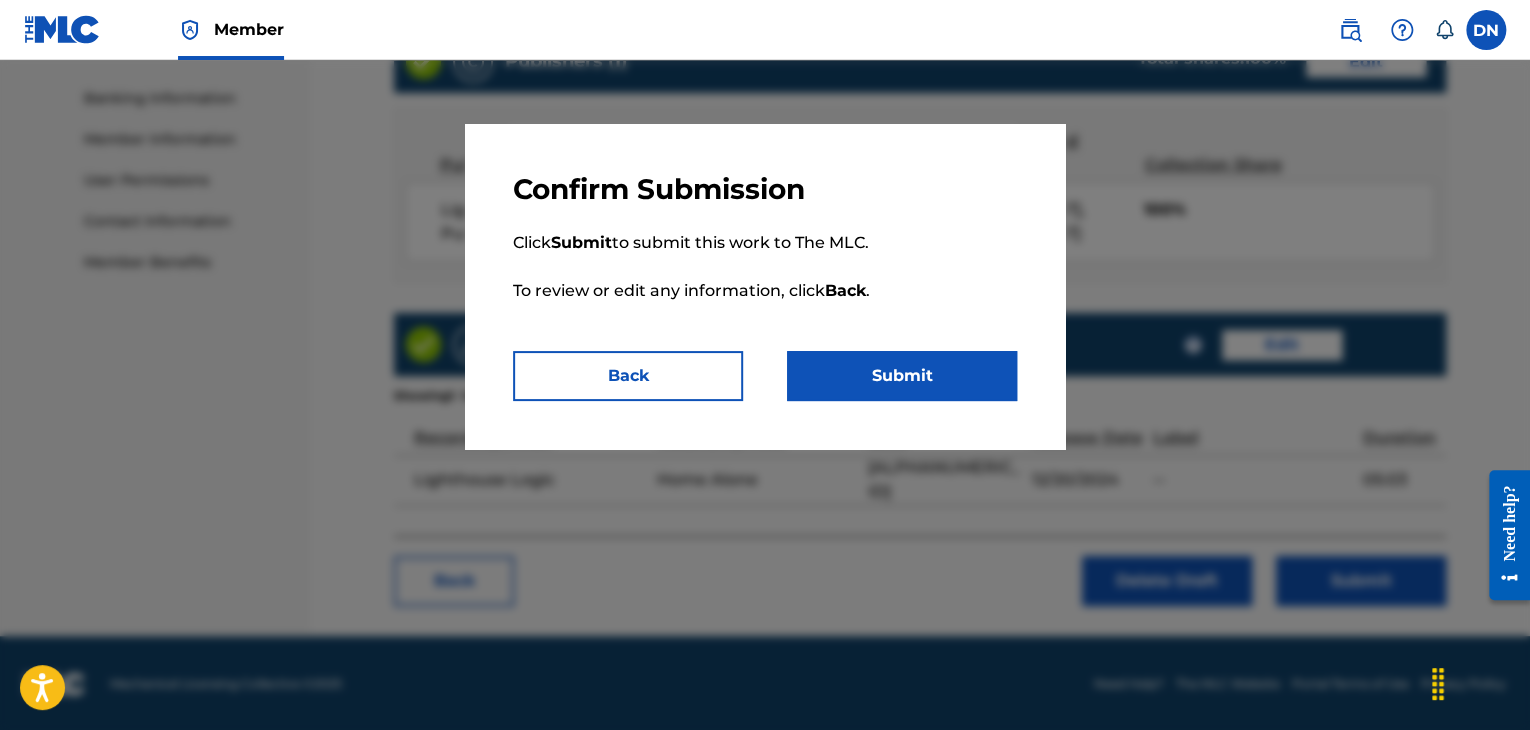 click on "Submit" at bounding box center (902, 376) 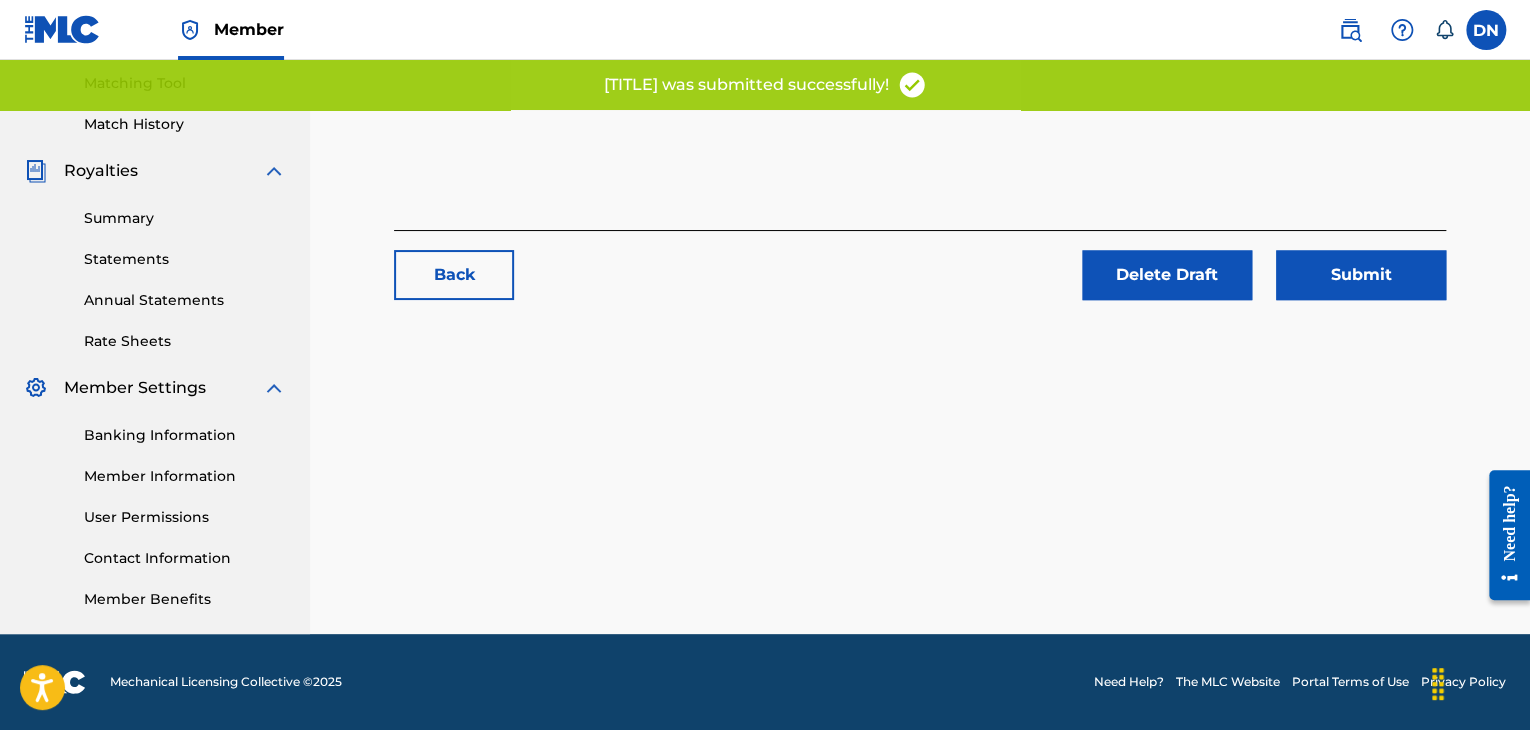 scroll, scrollTop: 0, scrollLeft: 0, axis: both 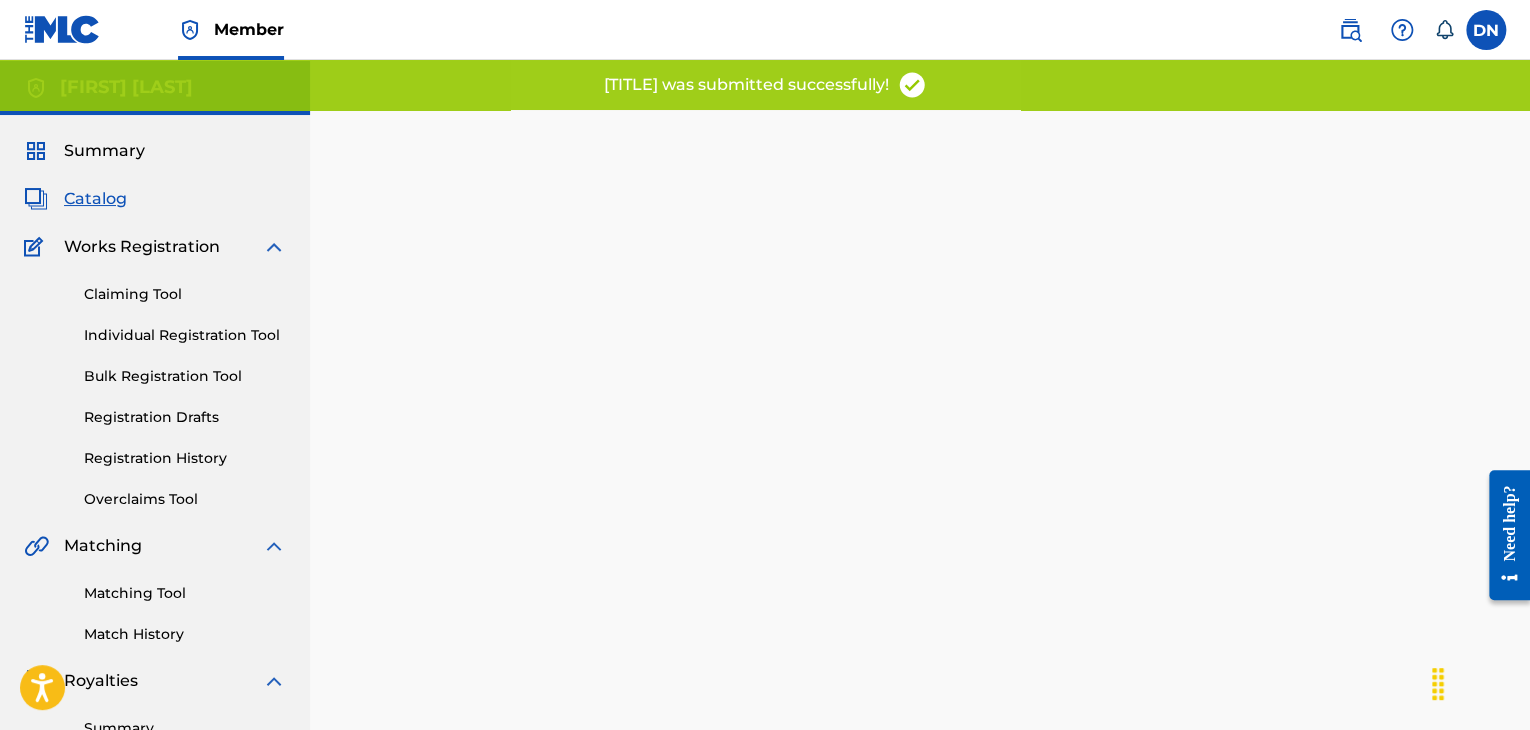 click on "Registration Drafts" at bounding box center (185, 417) 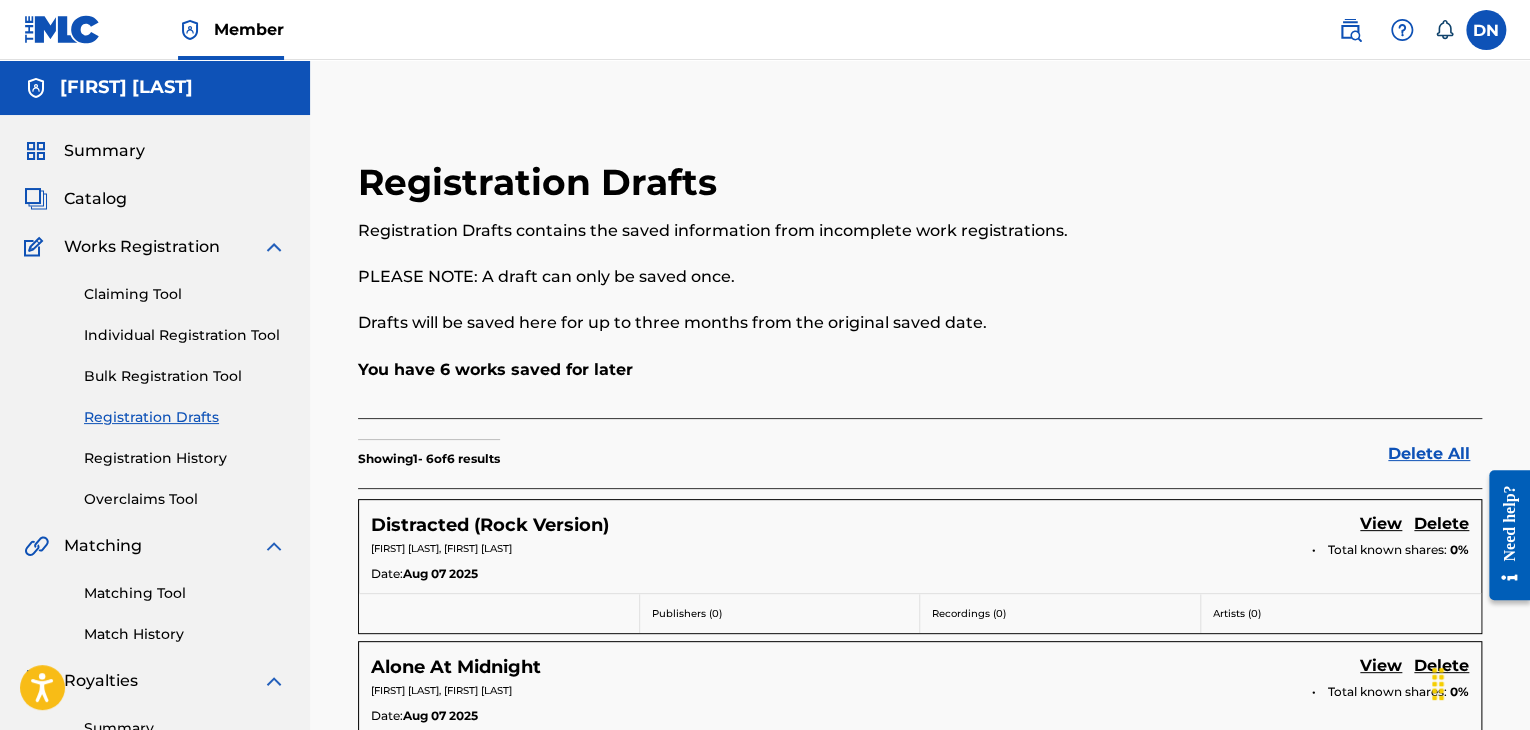 scroll, scrollTop: 738, scrollLeft: 0, axis: vertical 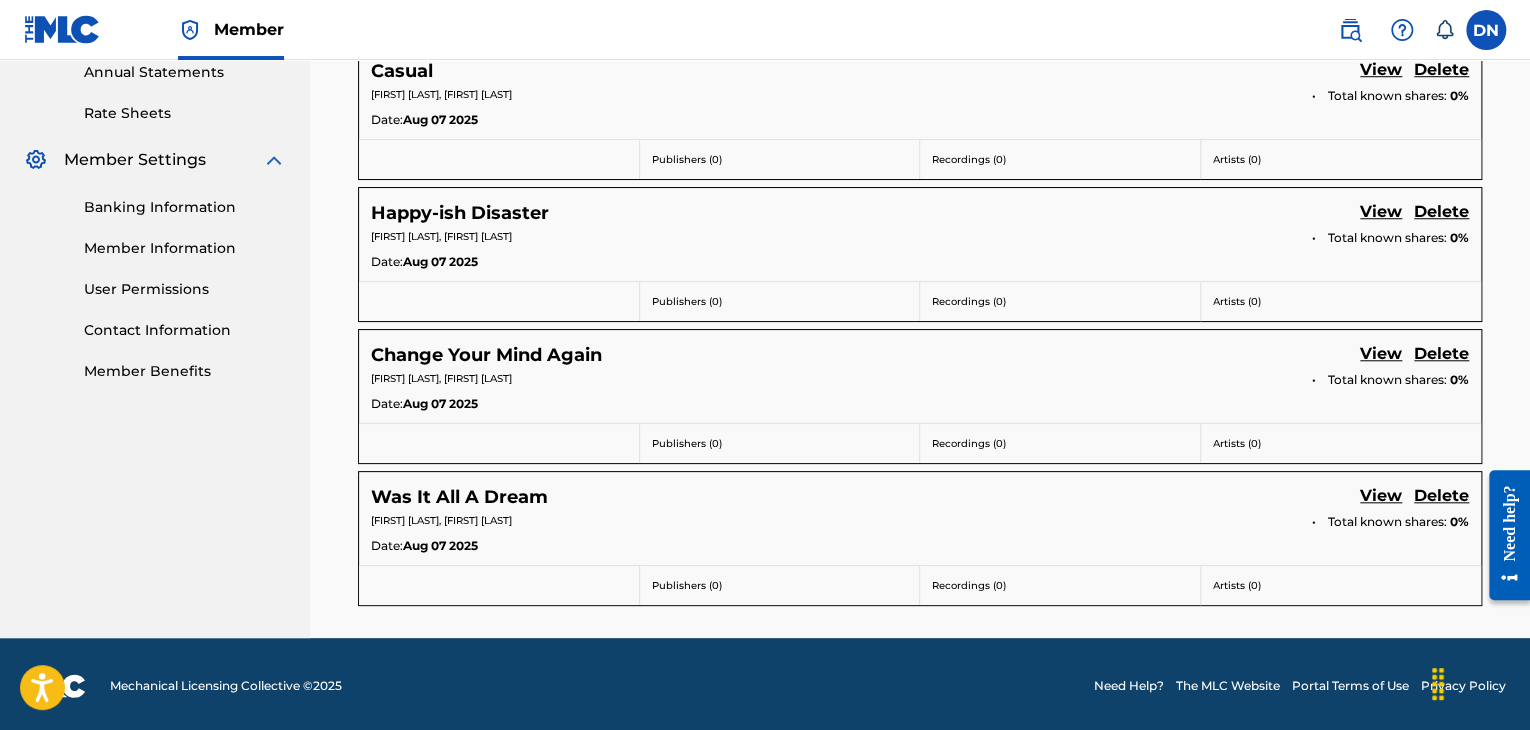 click on "View" at bounding box center (1381, 497) 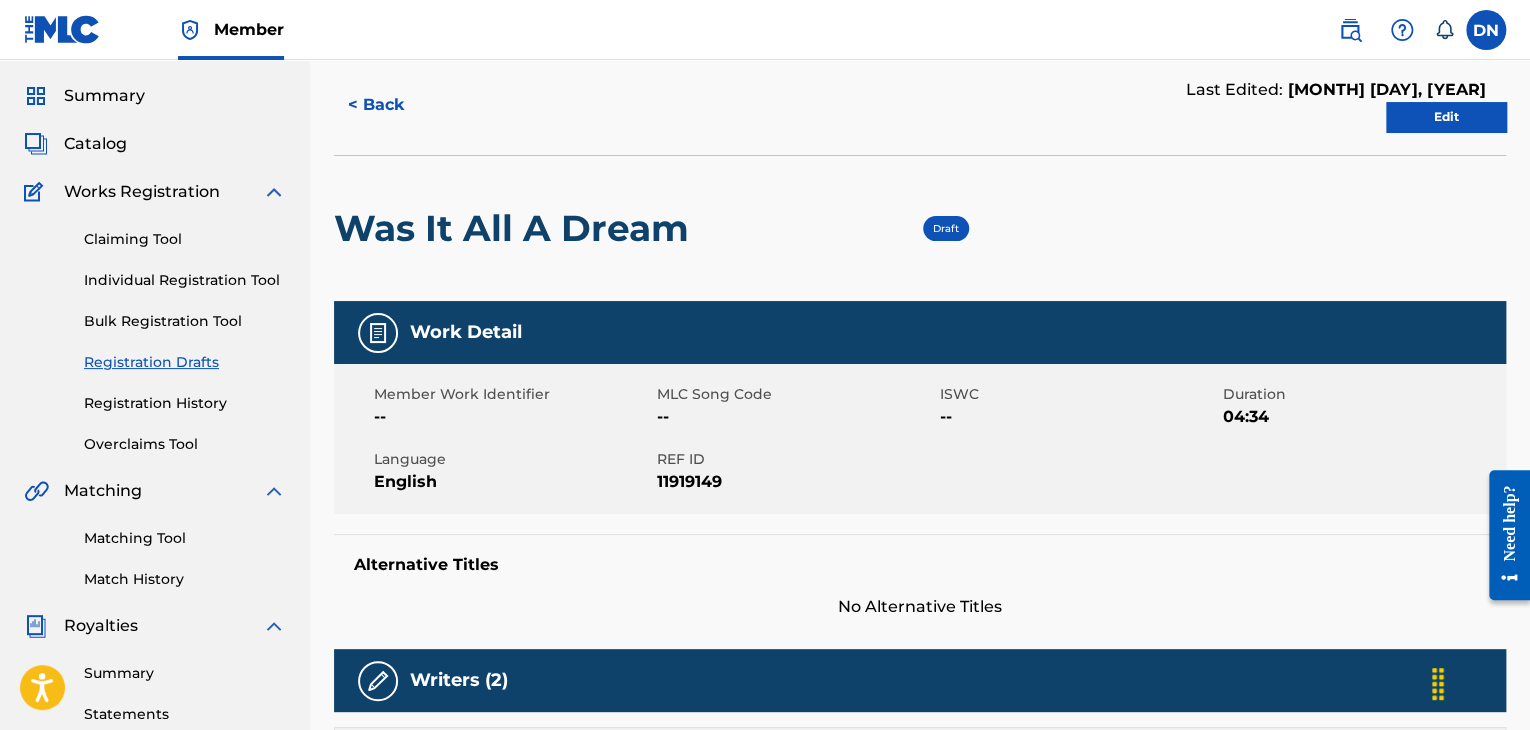 scroll, scrollTop: 0, scrollLeft: 0, axis: both 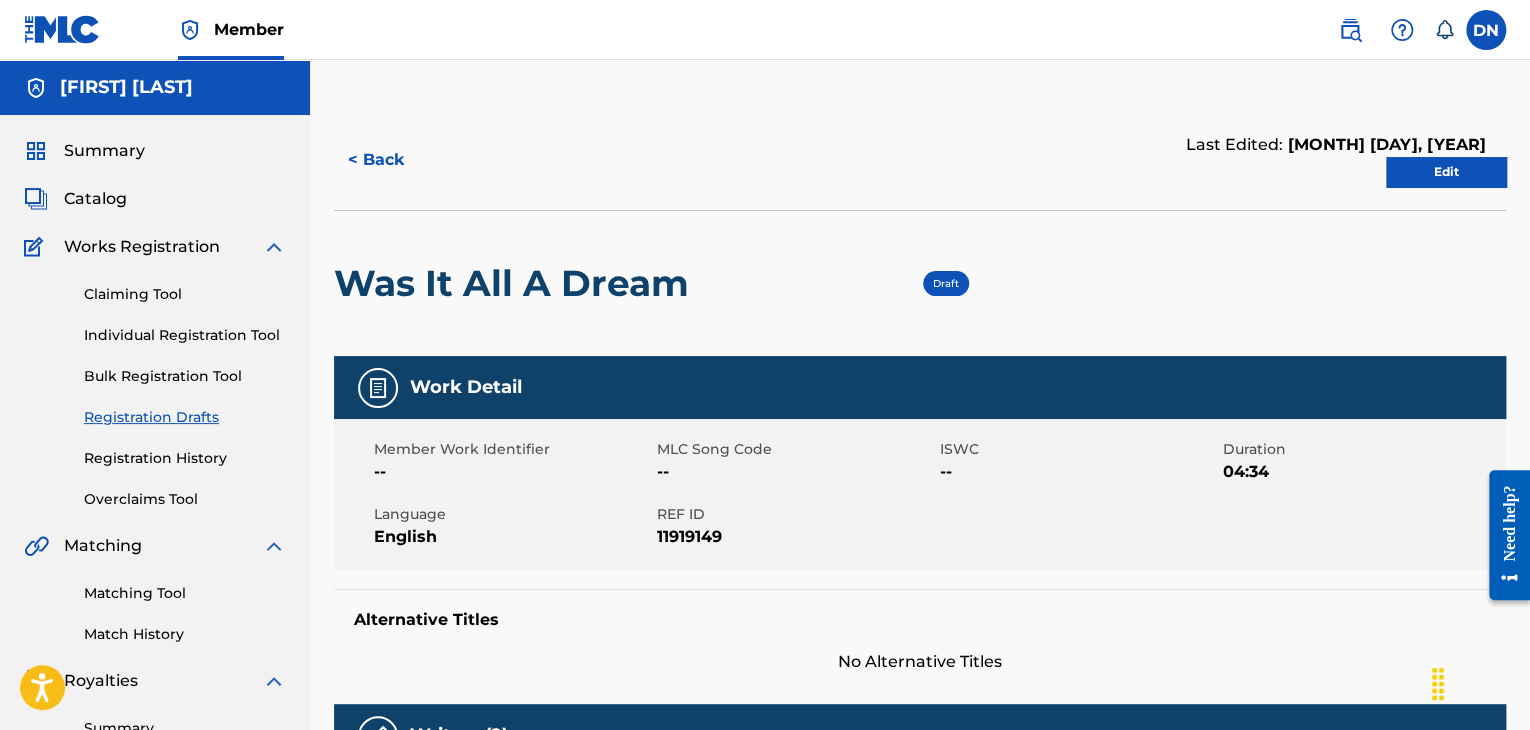 click on "Edit" at bounding box center (1446, 172) 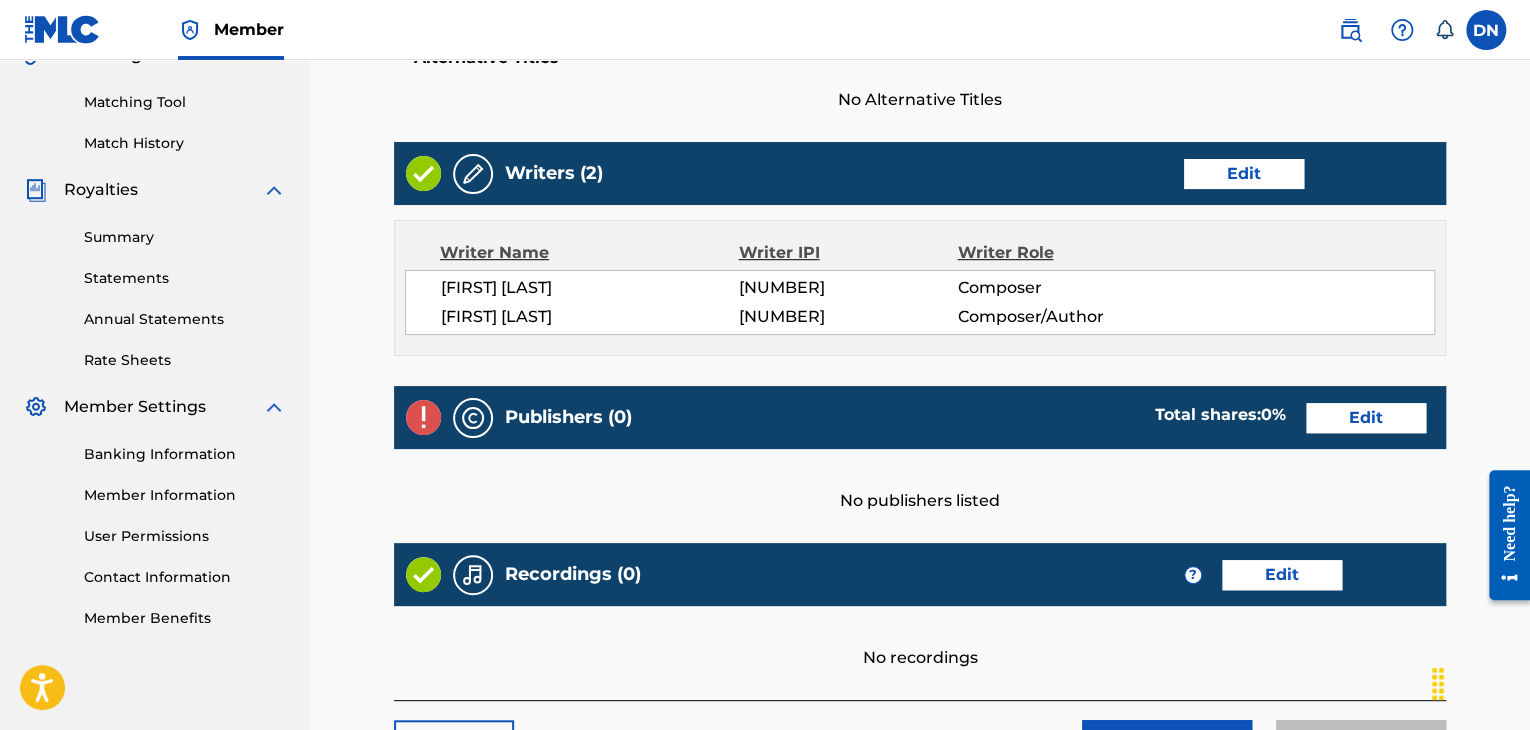 scroll, scrollTop: 520, scrollLeft: 0, axis: vertical 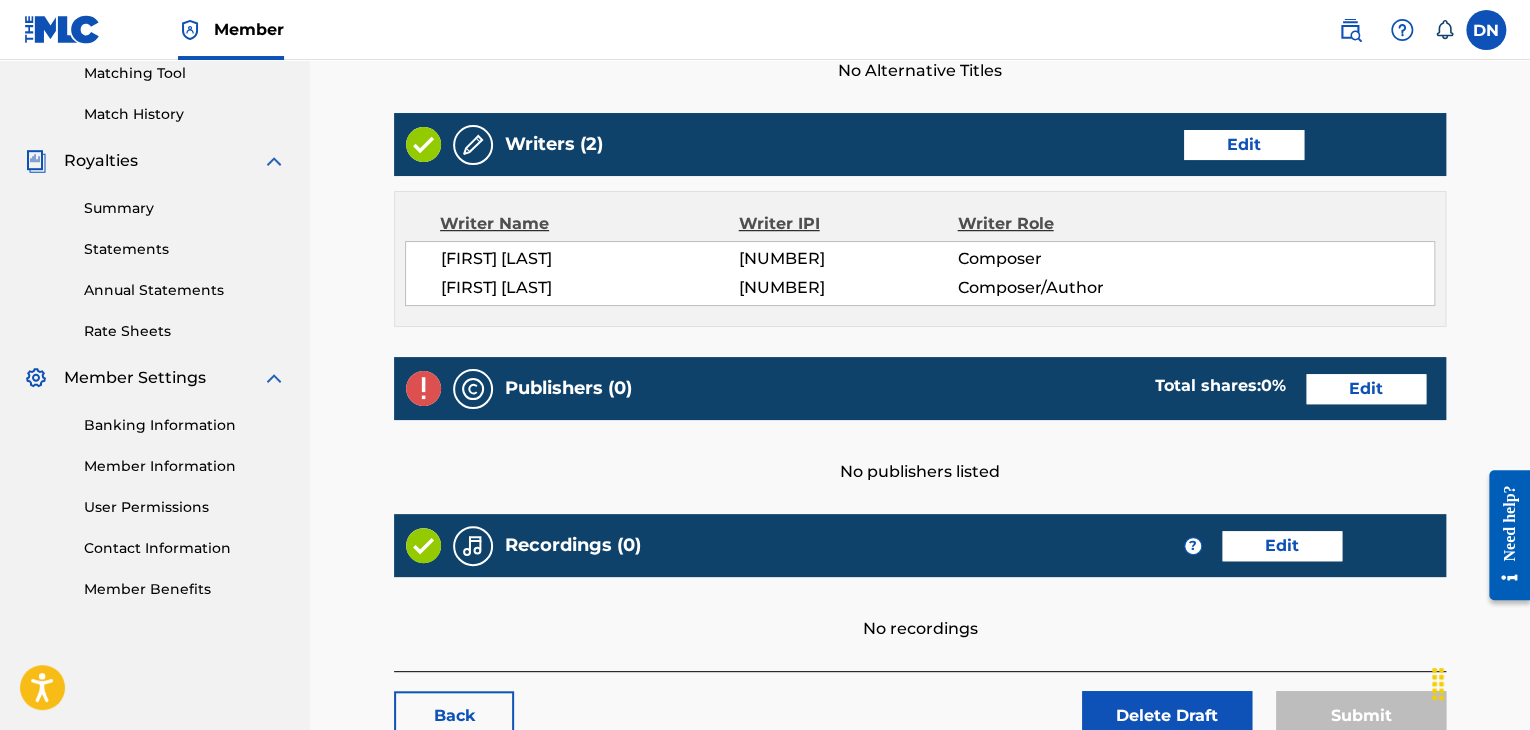 click on "Edit" at bounding box center (1366, 389) 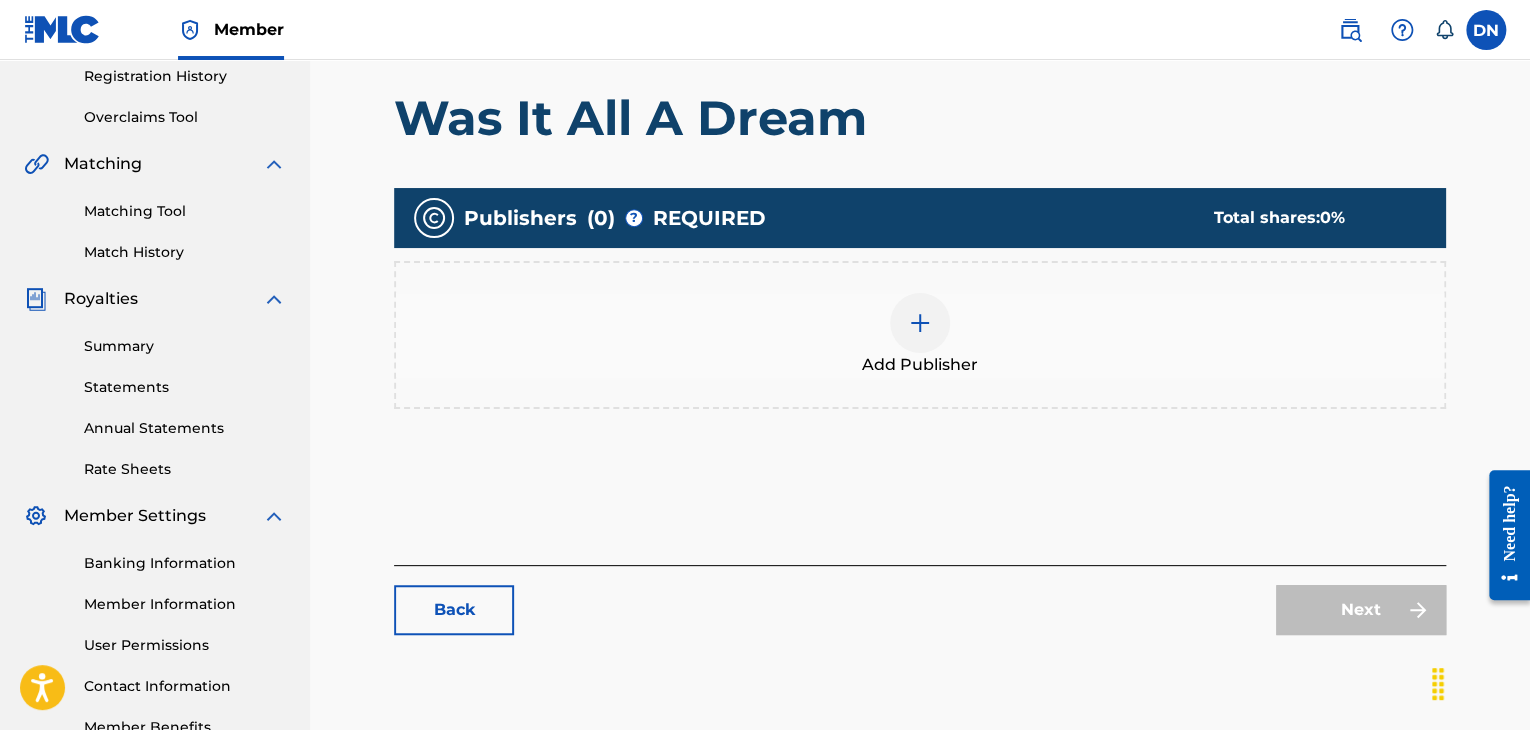 scroll, scrollTop: 389, scrollLeft: 0, axis: vertical 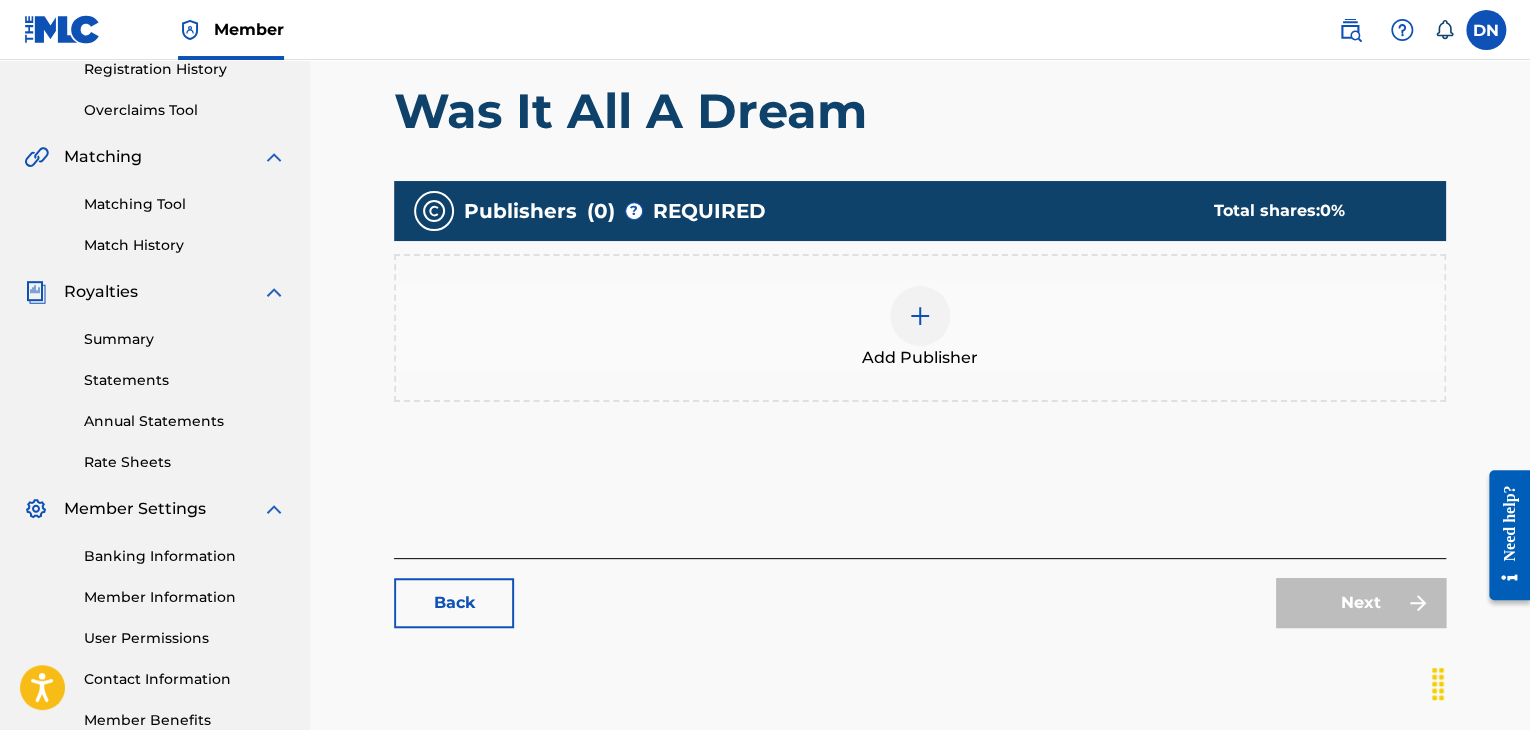 click at bounding box center [920, 316] 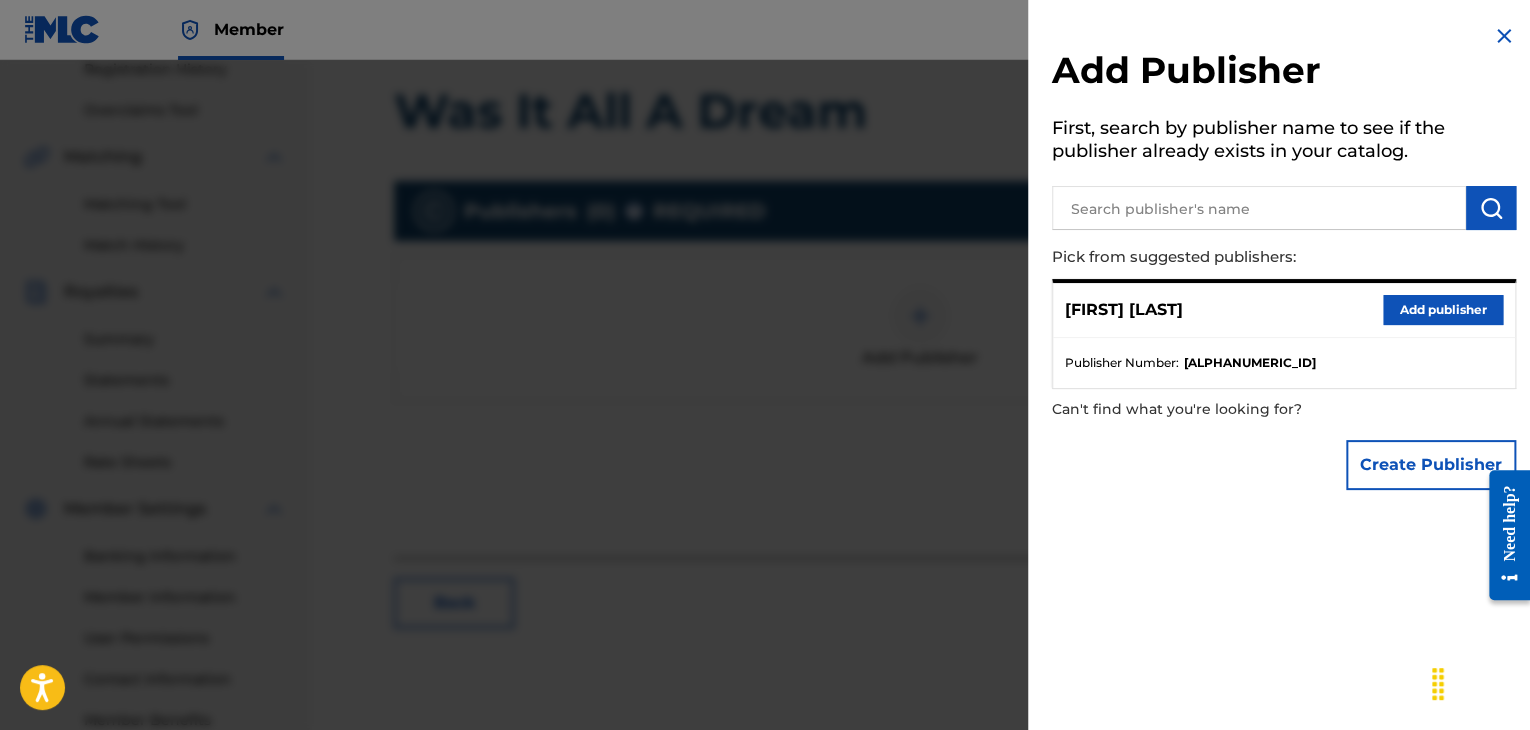 click on "Create Publisher" at bounding box center (1431, 465) 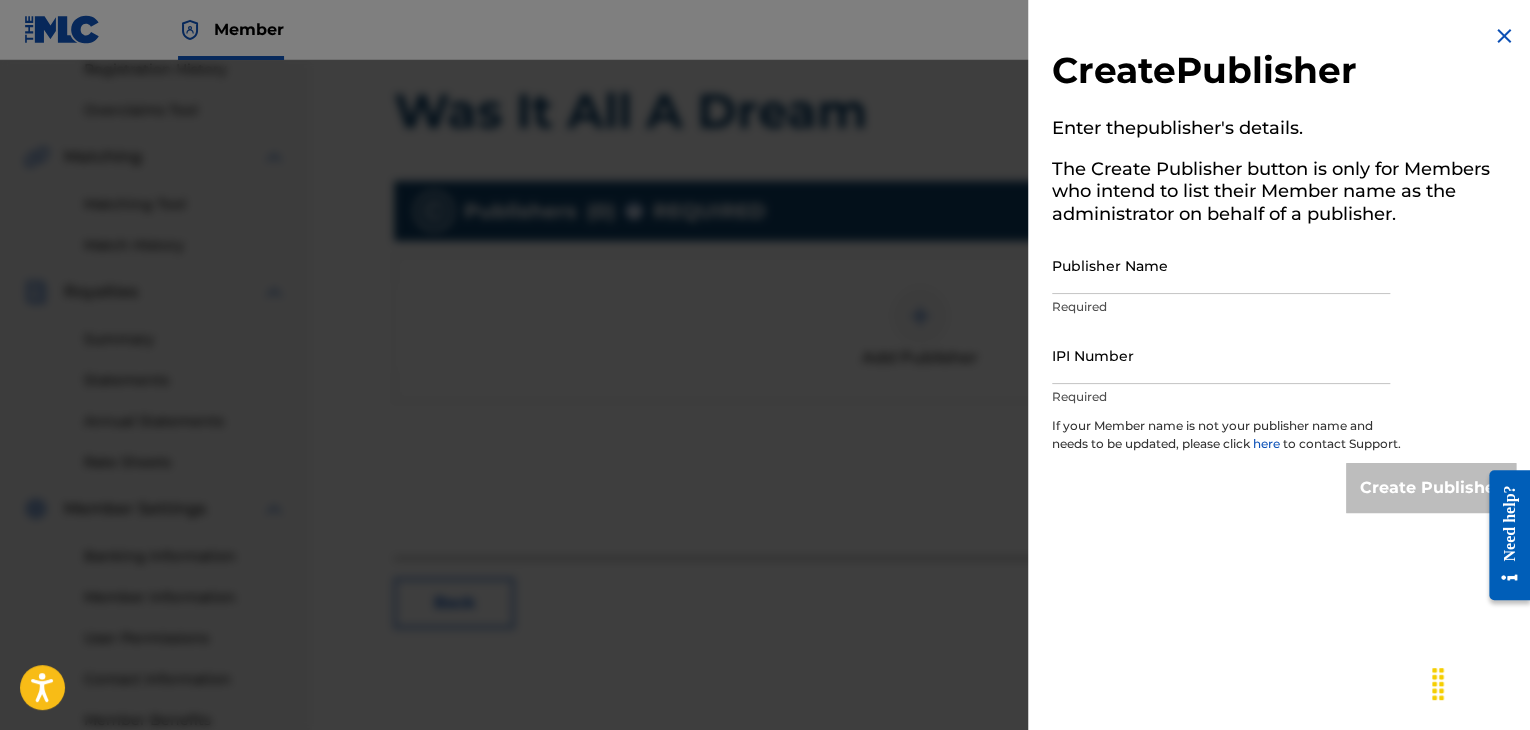click on "Publisher Name" at bounding box center [1221, 265] 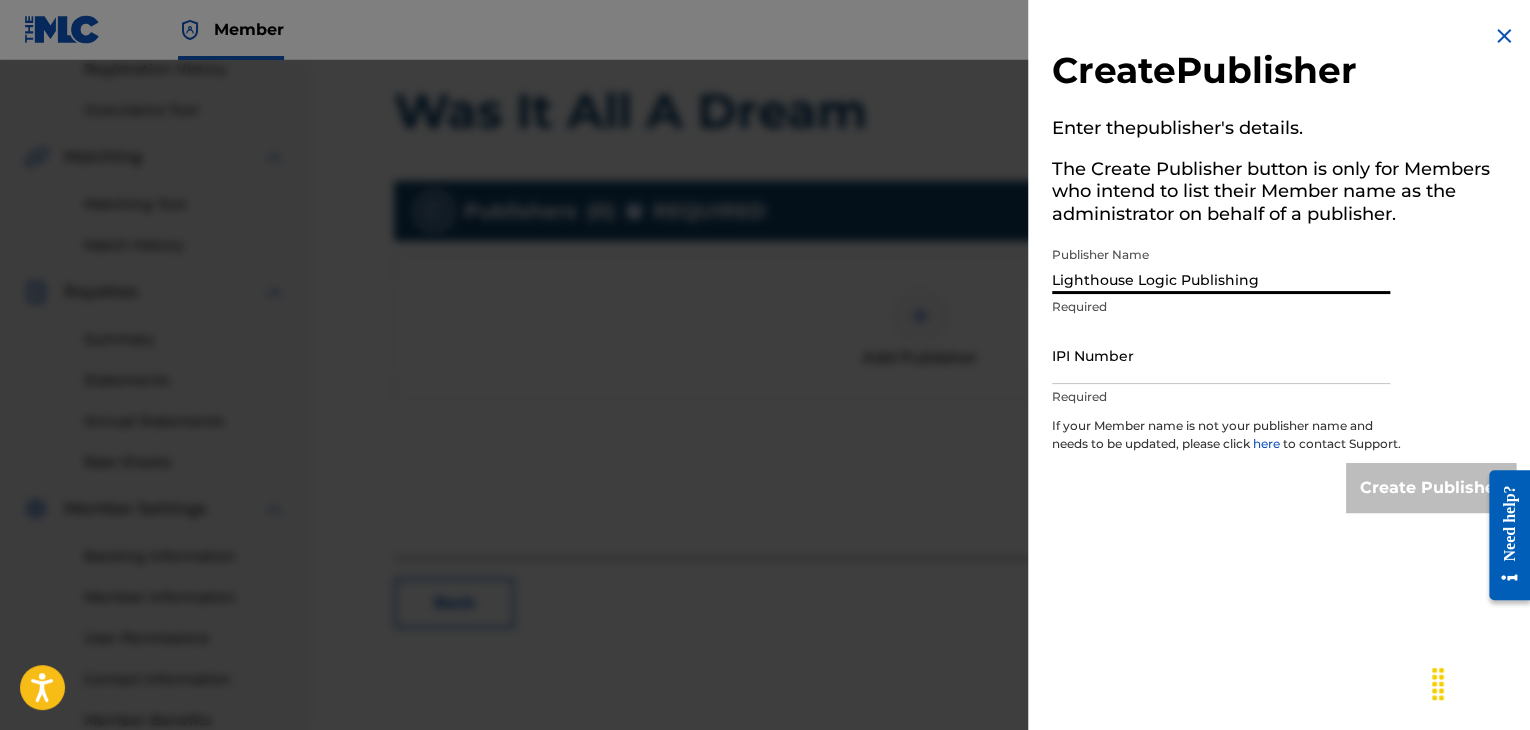 type on "Lighthouse Logic Publishing" 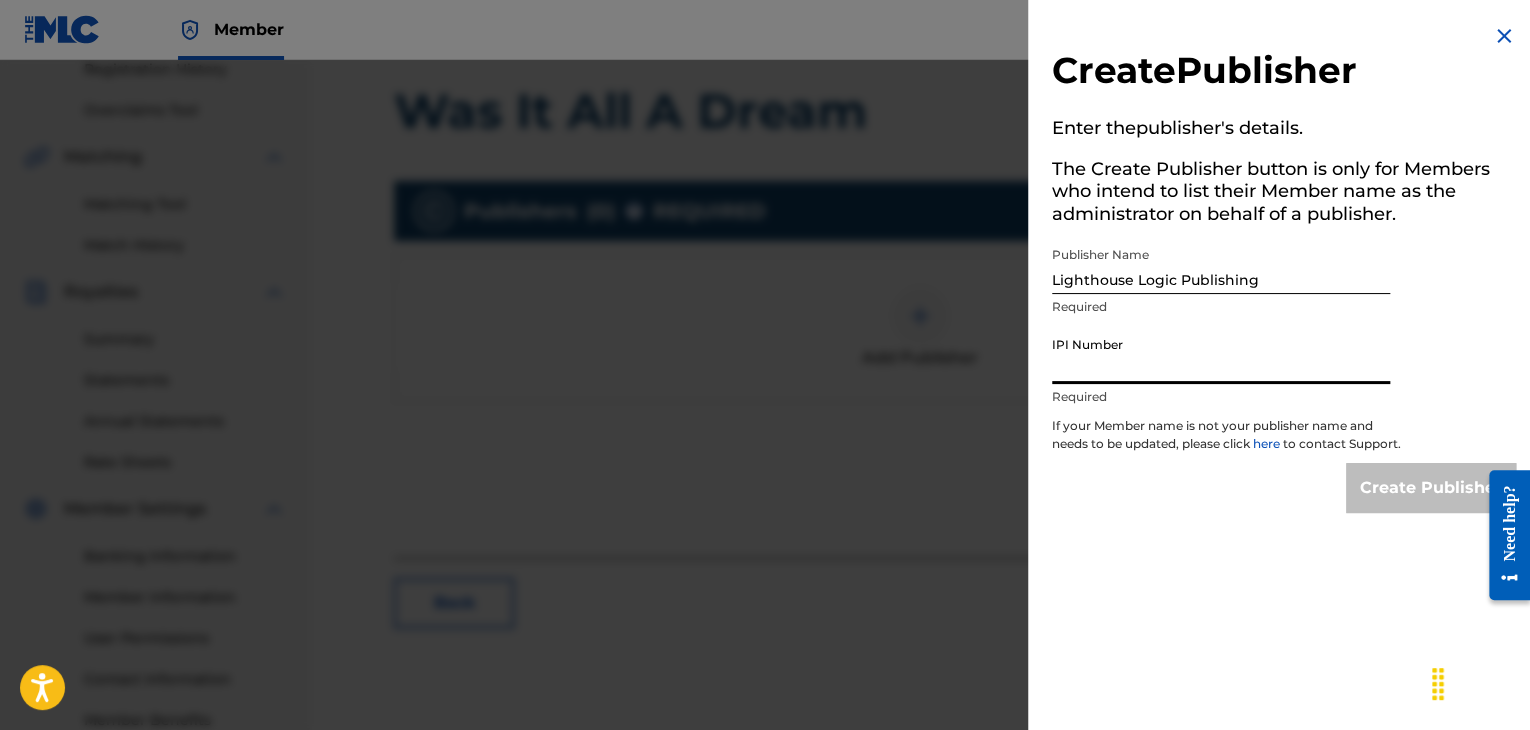 paste on "1305726568" 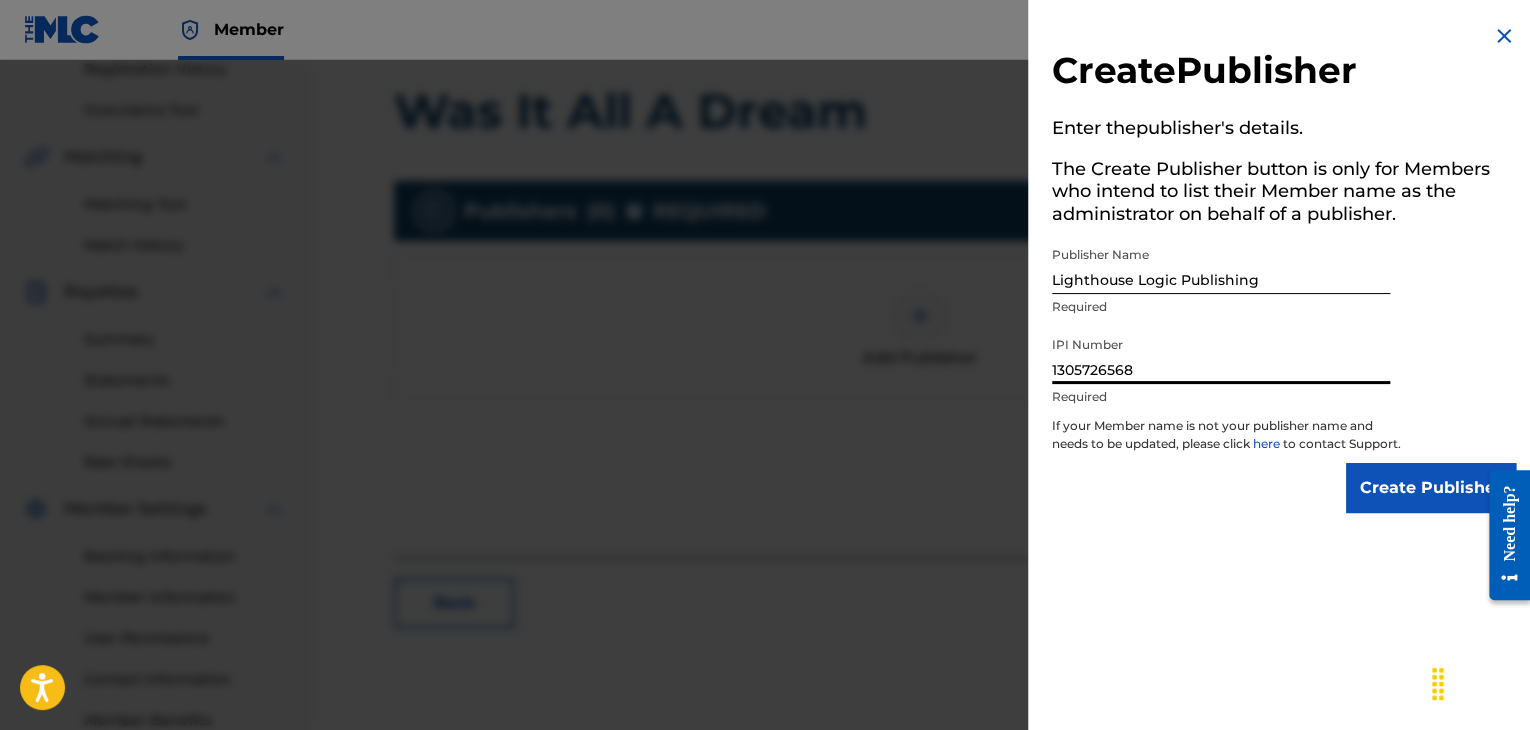 type on "1305726568" 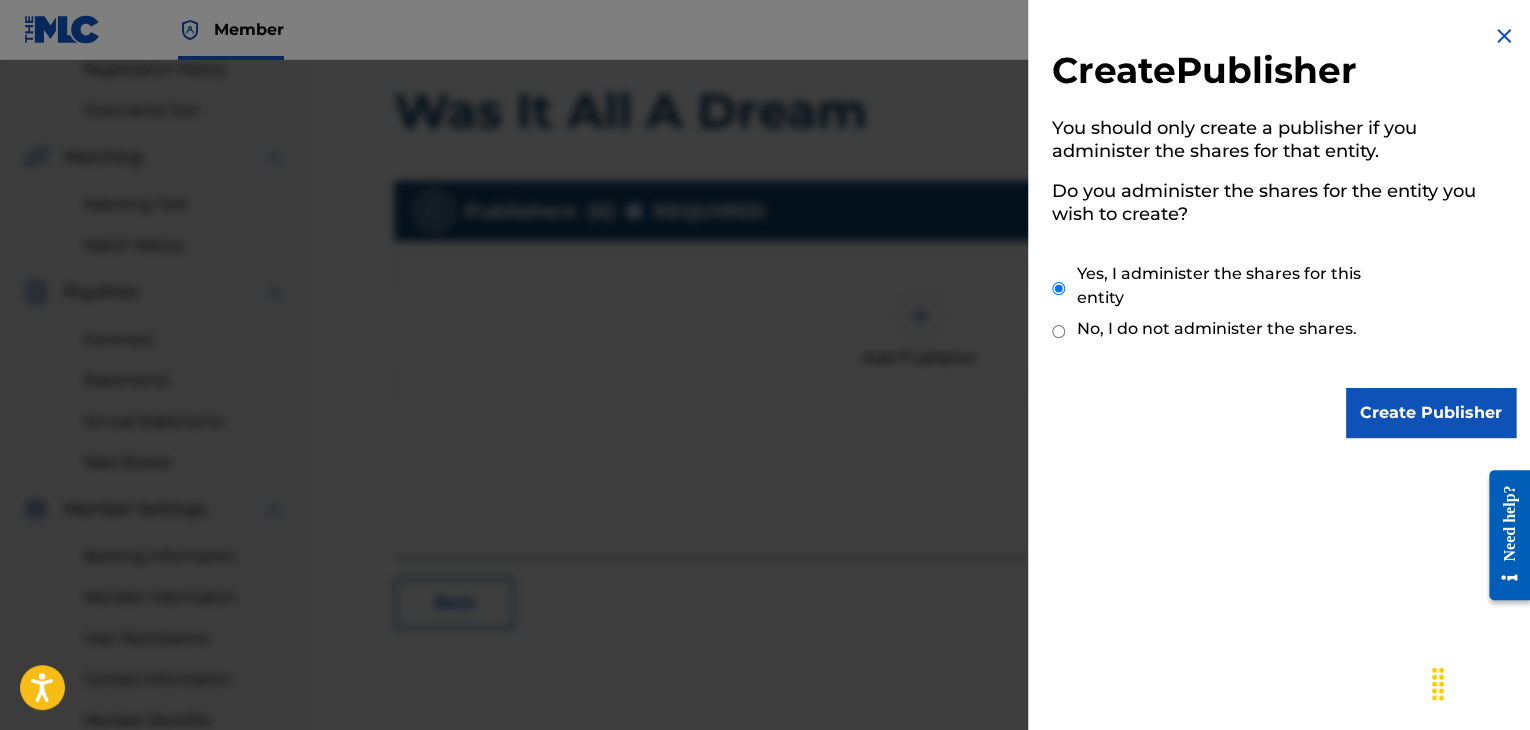 click on "Create Publisher" at bounding box center [1431, 413] 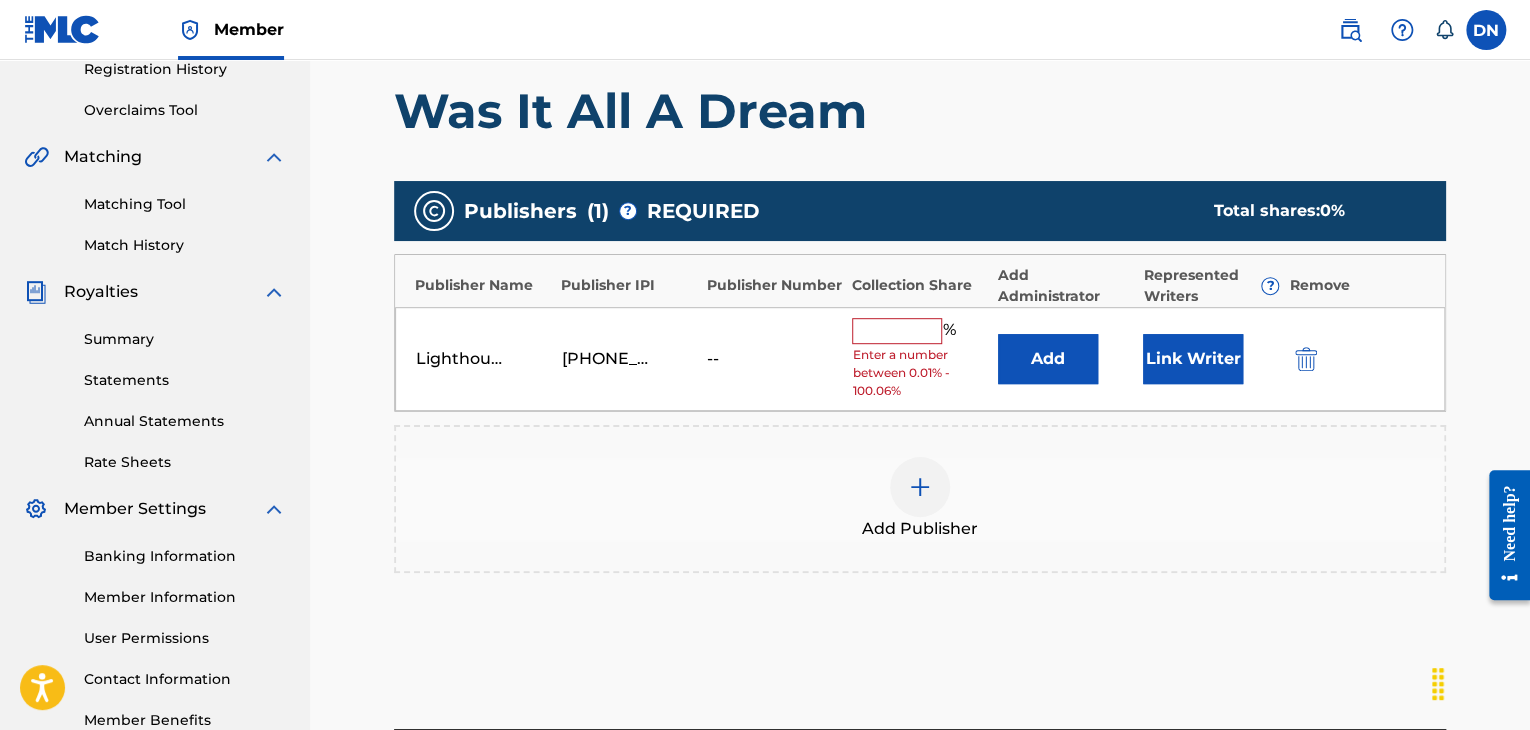click at bounding box center (897, 331) 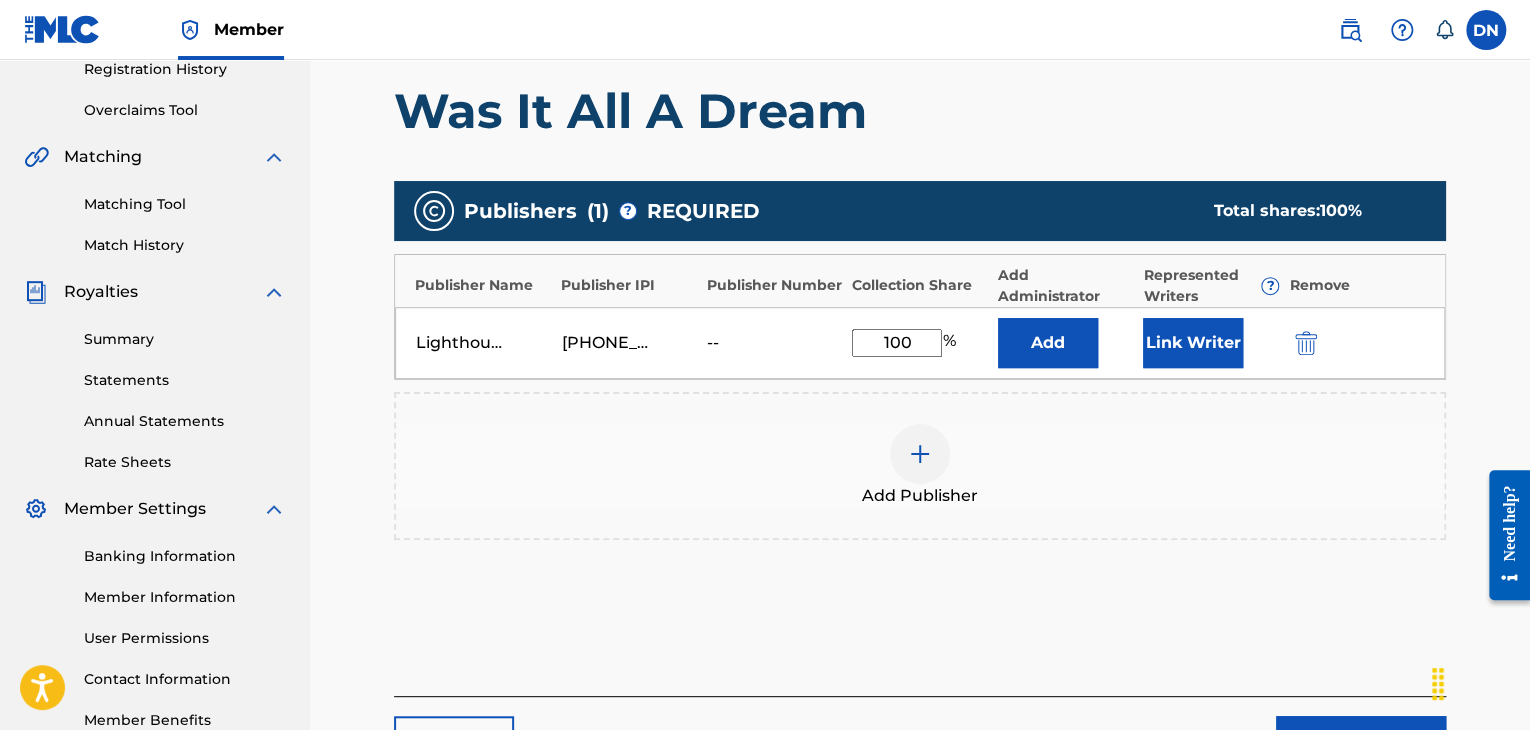 type on "100" 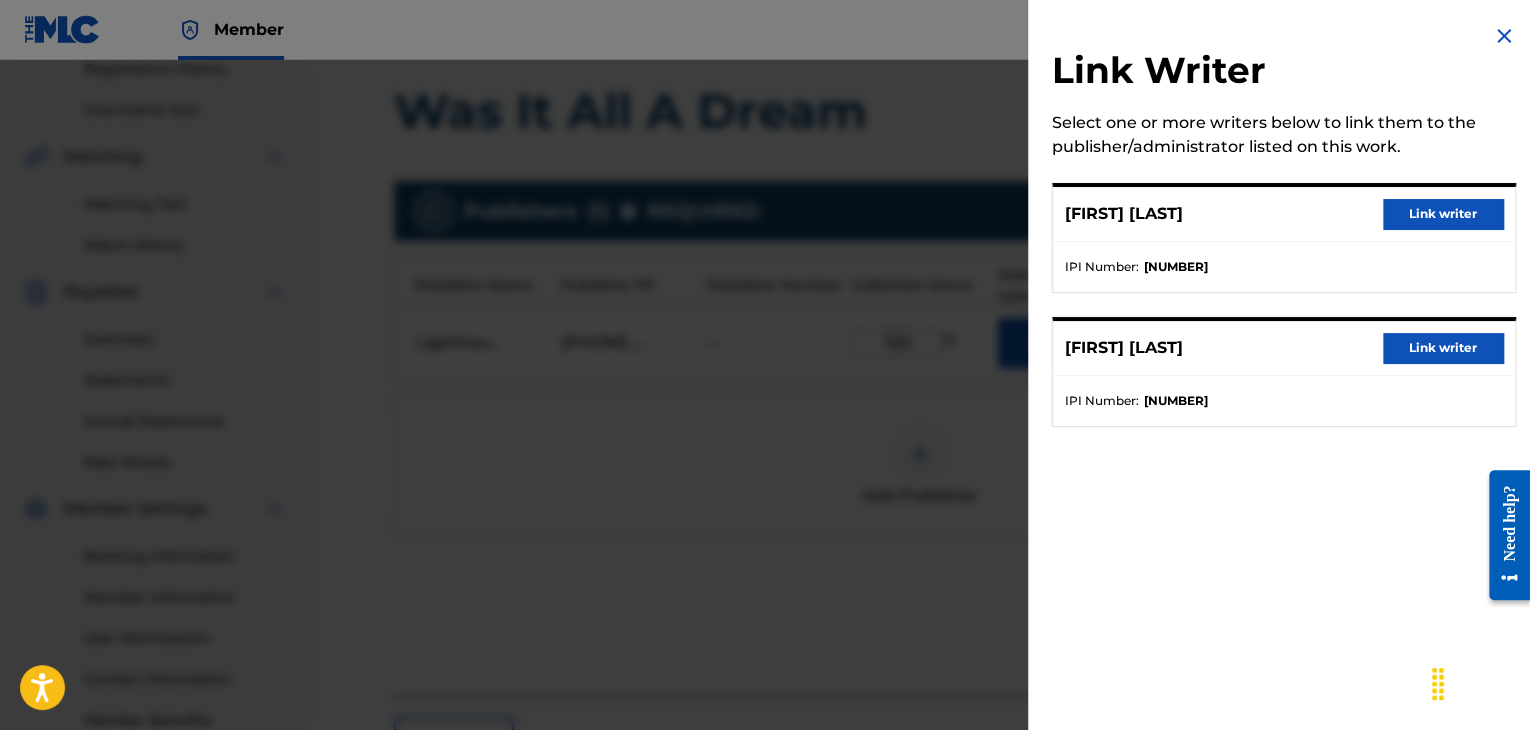 click on "Link writer" at bounding box center (1443, 214) 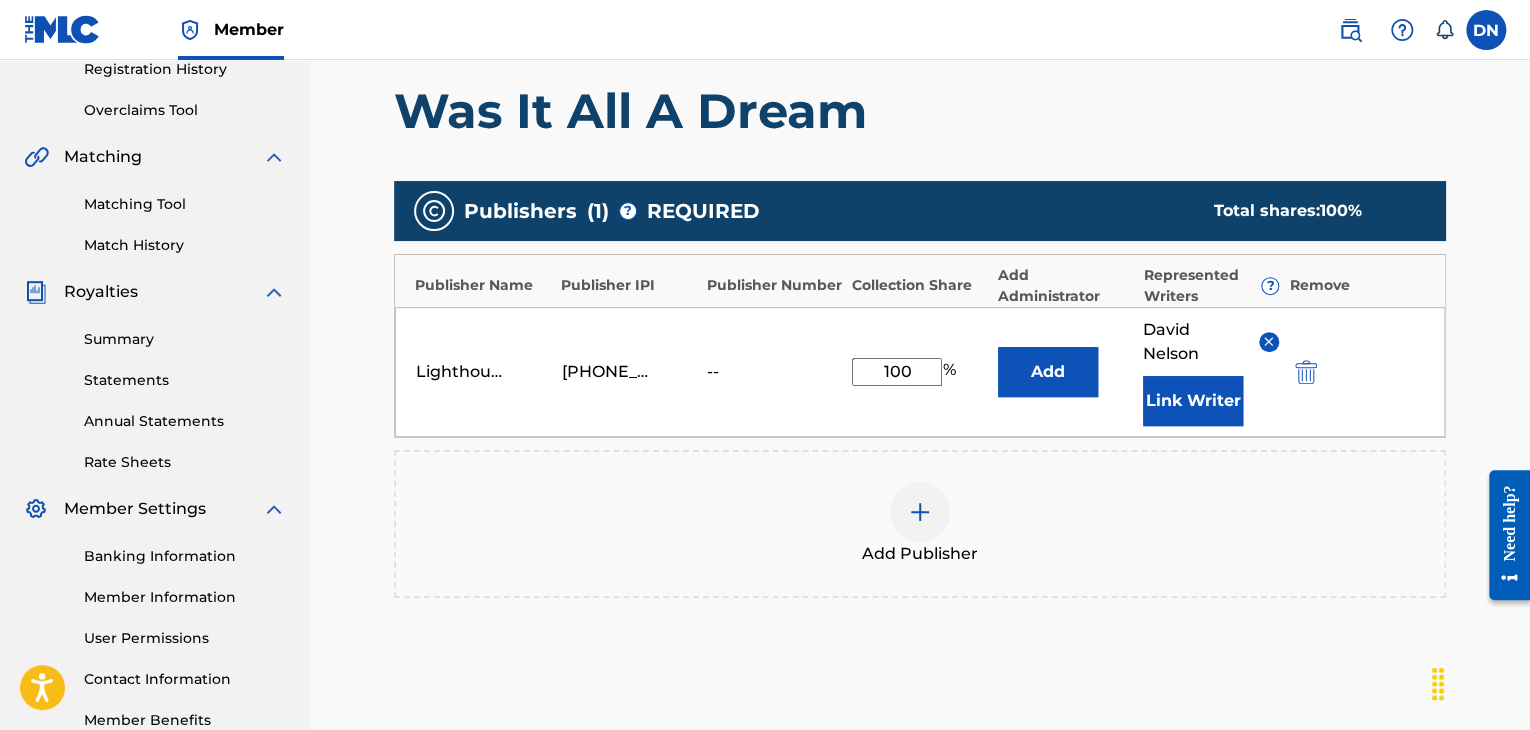 click on "Link Writer" at bounding box center (1193, 401) 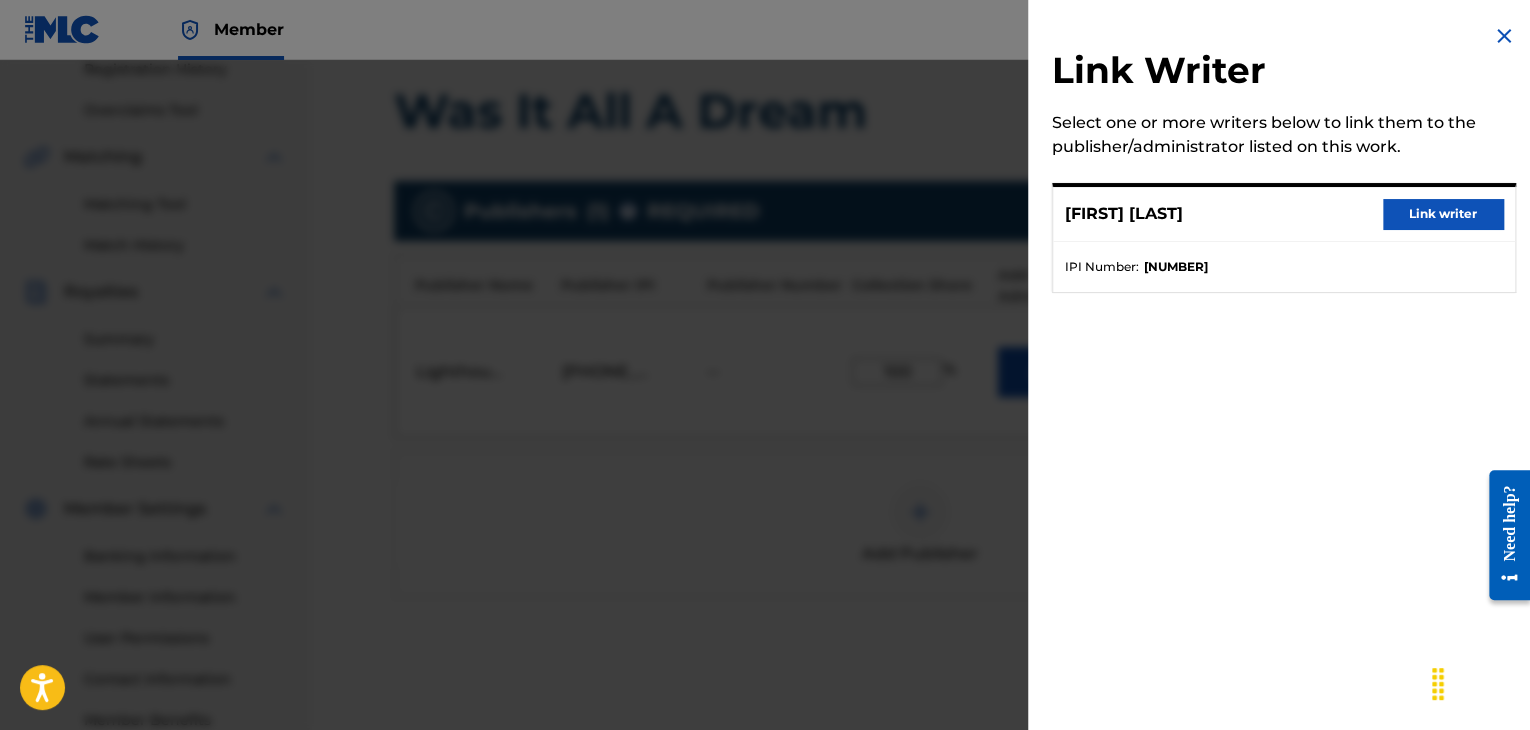 click on "Link writer" at bounding box center [1443, 214] 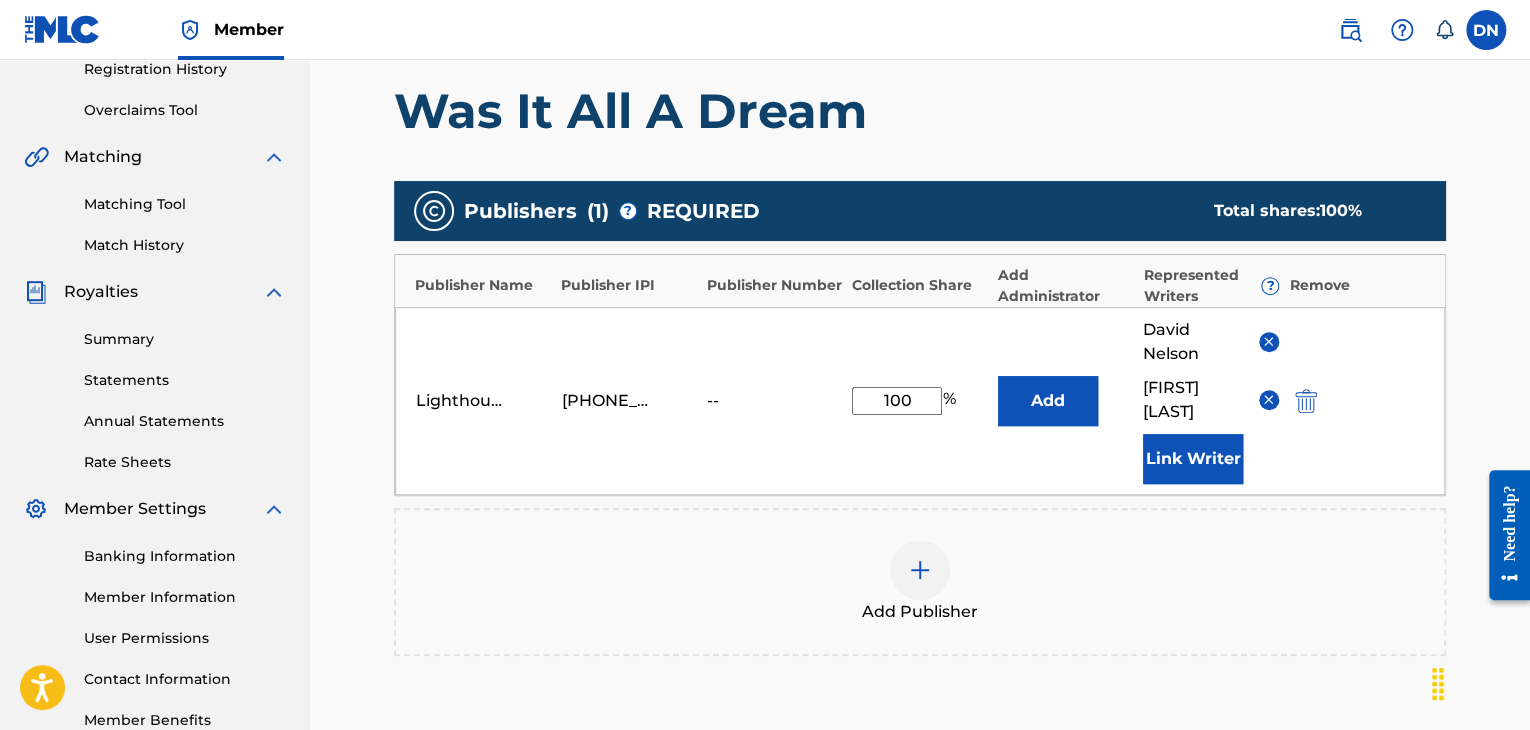 scroll, scrollTop: 665, scrollLeft: 0, axis: vertical 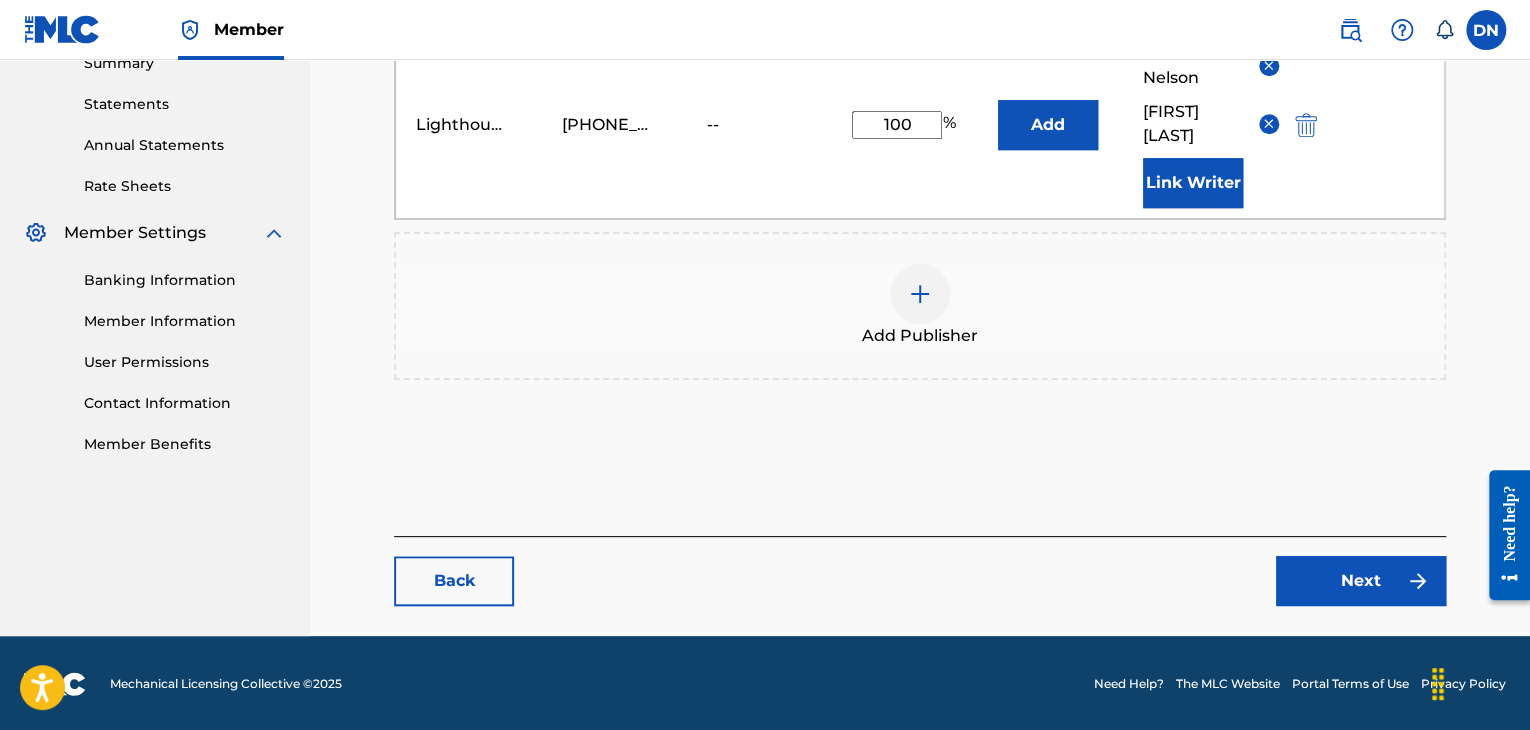 click on "Next" at bounding box center [1361, 581] 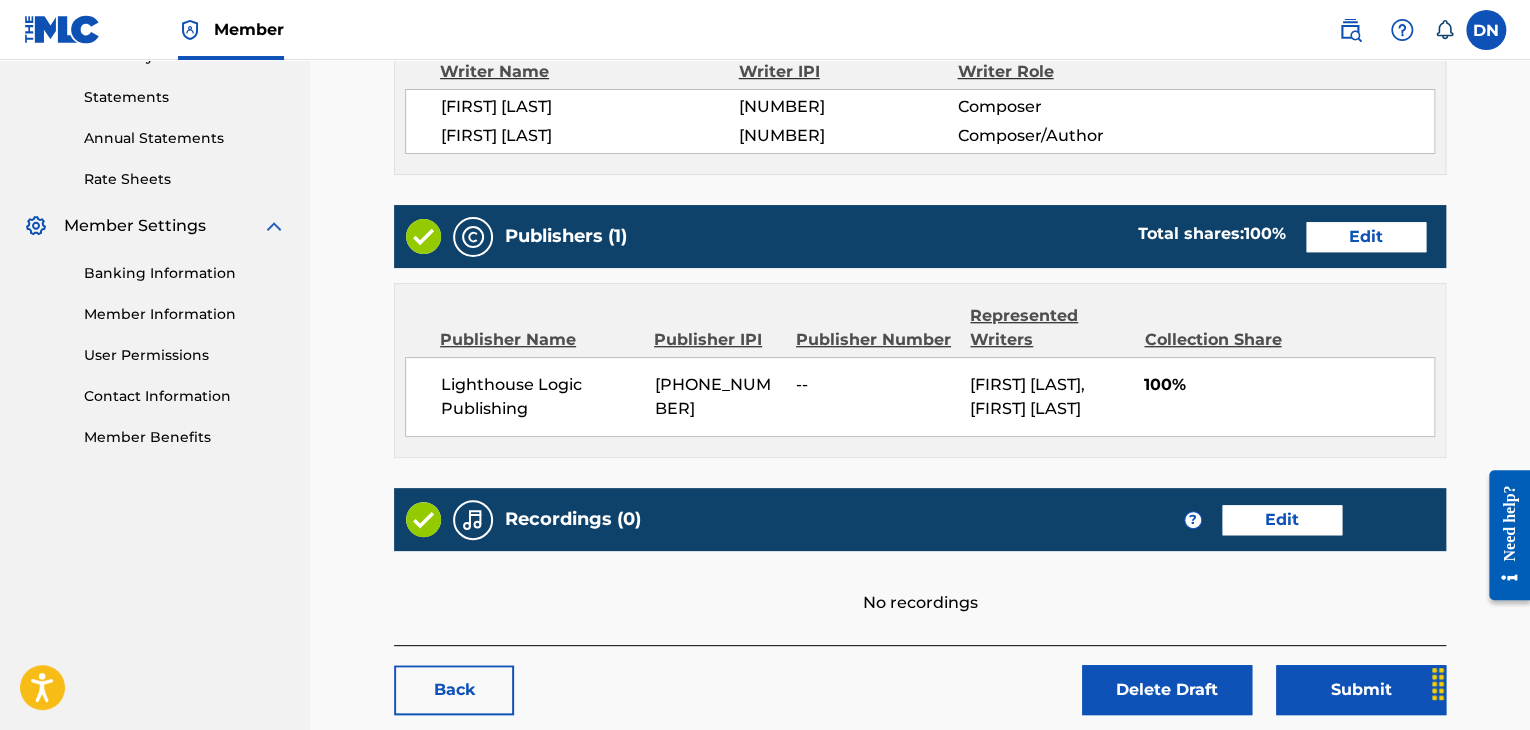 scroll, scrollTop: 736, scrollLeft: 0, axis: vertical 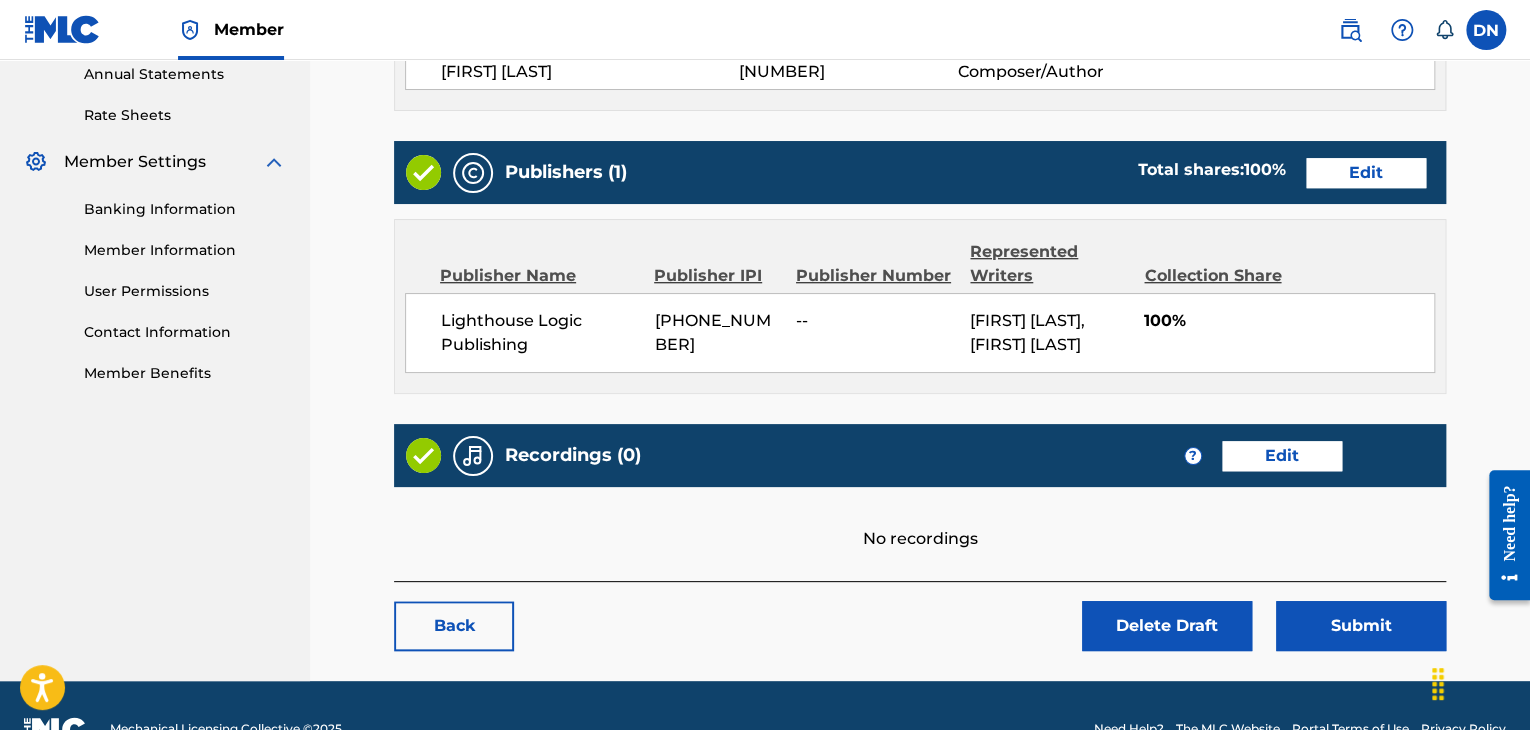 click on "Edit" at bounding box center [1282, 456] 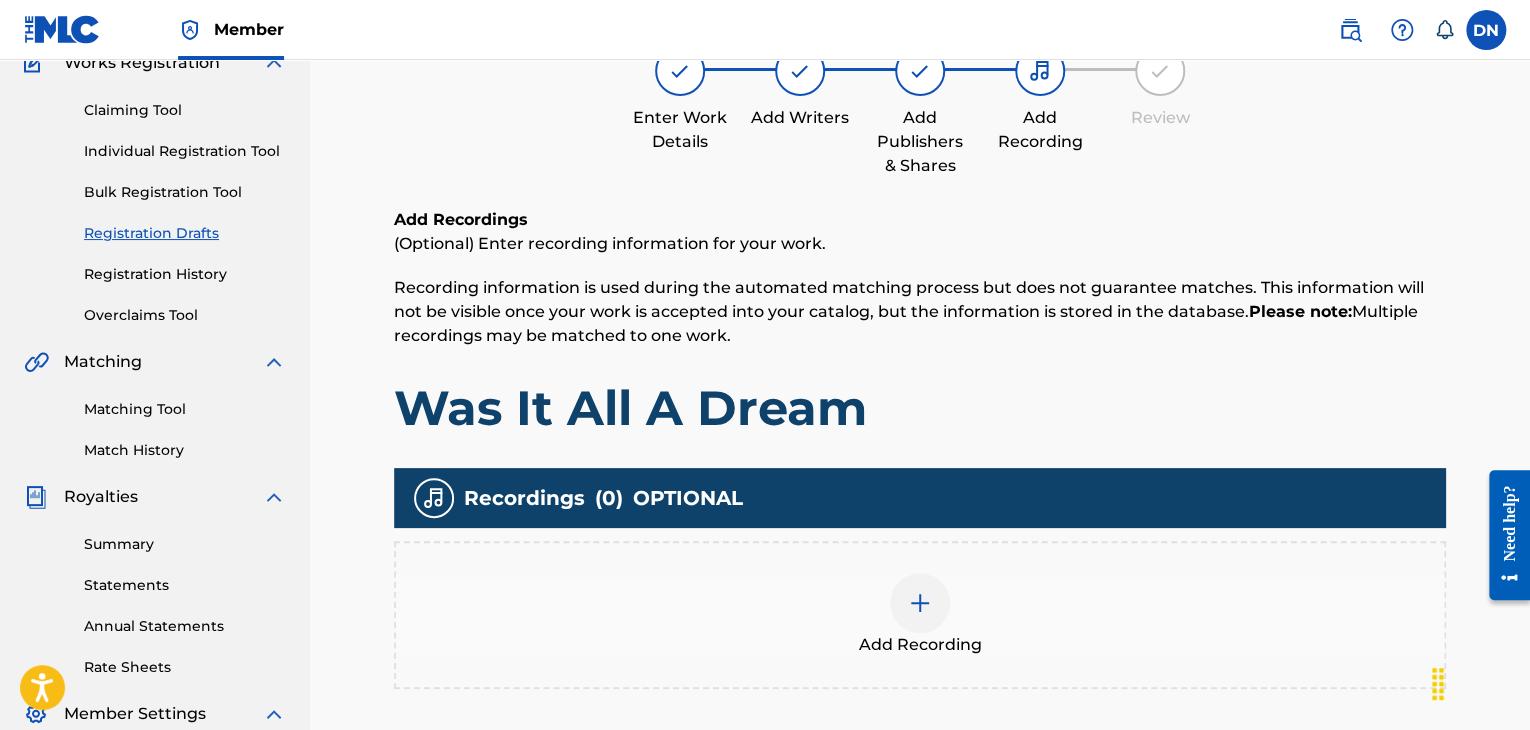 scroll, scrollTop: 278, scrollLeft: 0, axis: vertical 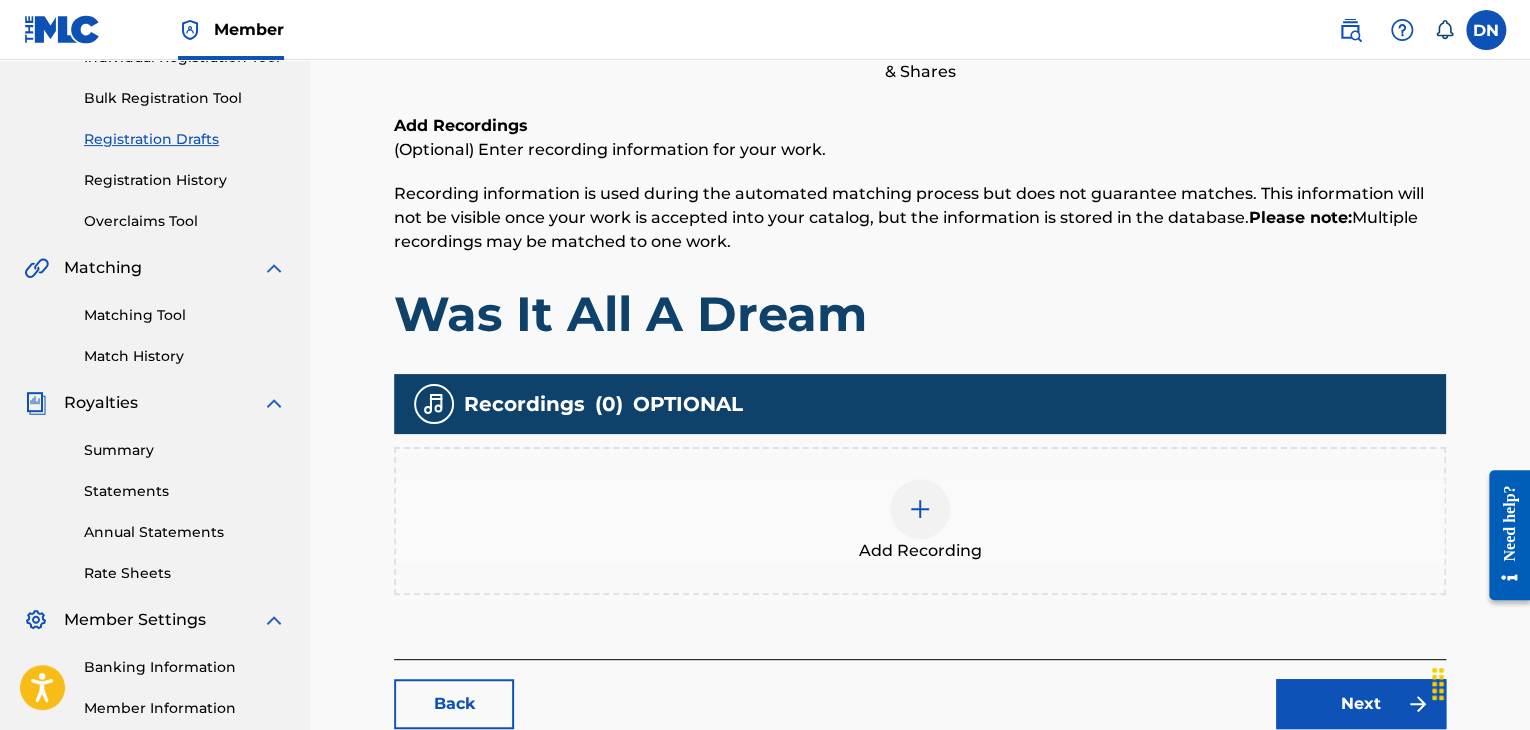 click on "Back" at bounding box center (454, 704) 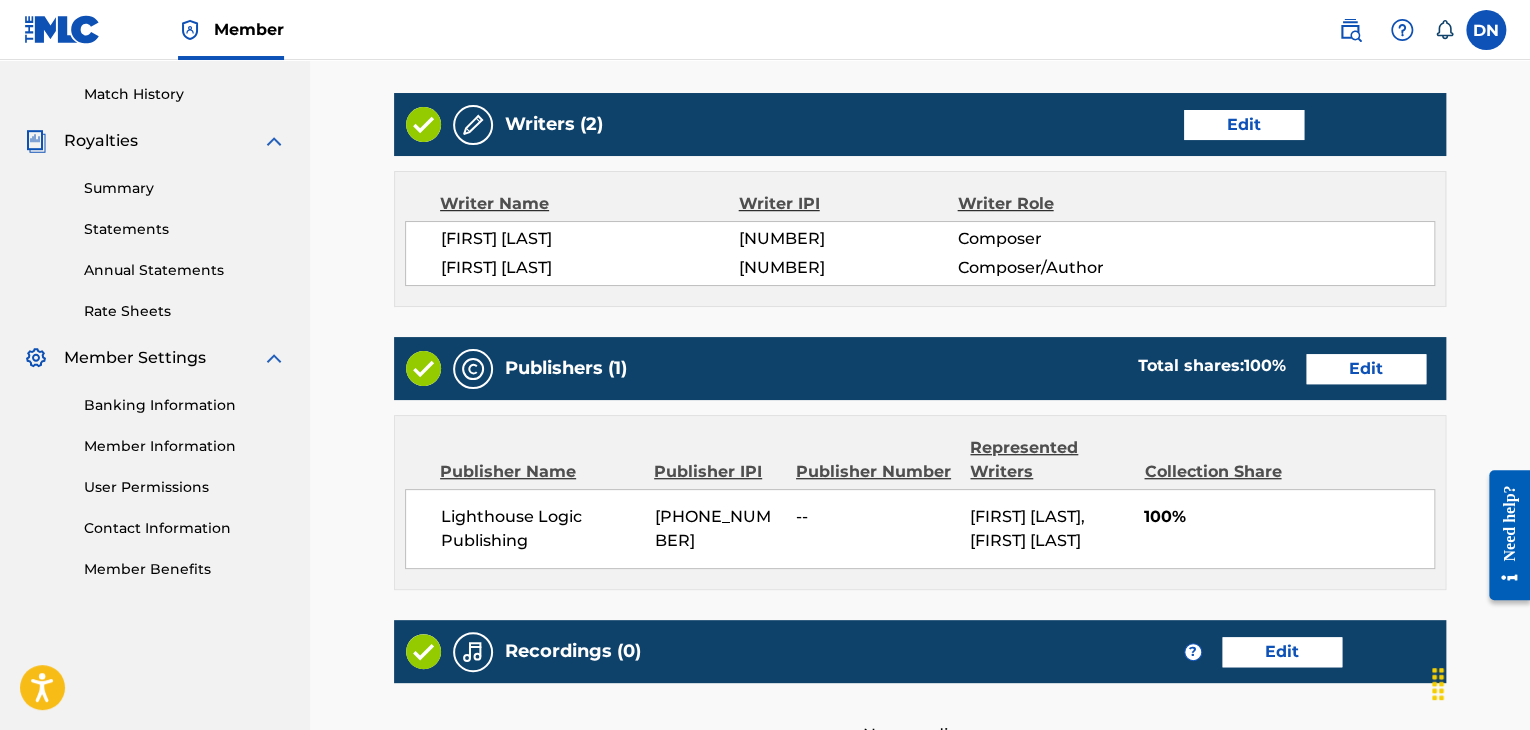 scroll, scrollTop: 744, scrollLeft: 0, axis: vertical 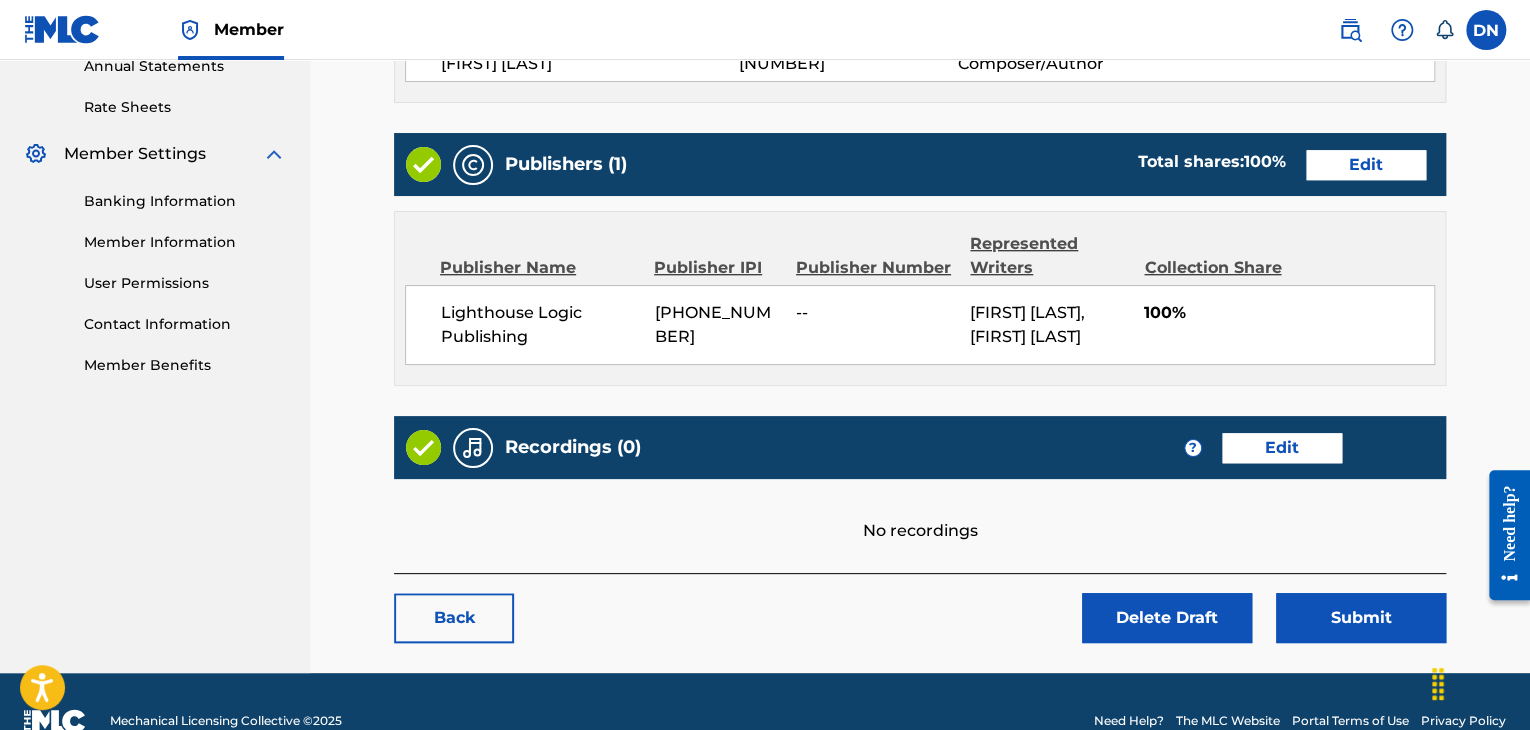 click on "Edit" at bounding box center (1282, 448) 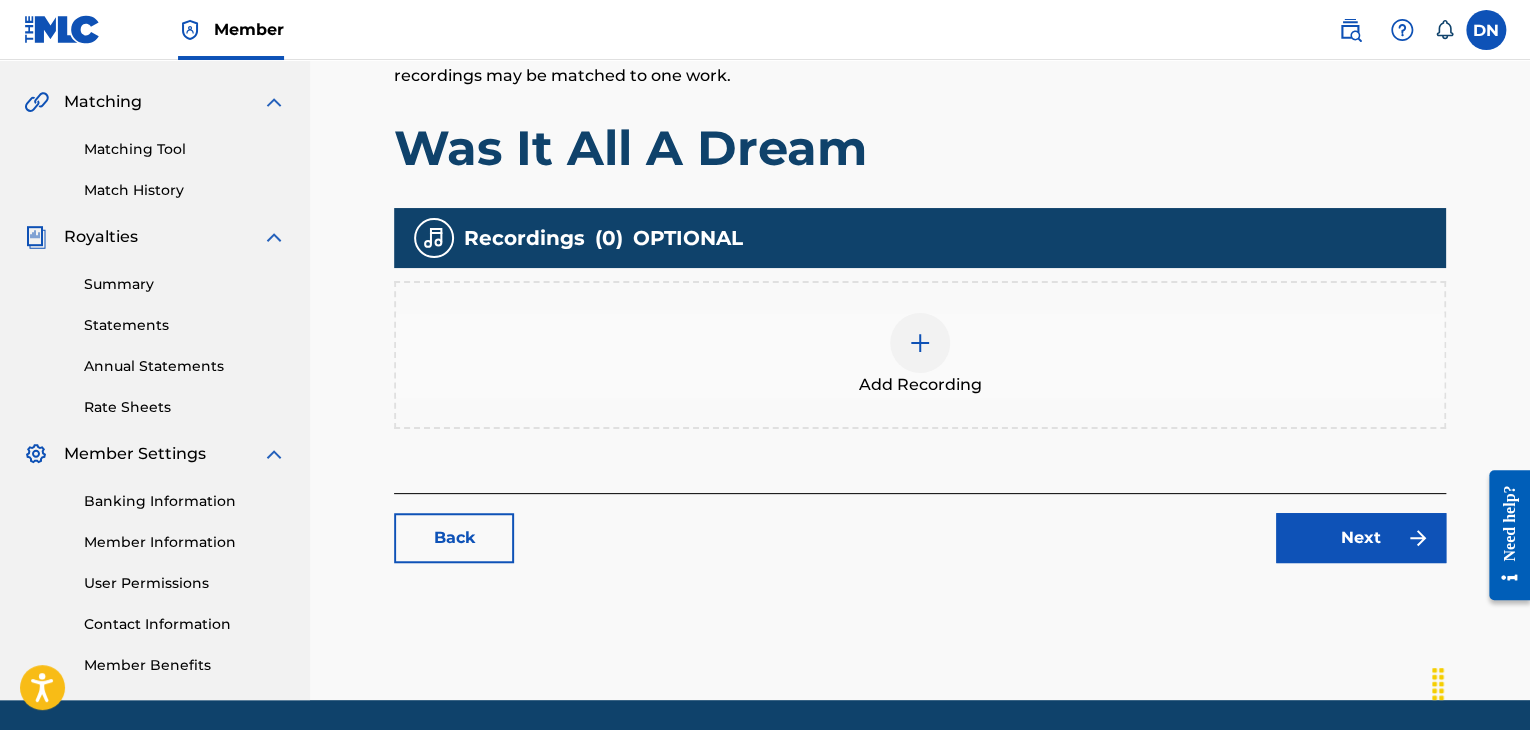 scroll, scrollTop: 510, scrollLeft: 0, axis: vertical 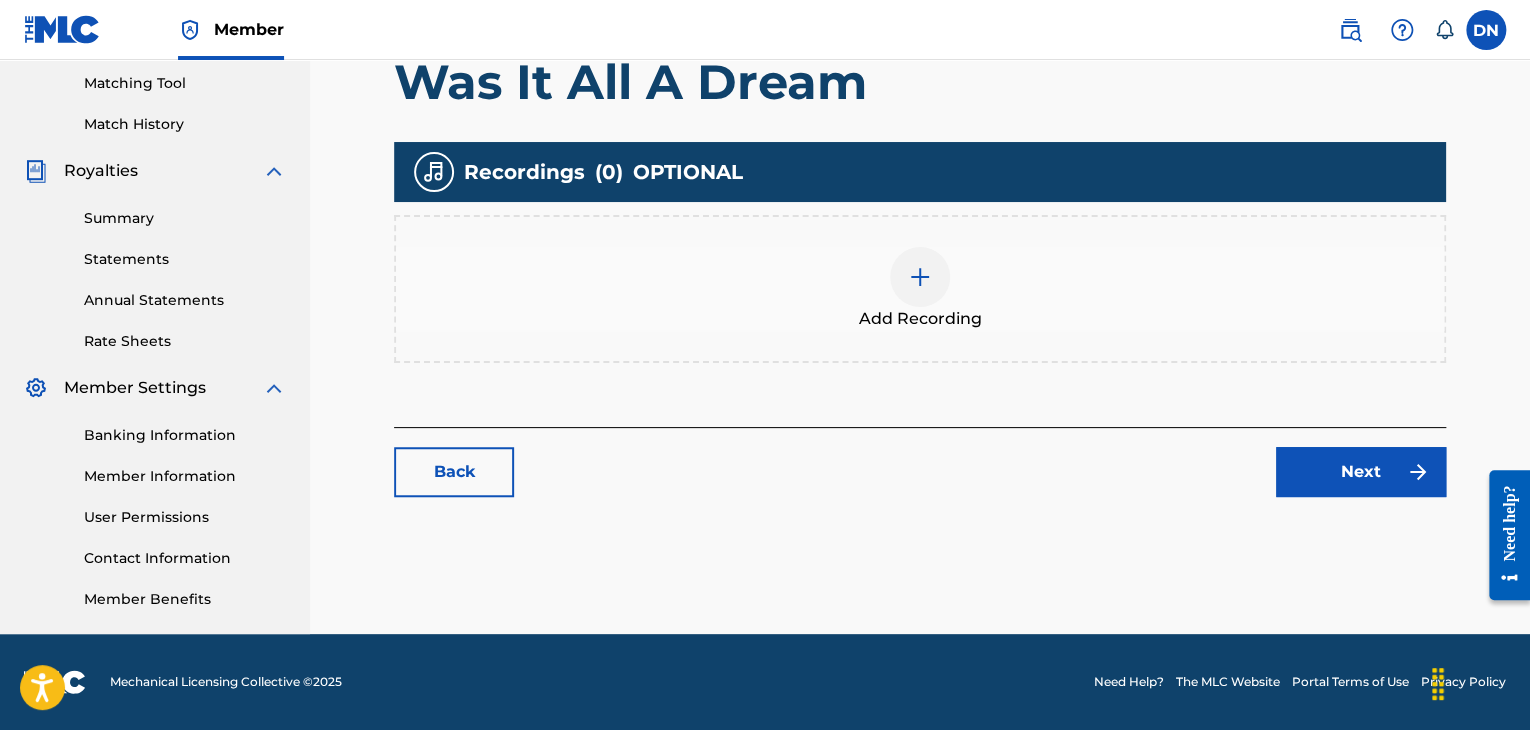 click on "Add Recording" at bounding box center [920, 289] 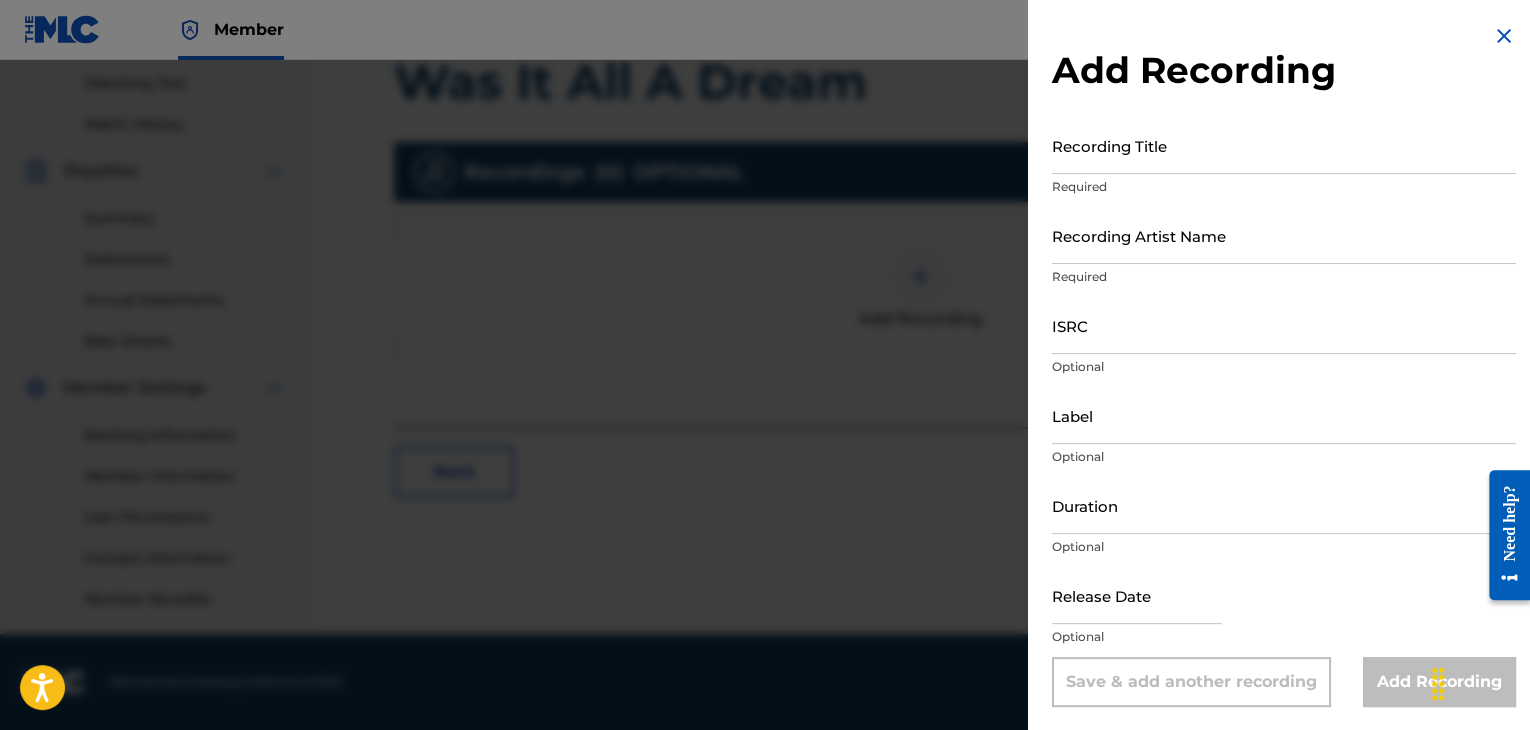 click on "Recording Title" at bounding box center [1284, 145] 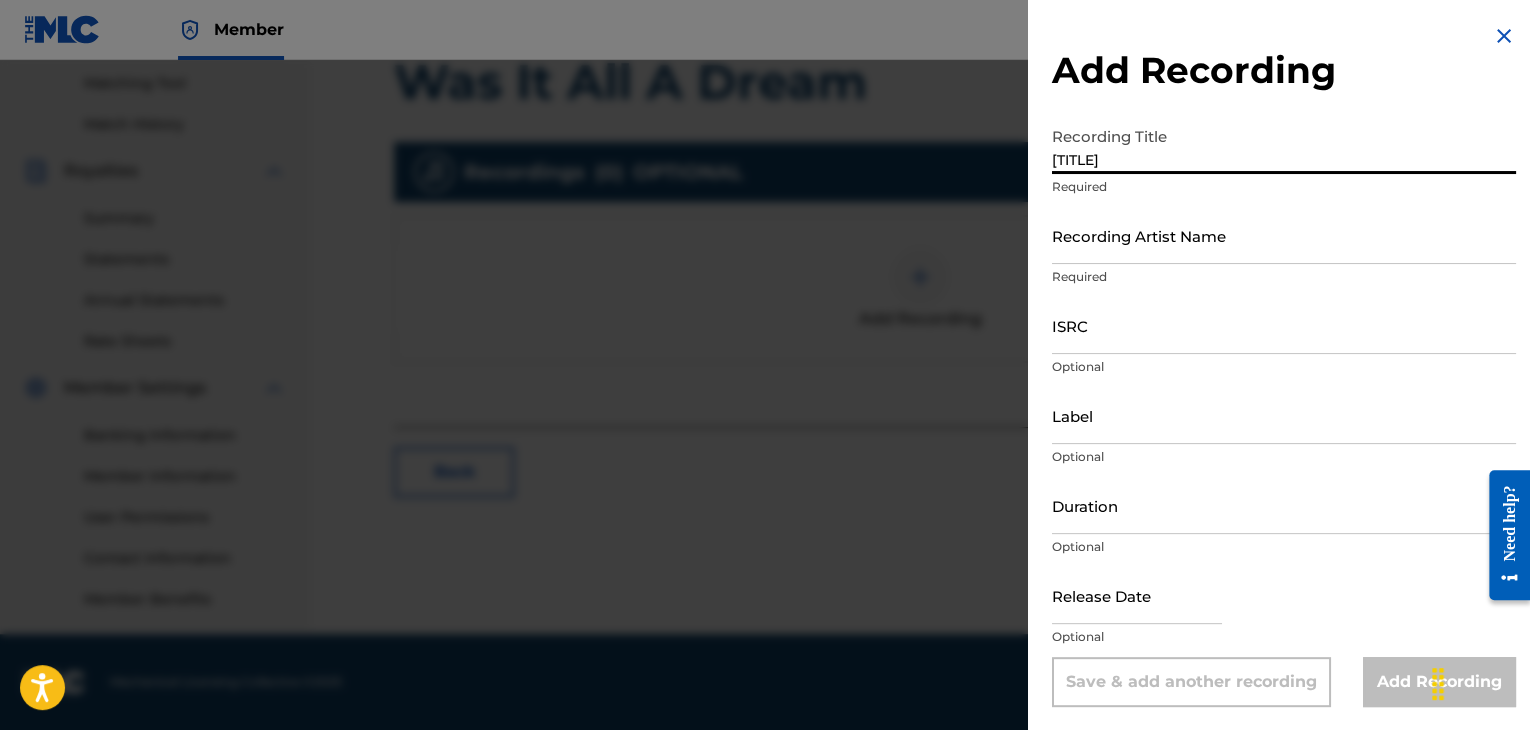 type on "[TITLE]" 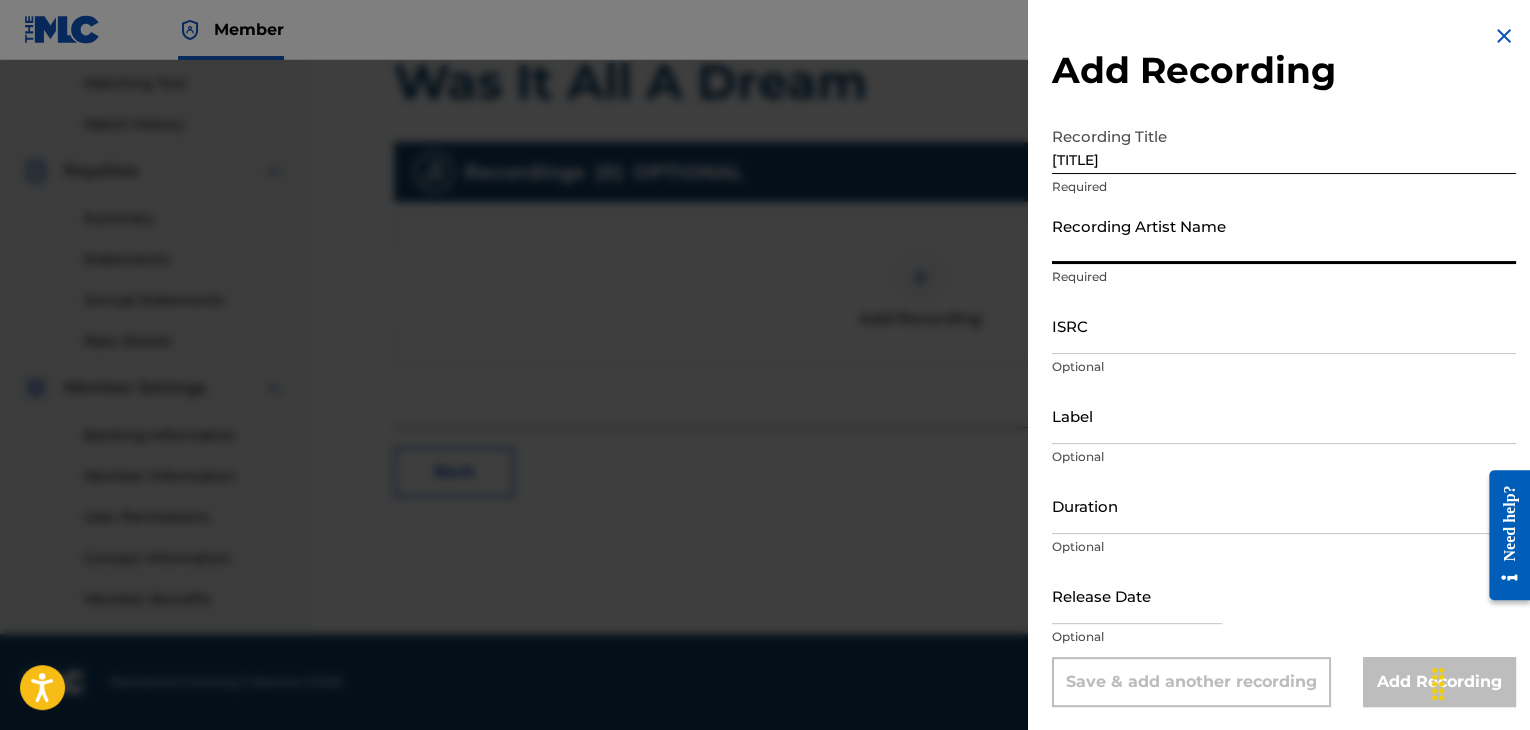 click on "Recording Artist Name" at bounding box center (1284, 235) 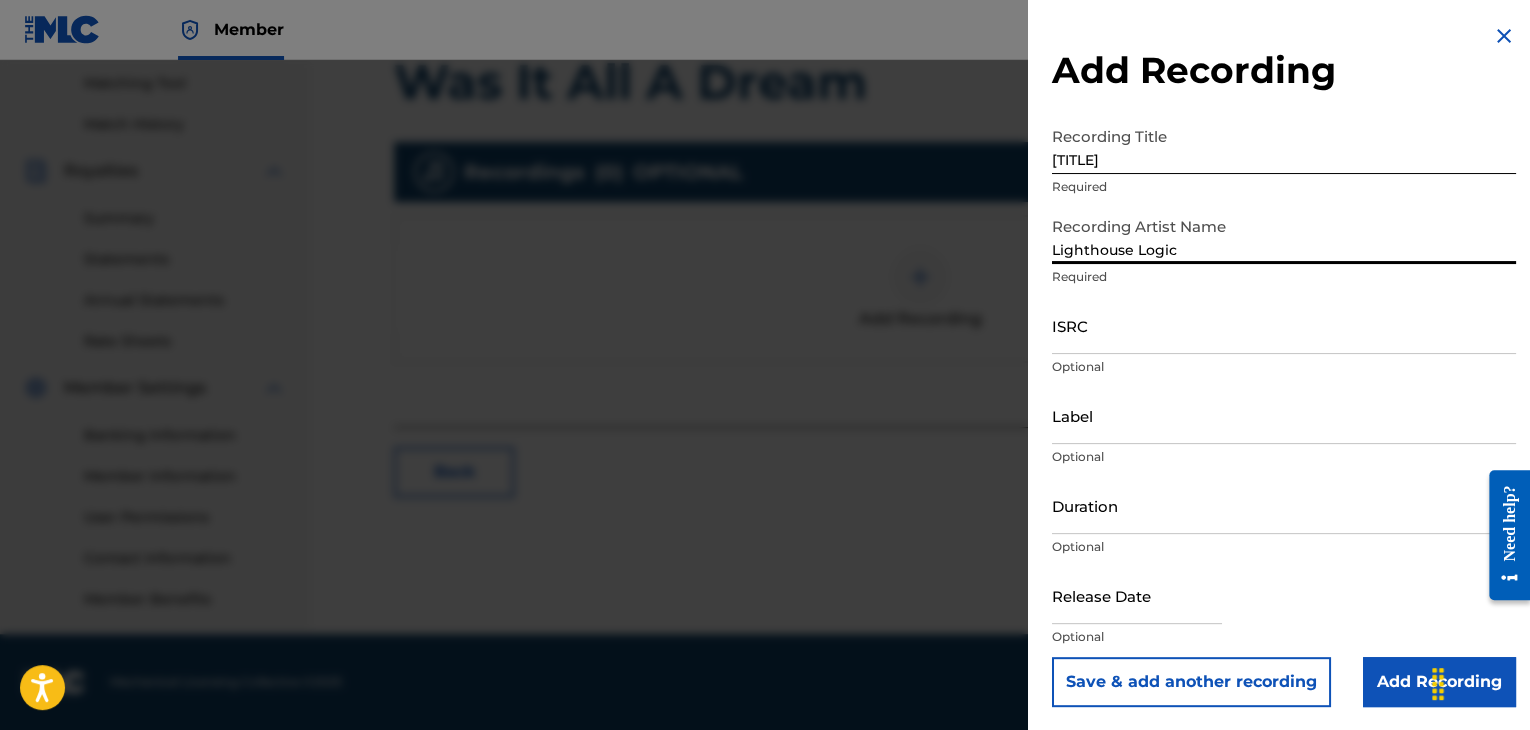 drag, startPoint x: 1160, startPoint y: 228, endPoint x: 1100, endPoint y: 332, distance: 120.06665 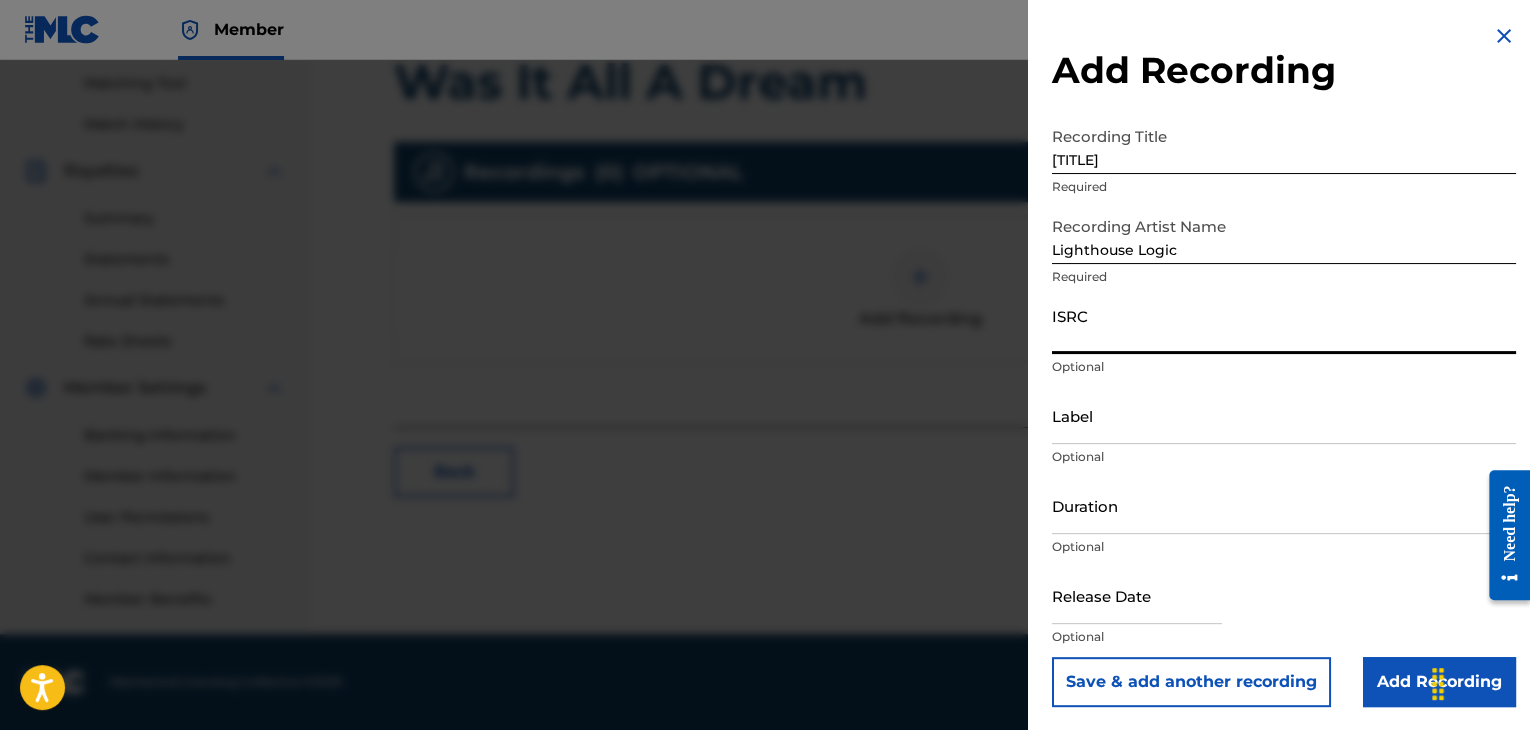 click on "ISRC" at bounding box center [1284, 325] 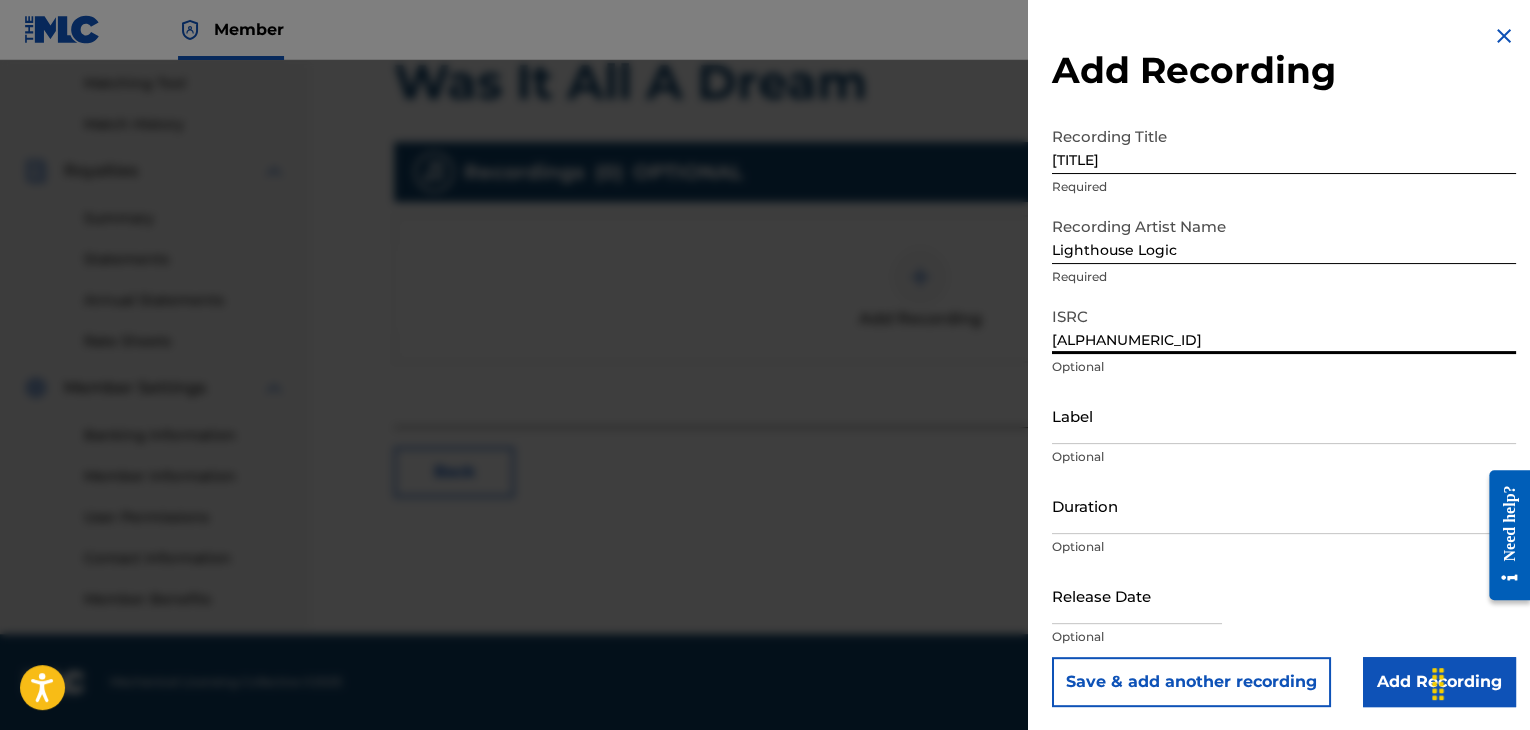 type on "[ALPHANUMERIC_ID]" 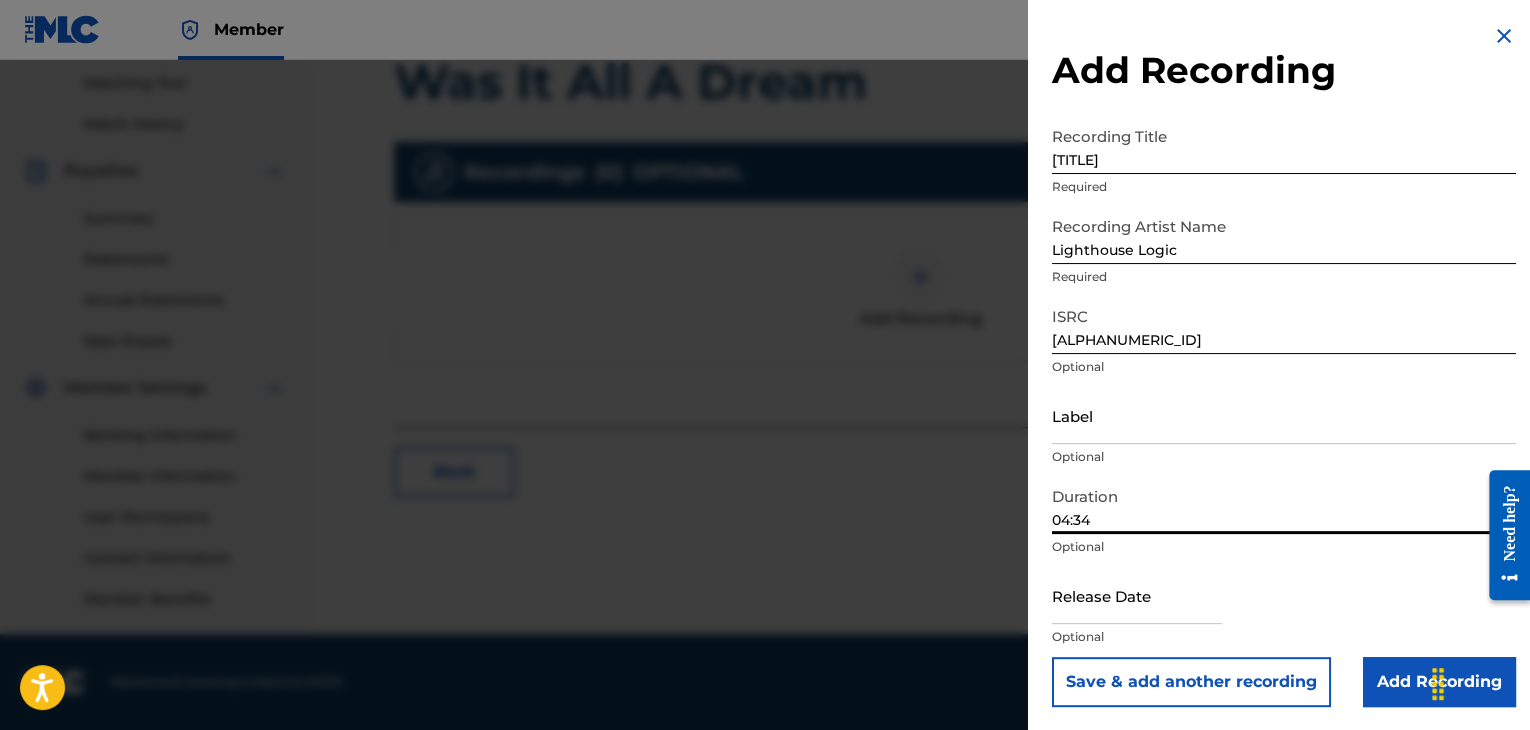 type on "04:34" 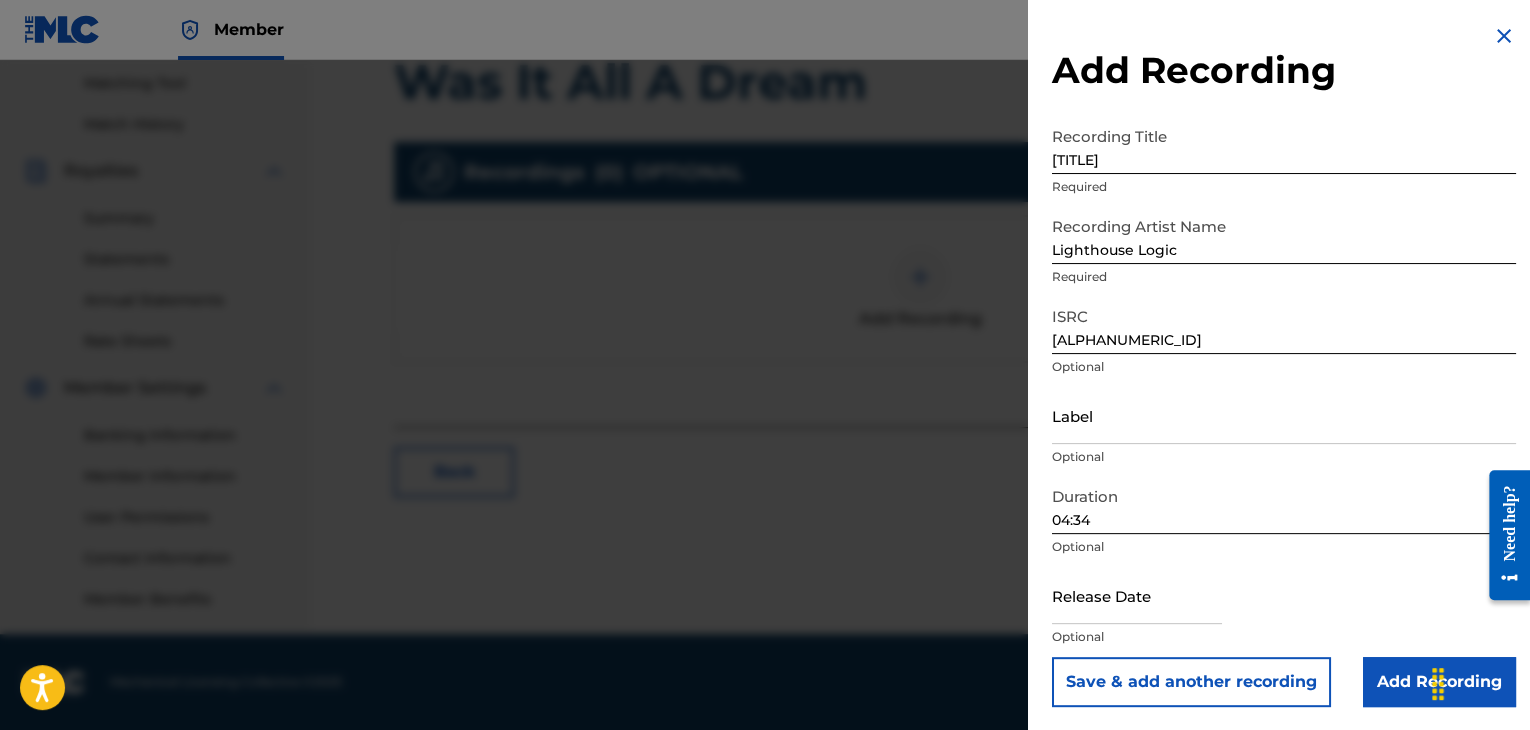 click at bounding box center (1137, 595) 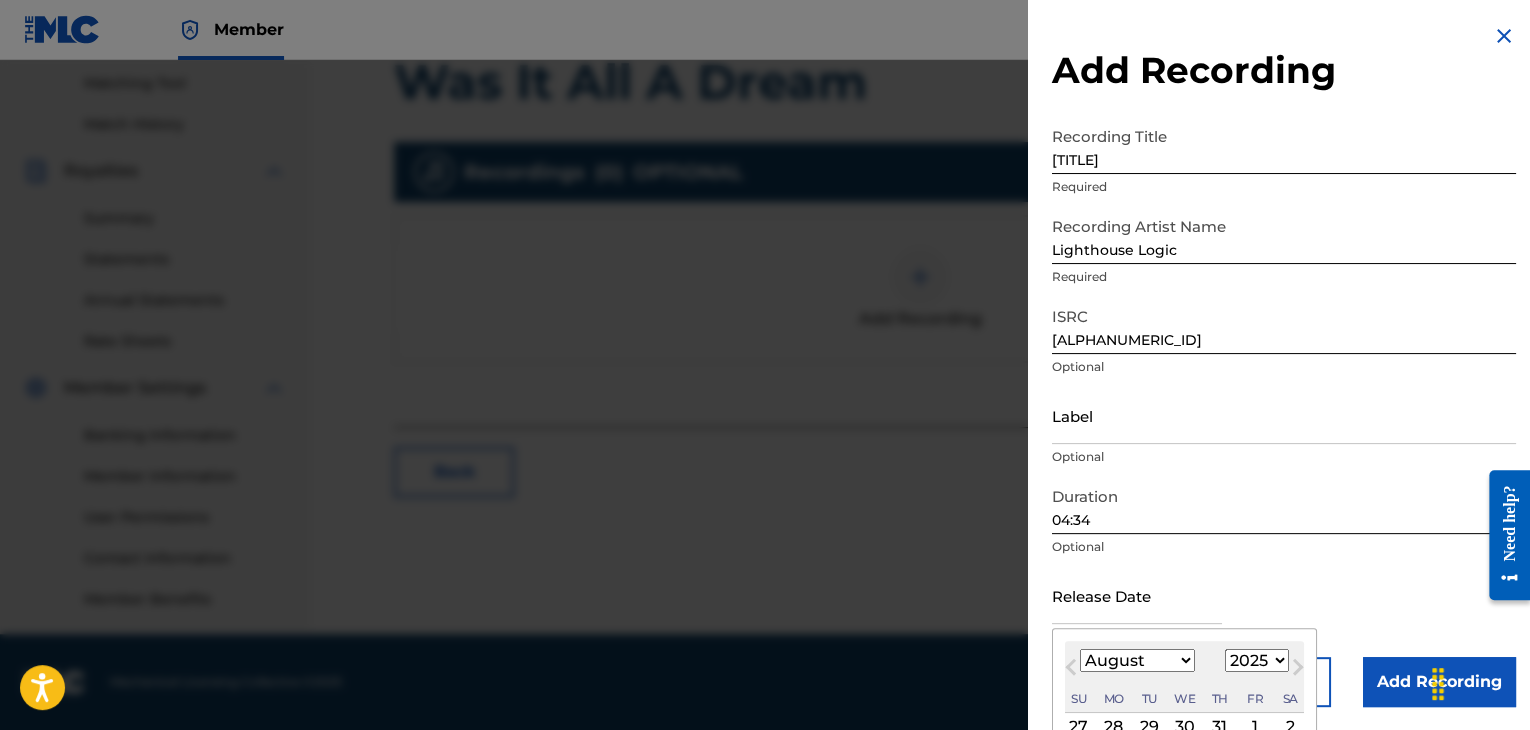 scroll, scrollTop: 187, scrollLeft: 0, axis: vertical 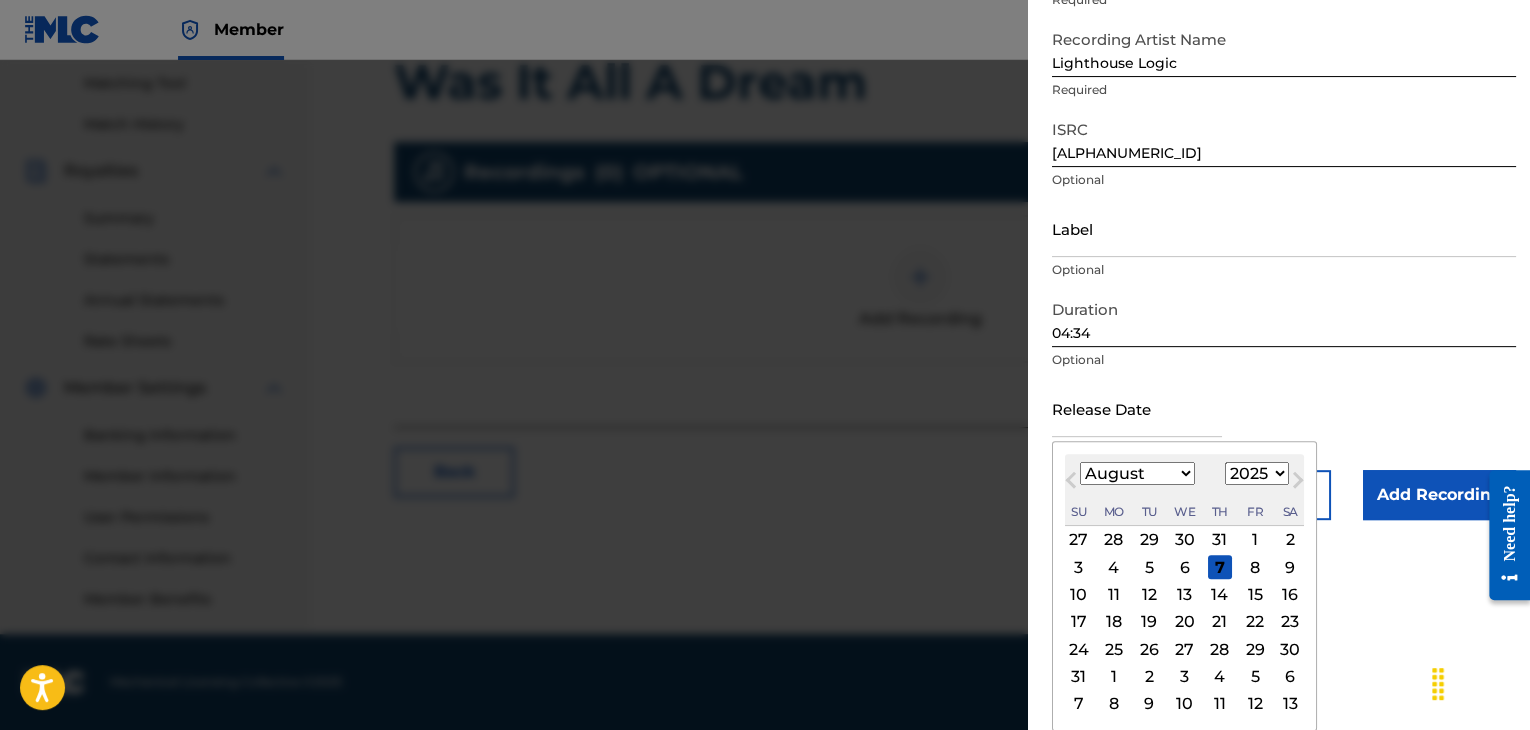 click on "August 2025 January February March April May June July August September October November December 1899 1900 1901 1902 1903 1904 1905 1906 1907 1908 1909 1910 1911 1912 1913 1914 1915 1916 1917 1918 1919 1920 1921 1922 1923 1924 1925 1926 1927 1928 1929 1930 1931 1932 1933 1934 1935 1936 1937 1938 1939 1940 1941 1942 1943 1944 1945 1946 1947 1948 1949 1950 1951 1952 1953 1954 1955 1956 1957 1958 1959 1960 1961 1962 1963 1964 1965 1966 1967 1968 1969 1970 1971 1972 1973 1974 1975 1976 1977 1978 1979 1980 1981 1982 1983 1984 1985 1986 1987 1988 1989 1990 1991 1992 1993 1994 1995 1996 1997 1998 1999 2000 2001 2002 2003 2004 2005 2006 2007 2008 2009 2010 2011 2012 2013 2014 2015 2016 2017 2018 2019 2020 2021 2022 2023 2024 2025 2026 2027 2028 2029 2030 2031 2032 2033 2034 2035 2036 2037 2038 2039 2040 2041 2042 2043 2044 2045 2046 2047 2048 2049 2050 2051 2052 2053 2054 2055 2056 2057 2058 2059 2060 2061 2062 2063 2064 2065 2066 2067 2068 2069 2070 2071 2072 2073 2074 2075 2076 2077 2078 2079 2080 2081 2082 2083" at bounding box center (1184, 490) 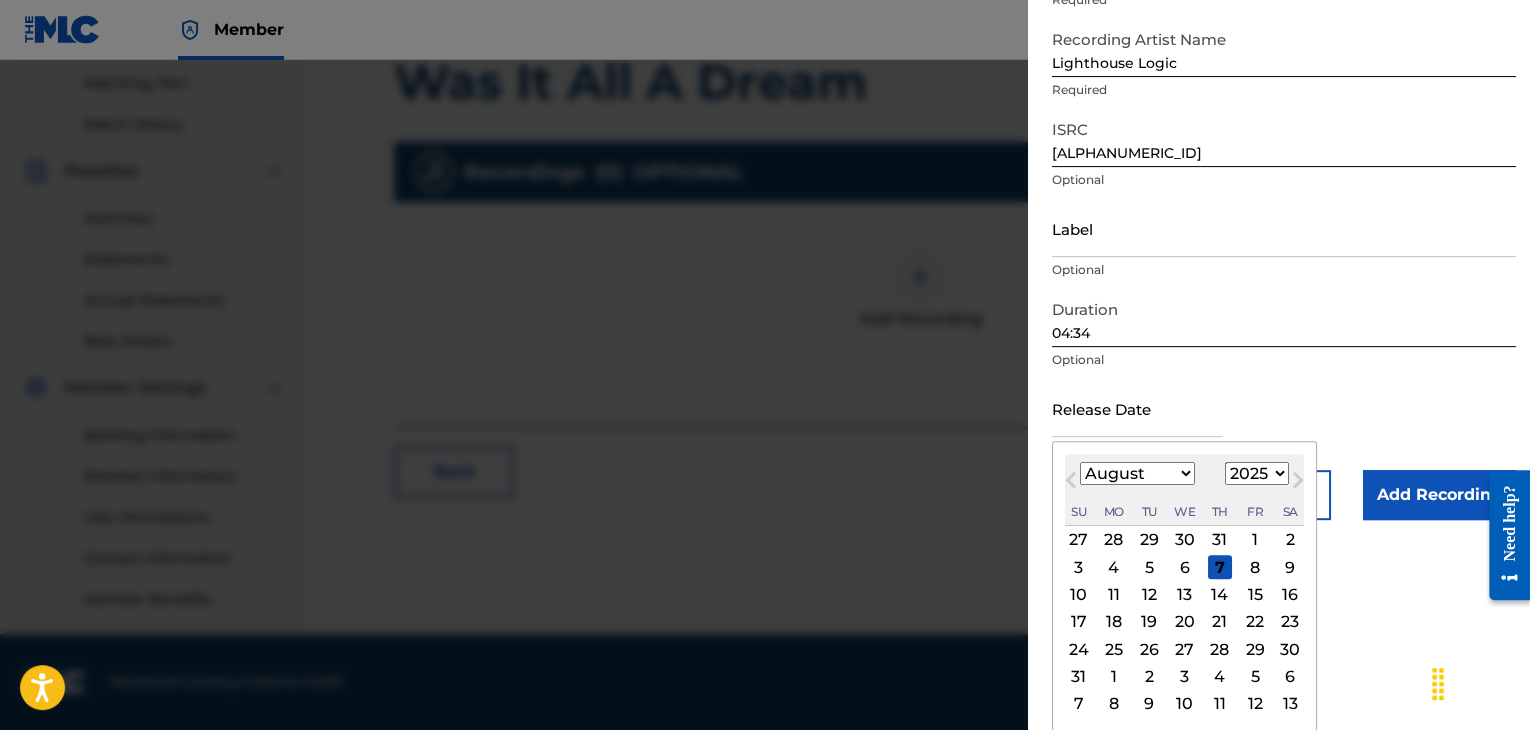 click on "1899 1900 1901 1902 1903 1904 1905 1906 1907 1908 1909 1910 1911 1912 1913 1914 1915 1916 1917 1918 1919 1920 1921 1922 1923 1924 1925 1926 1927 1928 1929 1930 1931 1932 1933 1934 1935 1936 1937 1938 1939 1940 1941 1942 1943 1944 1945 1946 1947 1948 1949 1950 1951 1952 1953 1954 1955 1956 1957 1958 1959 1960 1961 1962 1963 1964 1965 1966 1967 1968 1969 1970 1971 1972 1973 1974 1975 1976 1977 1978 1979 1980 1981 1982 1983 1984 1985 1986 1987 1988 1989 1990 1991 1992 1993 1994 1995 1996 1997 1998 1999 2000 2001 2002 2003 2004 2005 2006 2007 2008 2009 2010 2011 2012 2013 2014 2015 2016 2017 2018 2019 2020 2021 2022 2023 2024 2025 2026 2027 2028 2029 2030 2031 2032 2033 2034 2035 2036 2037 2038 2039 2040 2041 2042 2043 2044 2045 2046 2047 2048 2049 2050 2051 2052 2053 2054 2055 2056 2057 2058 2059 2060 2061 2062 2063 2064 2065 2066 2067 2068 2069 2070 2071 2072 2073 2074 2075 2076 2077 2078 2079 2080 2081 2082 2083 2084 2085 2086 2087 2088 2089 2090 2091 2092 2093 2094 2095 2096 2097 2098 2099 2100" at bounding box center (1257, 473) 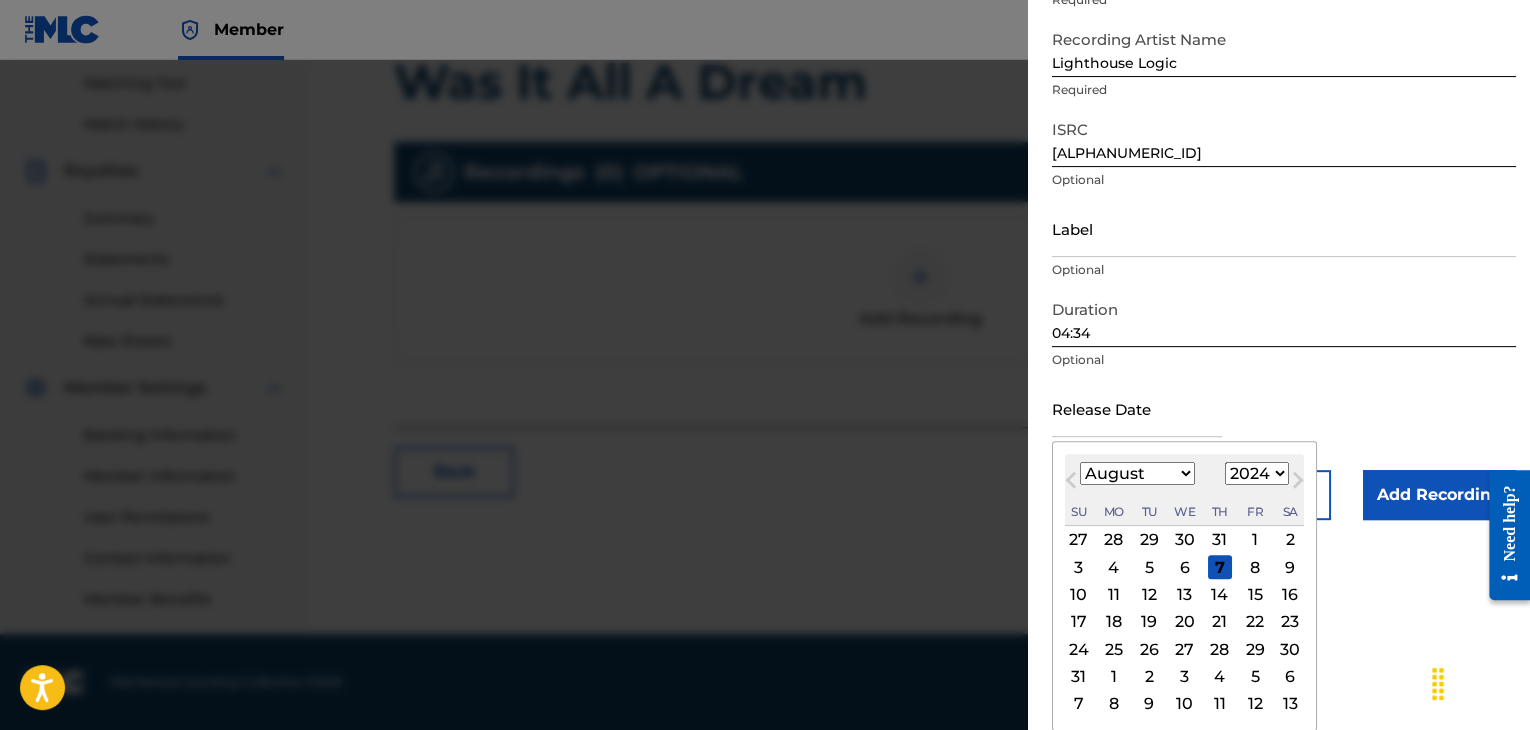 click on "1899 1900 1901 1902 1903 1904 1905 1906 1907 1908 1909 1910 1911 1912 1913 1914 1915 1916 1917 1918 1919 1920 1921 1922 1923 1924 1925 1926 1927 1928 1929 1930 1931 1932 1933 1934 1935 1936 1937 1938 1939 1940 1941 1942 1943 1944 1945 1946 1947 1948 1949 1950 1951 1952 1953 1954 1955 1956 1957 1958 1959 1960 1961 1962 1963 1964 1965 1966 1967 1968 1969 1970 1971 1972 1973 1974 1975 1976 1977 1978 1979 1980 1981 1982 1983 1984 1985 1986 1987 1988 1989 1990 1991 1992 1993 1994 1995 1996 1997 1998 1999 2000 2001 2002 2003 2004 2005 2006 2007 2008 2009 2010 2011 2012 2013 2014 2015 2016 2017 2018 2019 2020 2021 2022 2023 2024 2025 2026 2027 2028 2029 2030 2031 2032 2033 2034 2035 2036 2037 2038 2039 2040 2041 2042 2043 2044 2045 2046 2047 2048 2049 2050 2051 2052 2053 2054 2055 2056 2057 2058 2059 2060 2061 2062 2063 2064 2065 2066 2067 2068 2069 2070 2071 2072 2073 2074 2075 2076 2077 2078 2079 2080 2081 2082 2083 2084 2085 2086 2087 2088 2089 2090 2091 2092 2093 2094 2095 2096 2097 2098 2099 2100" at bounding box center (1257, 473) 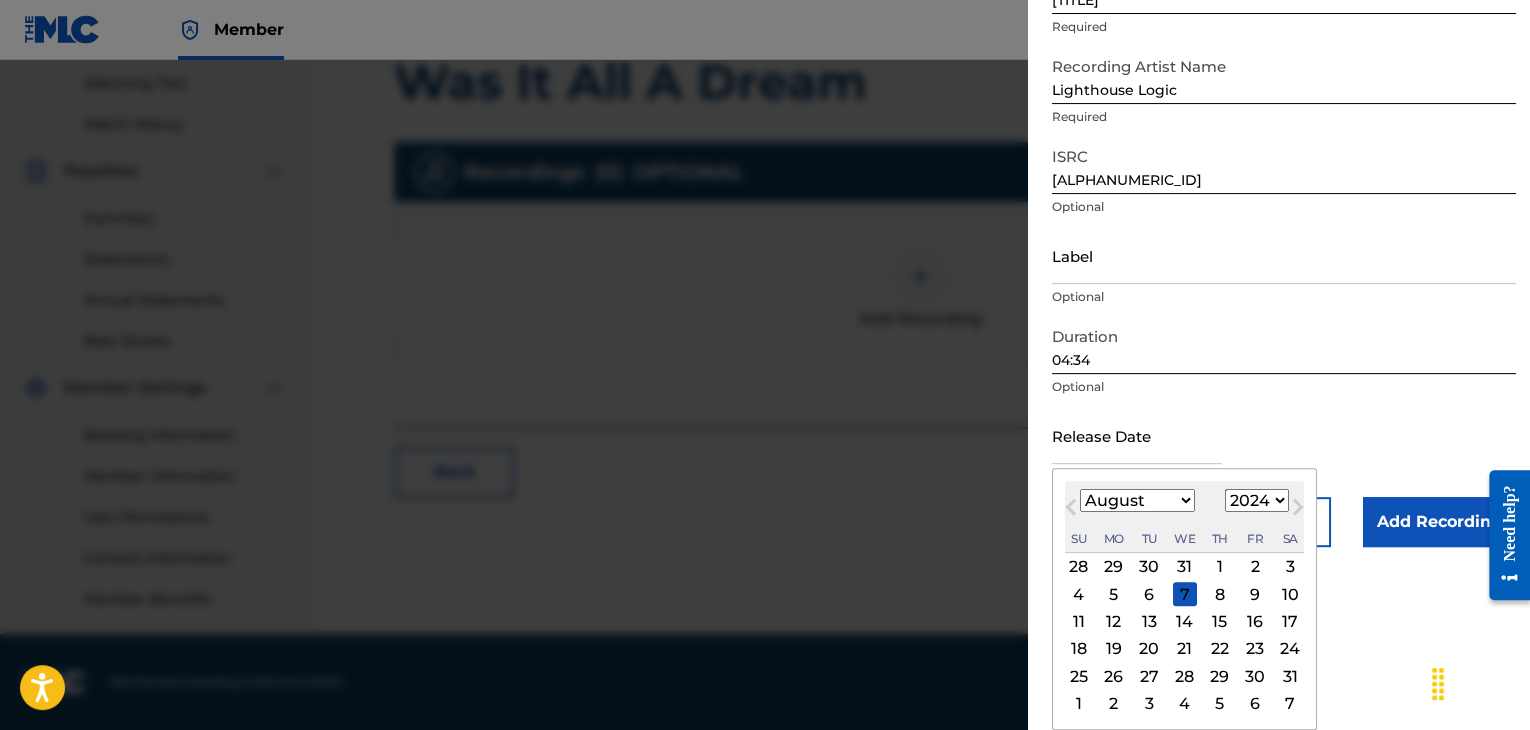 scroll, scrollTop: 160, scrollLeft: 0, axis: vertical 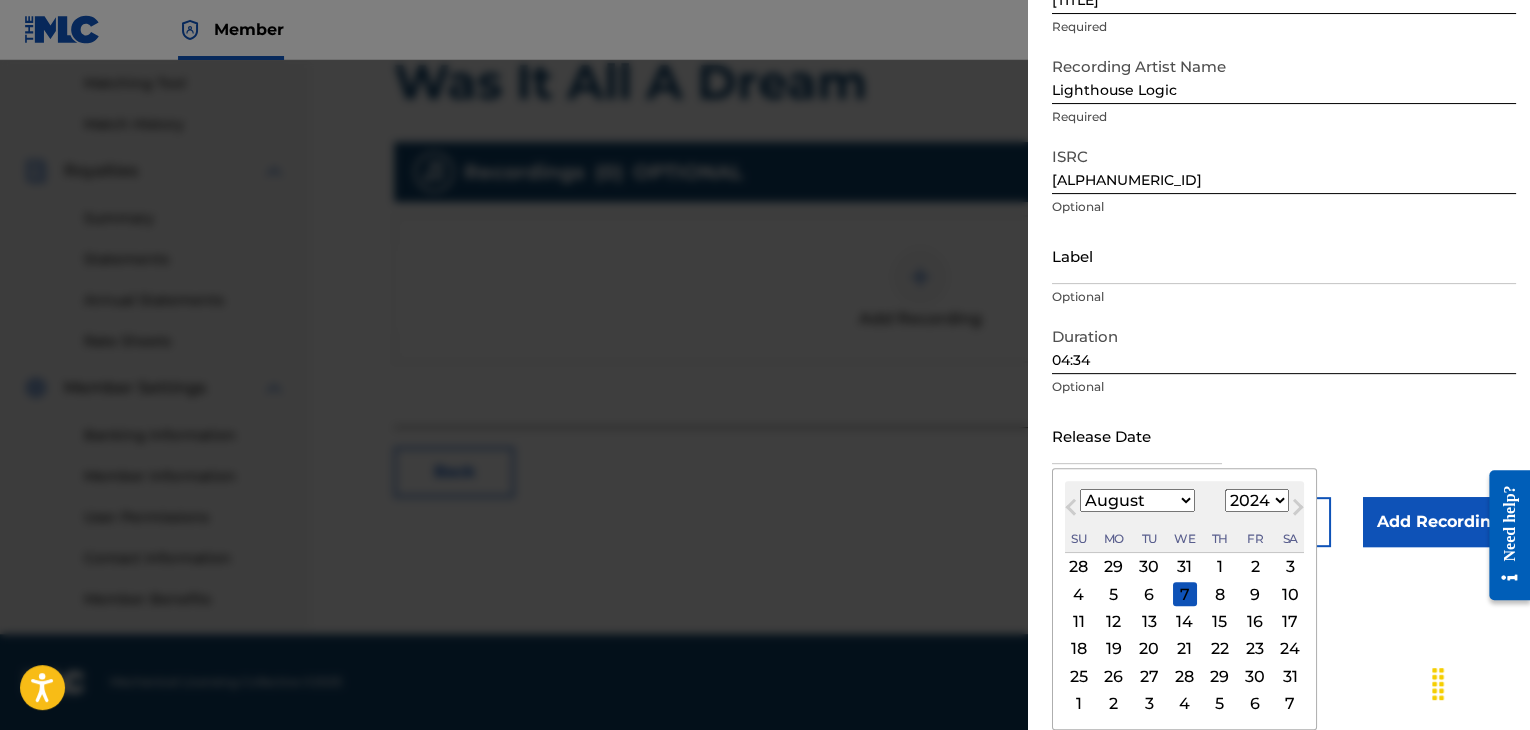 click on "January February March April May June July August September October November December" at bounding box center [1137, 500] 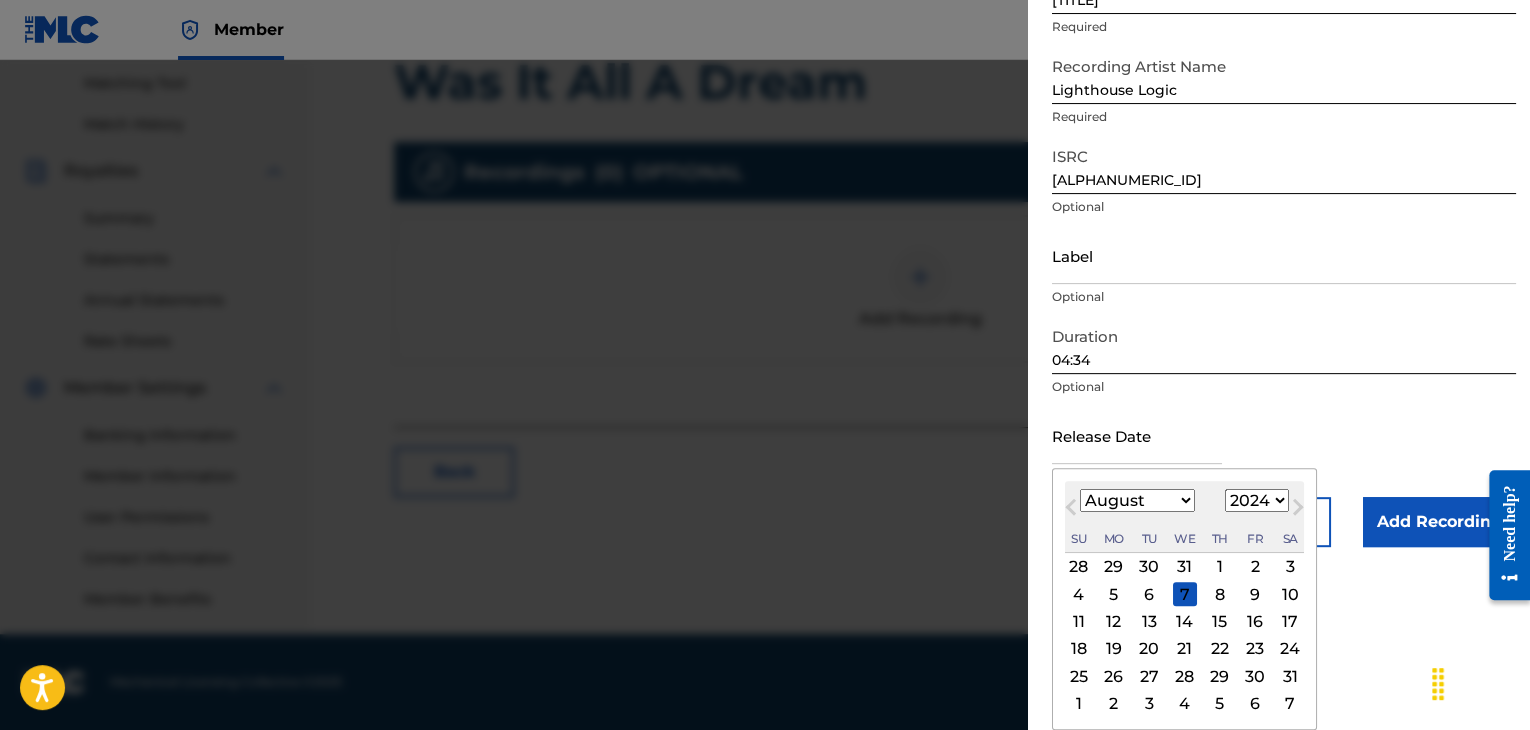 select on "0" 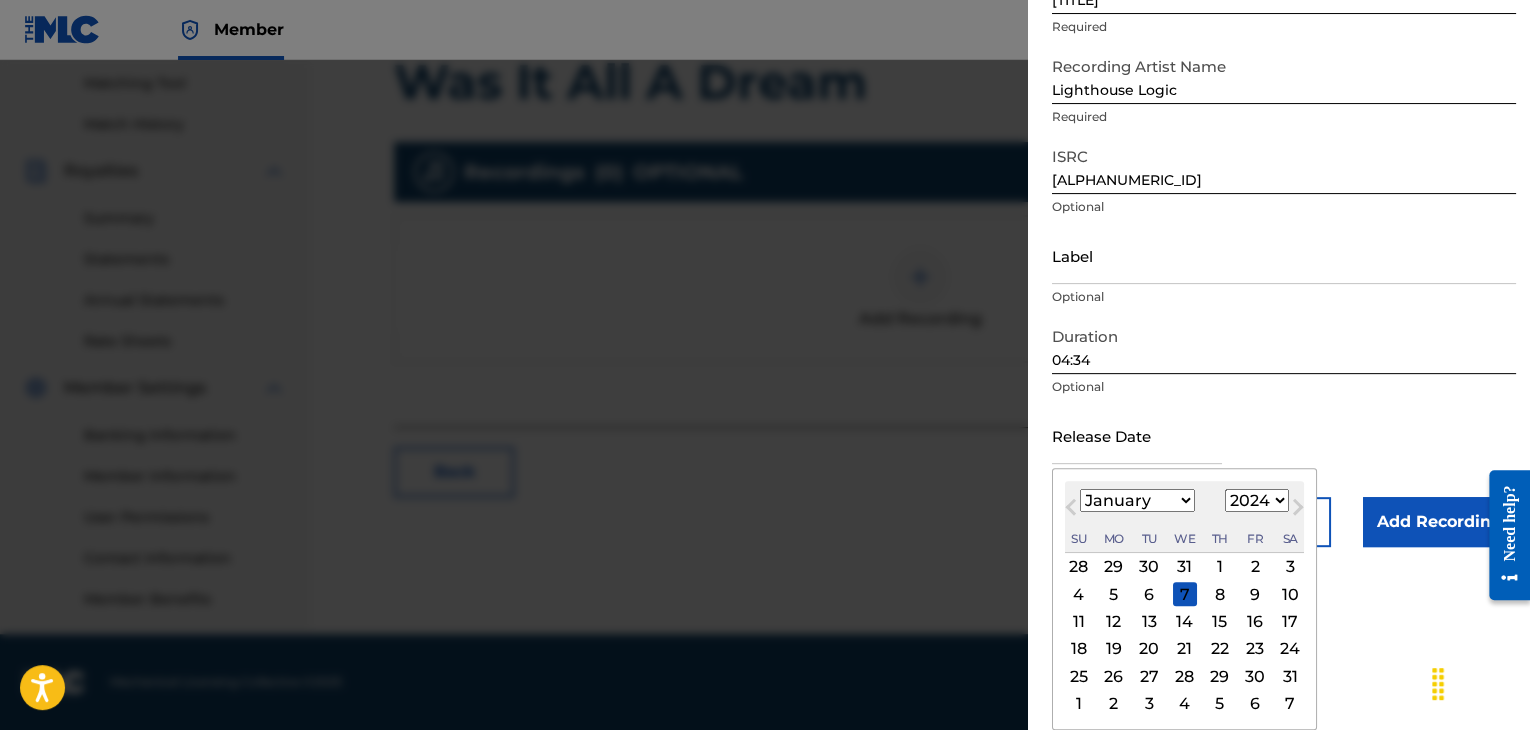 click on "January February March April May June July August September October November December" at bounding box center [1137, 500] 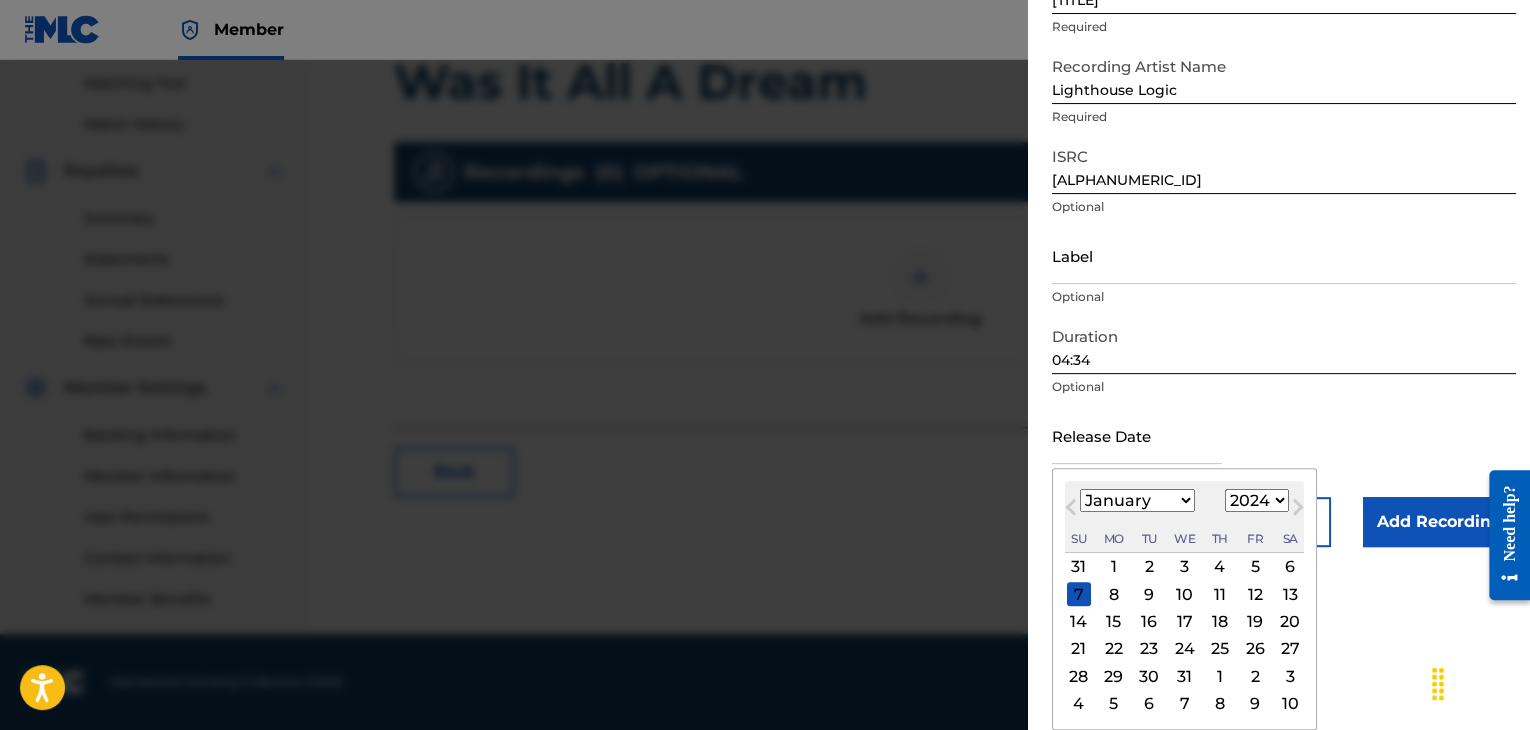 click on "31" at bounding box center [1185, 676] 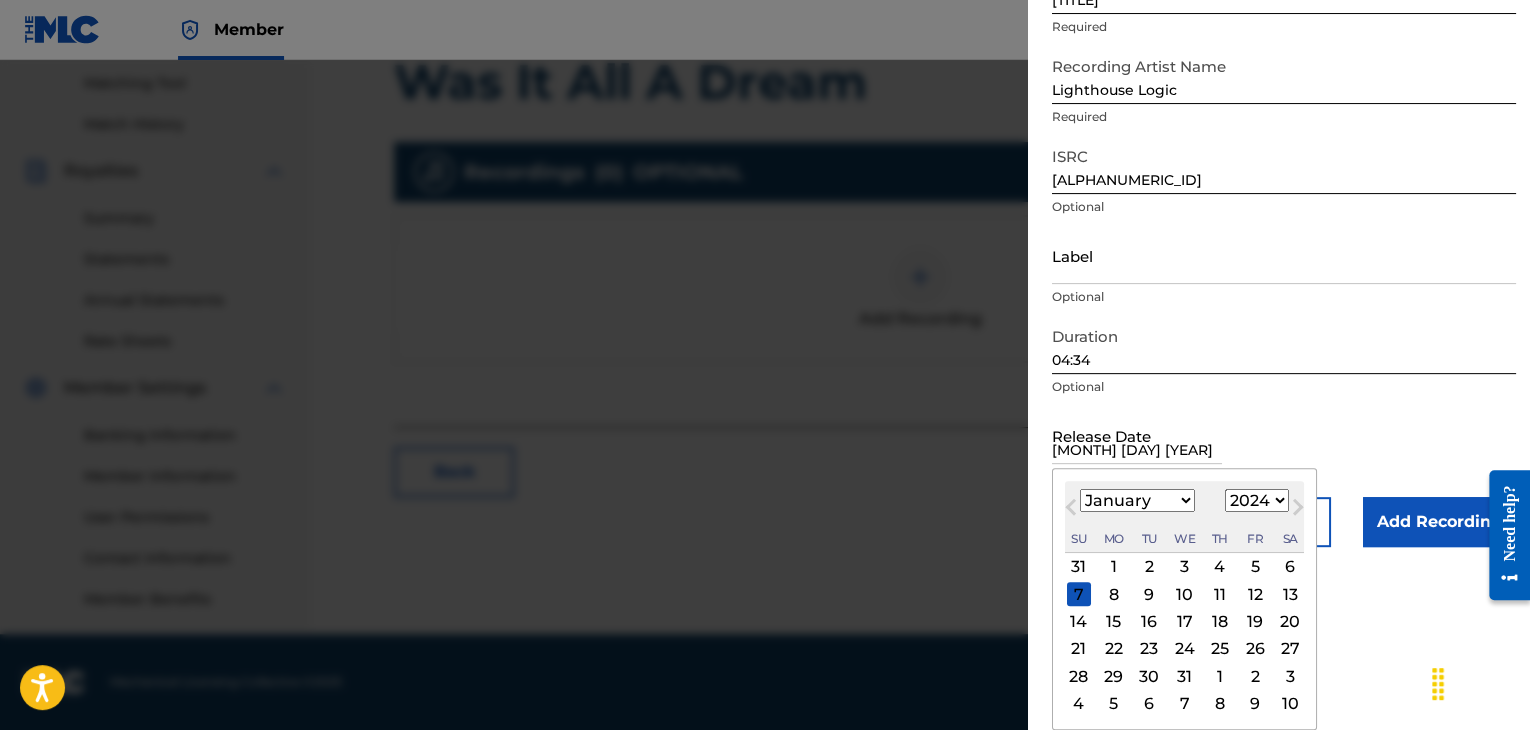 scroll, scrollTop: 1, scrollLeft: 0, axis: vertical 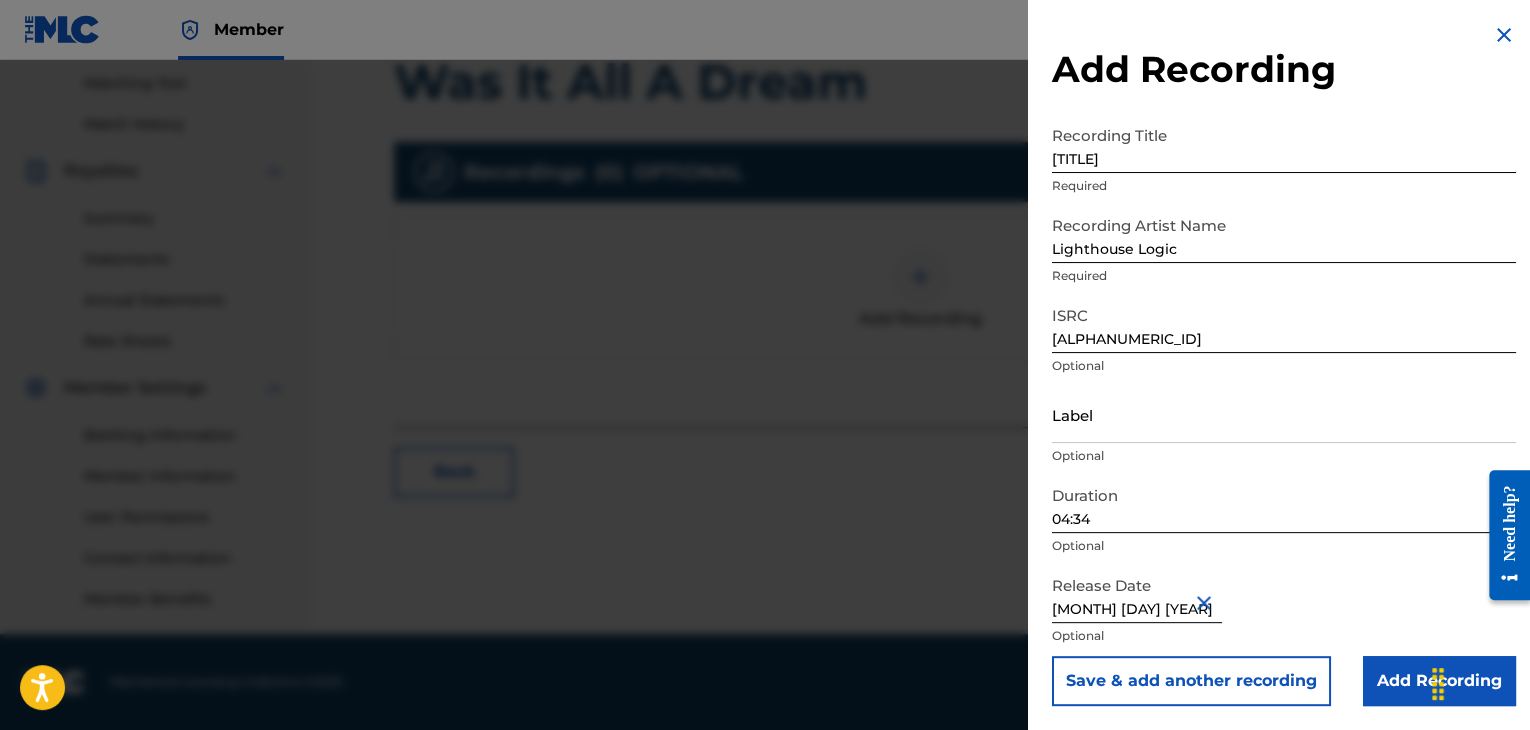 click on "Add Recording" at bounding box center (1439, 681) 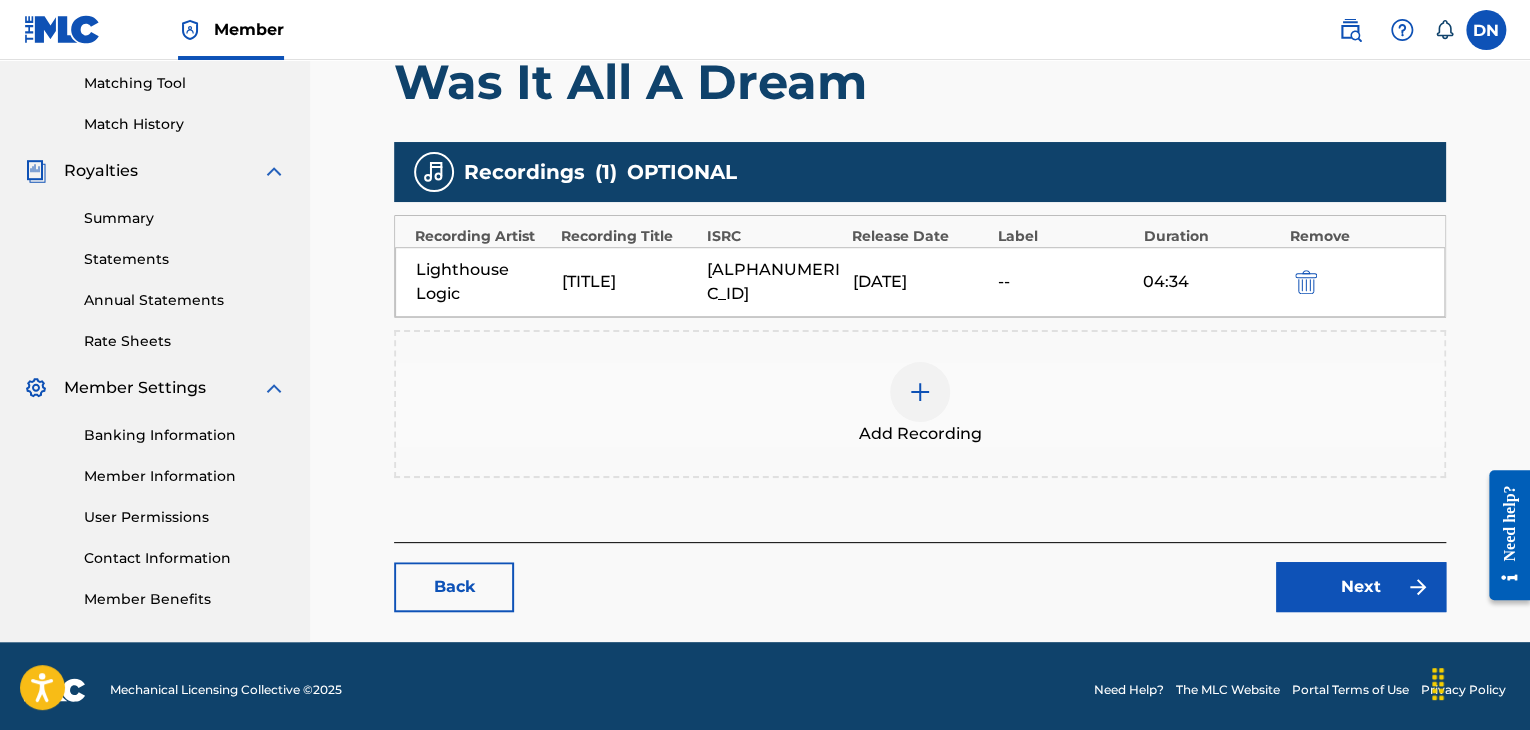 click on "Next" at bounding box center (1361, 587) 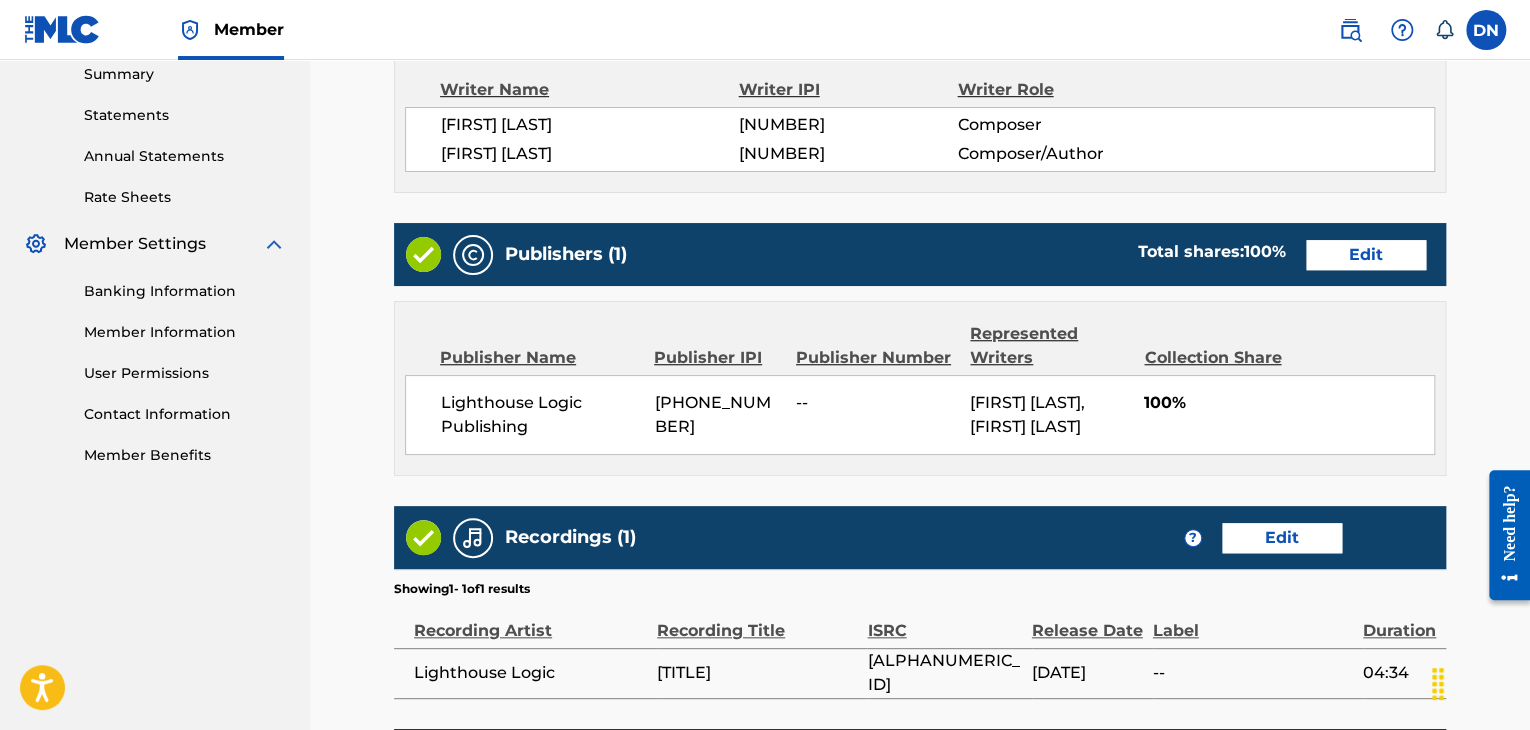 scroll, scrollTop: 847, scrollLeft: 0, axis: vertical 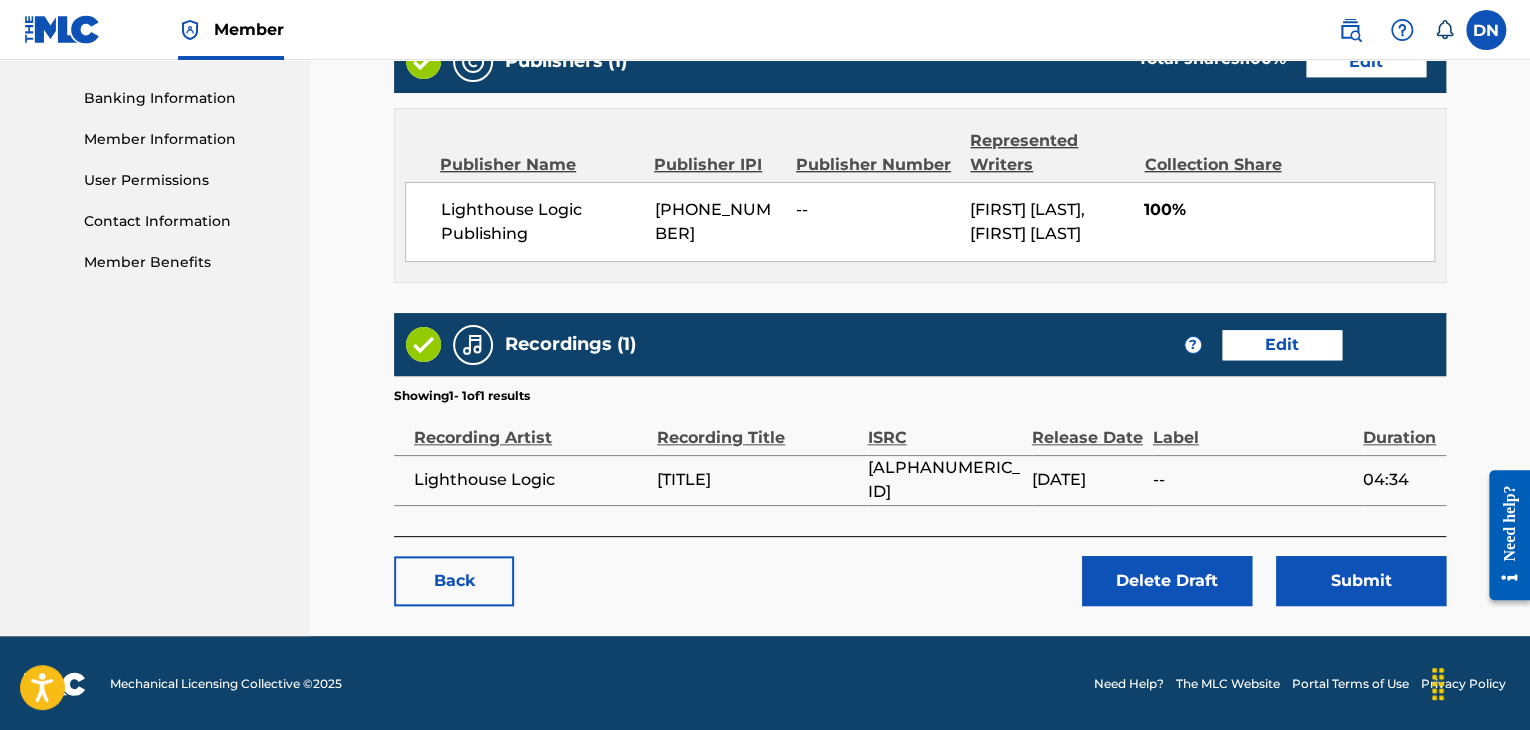 click on "Submit" at bounding box center [1361, 581] 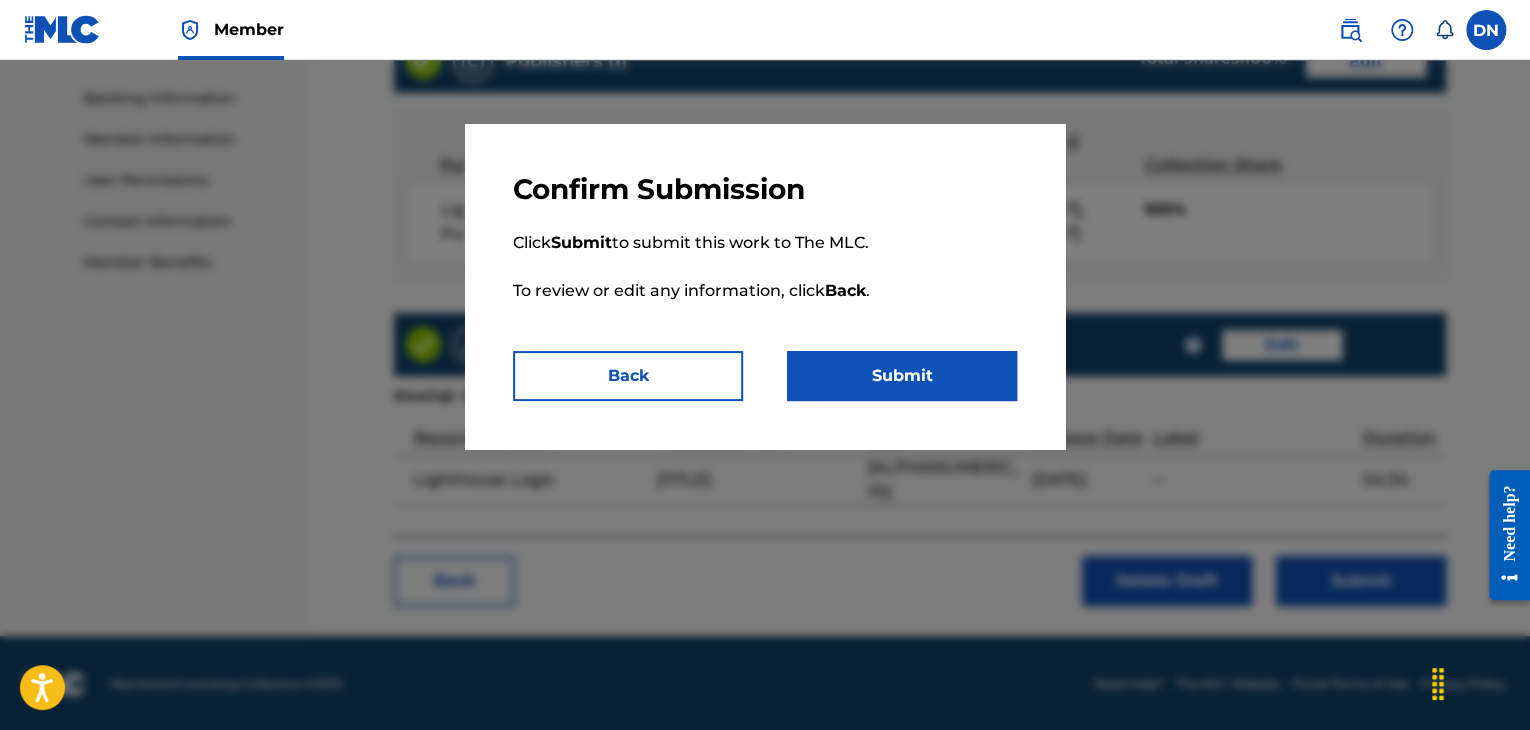 click on "Back" at bounding box center [628, 376] 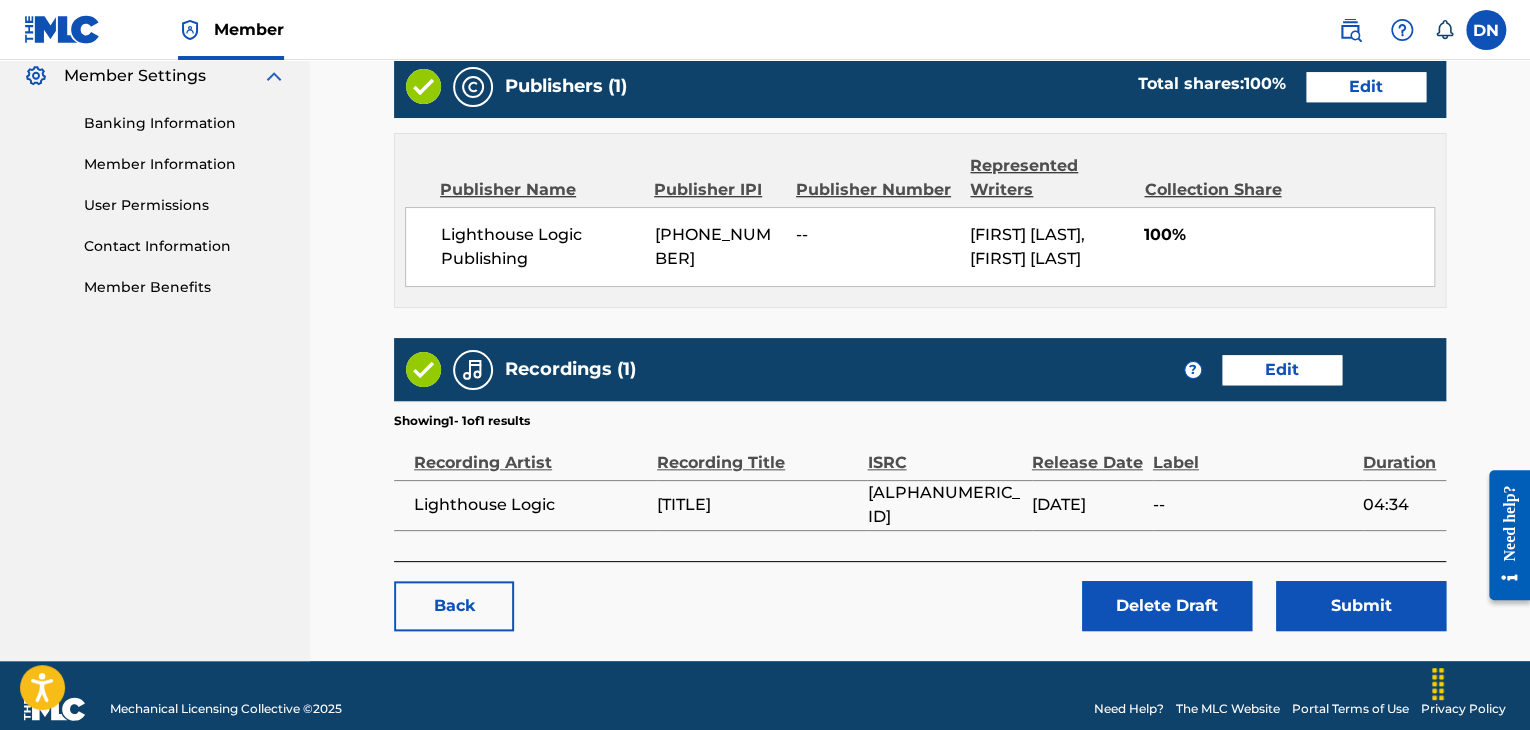 scroll, scrollTop: 847, scrollLeft: 0, axis: vertical 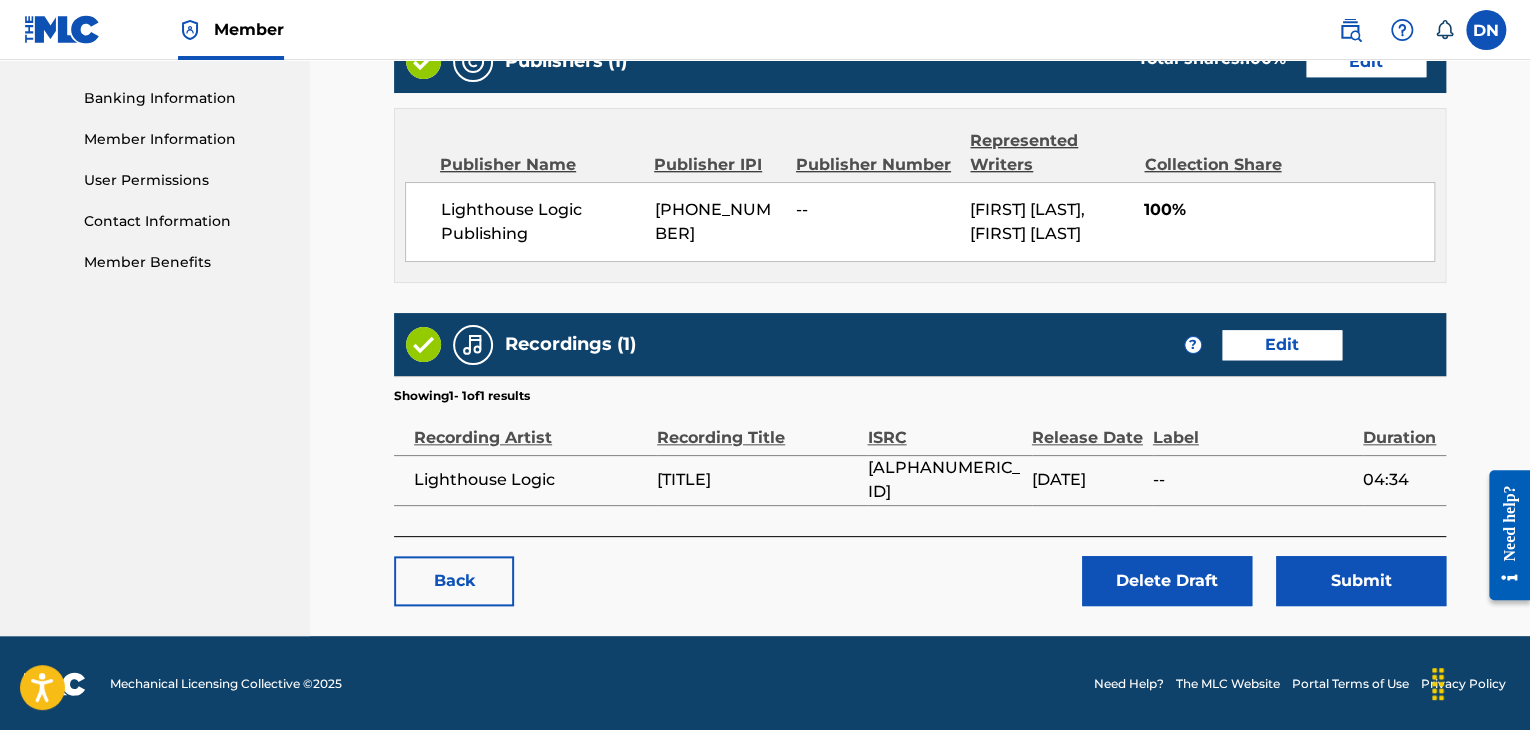 click on "Submit" at bounding box center [1361, 581] 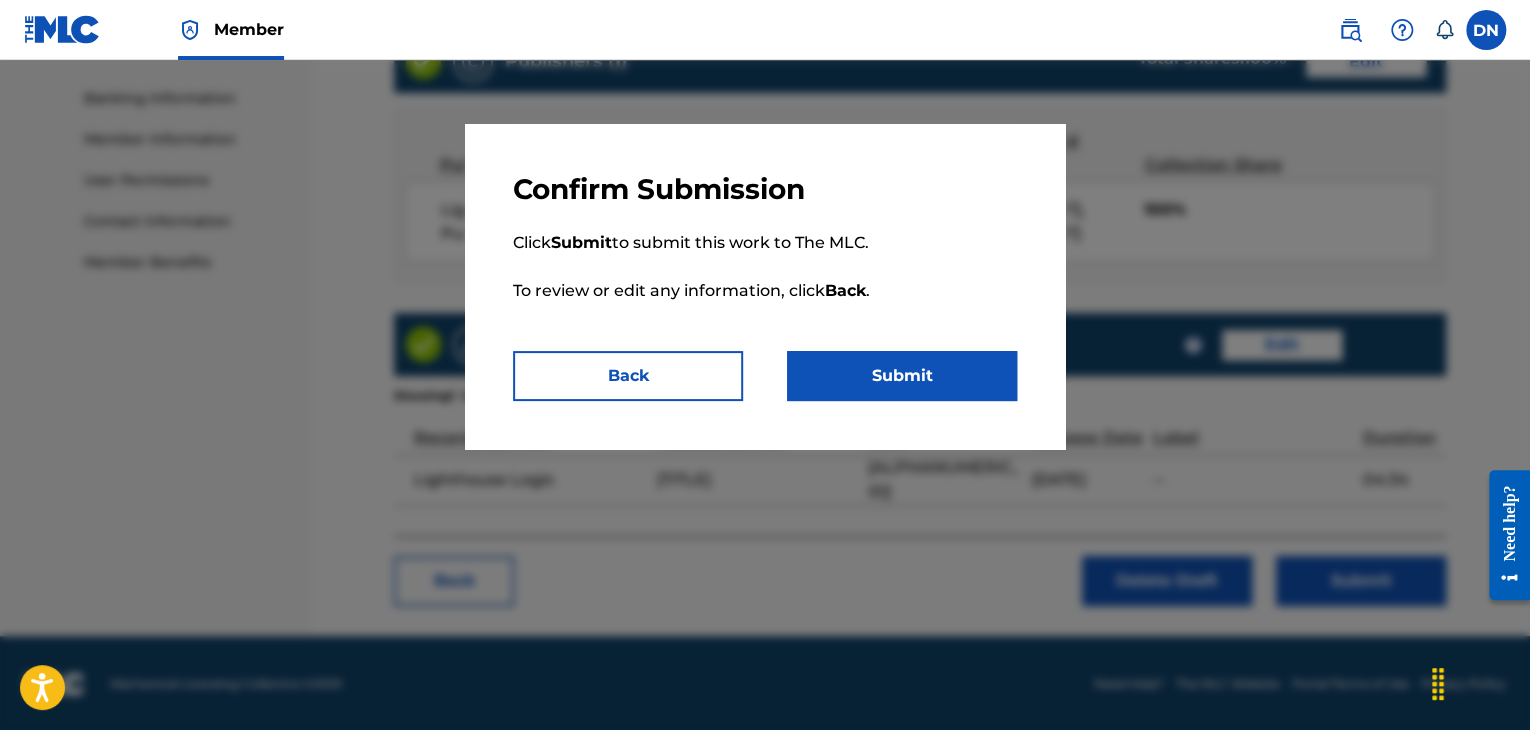 click on "Submit" at bounding box center (902, 376) 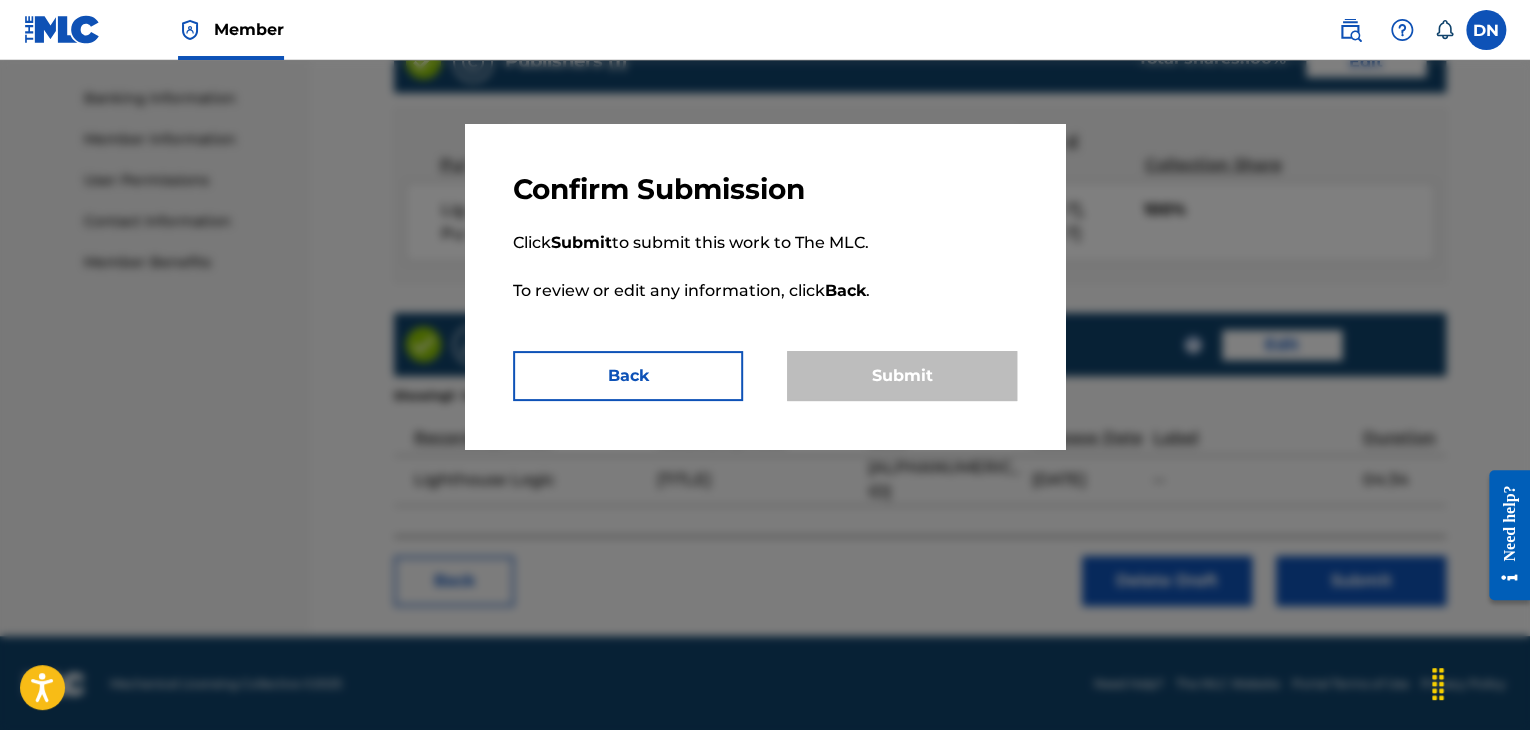 scroll, scrollTop: 0, scrollLeft: 0, axis: both 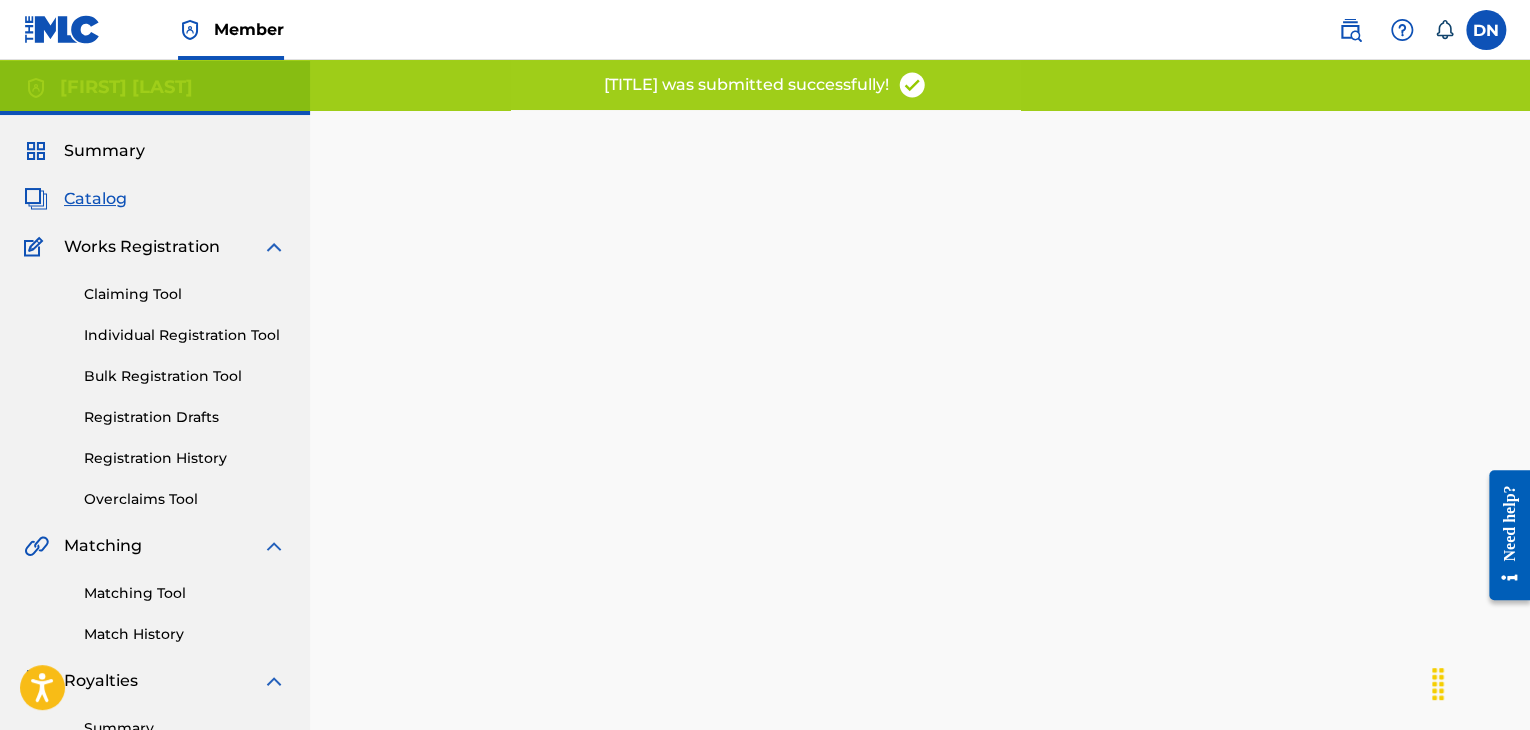 click on "Registration Drafts" at bounding box center (185, 417) 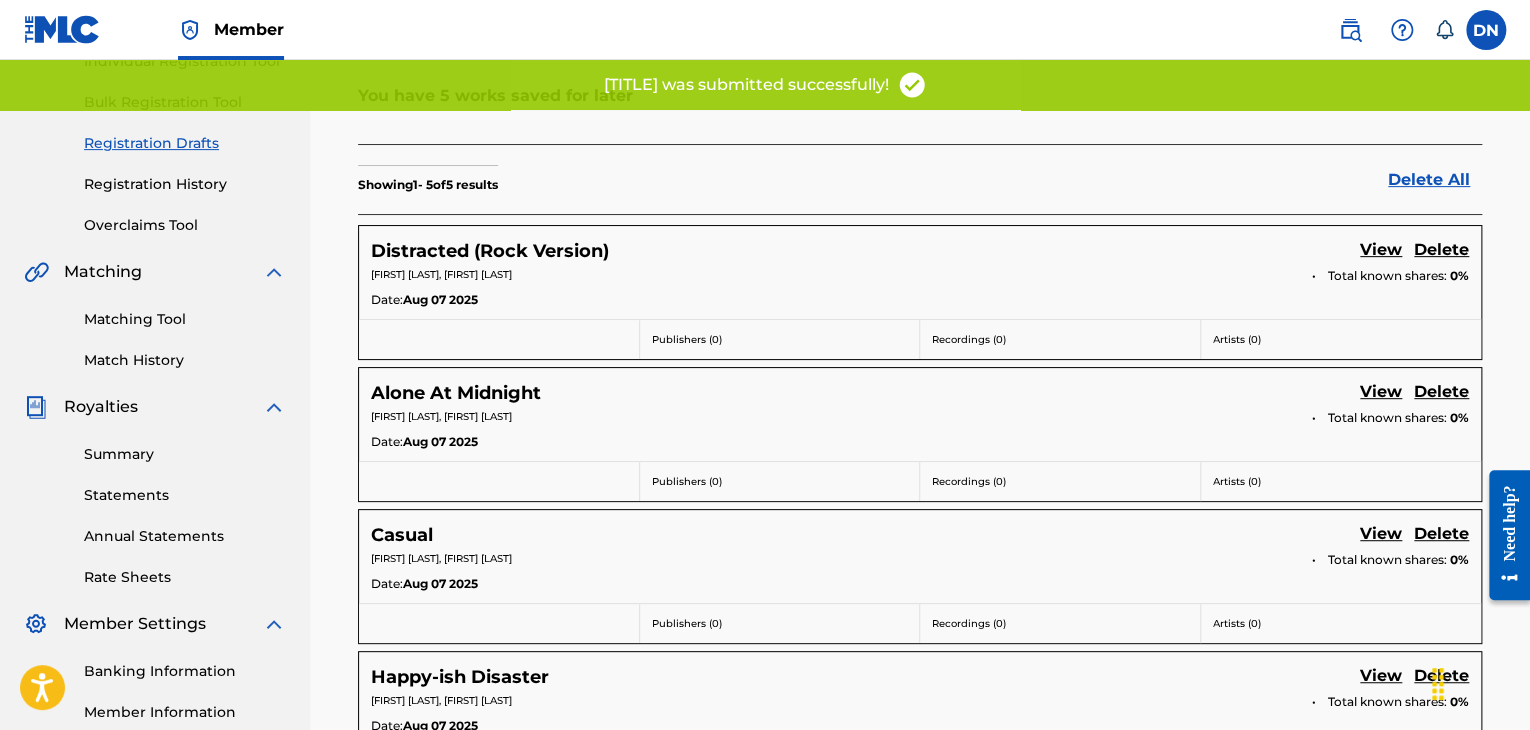scroll, scrollTop: 596, scrollLeft: 0, axis: vertical 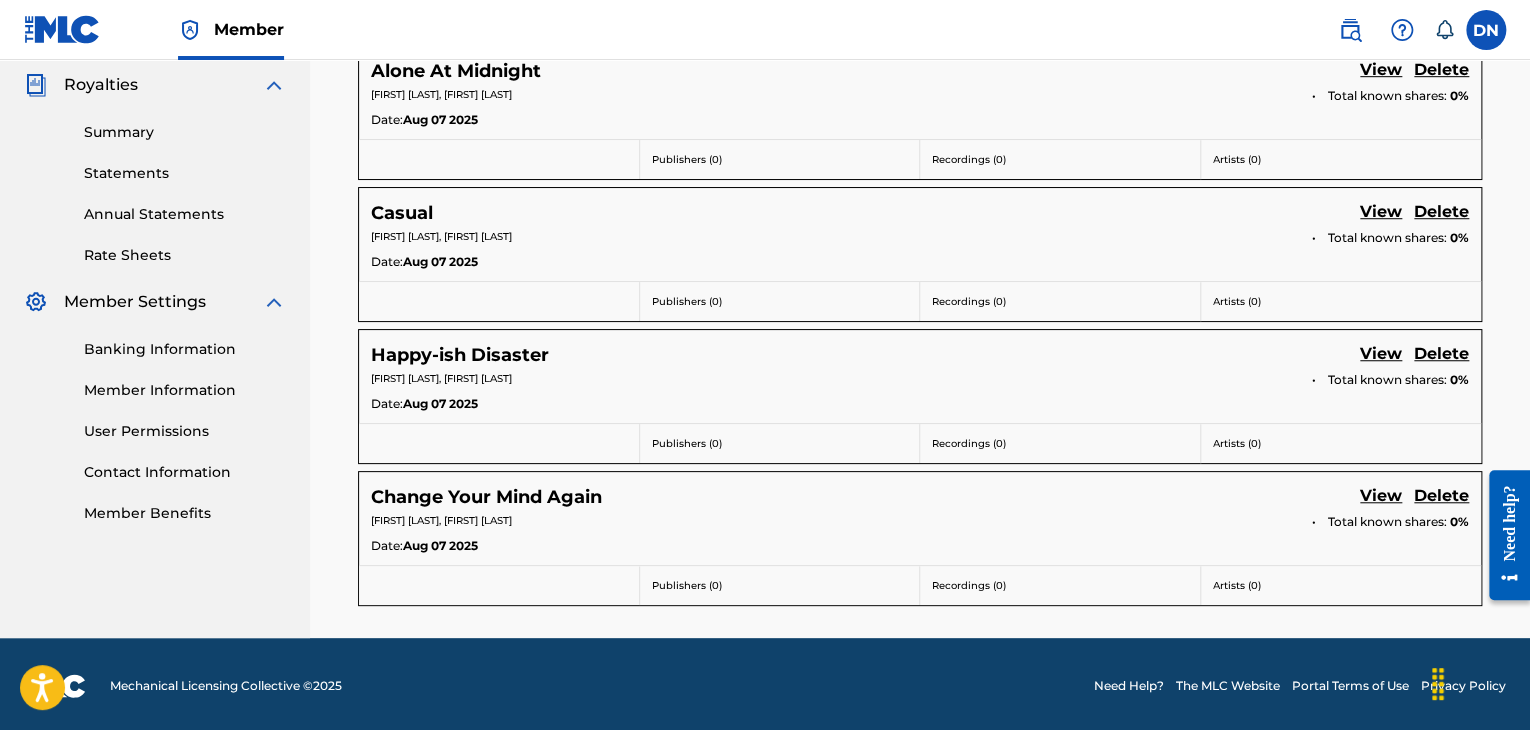 click on "View" at bounding box center [1381, 497] 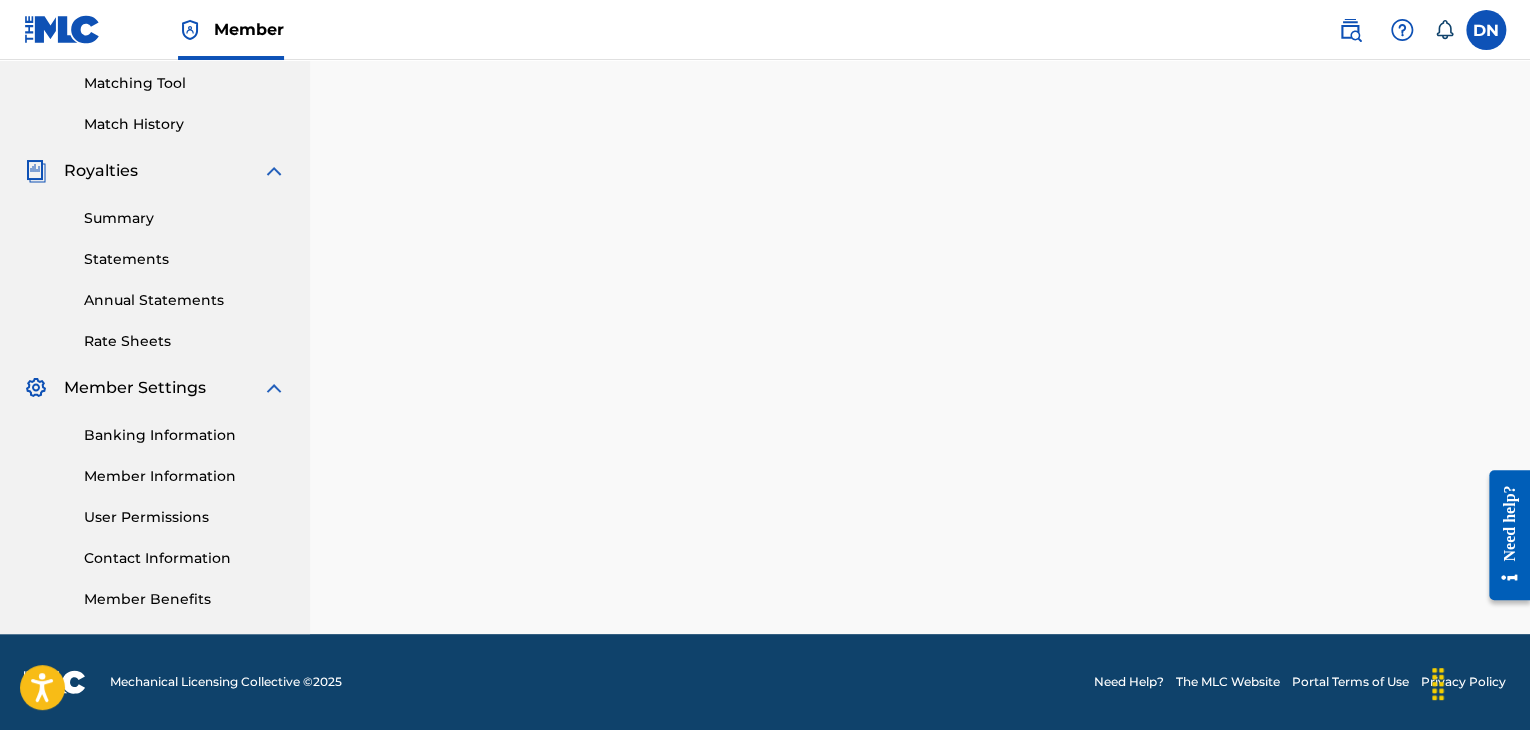 scroll, scrollTop: 0, scrollLeft: 0, axis: both 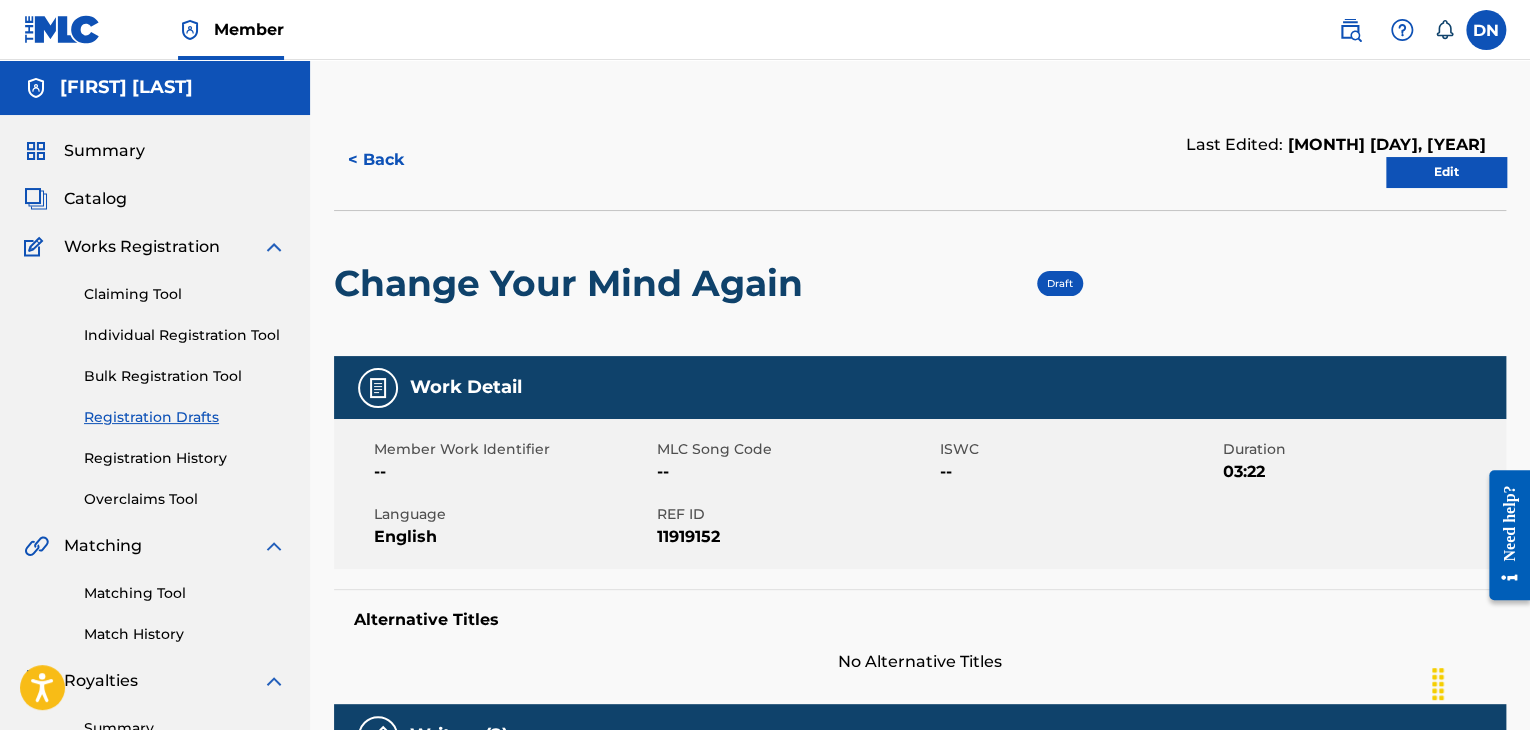 click on "Member Work Identifier -- MLC Song Code -- ISWC -- Duration 03:22 Language English REF ID [NUMBER]" at bounding box center [920, 494] 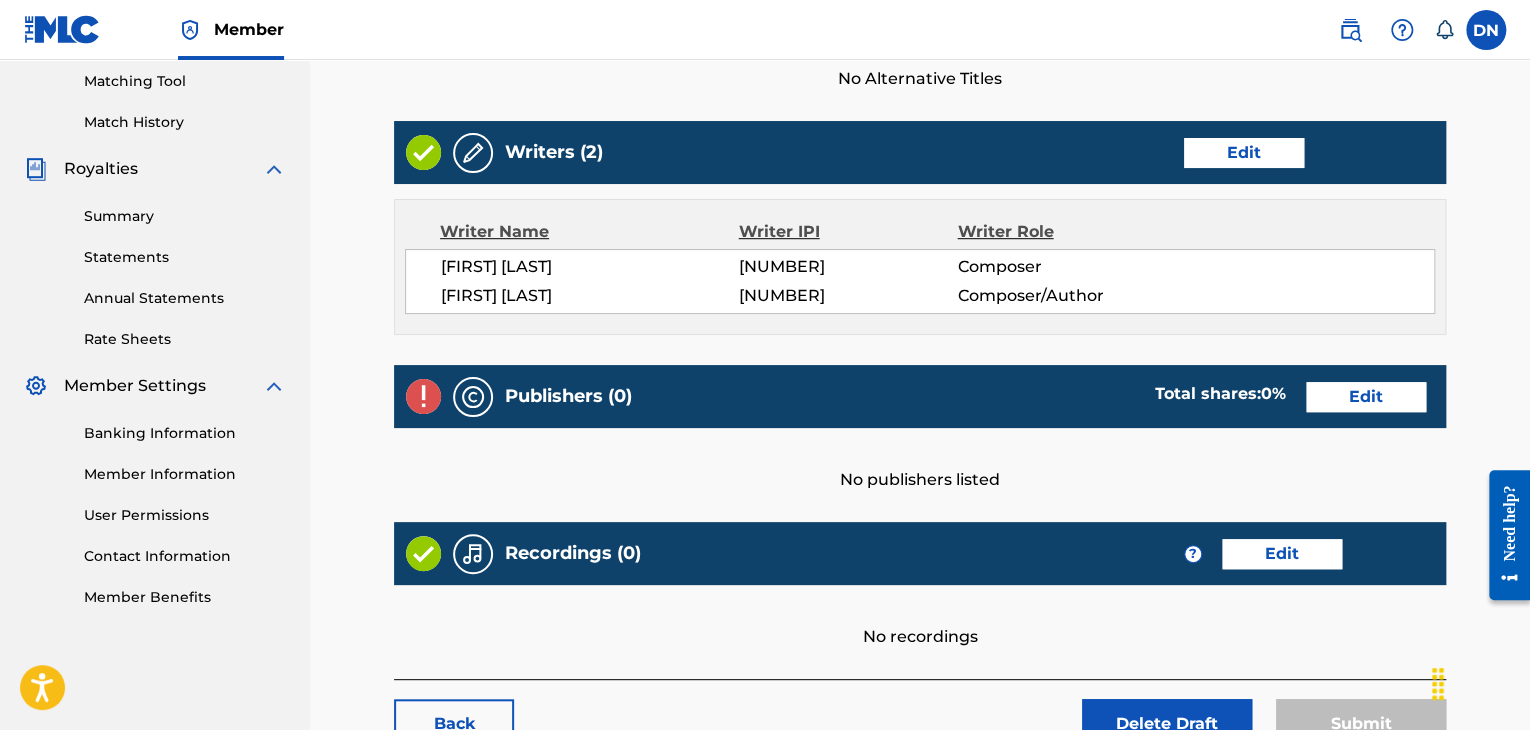 scroll, scrollTop: 520, scrollLeft: 0, axis: vertical 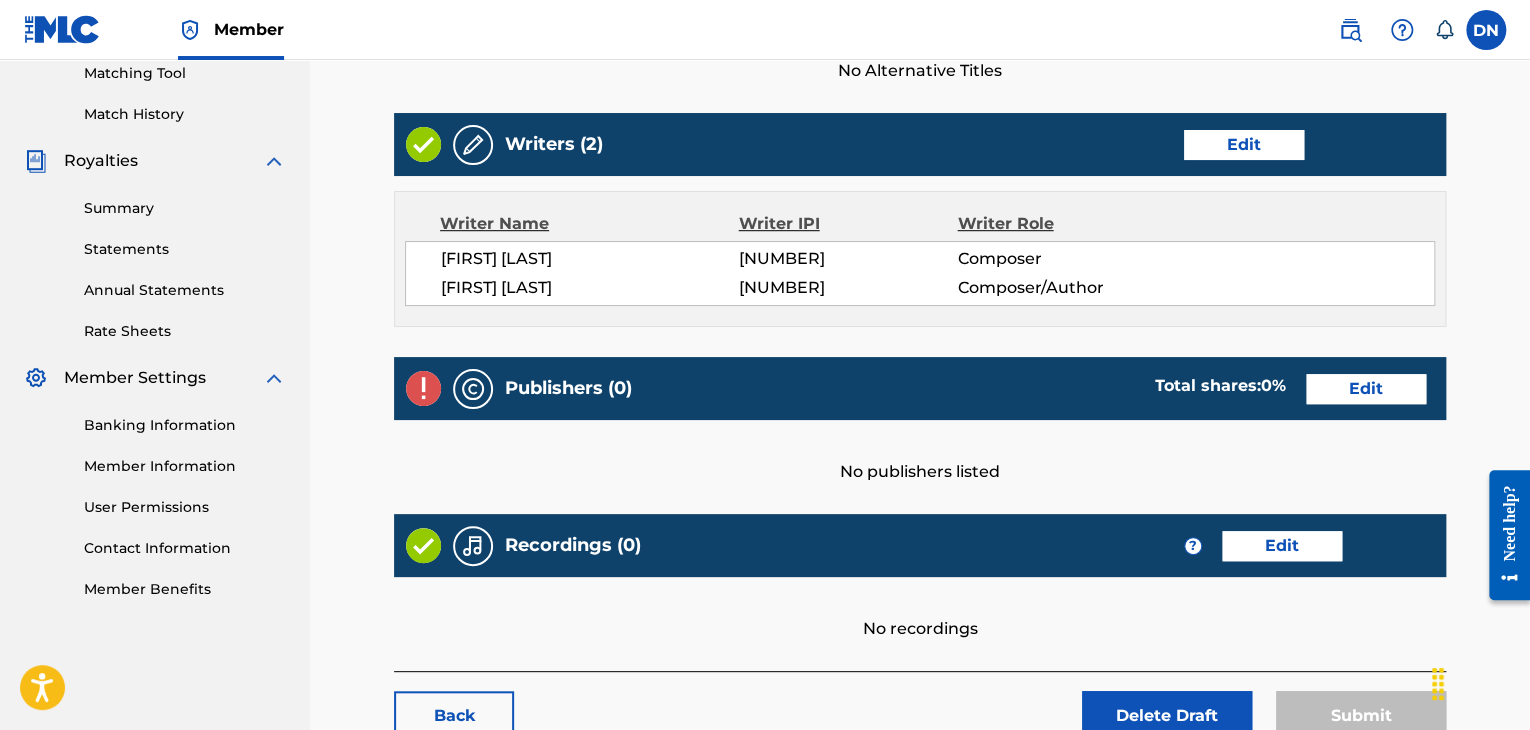 click on "Edit" at bounding box center [1366, 389] 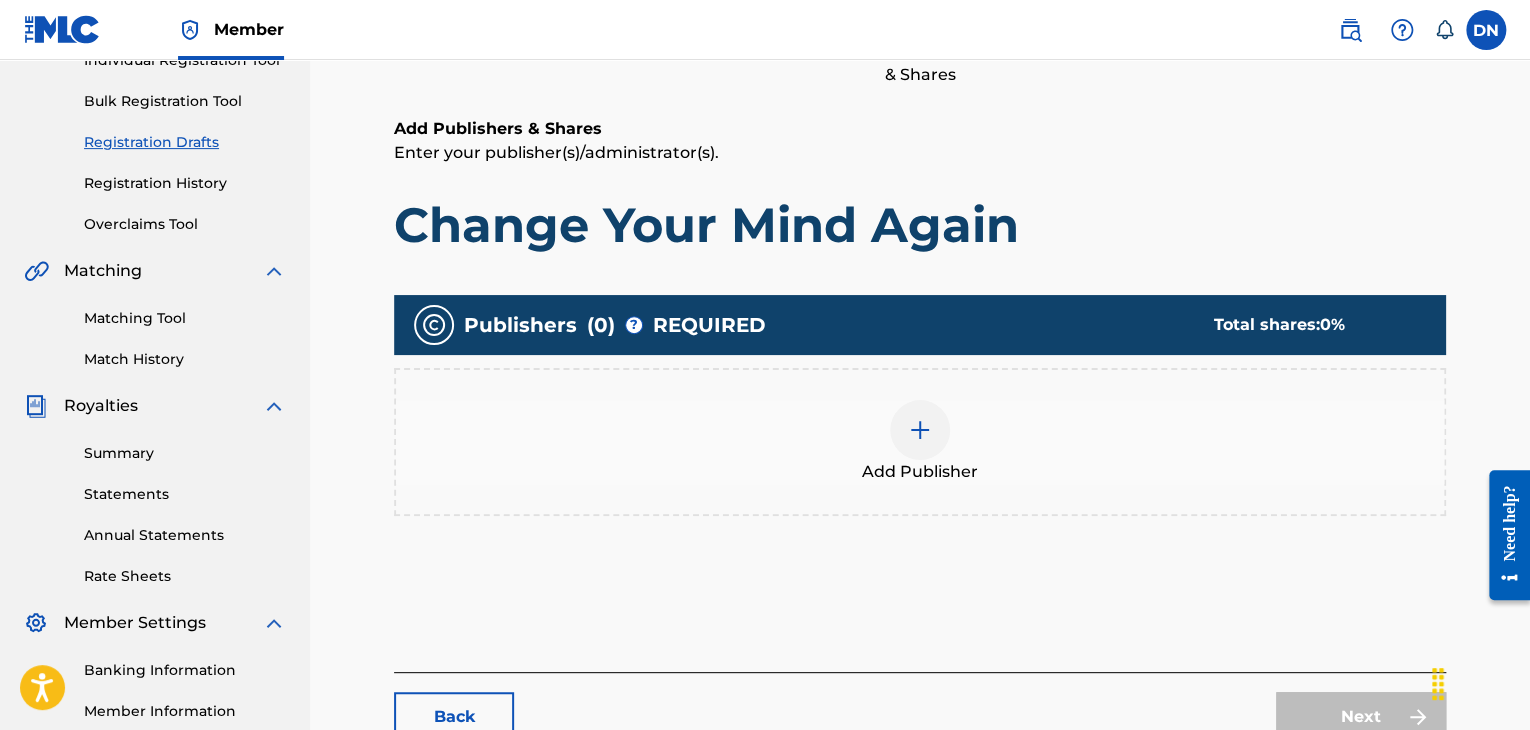 scroll, scrollTop: 276, scrollLeft: 0, axis: vertical 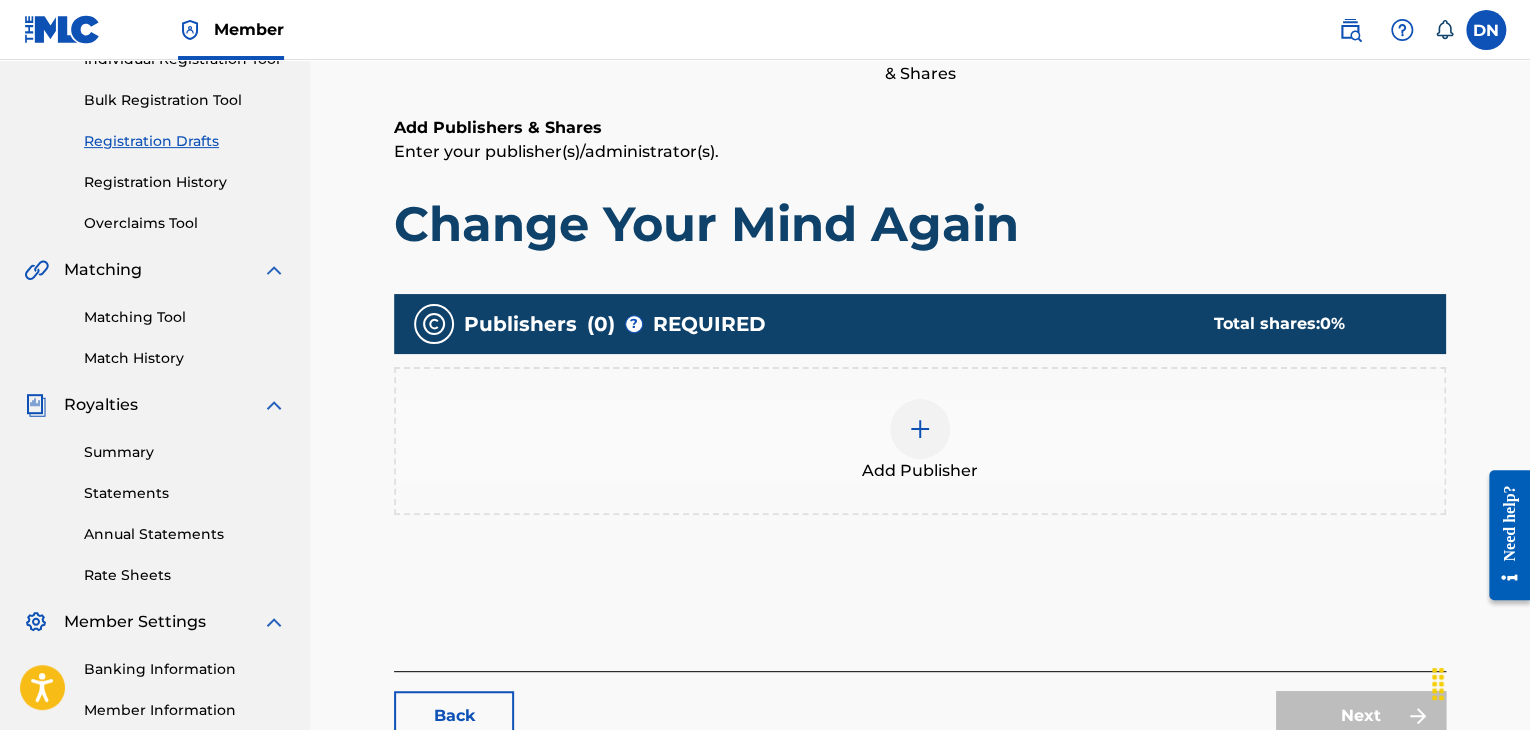click on "Add Publisher" at bounding box center [920, 441] 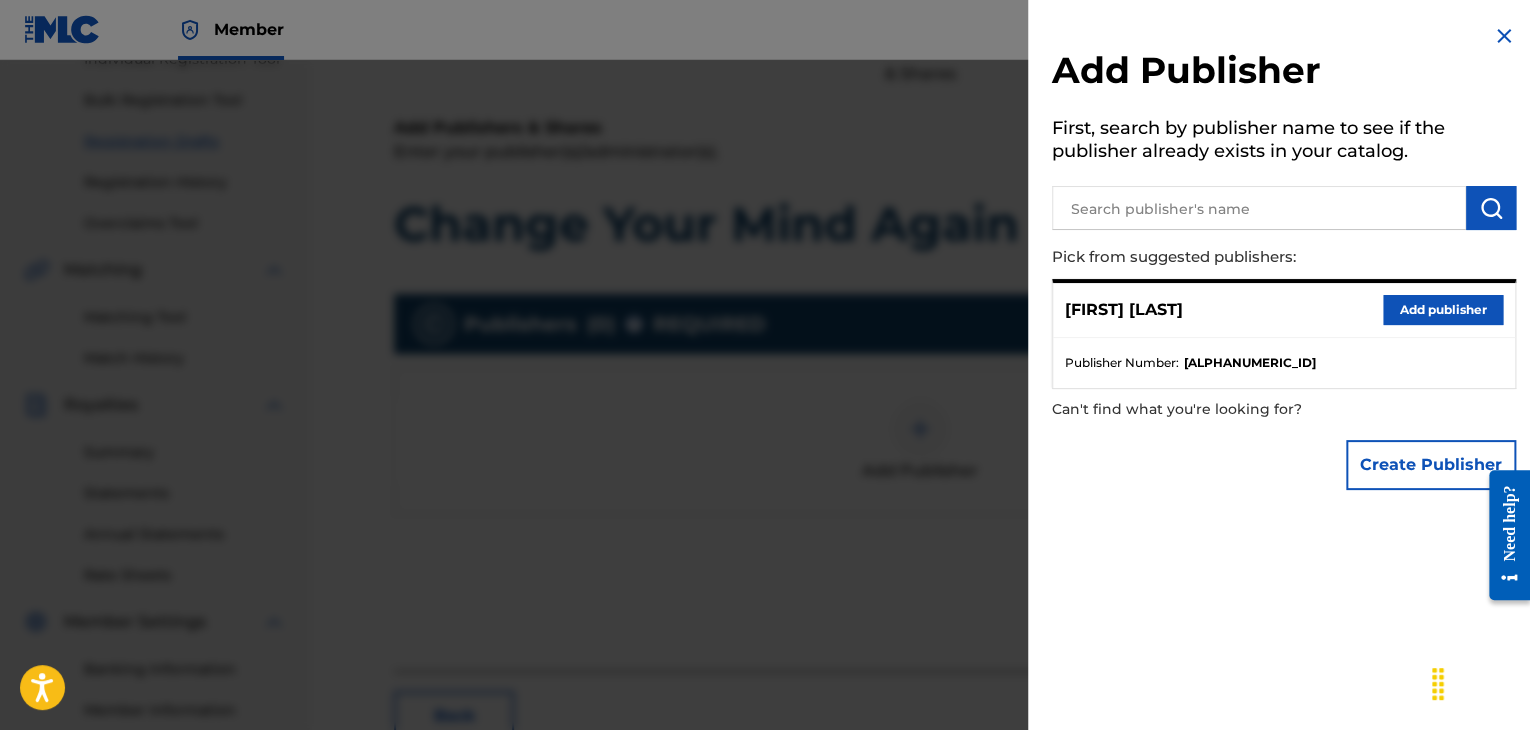 click at bounding box center (1259, 208) 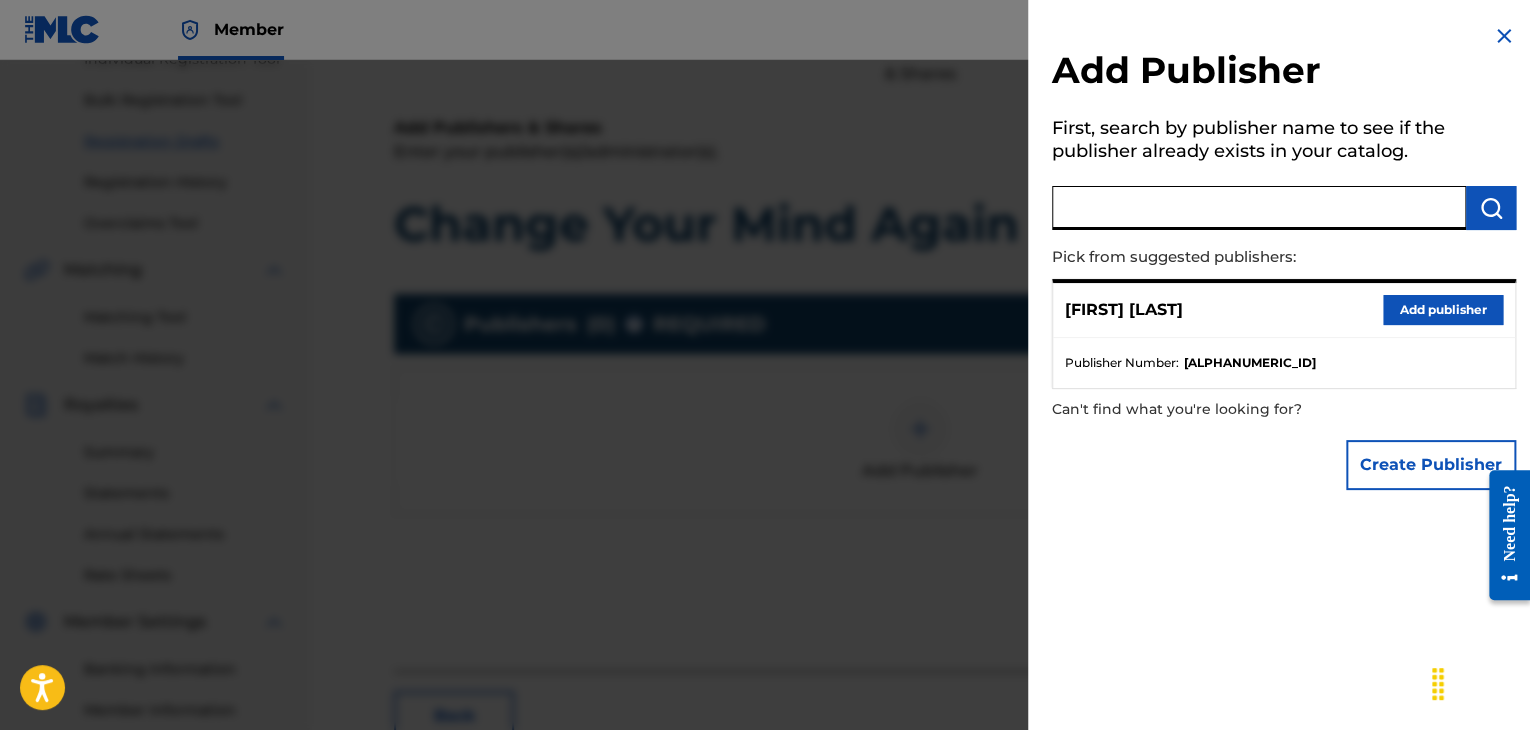 click on "Create Publisher" at bounding box center [1431, 465] 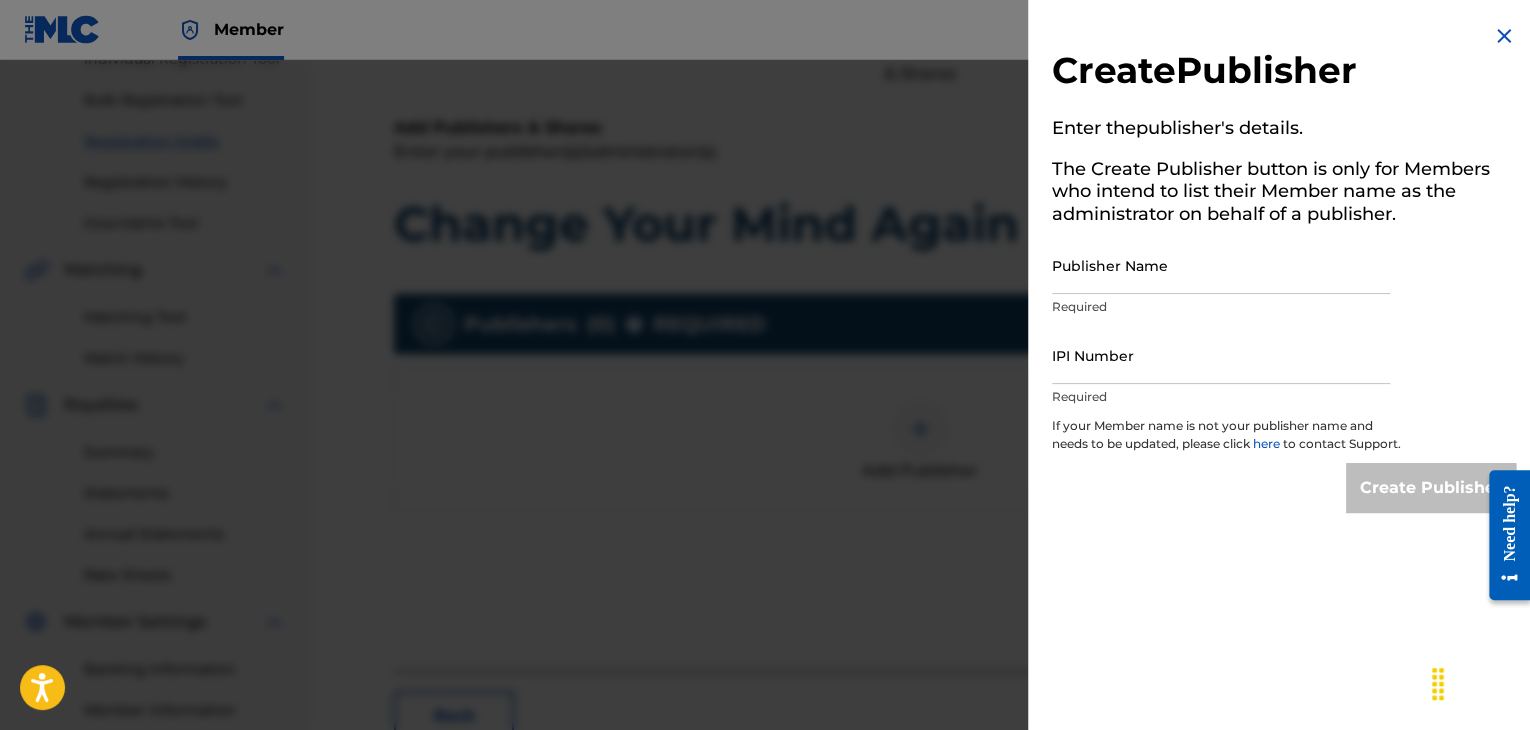 click on "Publisher Name" at bounding box center (1221, 265) 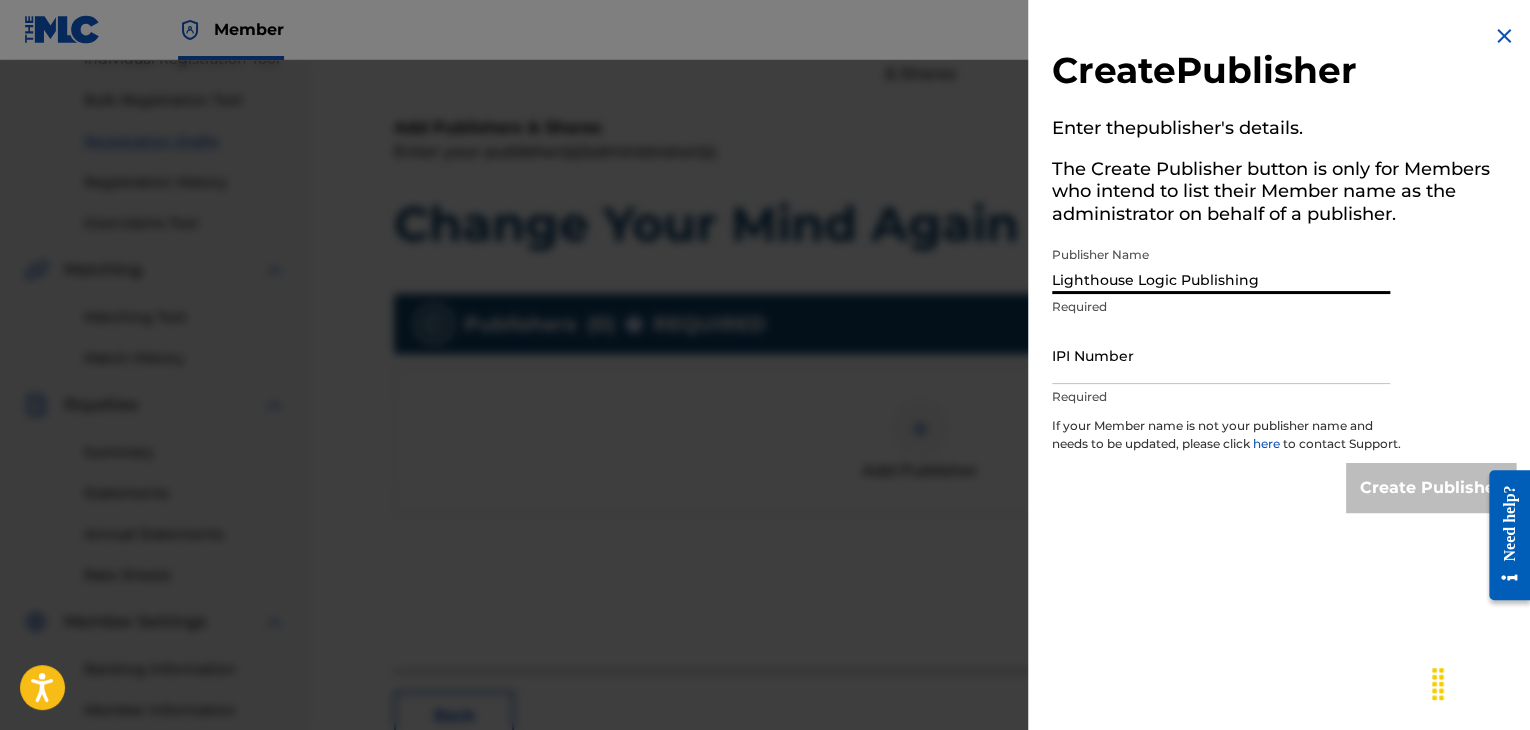 type on "Lighthouse Logic Publishing" 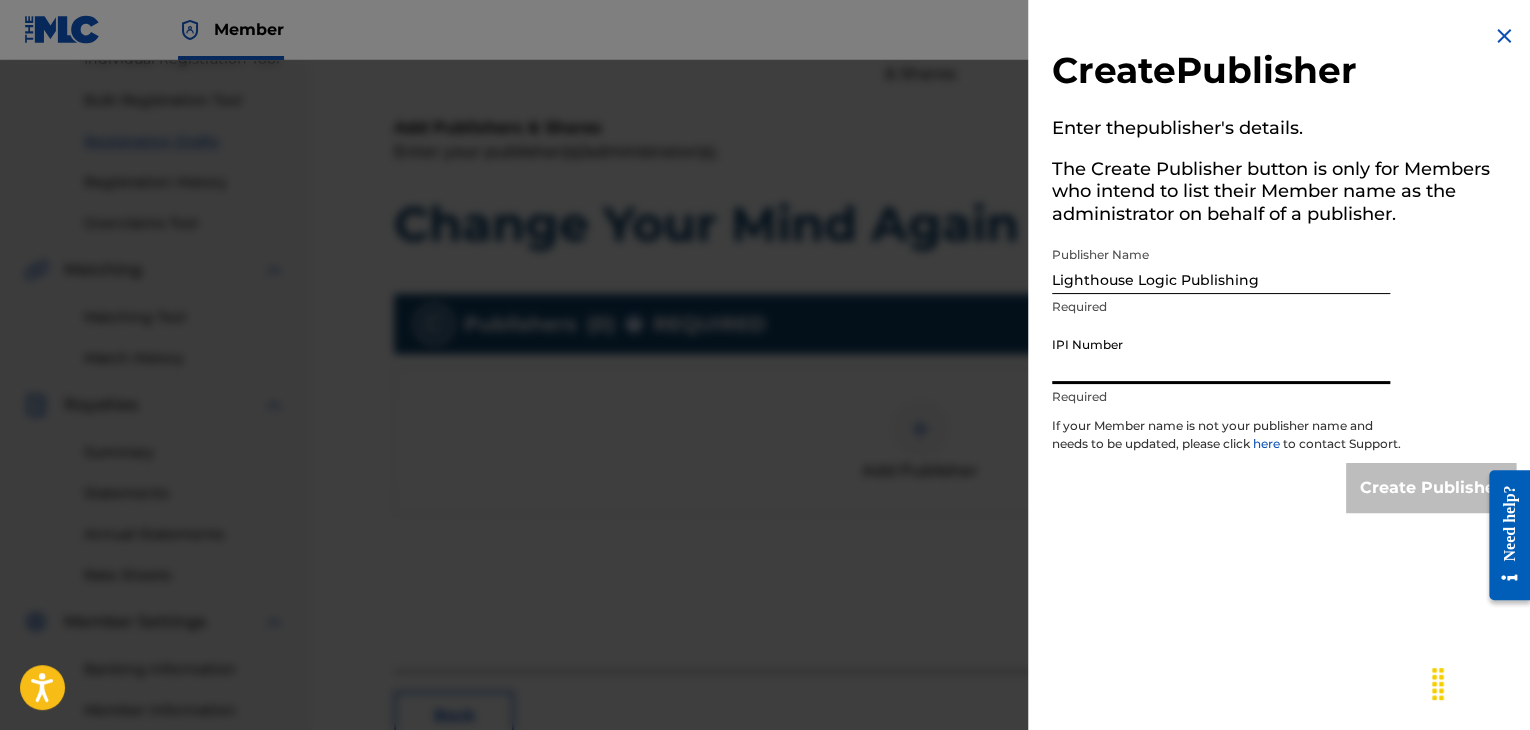 paste on "1305726568" 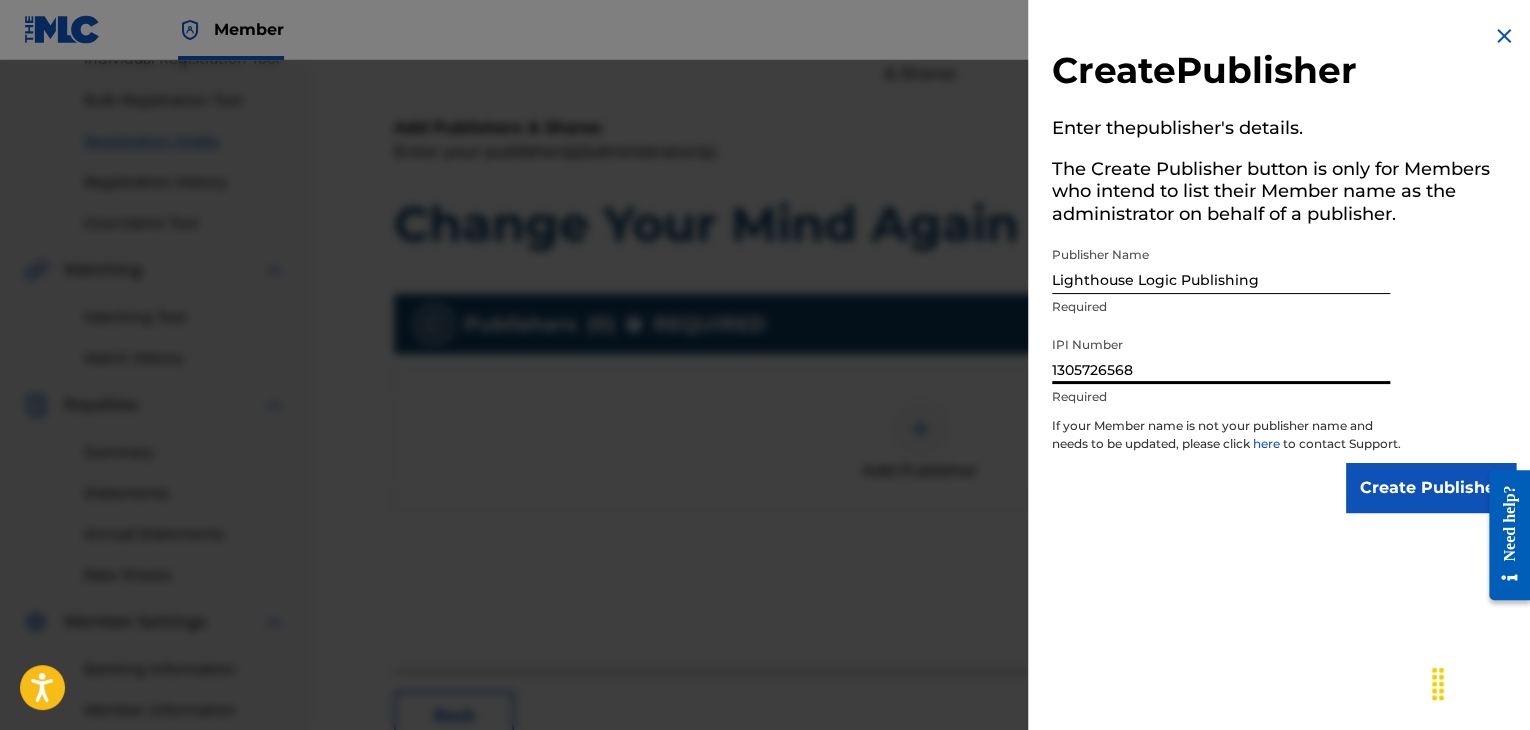 type on "1305726568" 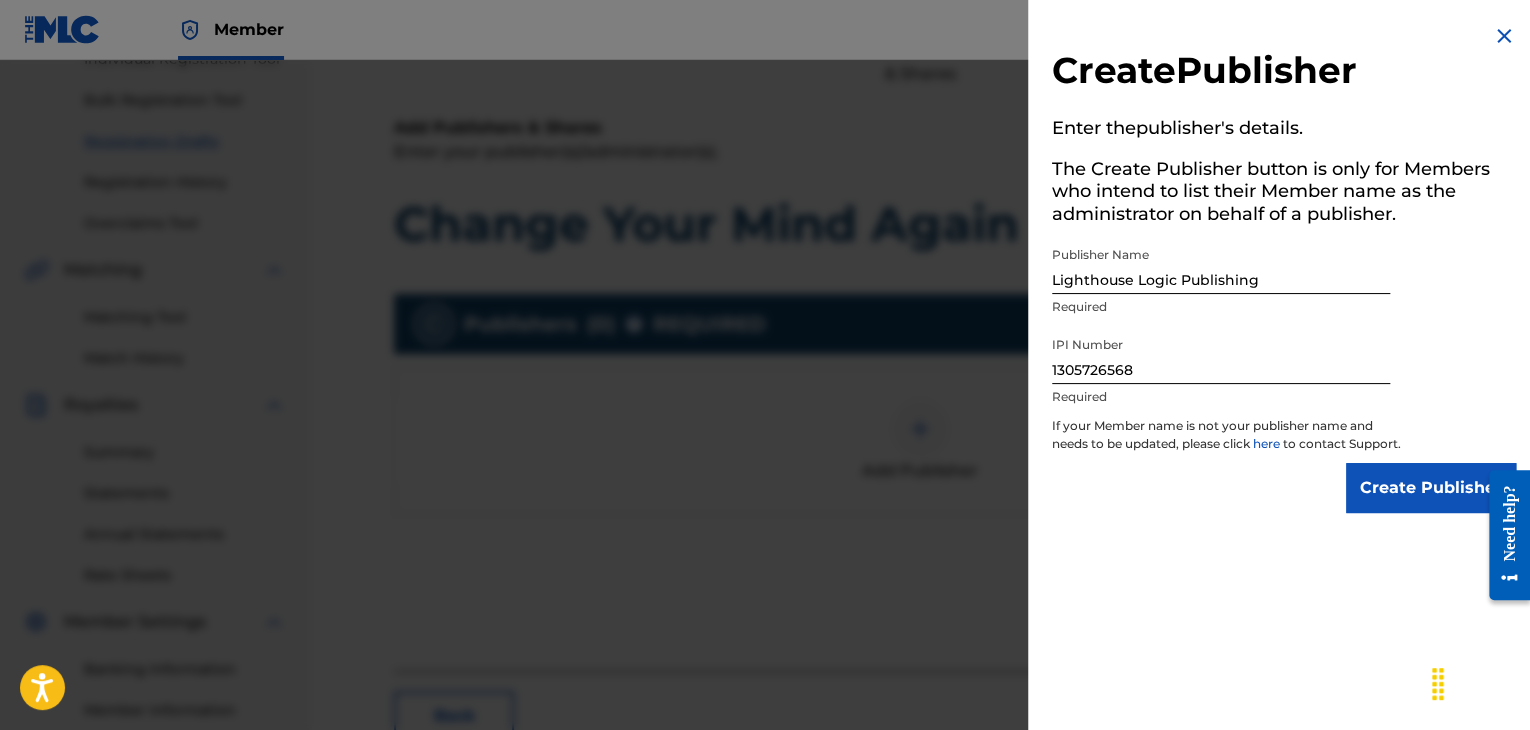 click on "Create Publisher" at bounding box center [1431, 488] 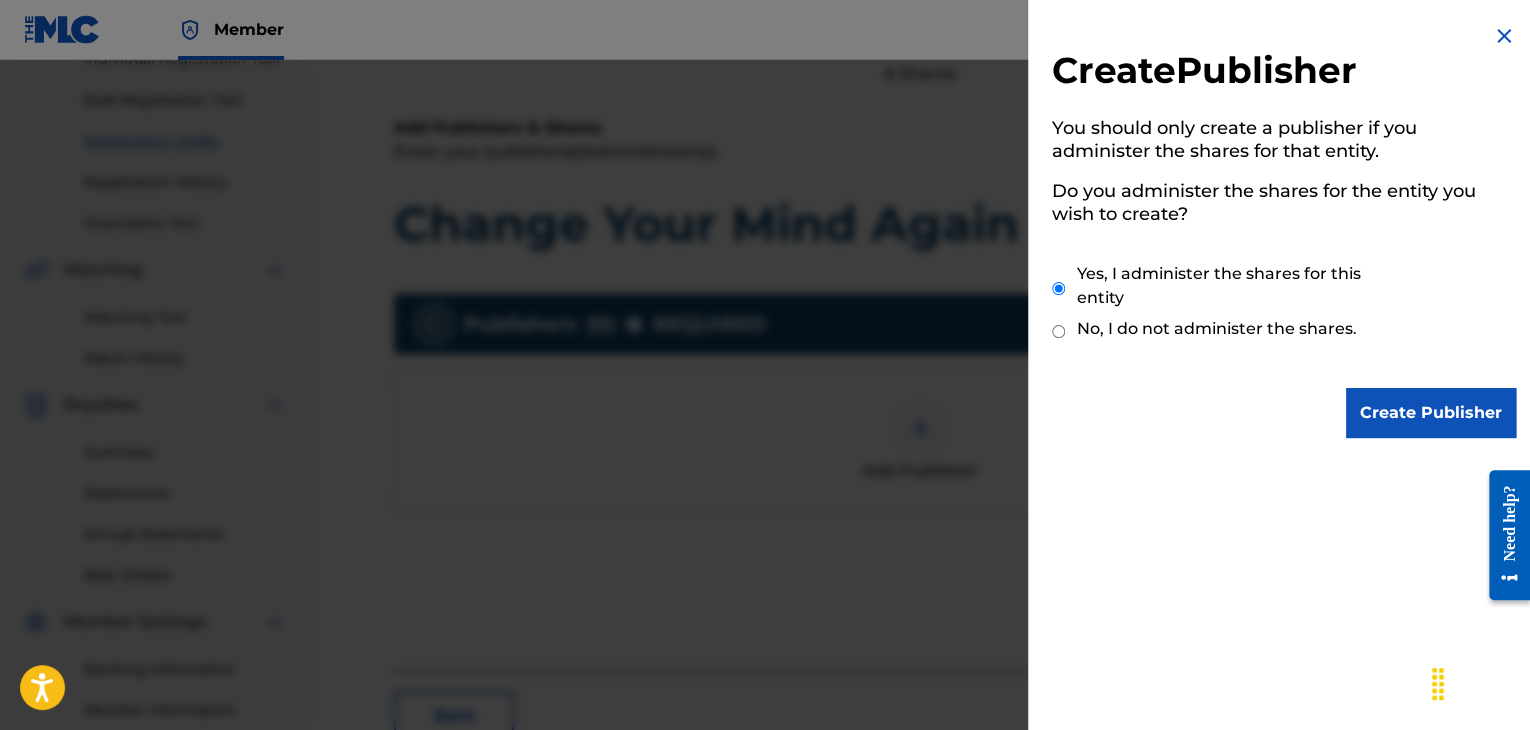 click on "Create Publisher" at bounding box center (1431, 413) 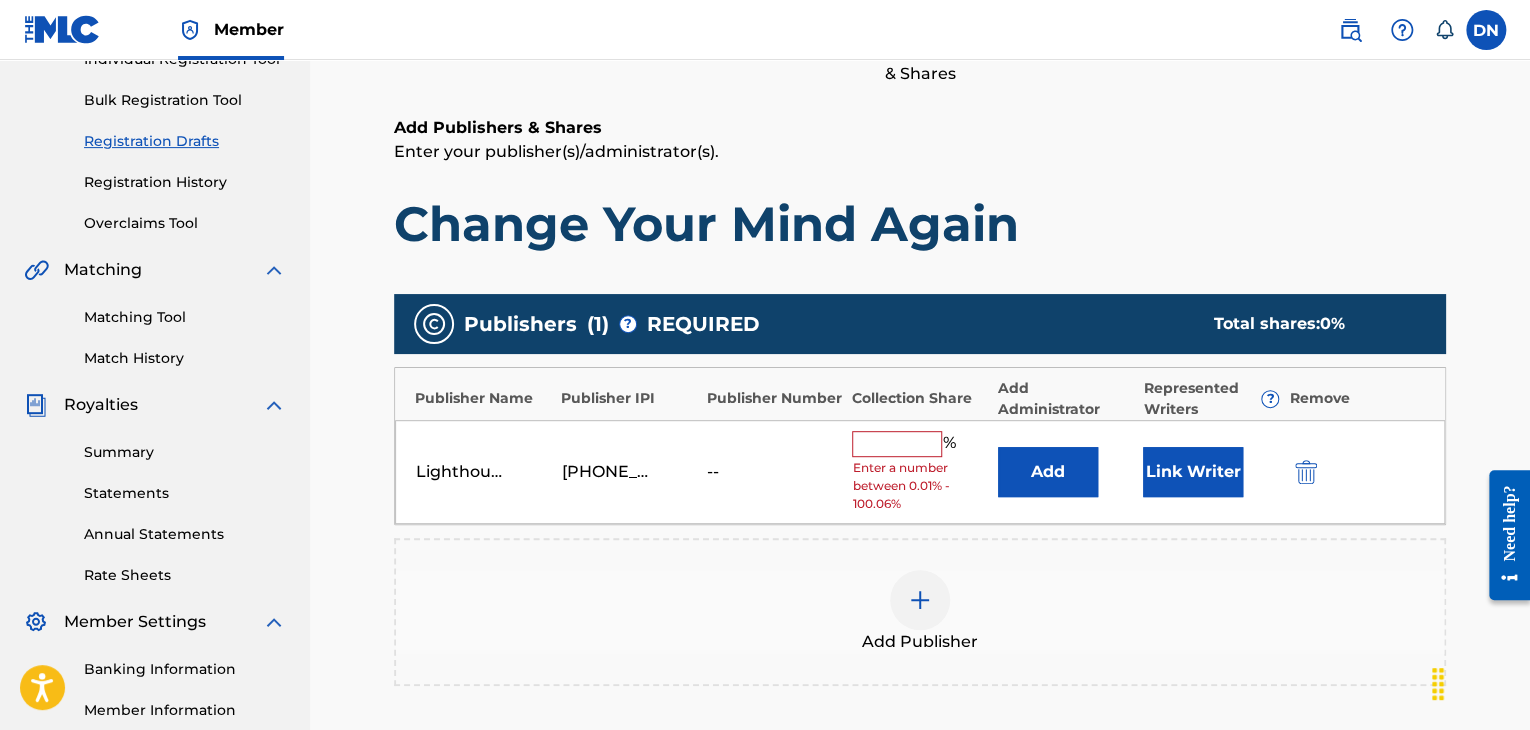click at bounding box center (897, 444) 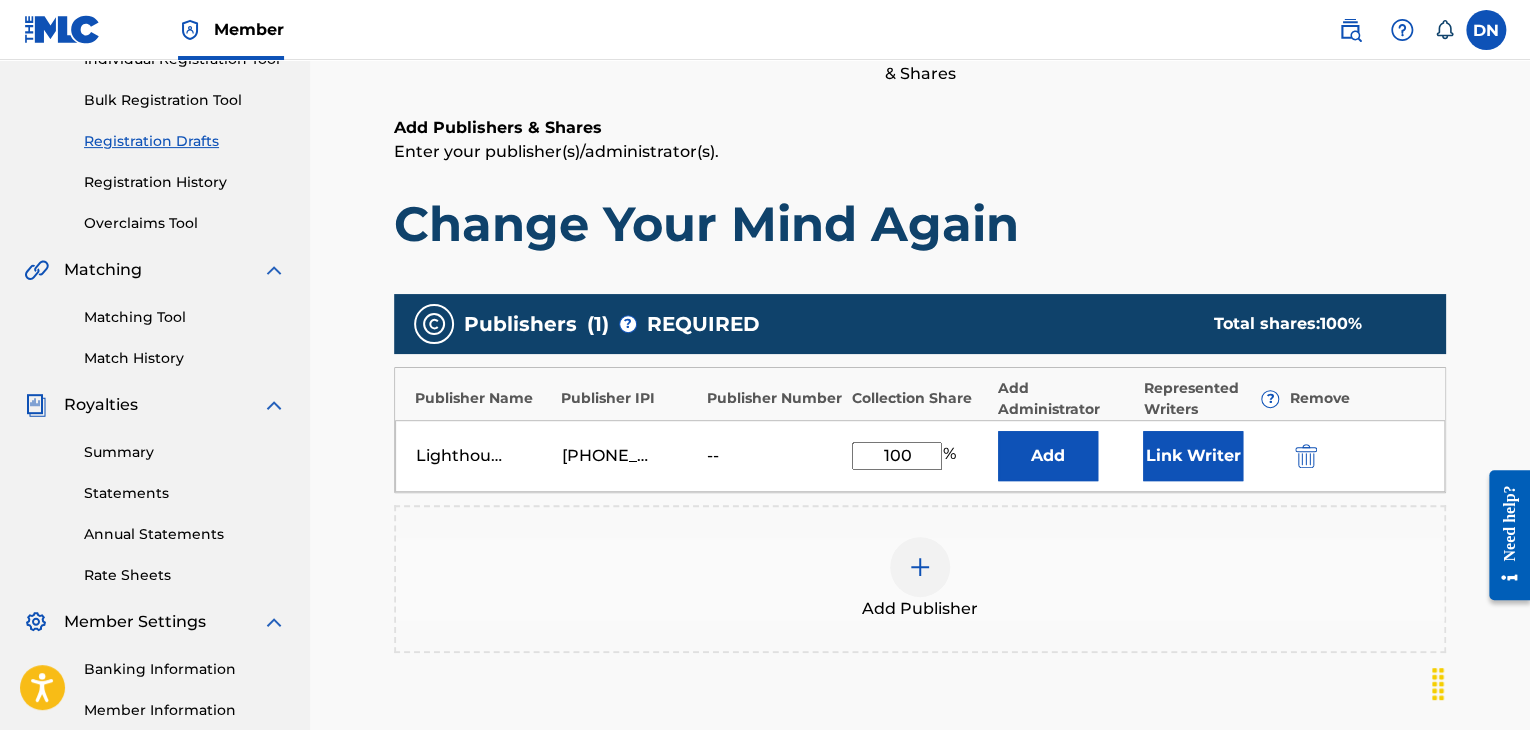 type on "100" 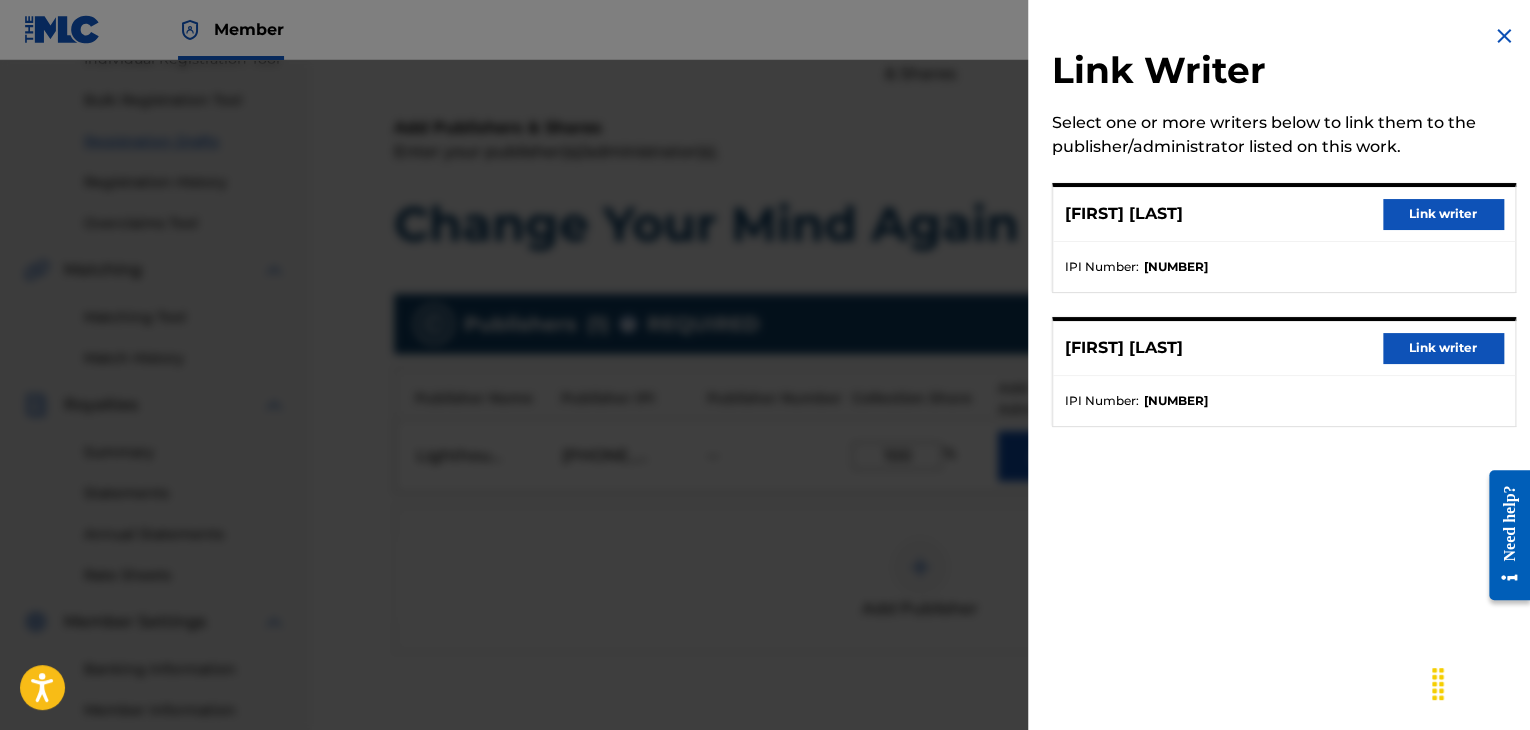 click on "Link writer" at bounding box center (1443, 214) 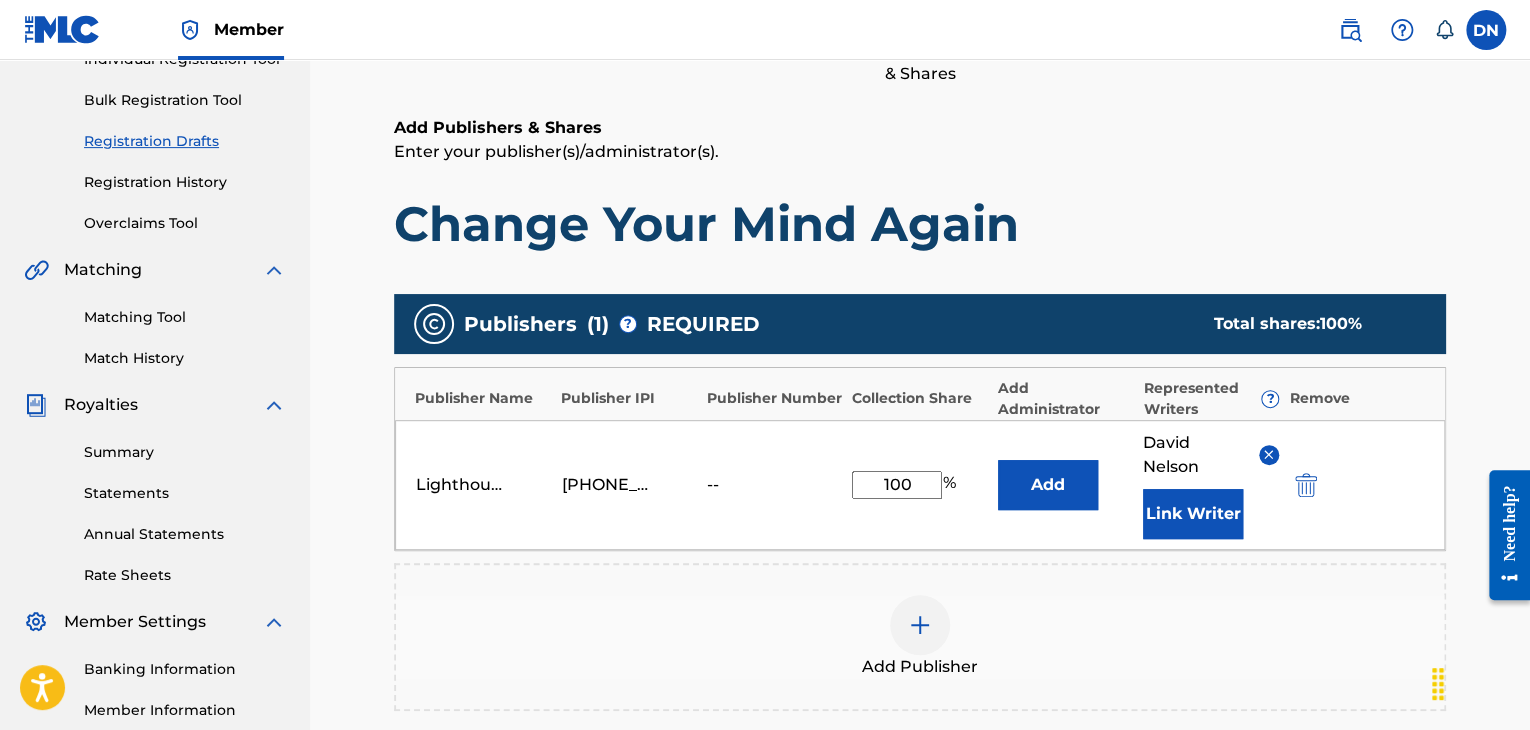 click on "Link Writer" at bounding box center (1193, 514) 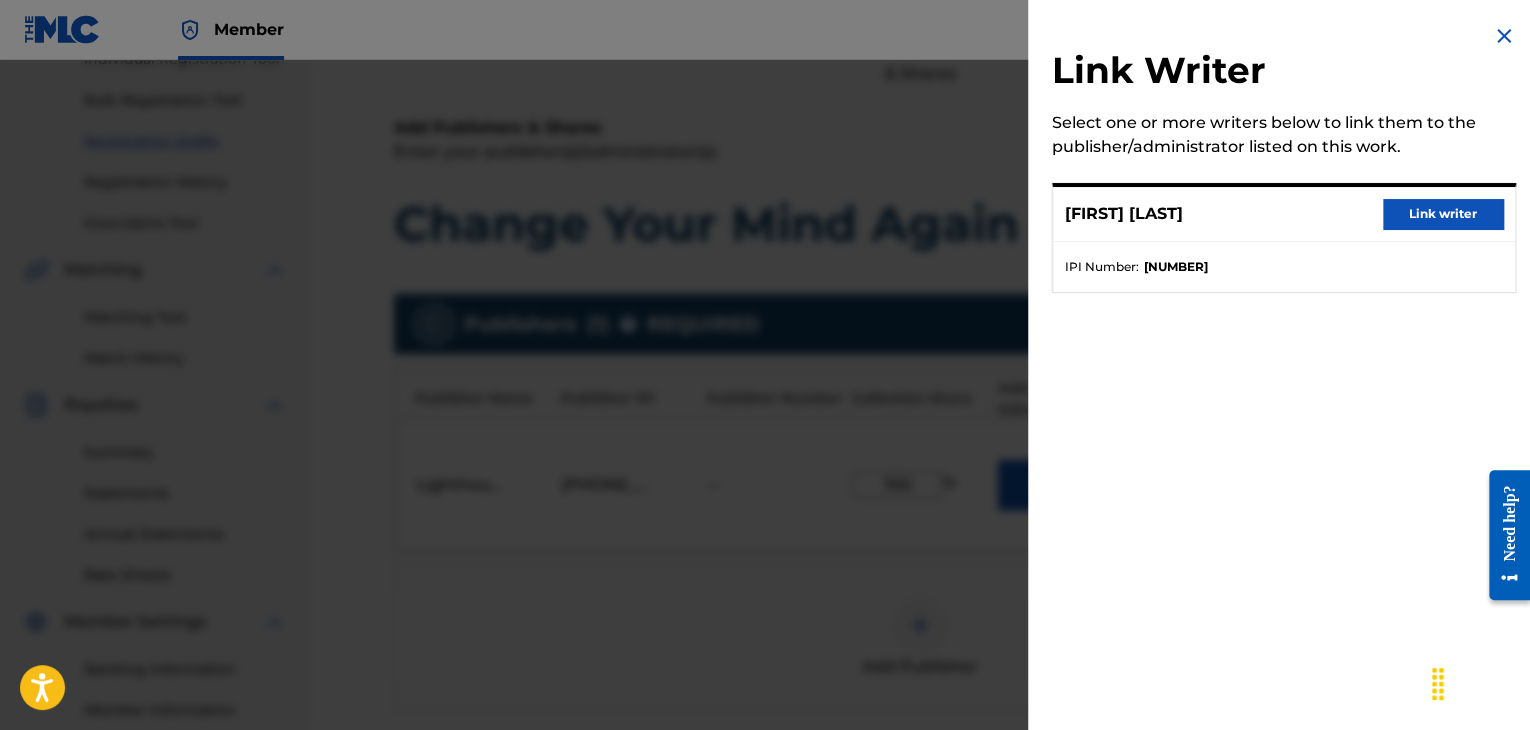 click on "Link writer" at bounding box center [1443, 214] 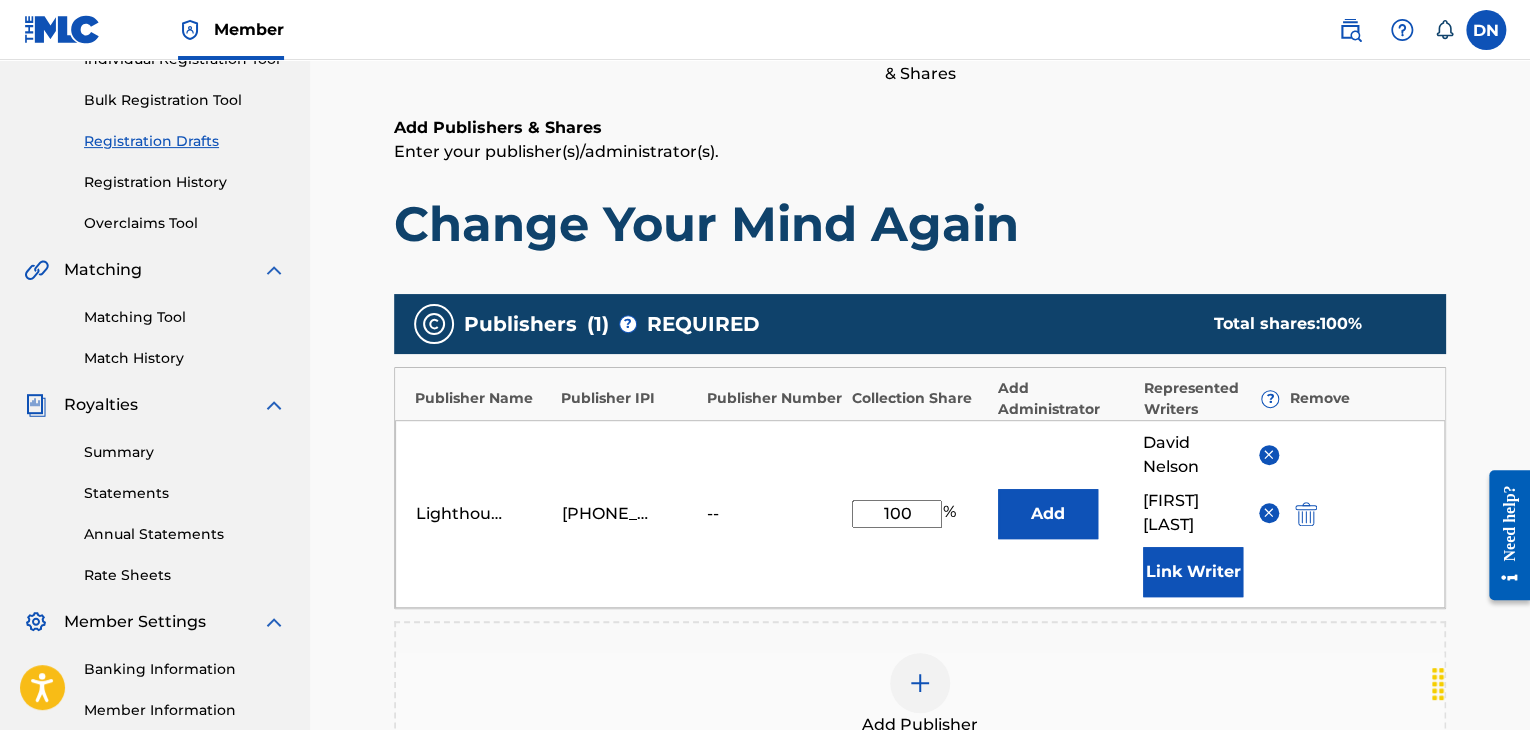 scroll, scrollTop: 665, scrollLeft: 0, axis: vertical 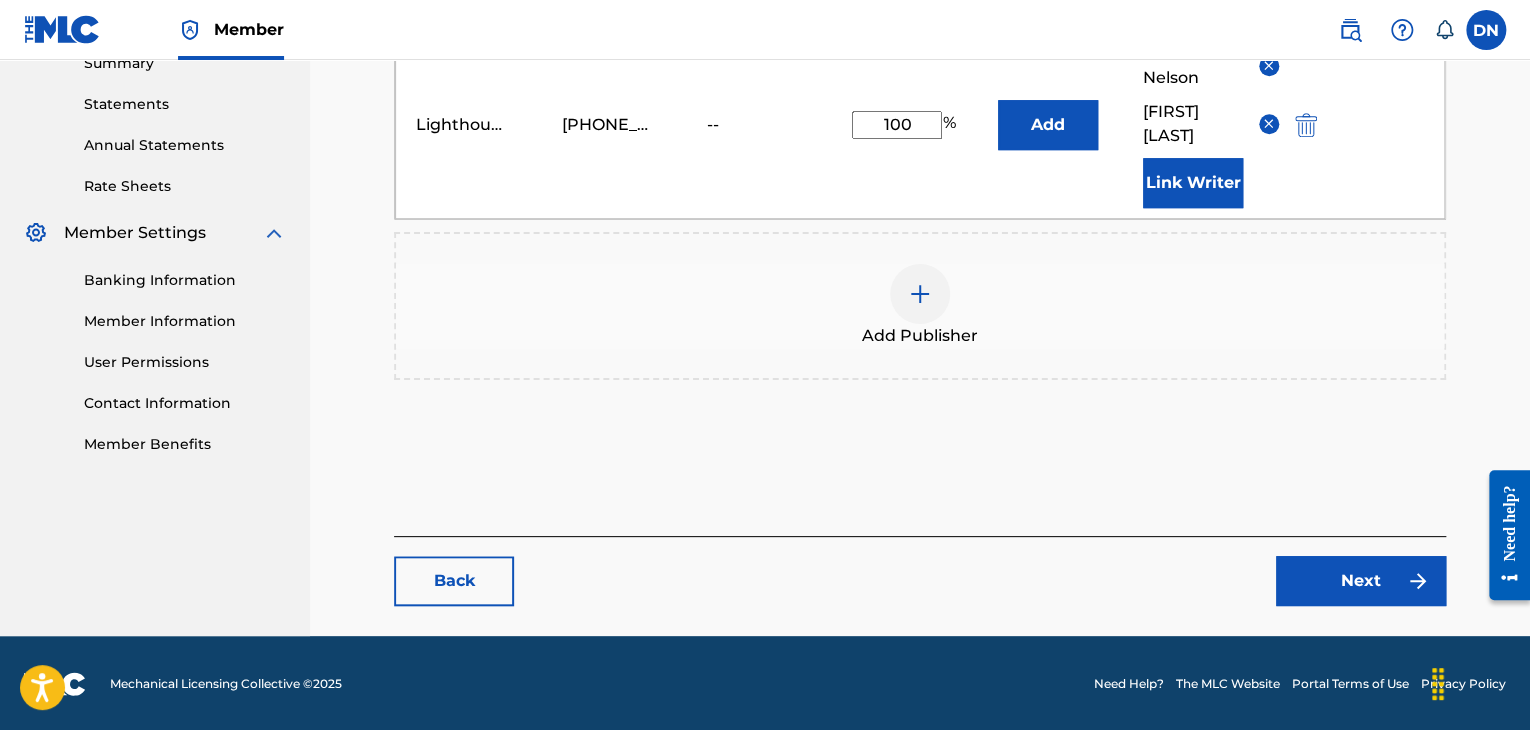 click on "Next" at bounding box center (1361, 581) 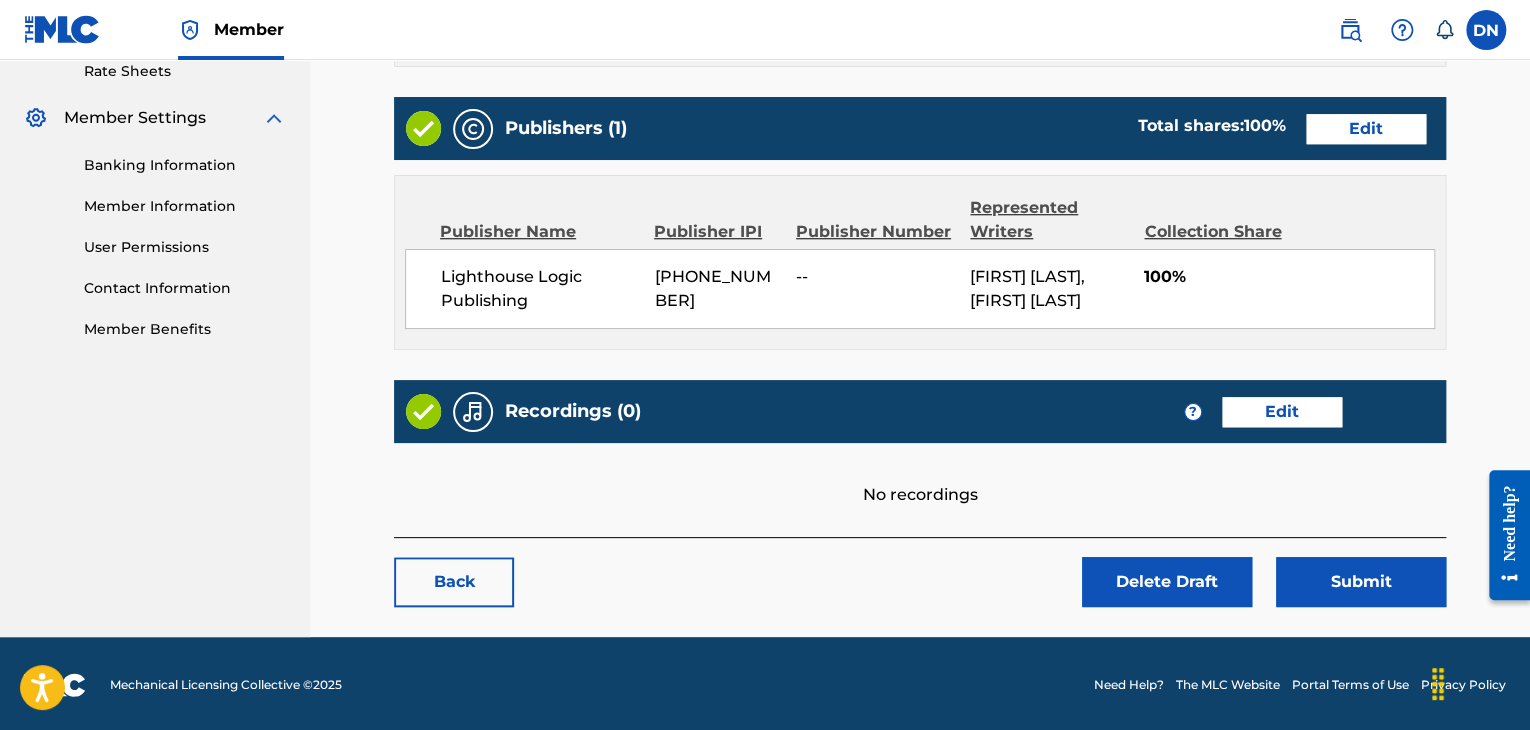 scroll, scrollTop: 781, scrollLeft: 0, axis: vertical 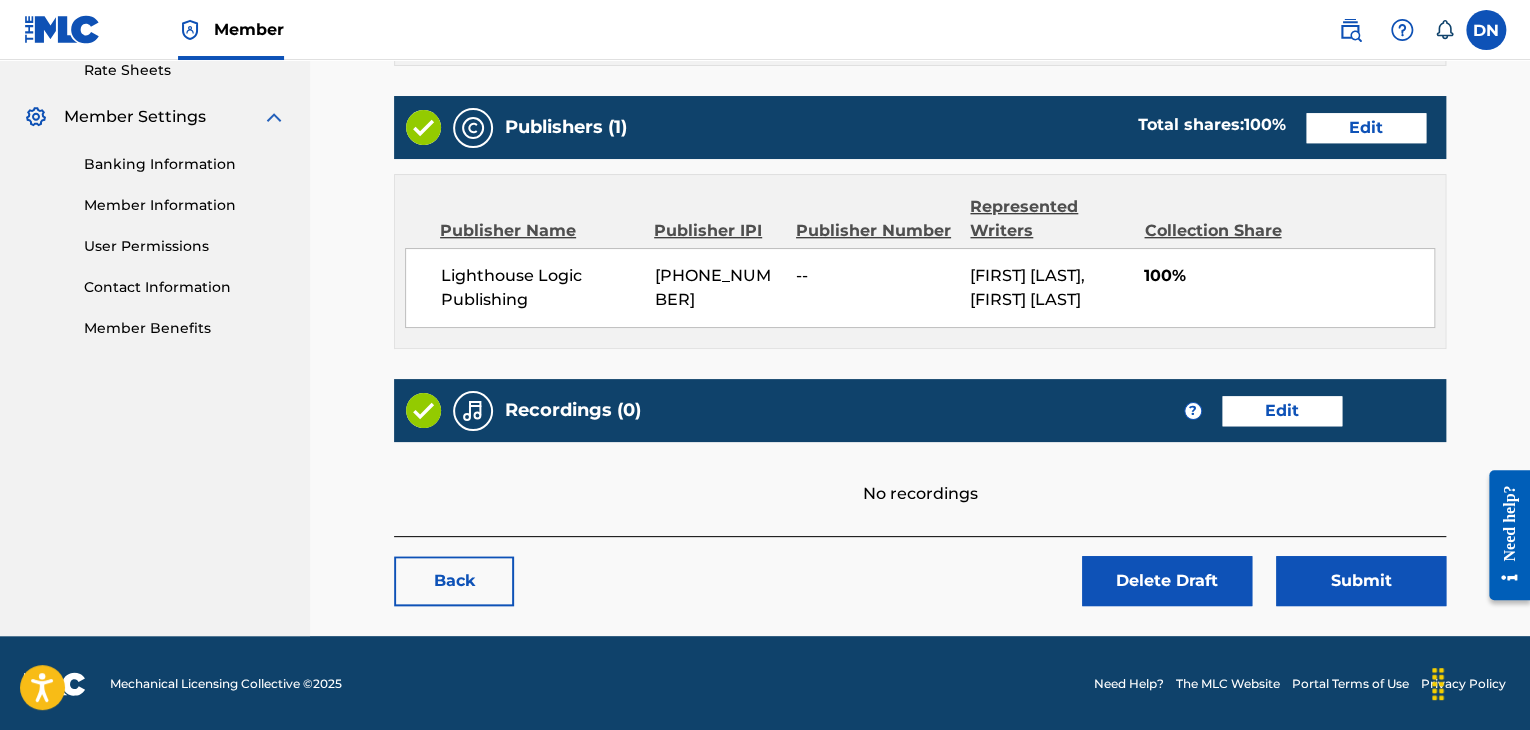 click on "Edit" at bounding box center [1282, 411] 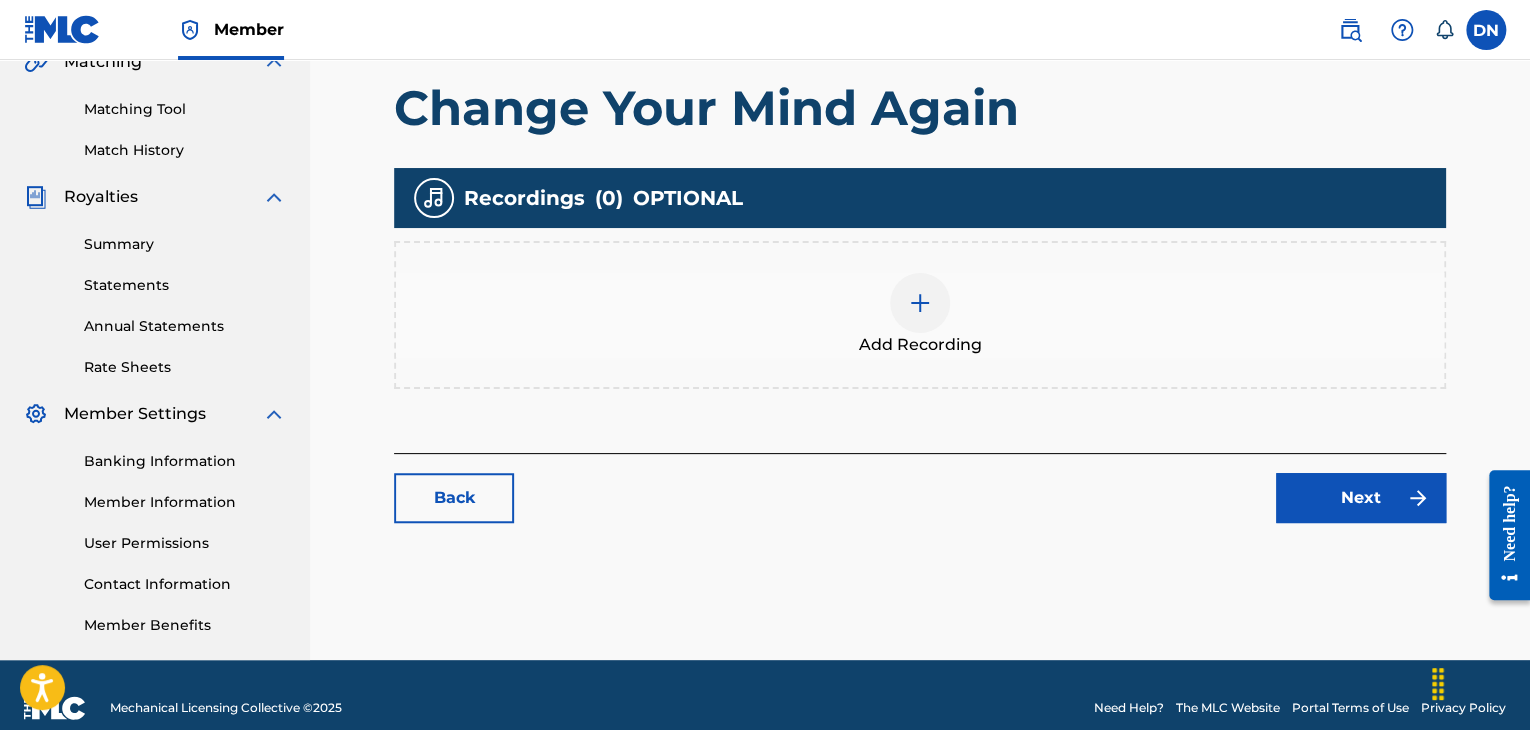 scroll, scrollTop: 486, scrollLeft: 0, axis: vertical 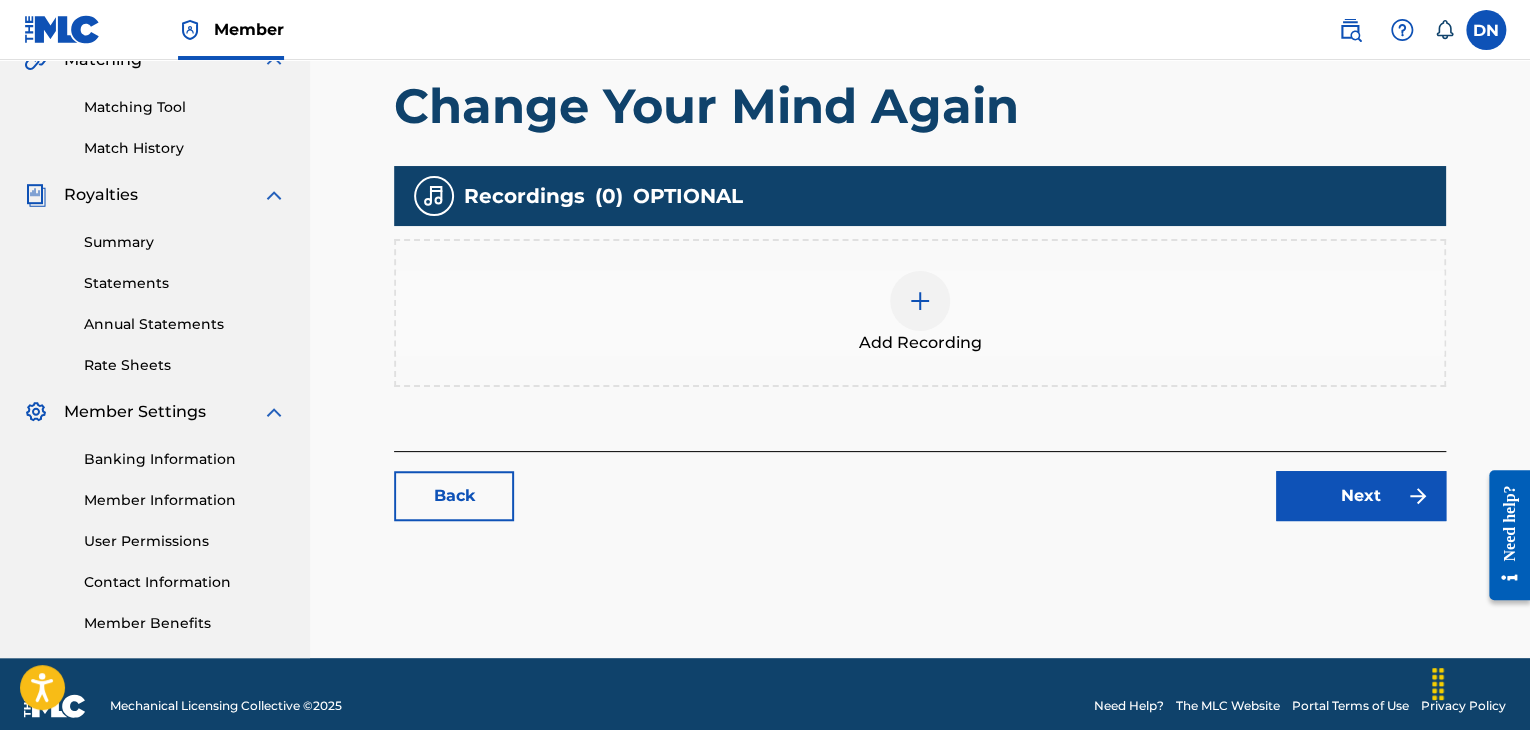 click at bounding box center (920, 301) 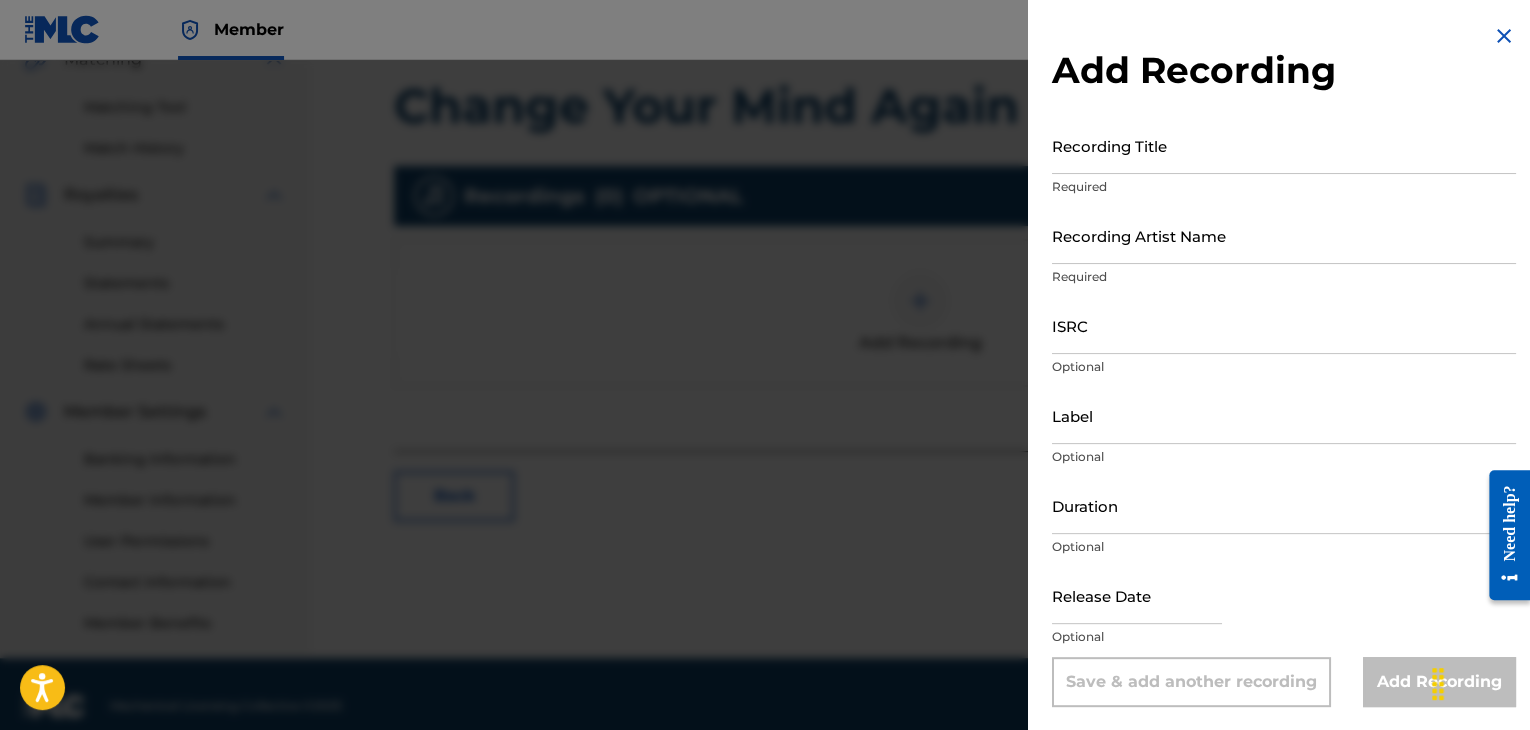 click on "Recording Title" at bounding box center [1284, 145] 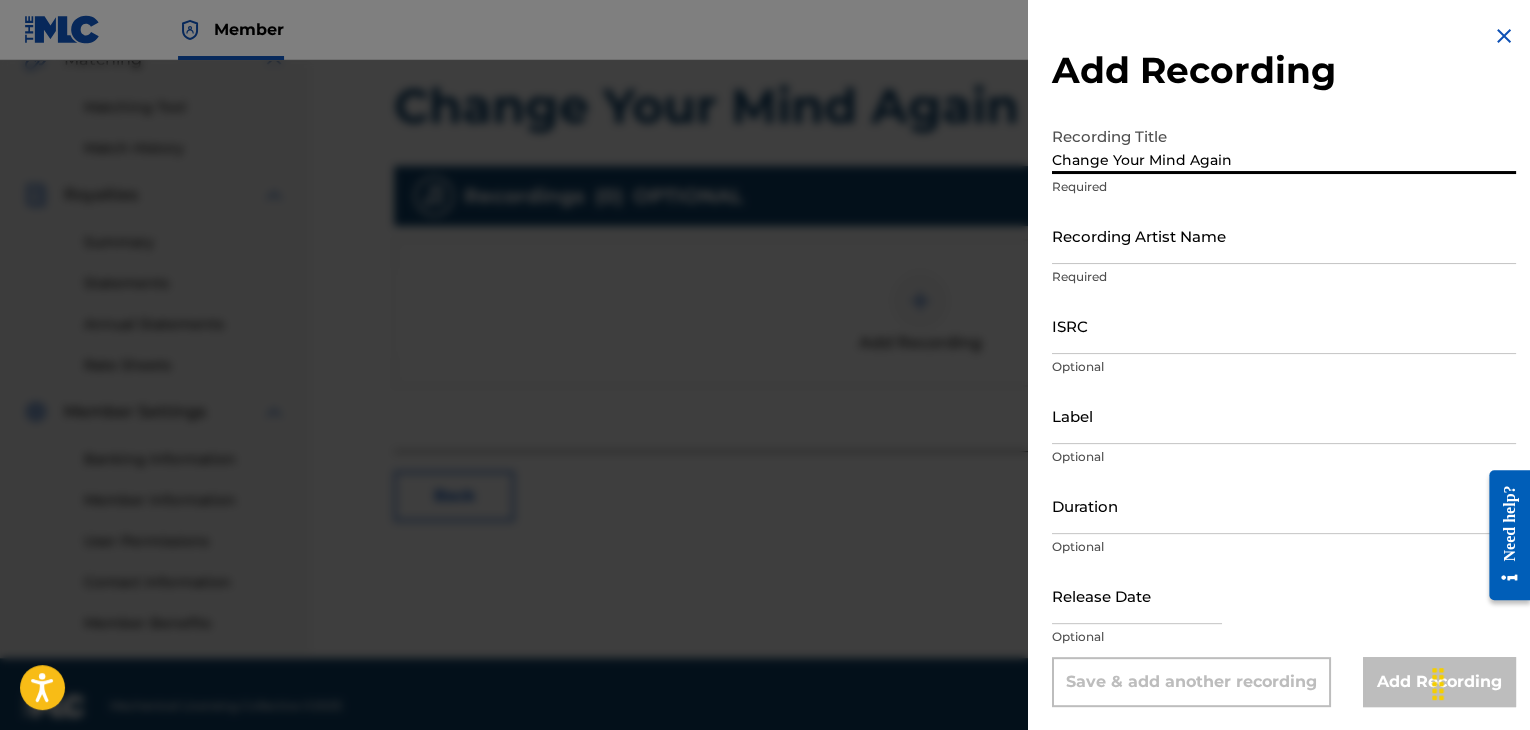 type on "Change Your Mind Again" 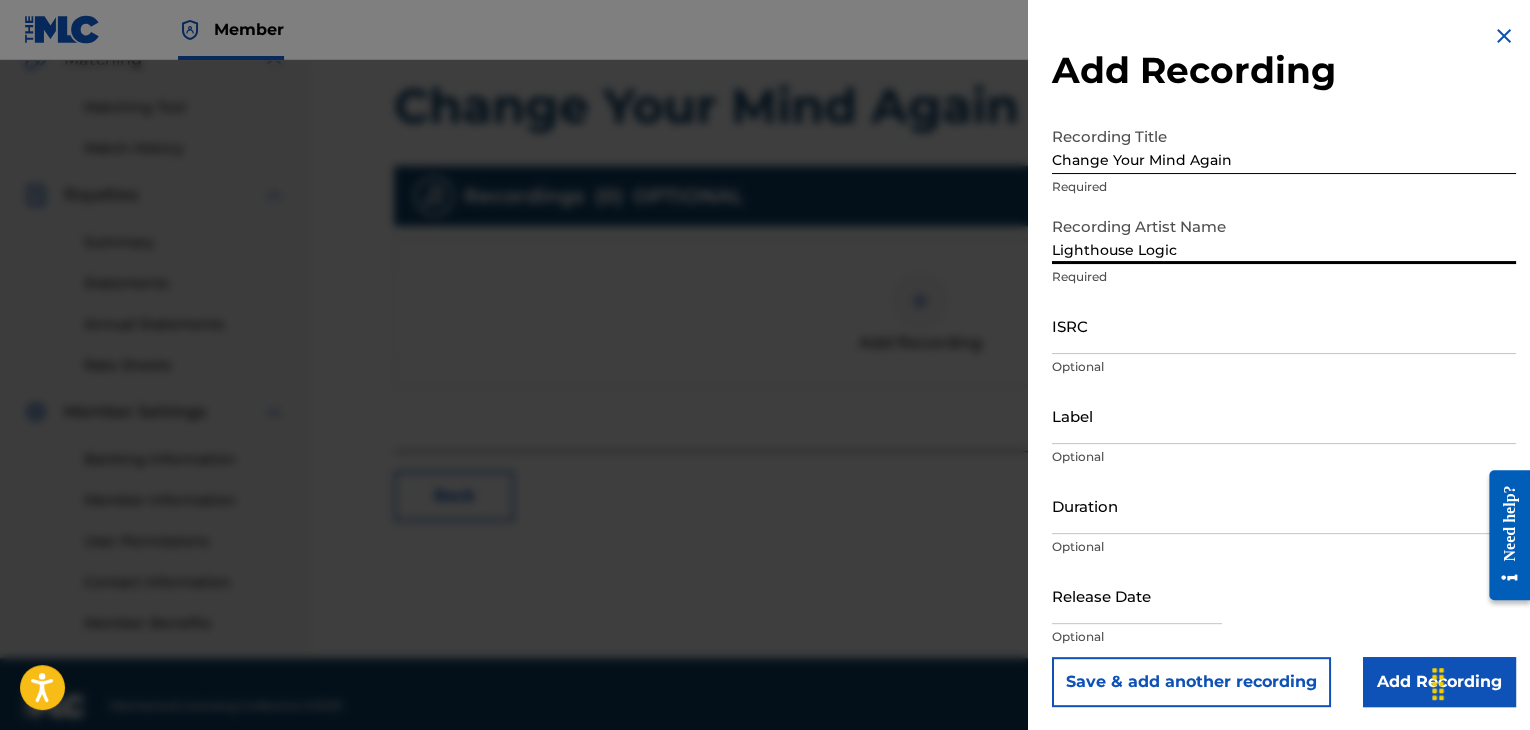 type on "Lighthouse Logic" 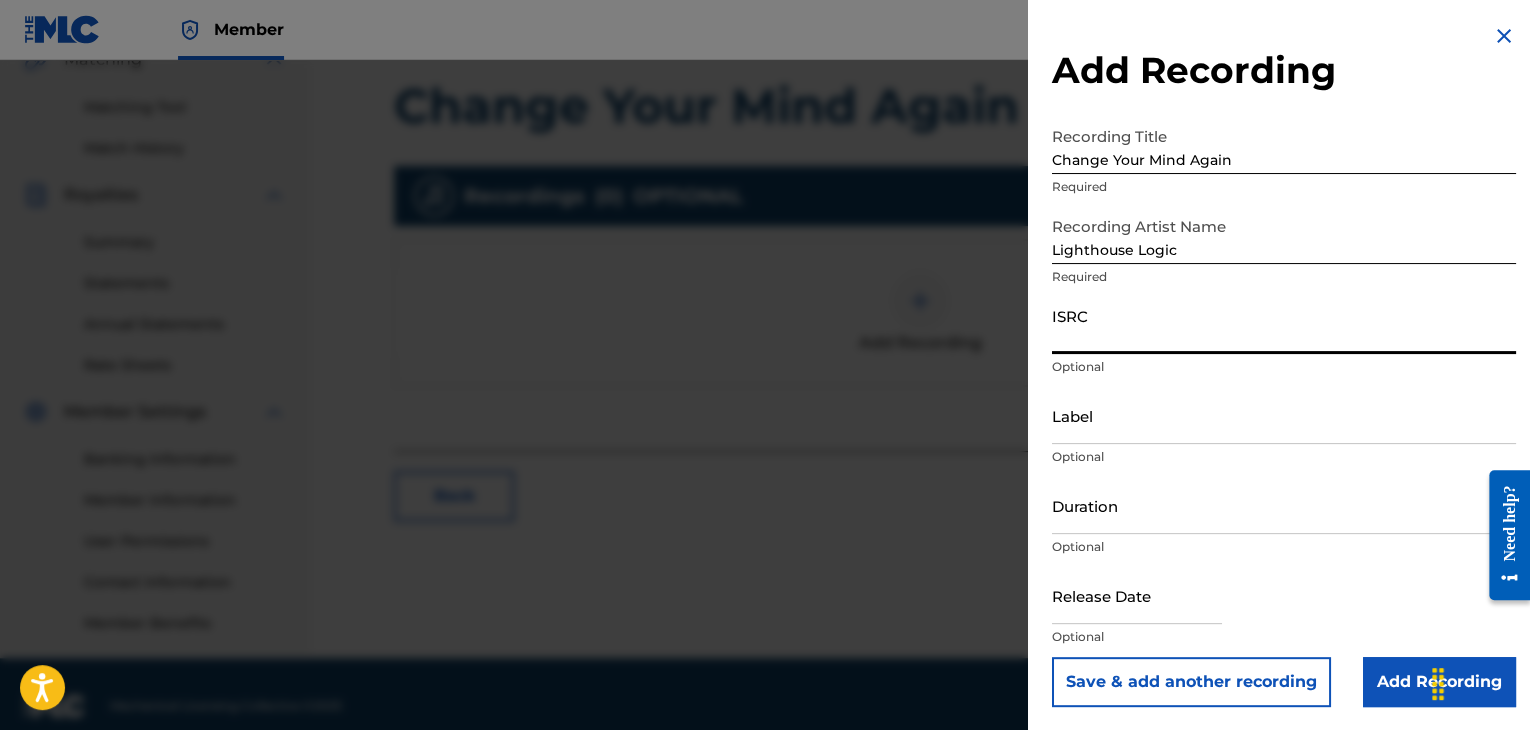 paste on "[ALPHANUMERIC_ID]" 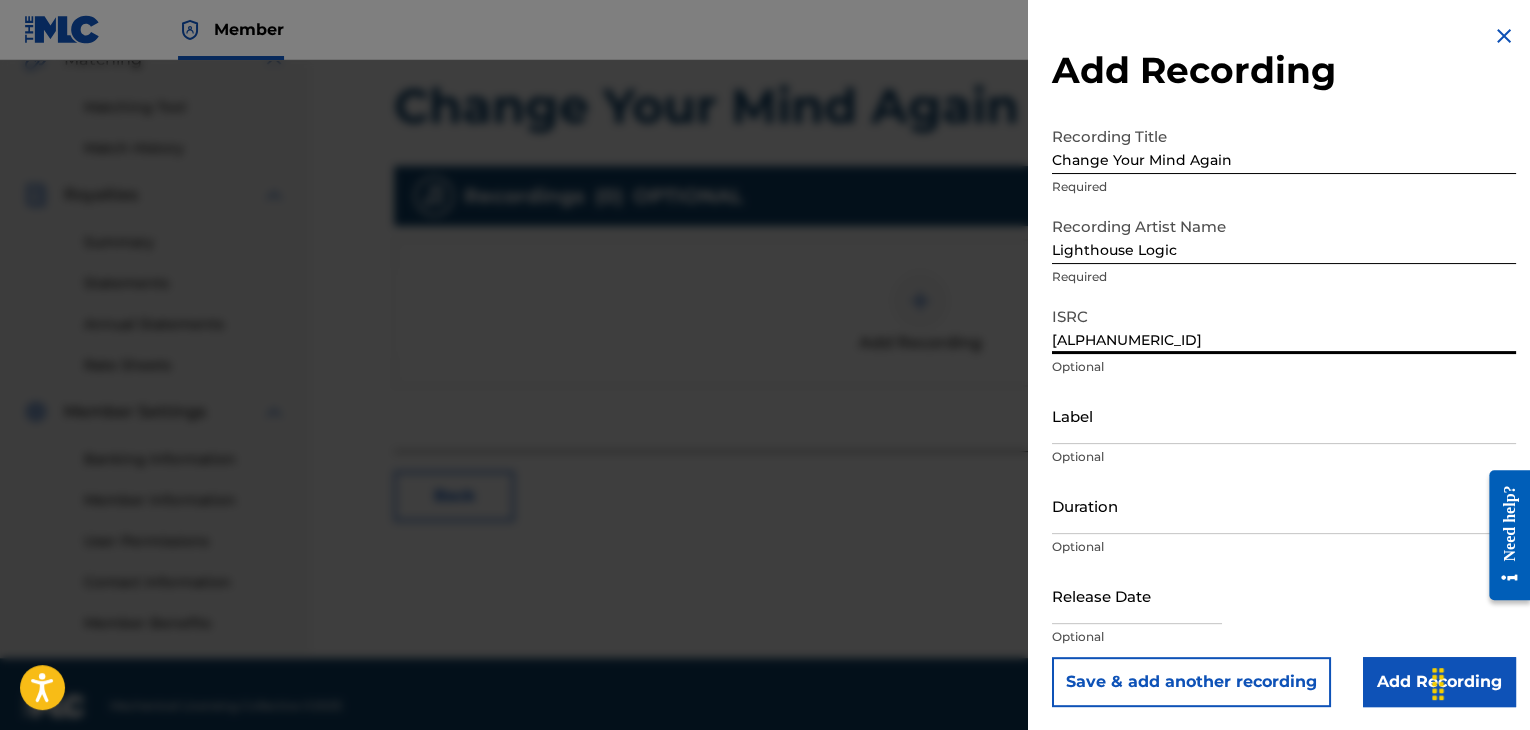 type on "[ALPHANUMERIC_ID]" 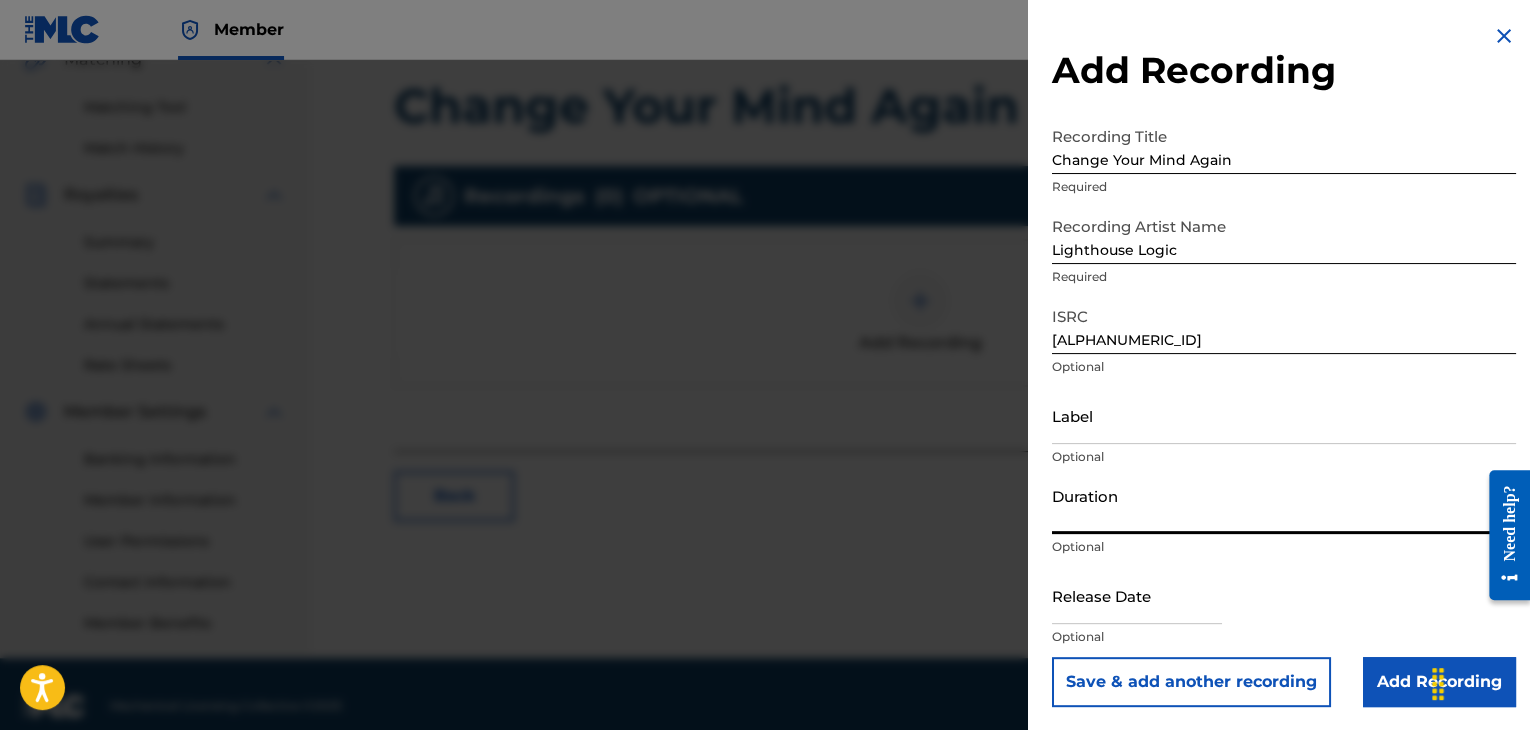 click on "Duration" at bounding box center (1284, 505) 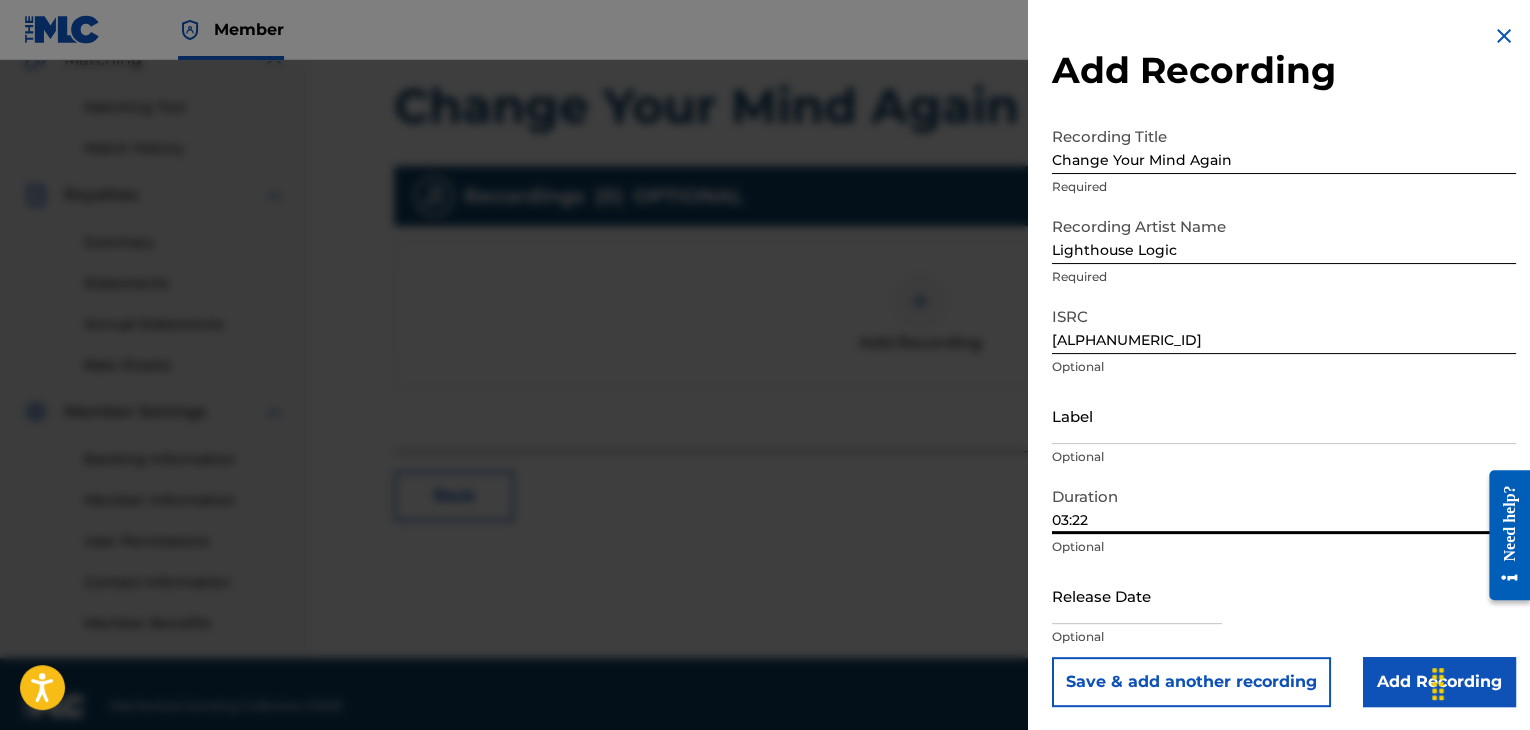 scroll, scrollTop: 1, scrollLeft: 0, axis: vertical 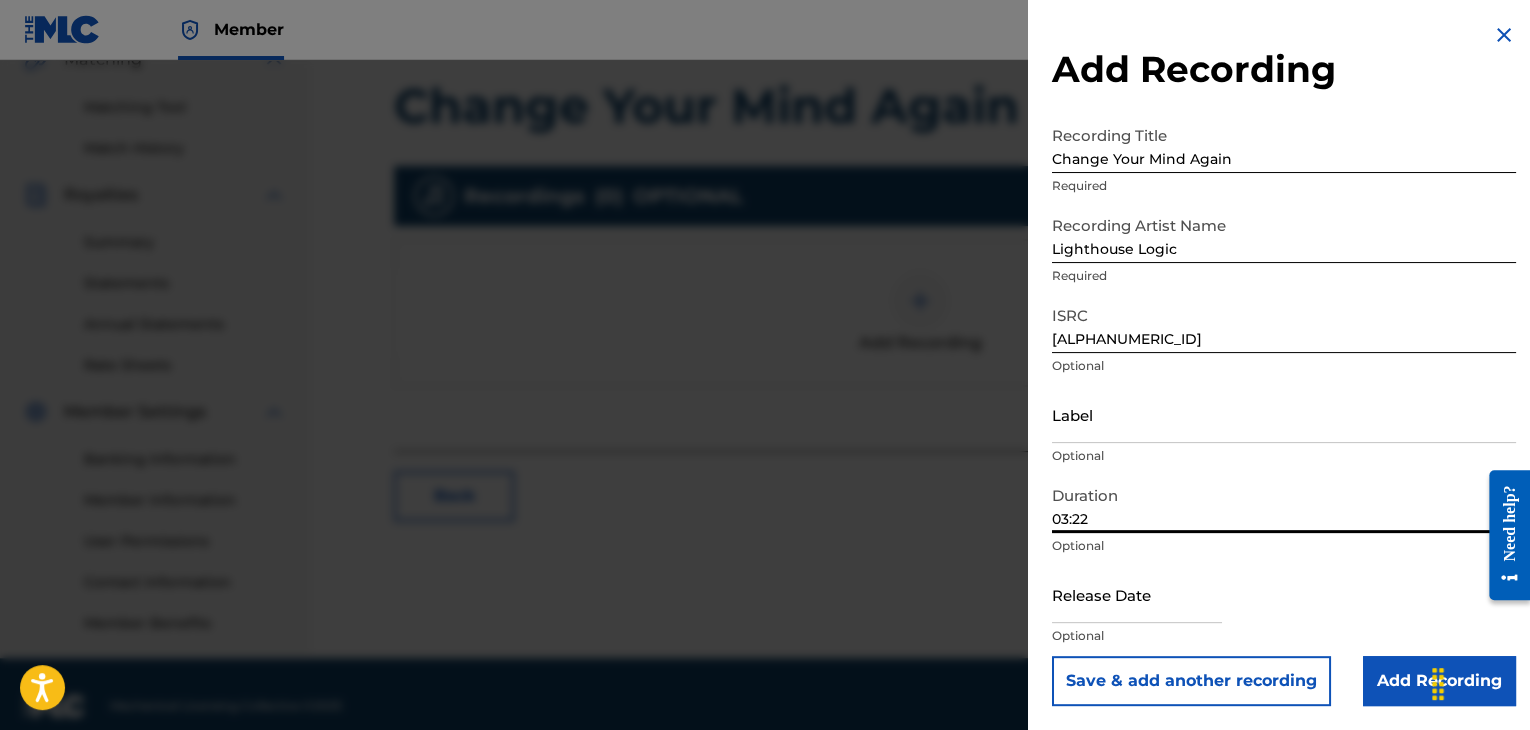type on "03:22" 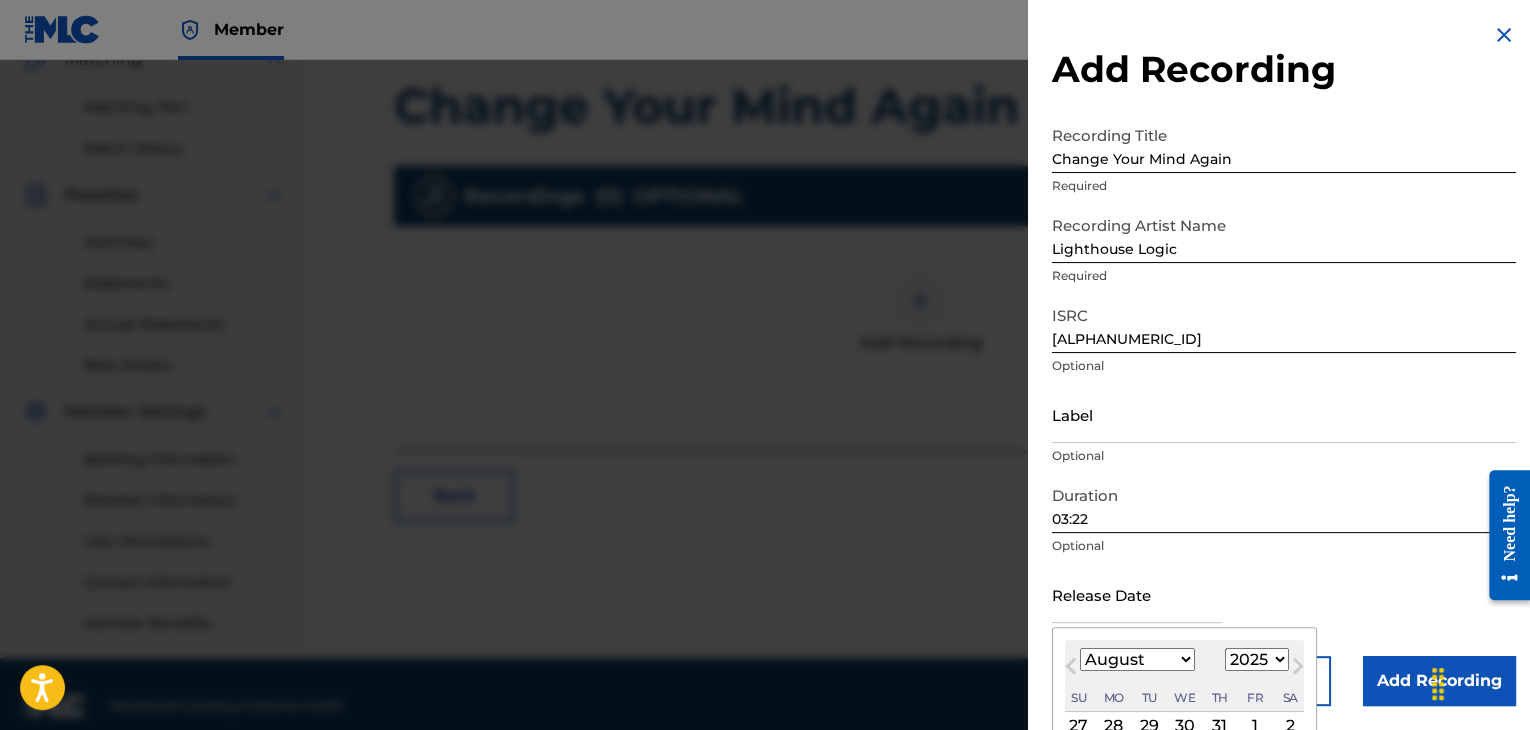 click on "January February March April May June July August September October November December" at bounding box center [1137, 659] 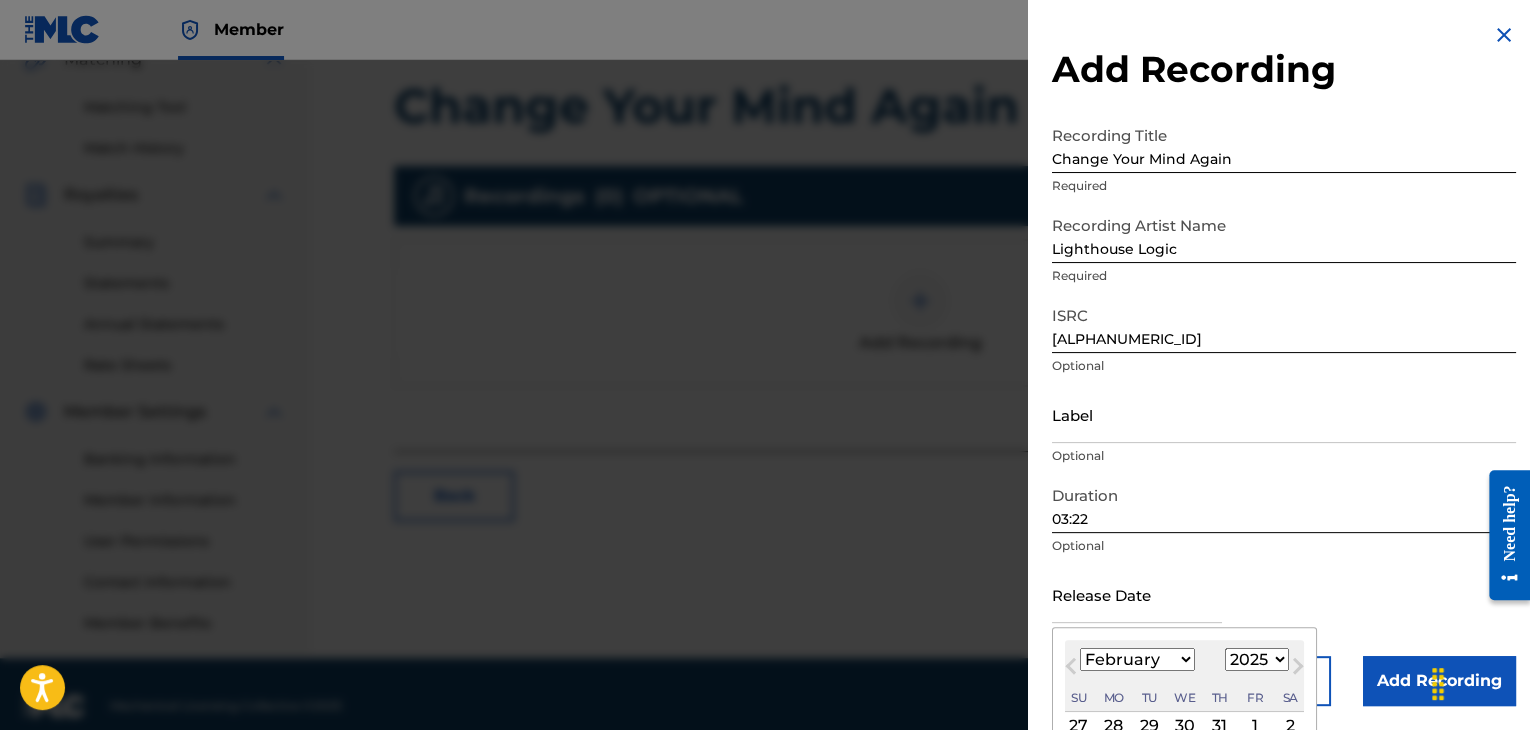 click on "January February March April May June July August September October November December" at bounding box center [1137, 659] 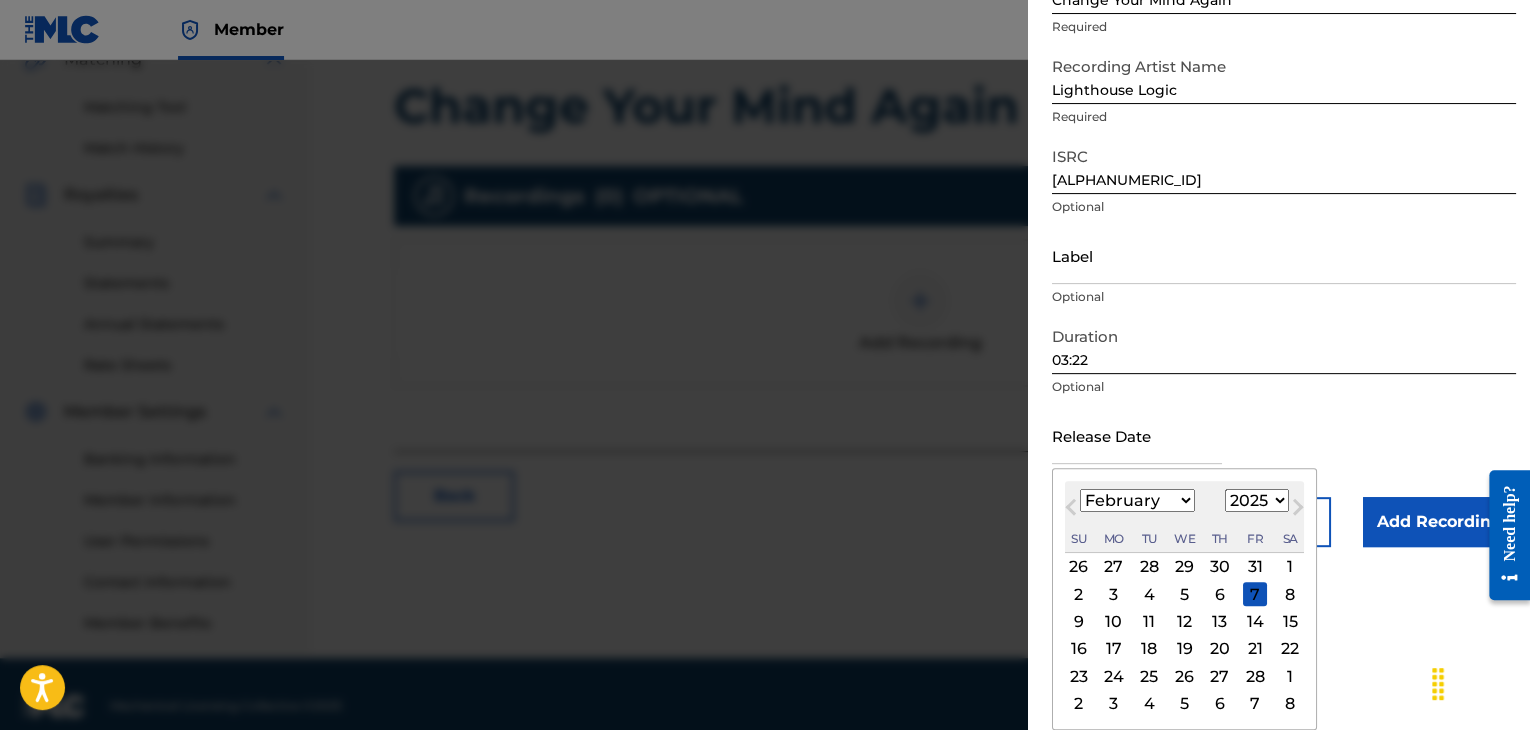scroll, scrollTop: 159, scrollLeft: 0, axis: vertical 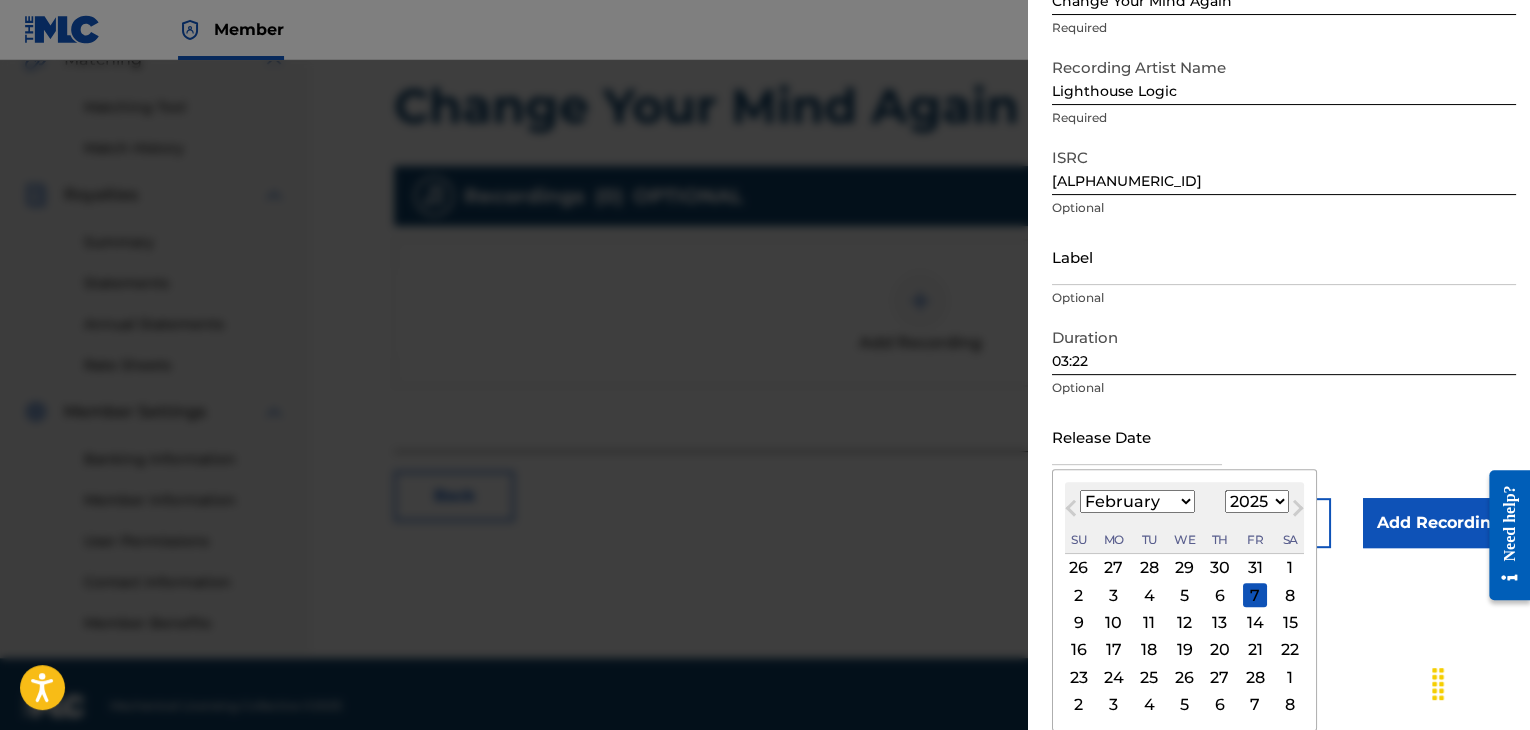 click on "7" at bounding box center [1255, 595] 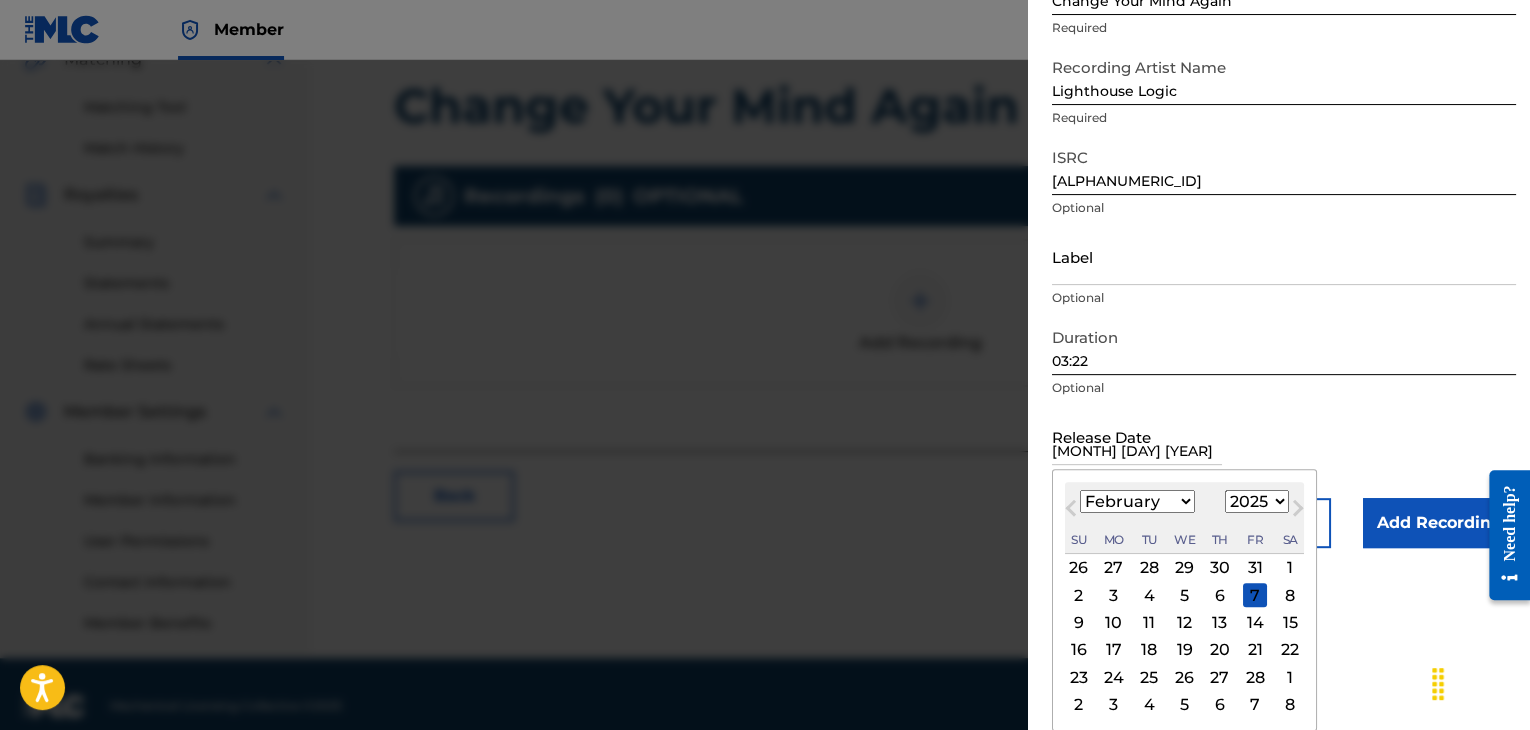 scroll, scrollTop: 1, scrollLeft: 0, axis: vertical 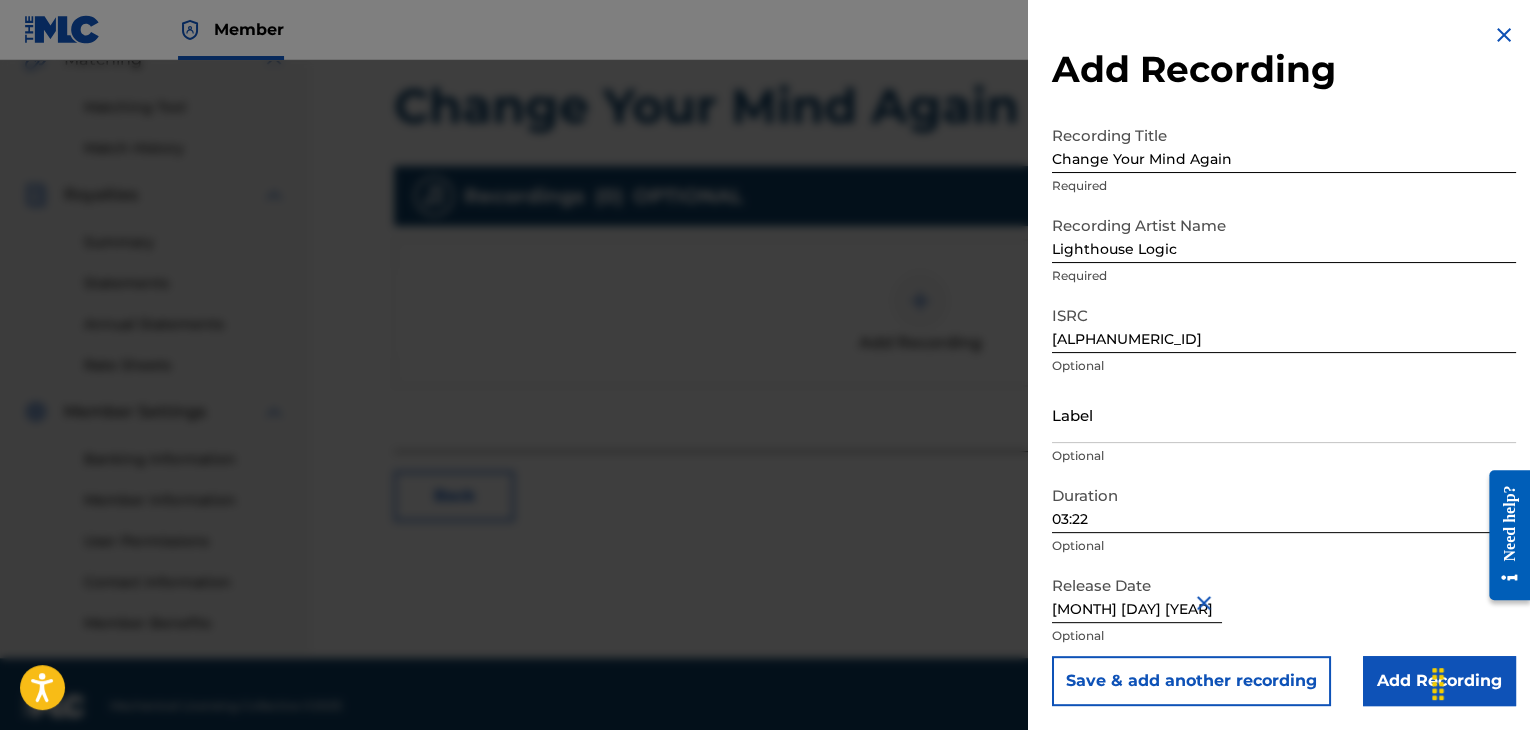 click on "Add Recording" at bounding box center (1439, 681) 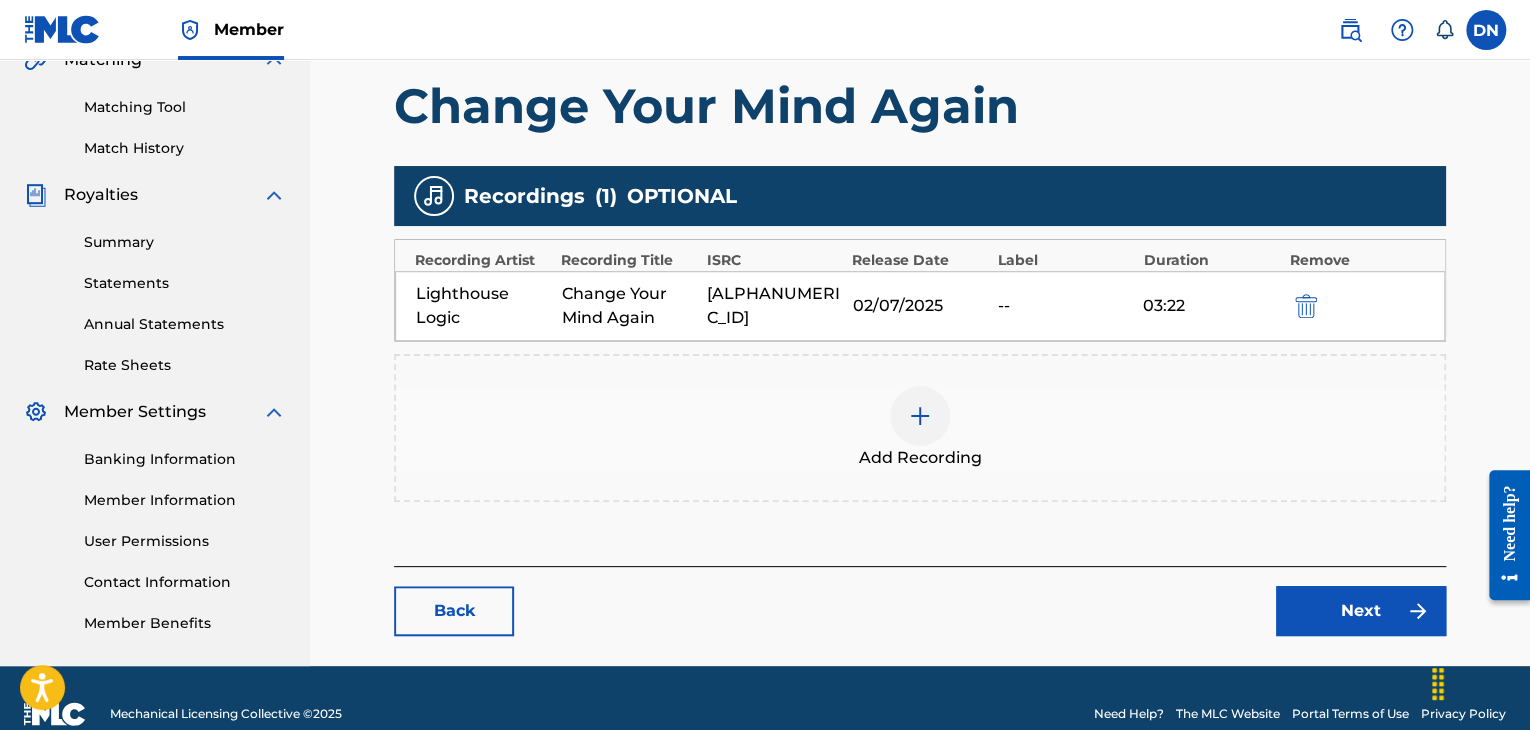 click on "Next" at bounding box center [1361, 611] 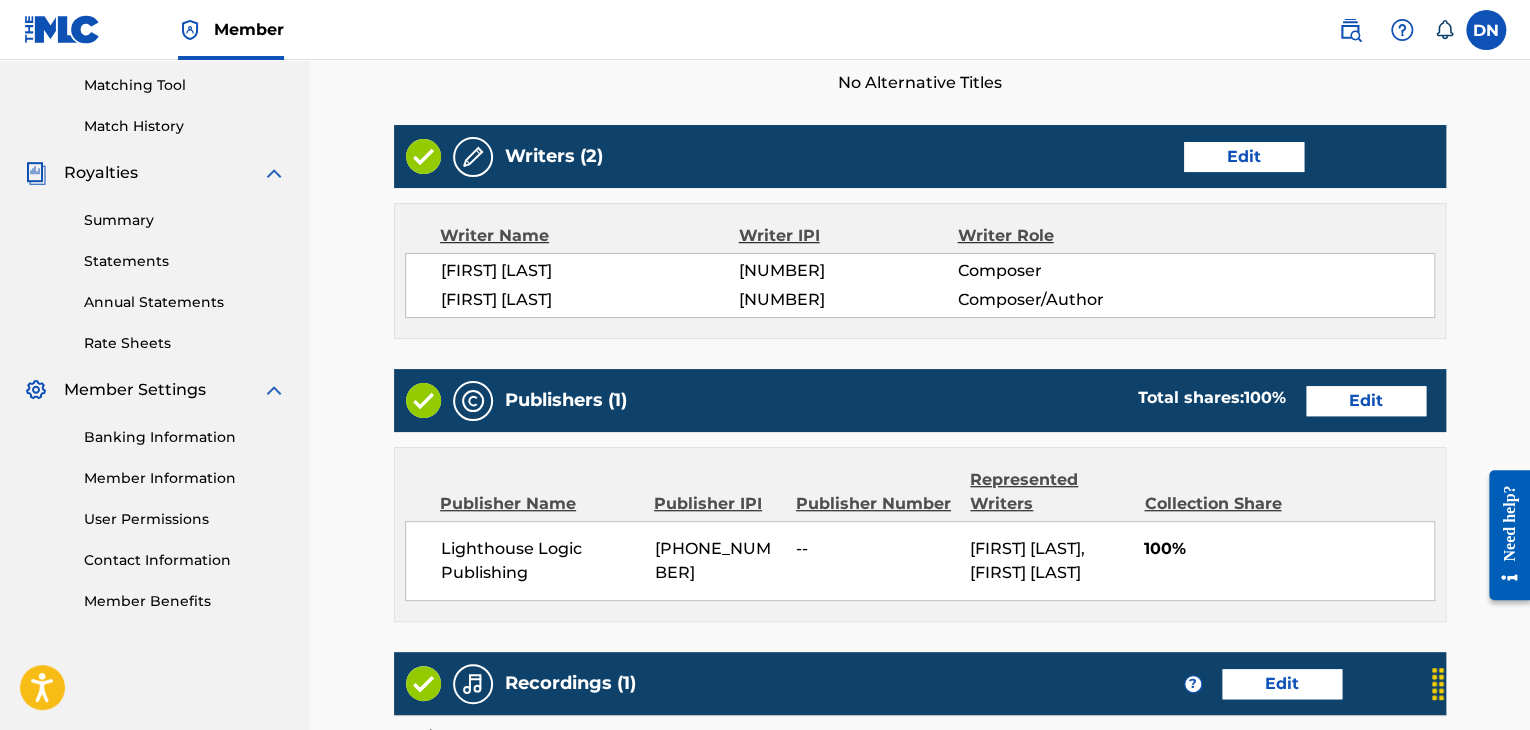 scroll, scrollTop: 847, scrollLeft: 0, axis: vertical 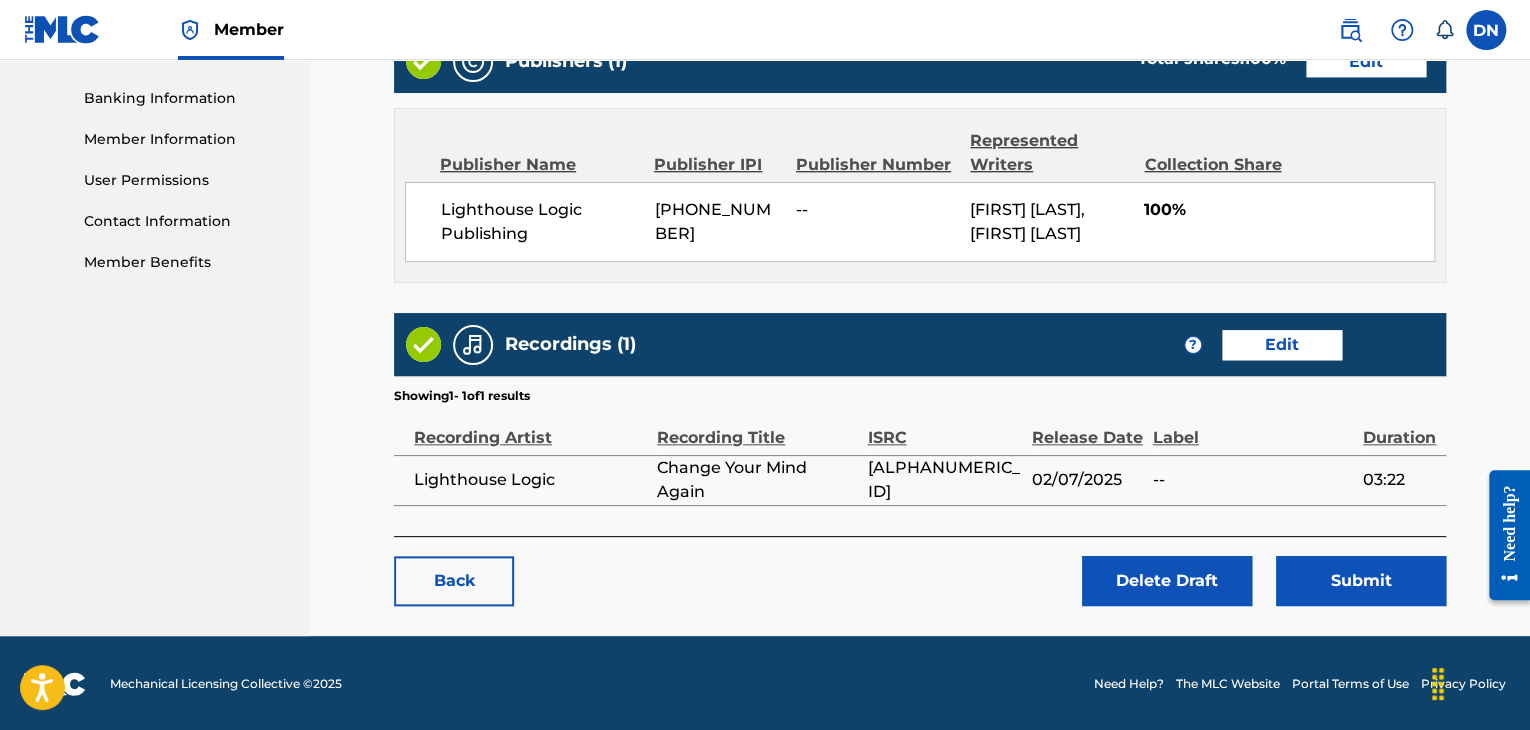 click on "Submit" at bounding box center (1361, 581) 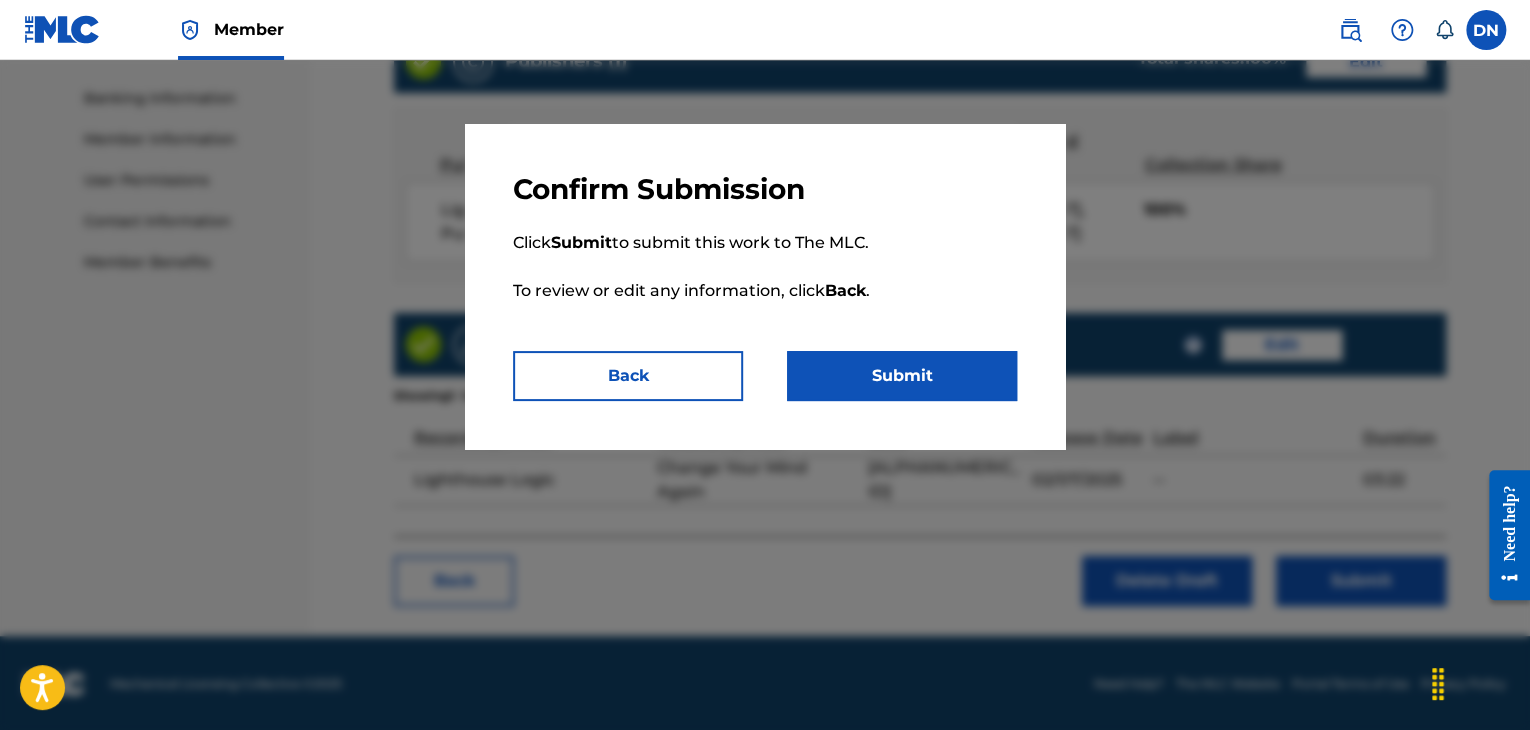 click on "Submit" at bounding box center (902, 376) 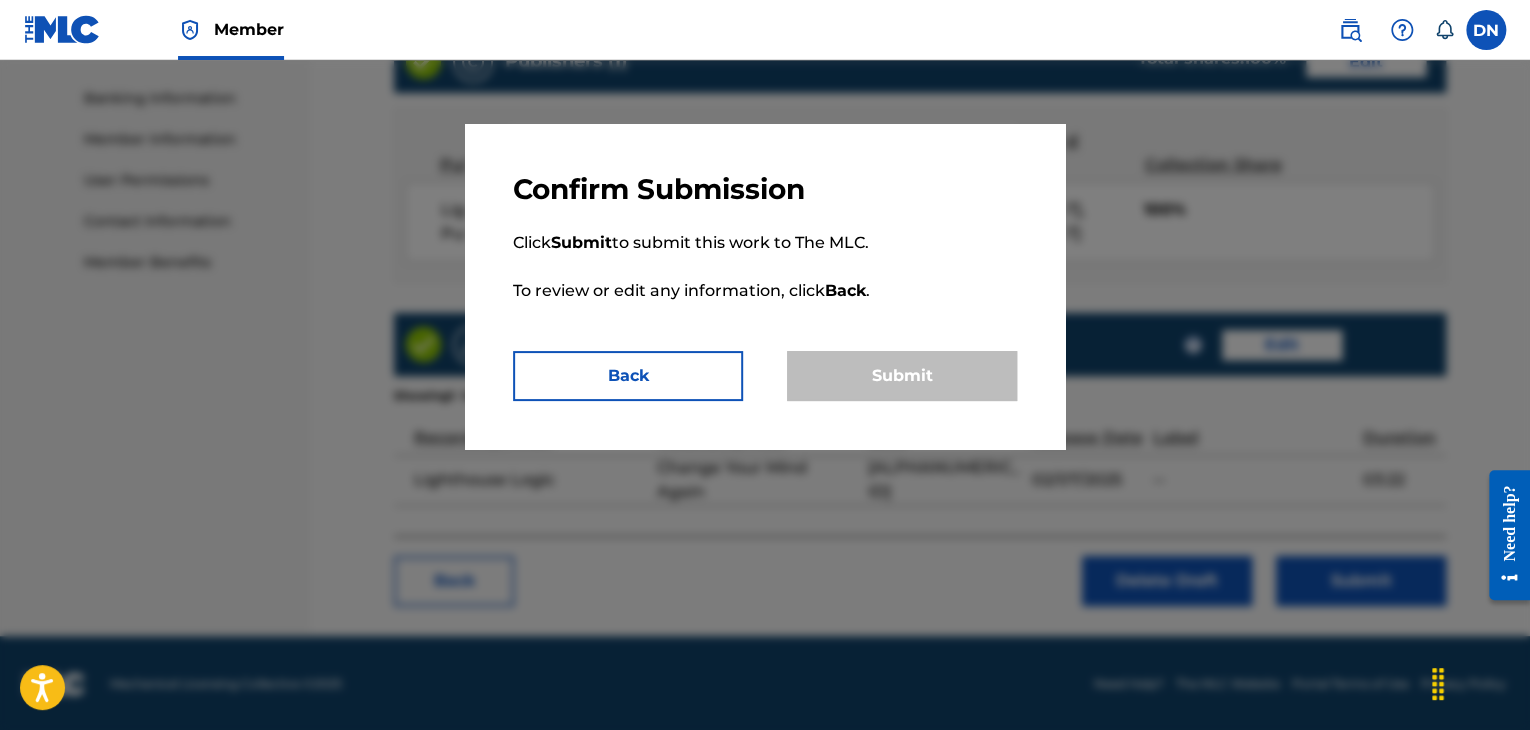 scroll, scrollTop: 0, scrollLeft: 0, axis: both 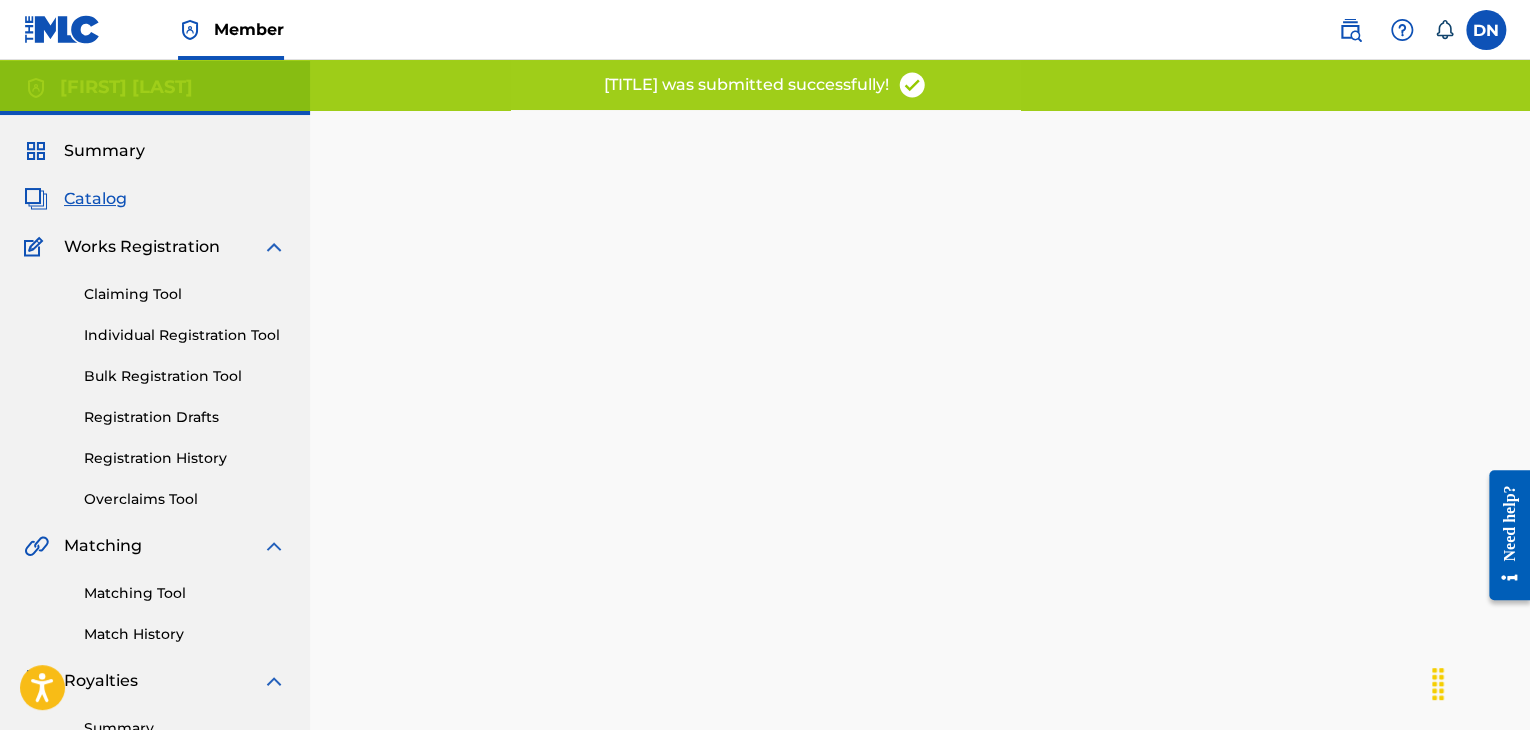 click on "Registration Drafts" at bounding box center (185, 417) 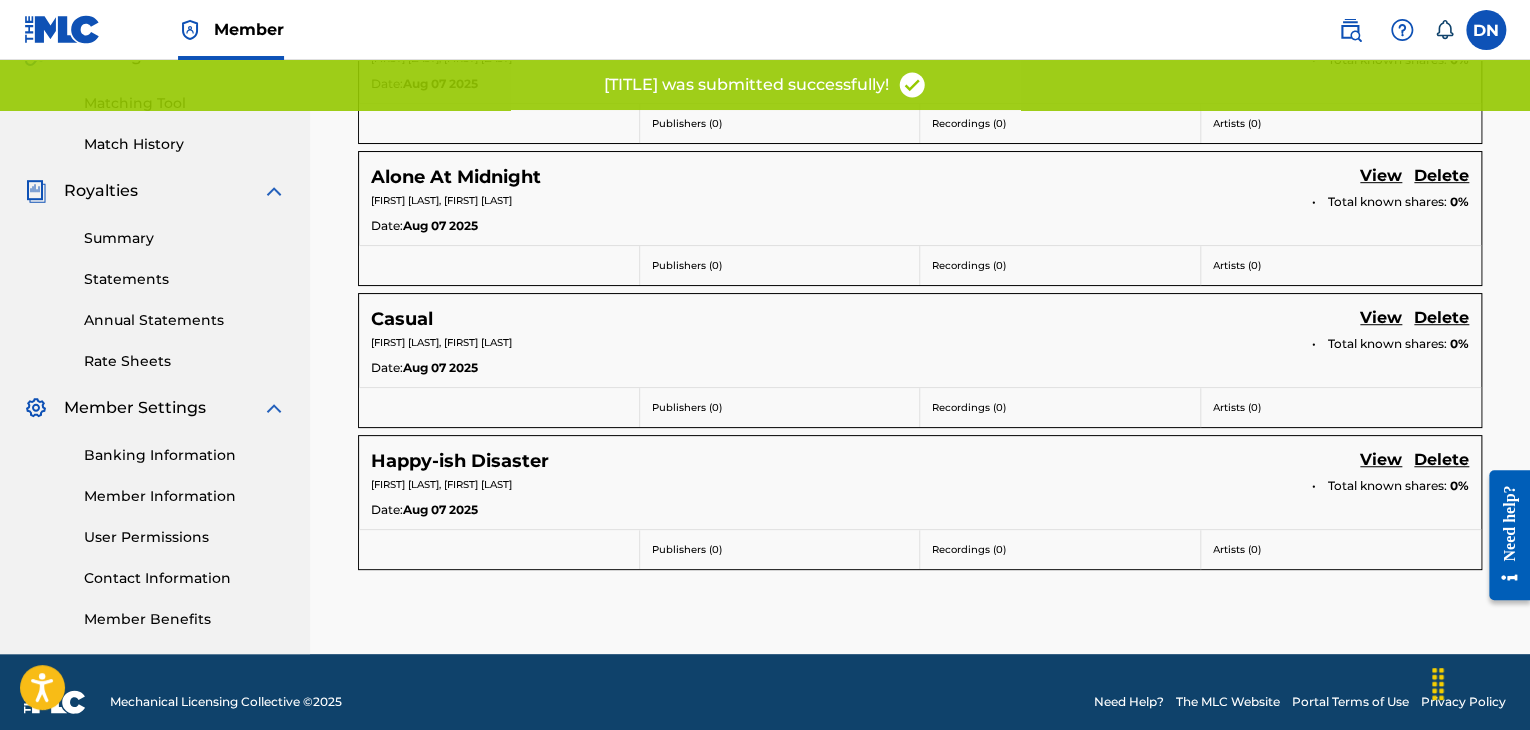 scroll, scrollTop: 492, scrollLeft: 0, axis: vertical 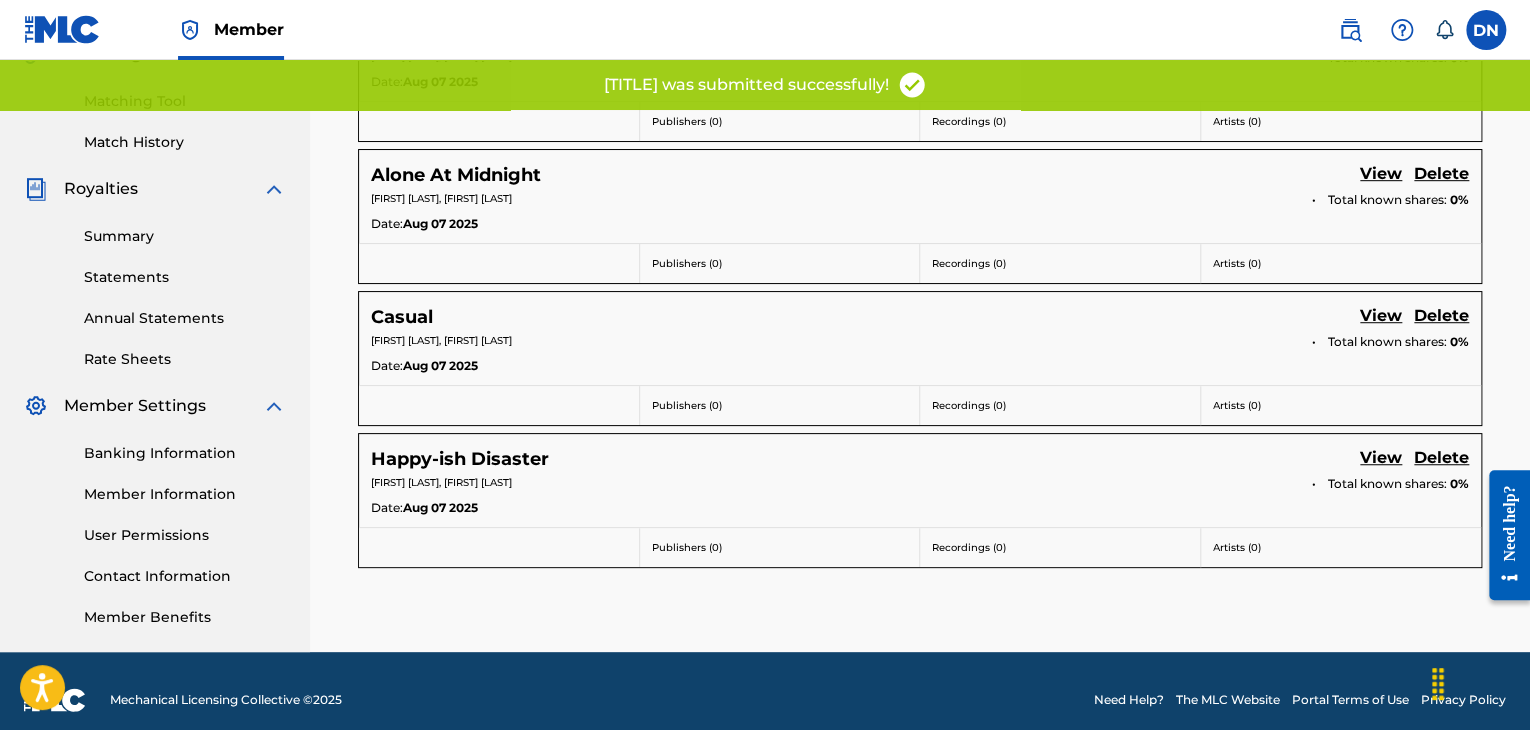 click on "View" at bounding box center (1381, 459) 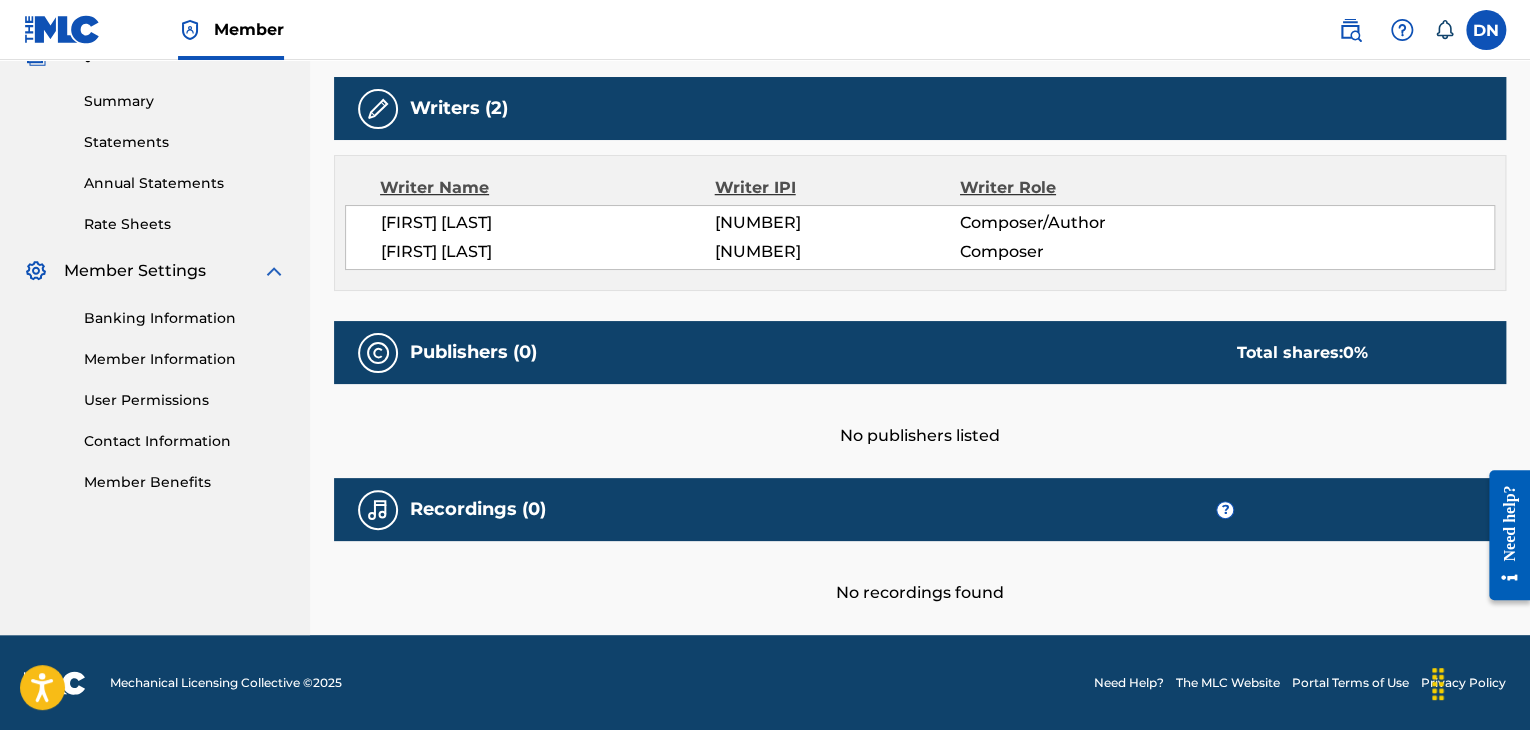 scroll, scrollTop: 0, scrollLeft: 0, axis: both 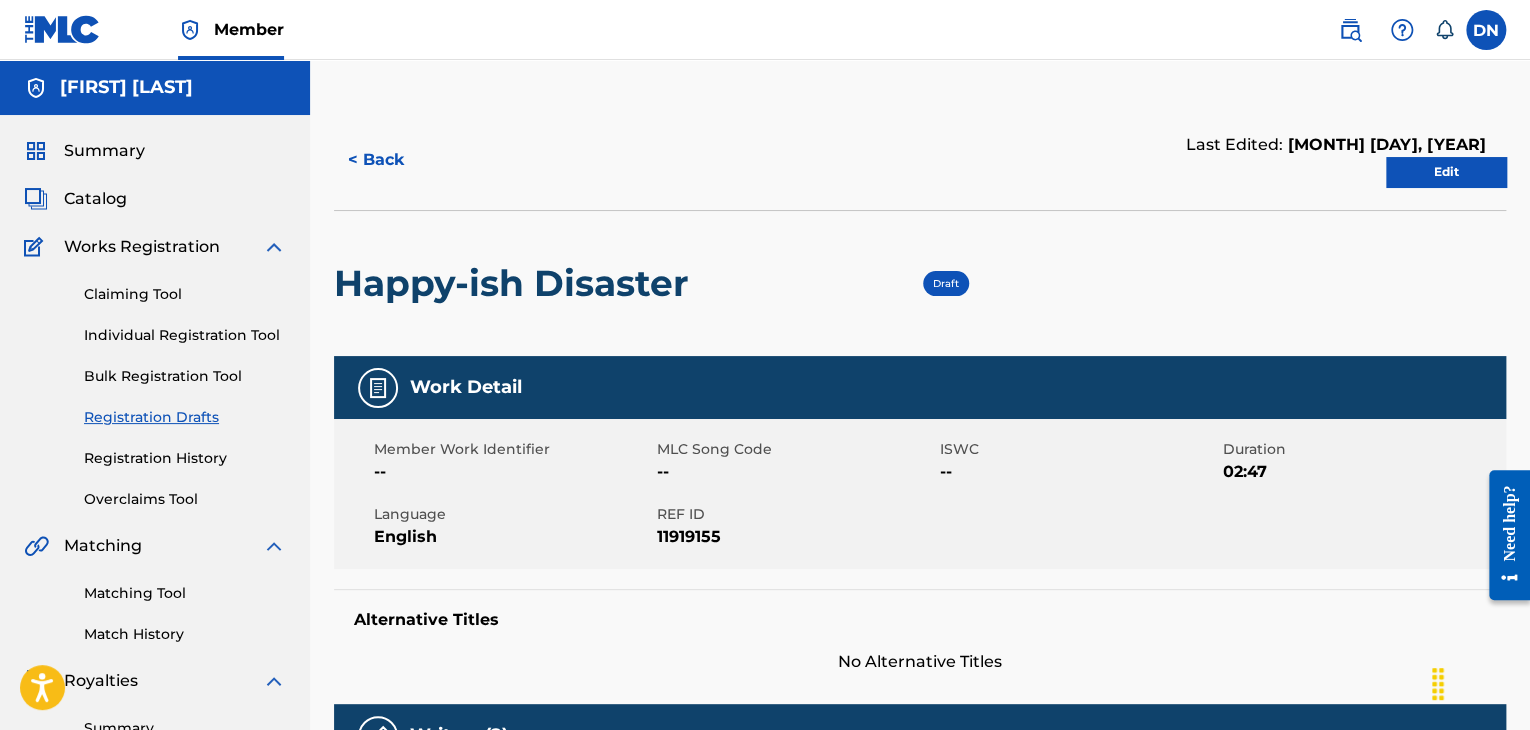 click on "Edit" at bounding box center [1446, 172] 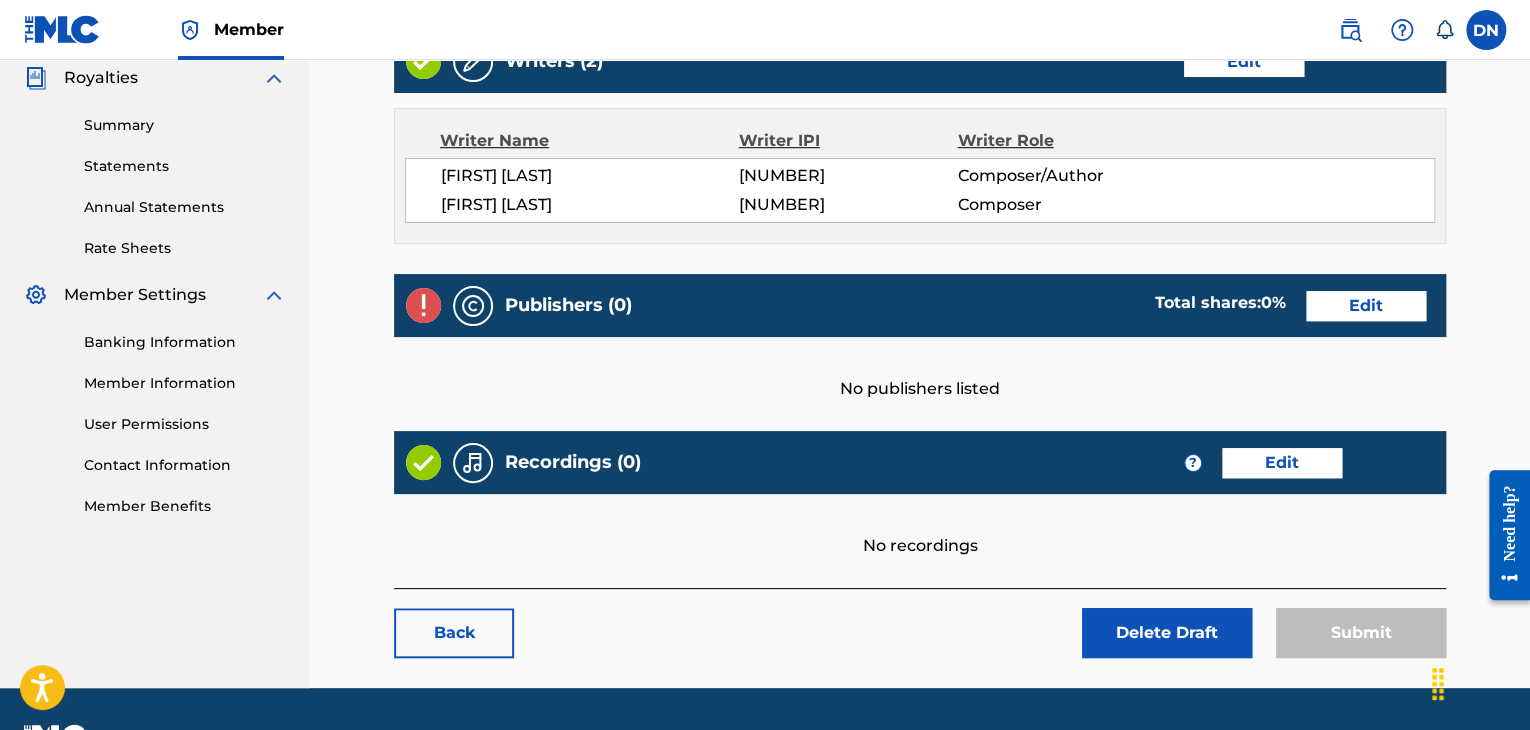scroll, scrollTop: 656, scrollLeft: 0, axis: vertical 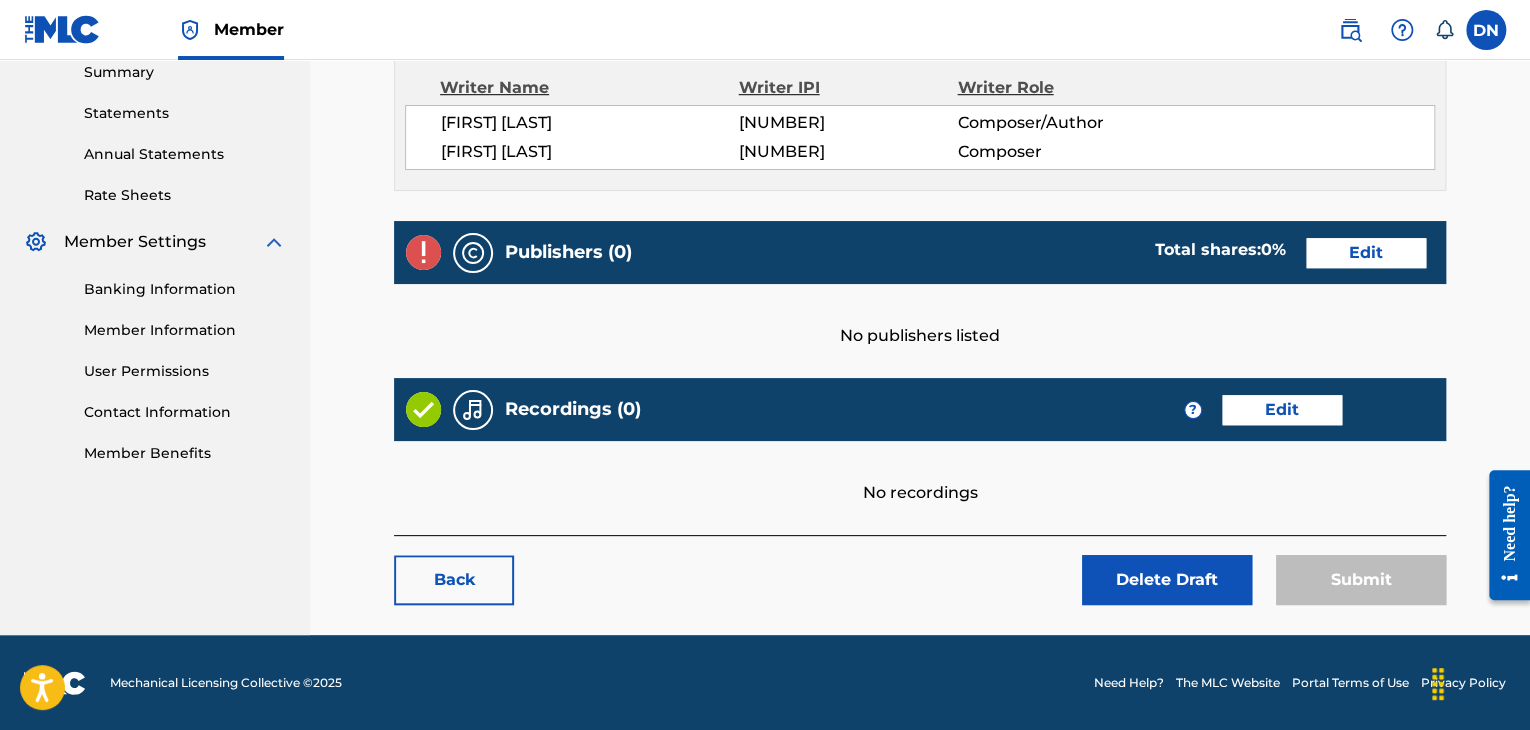 click on "Edit" at bounding box center (1366, 253) 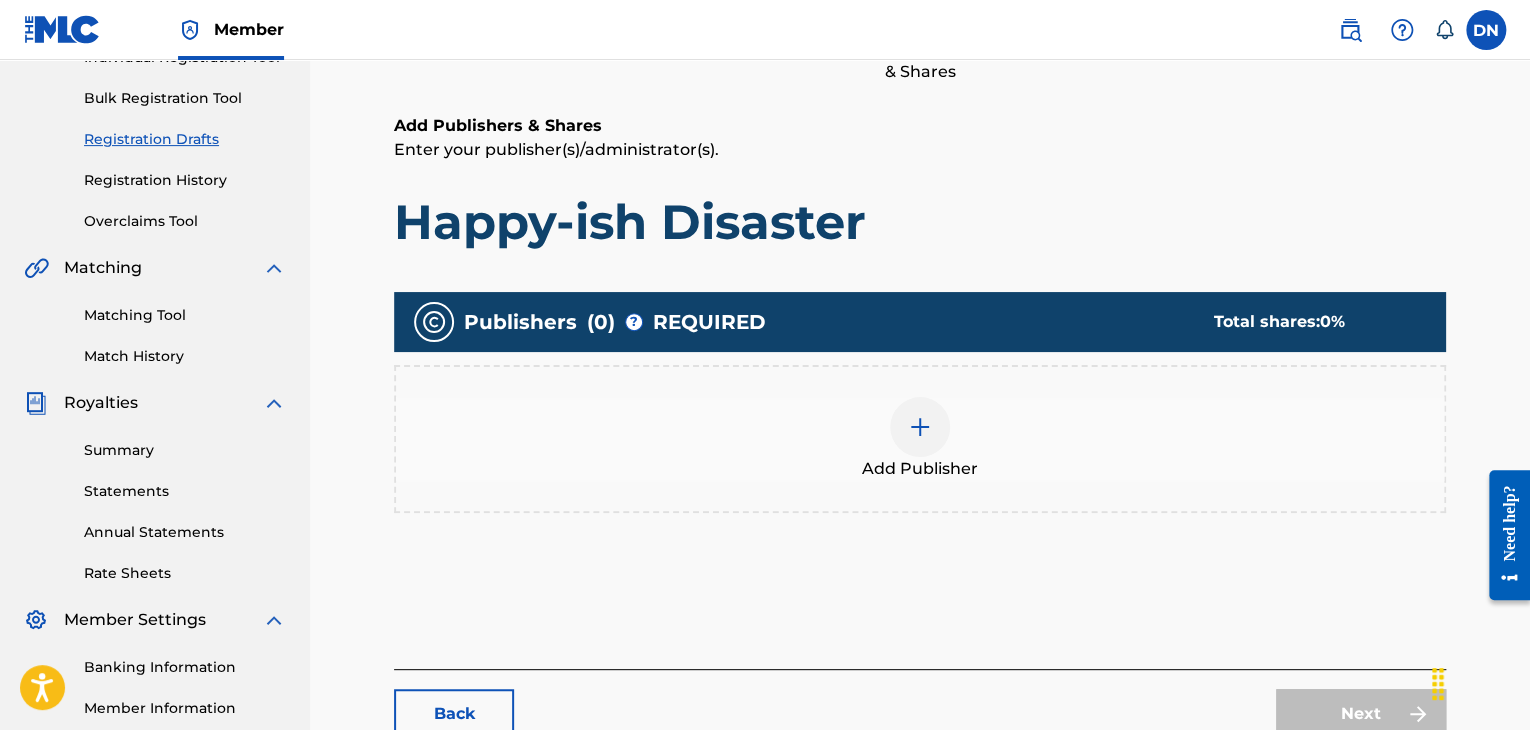 scroll, scrollTop: 295, scrollLeft: 0, axis: vertical 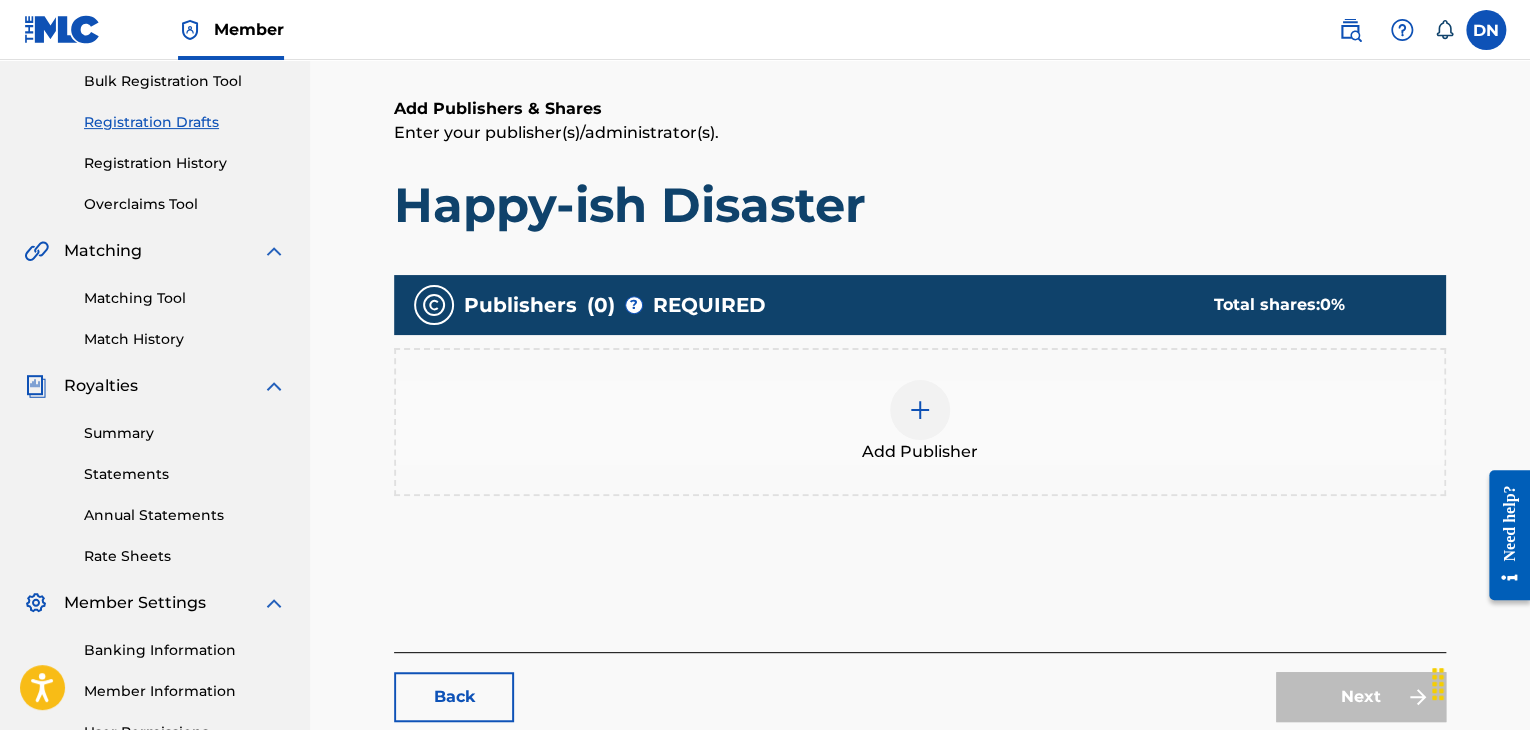 click on "Add Publisher" at bounding box center (920, 422) 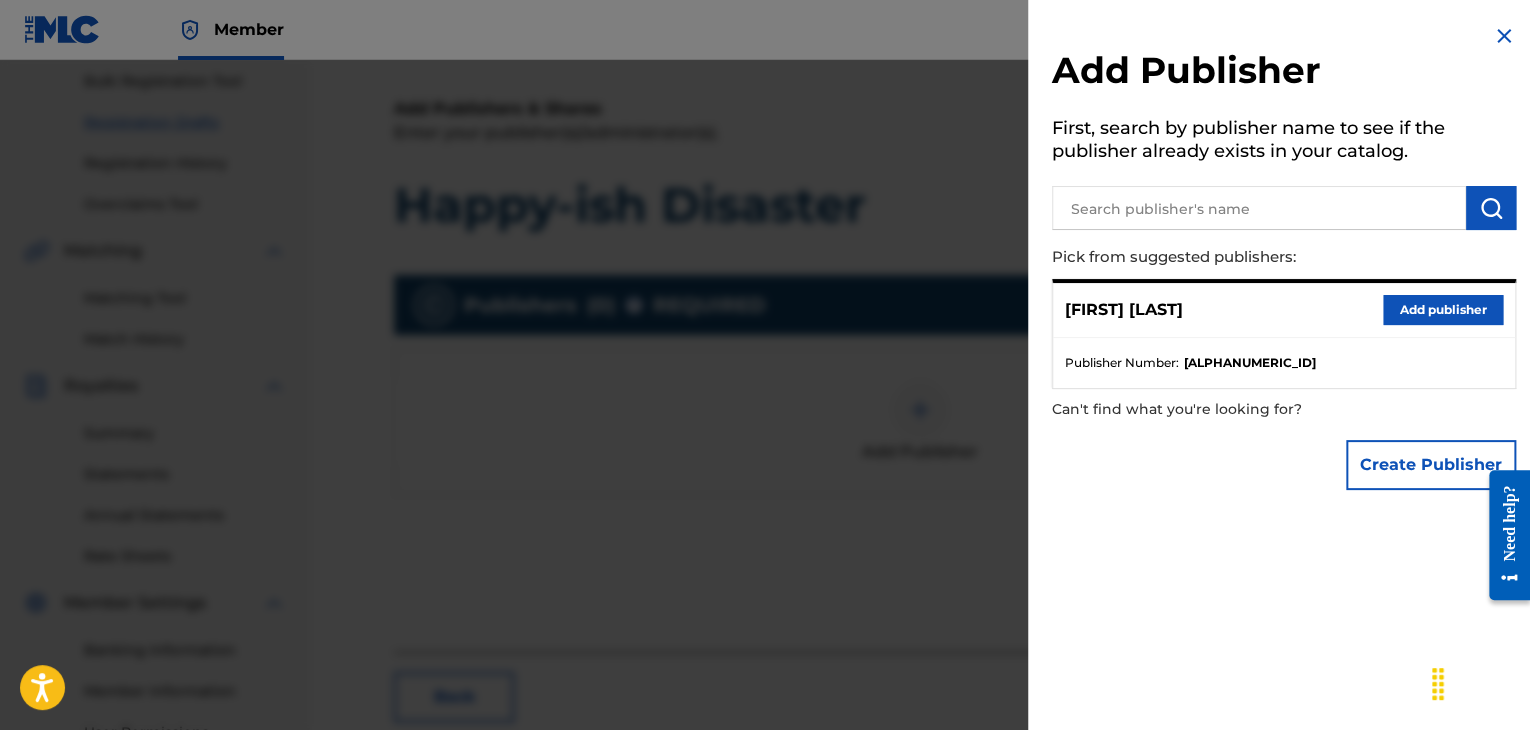 click on "Create Publisher" at bounding box center (1431, 465) 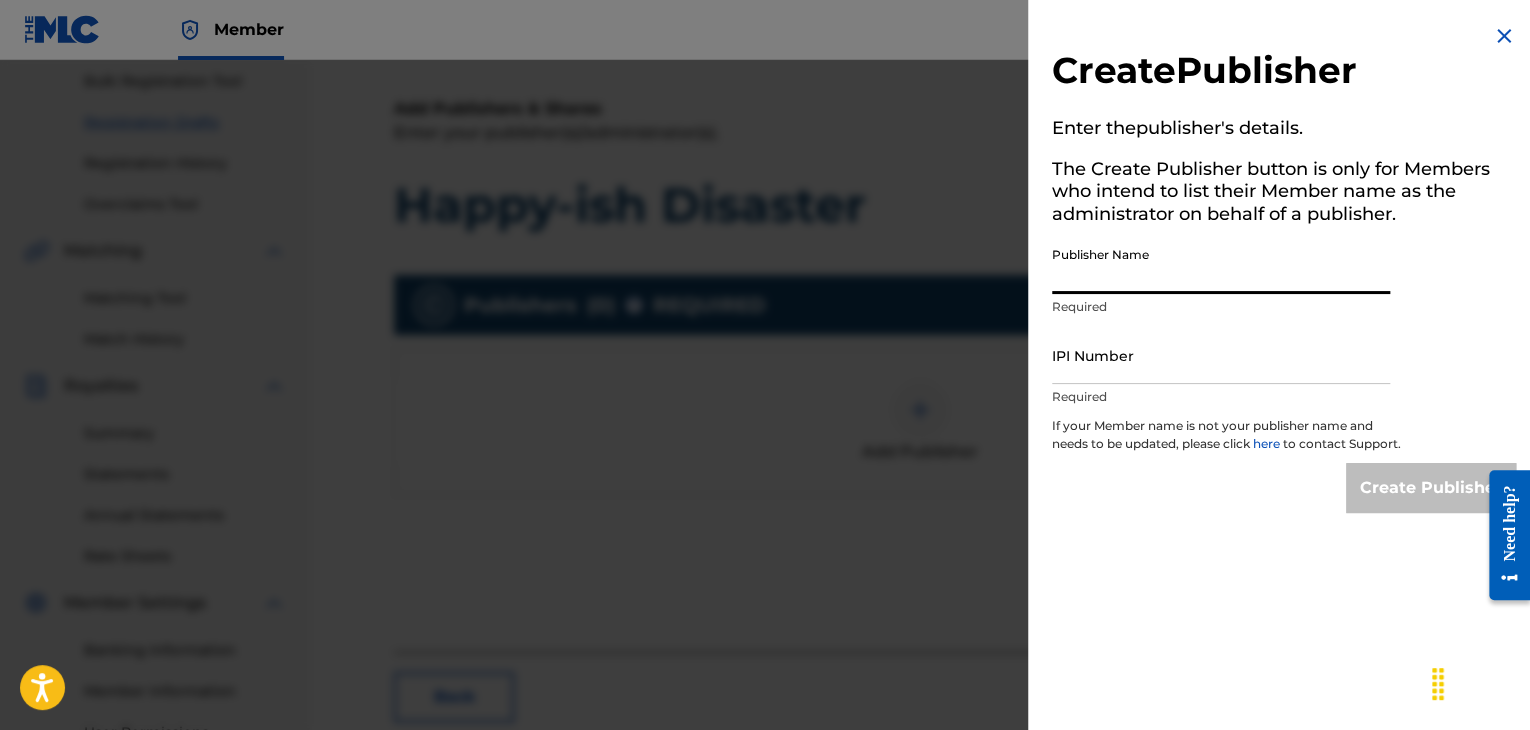 click on "Publisher Name" at bounding box center (1221, 265) 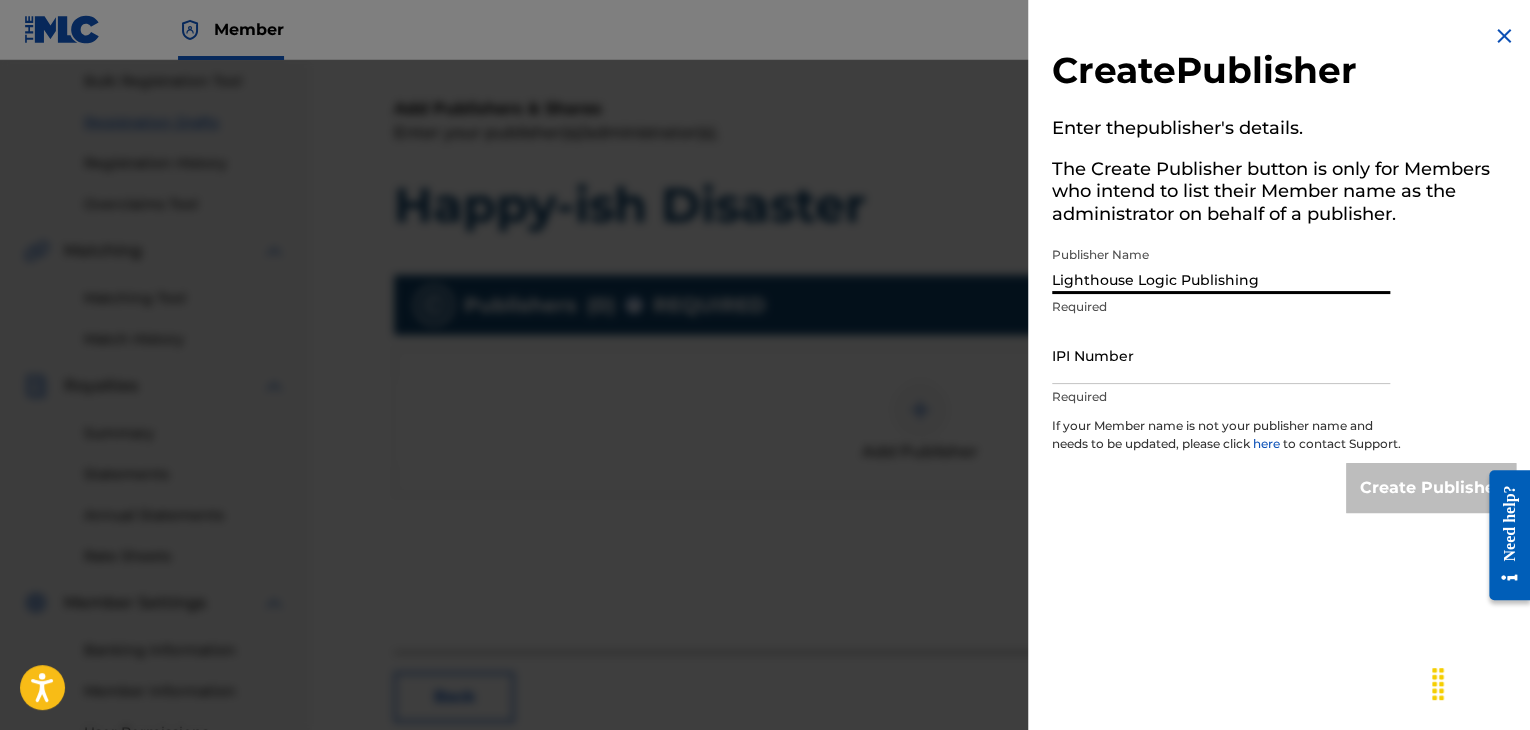 type on "Lighthouse Logic Publishing" 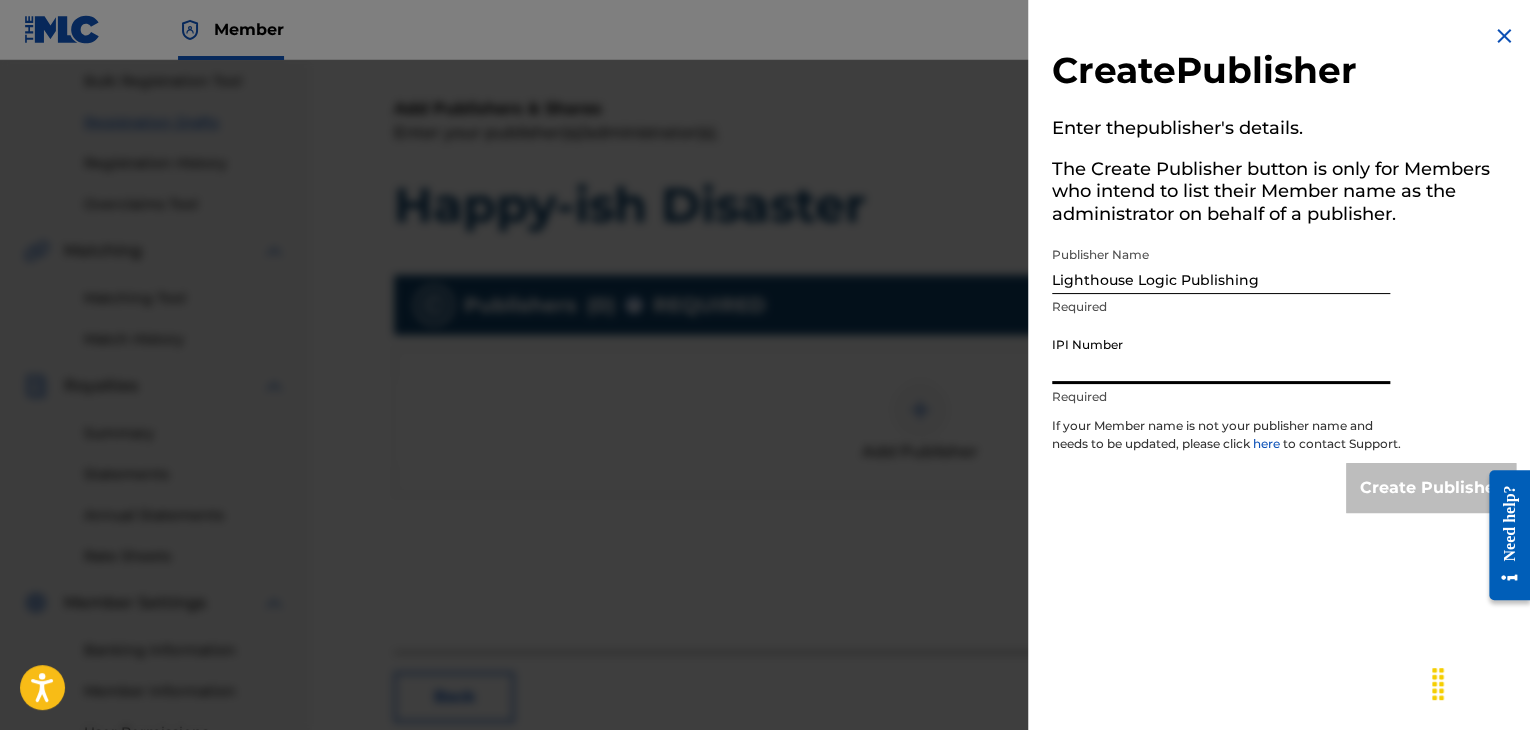paste on "1305726568" 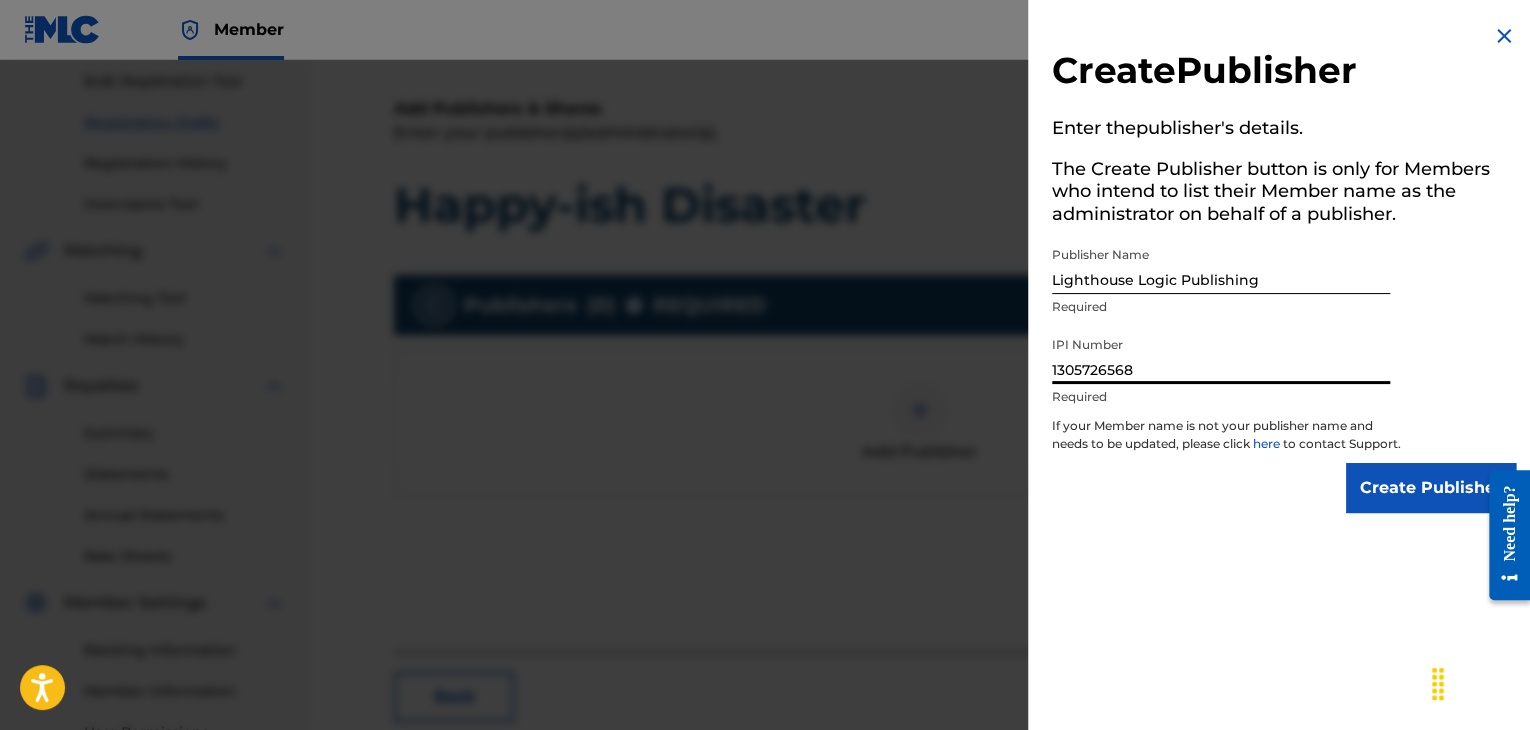 type on "1305726568" 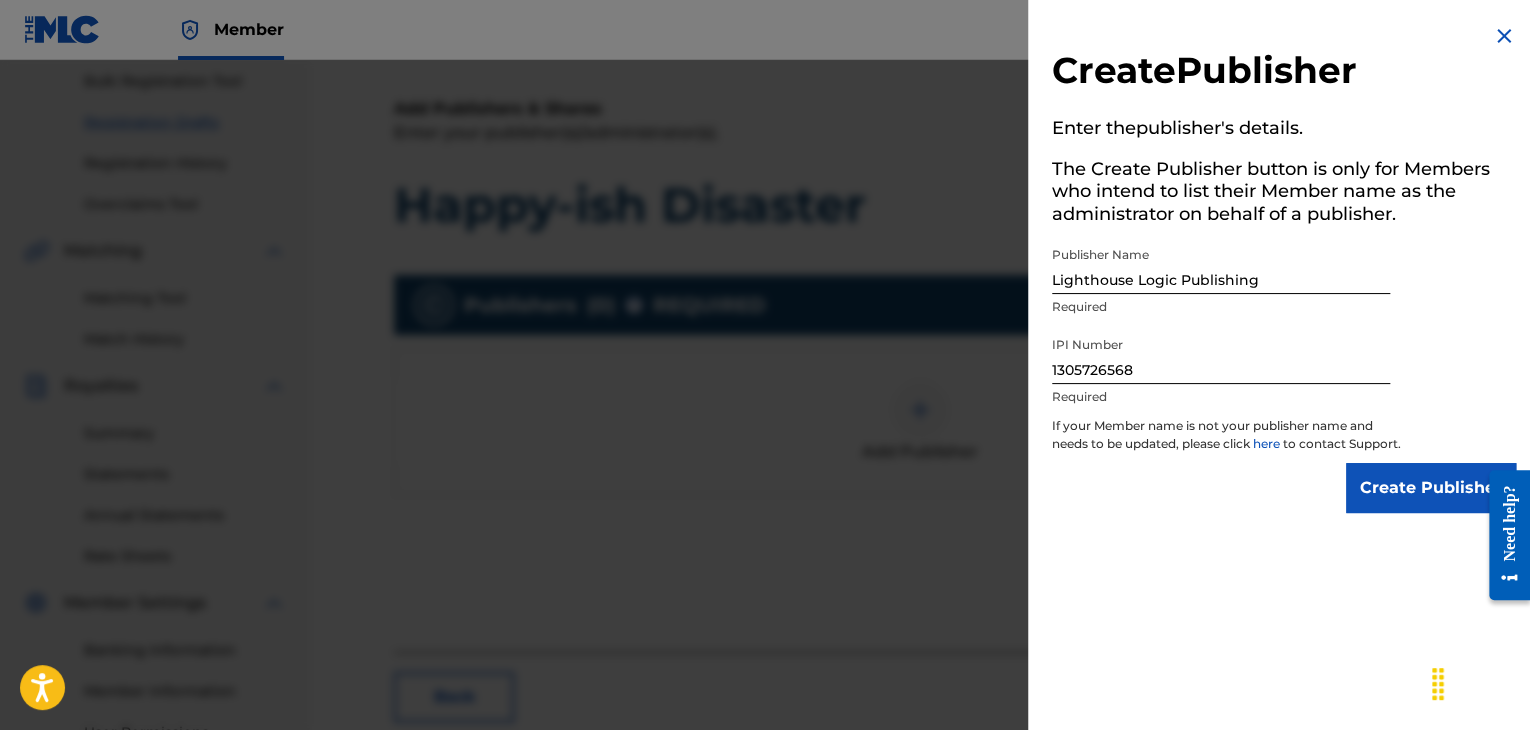 click on "Create Publisher" at bounding box center [1431, 488] 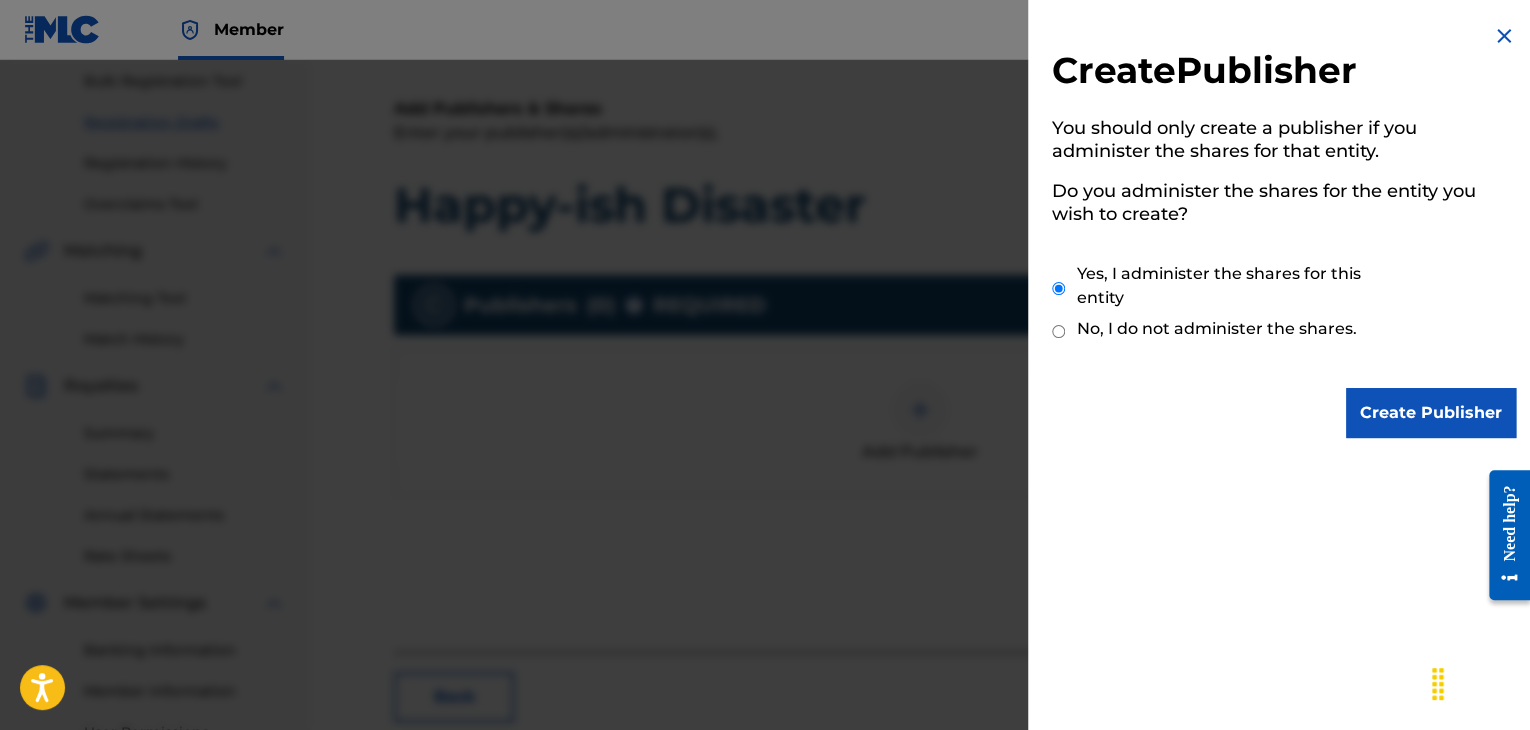 click on "Create Publisher" at bounding box center (1431, 413) 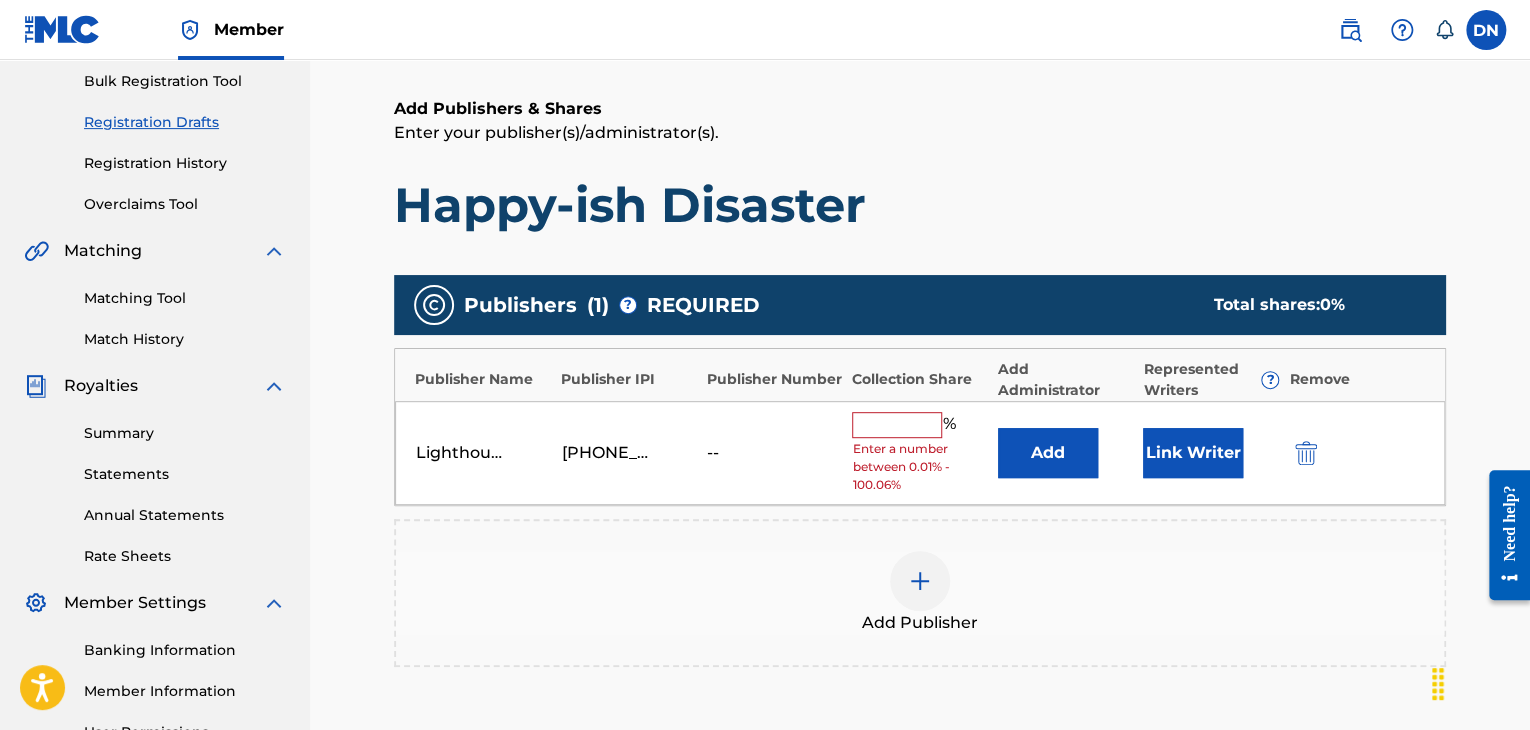 click at bounding box center [897, 425] 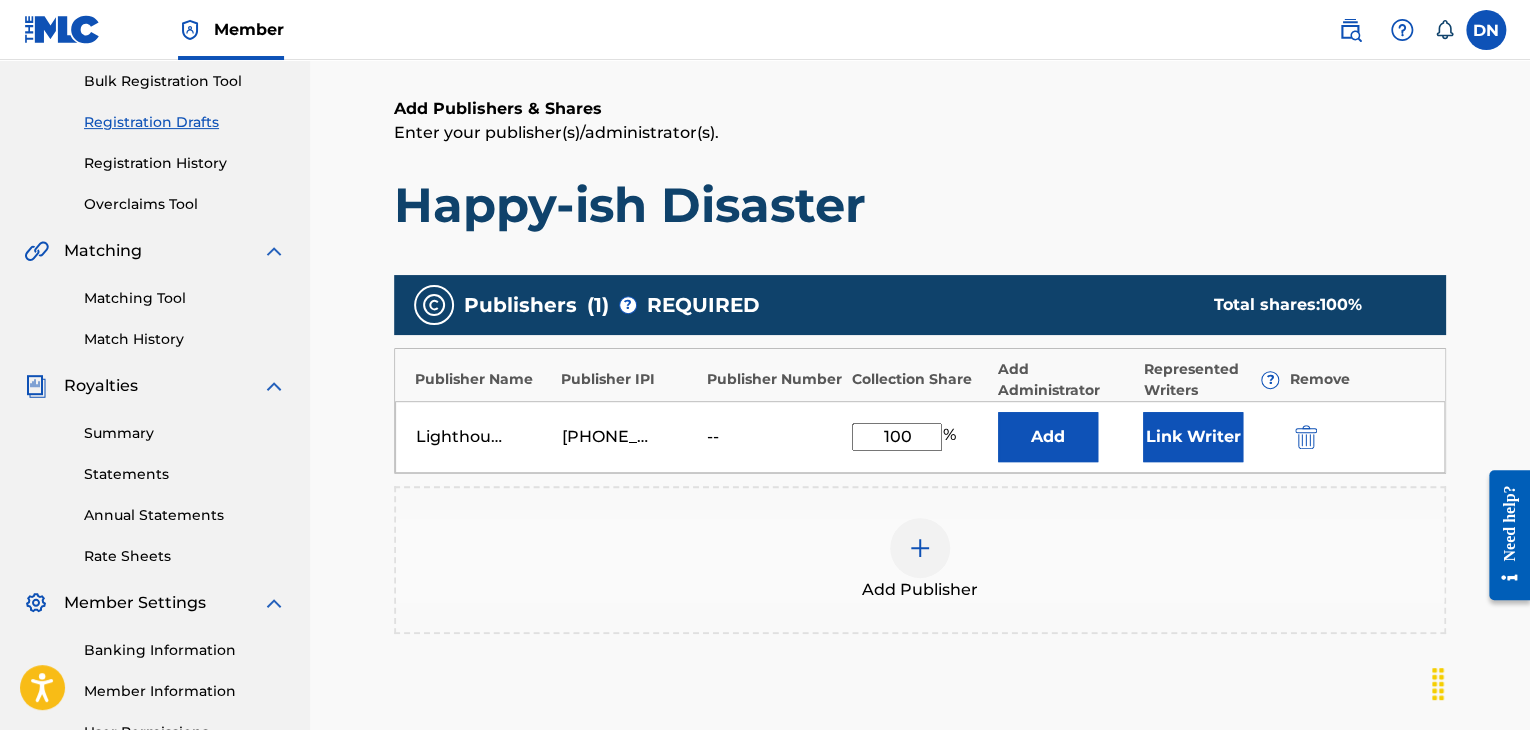type on "100" 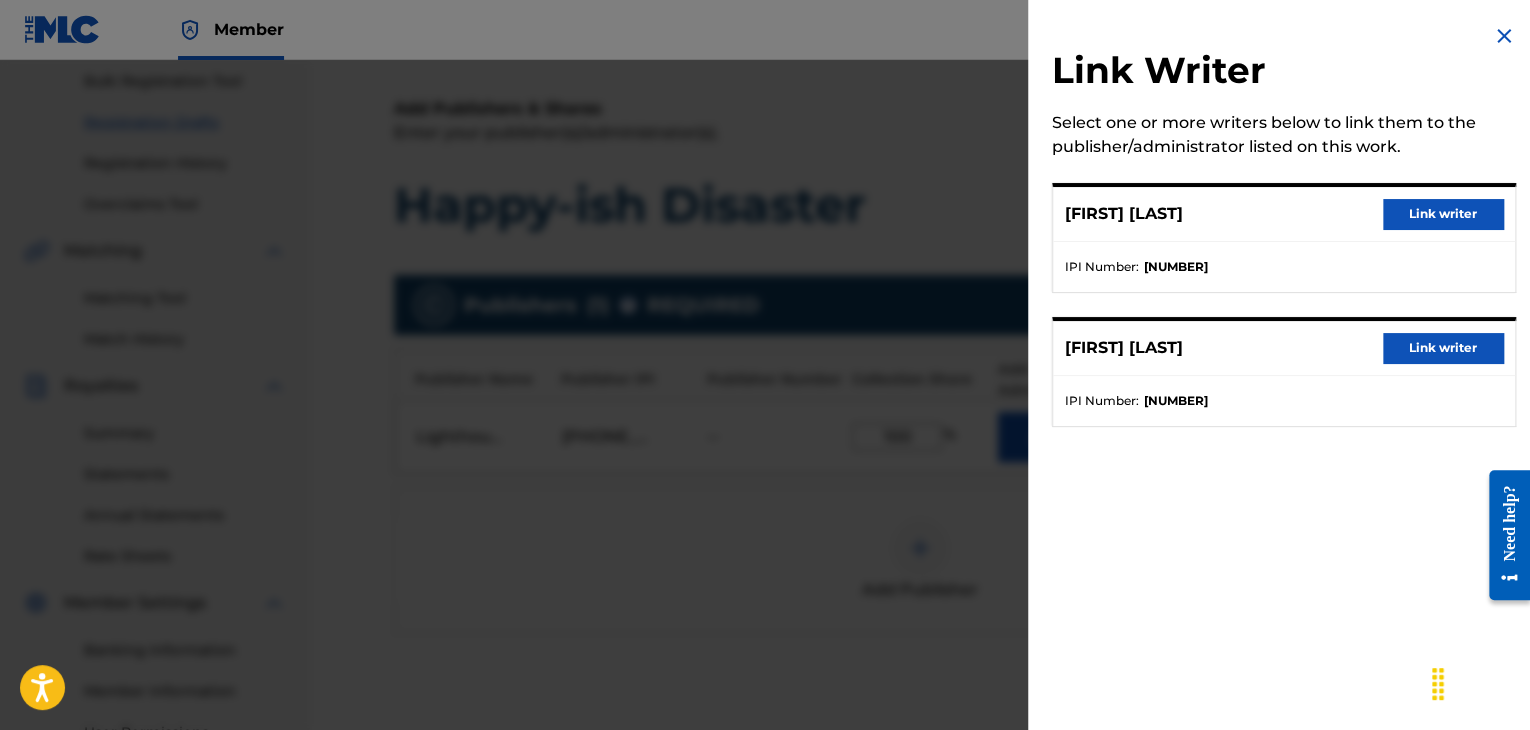 click on "Link writer" at bounding box center [1443, 214] 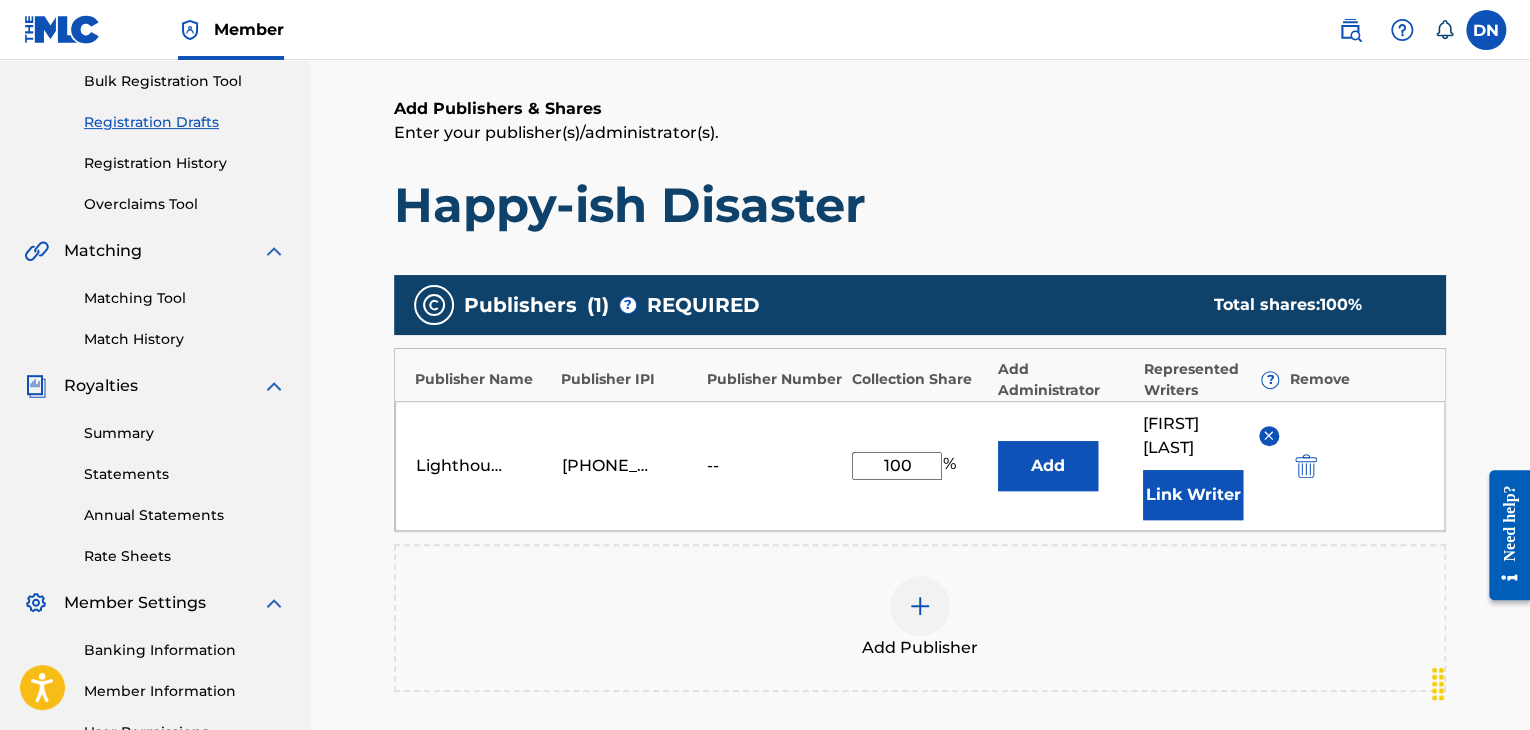 click on "Link Writer" at bounding box center (1193, 495) 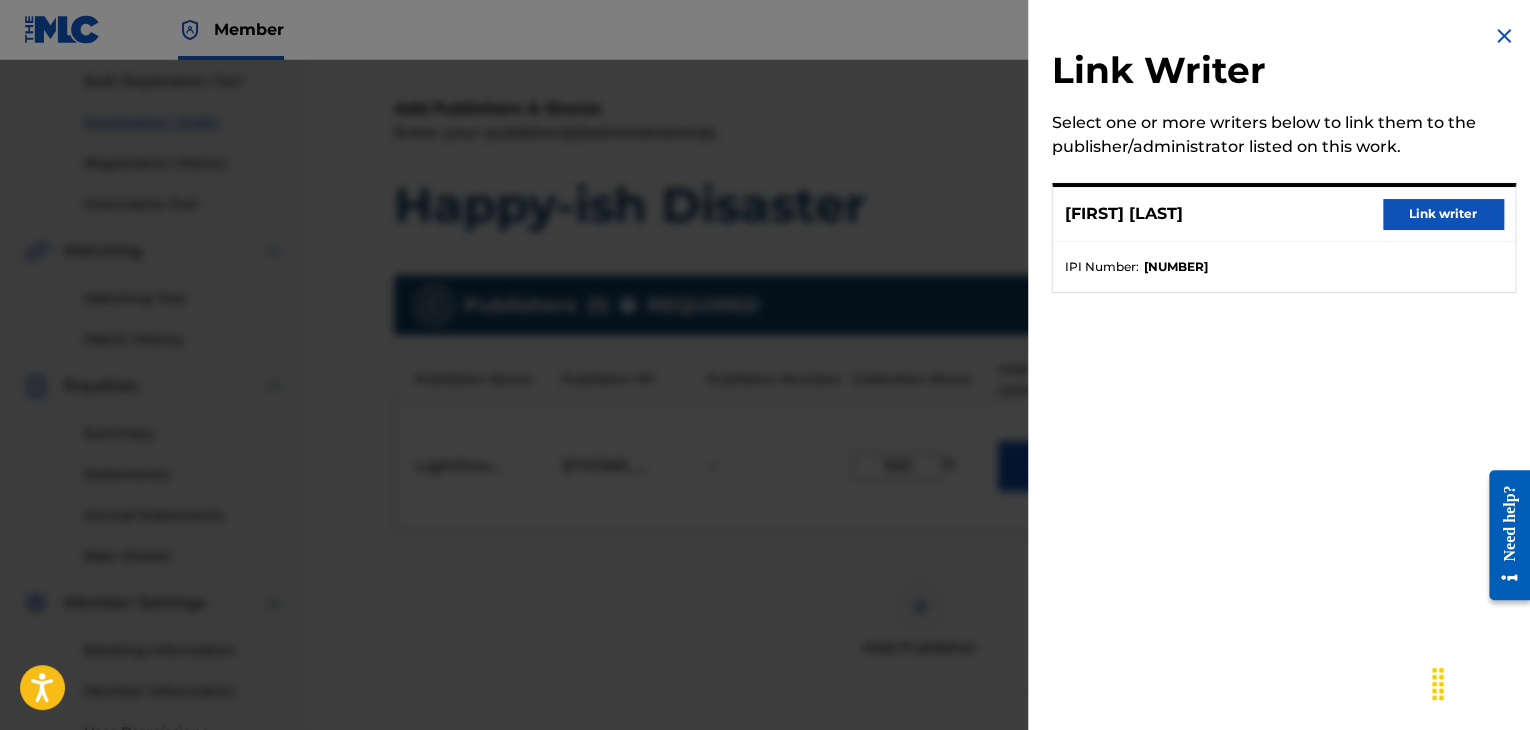 click on "Link writer" at bounding box center [1443, 214] 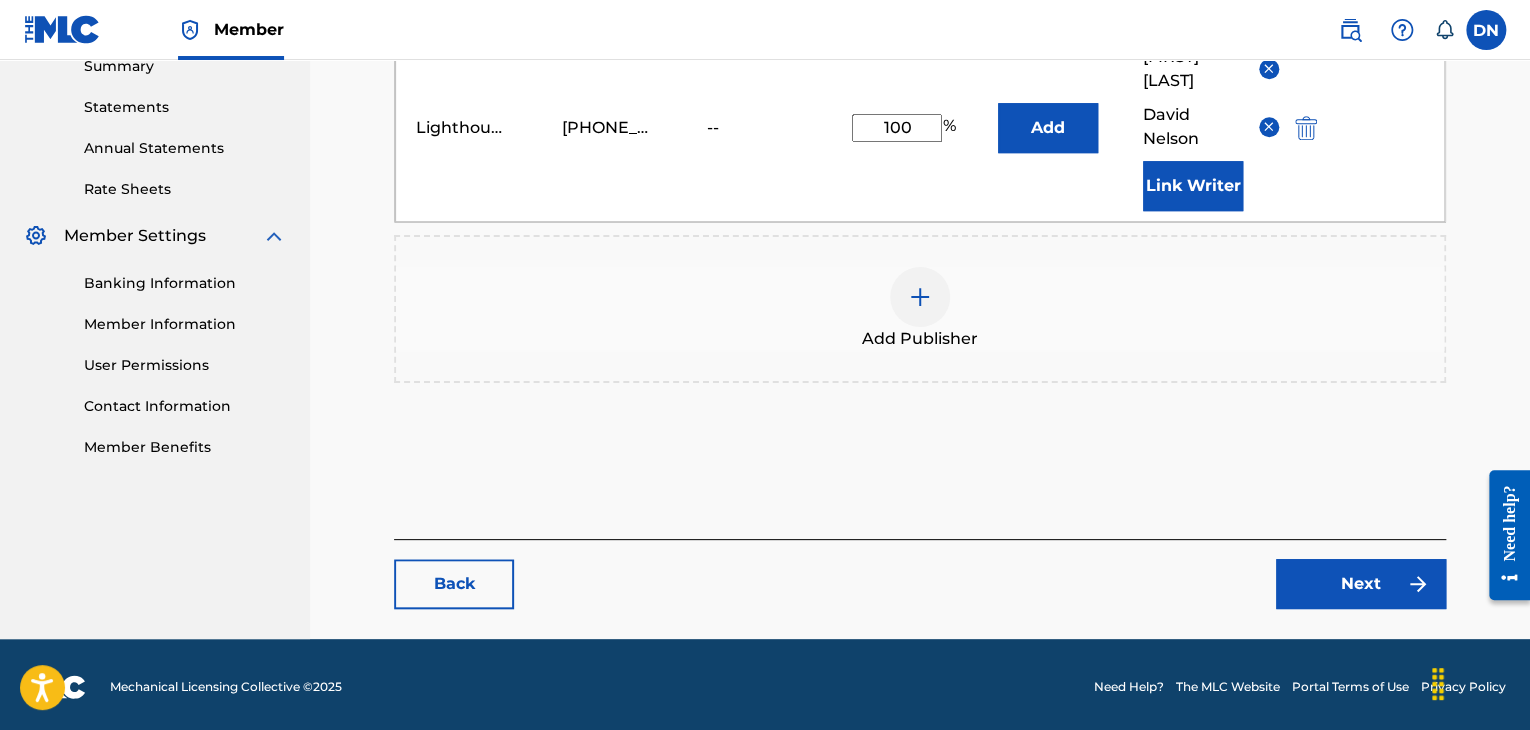 scroll, scrollTop: 664, scrollLeft: 0, axis: vertical 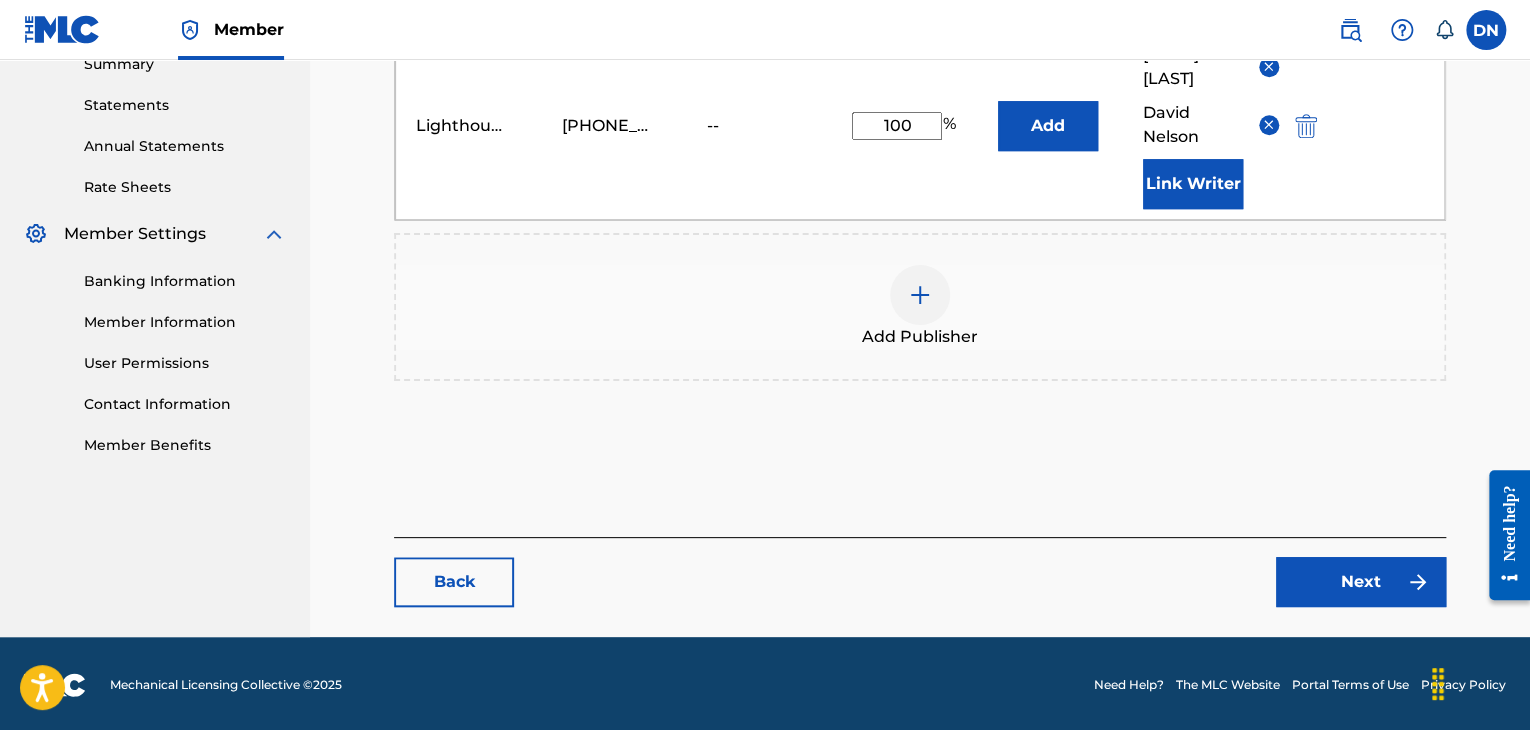 click on "Next" at bounding box center (1361, 582) 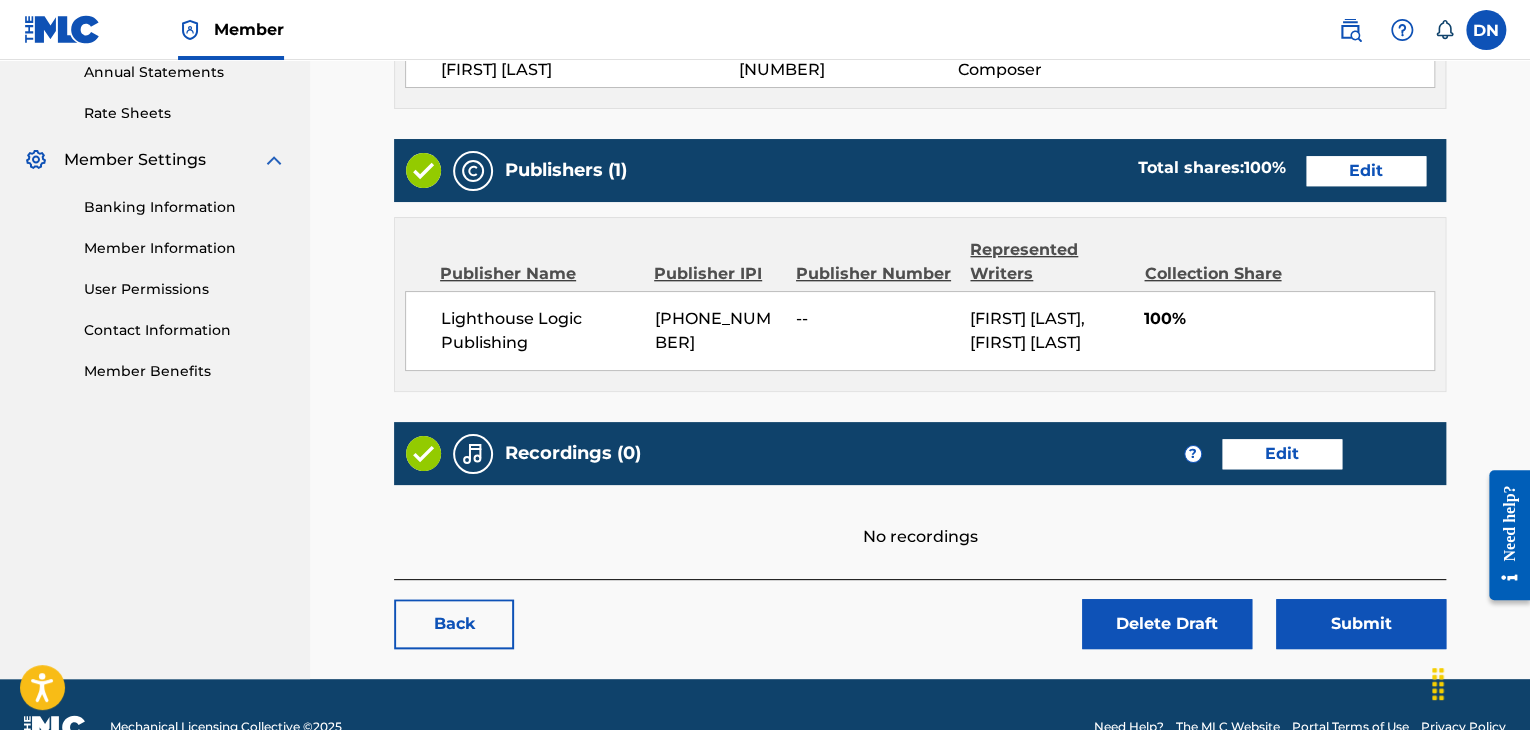 scroll, scrollTop: 781, scrollLeft: 0, axis: vertical 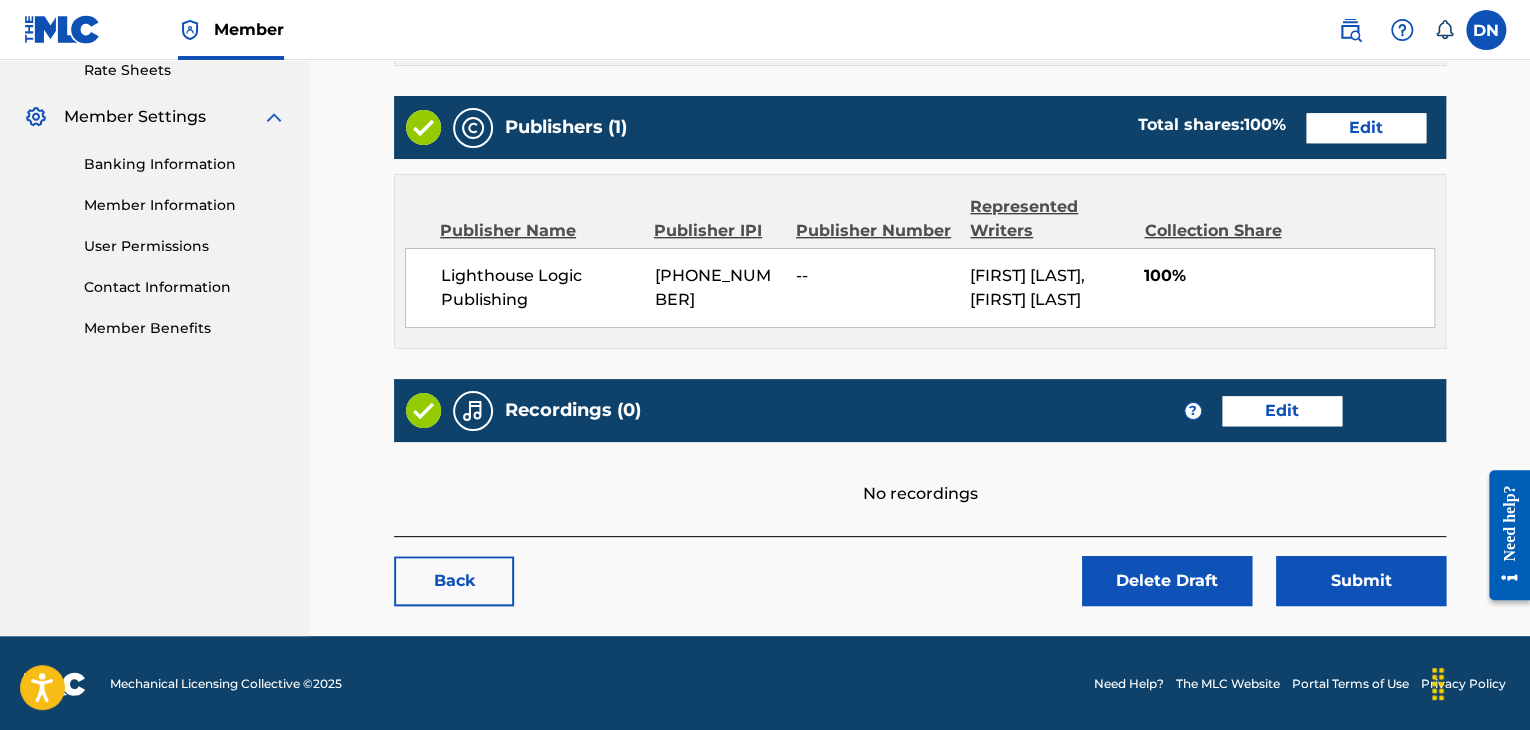 click on "Edit" at bounding box center [1282, 411] 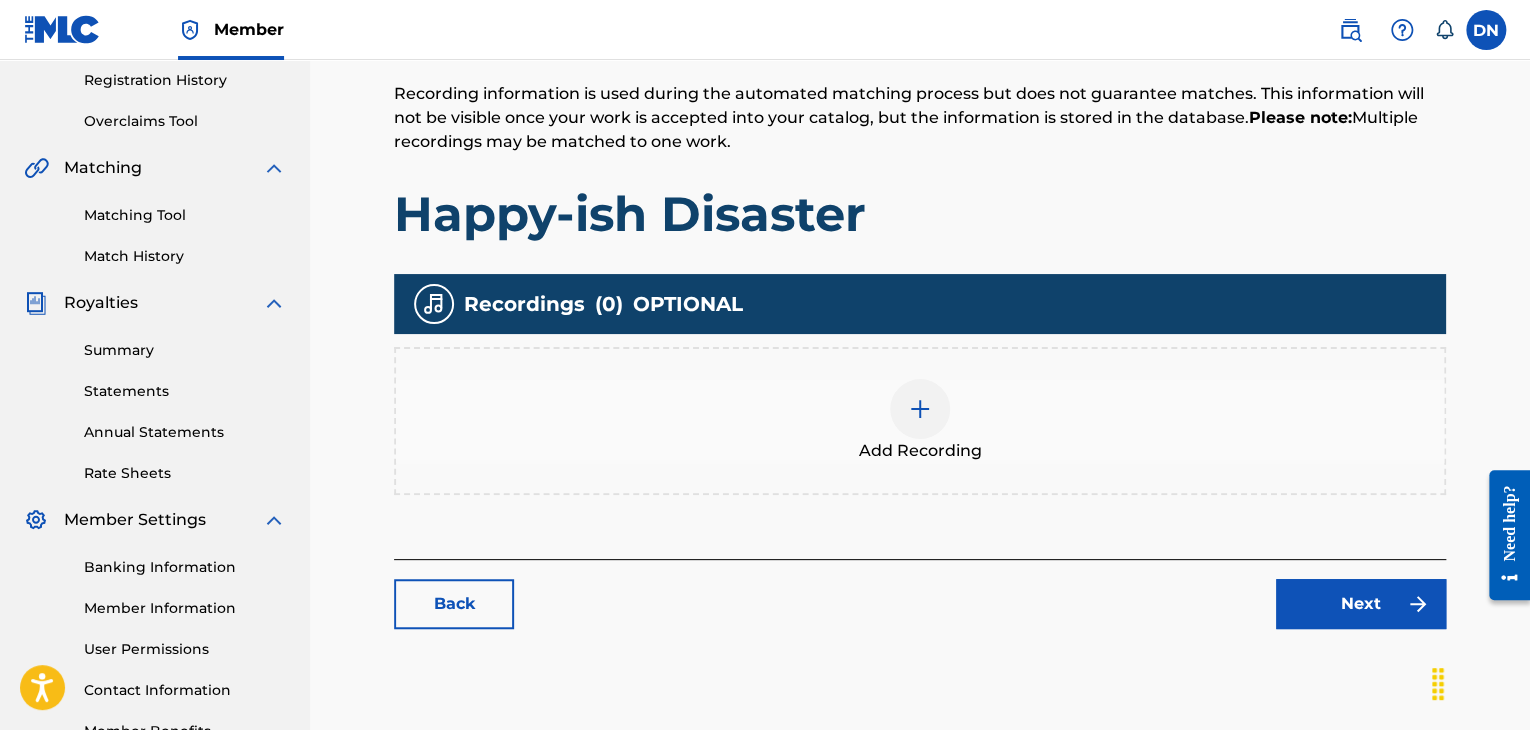 scroll, scrollTop: 380, scrollLeft: 0, axis: vertical 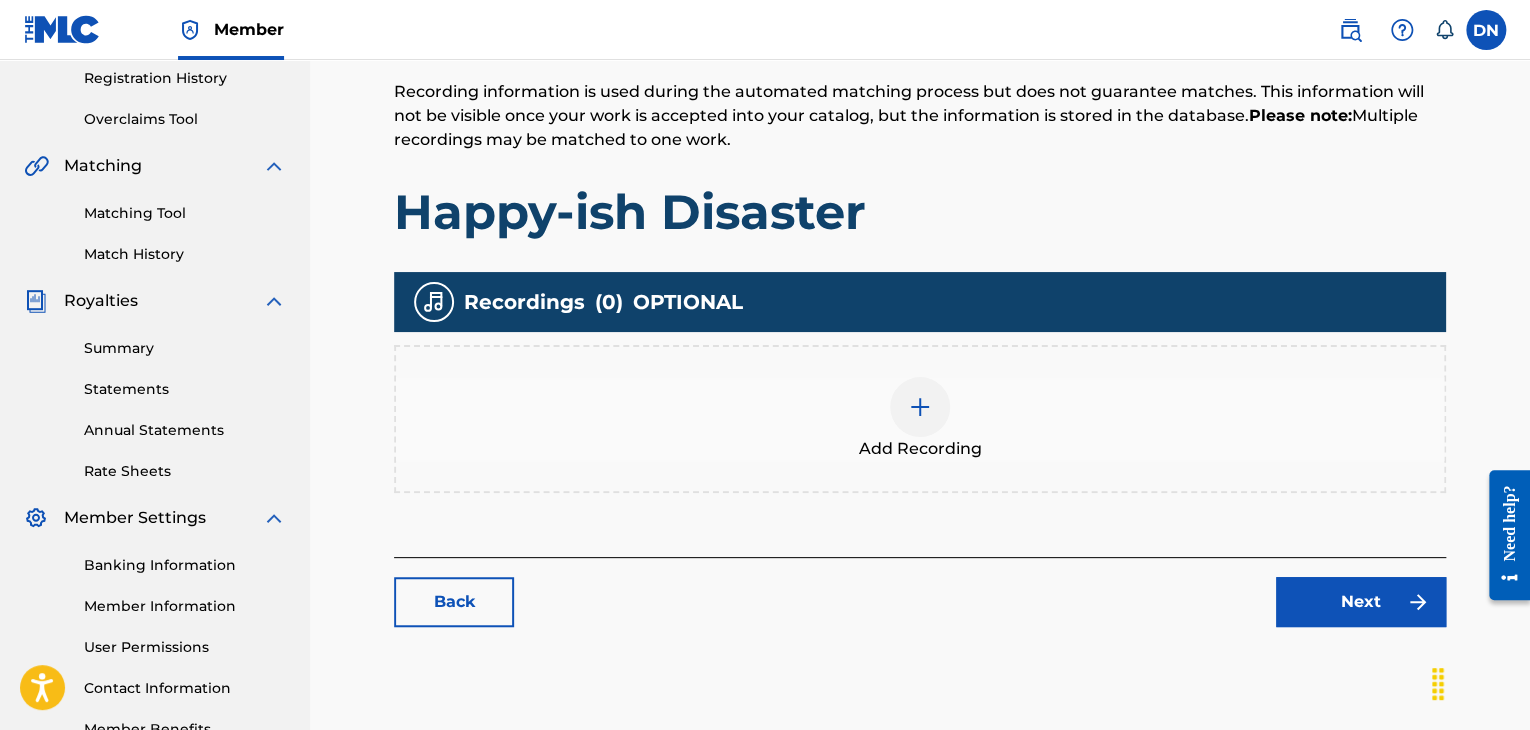 click on "Add Recording" at bounding box center (920, 419) 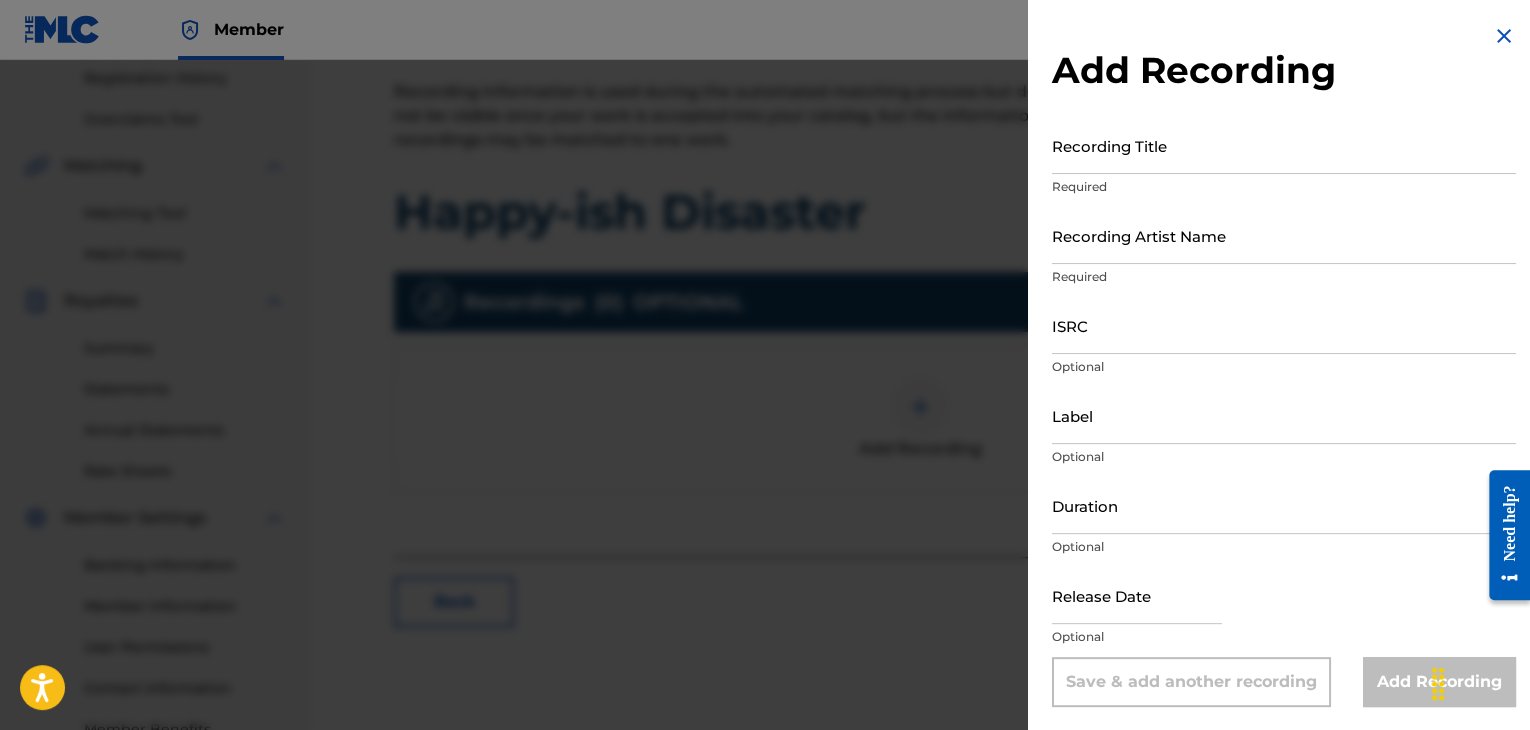 click on "Recording Title" at bounding box center (1284, 145) 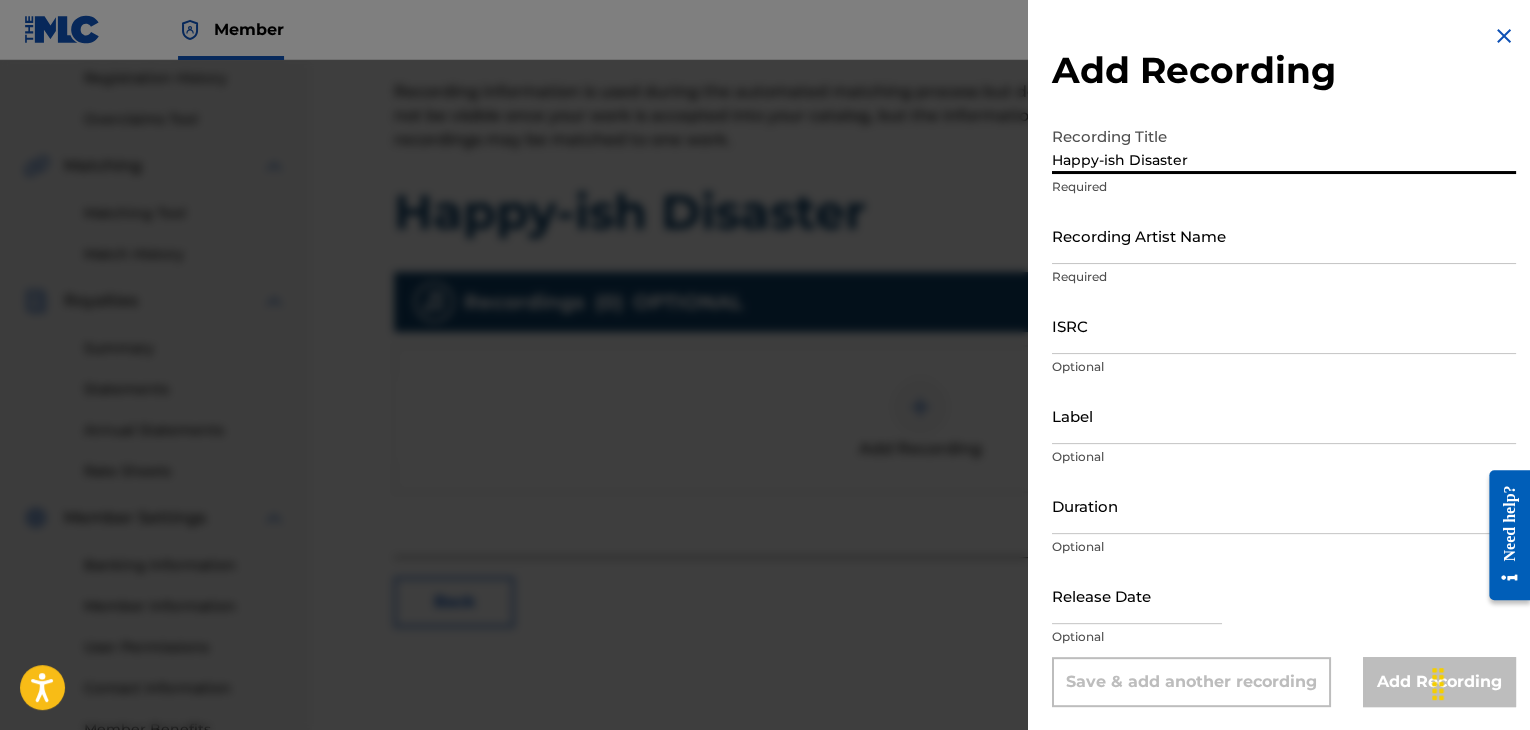 type on "Happy-ish Disaster" 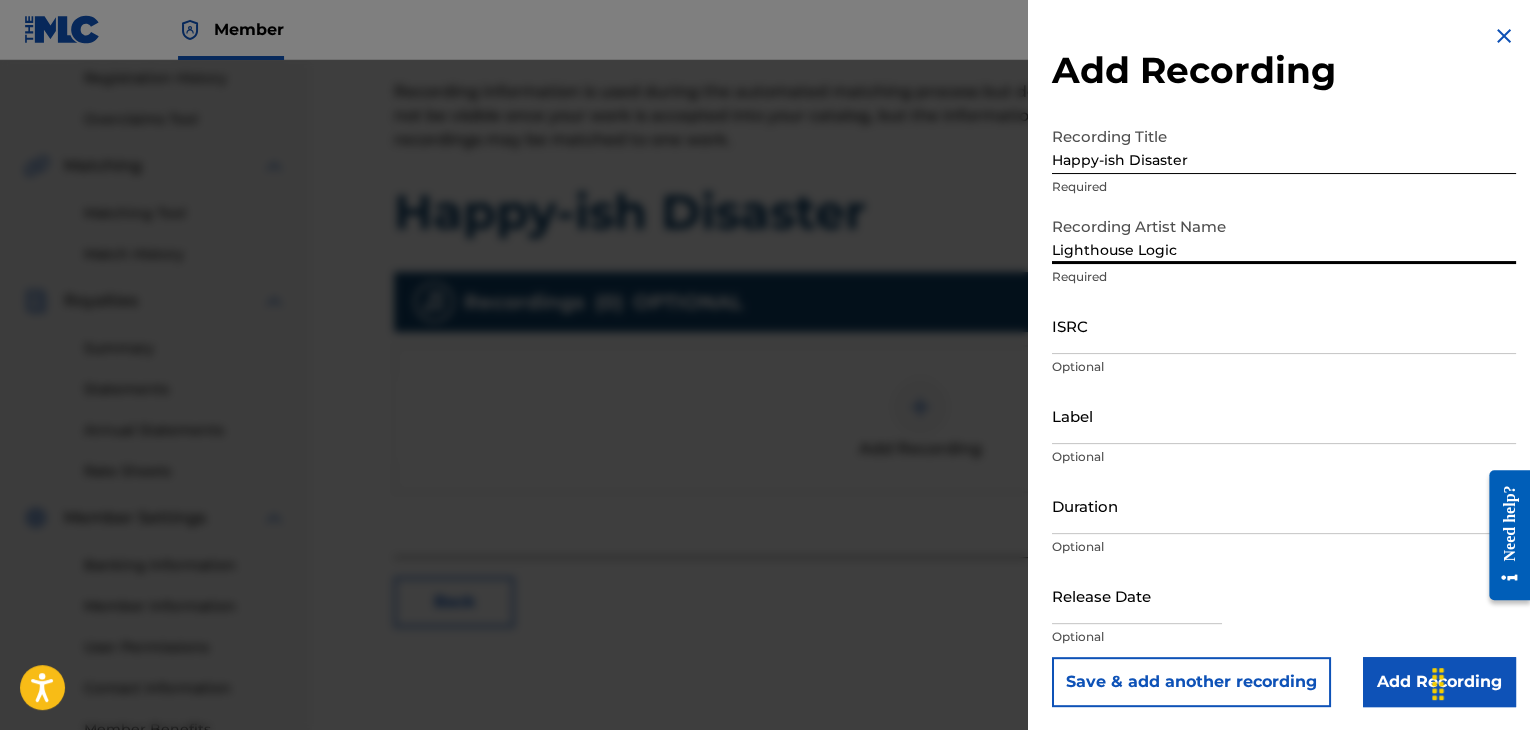 type on "Lighthouse Logic" 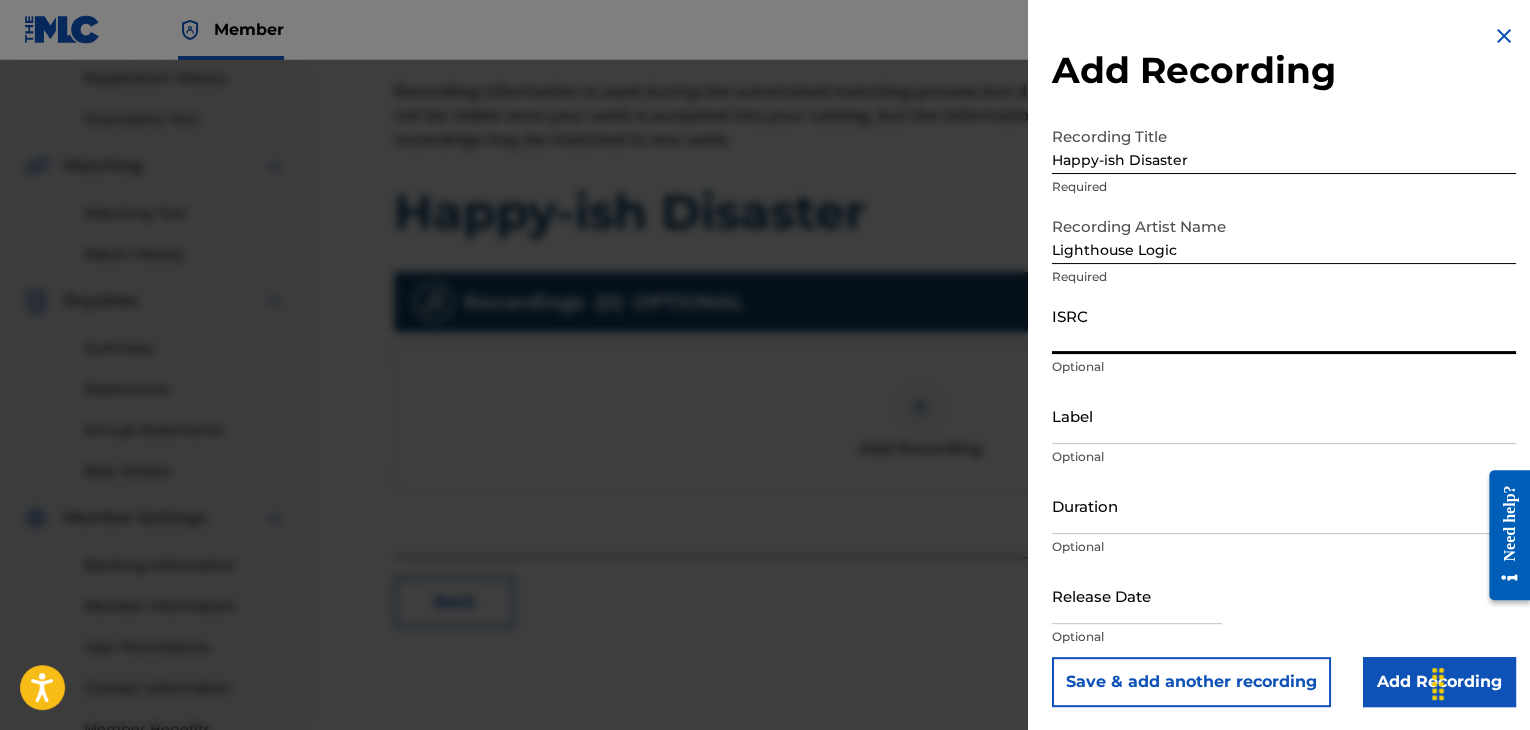 paste on "[ALPHANUMERIC_ID]" 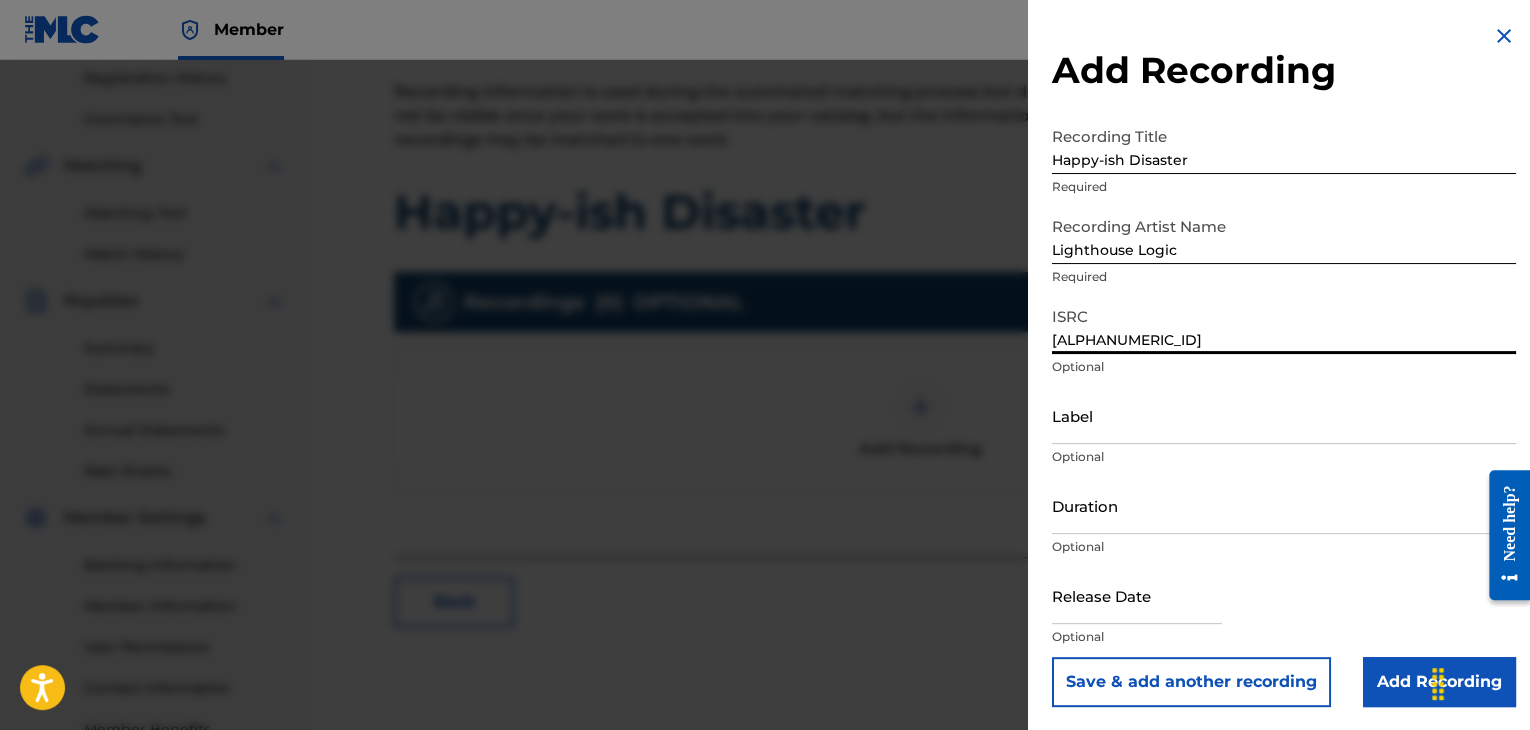 type on "[ALPHANUMERIC_ID]" 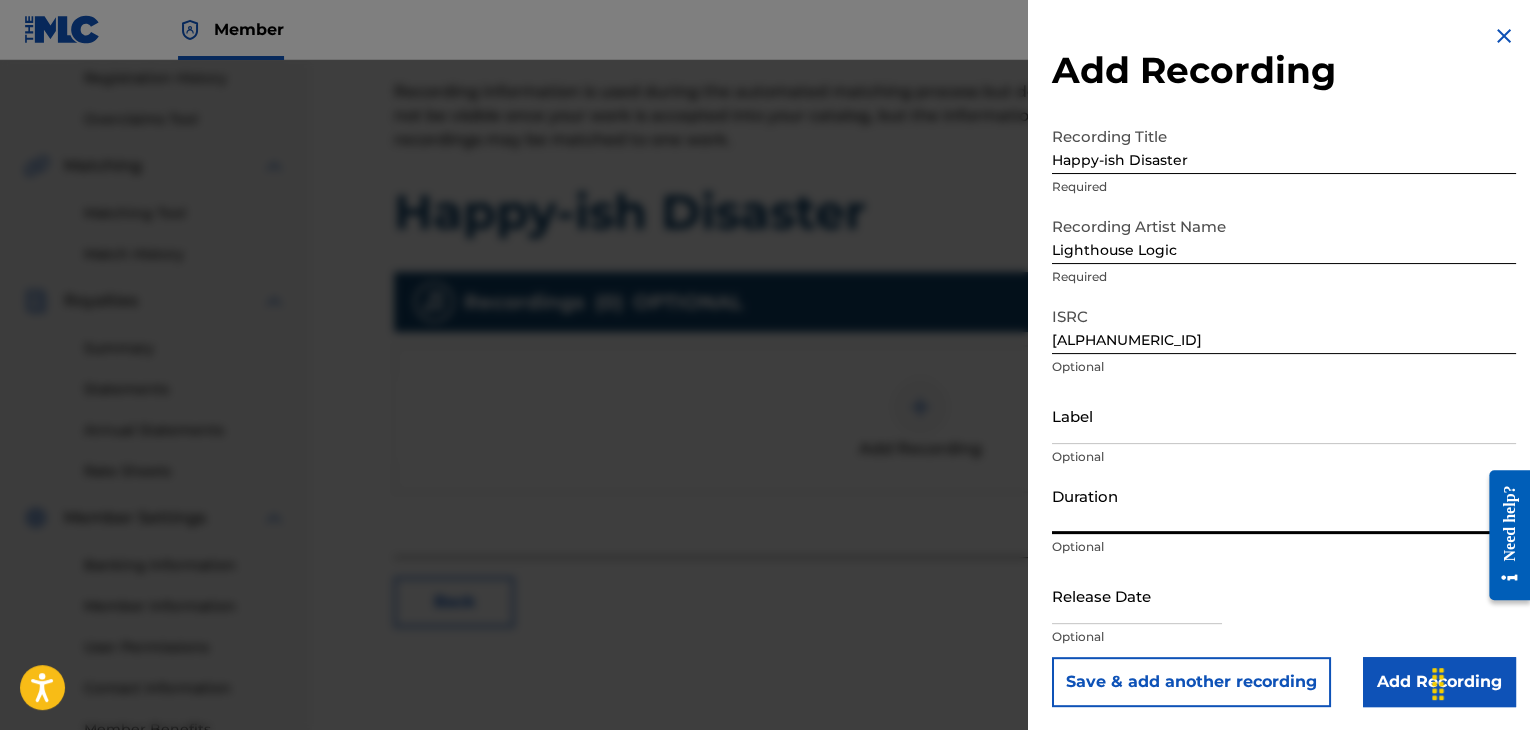 click at bounding box center (1137, 595) 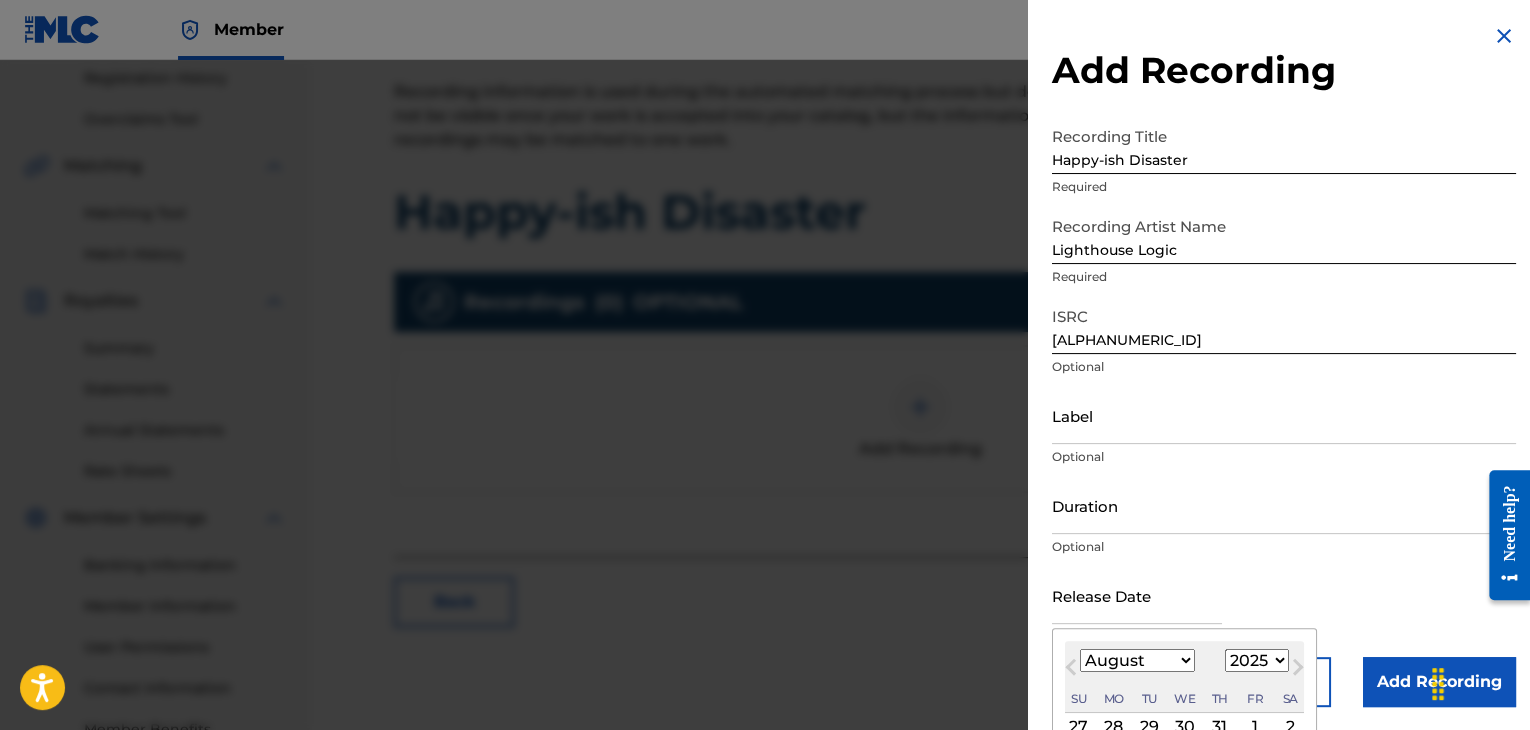 click on "January February March April May June July August September October November December" at bounding box center [1137, 660] 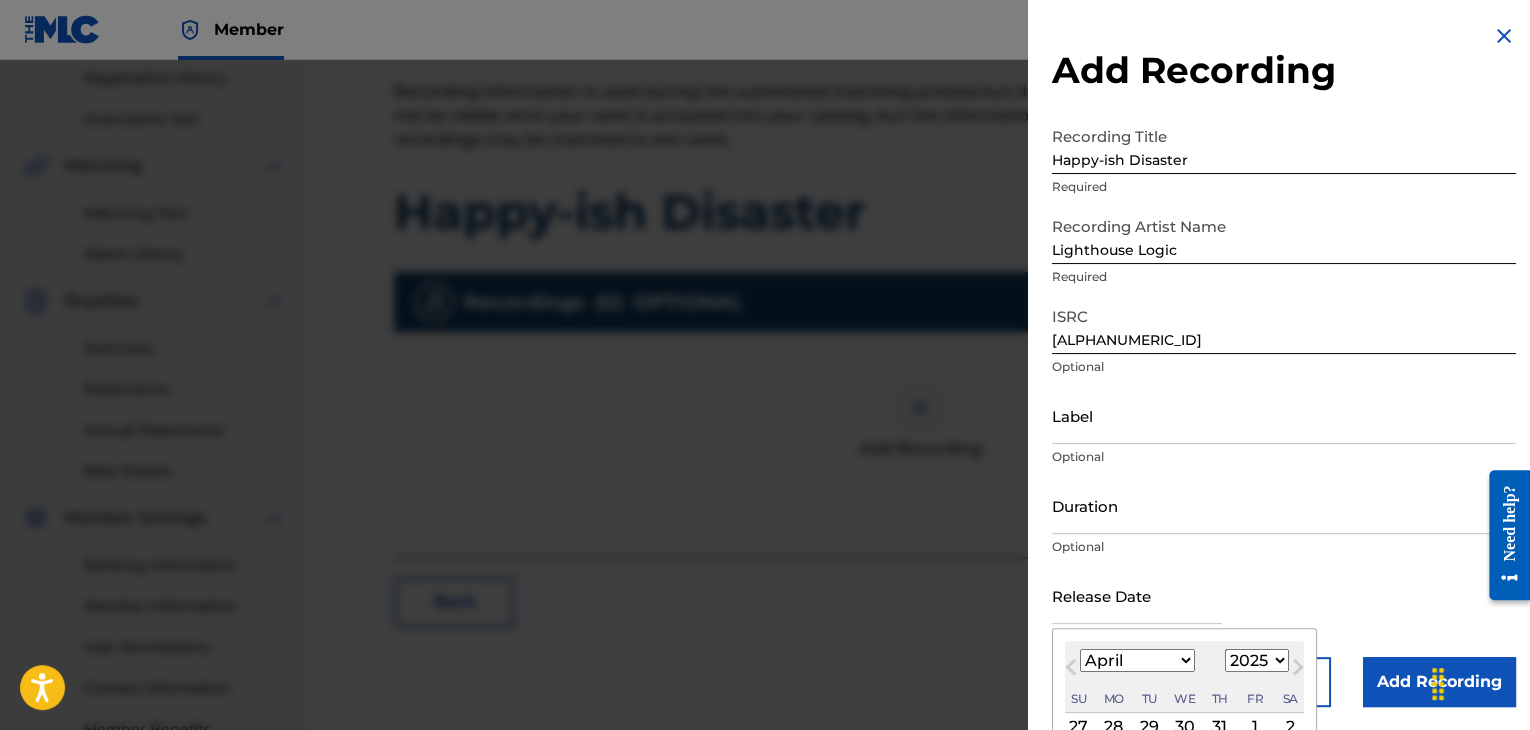 click on "January February March April May June July August September October November December" at bounding box center (1137, 660) 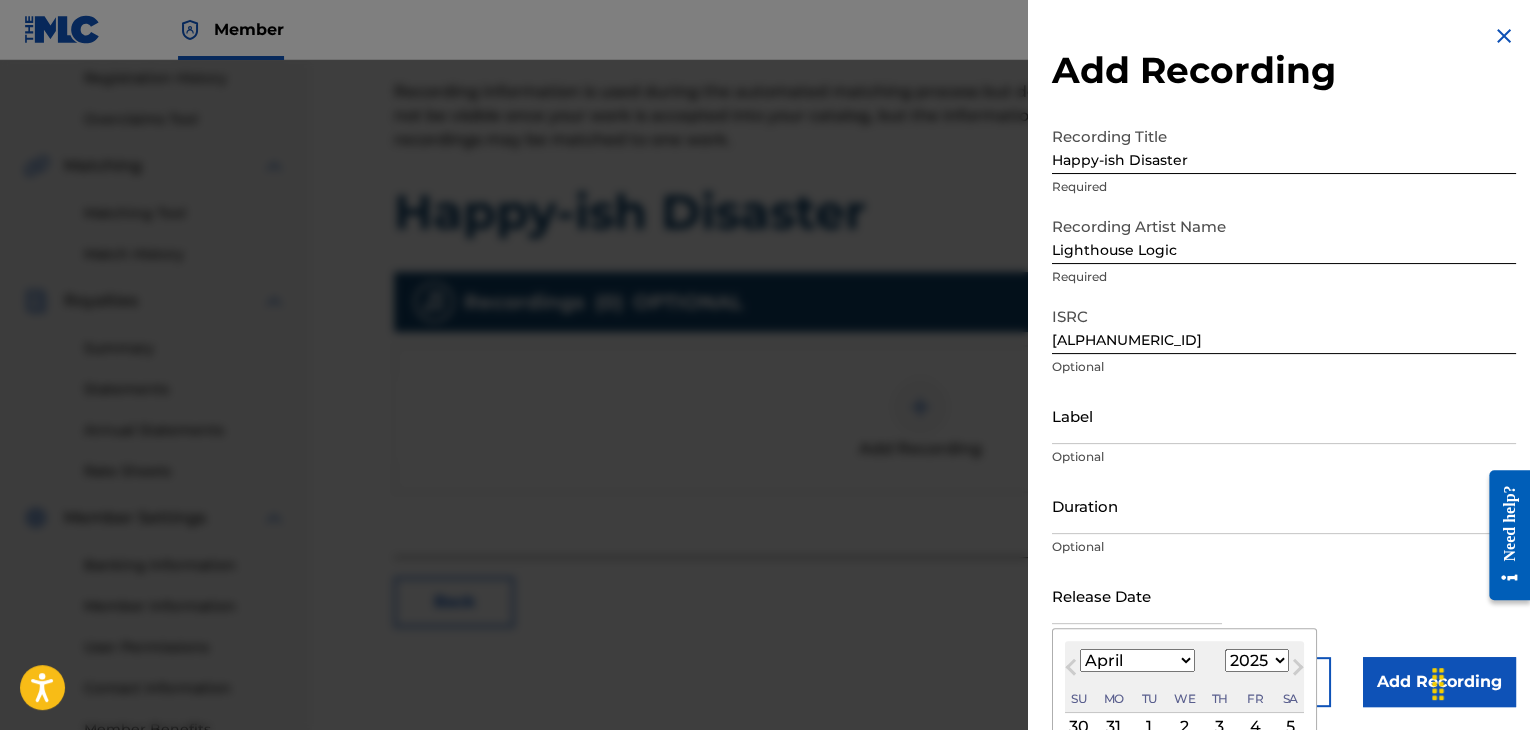 scroll, scrollTop: 159, scrollLeft: 0, axis: vertical 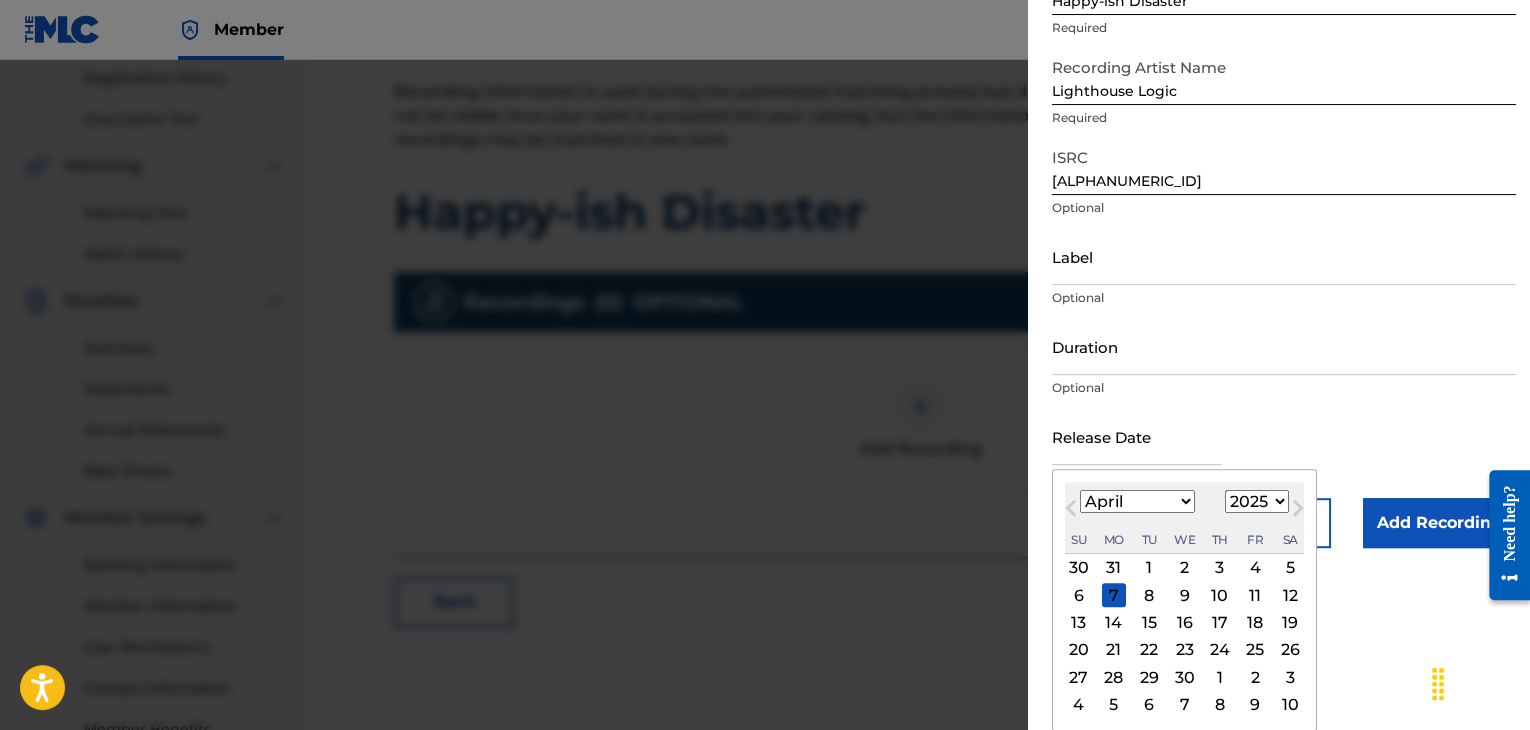 click on "11" at bounding box center (1255, 595) 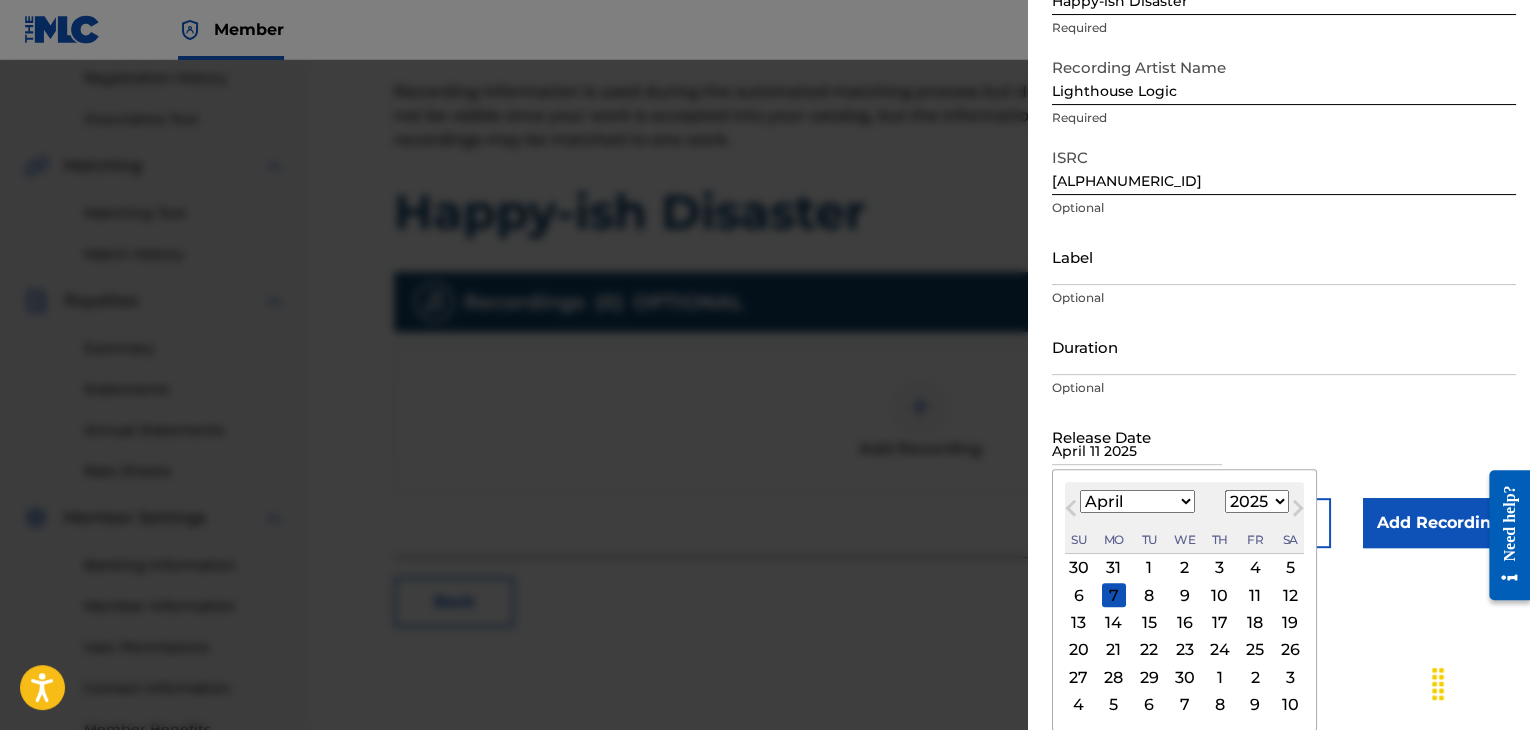 scroll, scrollTop: 1, scrollLeft: 0, axis: vertical 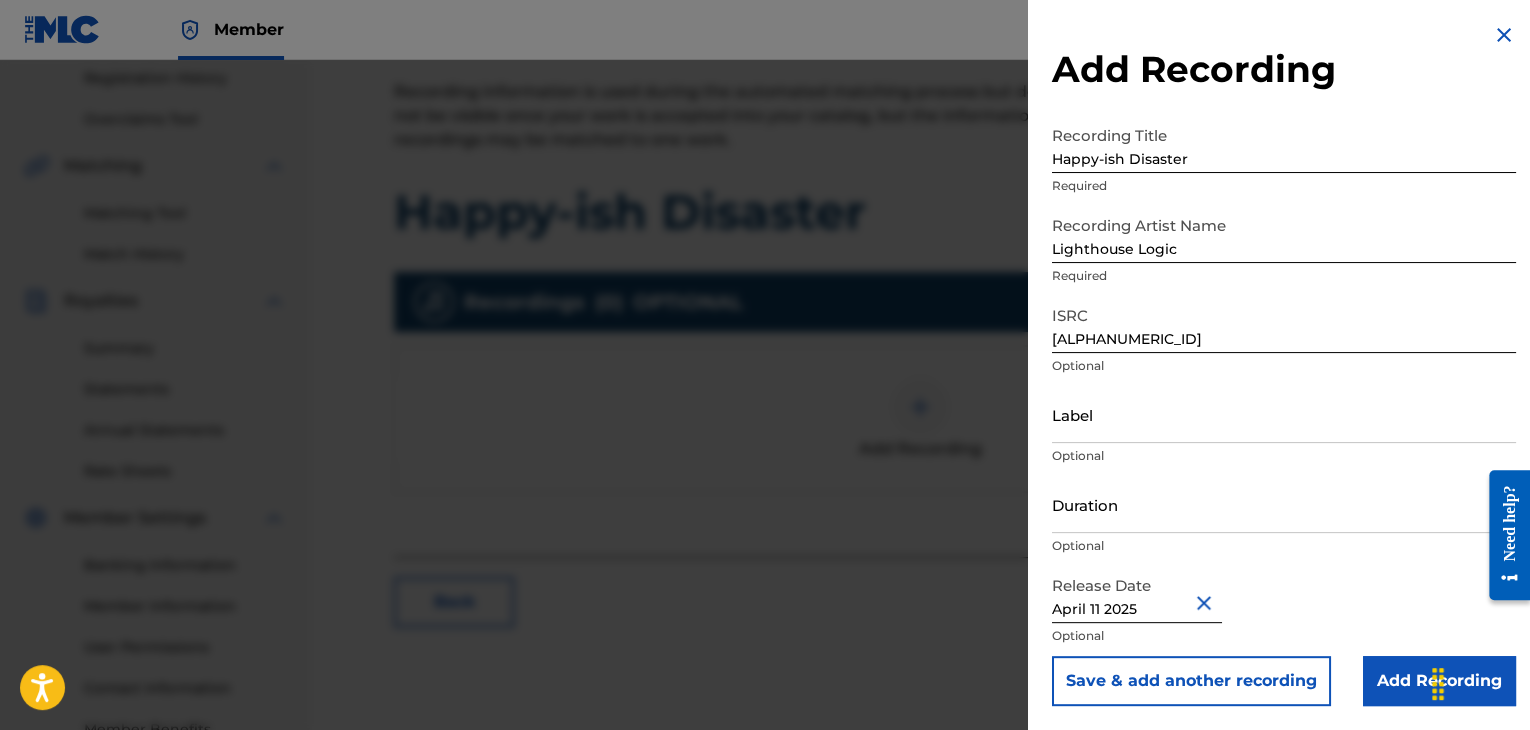 click on "Duration" at bounding box center (1284, 504) 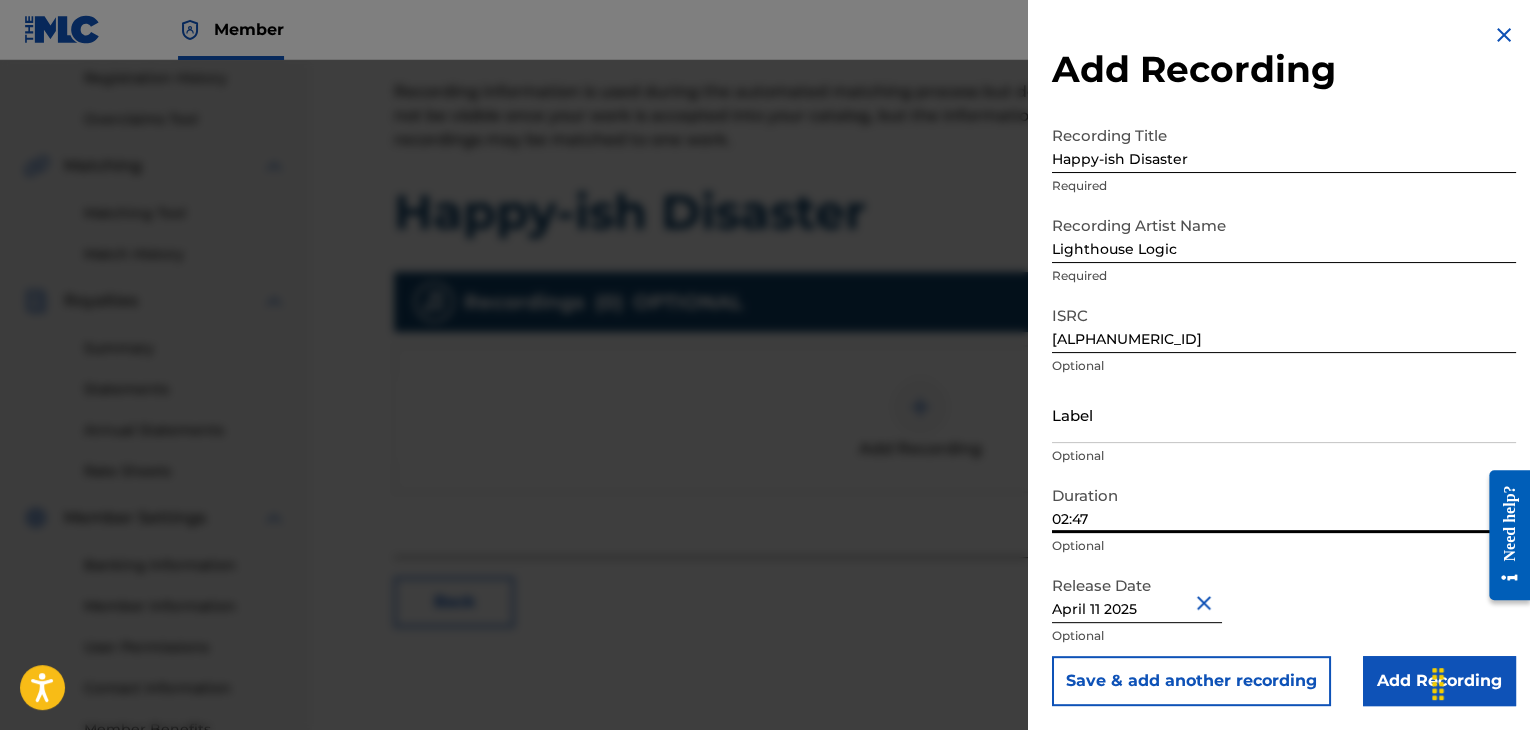 type on "02:47" 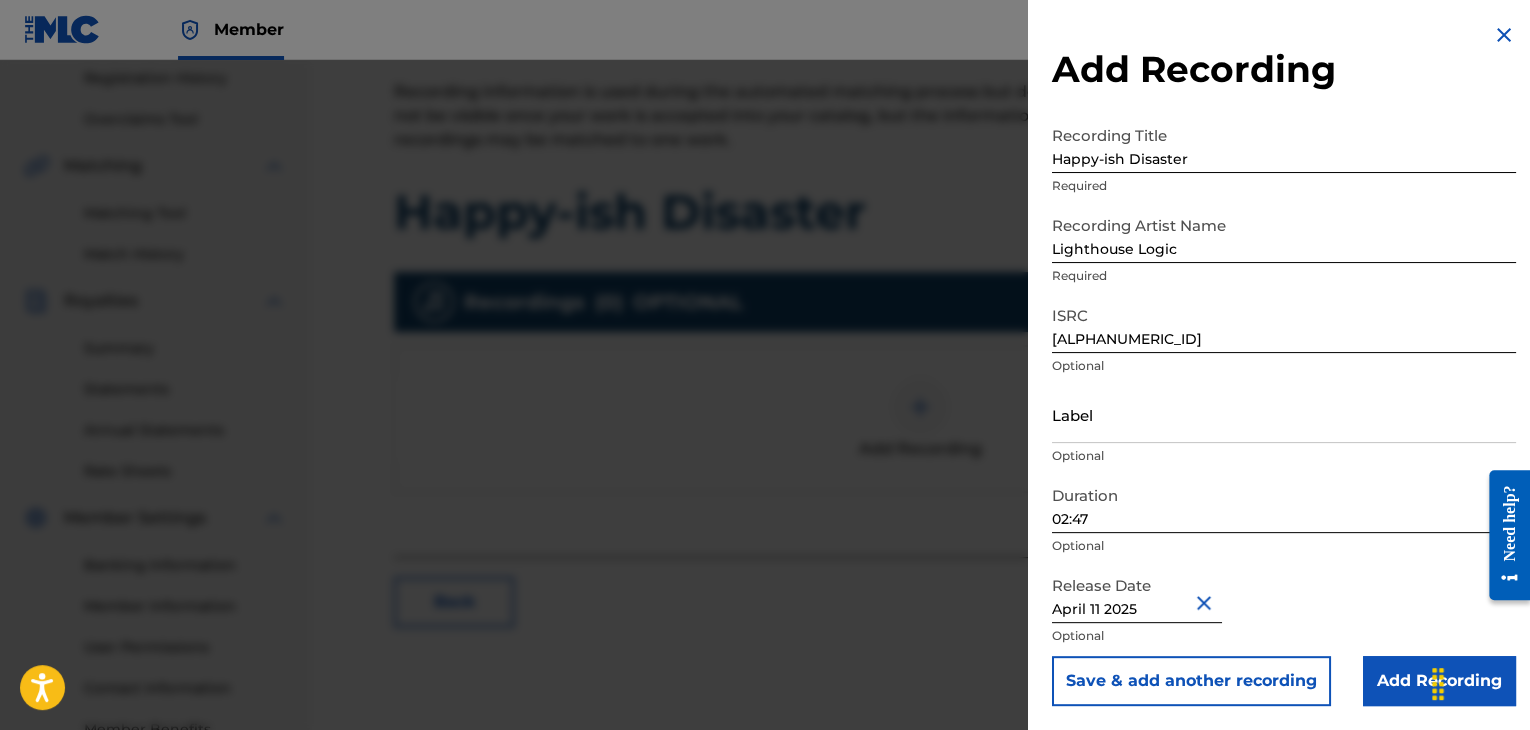 click on "Add Recording" at bounding box center [1439, 681] 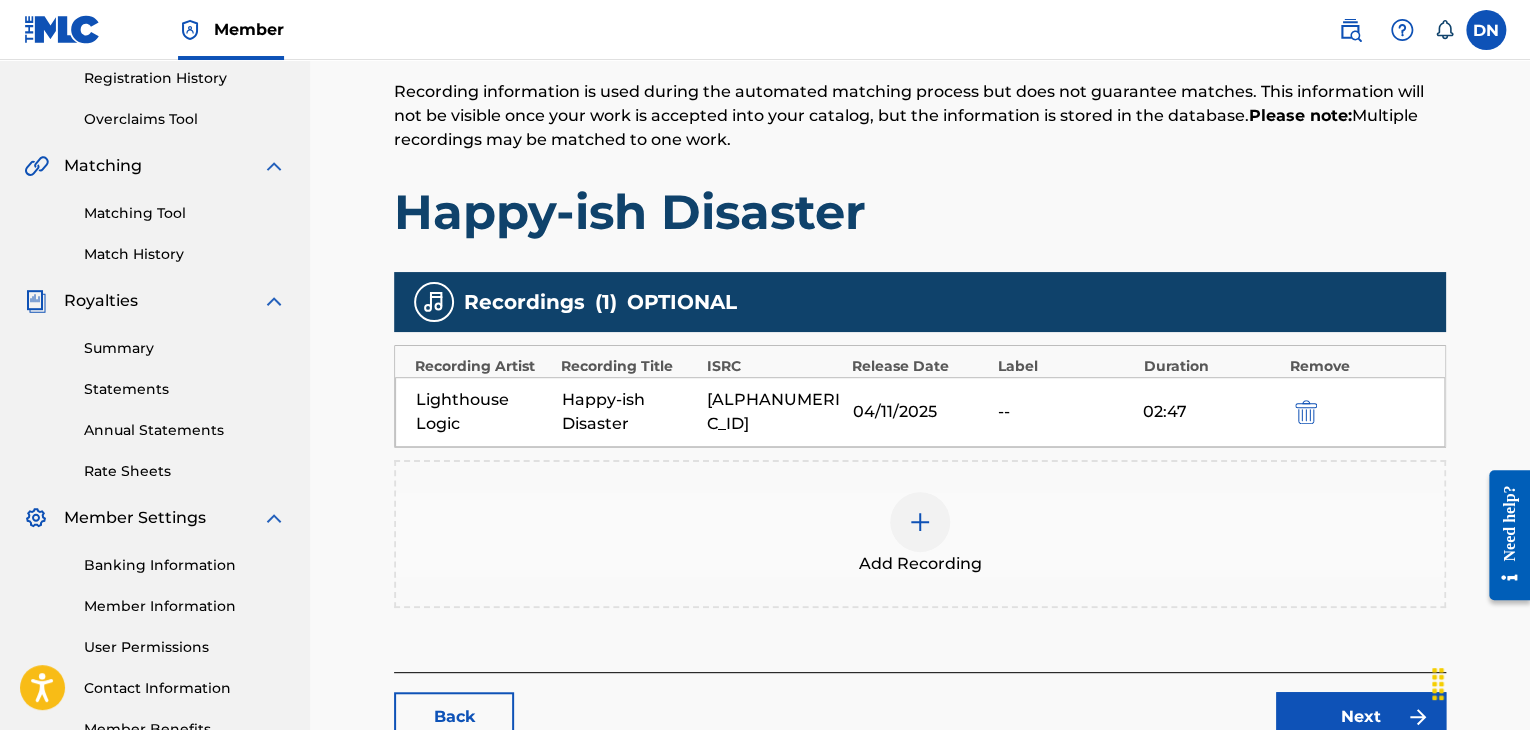 click on "Next" at bounding box center [1361, 717] 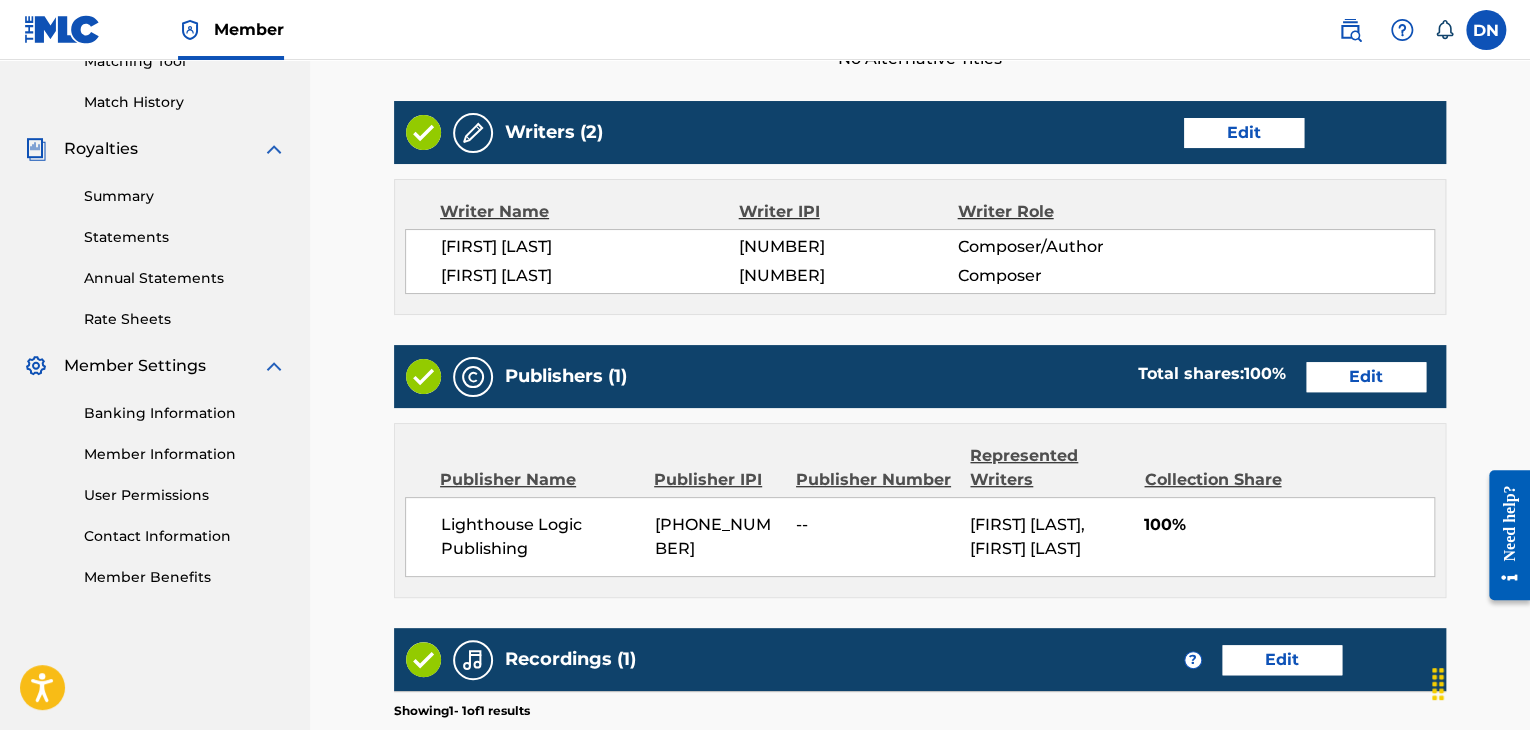 scroll, scrollTop: 847, scrollLeft: 0, axis: vertical 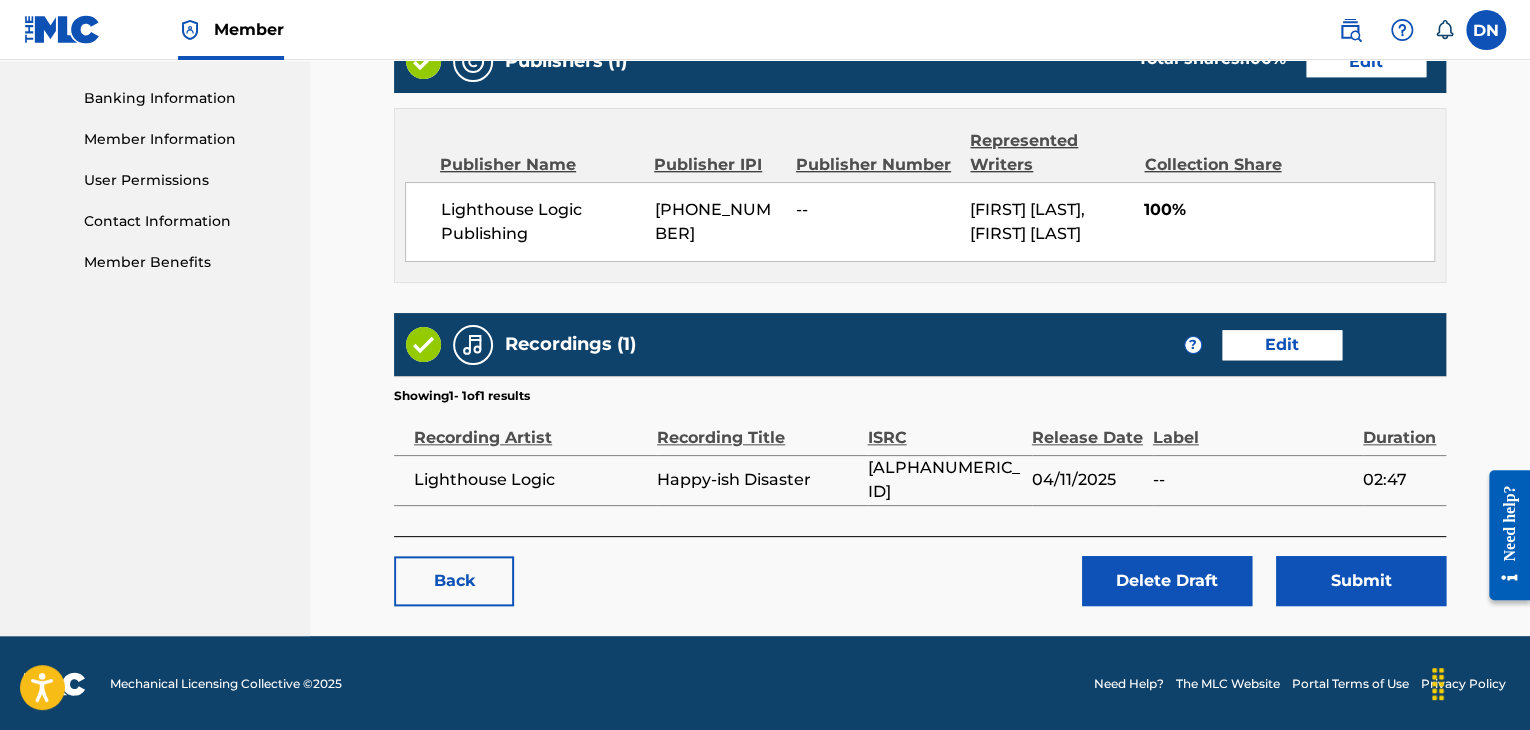 click on "Submit" at bounding box center (1361, 581) 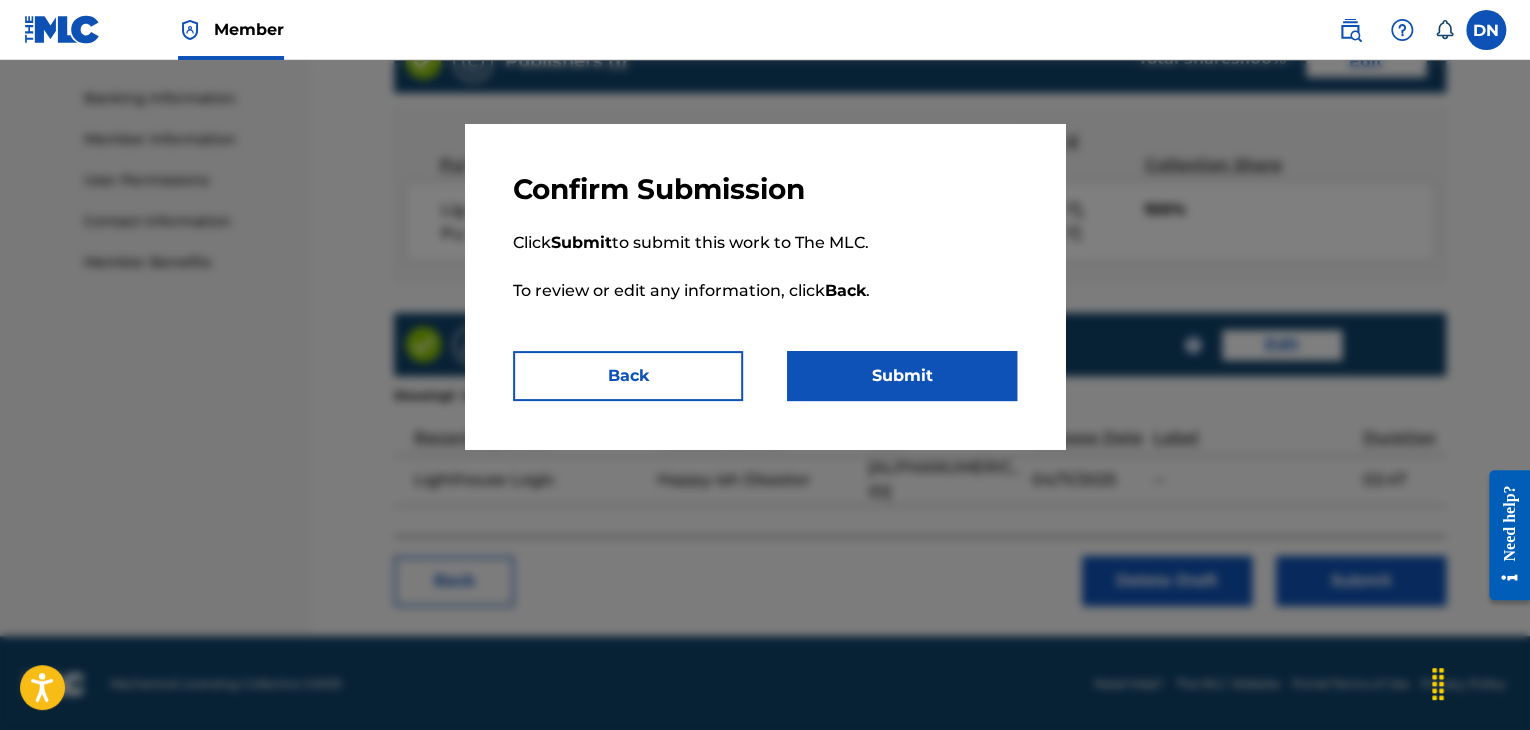 click on "Submit" at bounding box center [902, 376] 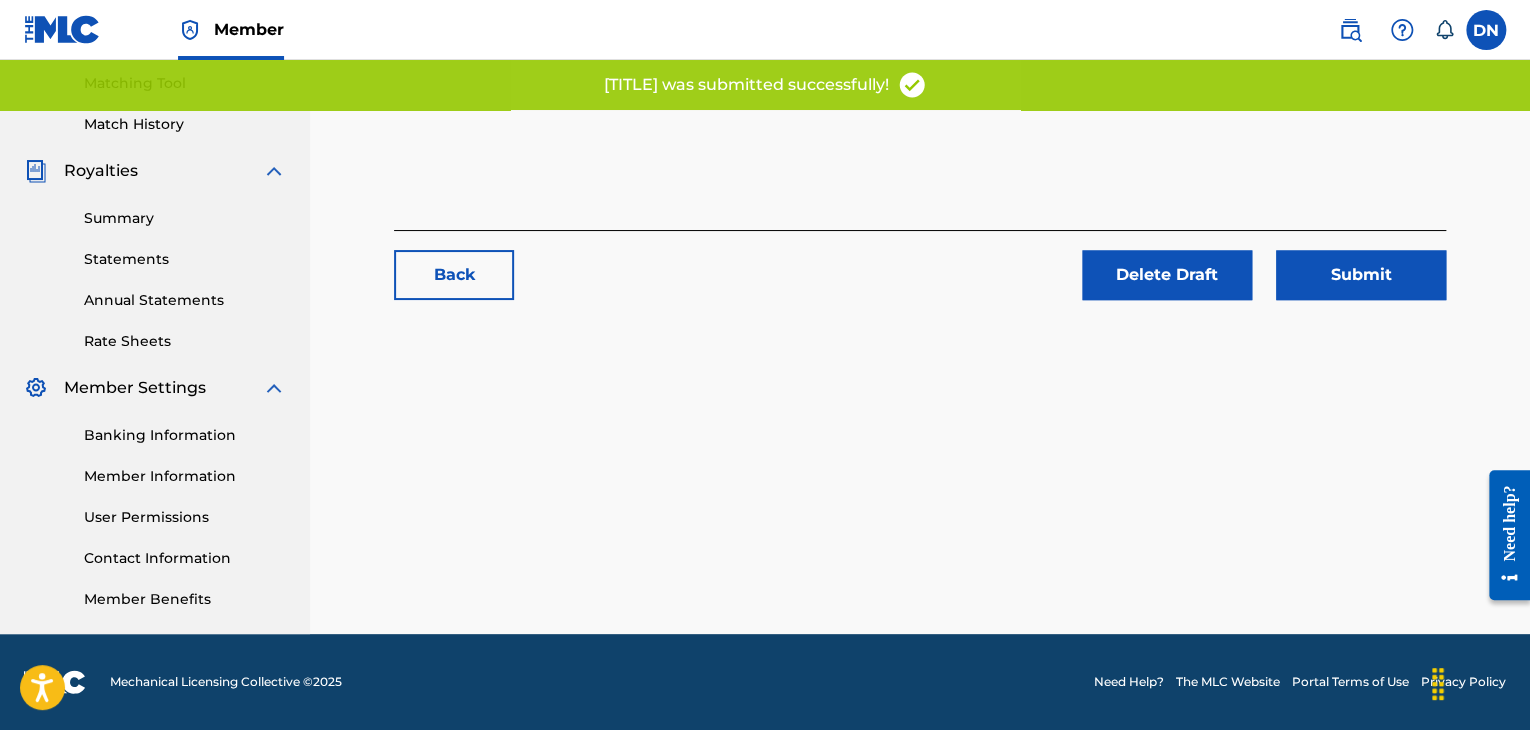 scroll, scrollTop: 0, scrollLeft: 0, axis: both 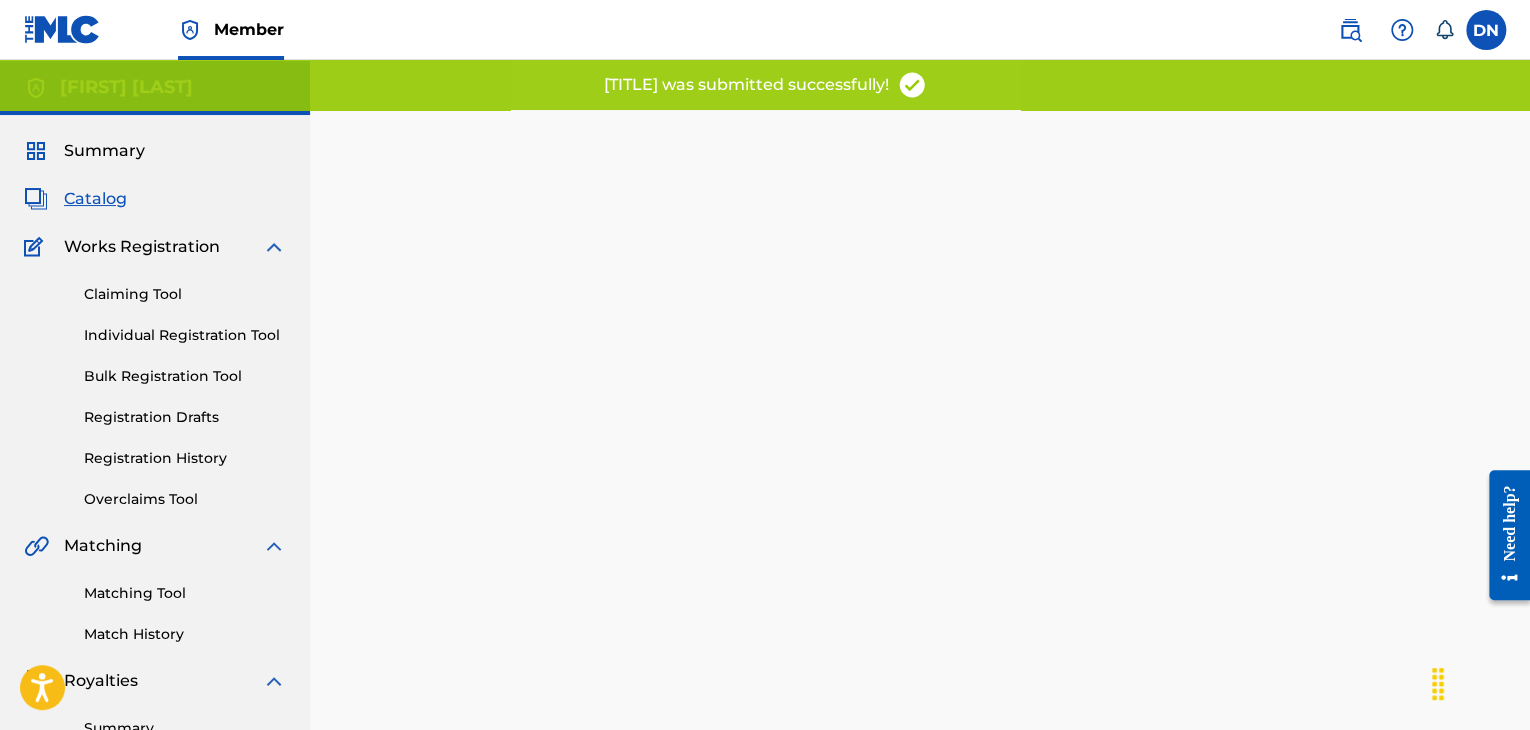click on "Registration Drafts" at bounding box center (185, 417) 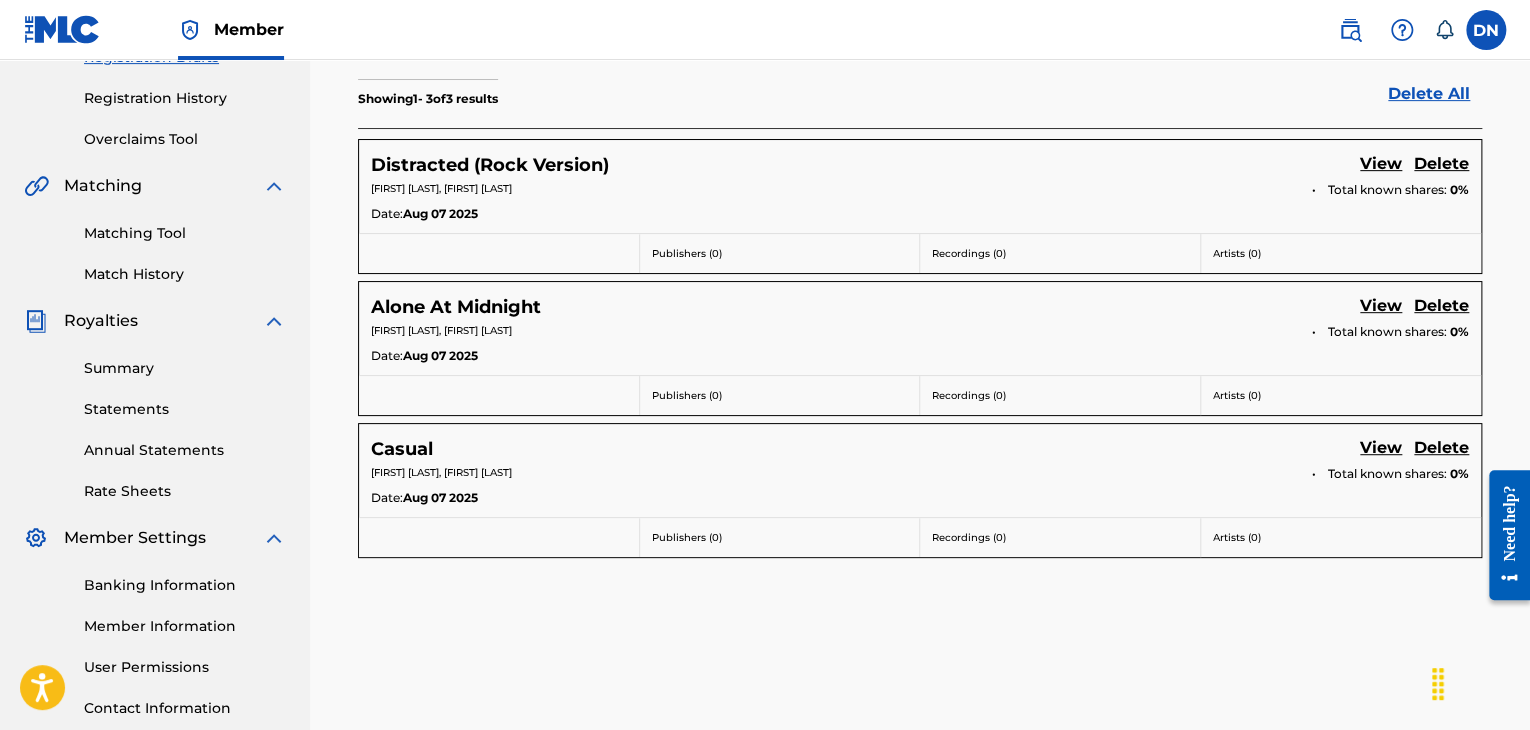 scroll, scrollTop: 510, scrollLeft: 0, axis: vertical 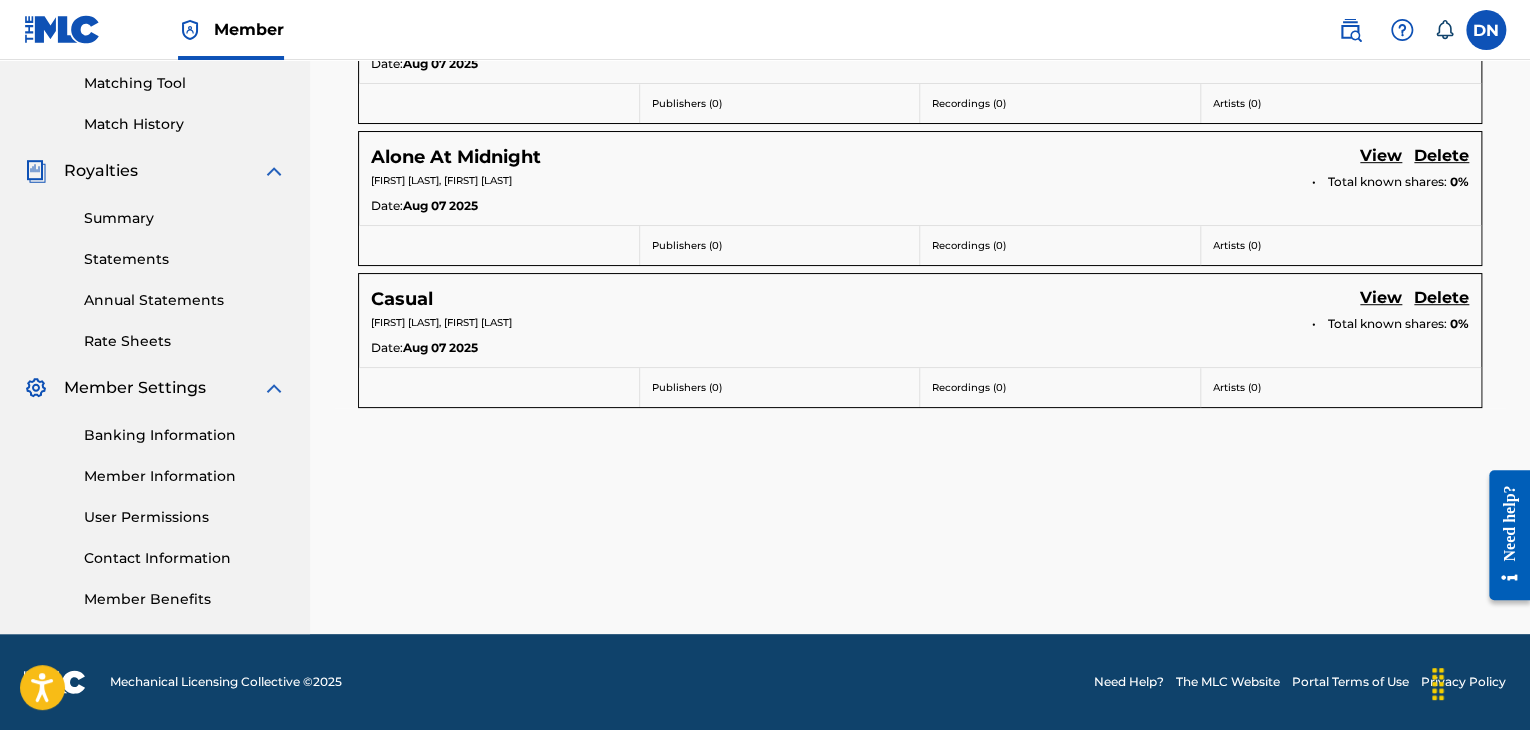 click on "View" at bounding box center [1381, 299] 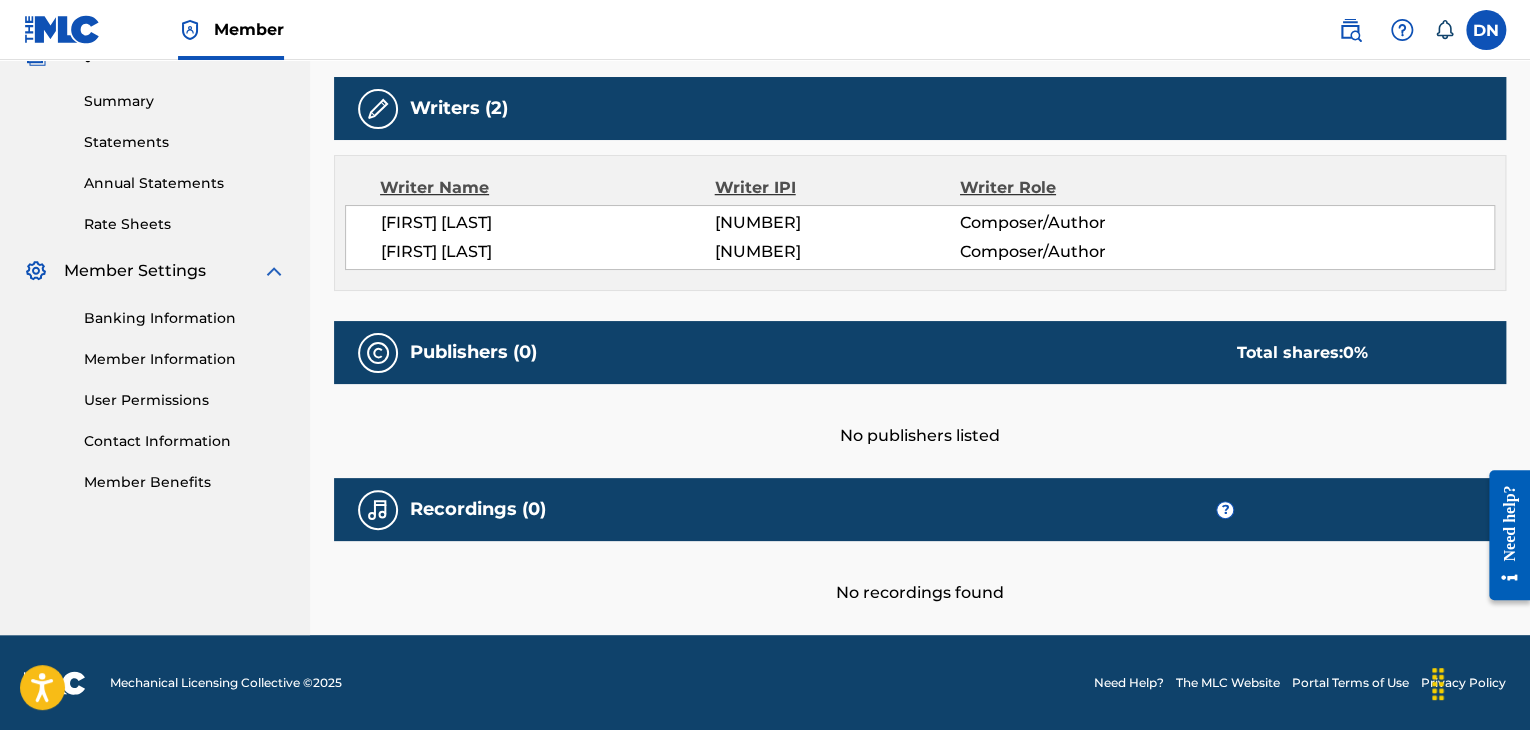 scroll, scrollTop: 0, scrollLeft: 0, axis: both 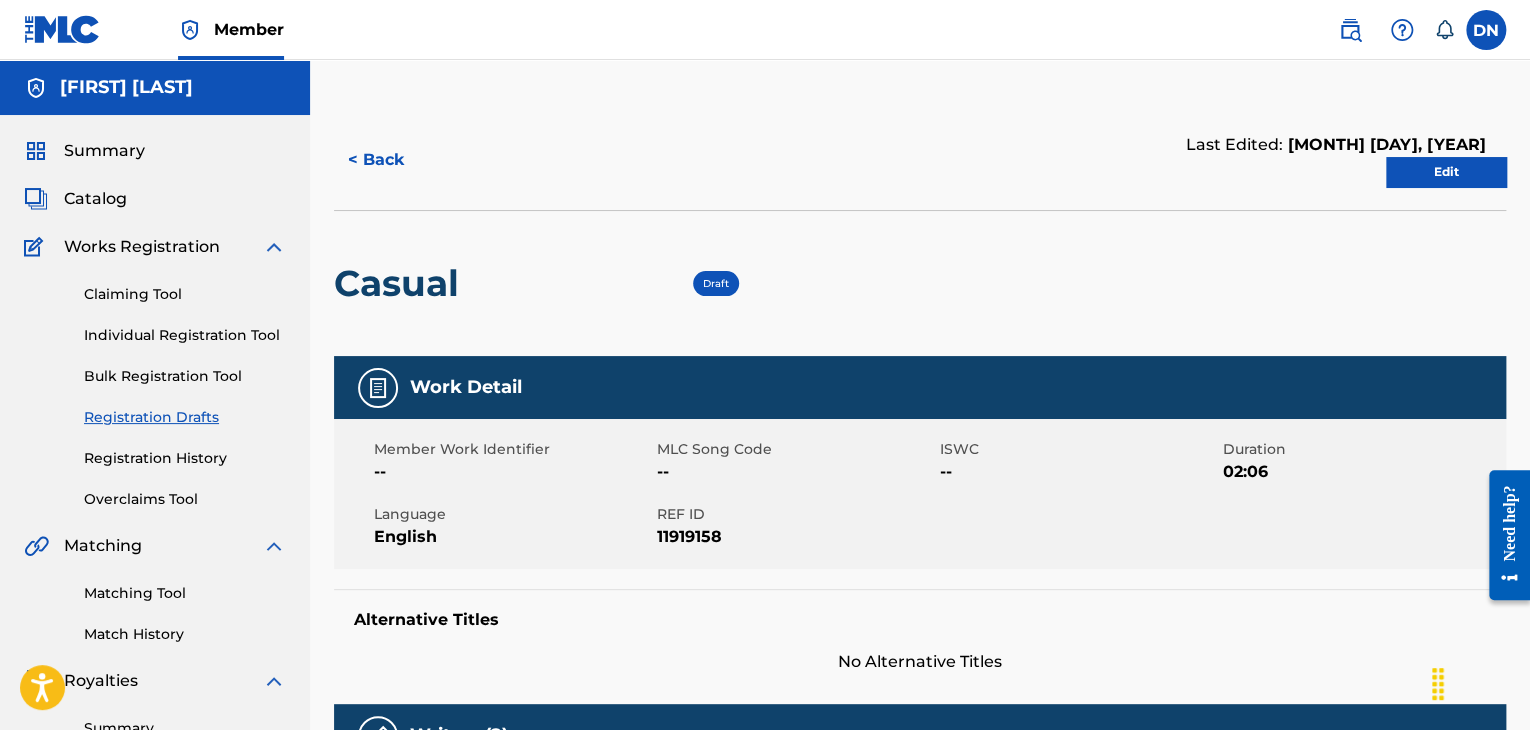 click on "Edit" at bounding box center (1446, 172) 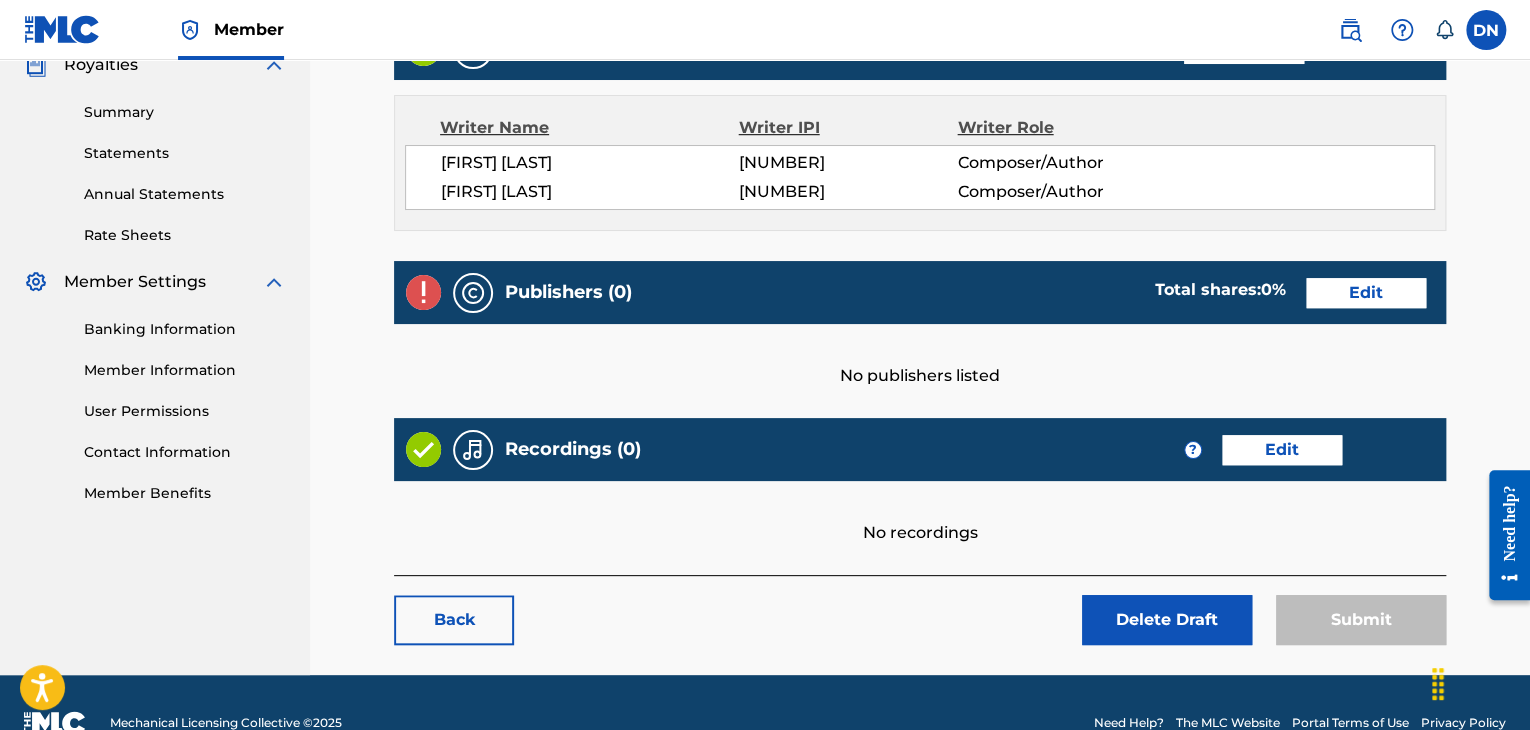 scroll, scrollTop: 616, scrollLeft: 0, axis: vertical 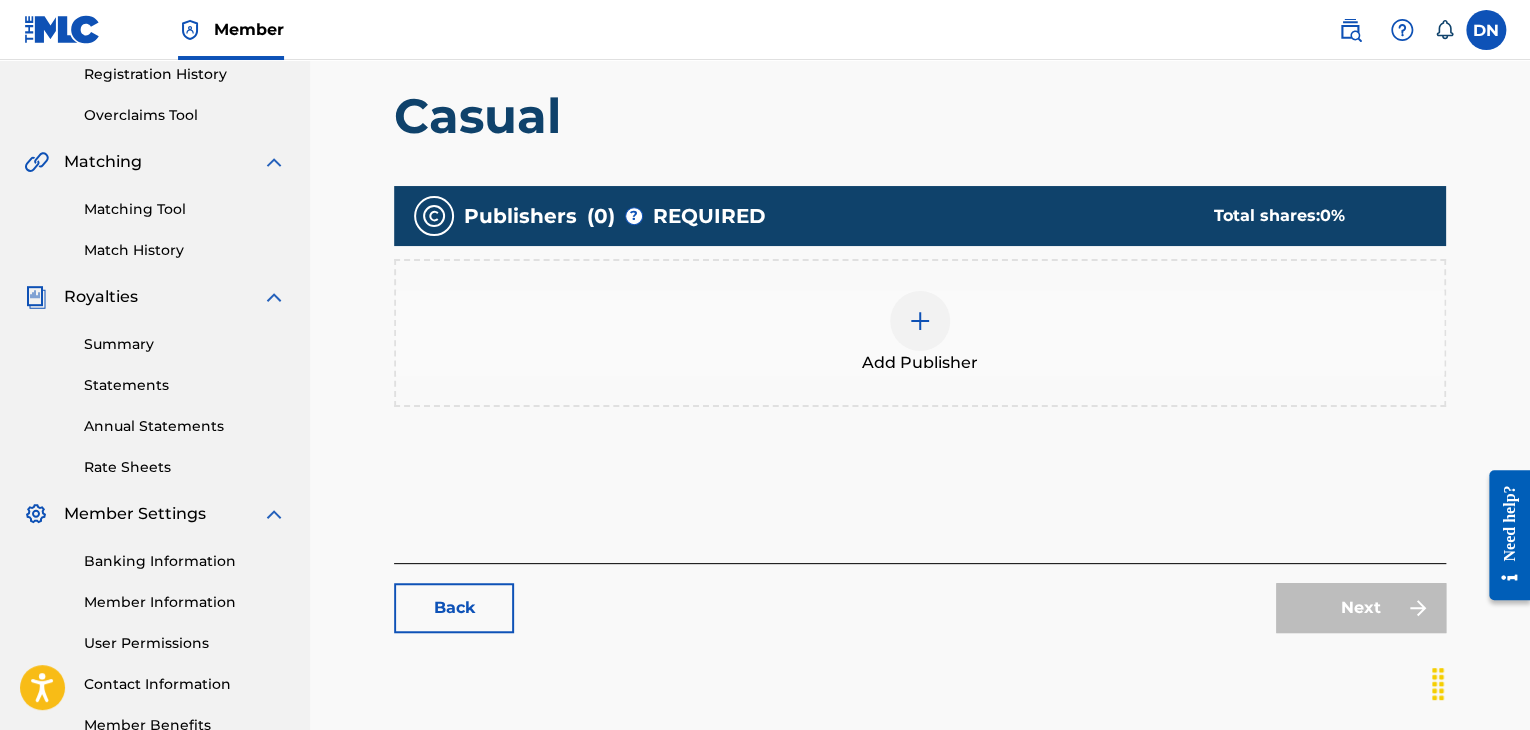 click on "Add Publisher" at bounding box center (920, 333) 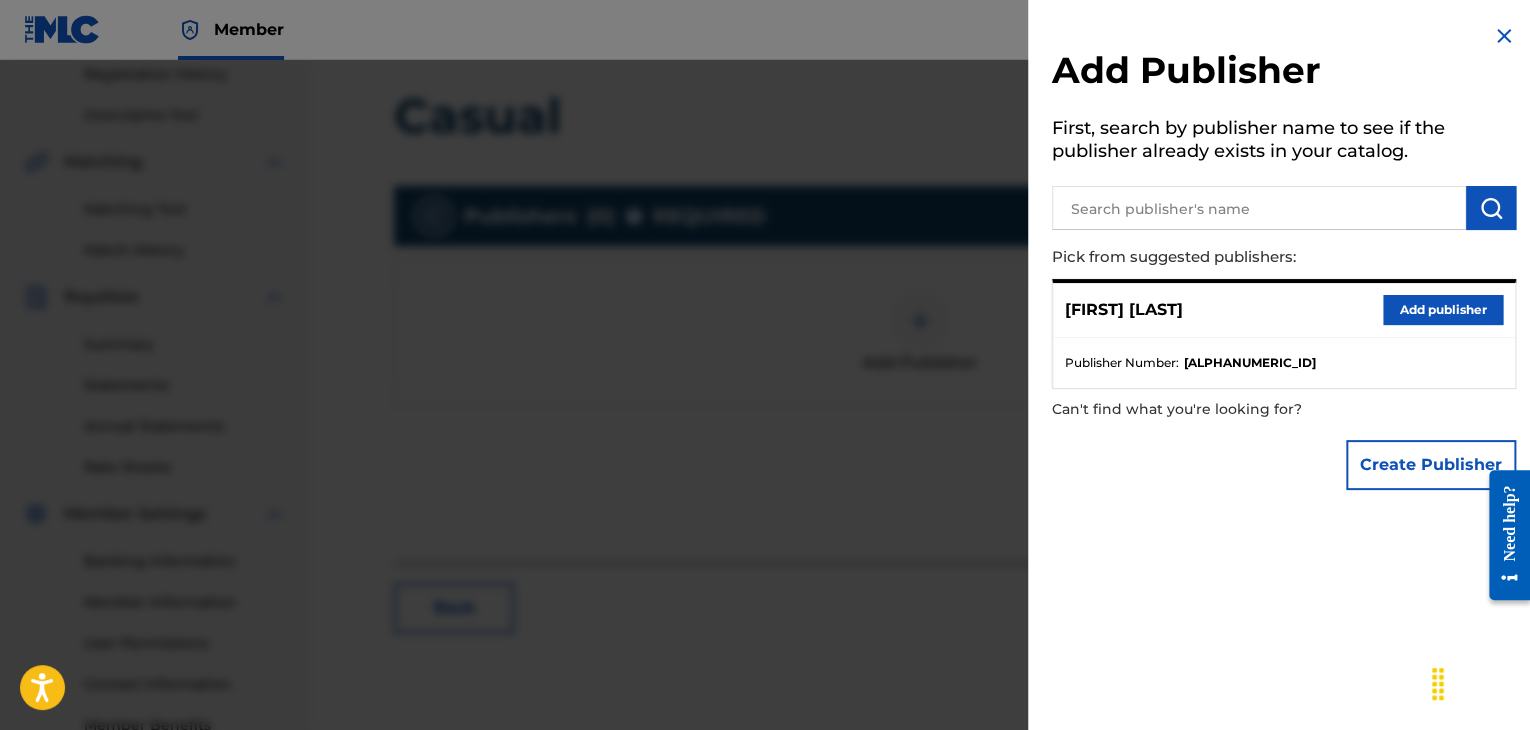 click on "Add Publisher First, search by publisher name to see if the publisher already exists in your catalog. Pick from suggested publishers: [FIRST] [LAST] Add publisher Publisher Number : [ALPHANUMERIC_ID] Can't find what you're looking for? Create Publisher" at bounding box center (1284, 365) 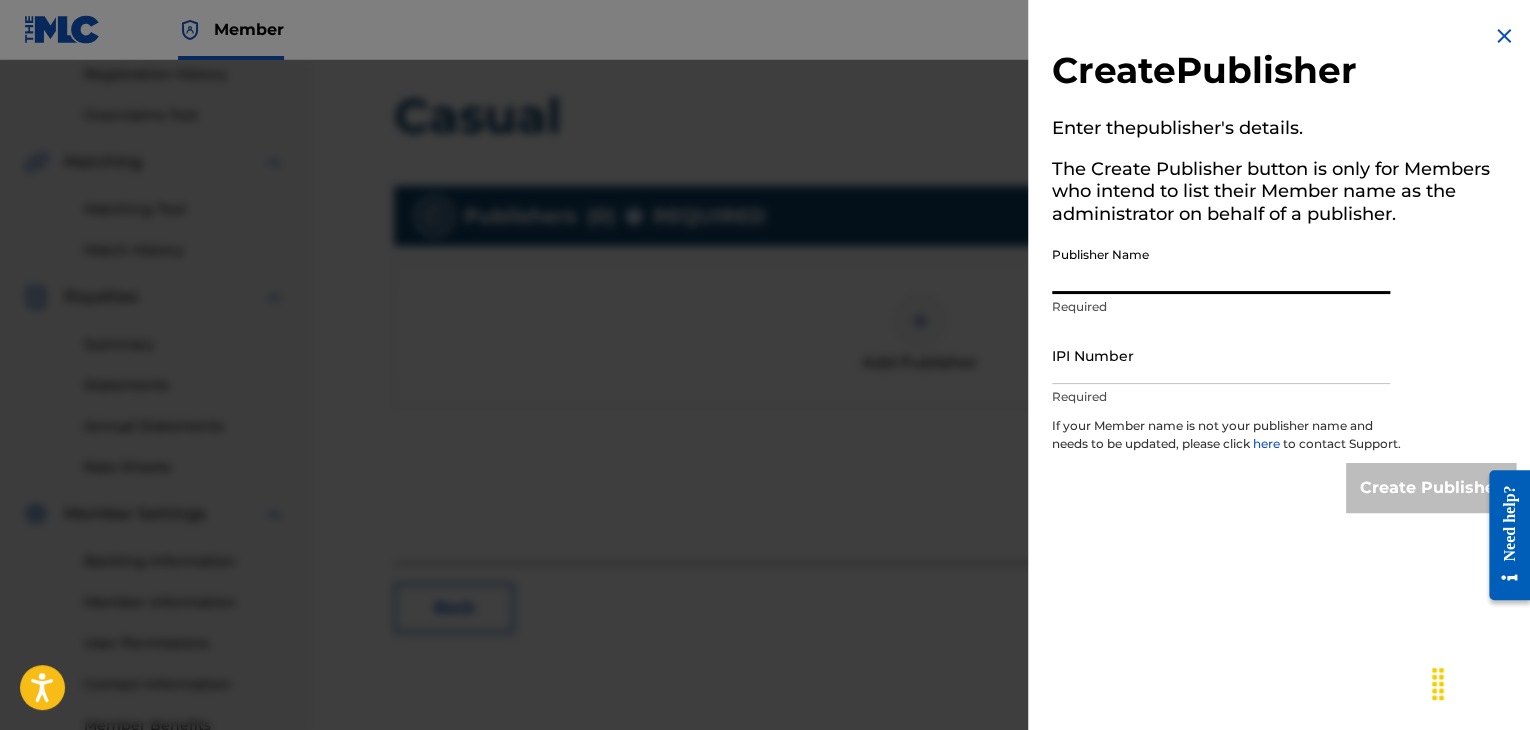 click on "Publisher Name" at bounding box center (1221, 265) 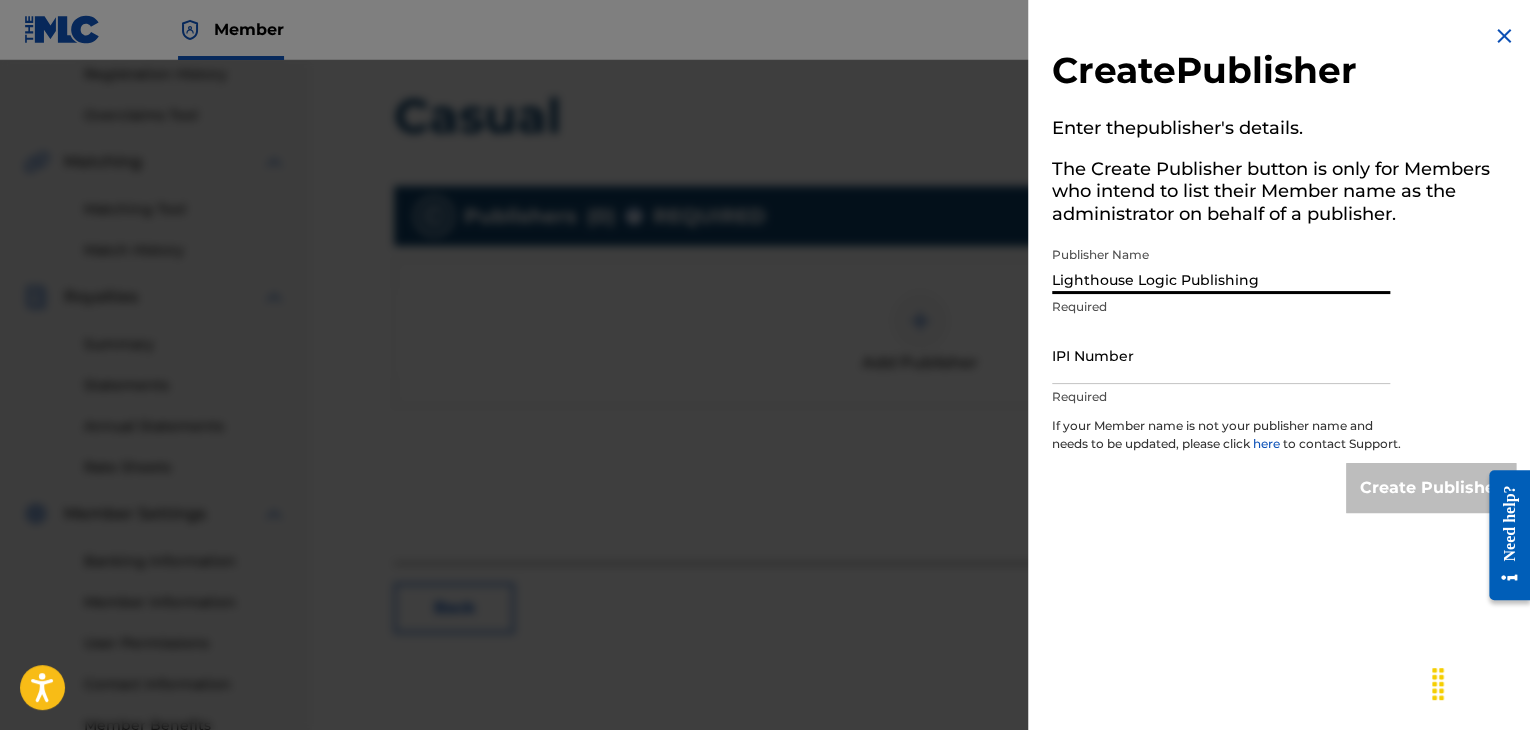 type on "Lighthouse Logic Publishing" 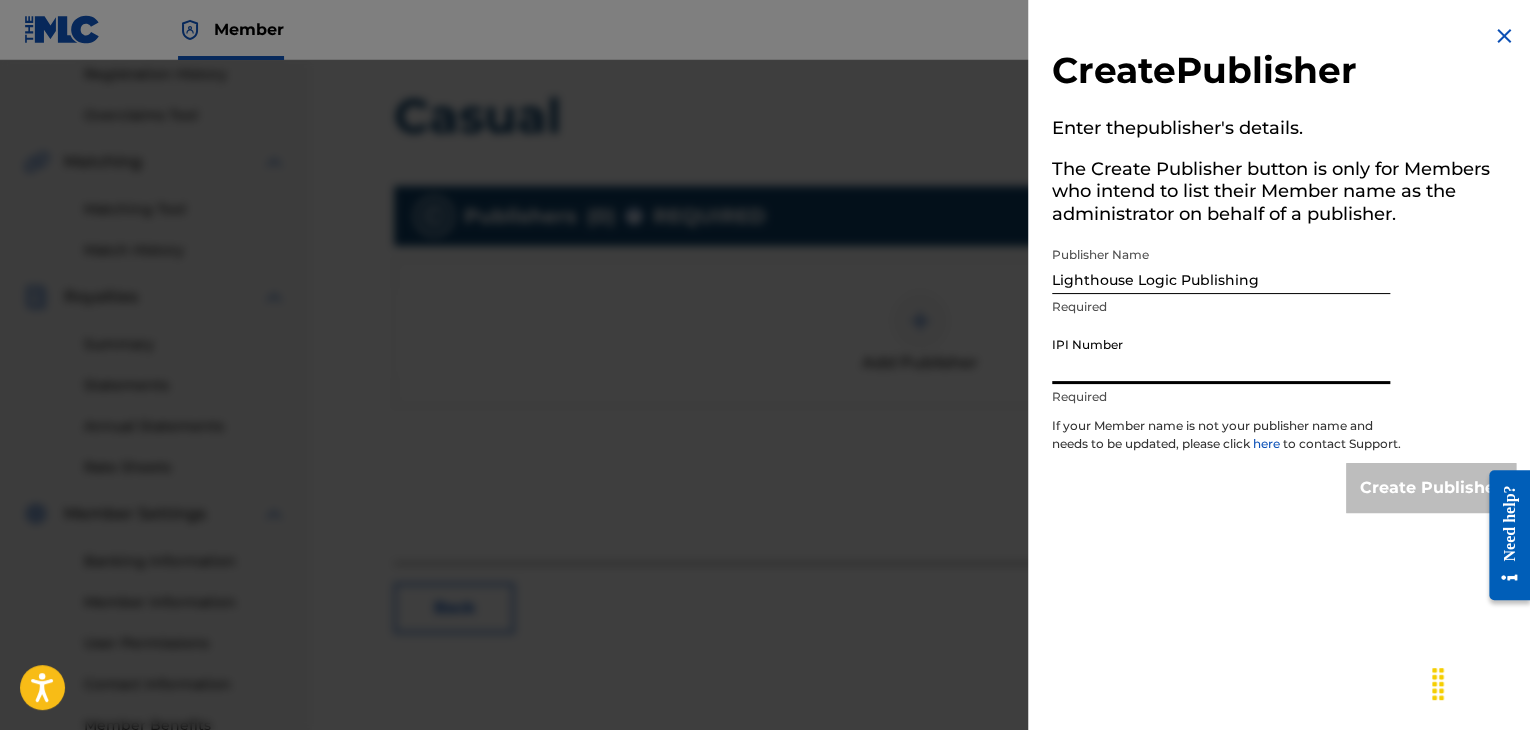 paste on "1305726568" 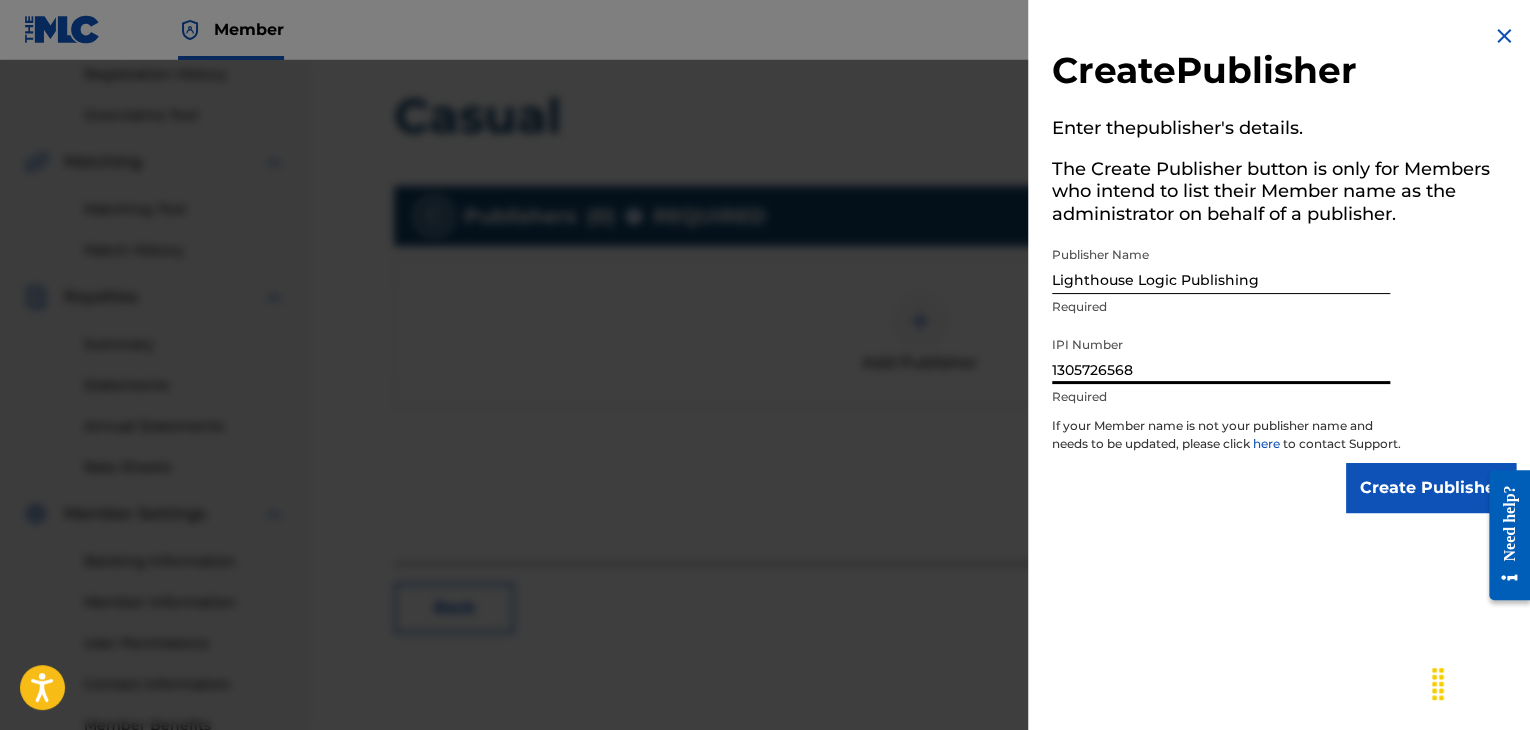 type on "1305726568" 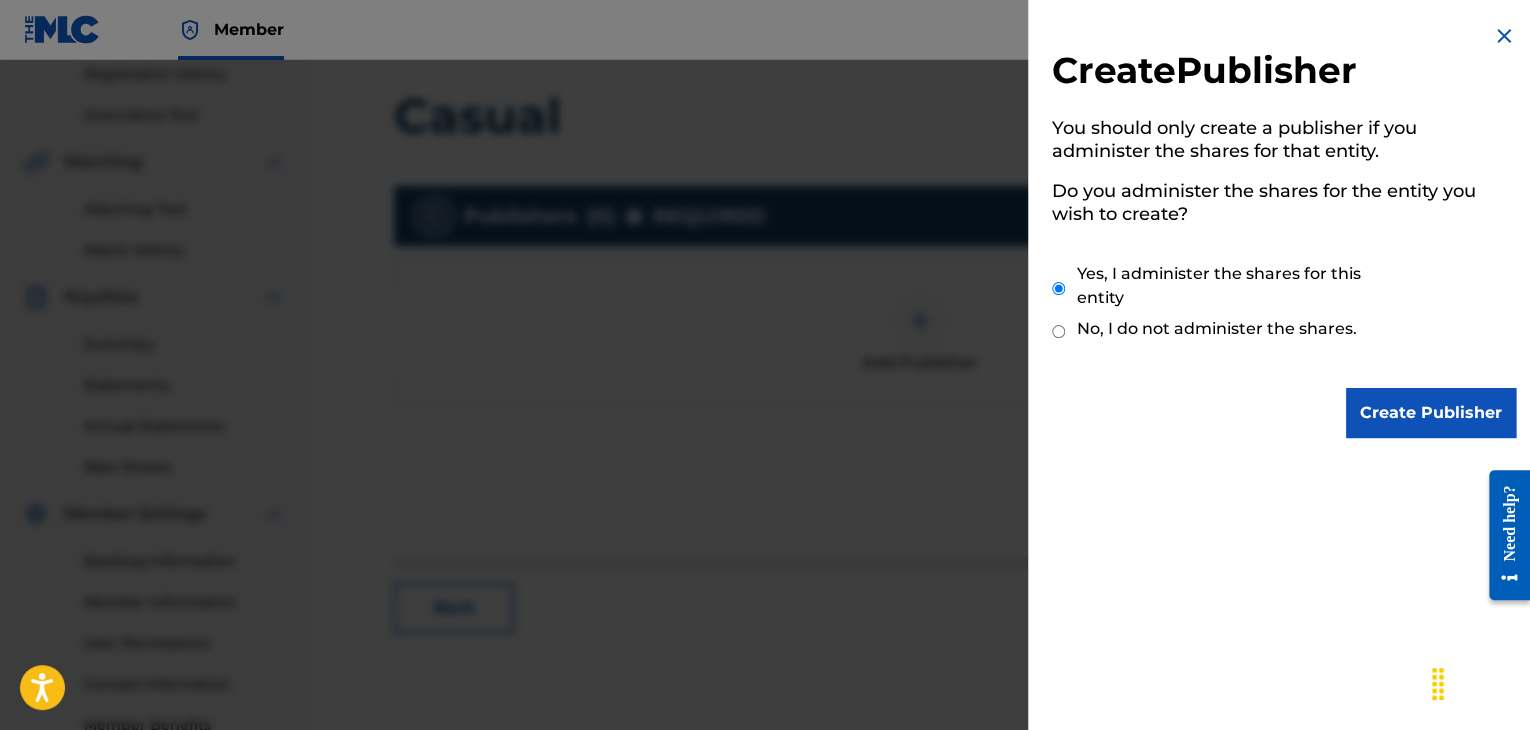 click on "Create Publisher" at bounding box center (1431, 413) 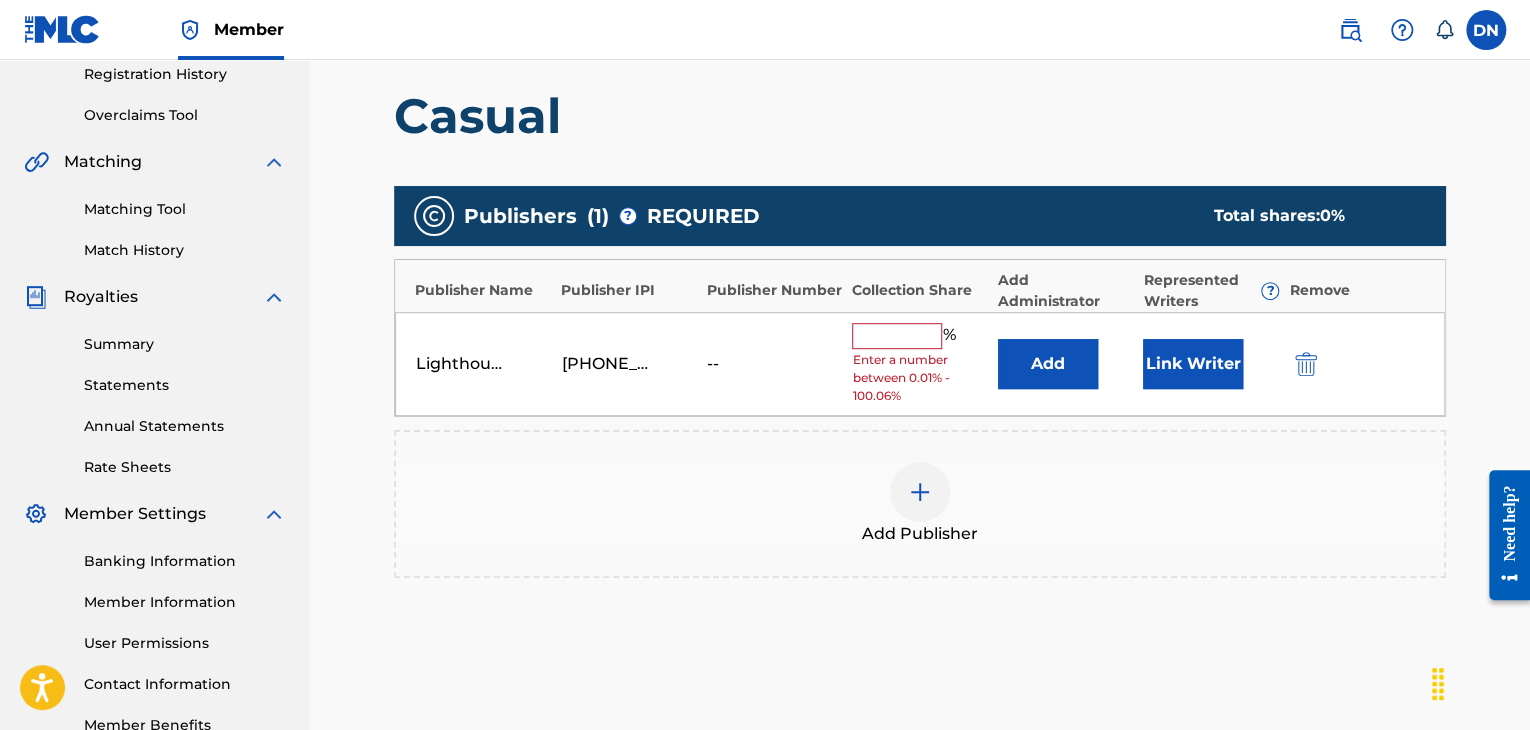 click at bounding box center (897, 336) 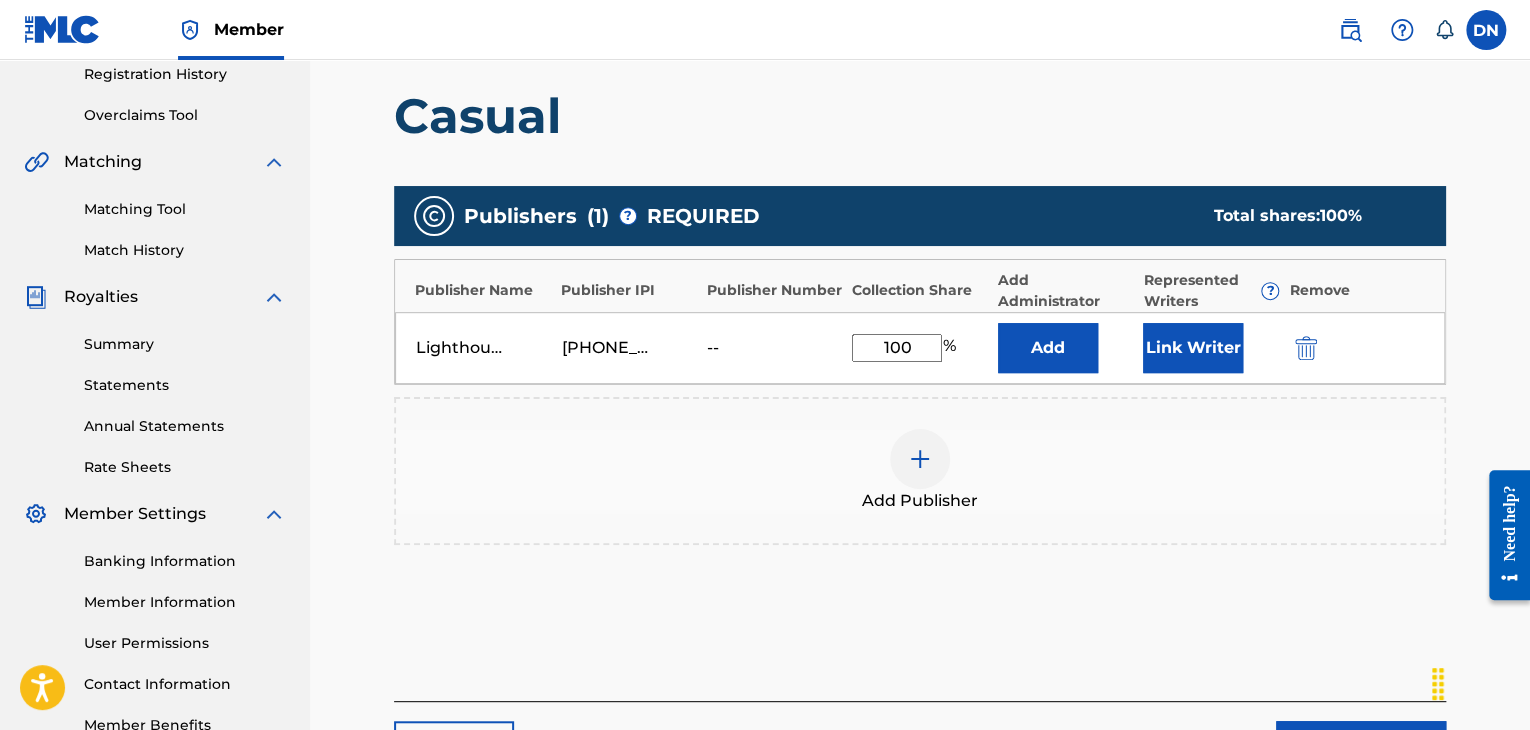 type on "100" 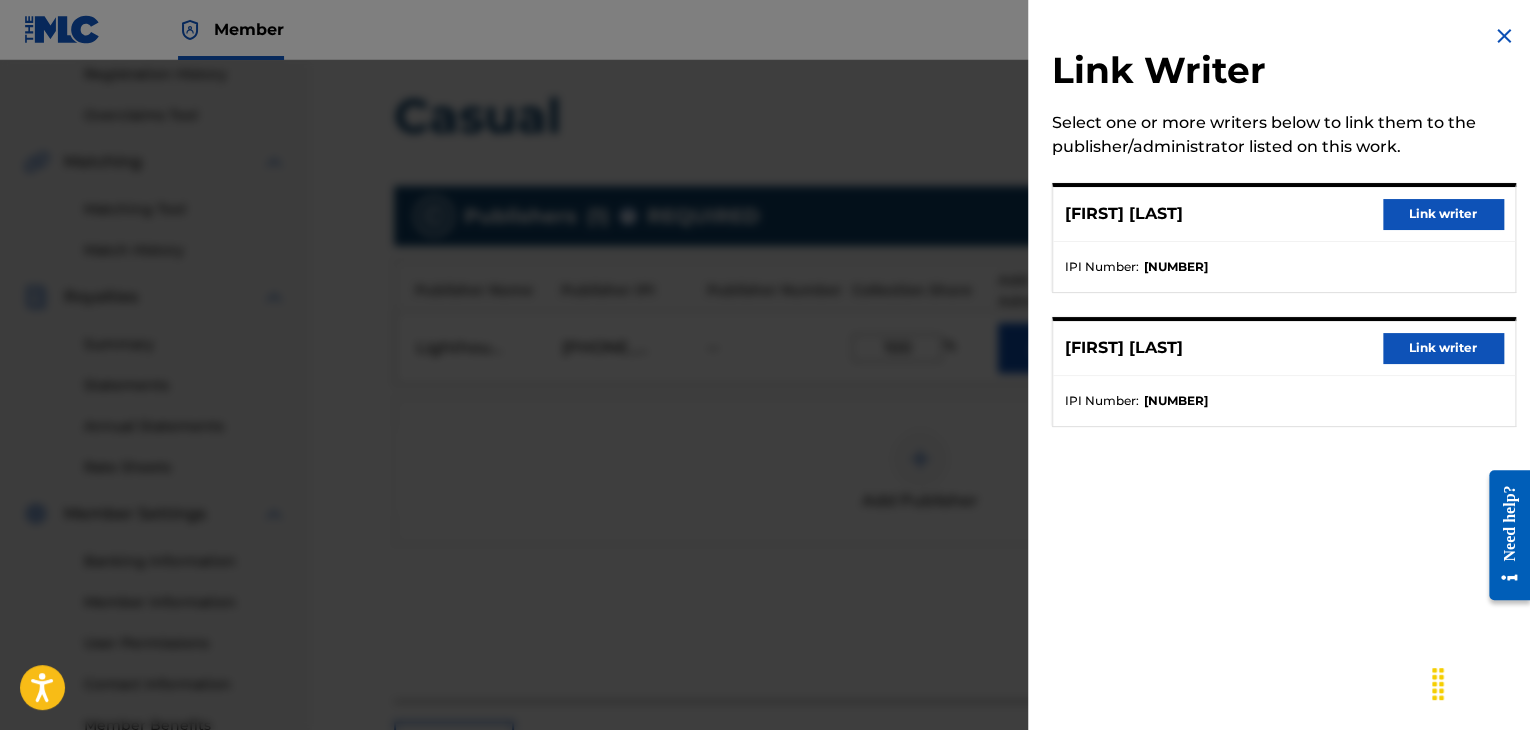 click on "Link writer" at bounding box center [1443, 214] 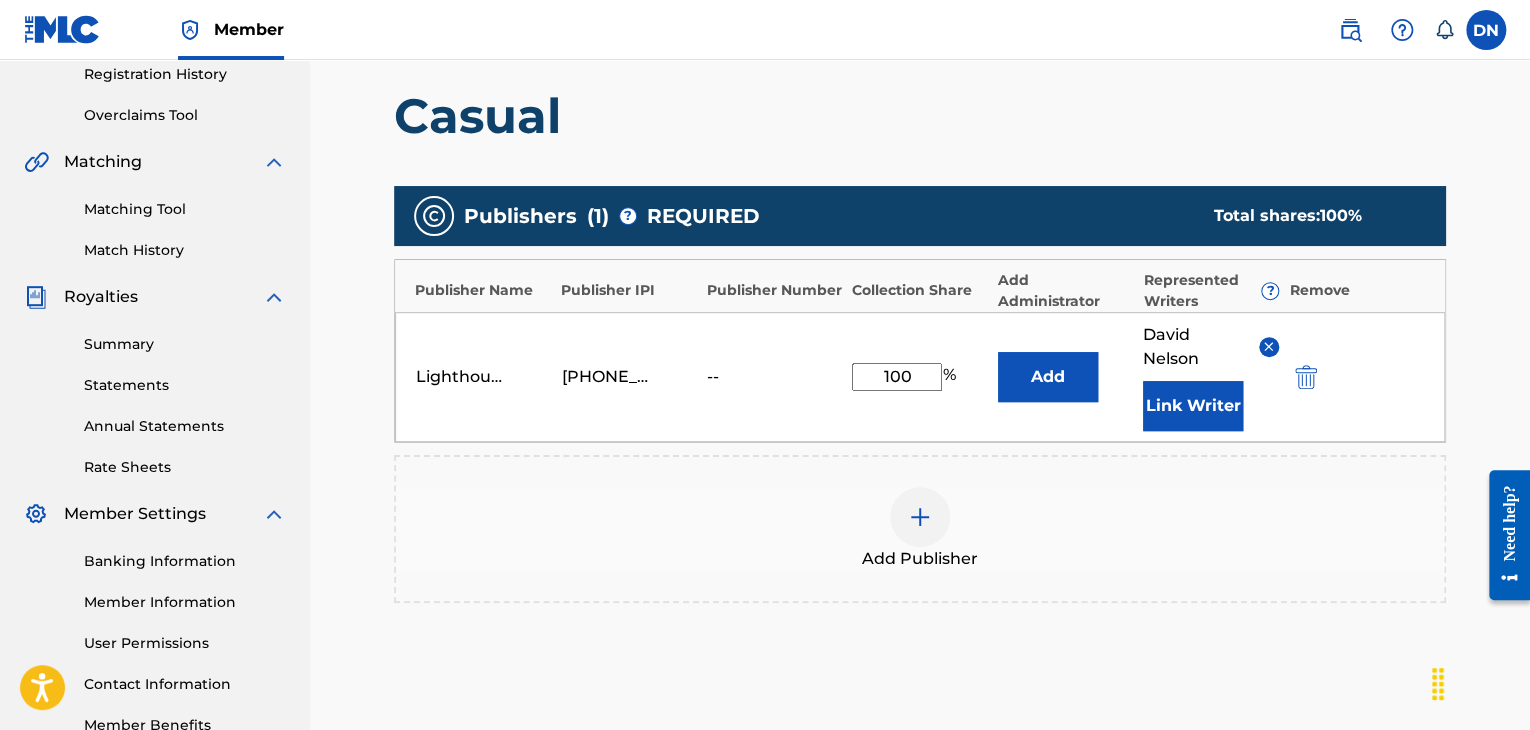 click on "Link Writer" at bounding box center (1193, 406) 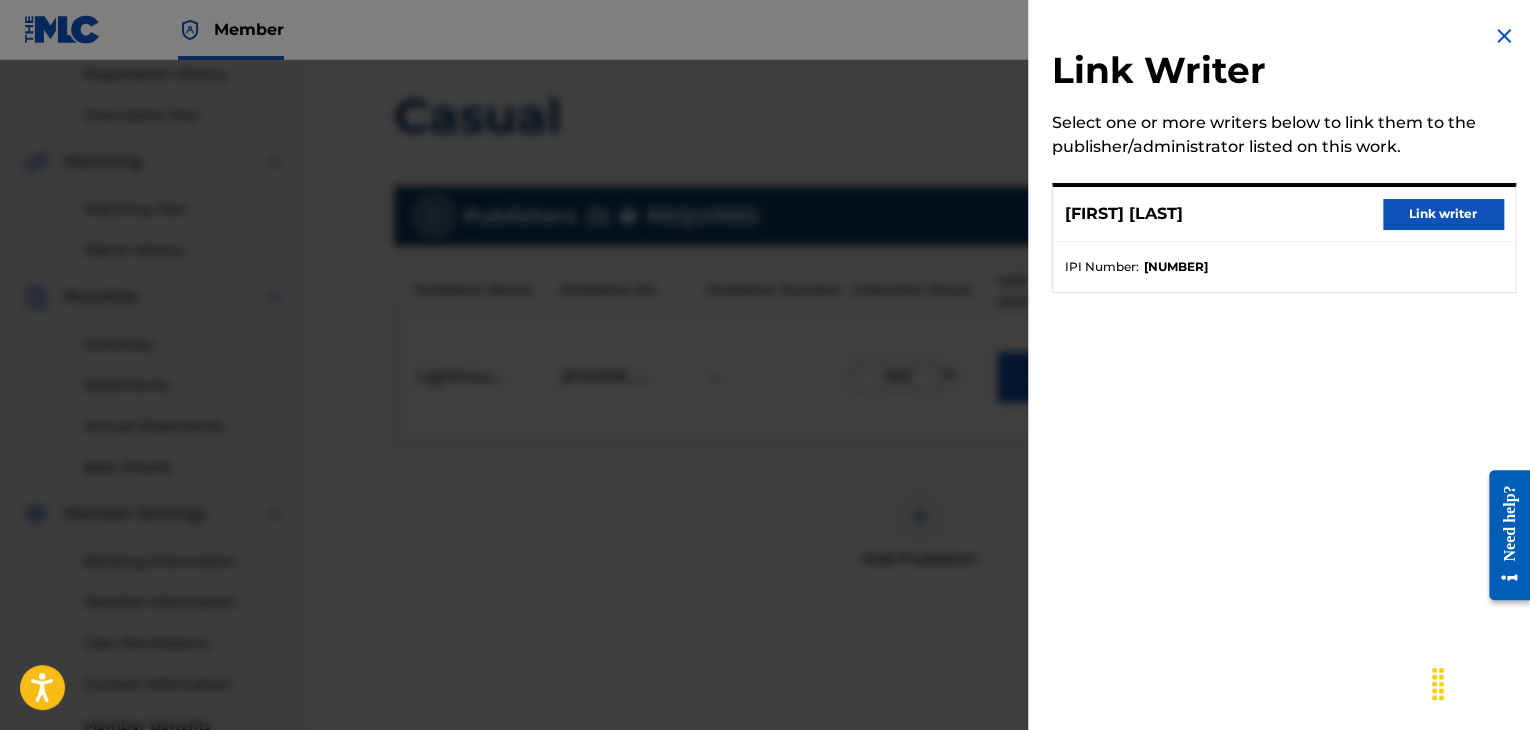 click on "Link writer" at bounding box center (1443, 214) 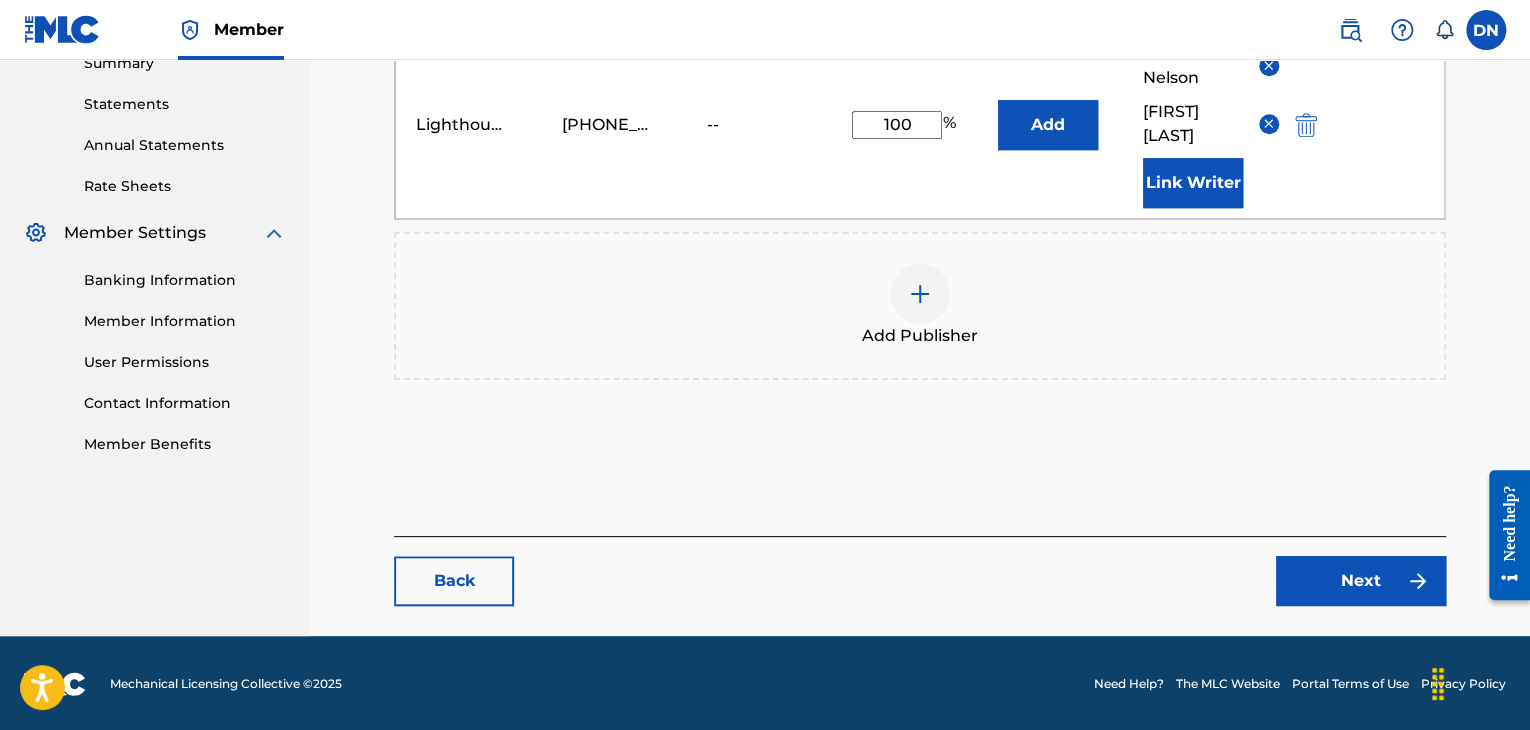 scroll, scrollTop: 664, scrollLeft: 0, axis: vertical 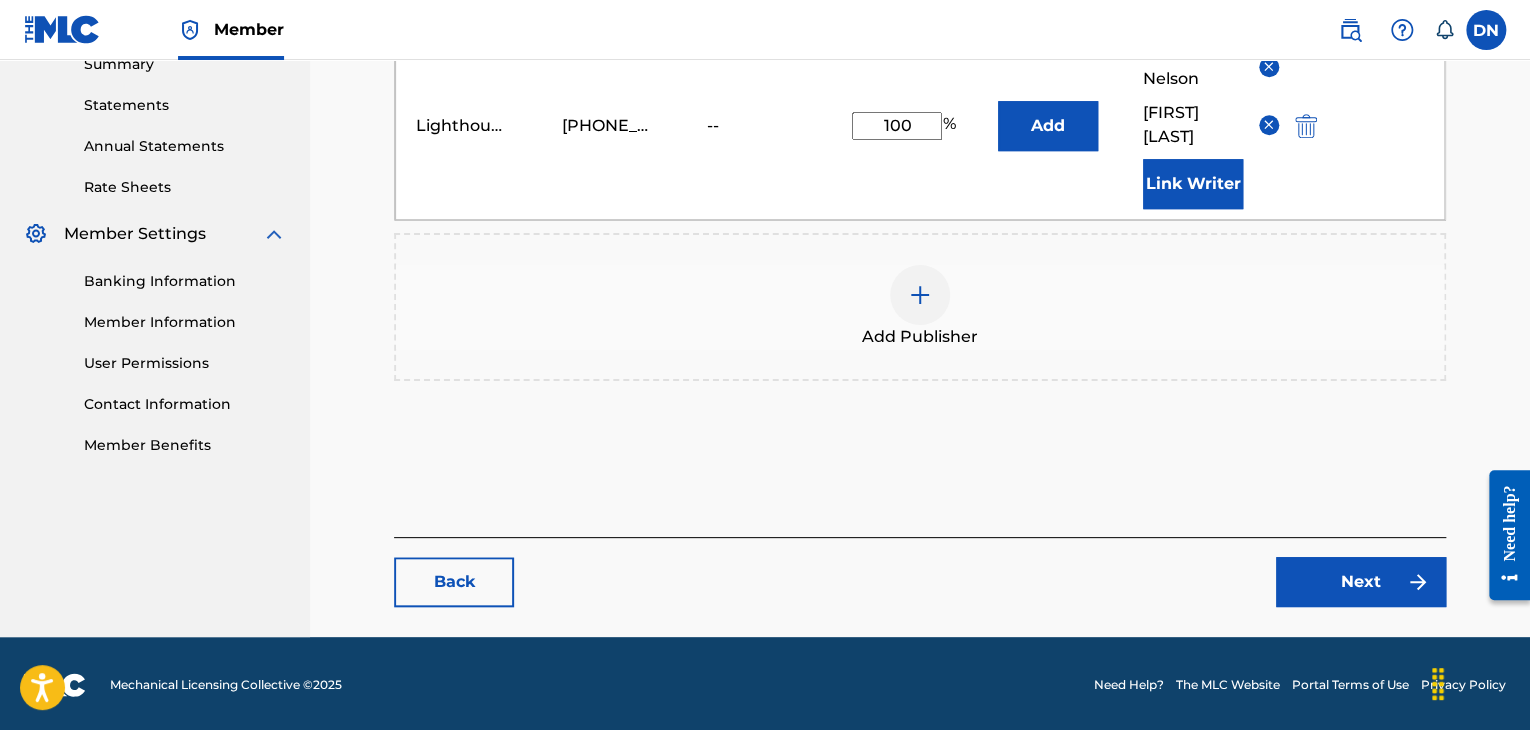 click on "Next" at bounding box center [1361, 582] 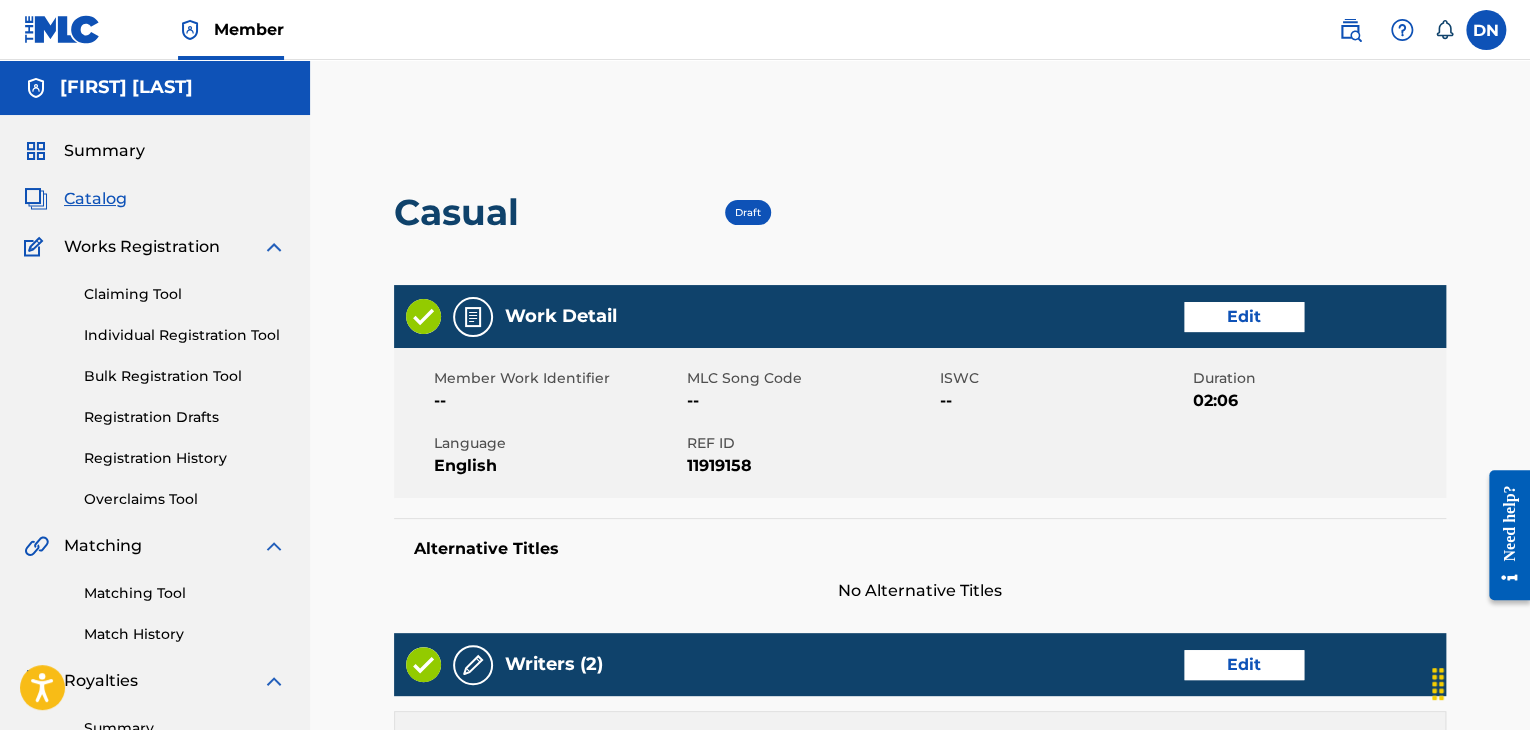 scroll, scrollTop: 781, scrollLeft: 0, axis: vertical 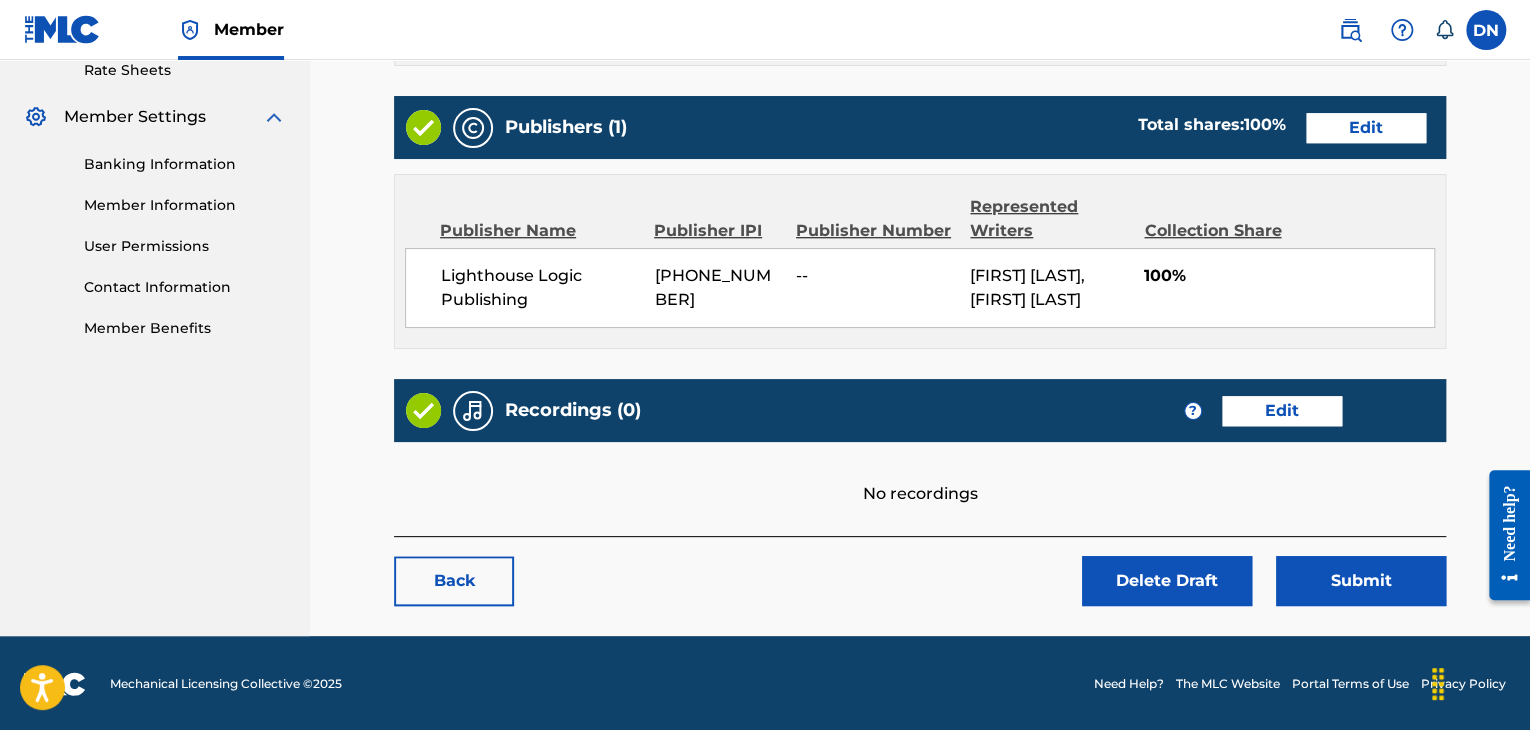 click on "Edit" at bounding box center (1282, 411) 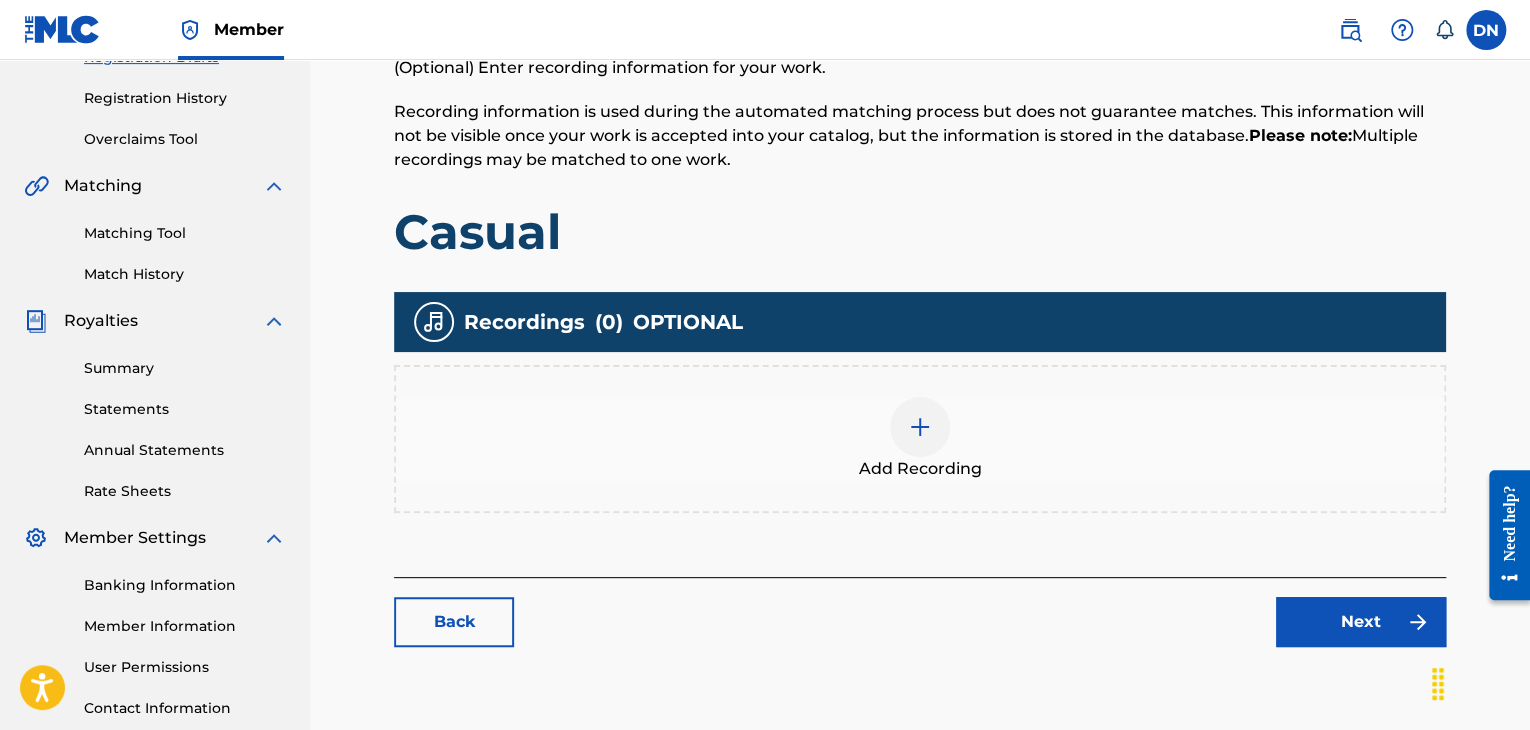 scroll, scrollTop: 416, scrollLeft: 0, axis: vertical 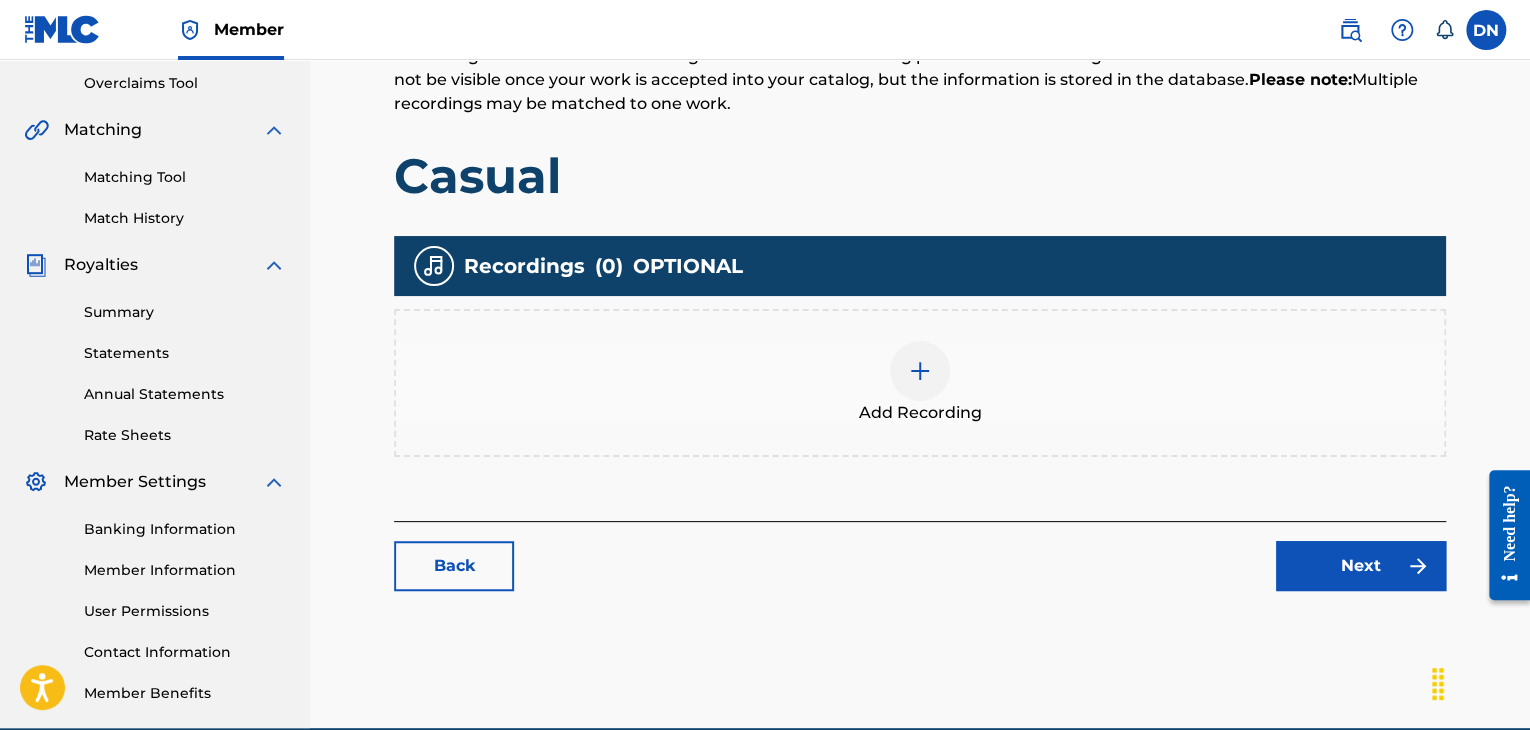 click at bounding box center (920, 371) 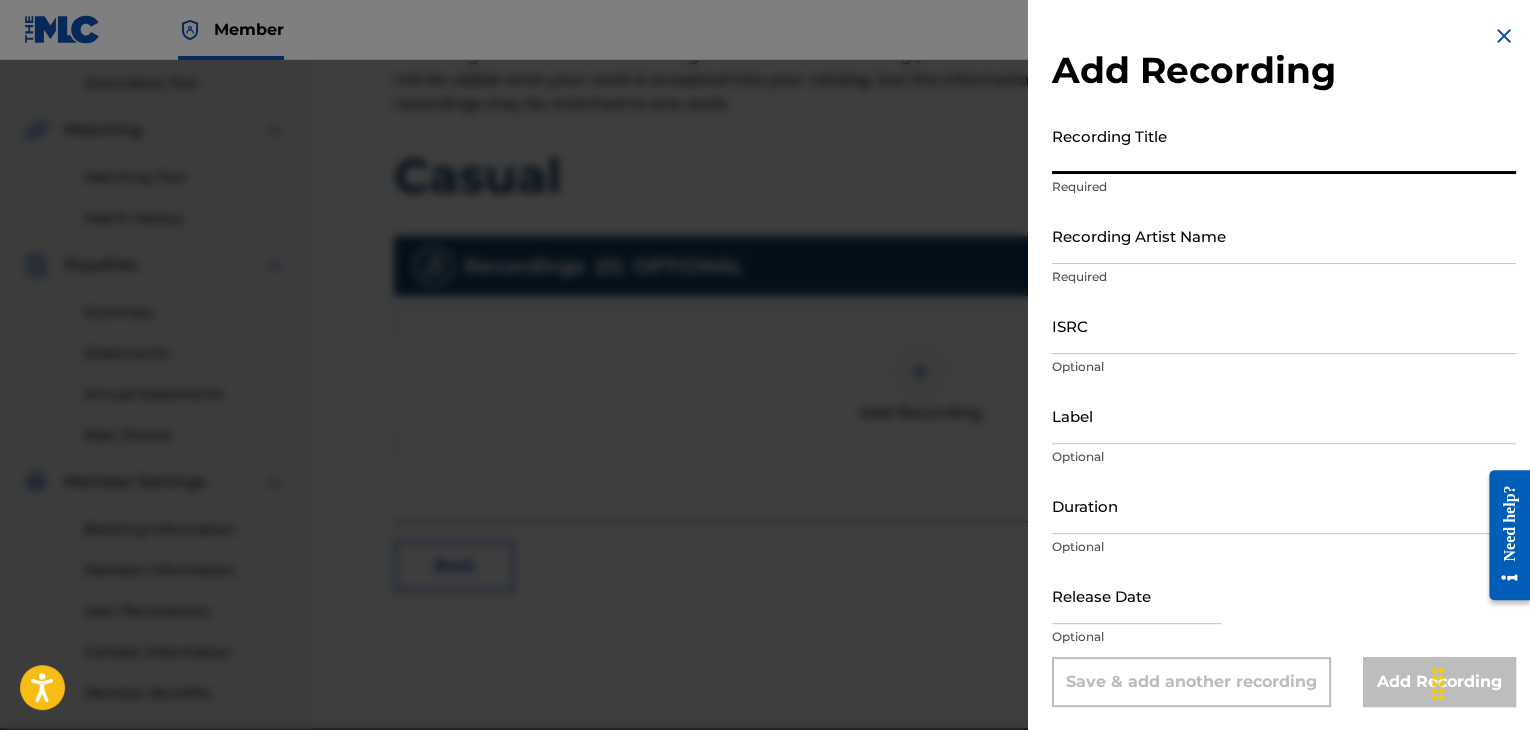 click on "Recording Title" at bounding box center (1284, 145) 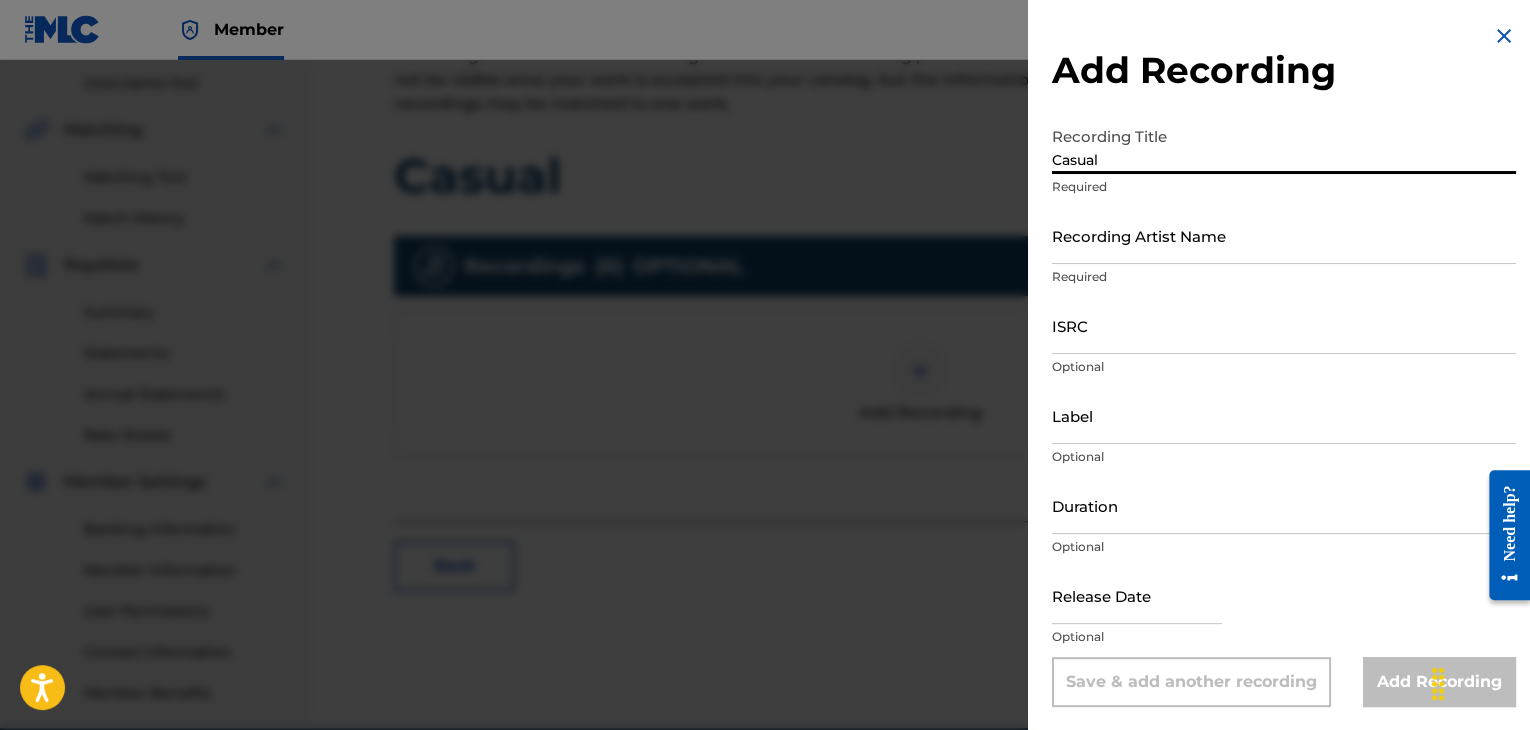 type on "Casual" 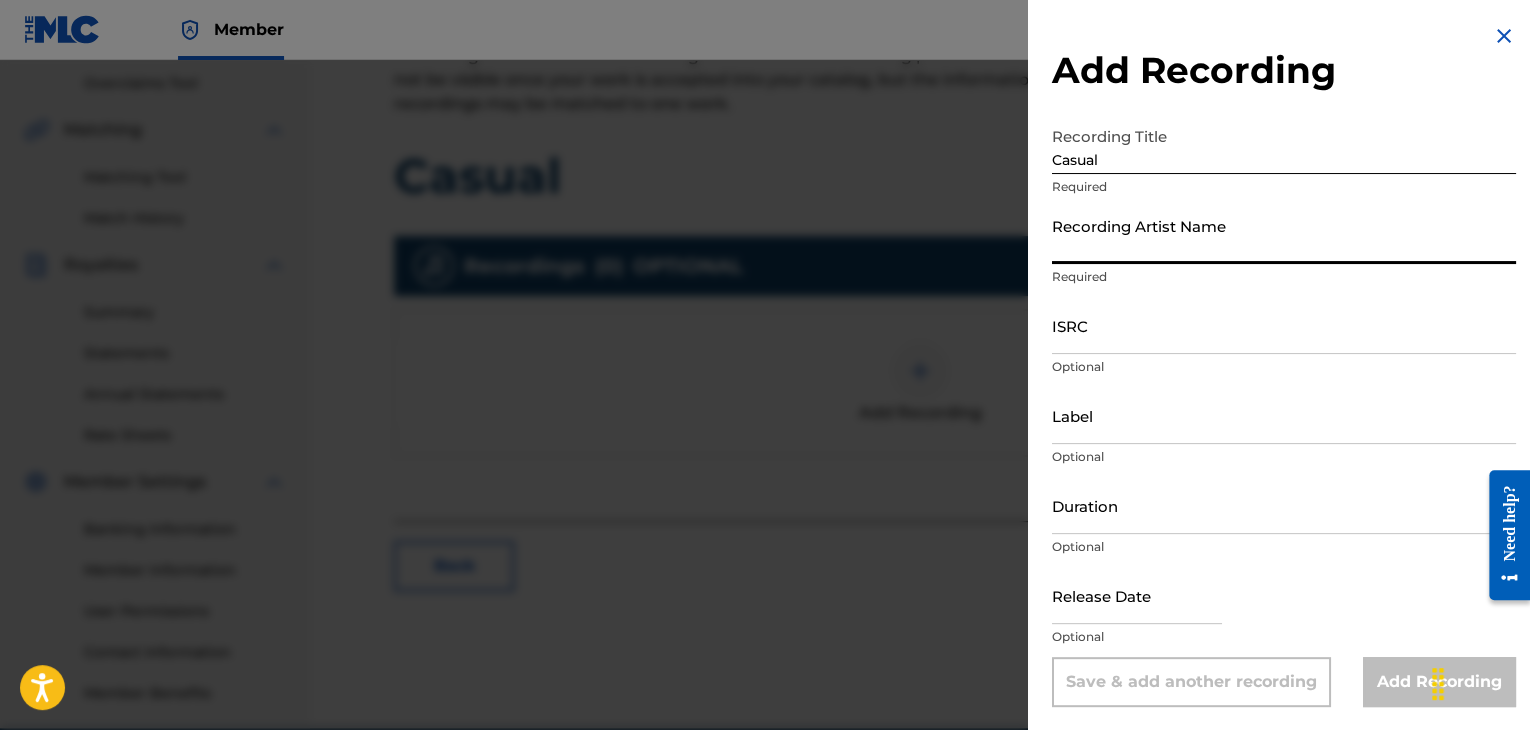 click on "Recording Artist Name" at bounding box center (1284, 235) 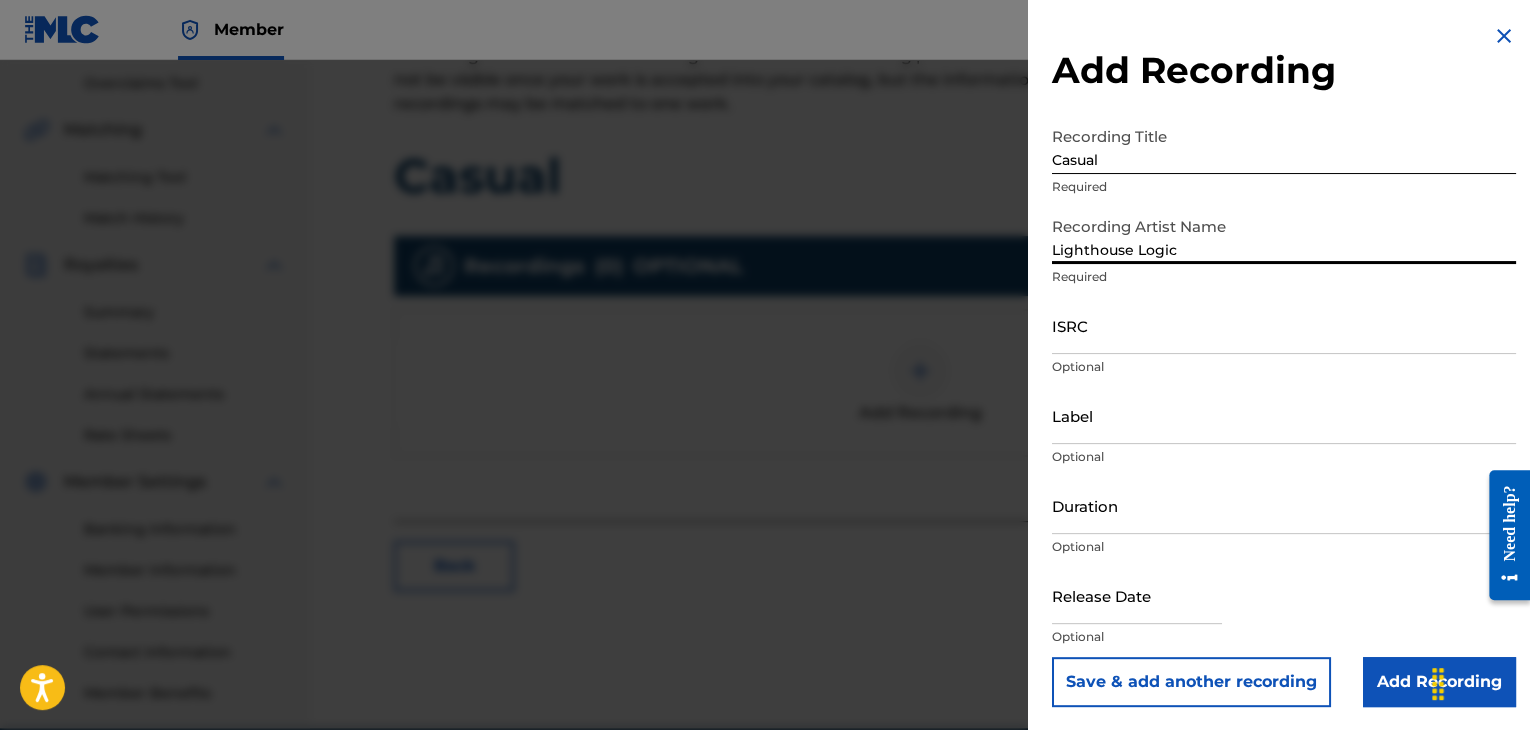 type on "Lighthouse Logic" 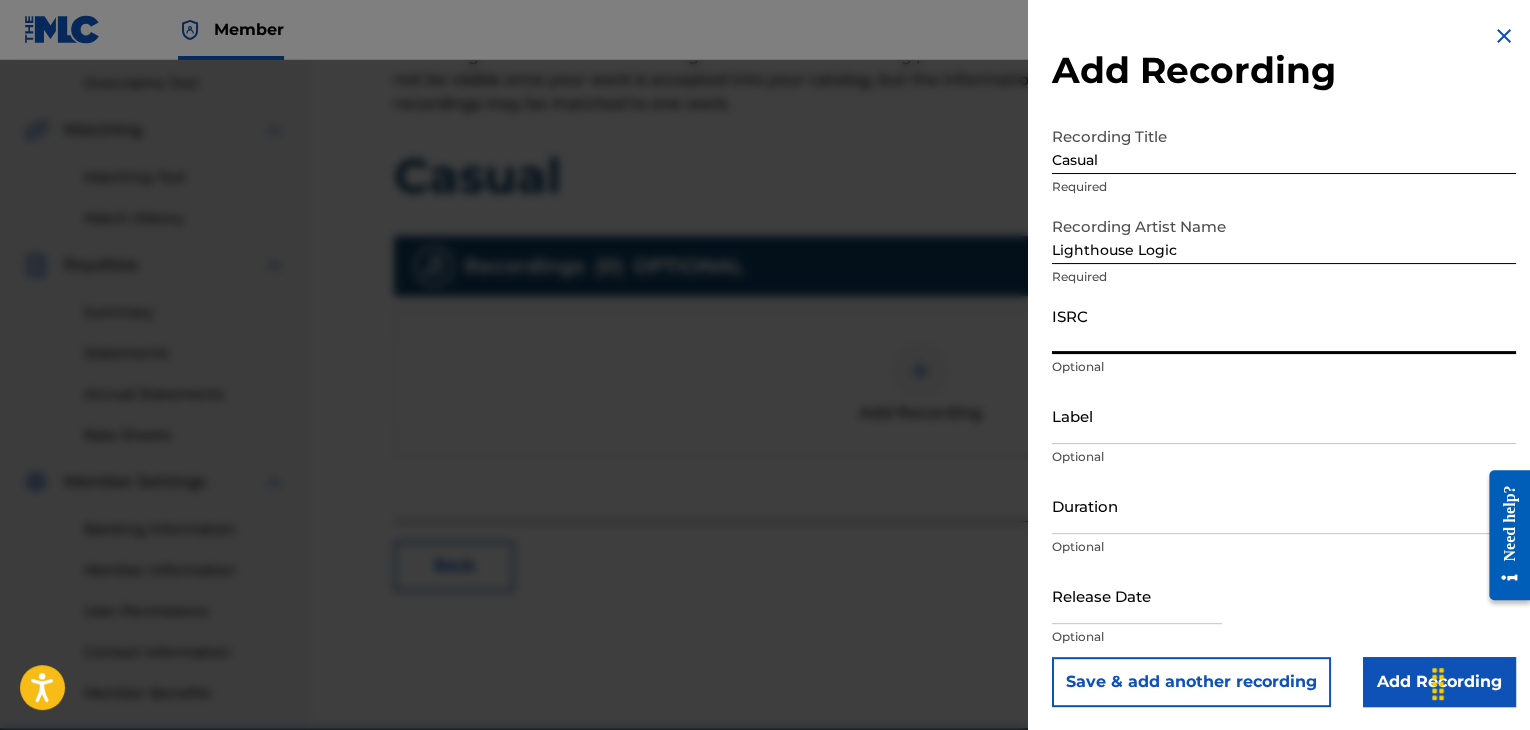 paste on "[ALPHANUMERIC_ID]" 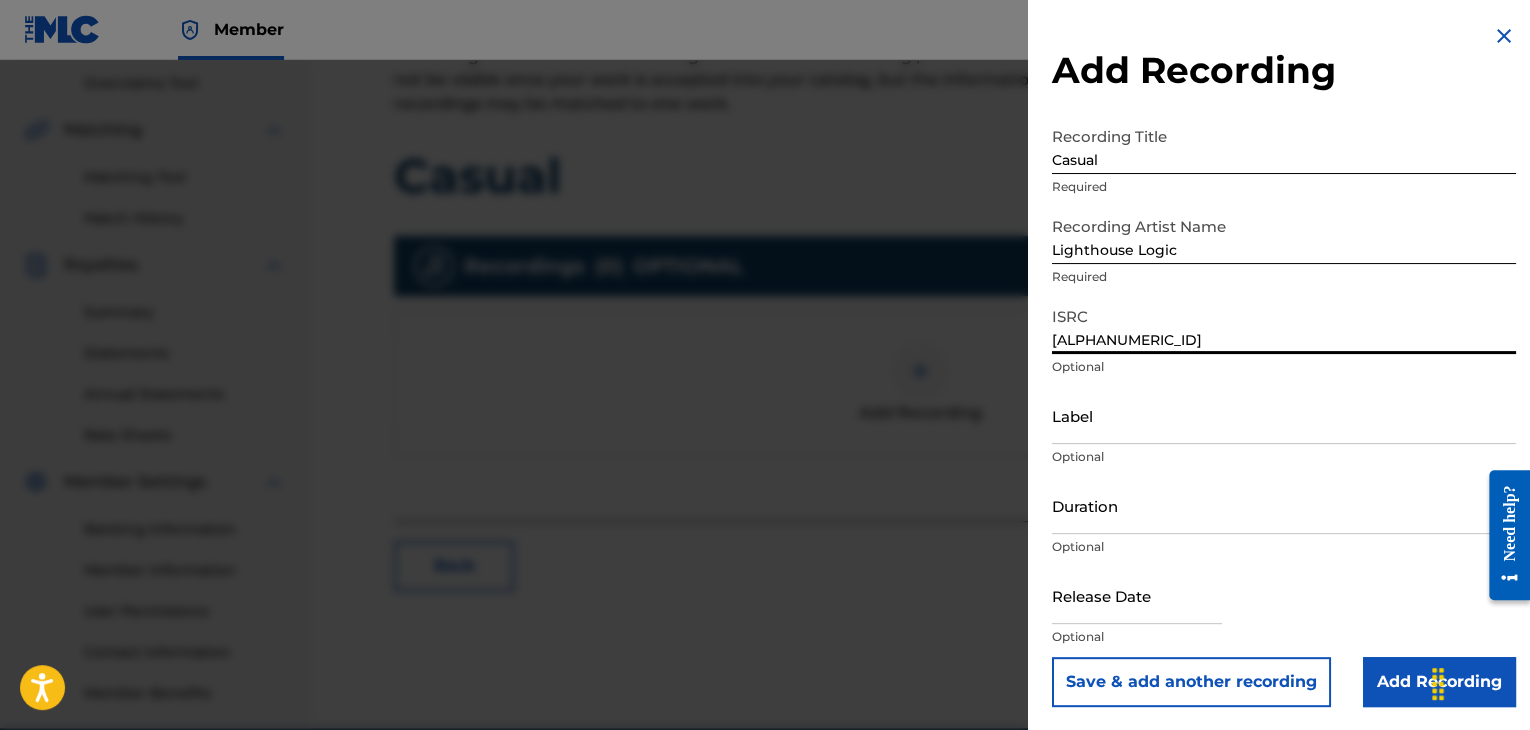 type on "[ALPHANUMERIC_ID]" 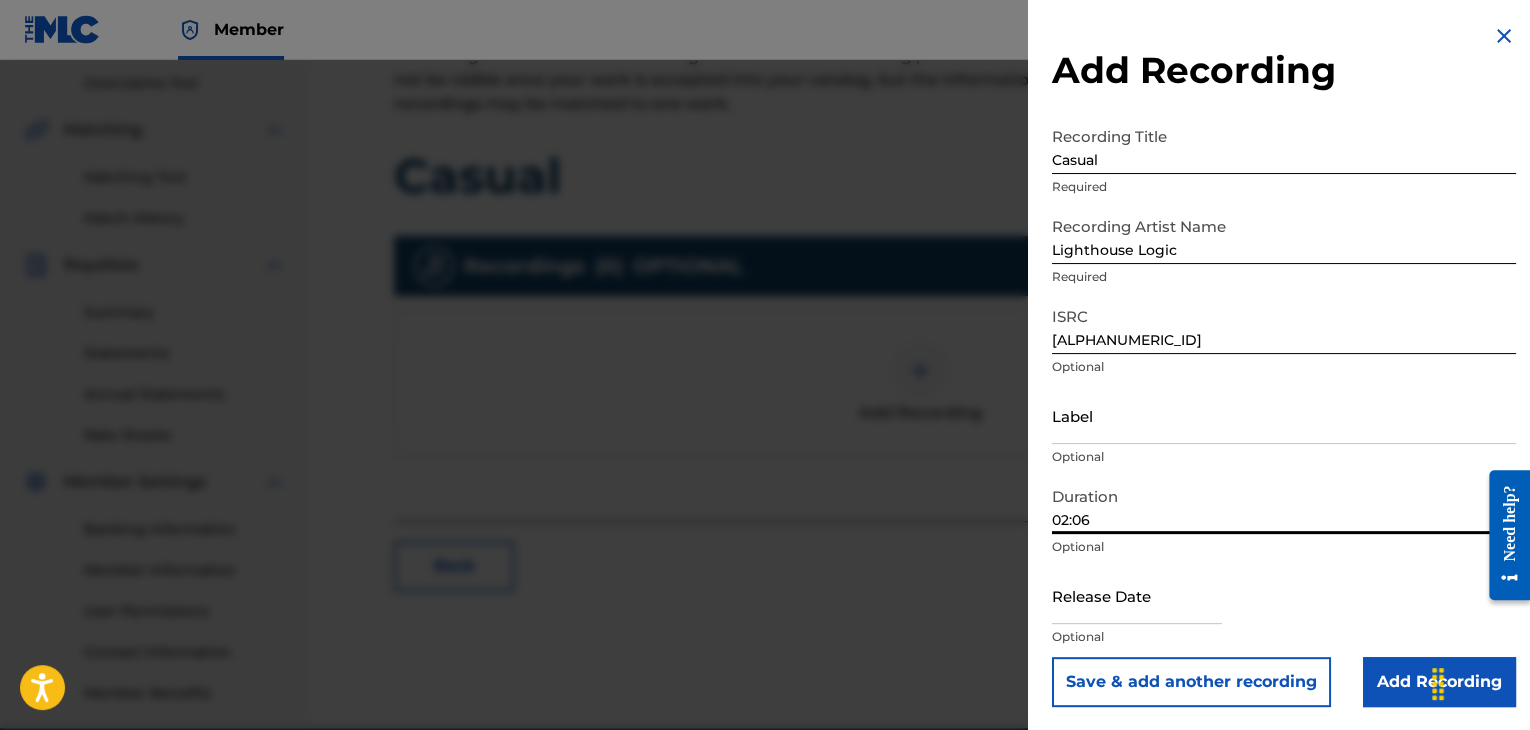 type on "02:06" 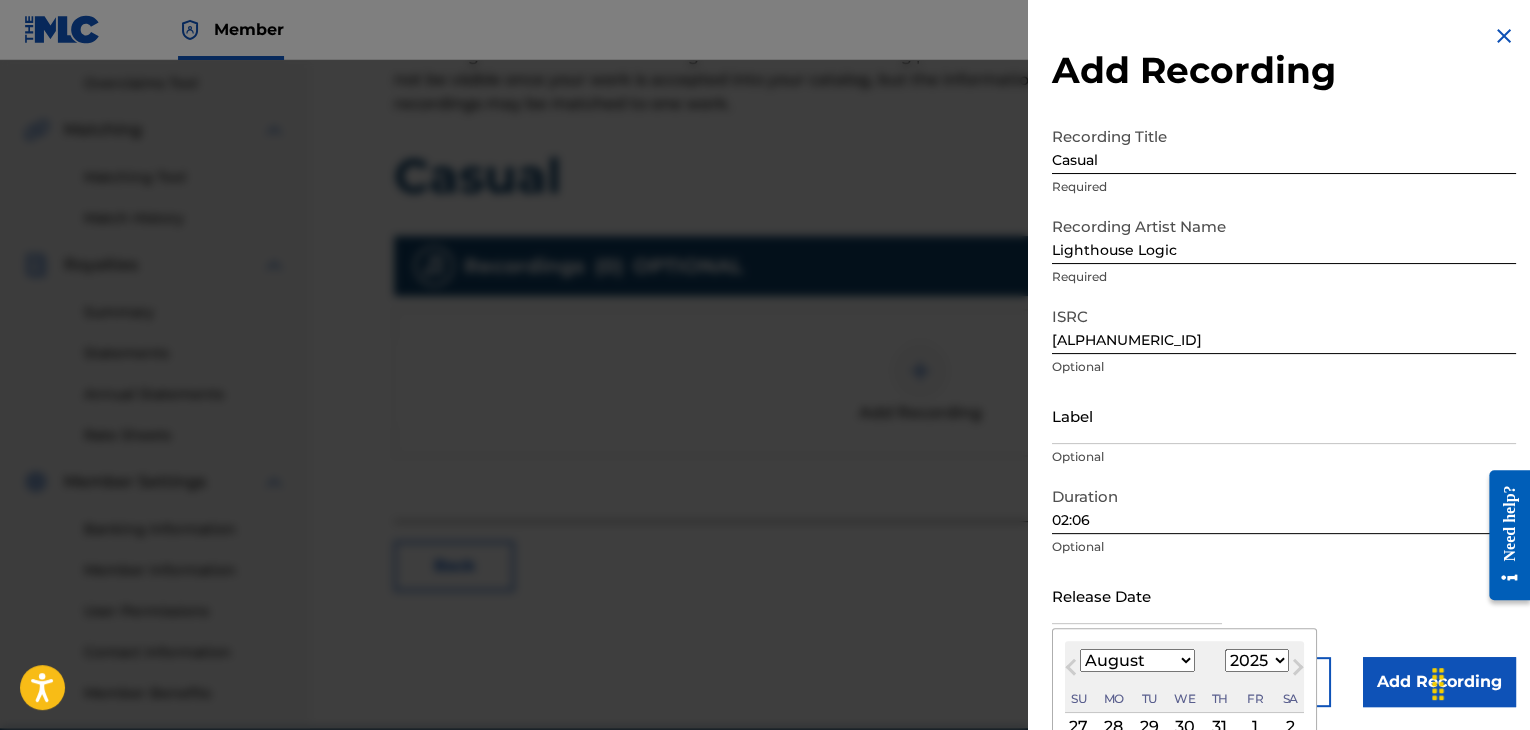 click on "January February March April May June July August September October November December" at bounding box center [1137, 660] 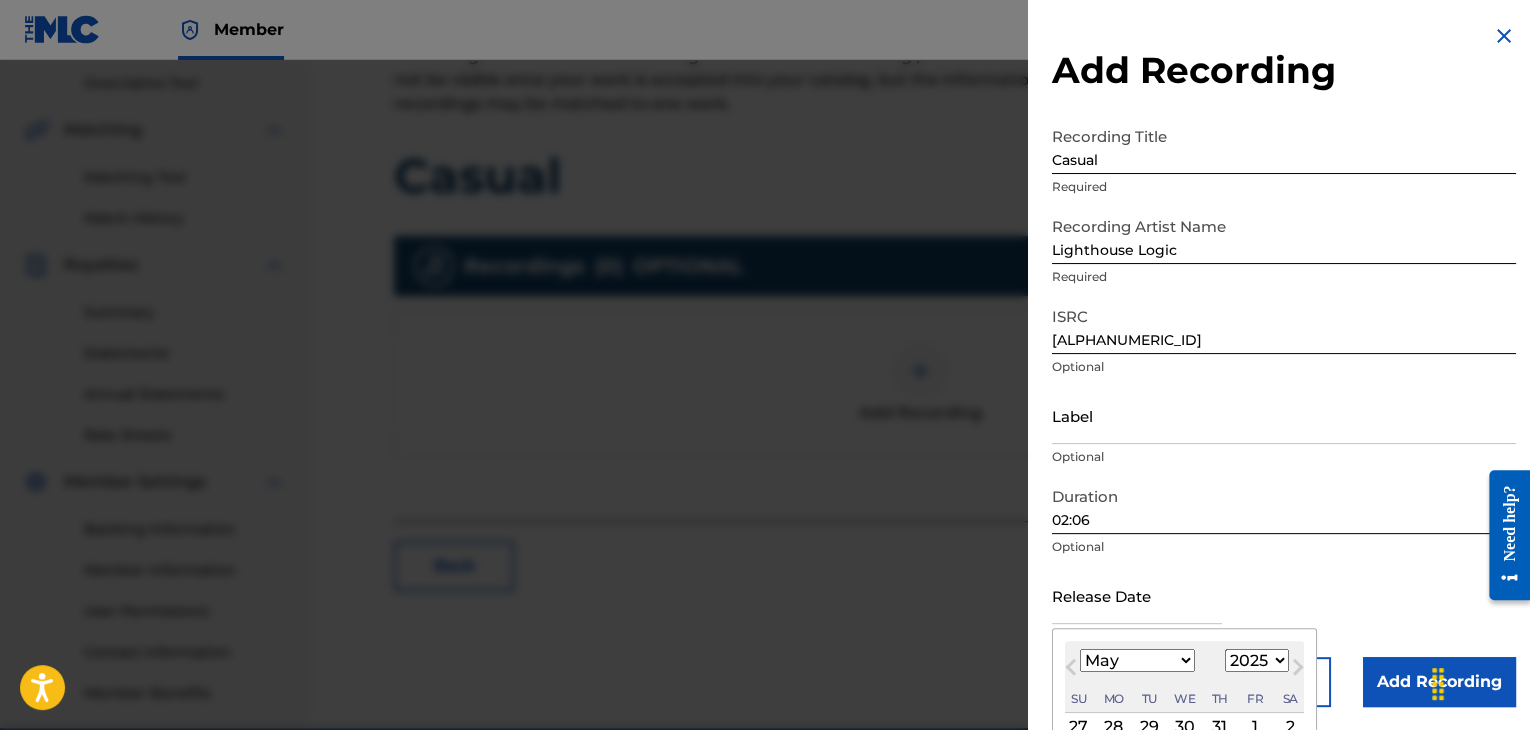 click on "January February March April May June July August September October November December" at bounding box center [1137, 660] 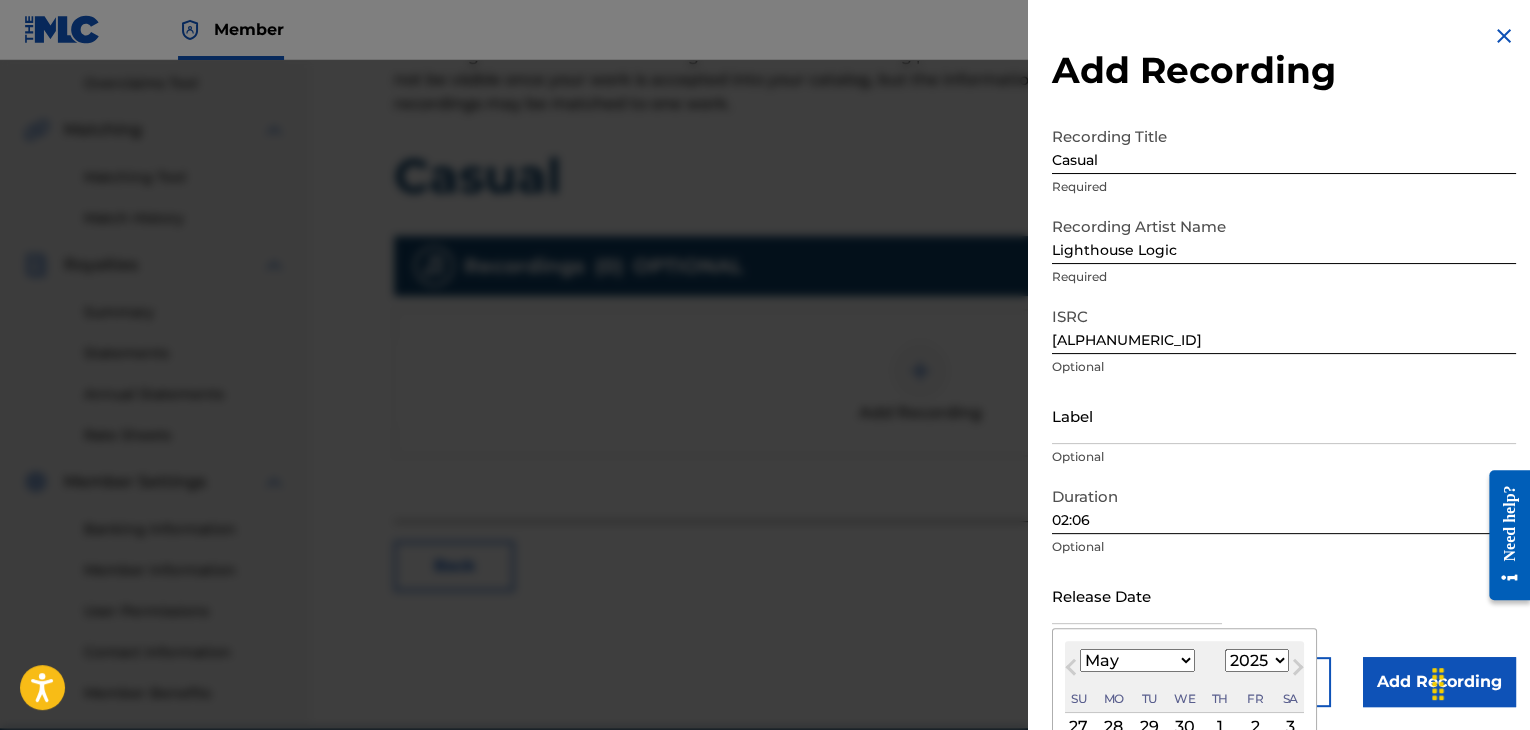 scroll, scrollTop: 88, scrollLeft: 0, axis: vertical 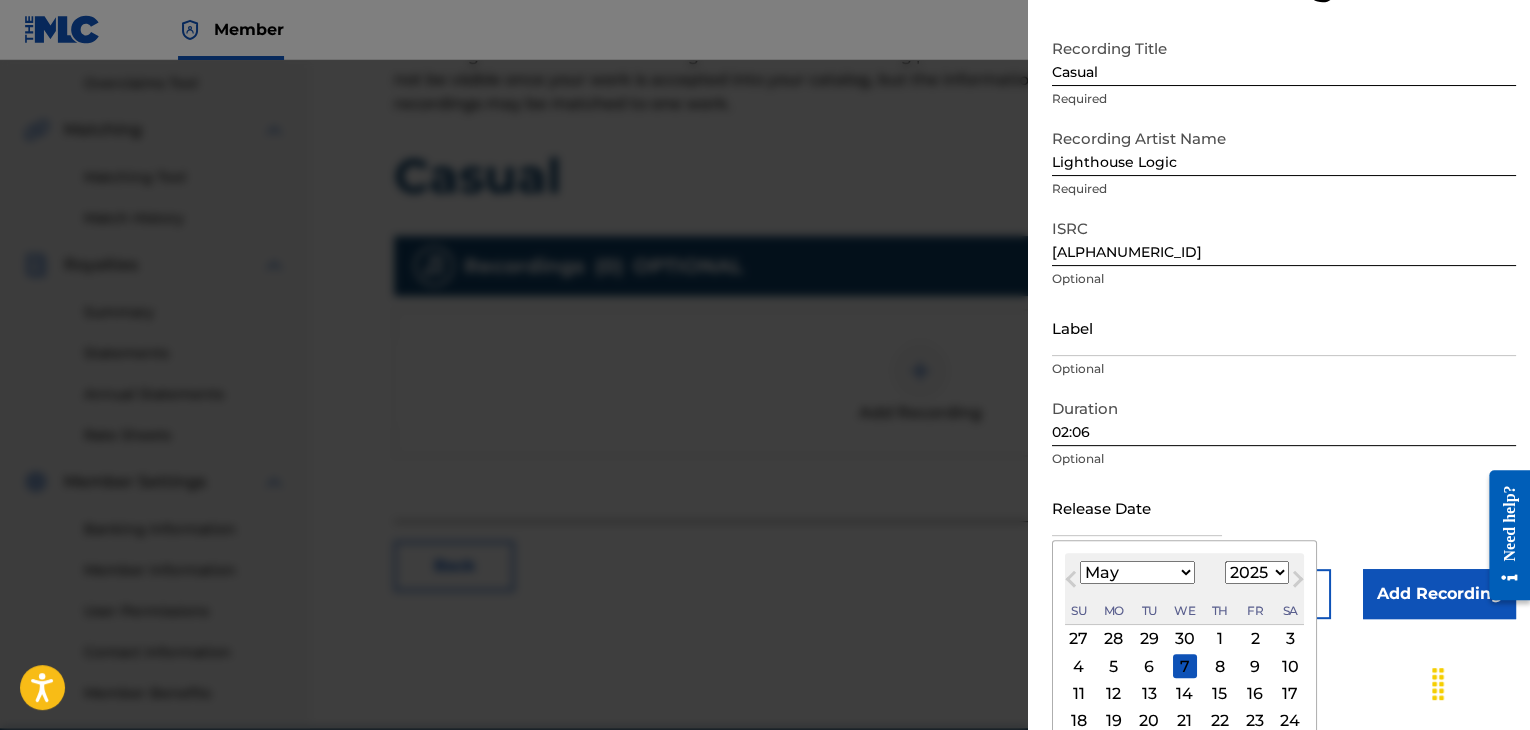 click on "2" at bounding box center (1255, 639) 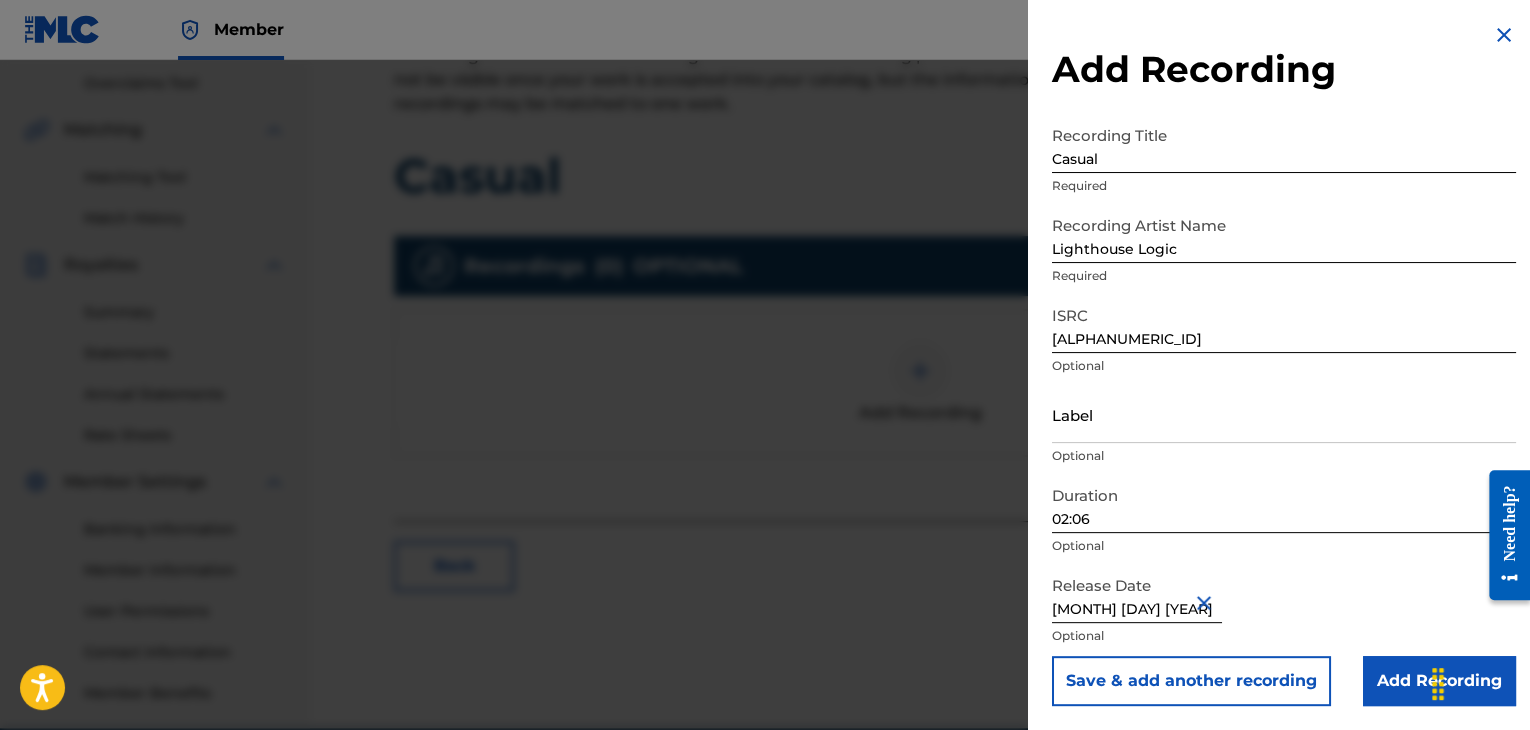 scroll, scrollTop: 1, scrollLeft: 0, axis: vertical 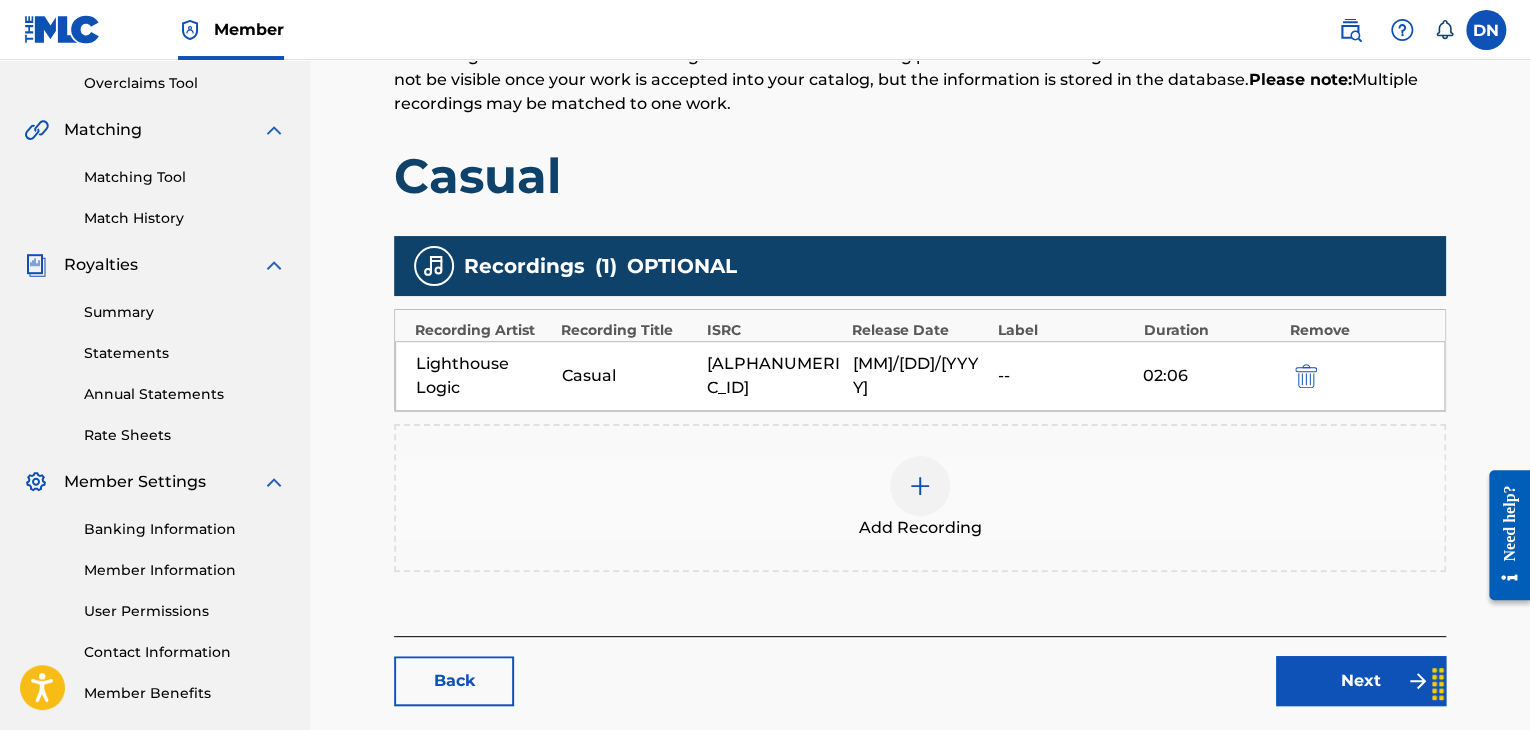click on "Next" at bounding box center (1361, 681) 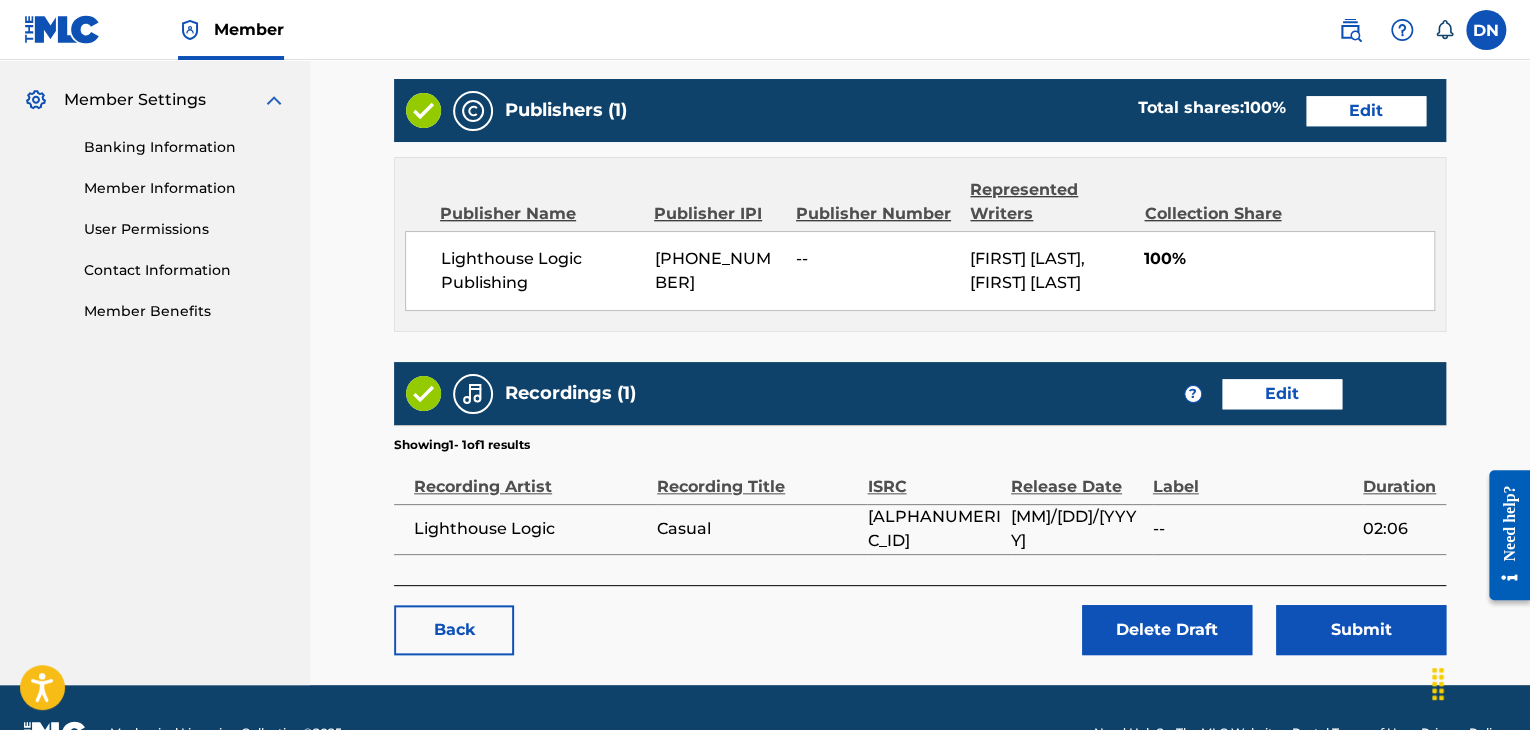 scroll, scrollTop: 847, scrollLeft: 0, axis: vertical 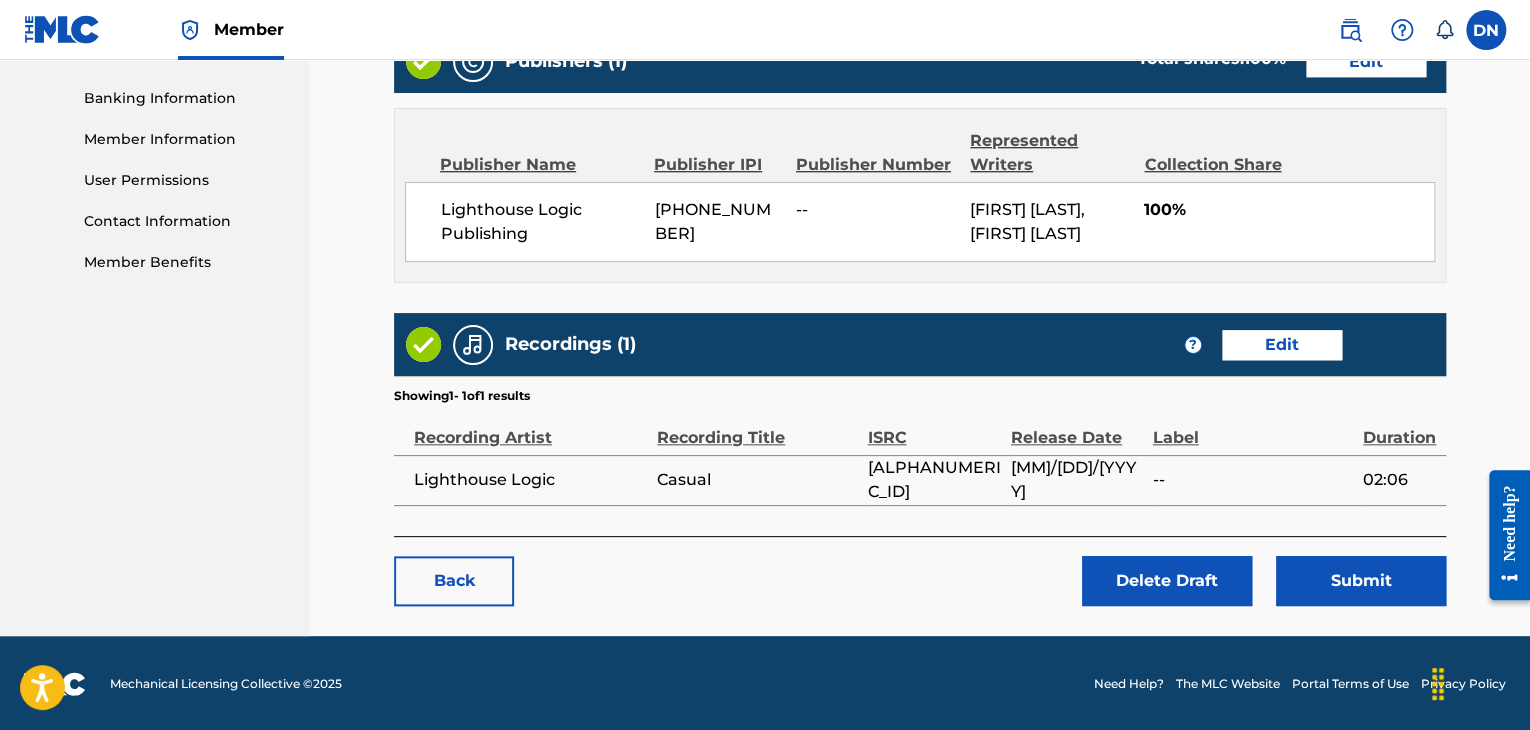 click on "Submit" at bounding box center (1361, 581) 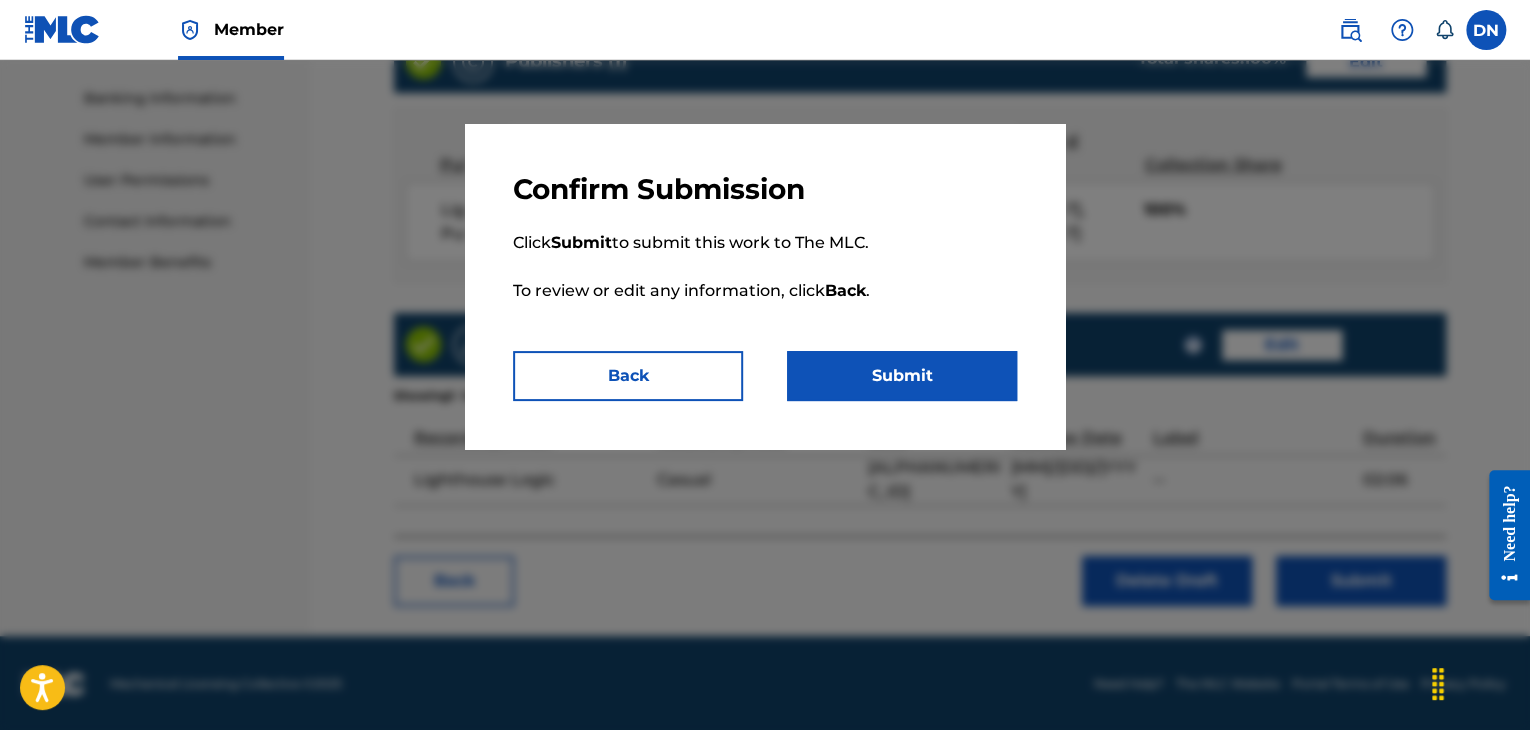 click on "Submit" at bounding box center [902, 376] 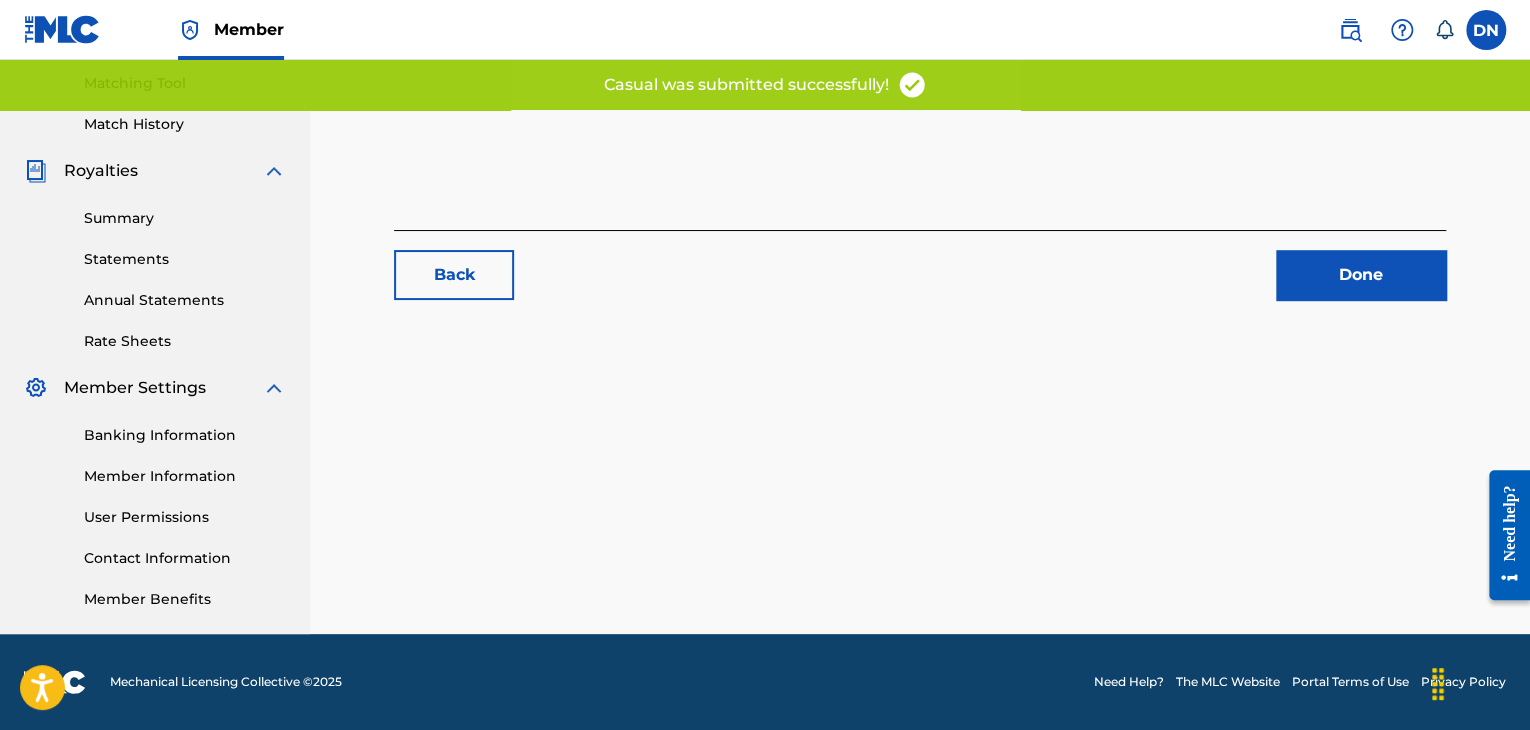 scroll, scrollTop: 0, scrollLeft: 0, axis: both 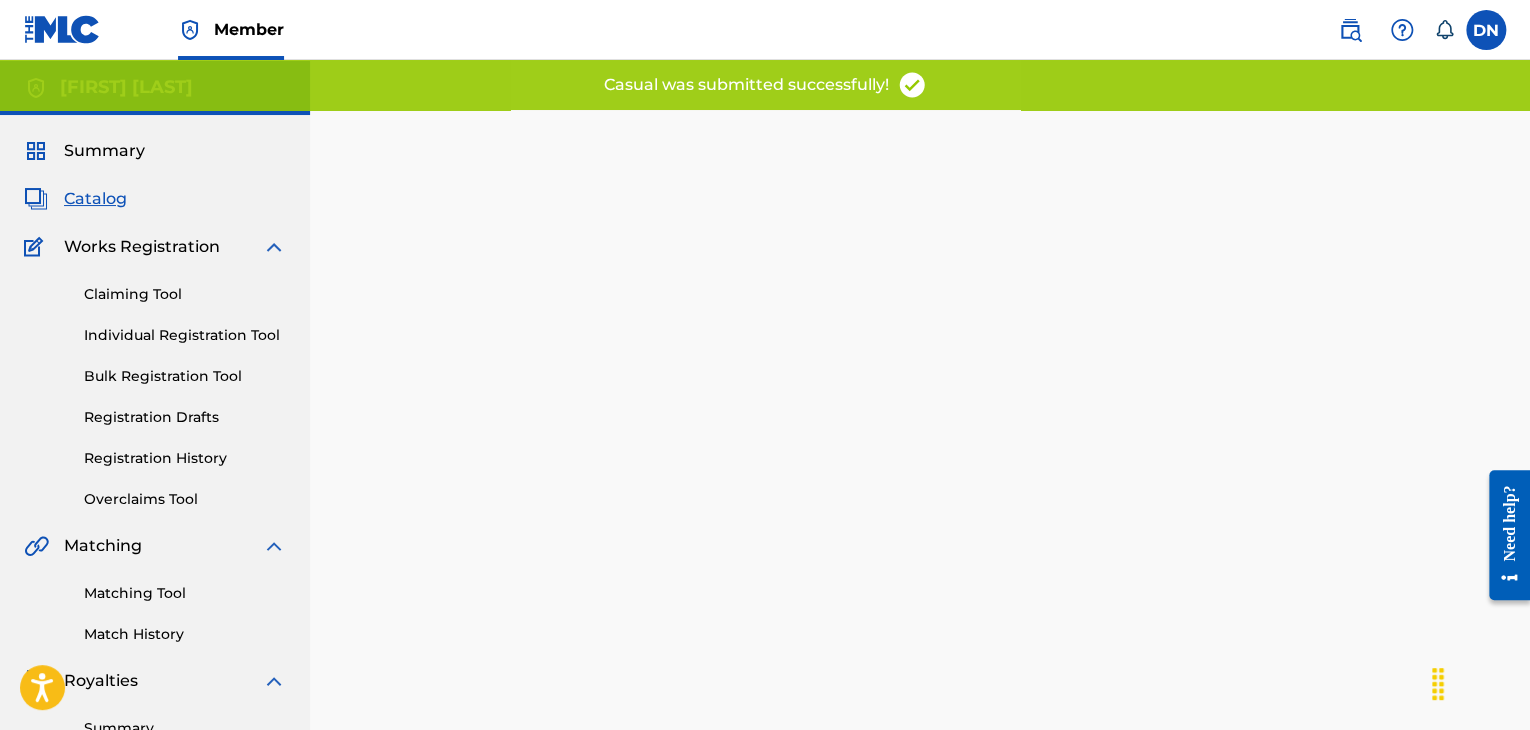 click on "Registration History" at bounding box center [185, 458] 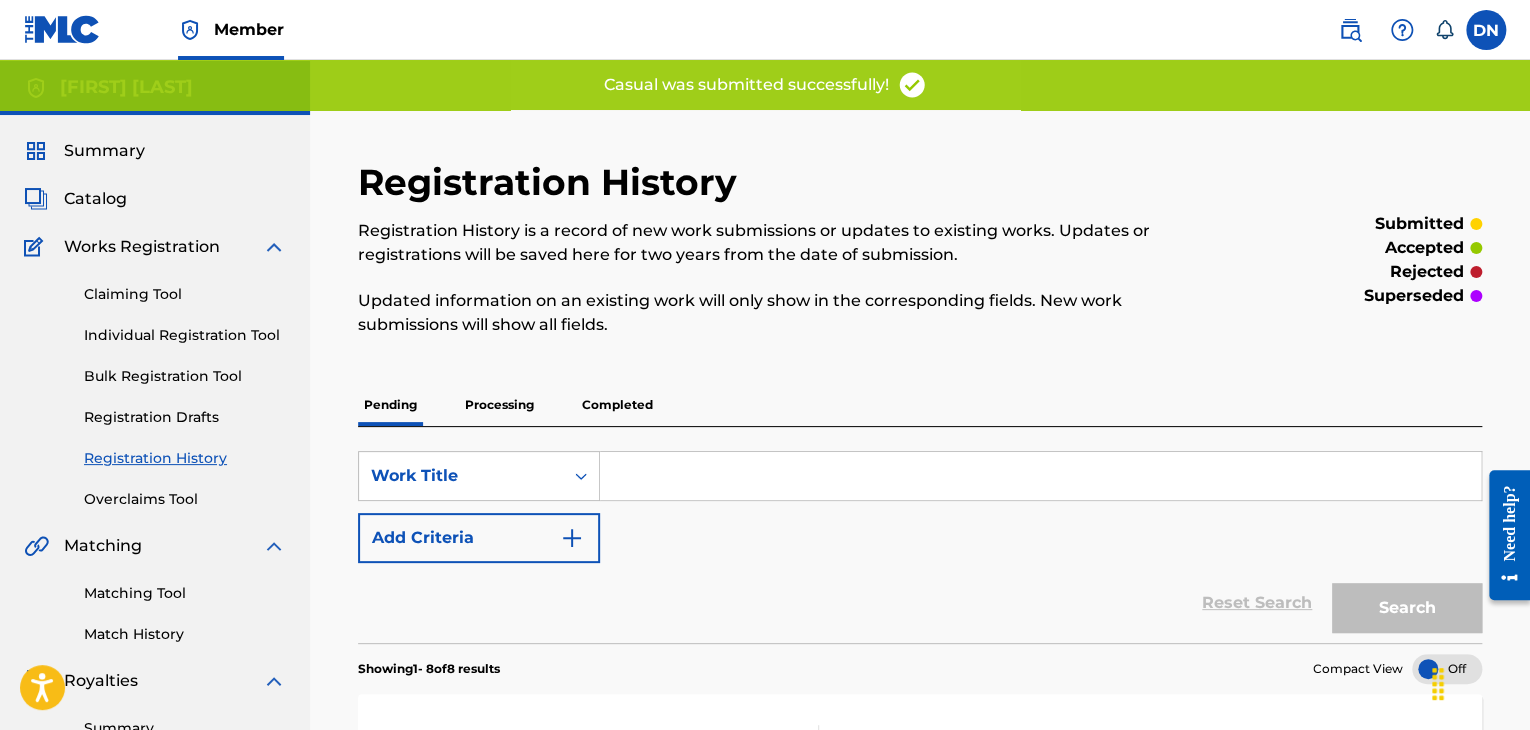 click on "Registration Drafts" at bounding box center (185, 417) 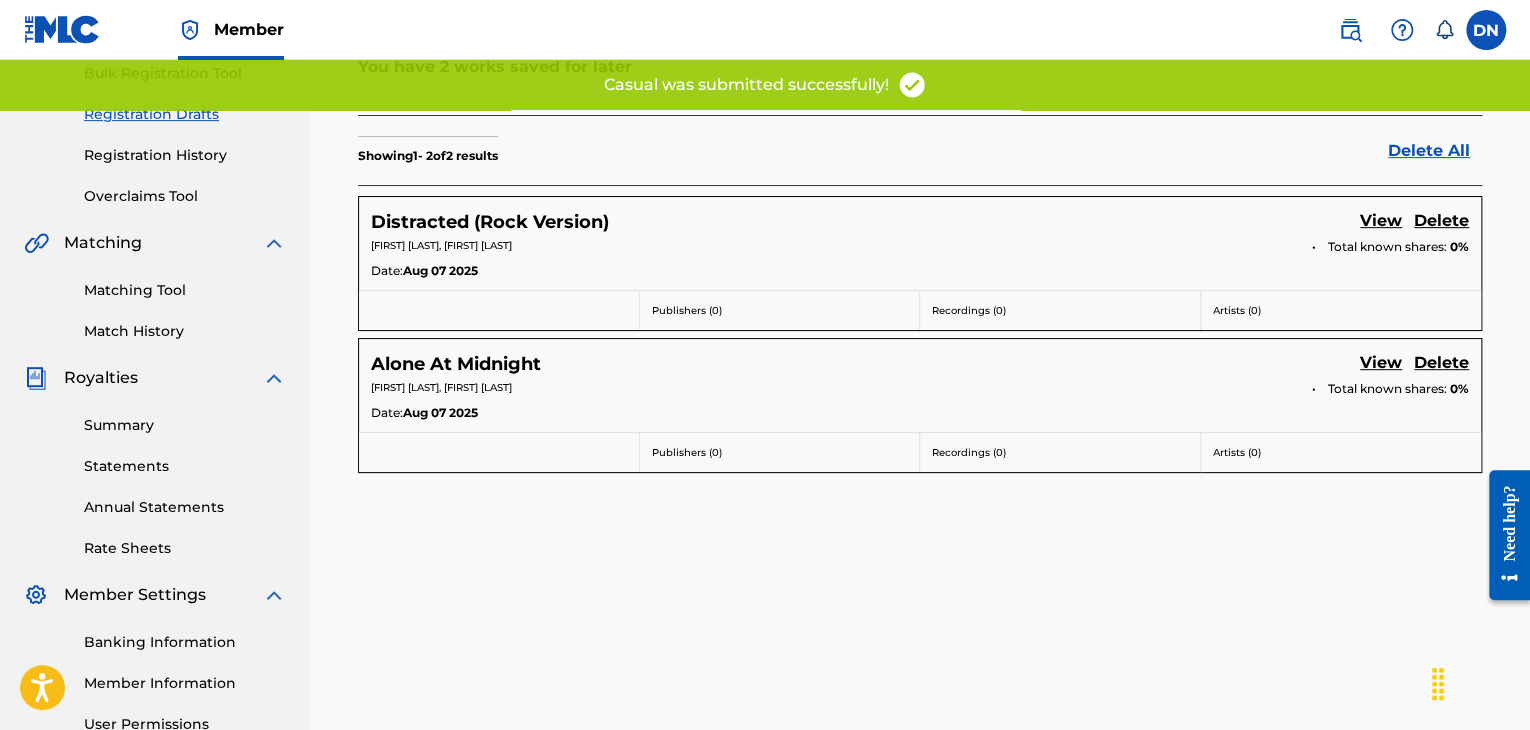 scroll, scrollTop: 308, scrollLeft: 0, axis: vertical 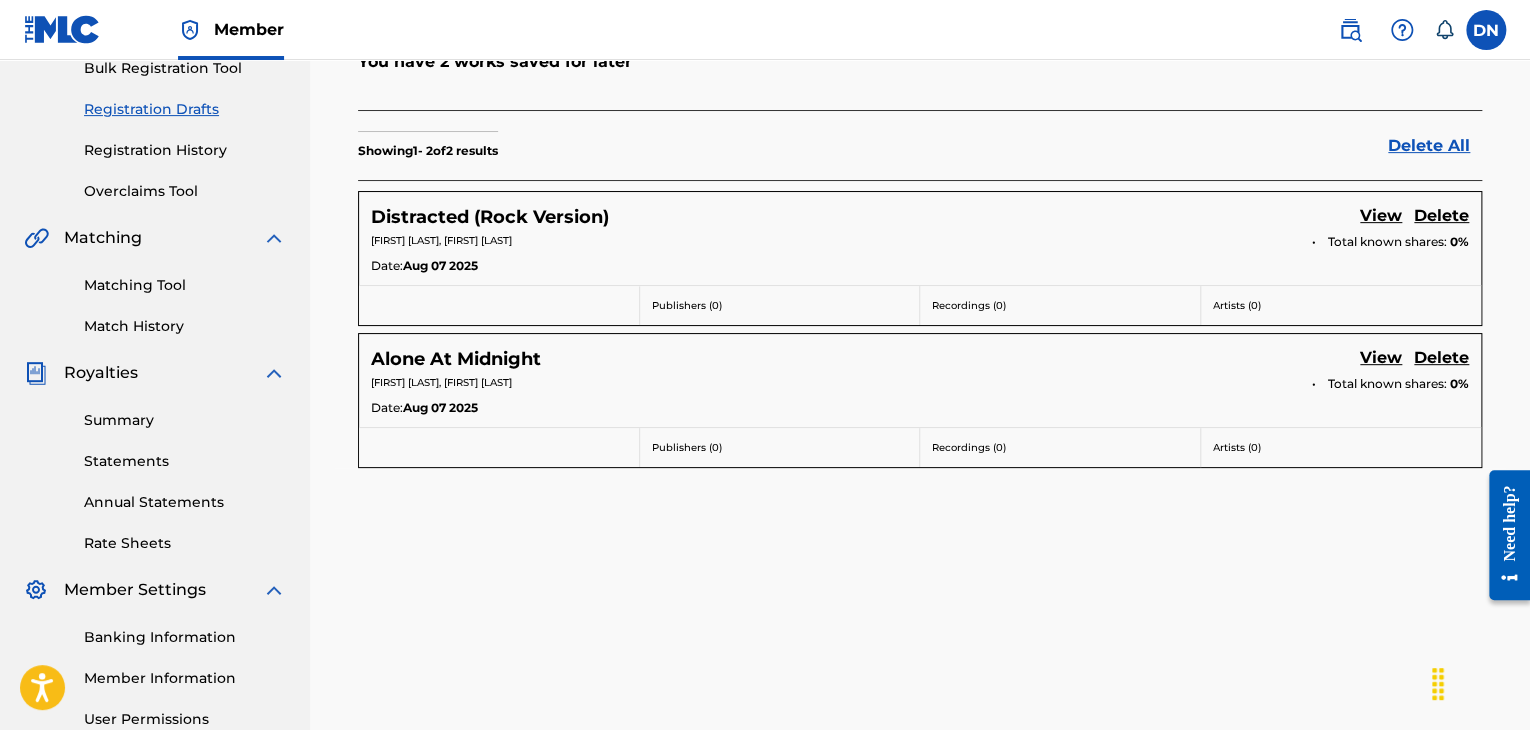 click on "View" at bounding box center (1381, 359) 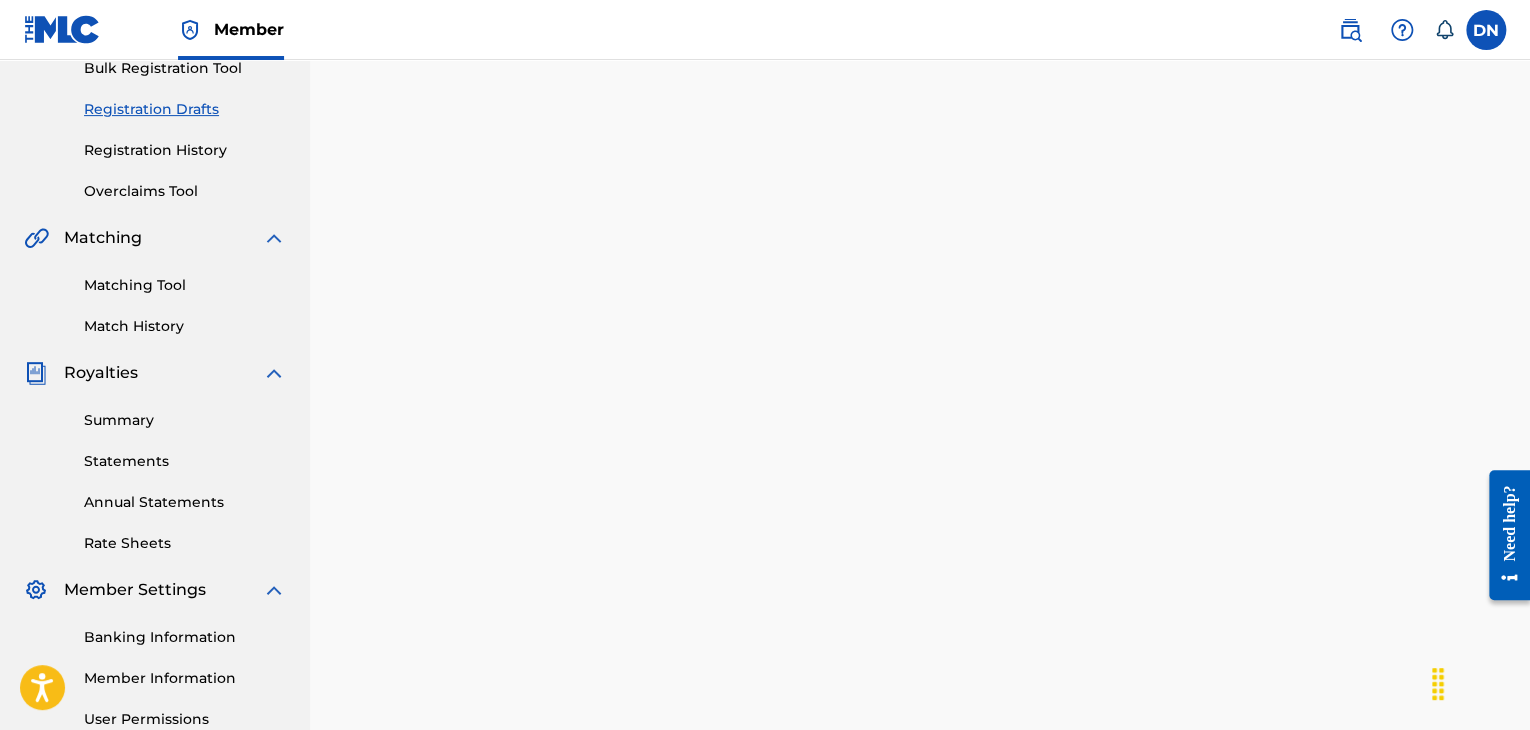 scroll, scrollTop: 0, scrollLeft: 0, axis: both 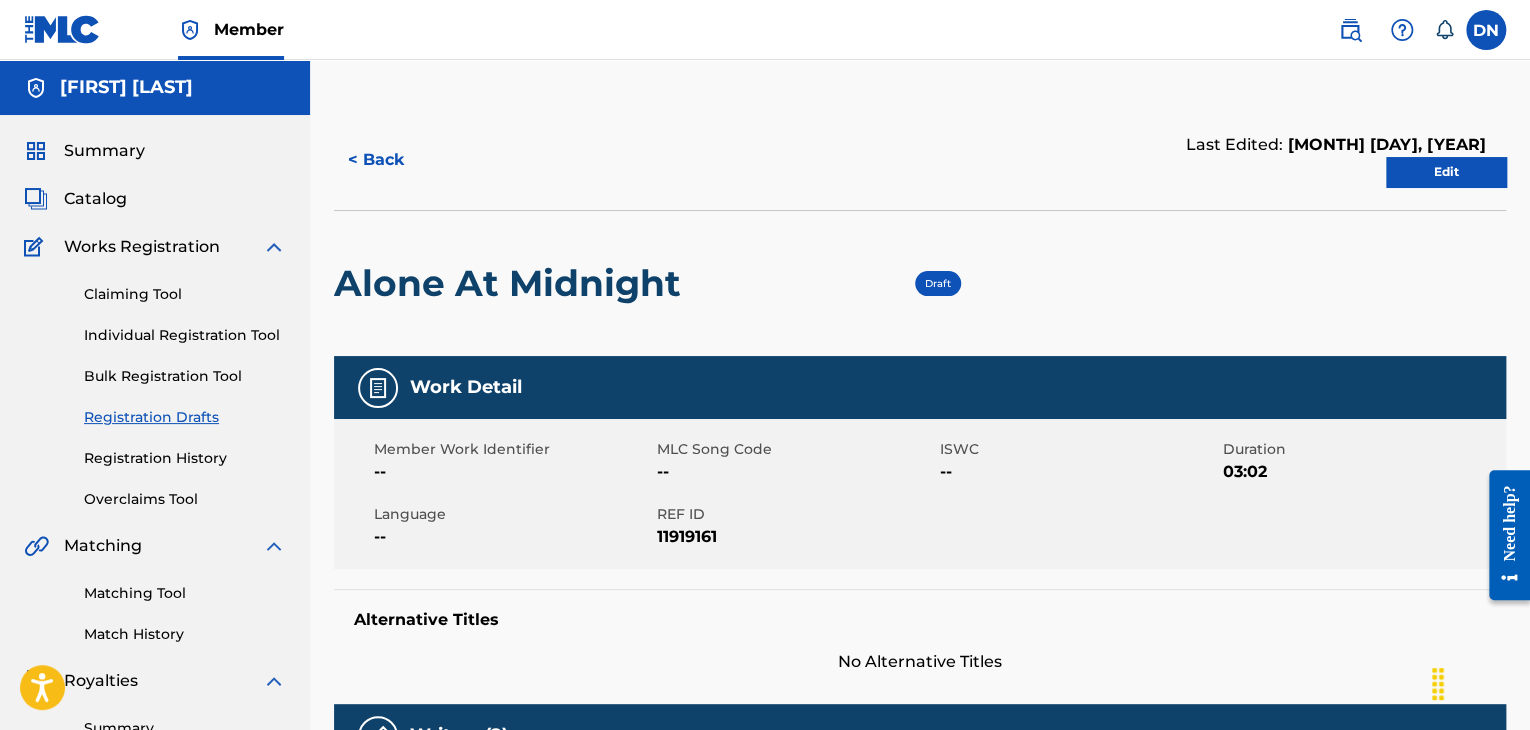 click on "Edit" at bounding box center [1446, 172] 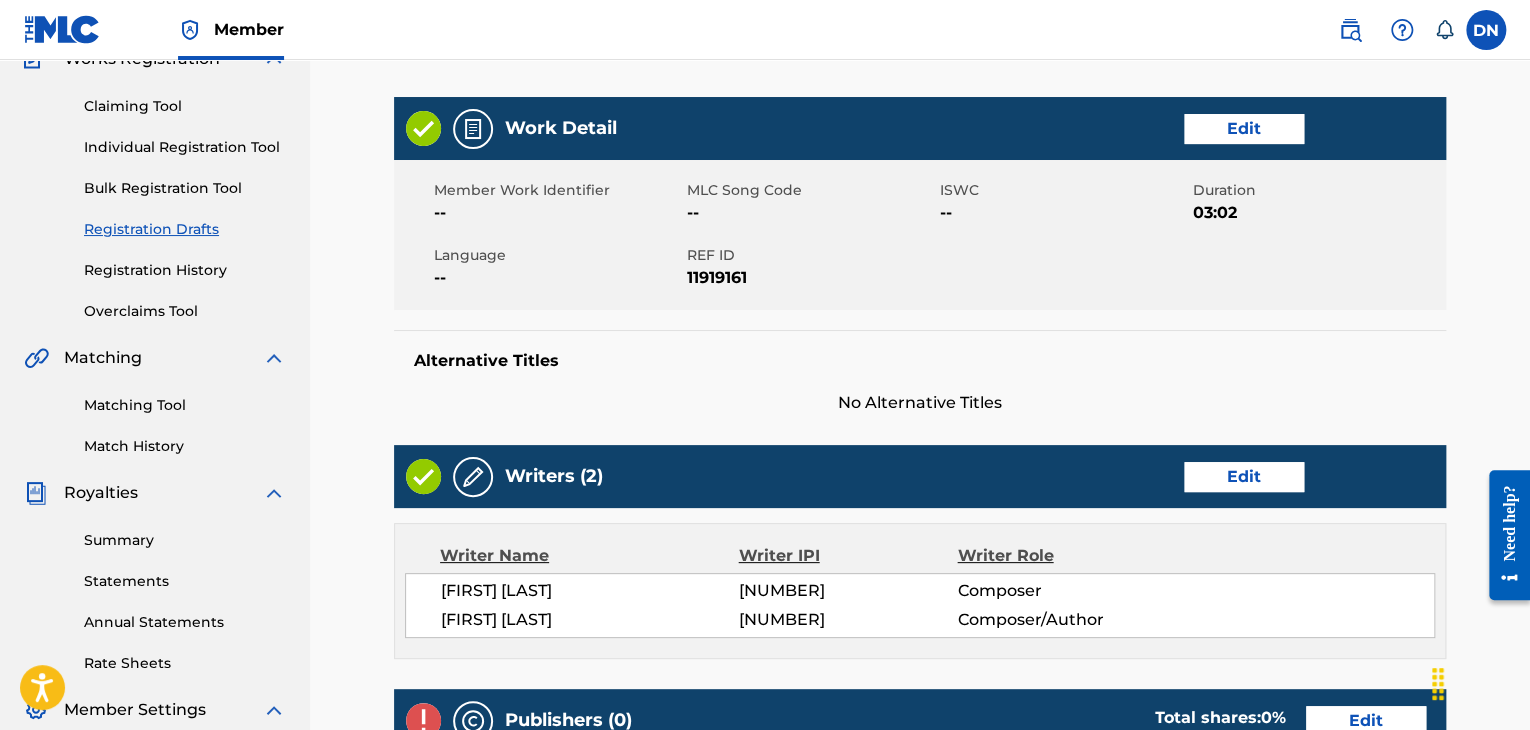 scroll, scrollTop: 438, scrollLeft: 0, axis: vertical 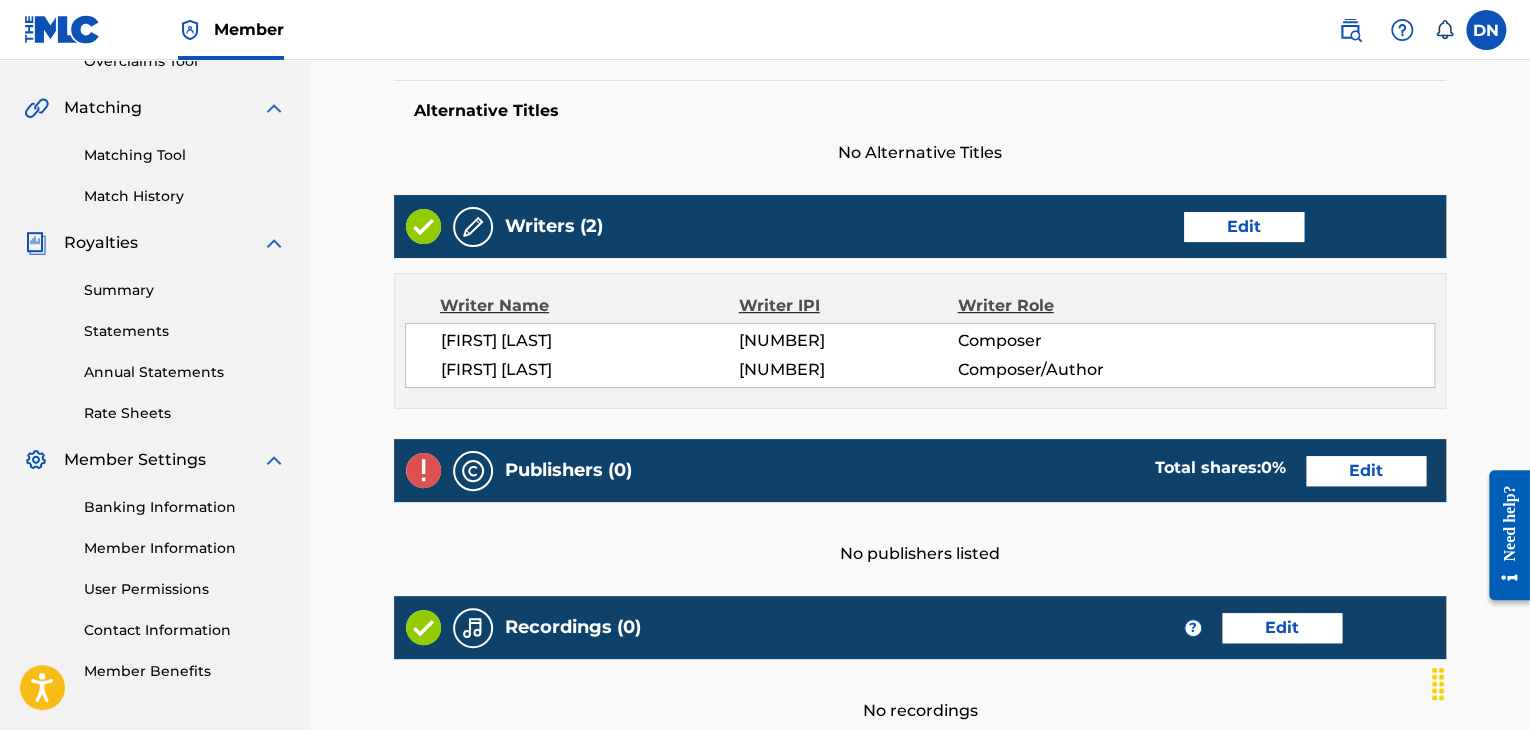 click on "Edit" at bounding box center [1366, 471] 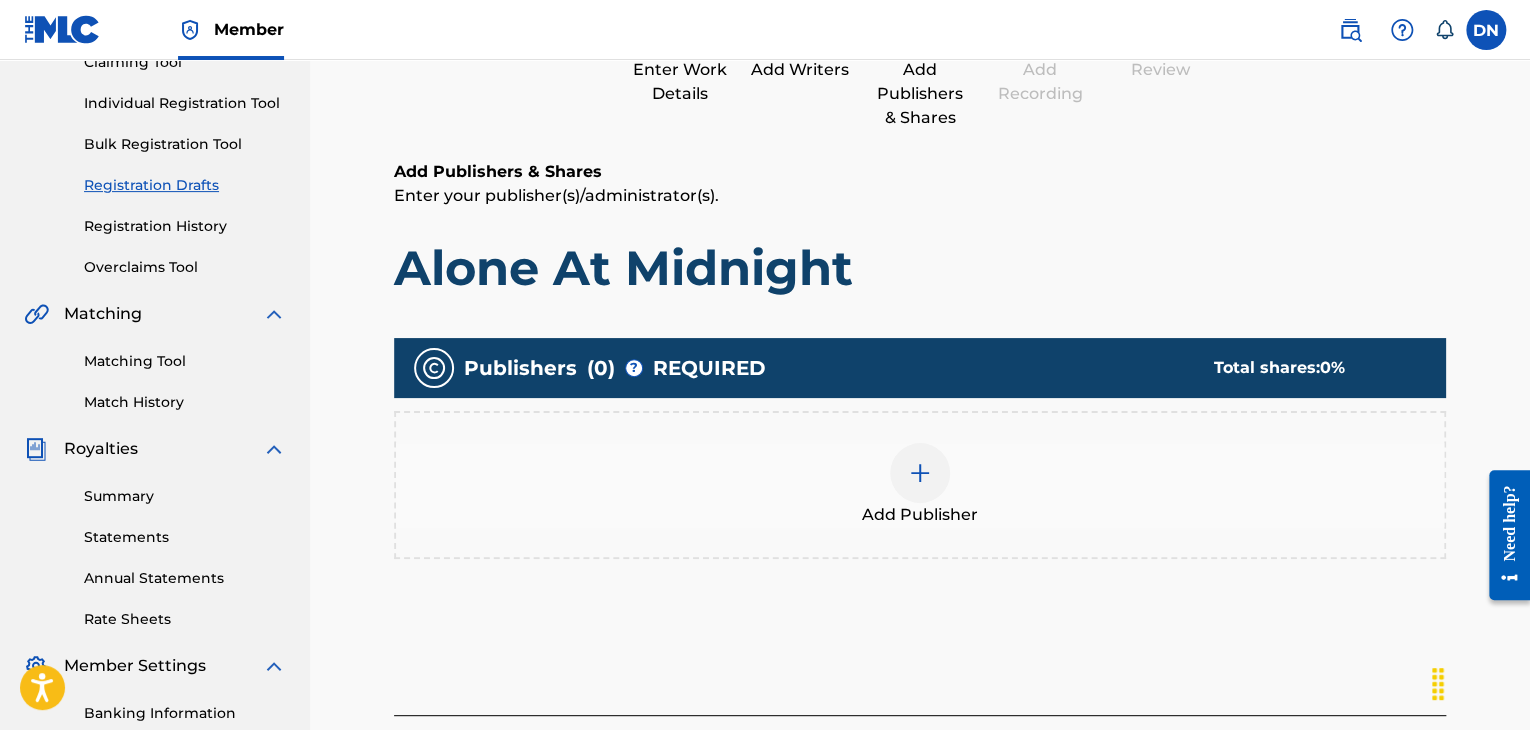 scroll, scrollTop: 276, scrollLeft: 0, axis: vertical 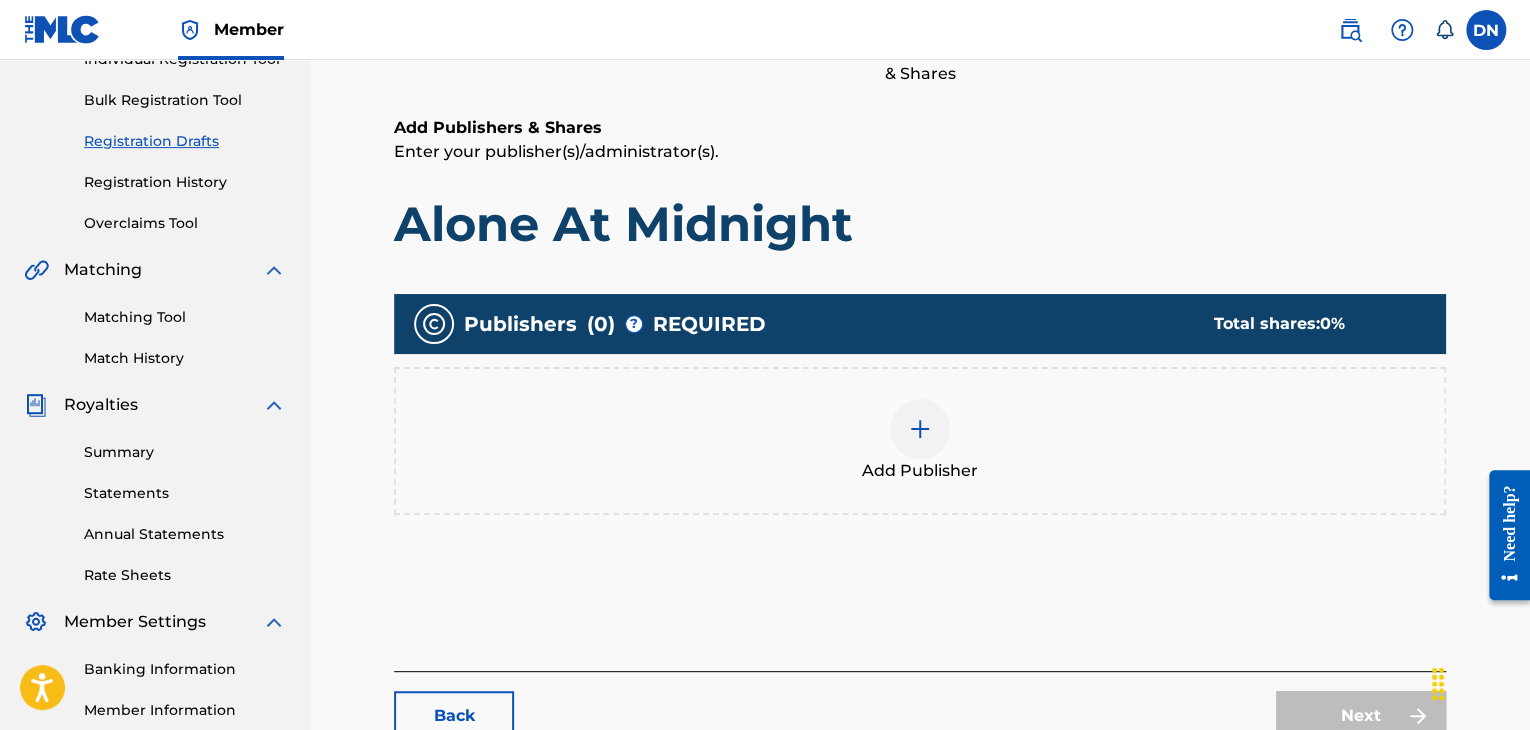 click at bounding box center (920, 429) 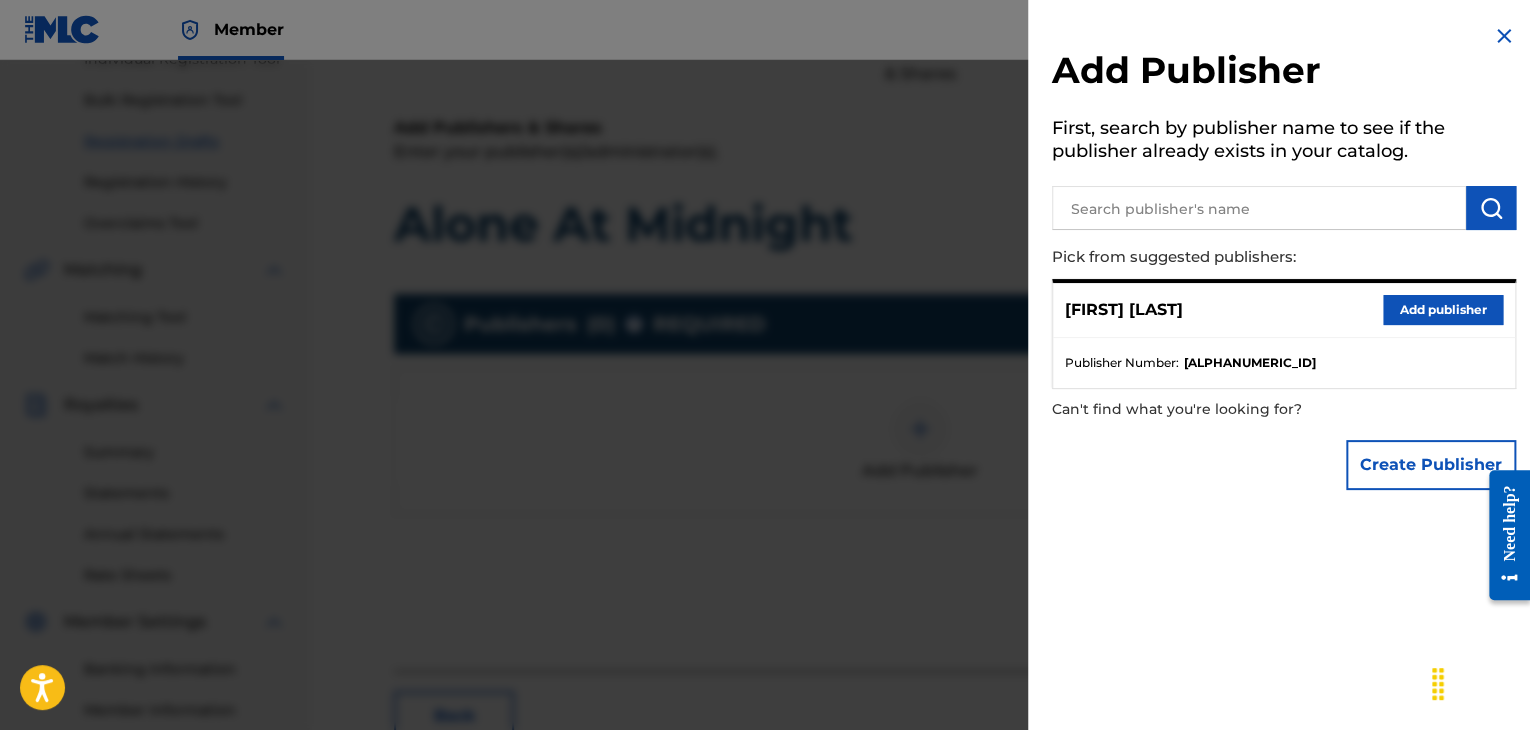 click on "Create Publisher" at bounding box center (1431, 465) 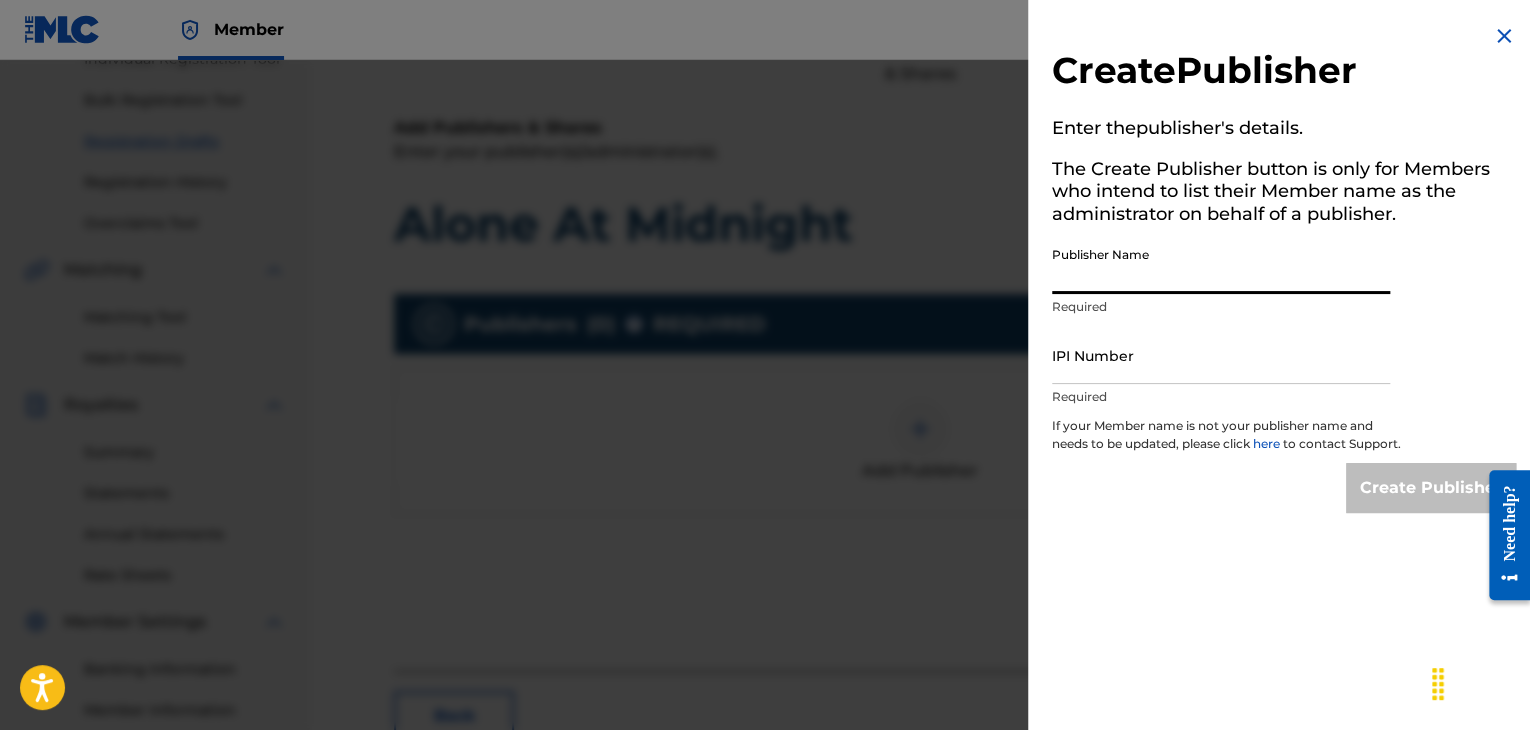 click on "Publisher Name" at bounding box center [1221, 265] 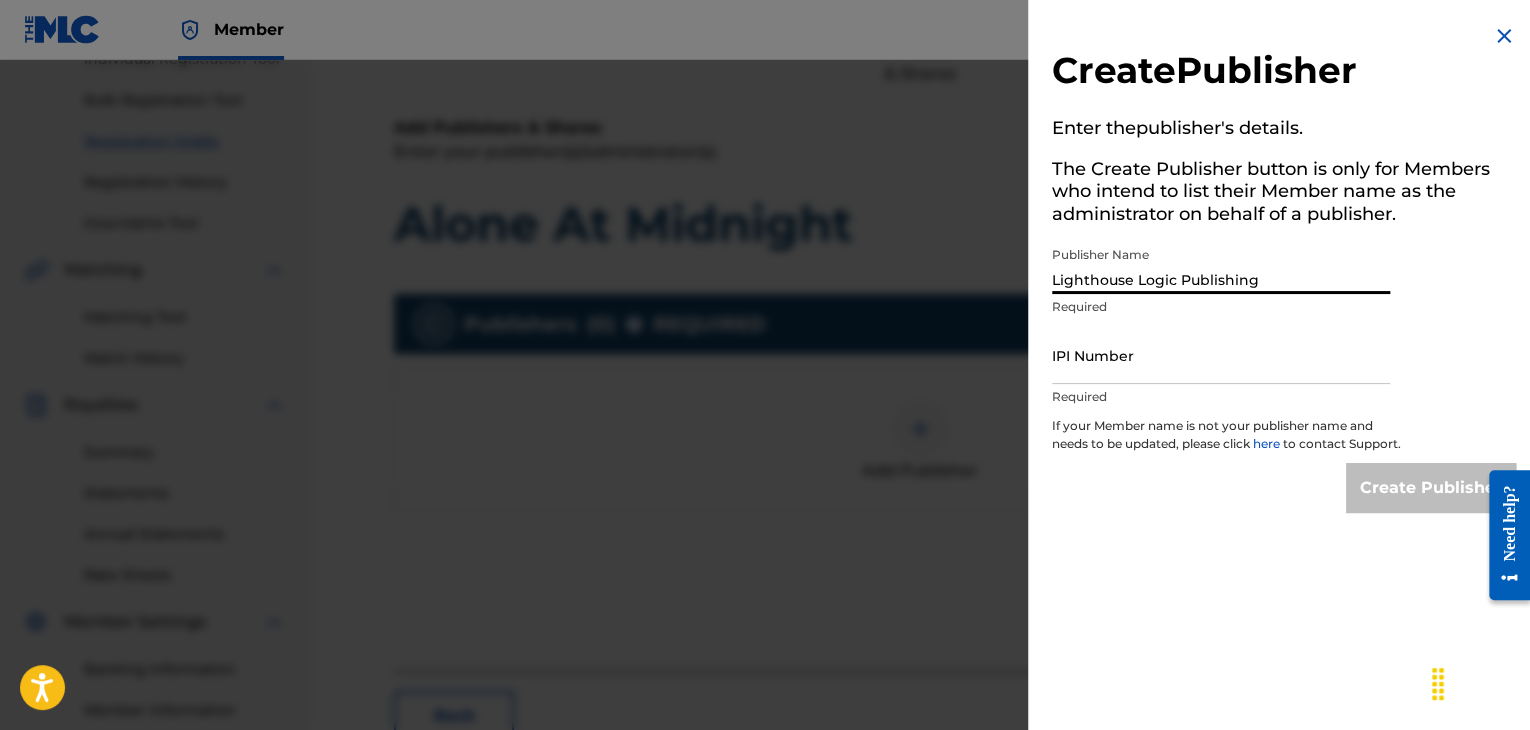 type on "Lighthouse Logic Publishing" 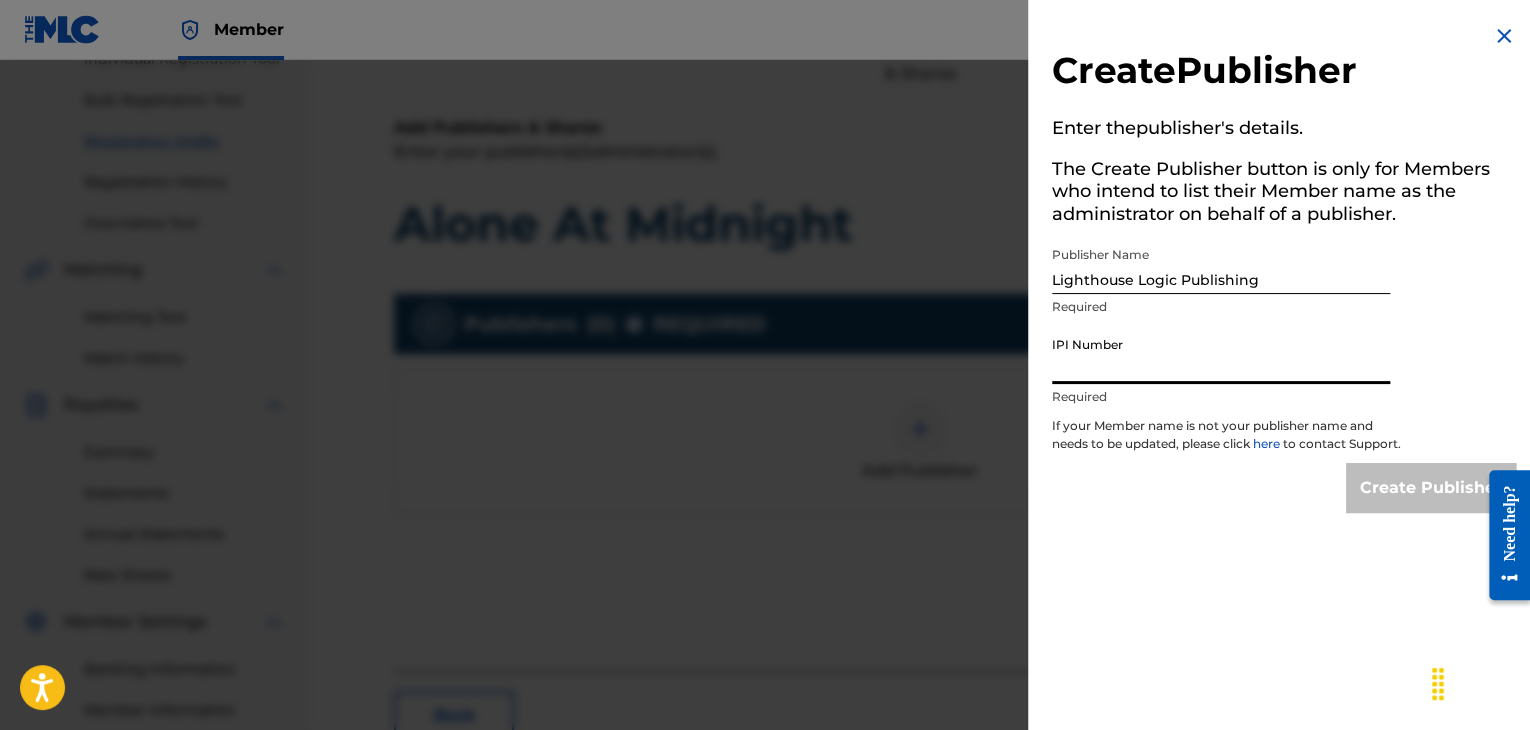 paste on "1305726568" 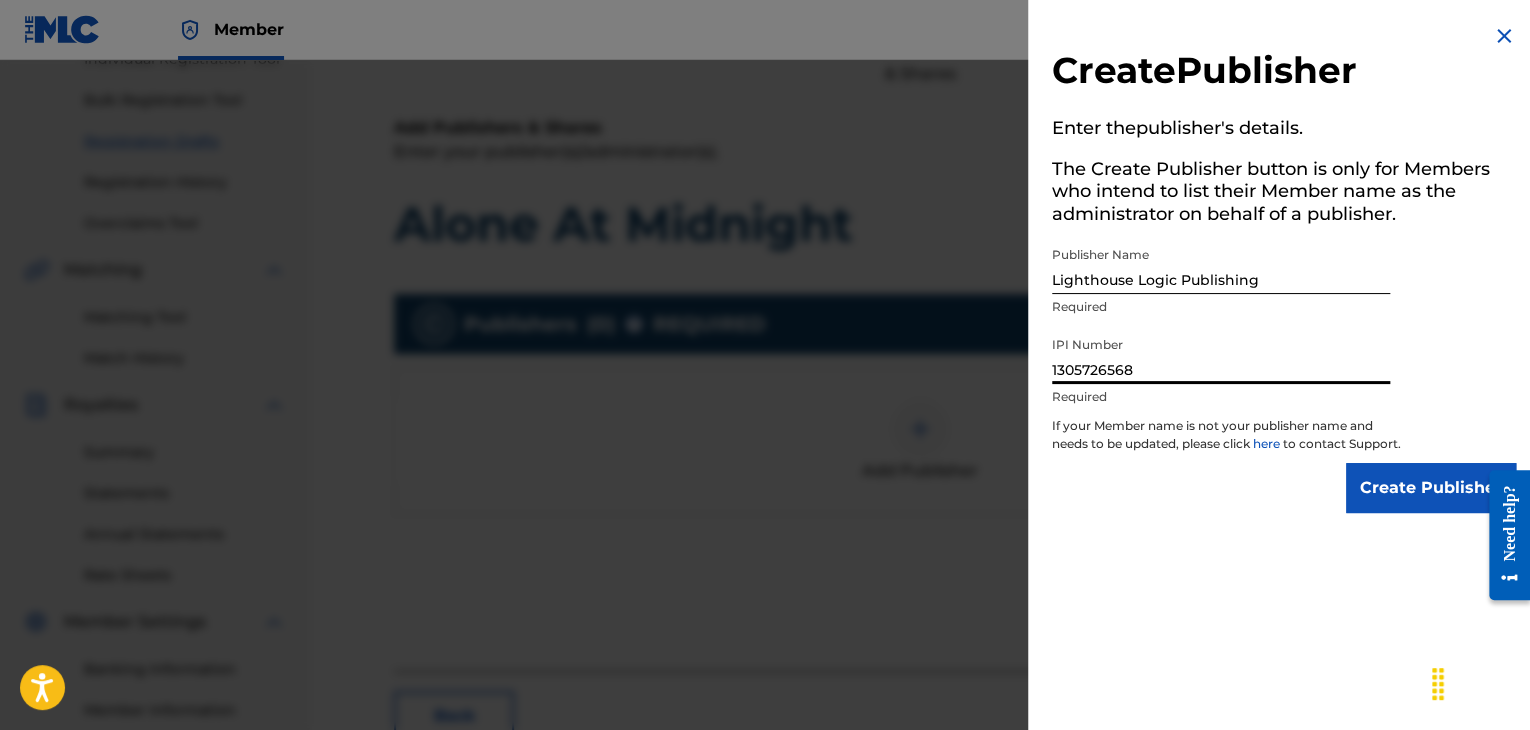 type on "1305726568" 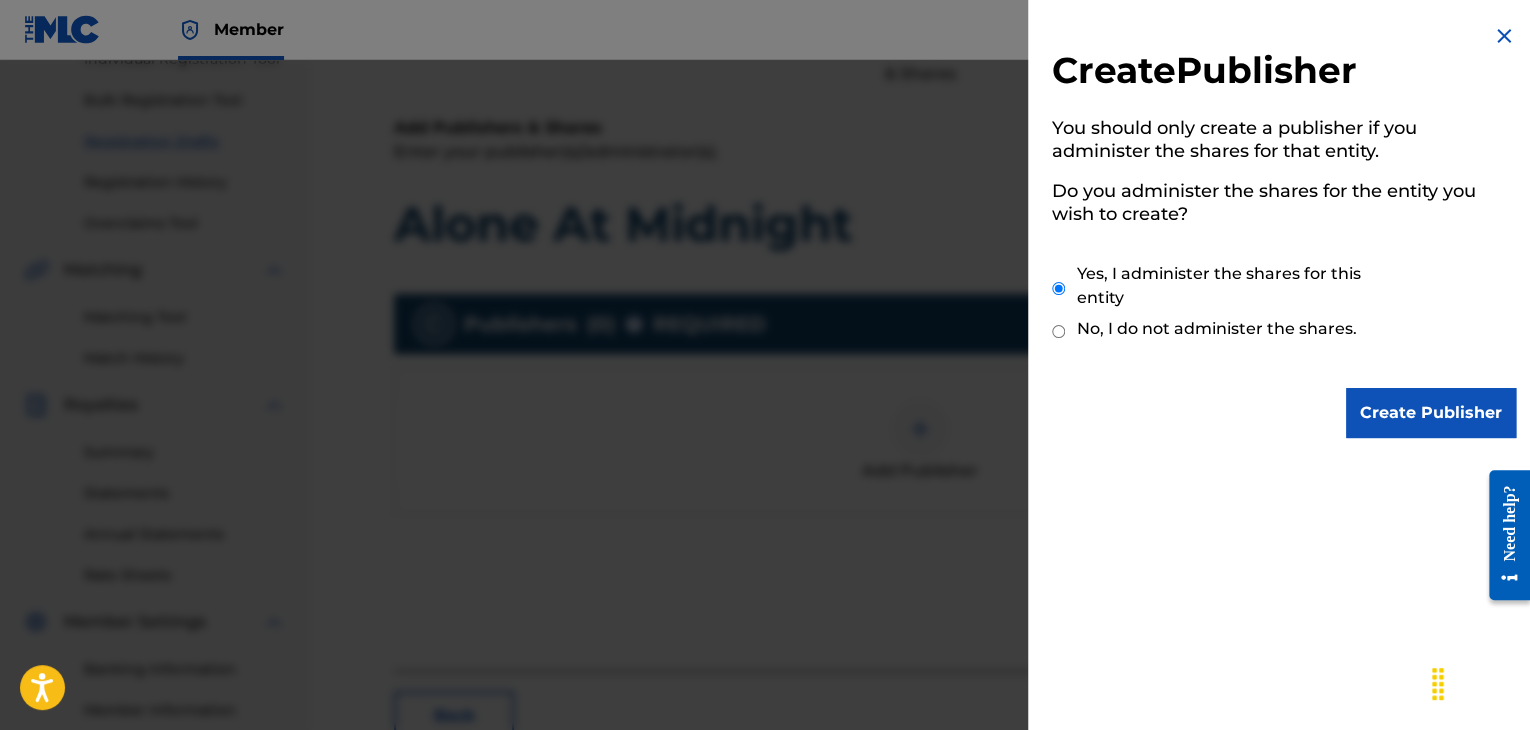 click on "Create Publisher" at bounding box center (1431, 413) 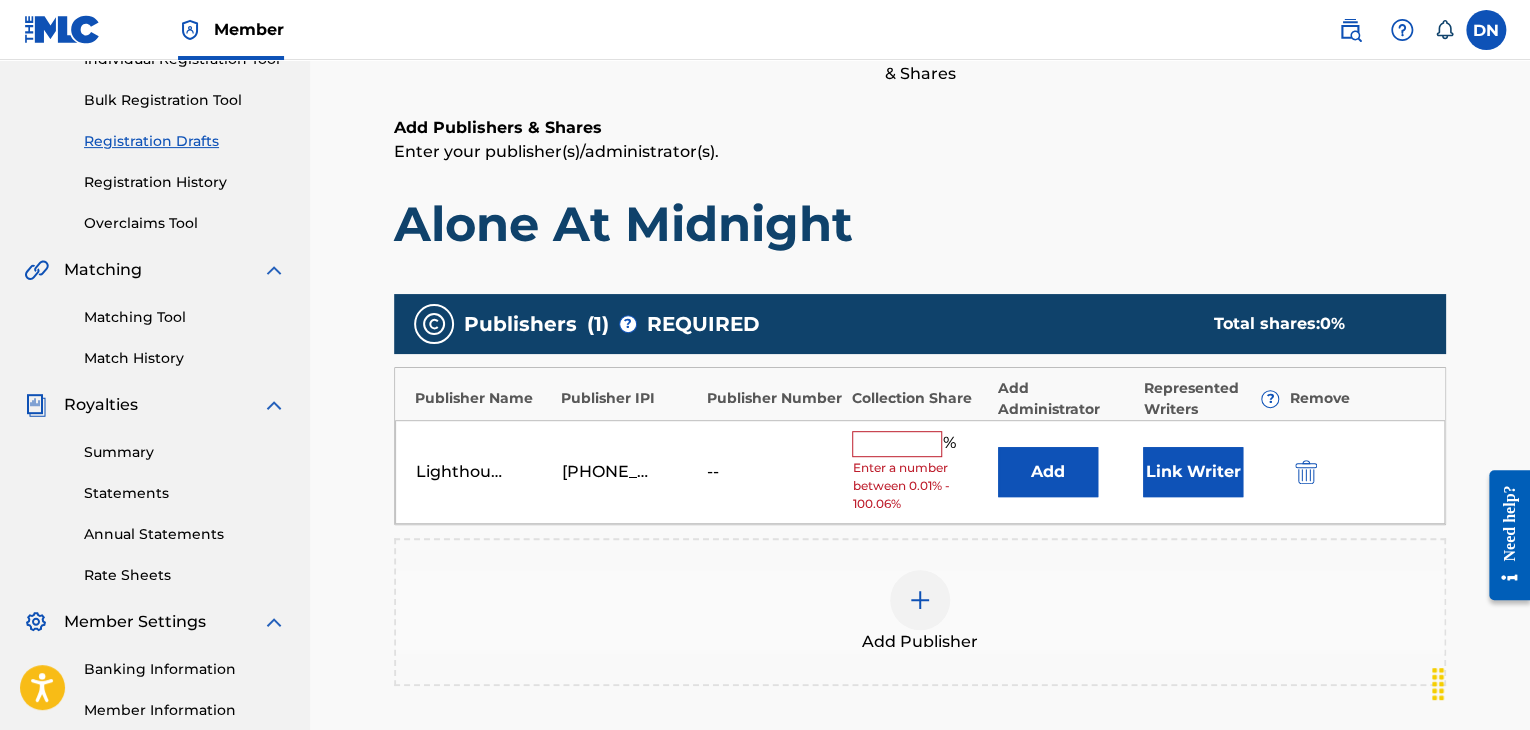 click at bounding box center (897, 444) 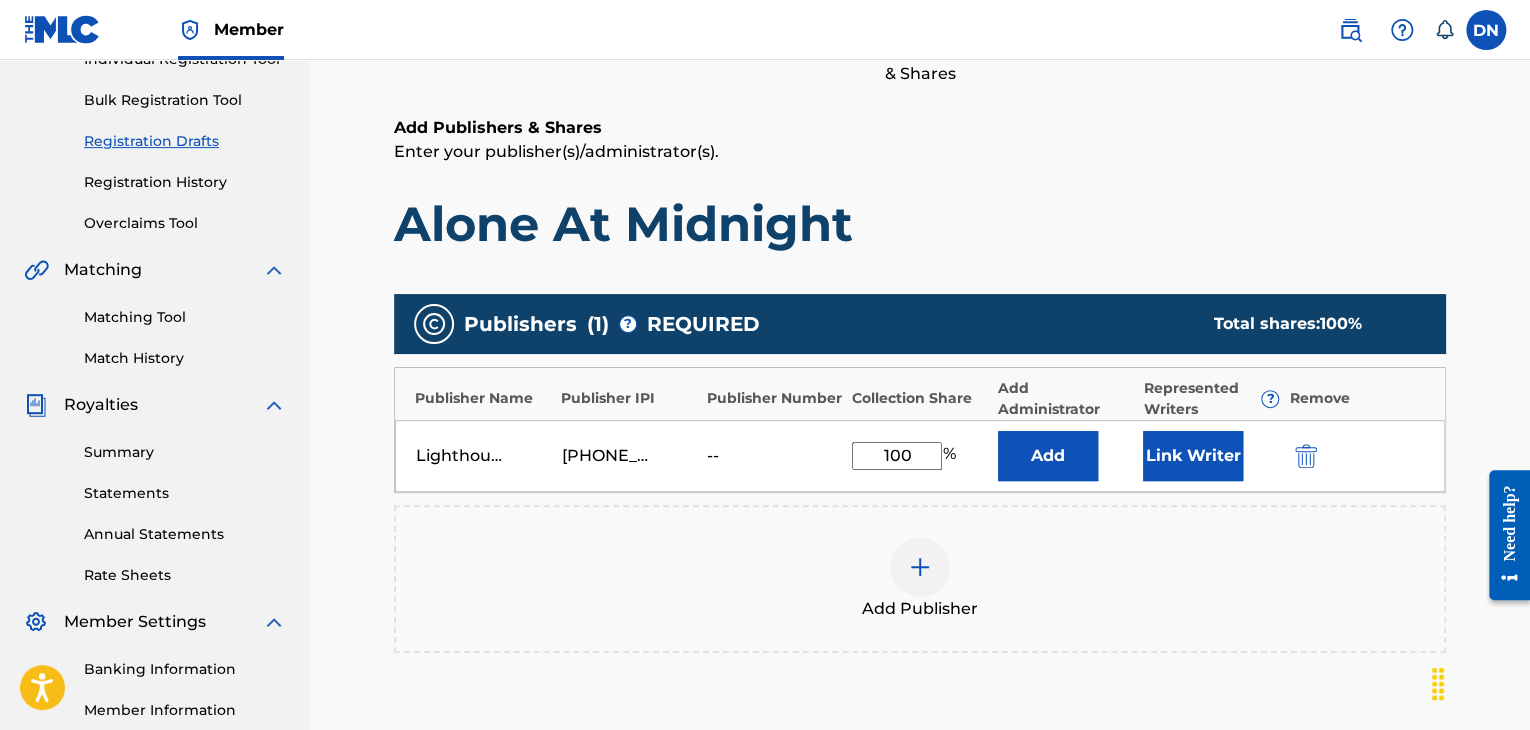 type on "100" 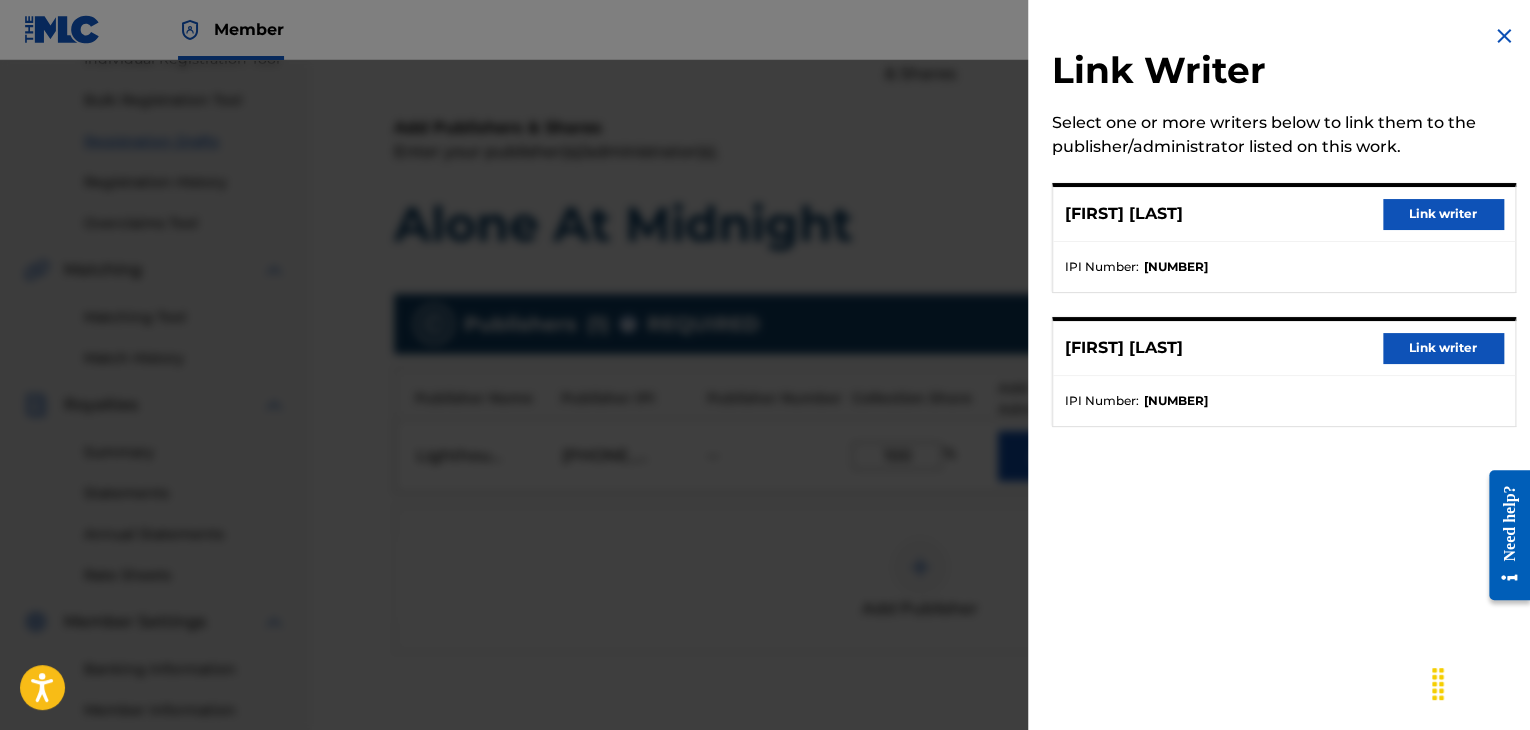 click on "Link writer" at bounding box center [1443, 214] 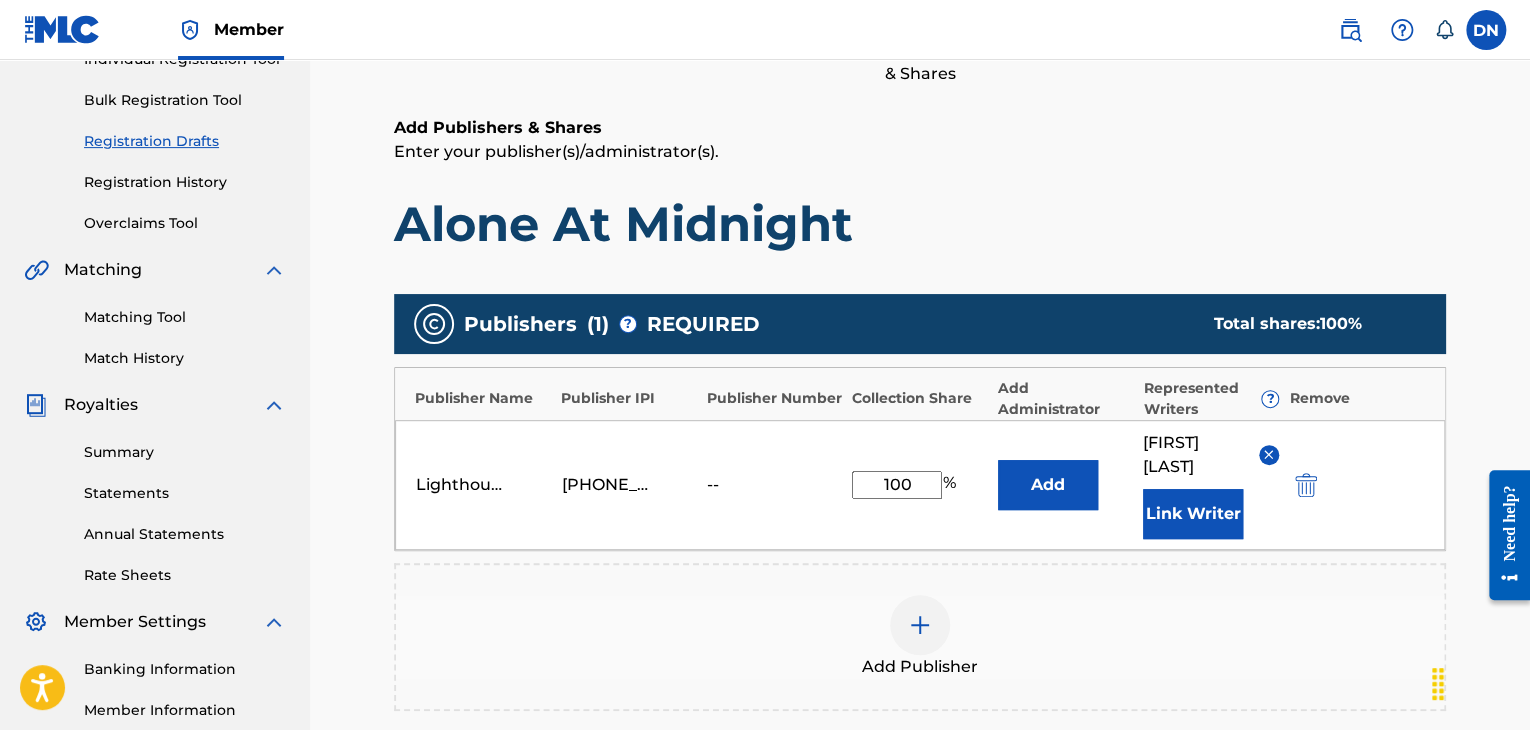 click on "Link Writer" at bounding box center [1193, 514] 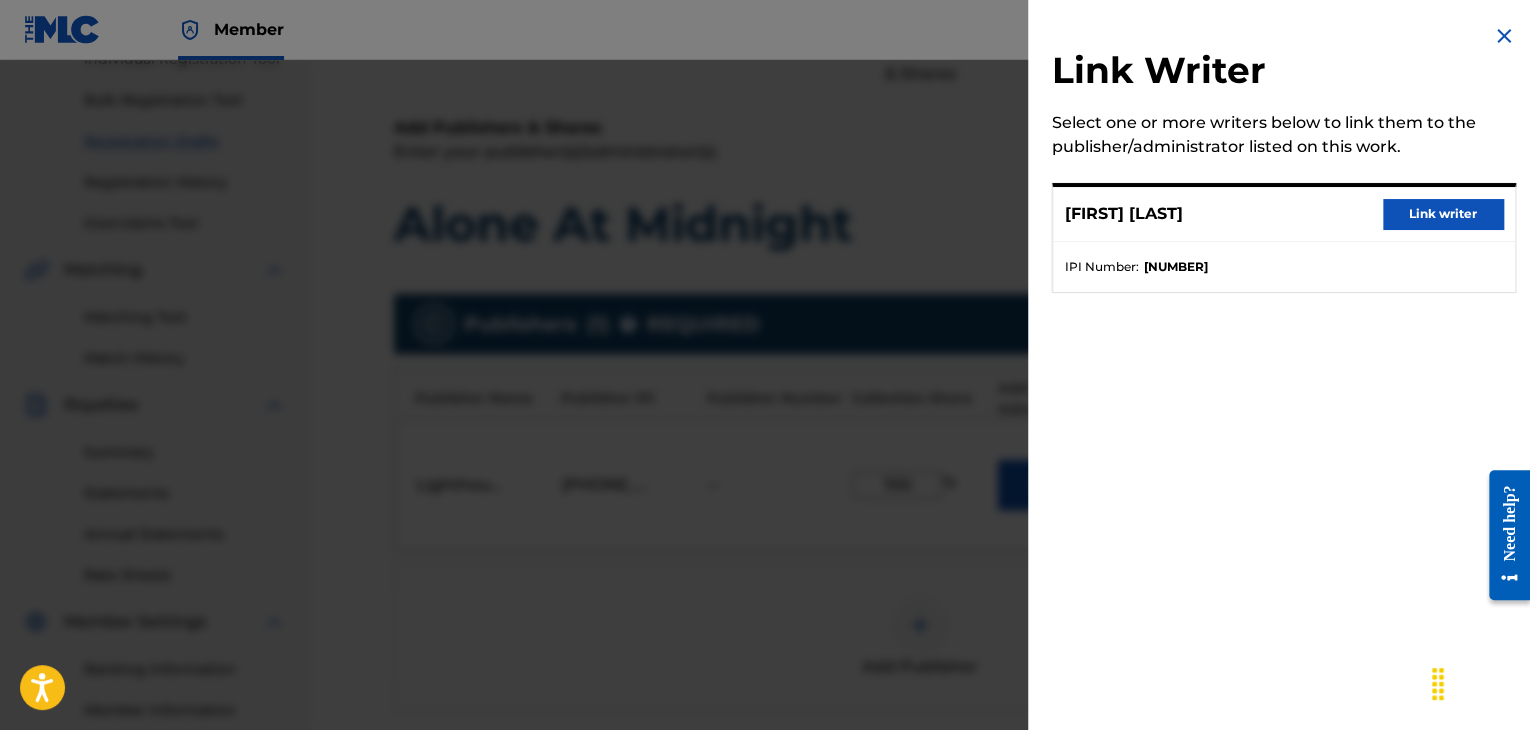 click on "Link writer" at bounding box center (1443, 214) 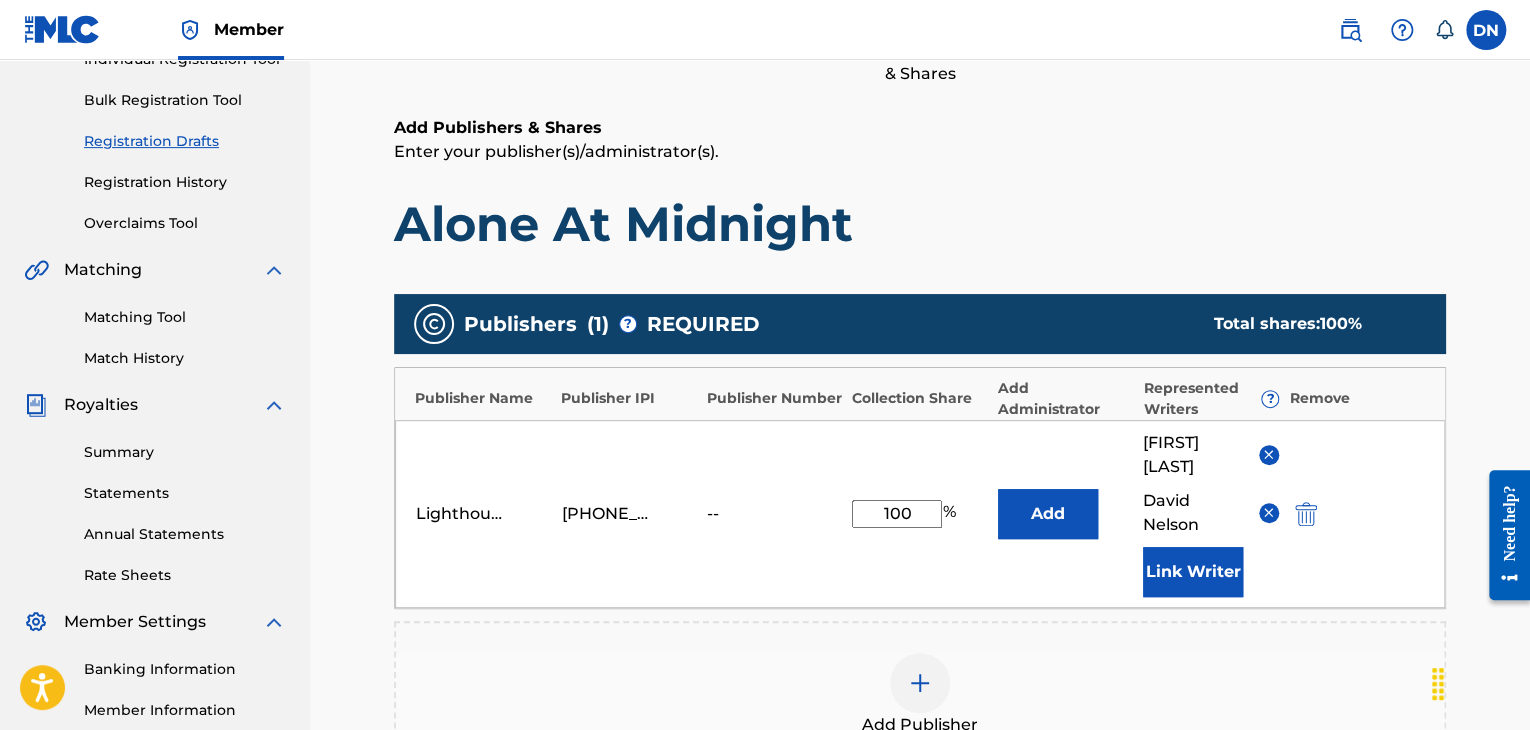 scroll, scrollTop: 665, scrollLeft: 0, axis: vertical 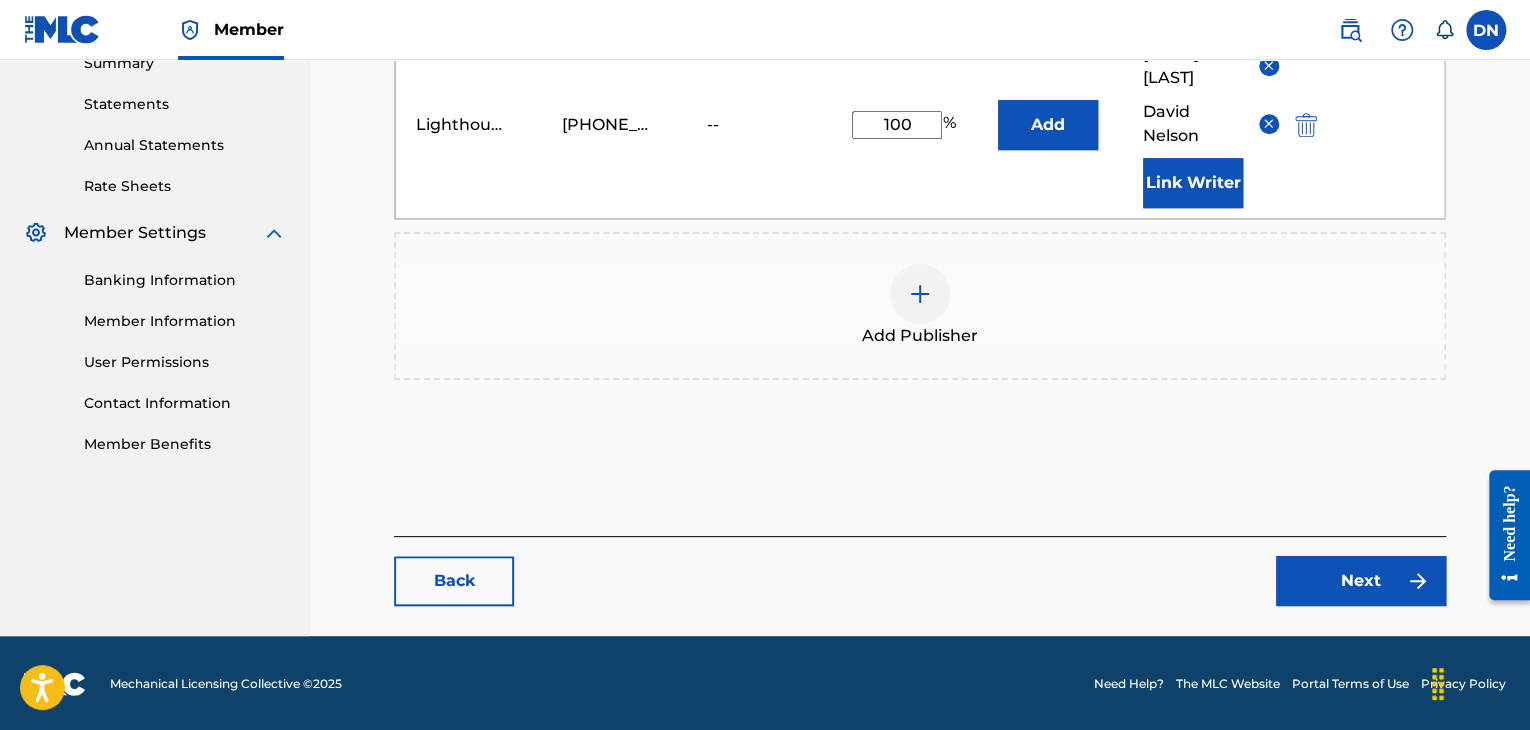 click on "Next" at bounding box center (1361, 581) 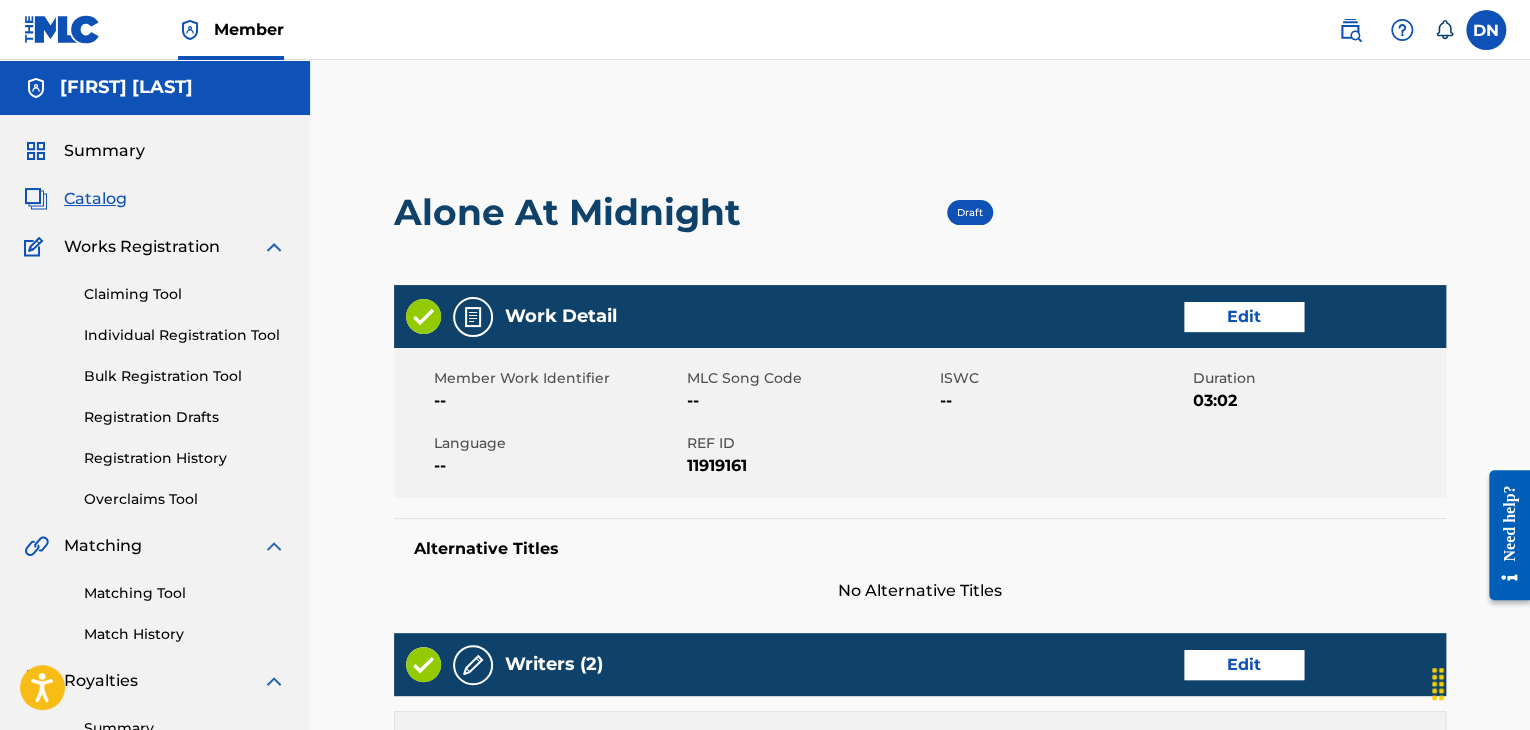 scroll, scrollTop: 781, scrollLeft: 0, axis: vertical 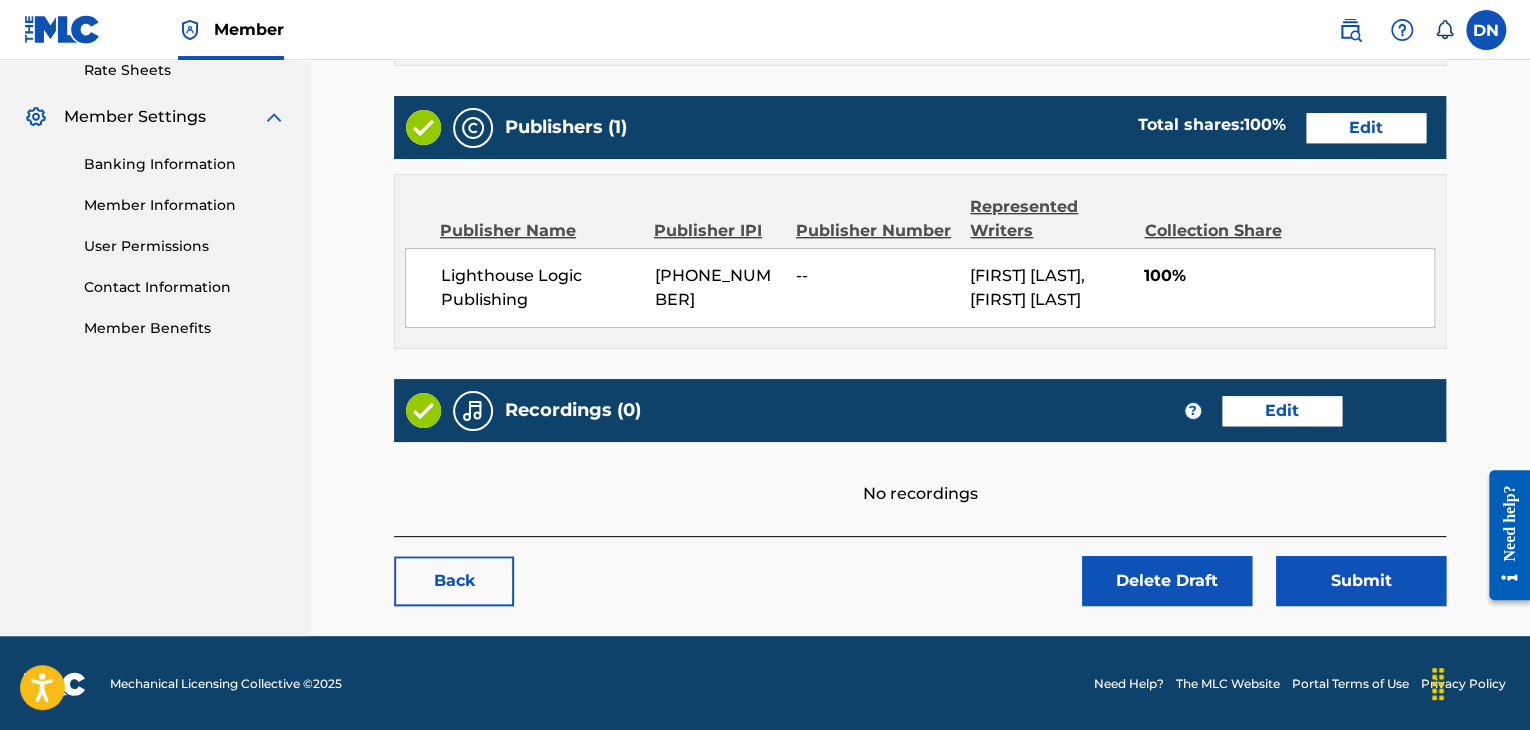click on "Edit" at bounding box center (1282, 411) 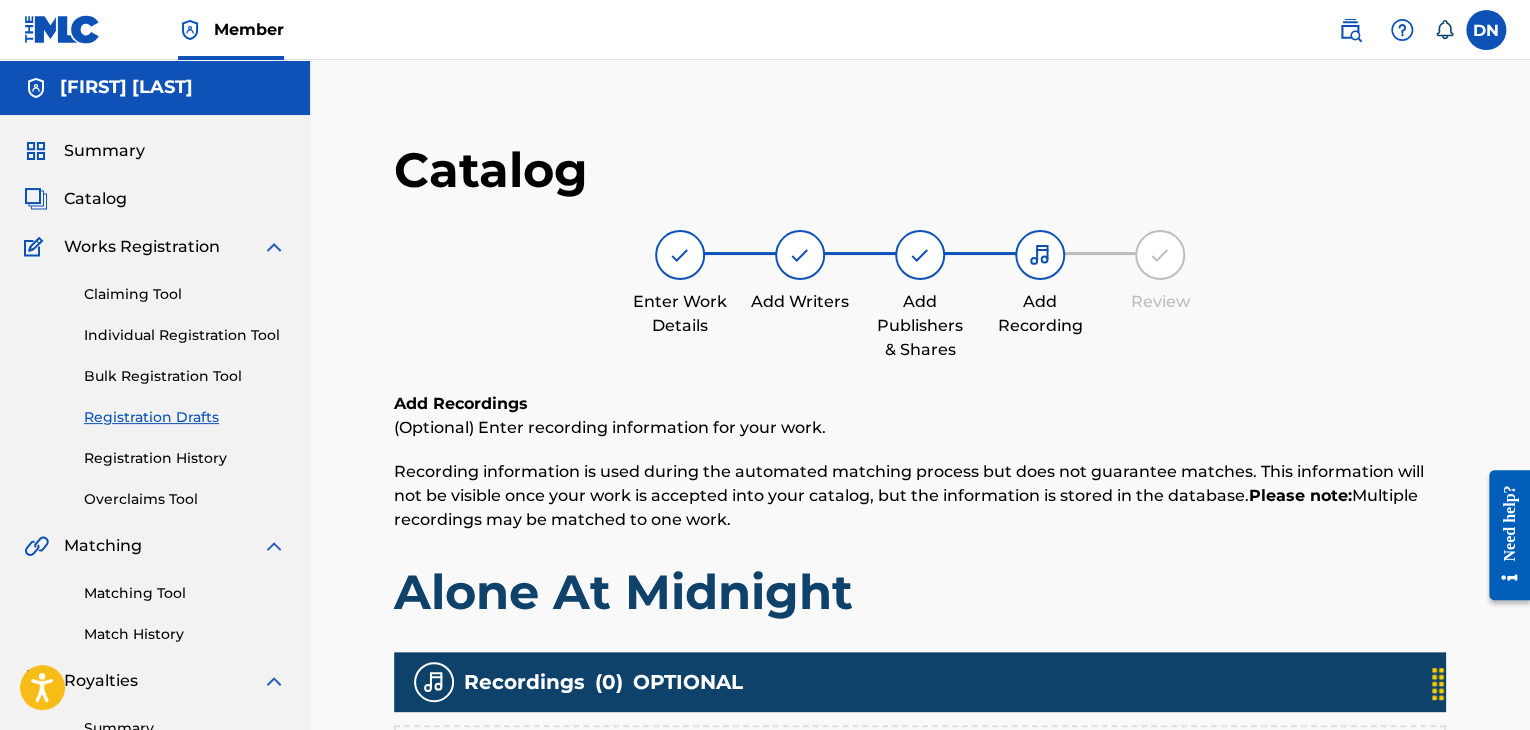 scroll, scrollTop: 510, scrollLeft: 0, axis: vertical 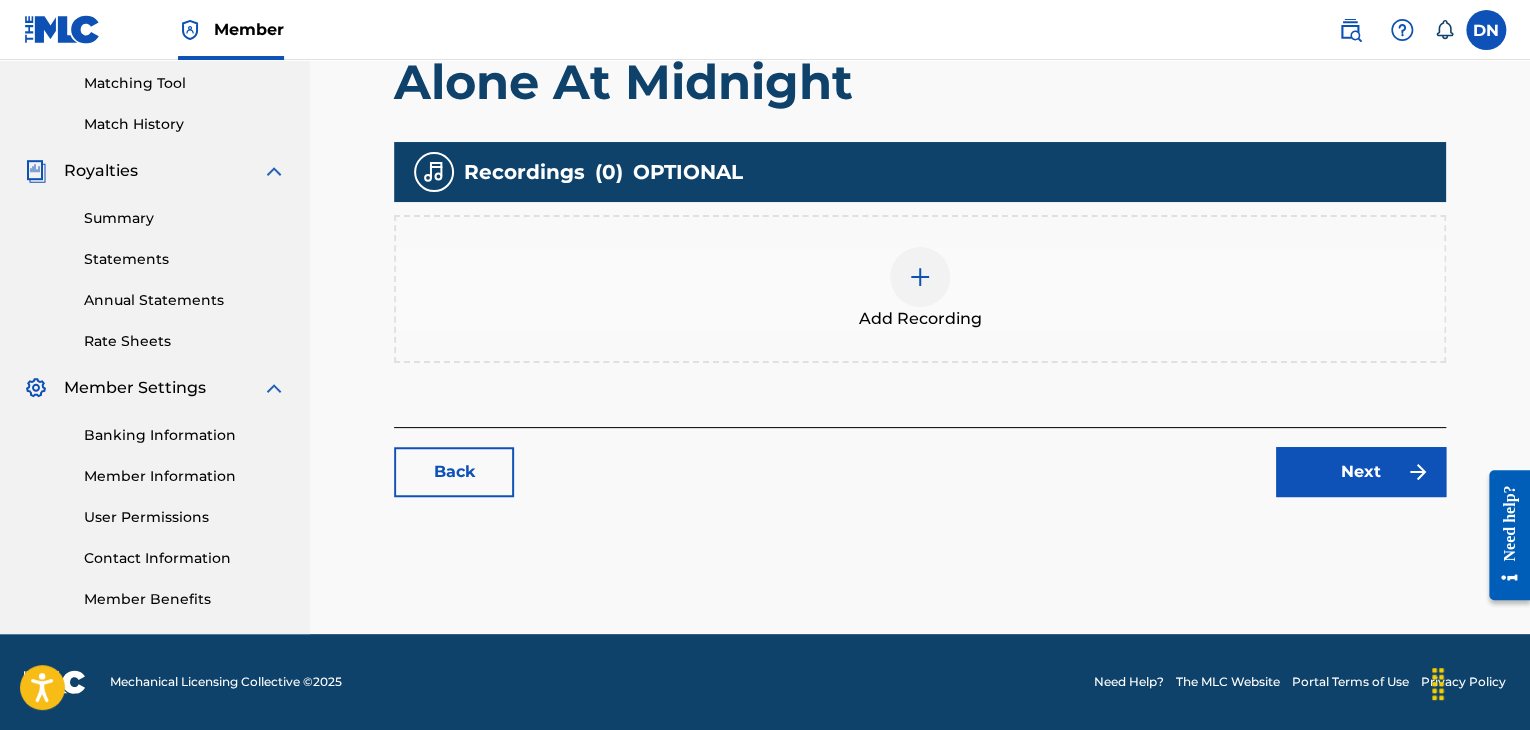 click at bounding box center [920, 277] 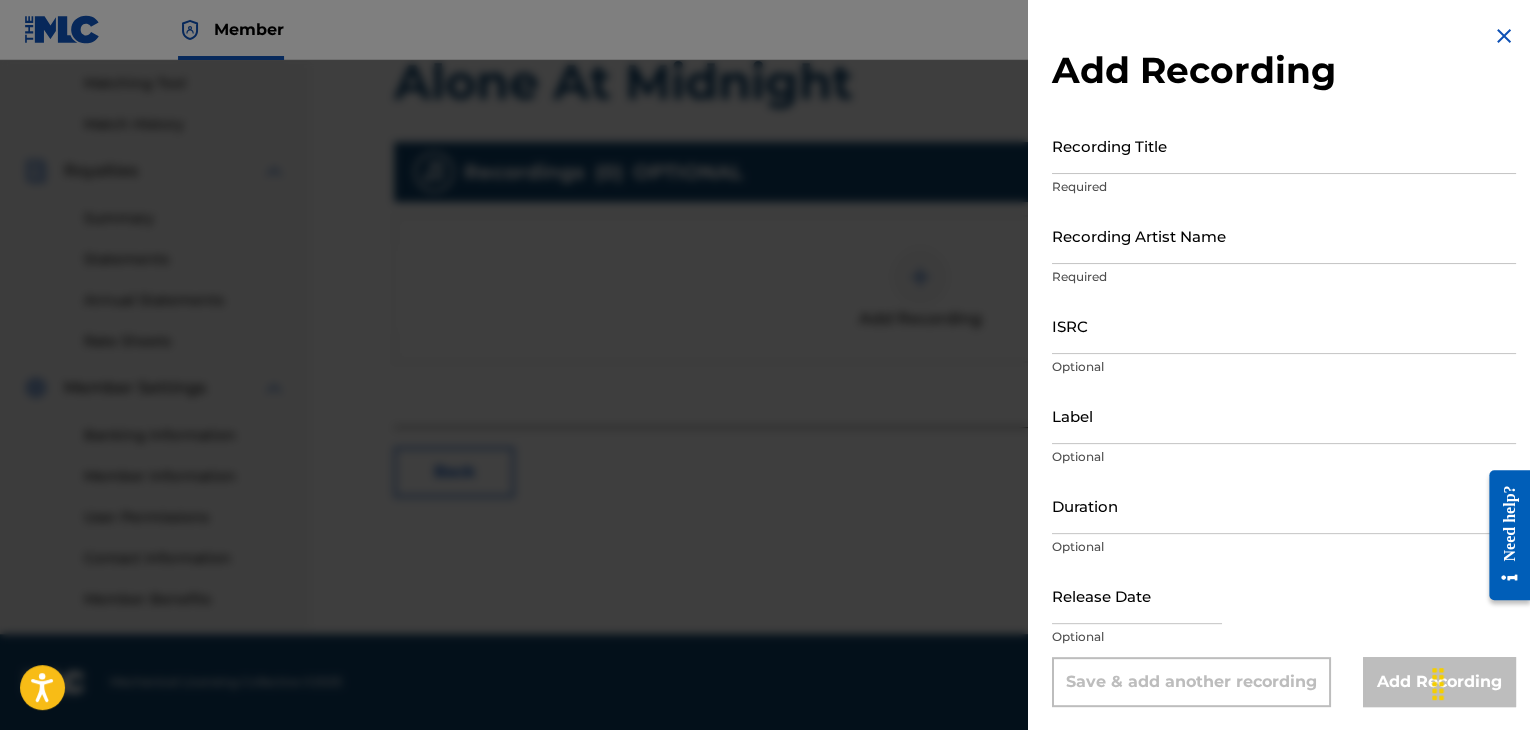 click on "Recording Title" at bounding box center [1284, 145] 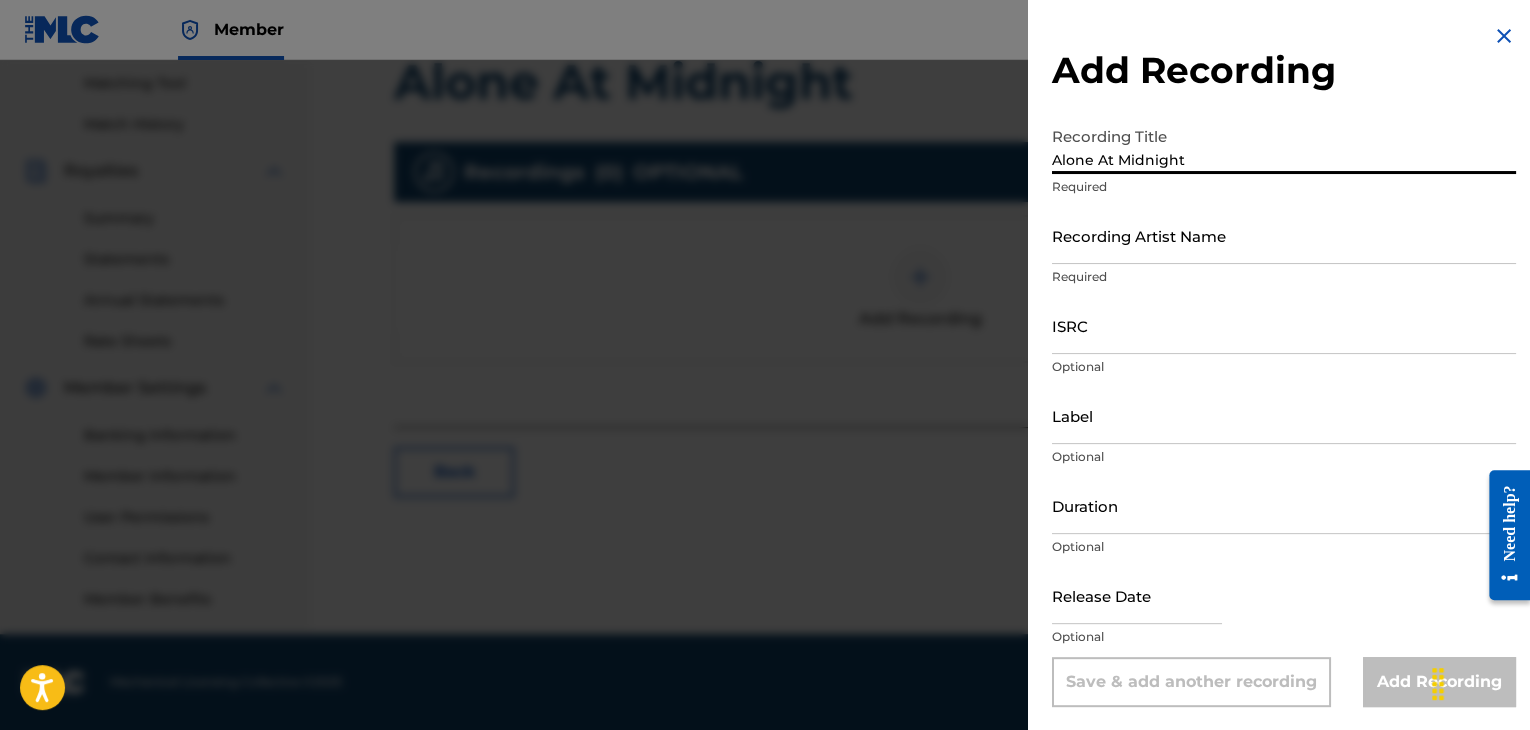 type on "Alone At Midnight" 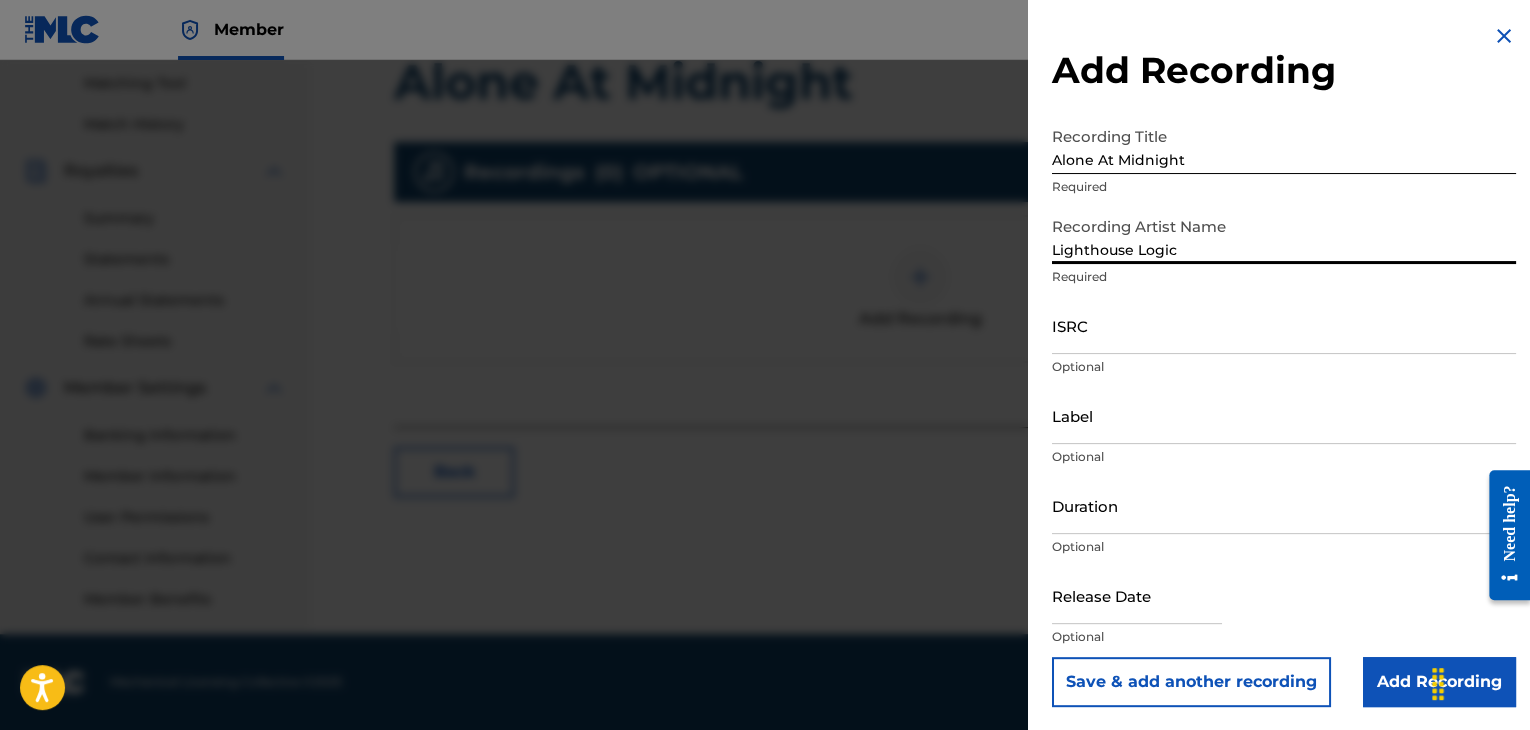 type on "Lighthouse Logic" 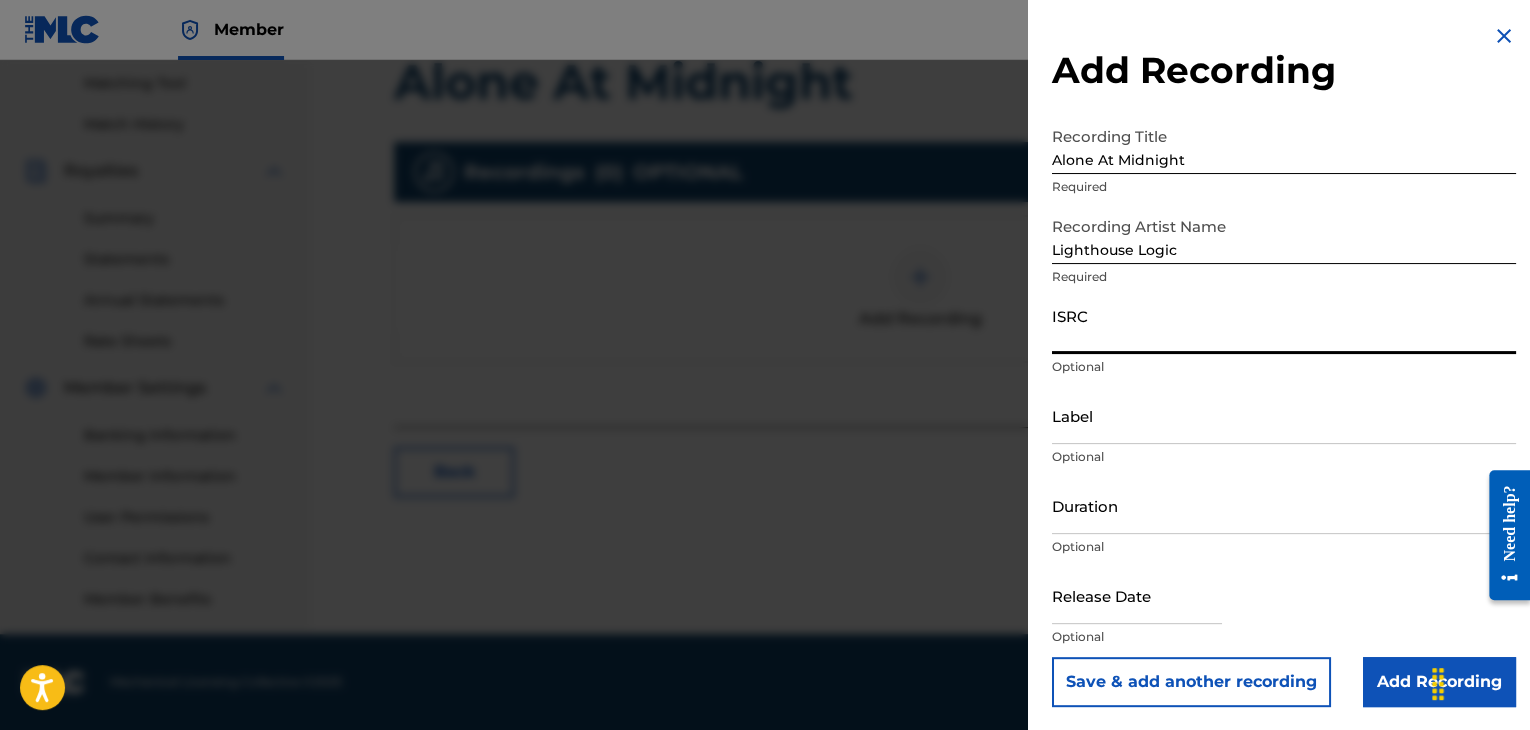 click on "ISRC" at bounding box center [1284, 325] 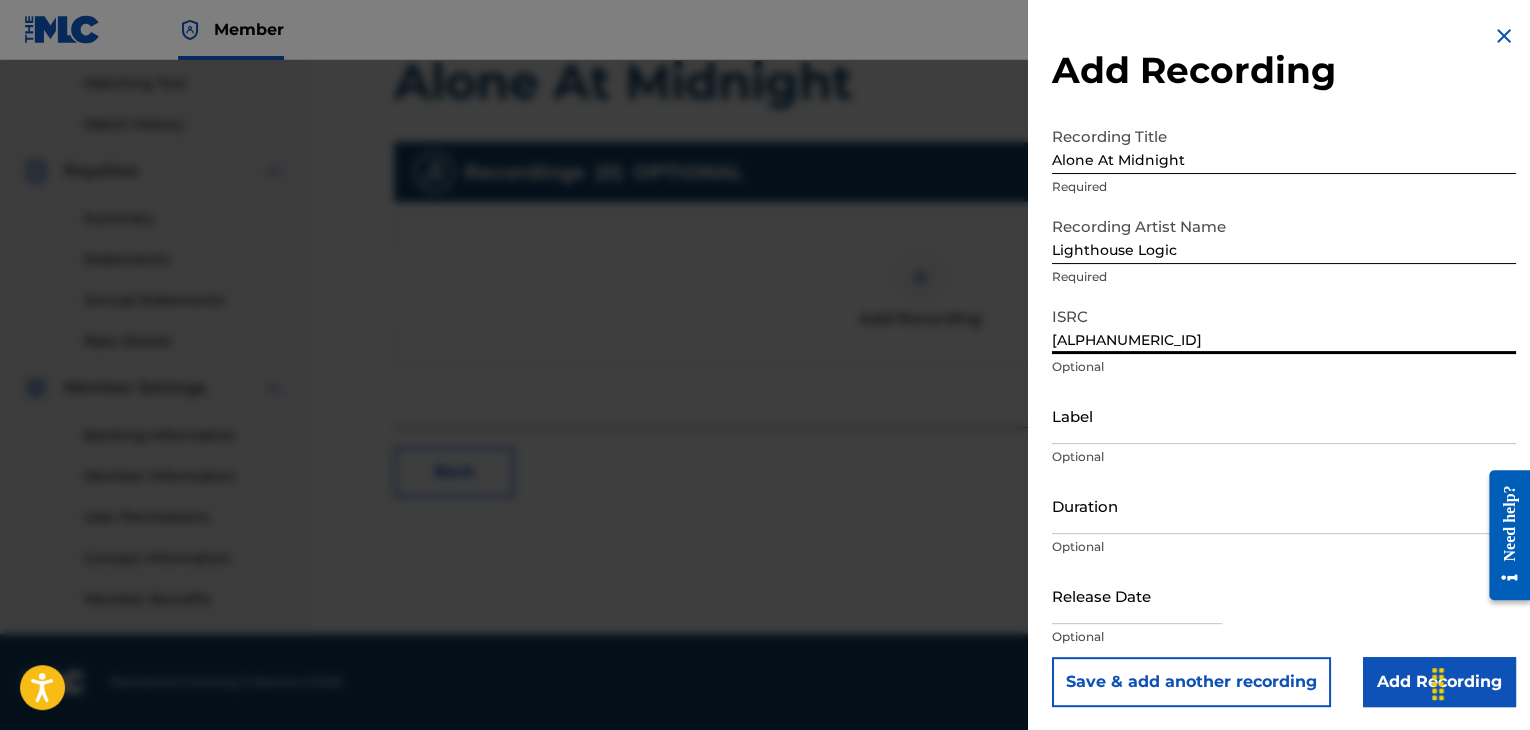 type on "[ALPHANUMERIC_ID]" 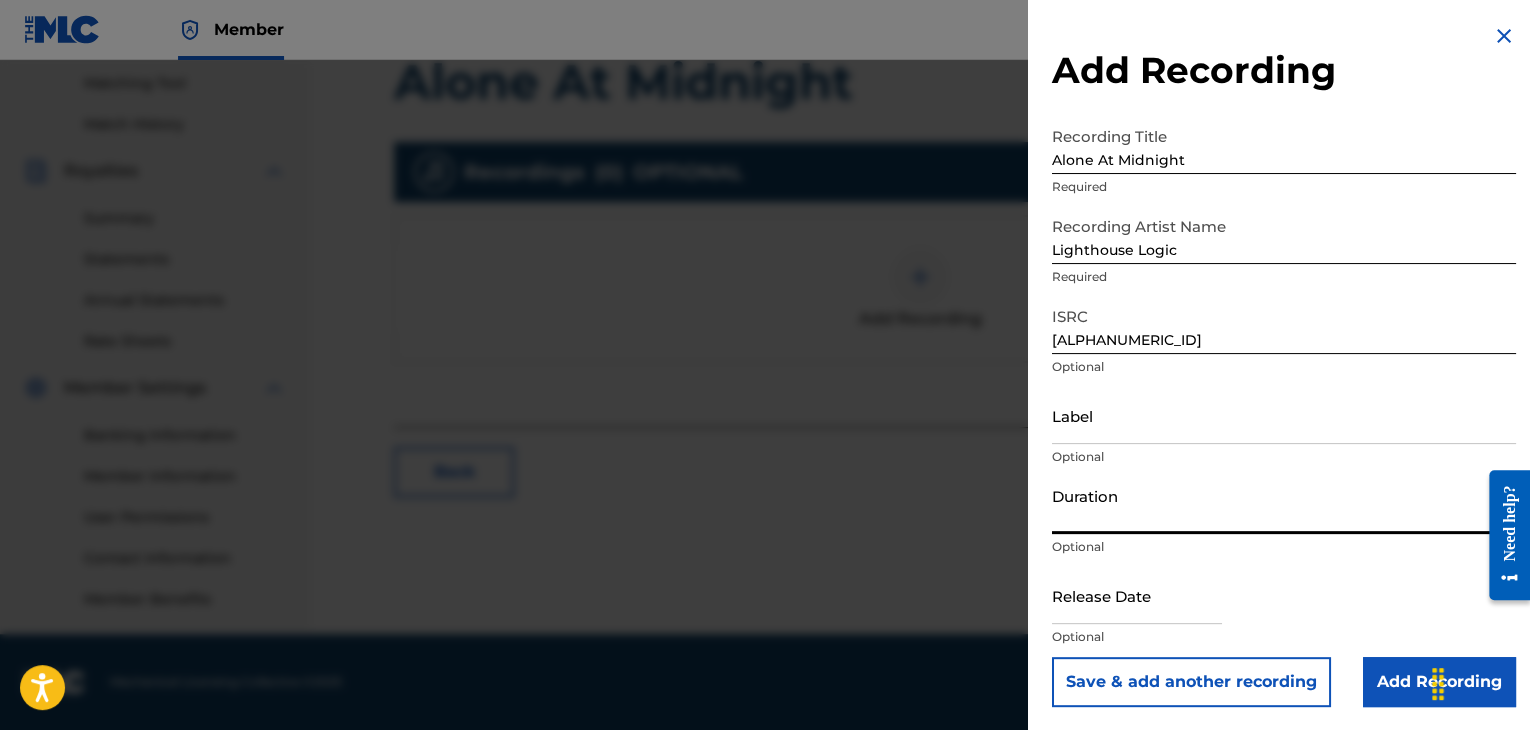 click on "Duration" at bounding box center (1284, 505) 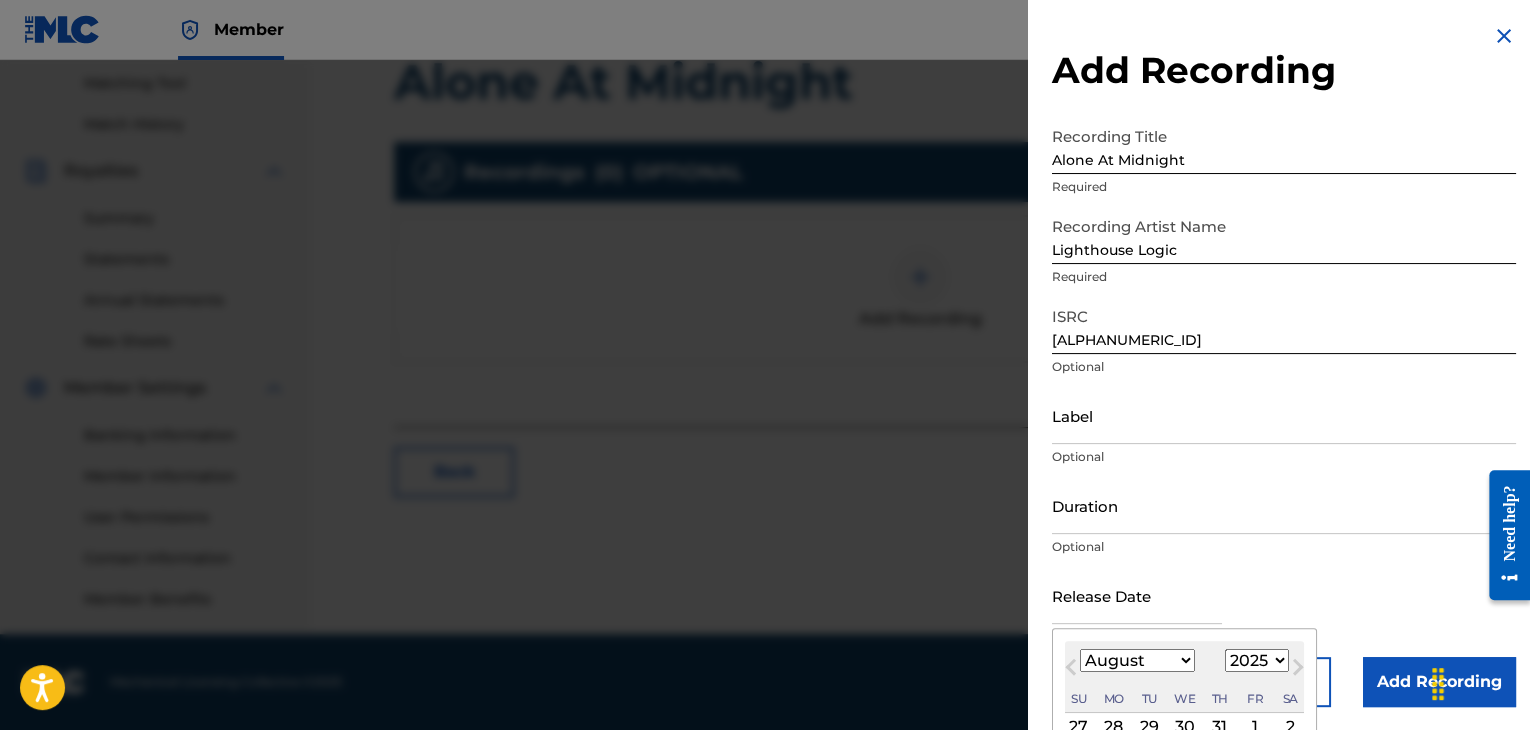 click on "January February March April May June July August September October November December" at bounding box center (1137, 660) 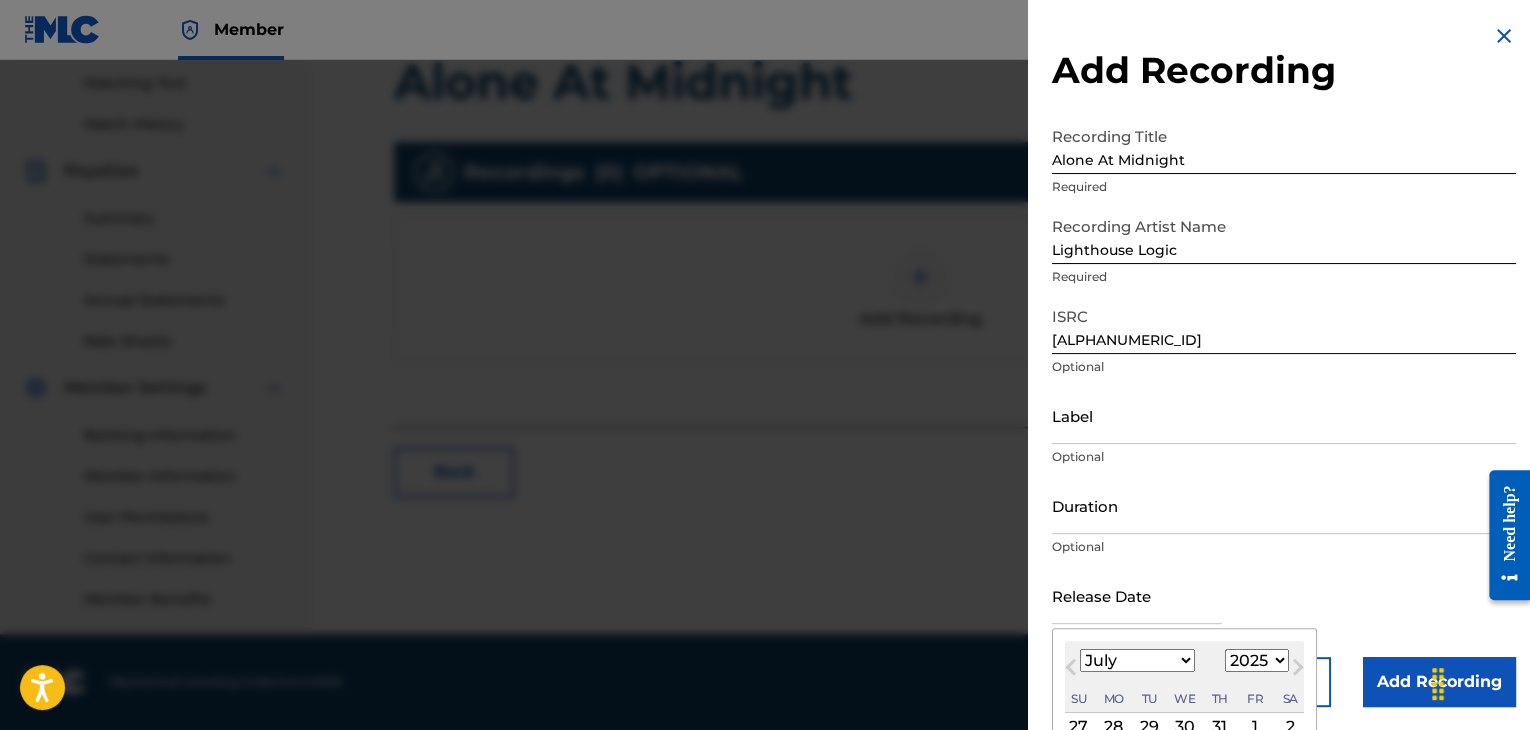 click on "January February March April May June July August September October November December" at bounding box center (1137, 660) 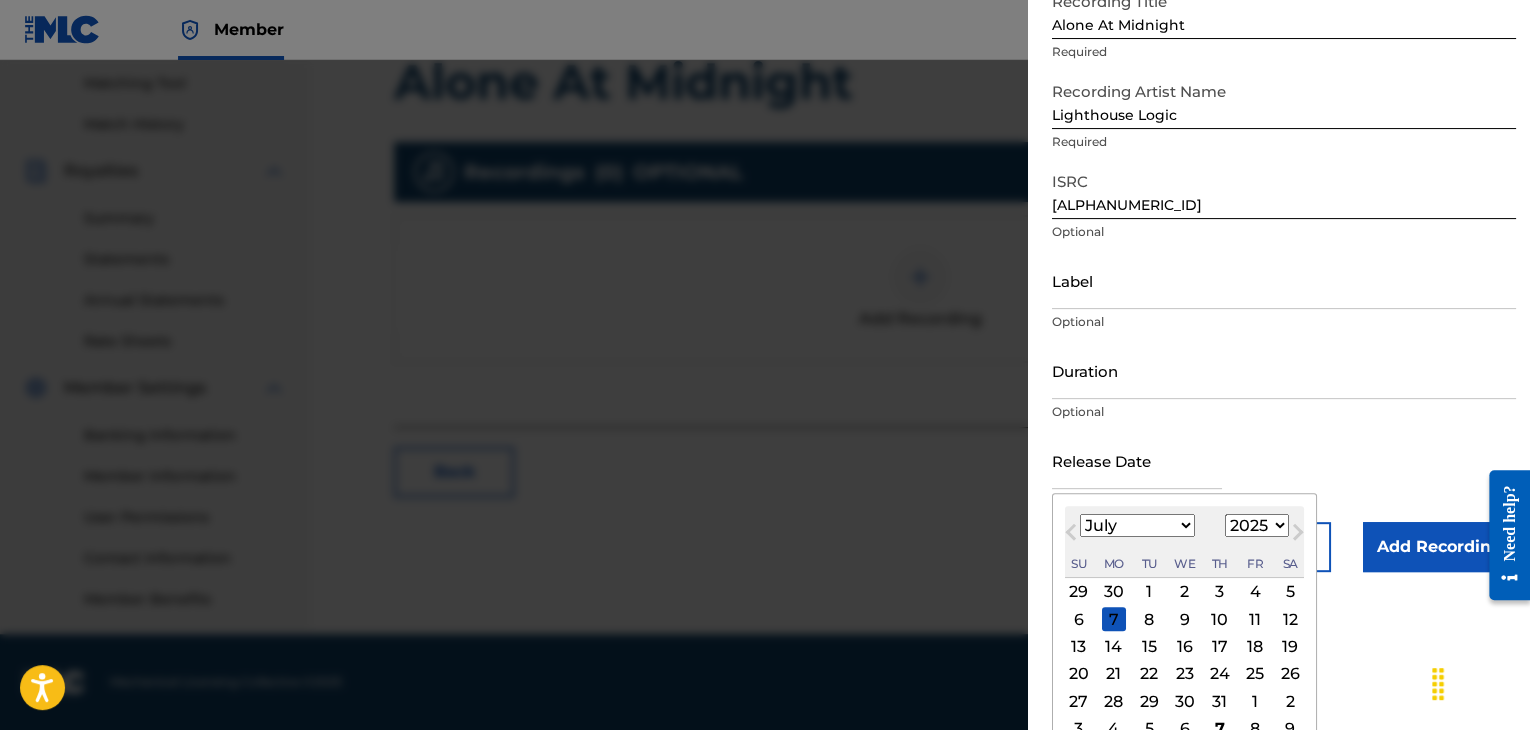 scroll, scrollTop: 136, scrollLeft: 0, axis: vertical 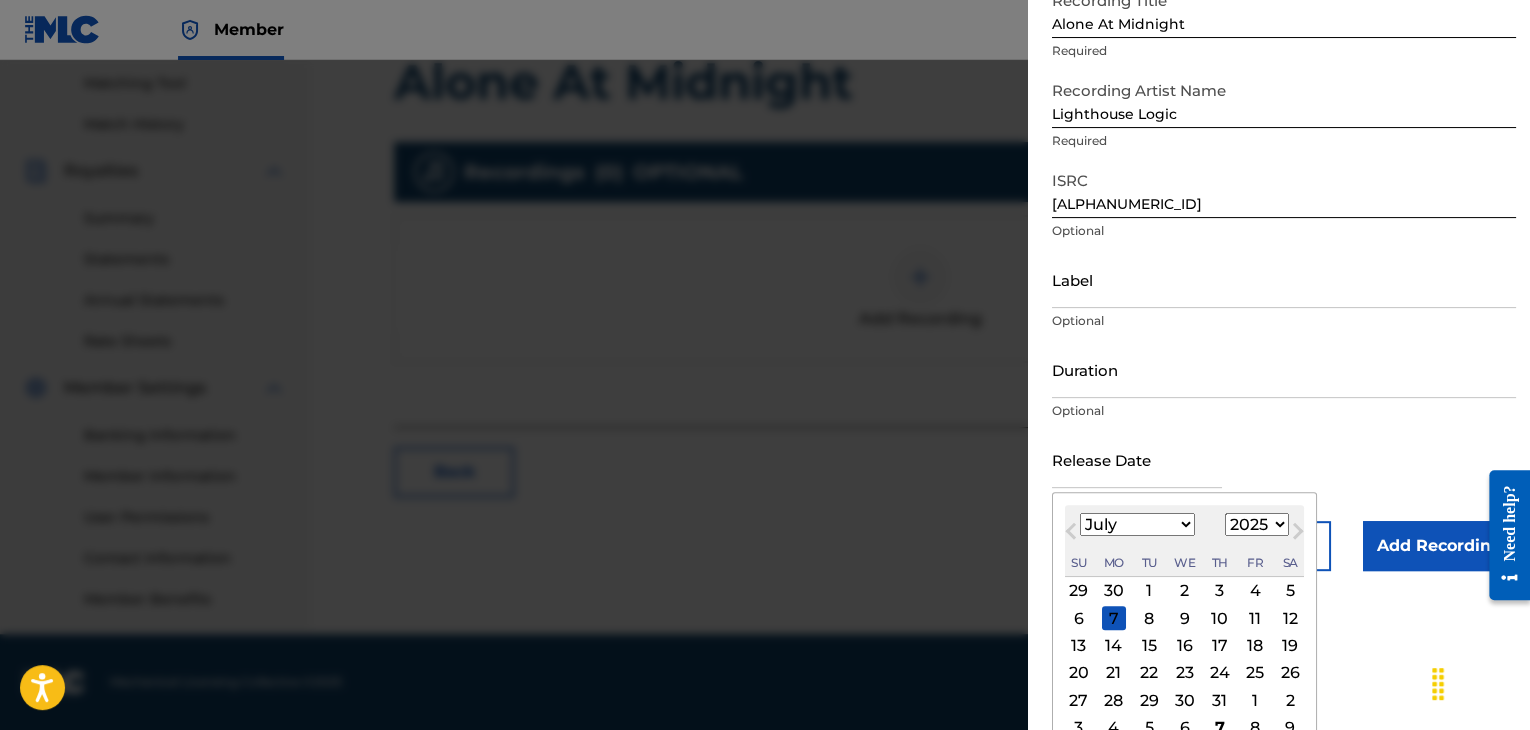 click on "11" at bounding box center [1255, 618] 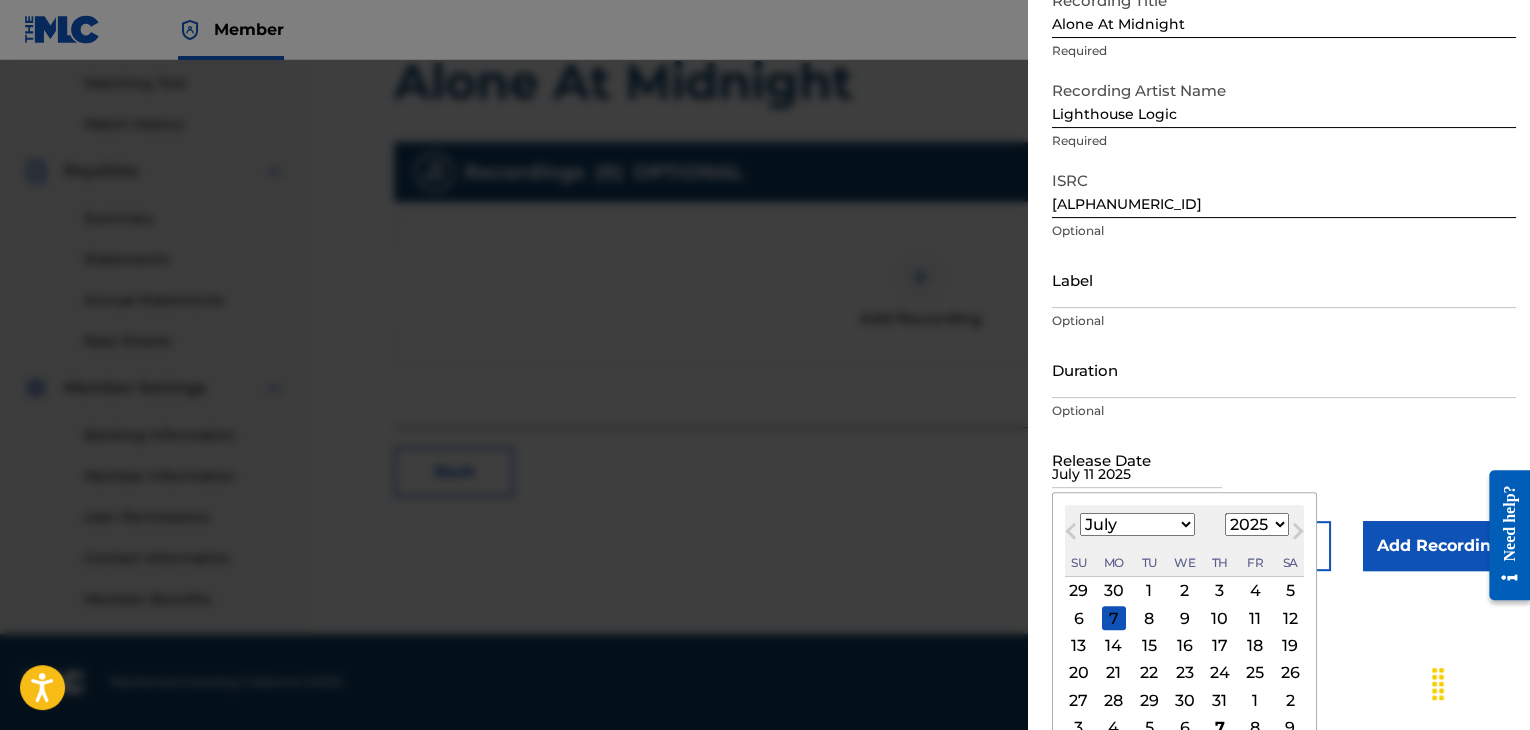 scroll, scrollTop: 1, scrollLeft: 0, axis: vertical 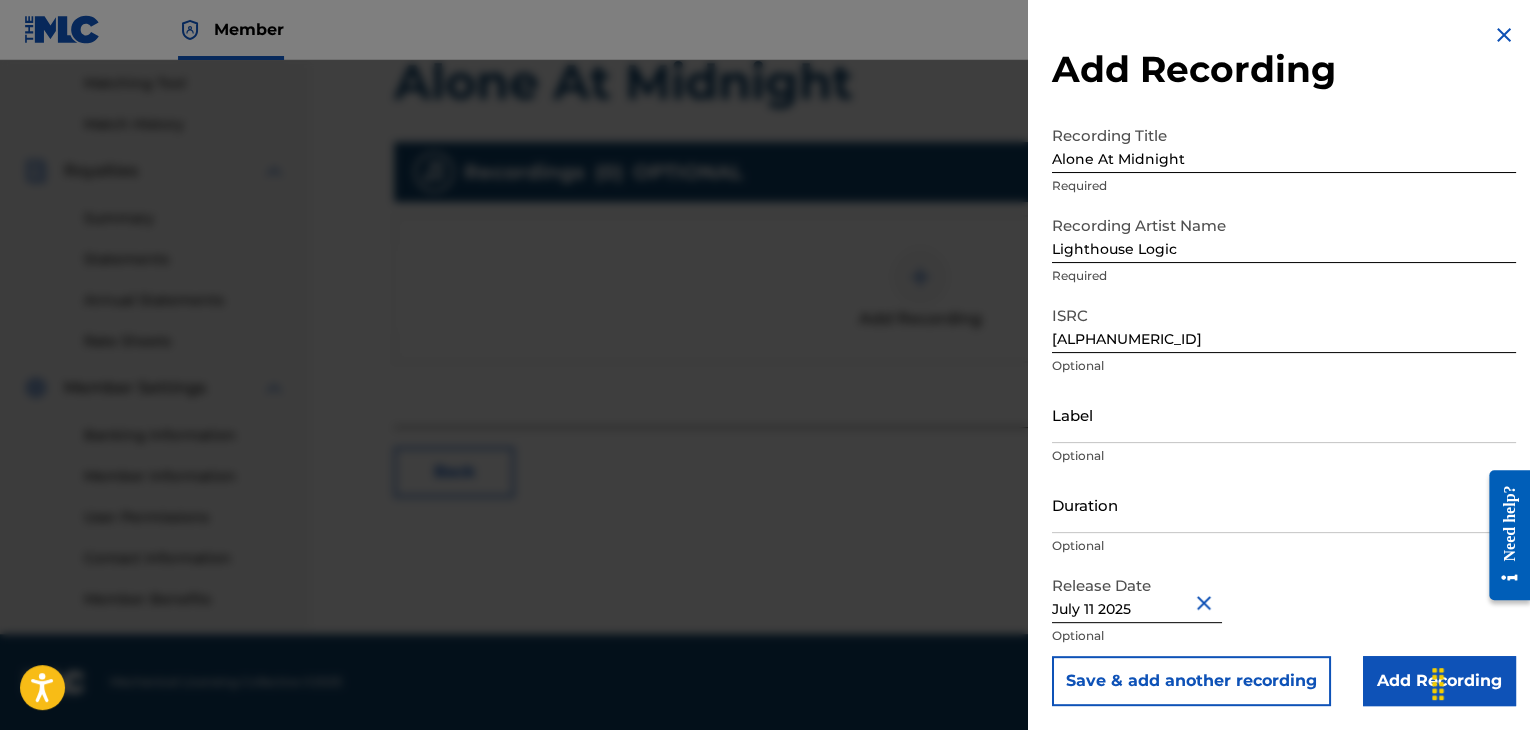 click on "Duration" at bounding box center (1284, 504) 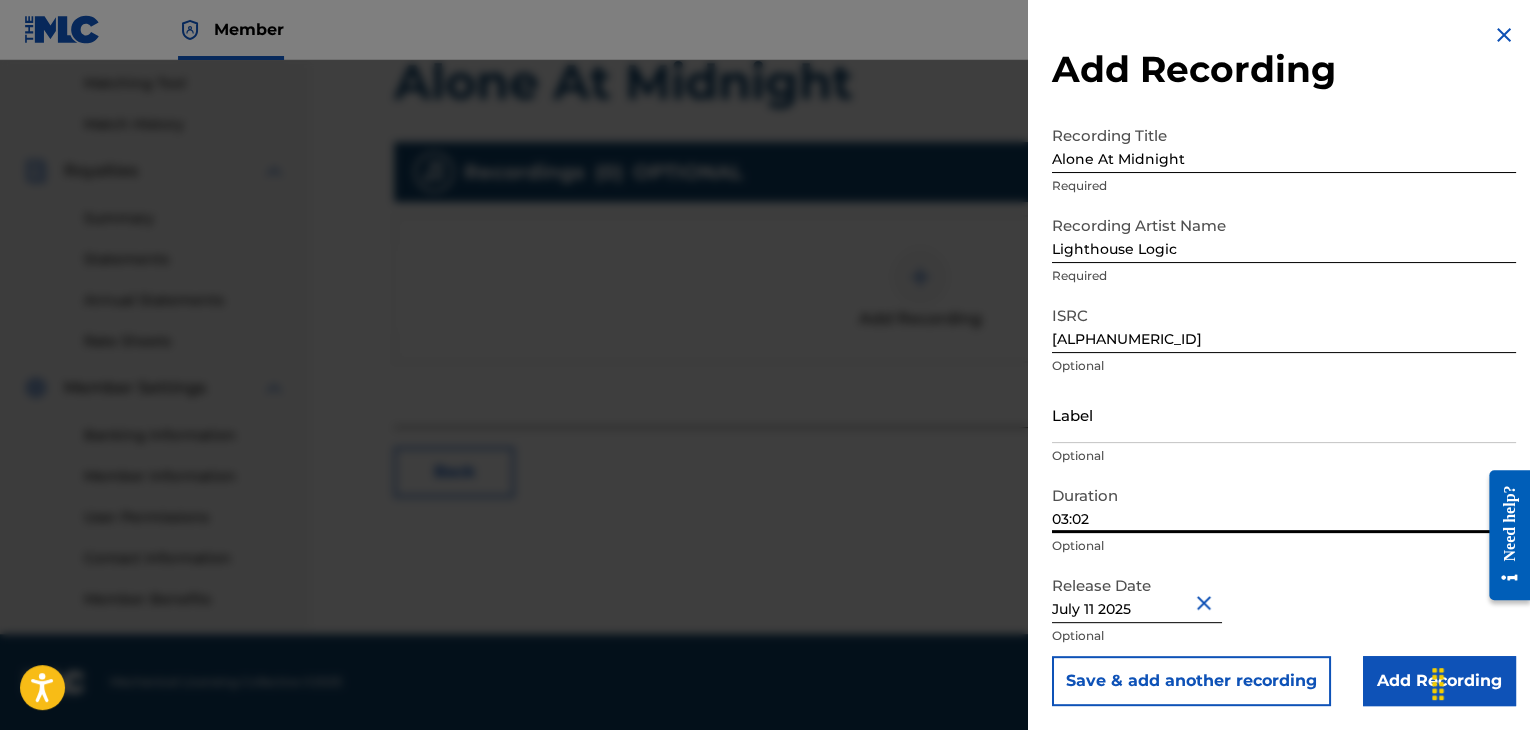 type on "03:02" 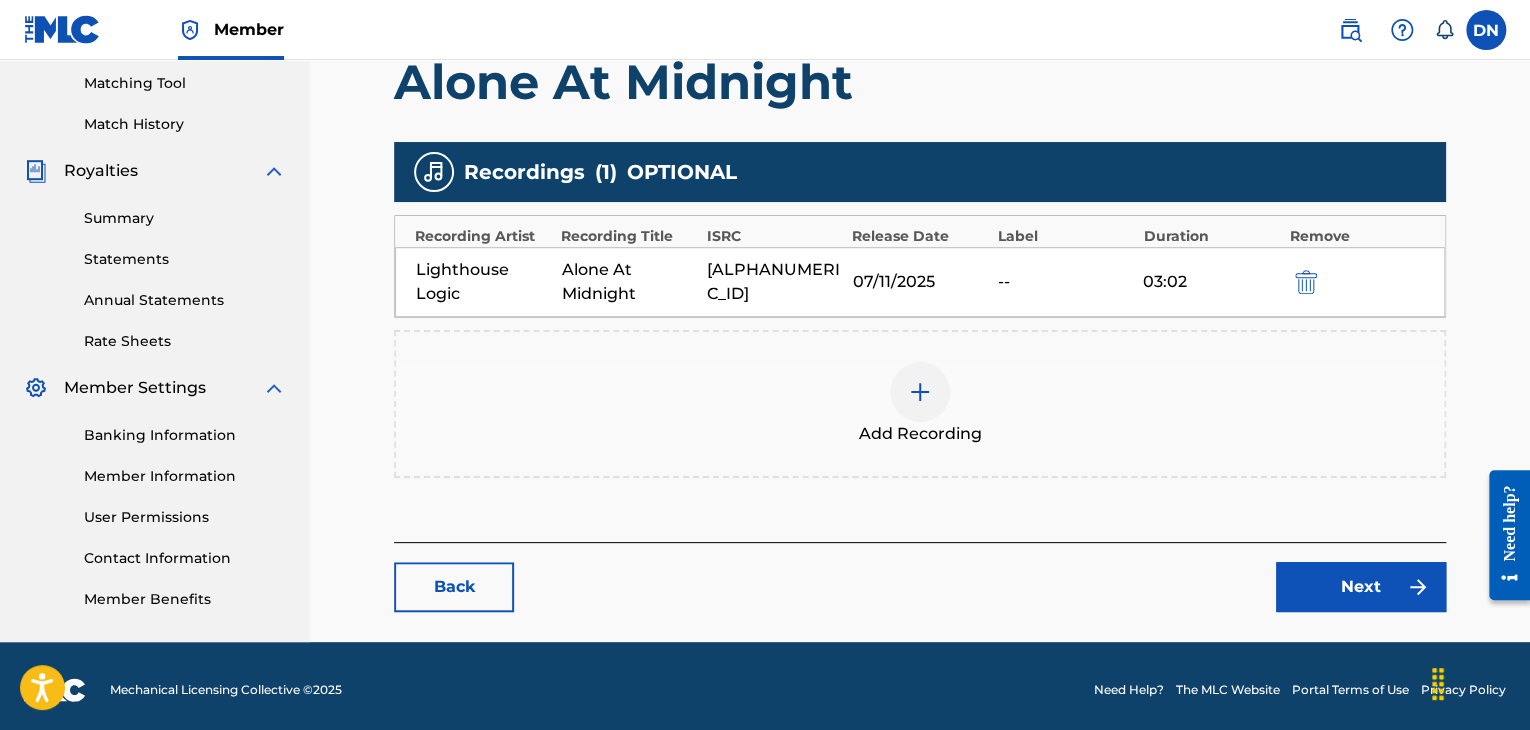 click on "Next" at bounding box center (1361, 587) 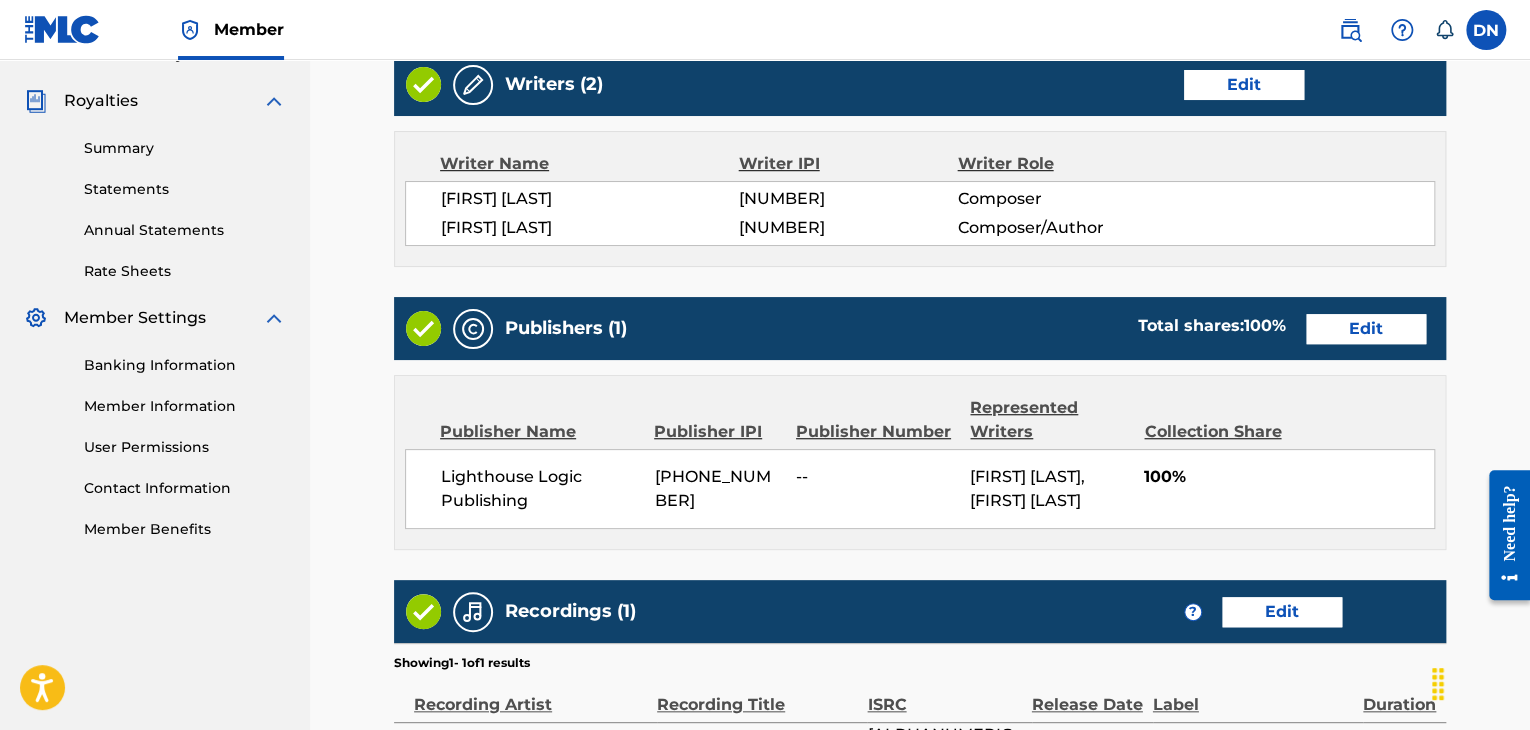 scroll, scrollTop: 847, scrollLeft: 0, axis: vertical 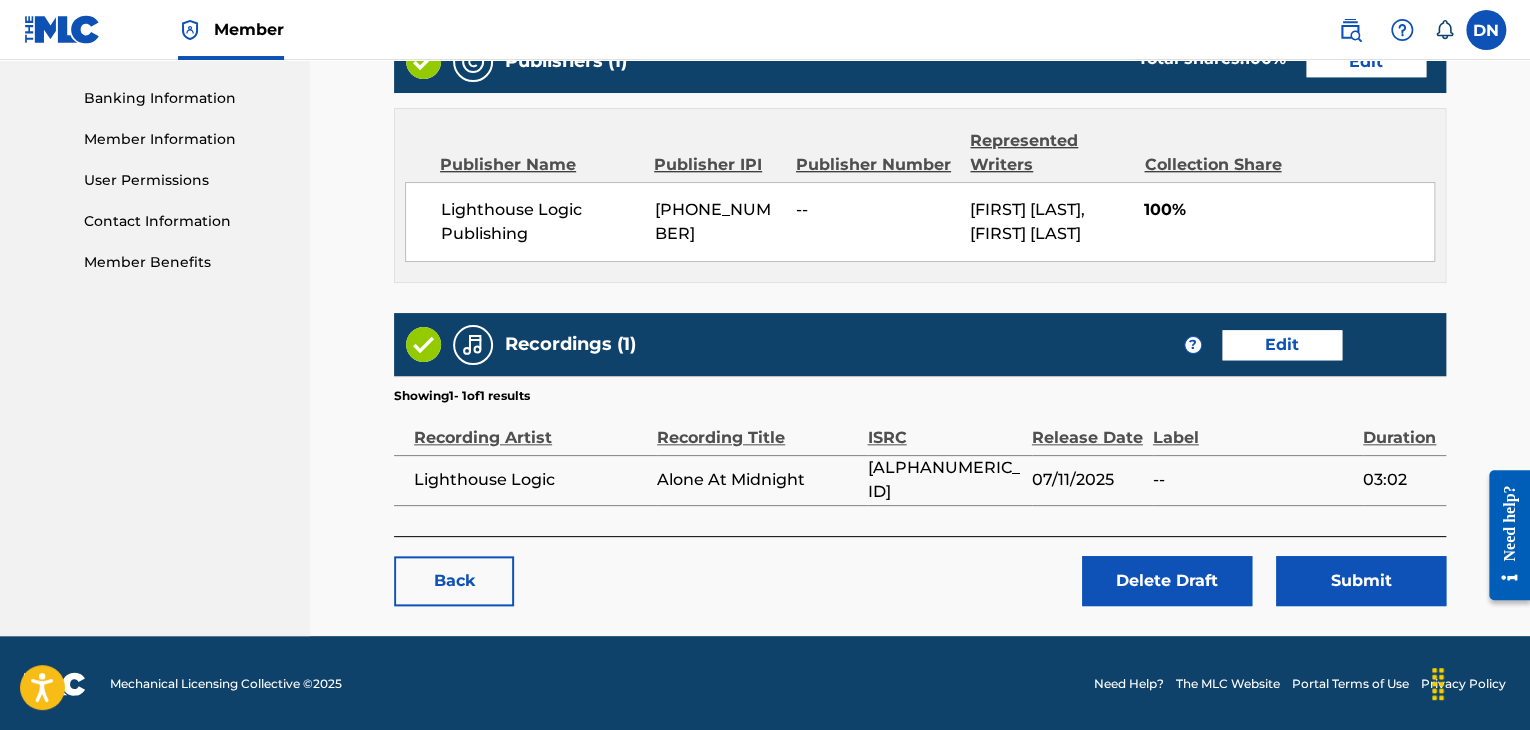 click on "Submit" at bounding box center (1361, 581) 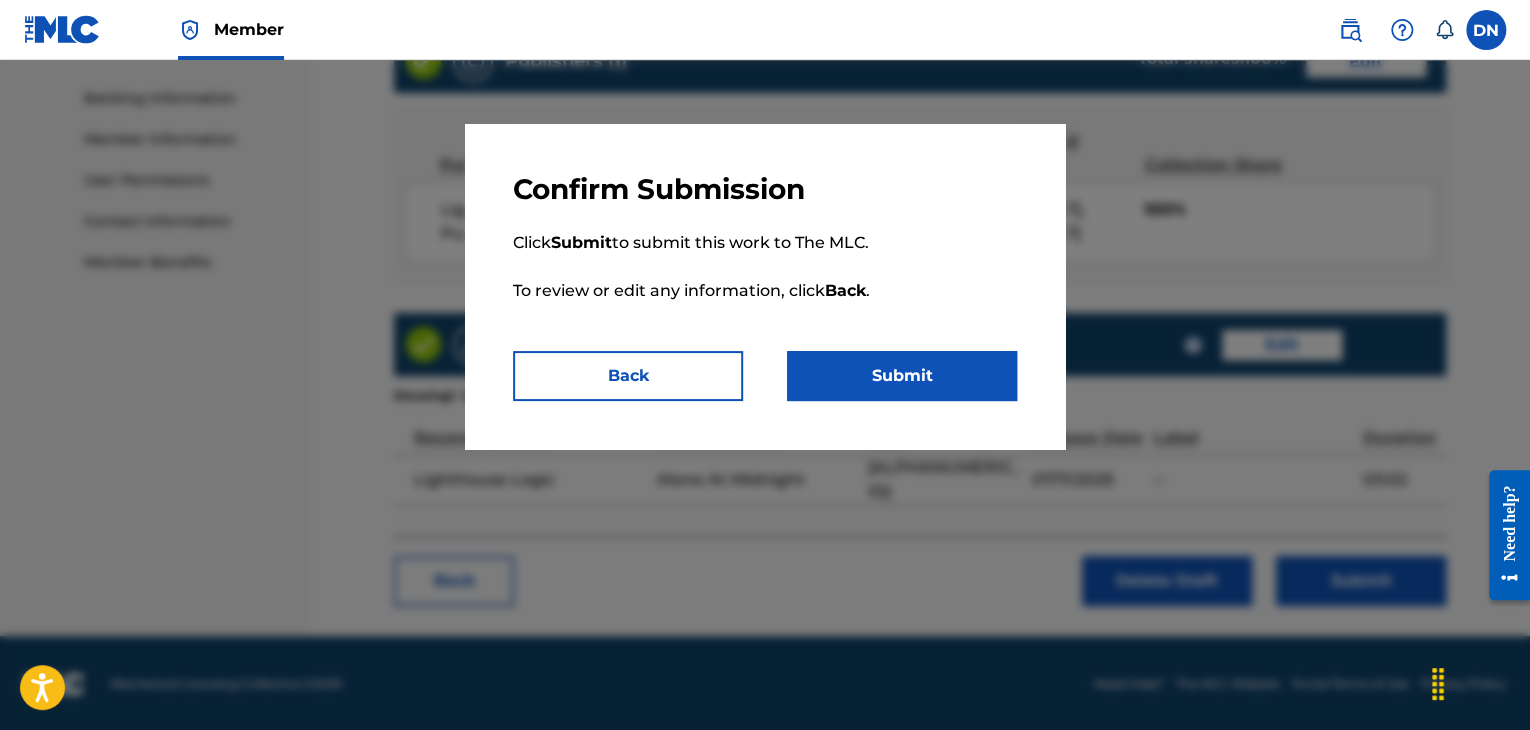 click on "Submit" at bounding box center (902, 376) 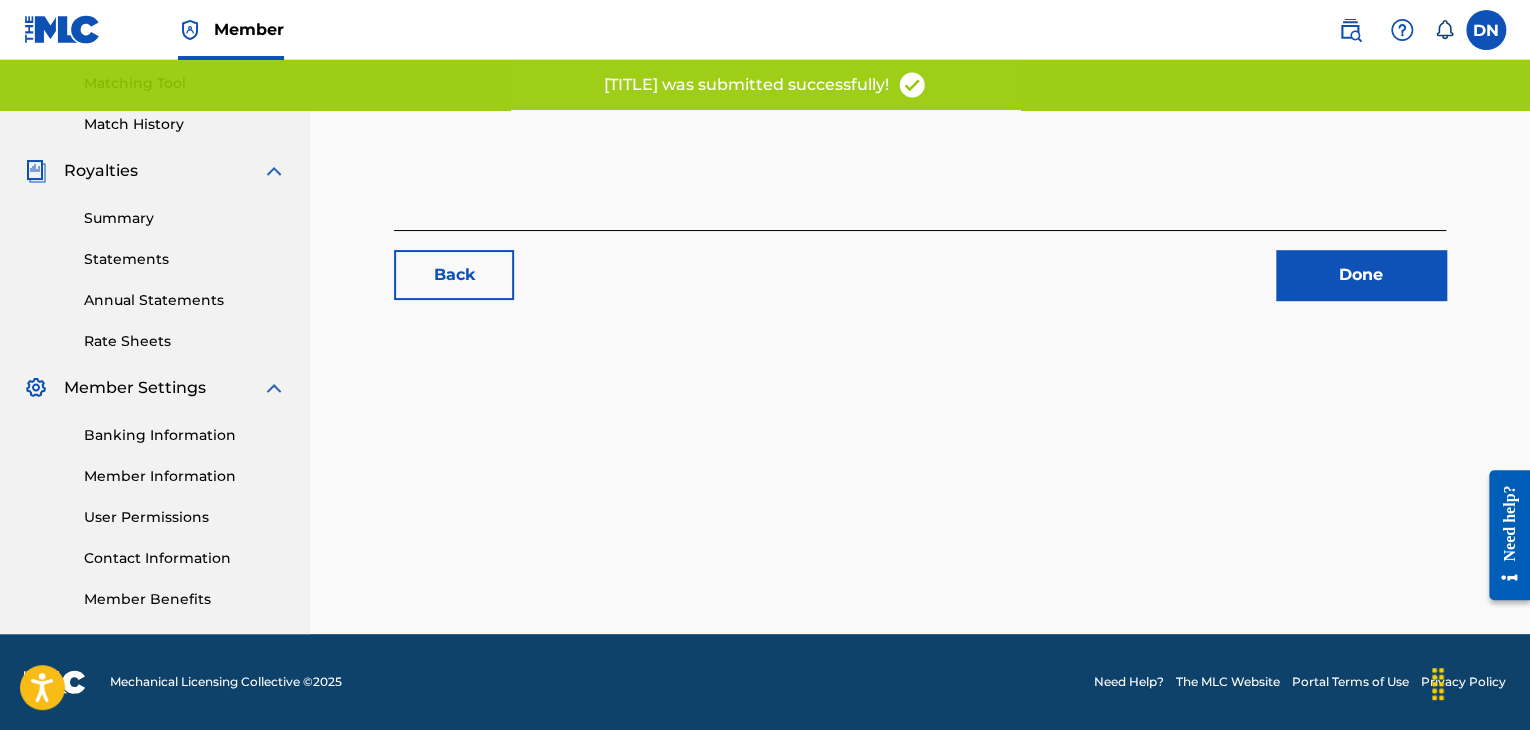 scroll, scrollTop: 0, scrollLeft: 0, axis: both 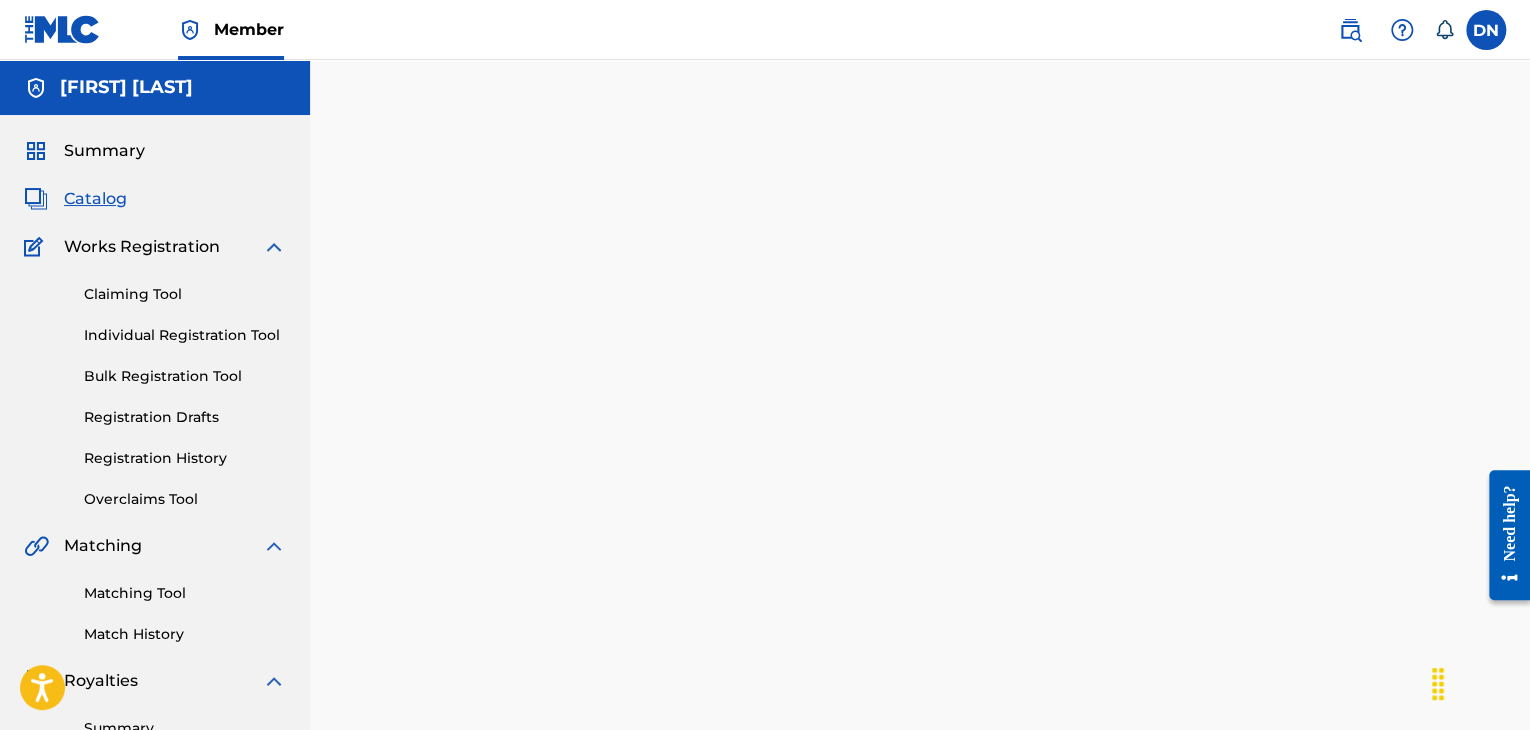 click on "Registration Drafts" at bounding box center [185, 417] 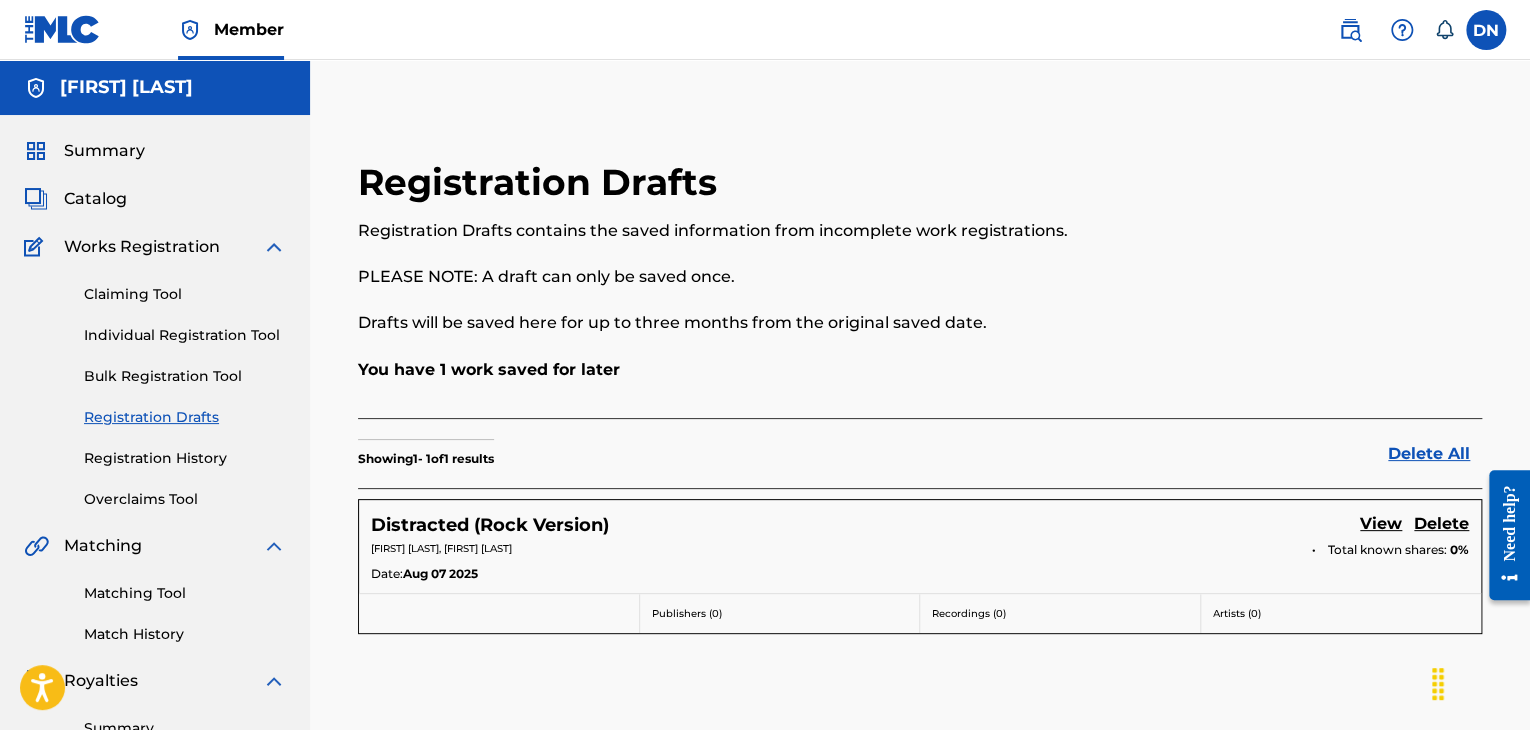 click on "View" at bounding box center (1381, 525) 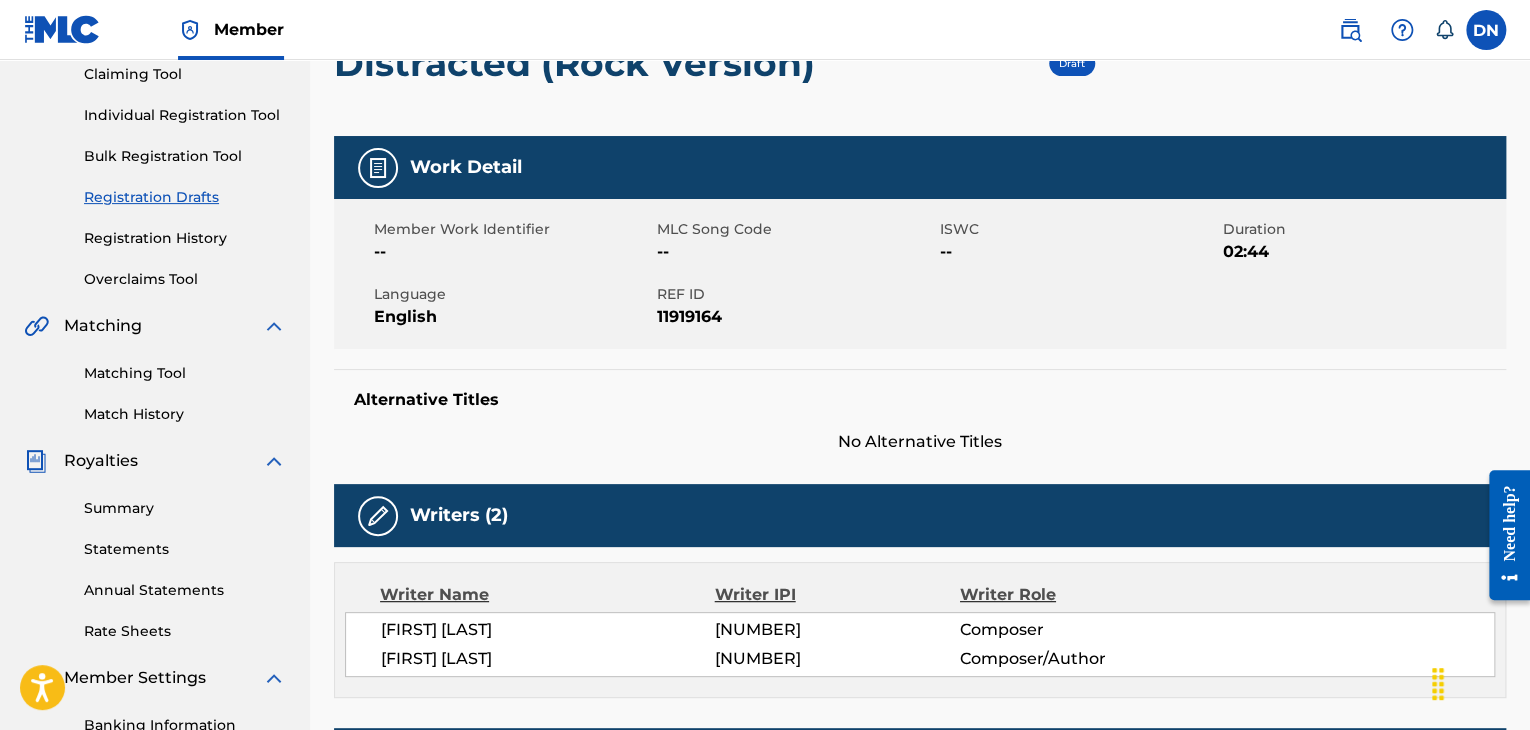 scroll, scrollTop: 0, scrollLeft: 0, axis: both 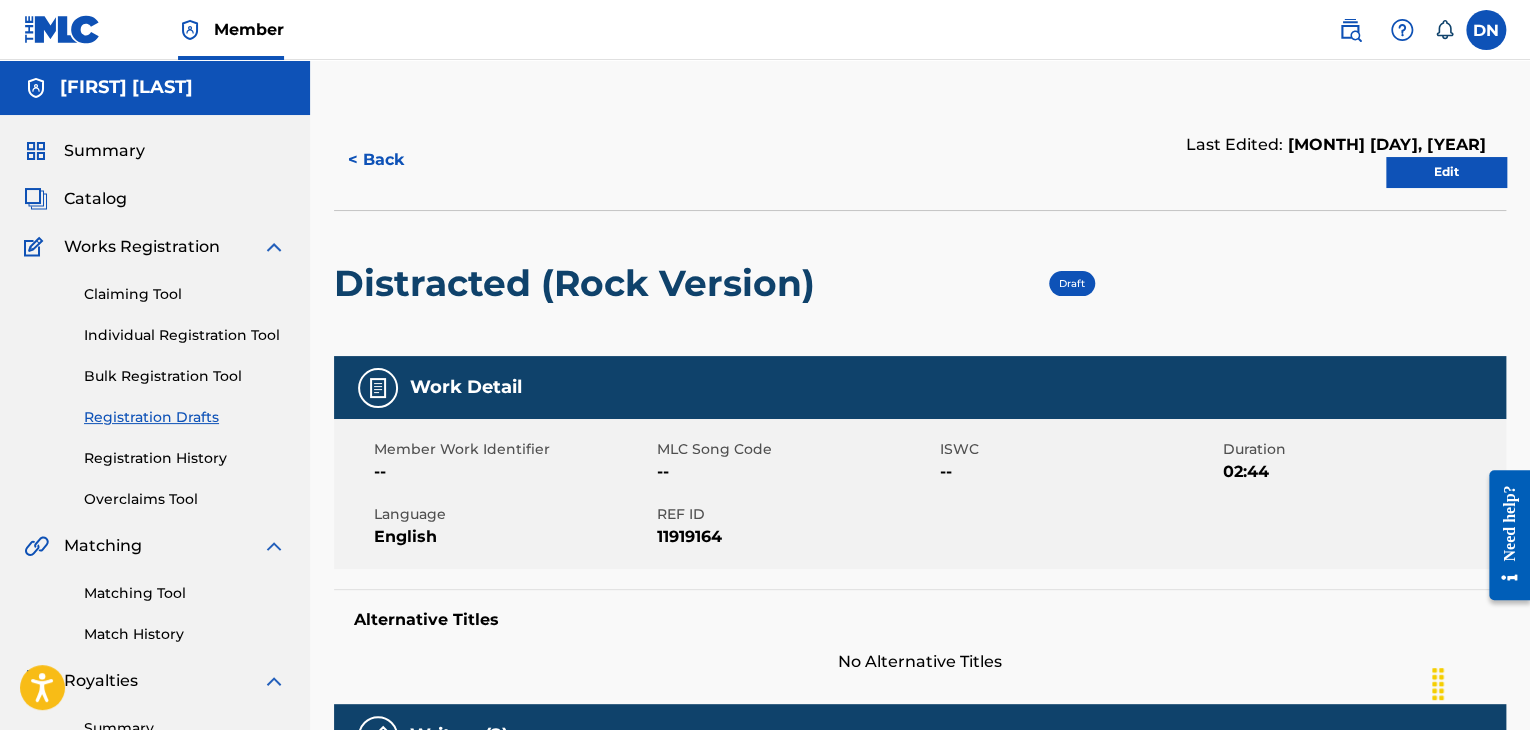 click on "Edit" at bounding box center [1446, 172] 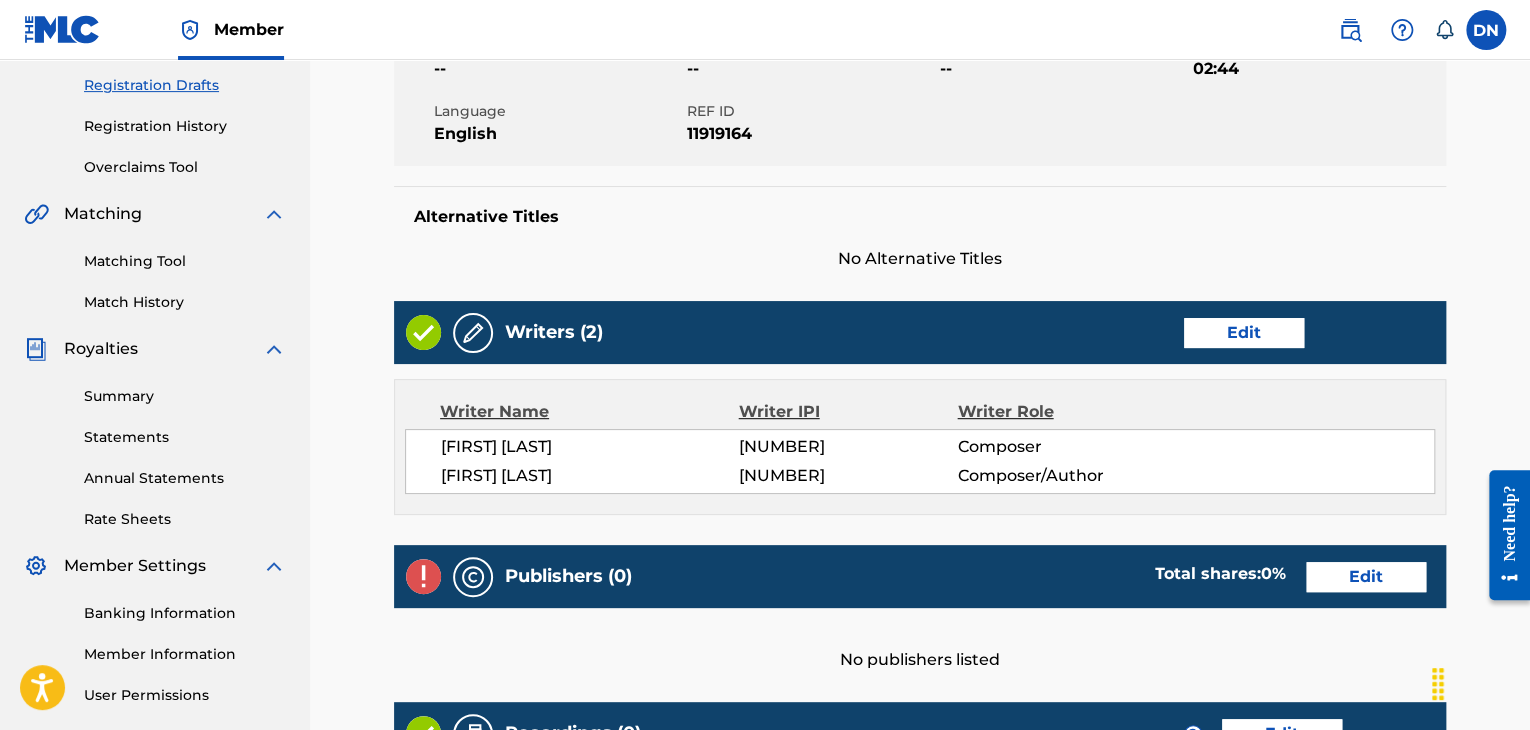 scroll, scrollTop: 415, scrollLeft: 0, axis: vertical 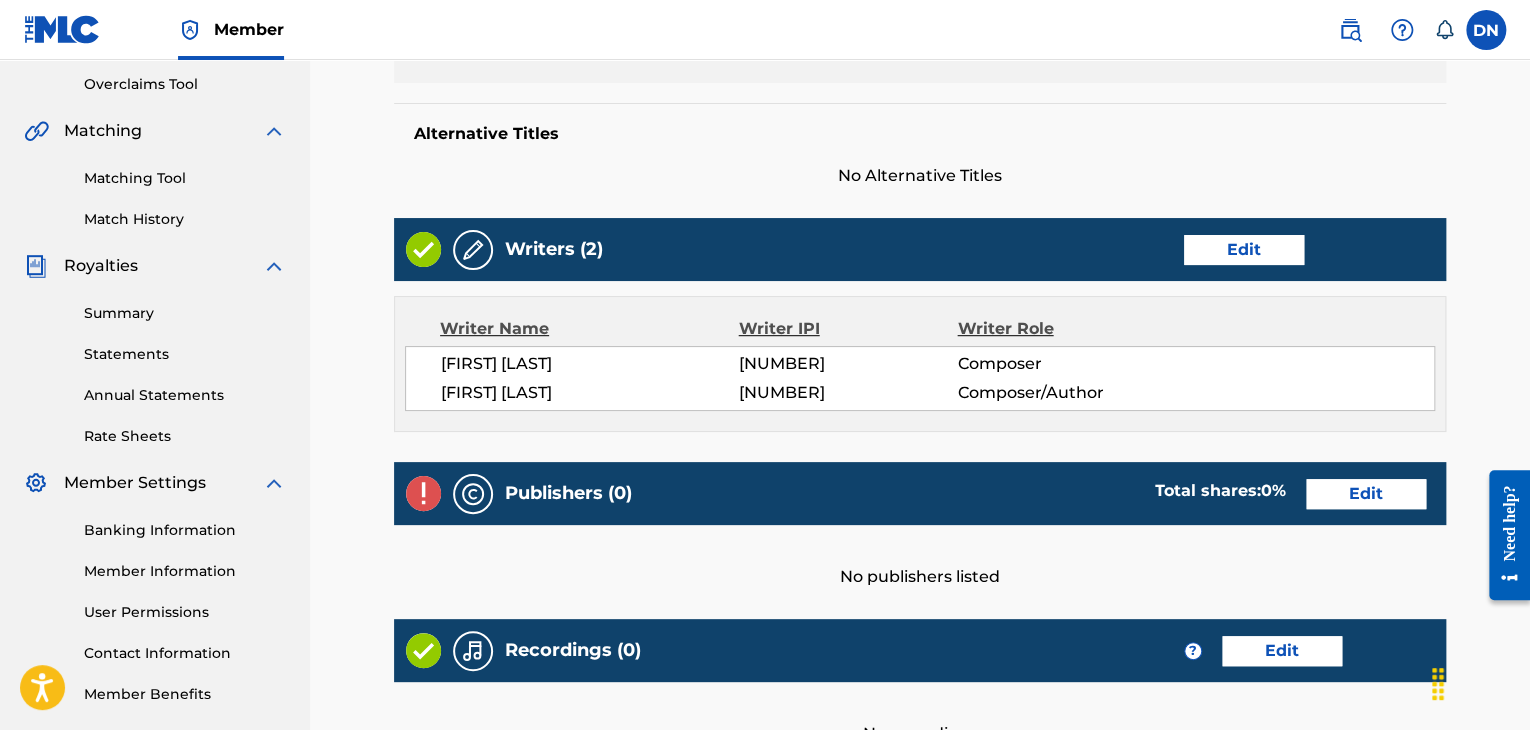 click on "Edit" at bounding box center [1366, 494] 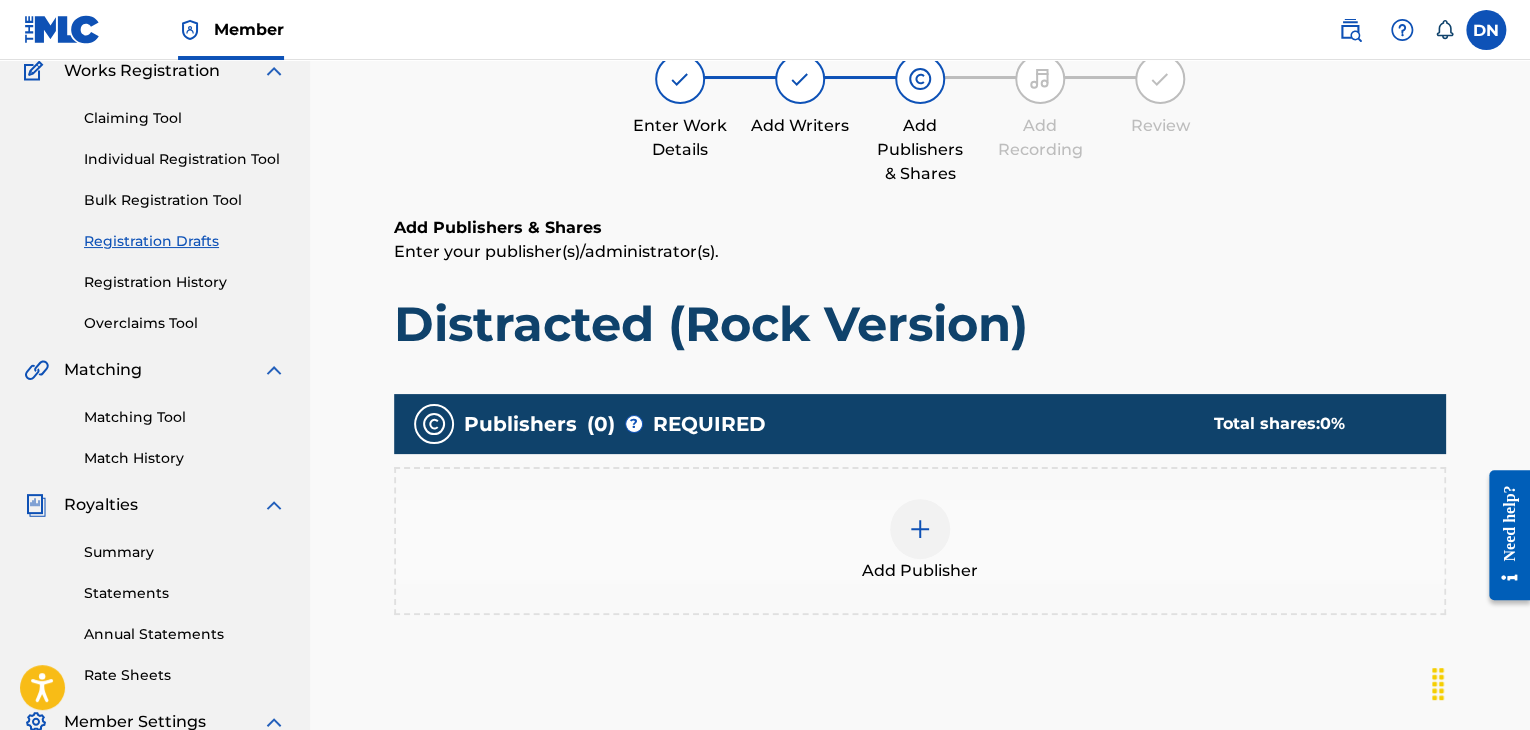scroll, scrollTop: 178, scrollLeft: 0, axis: vertical 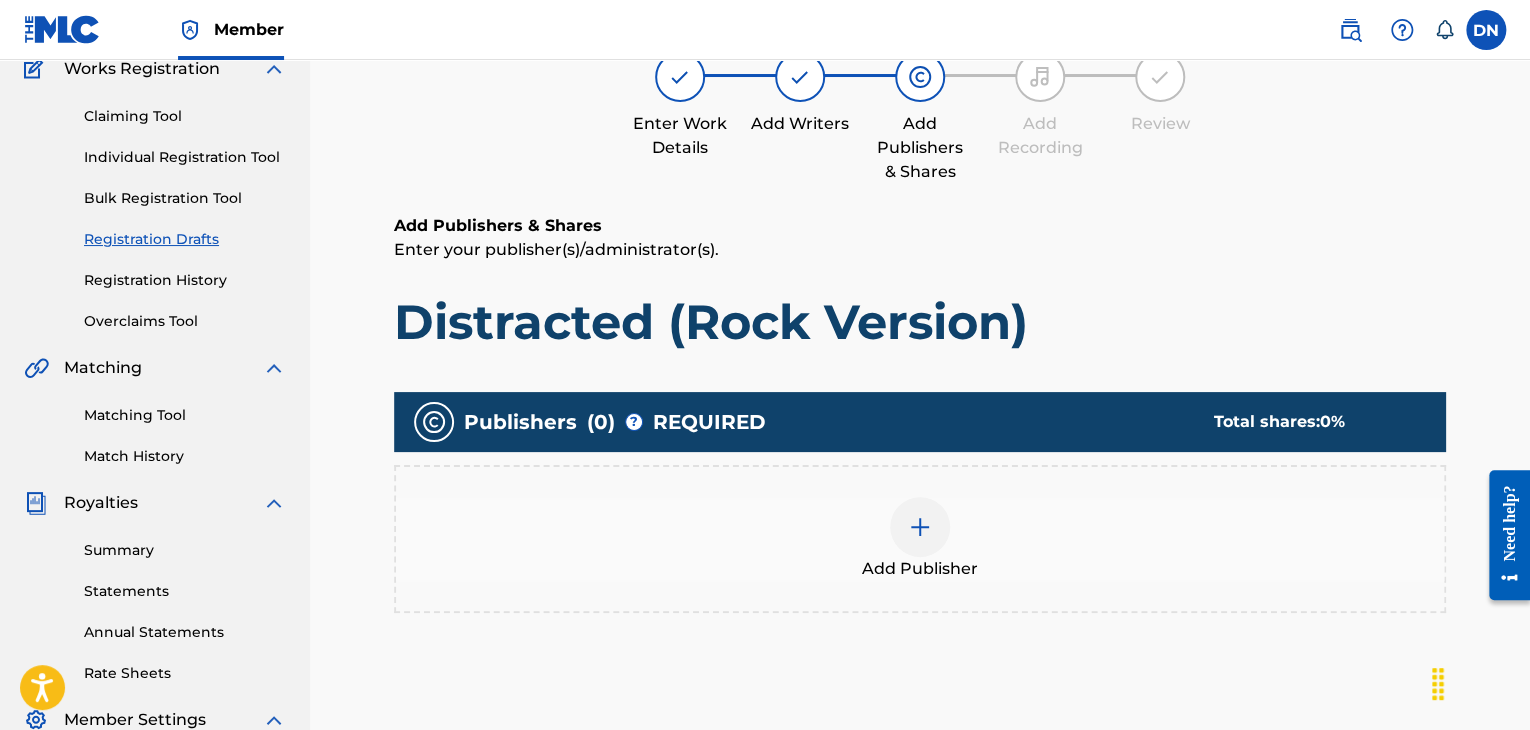 click at bounding box center (920, 527) 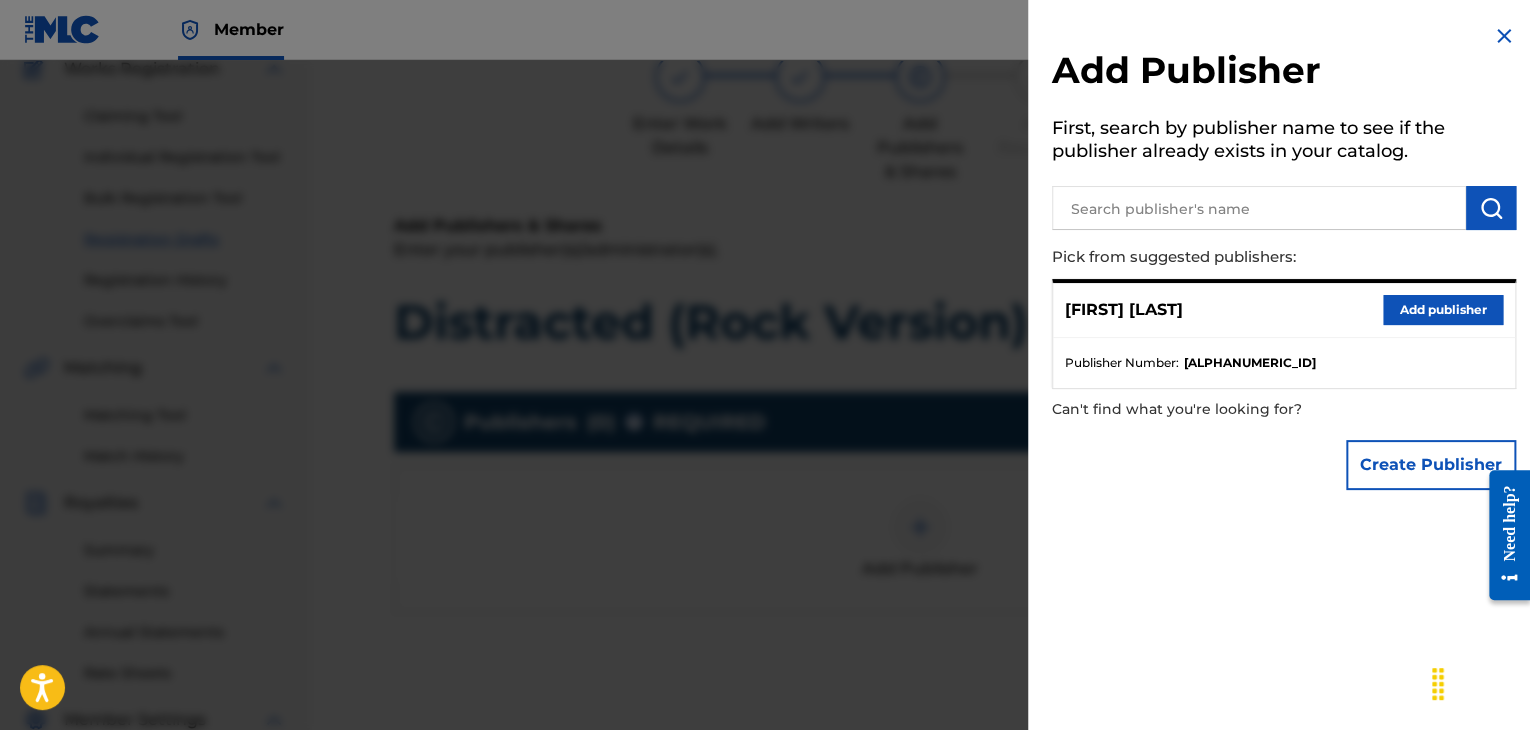 click on "Create Publisher" at bounding box center [1431, 465] 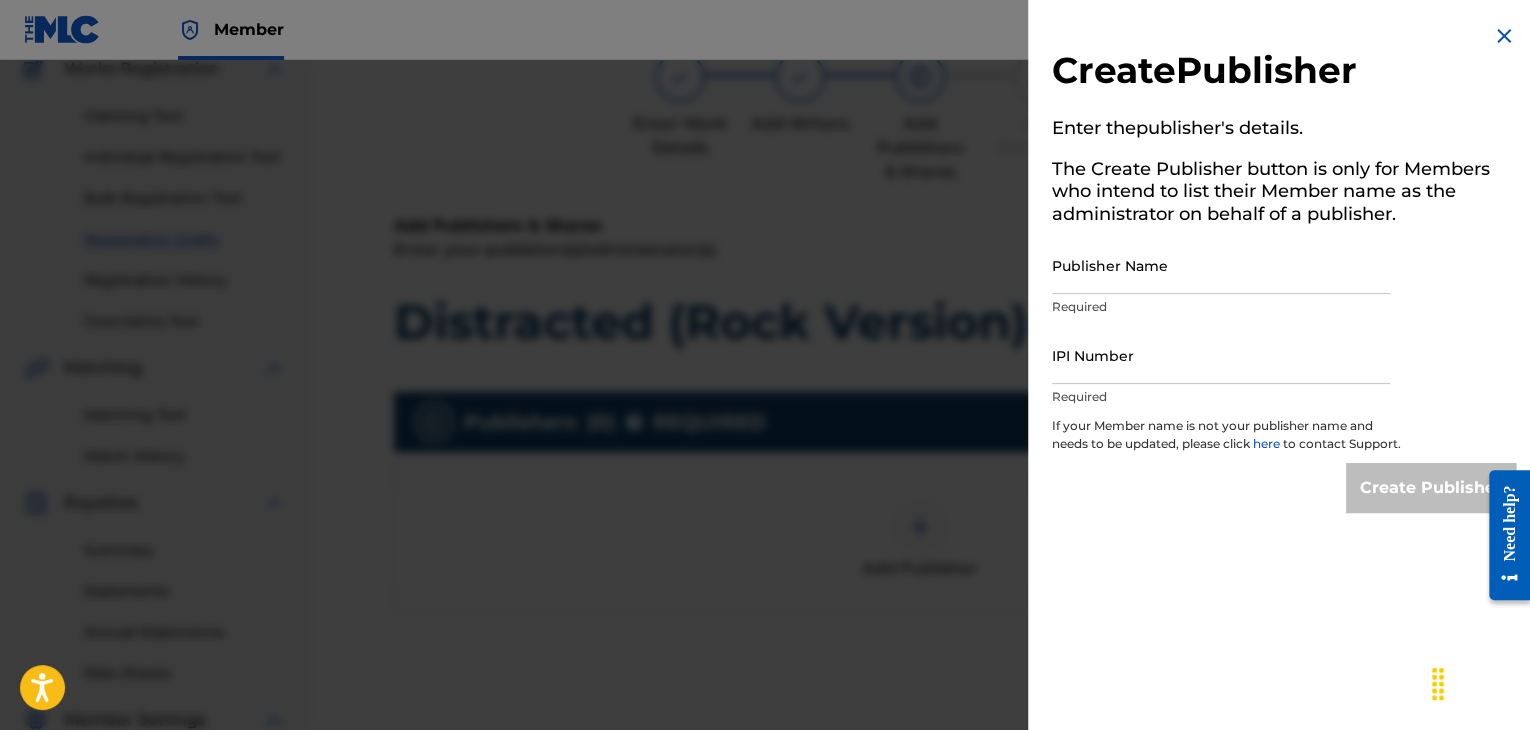 click on "Publisher Name" at bounding box center (1221, 265) 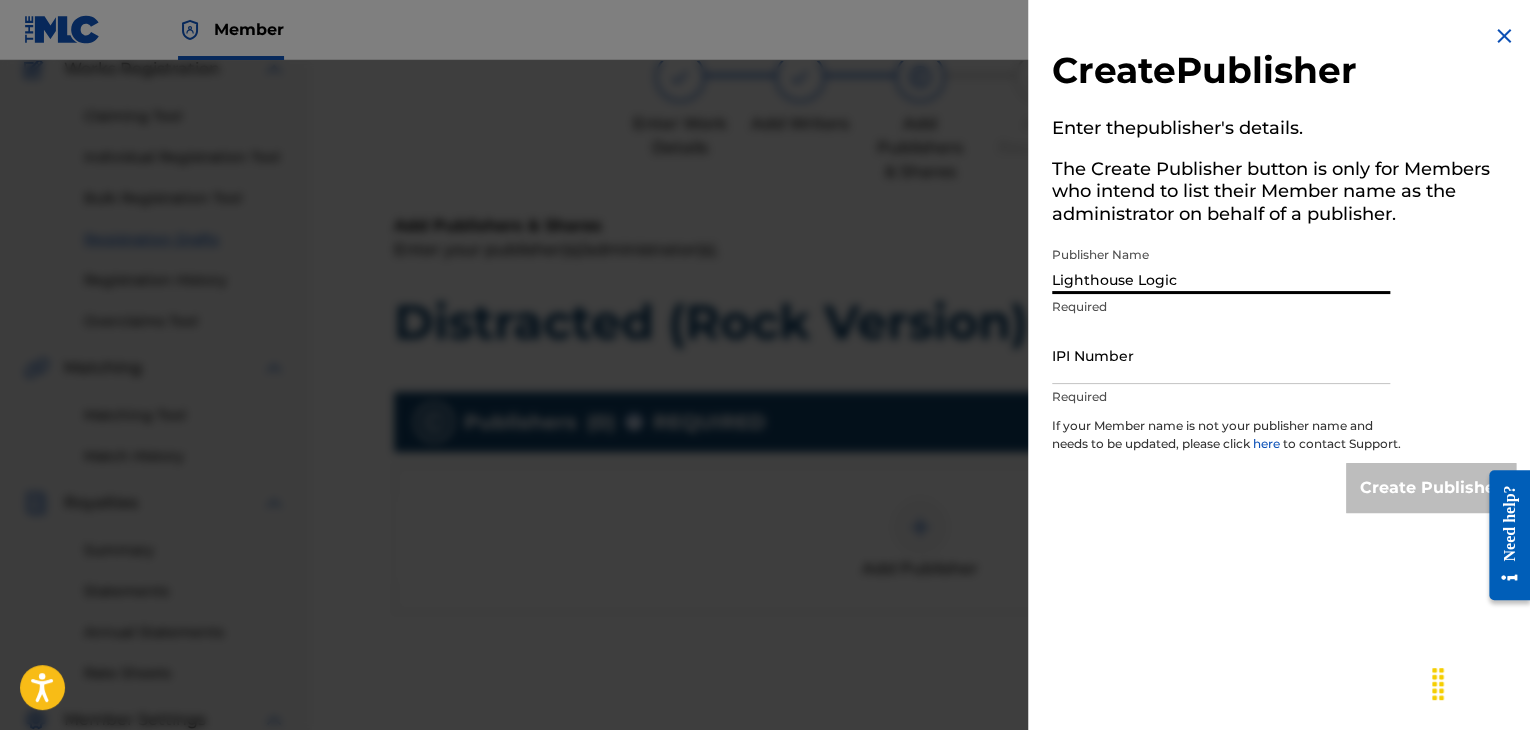type on "Lighthouse Logic" 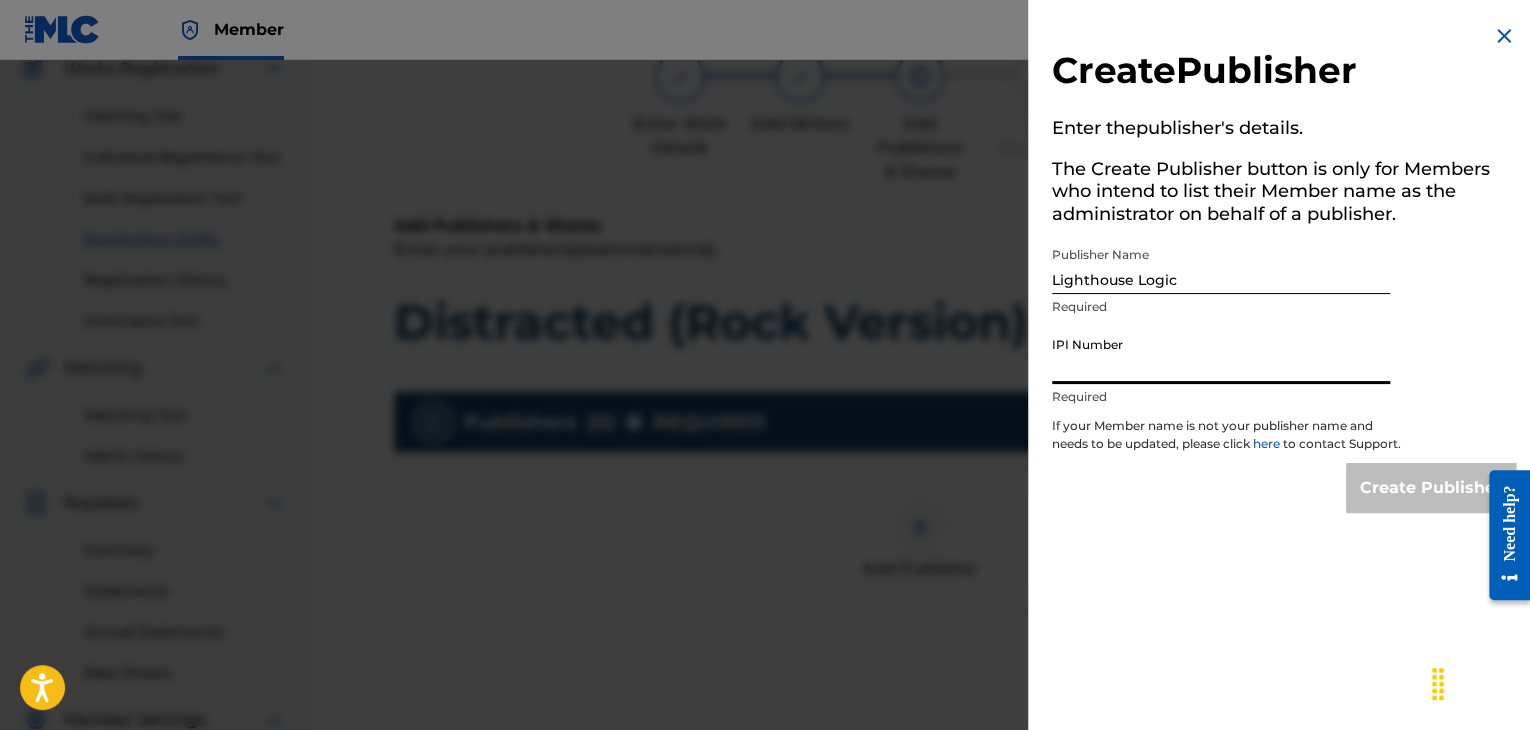 paste on "1305726568" 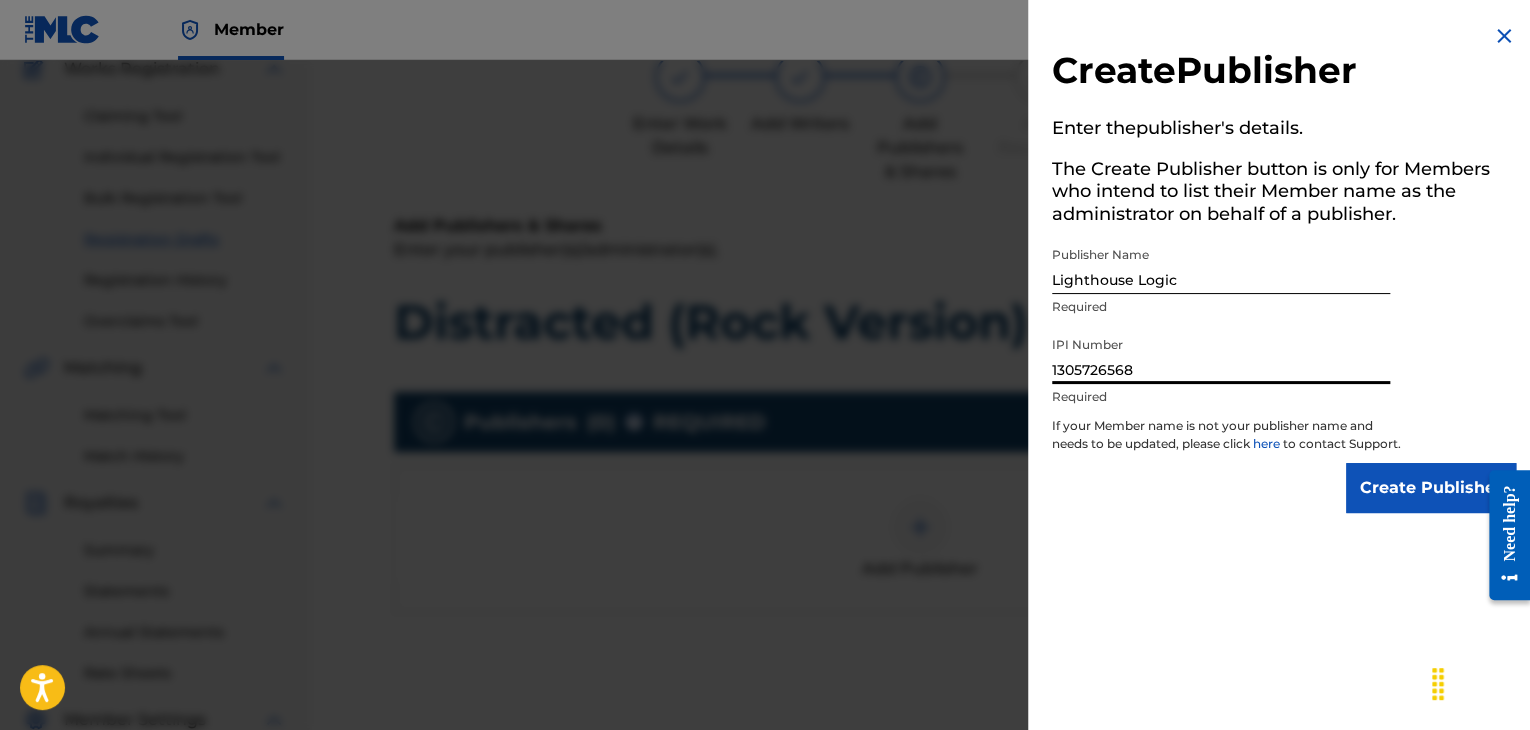 type on "1305726568" 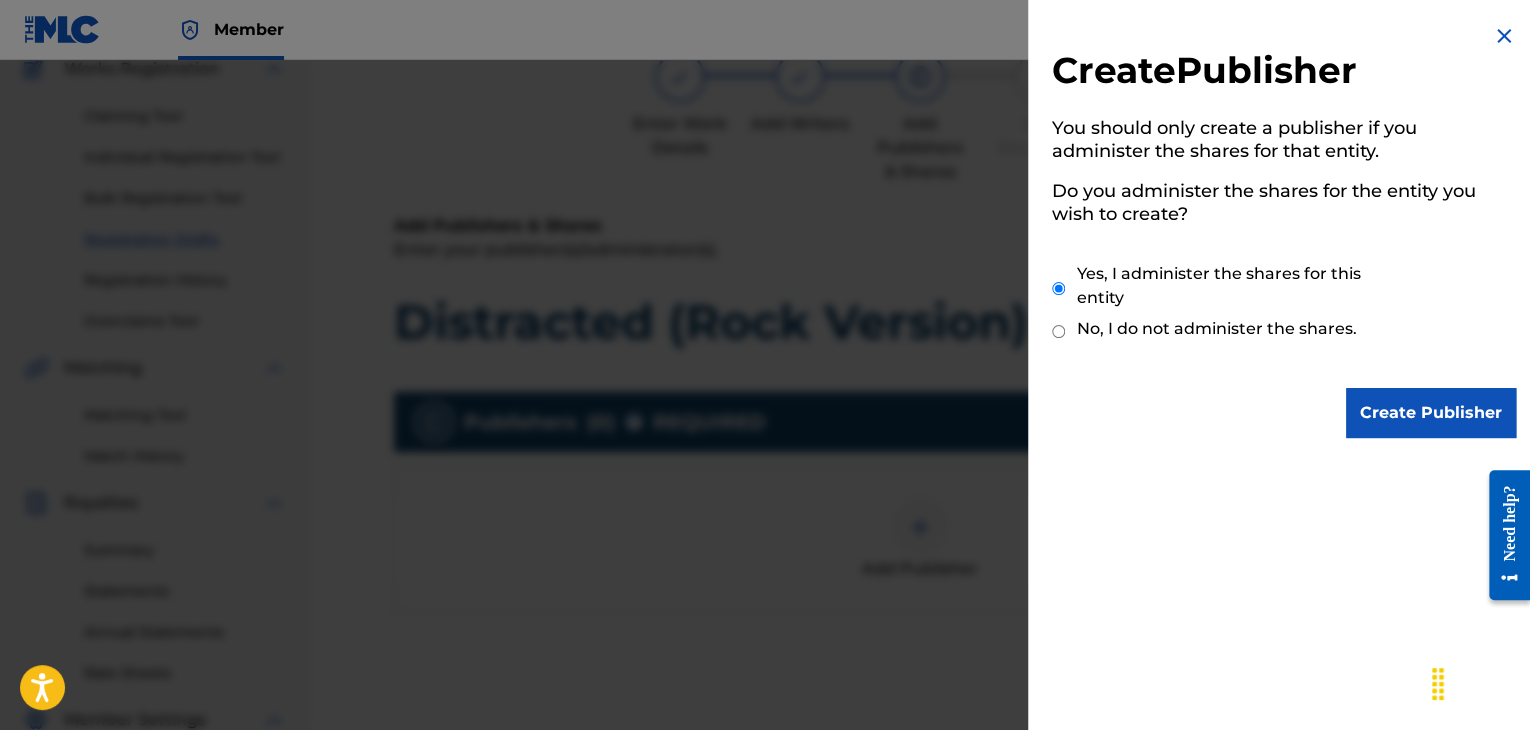click on "Create Publisher" at bounding box center [1431, 413] 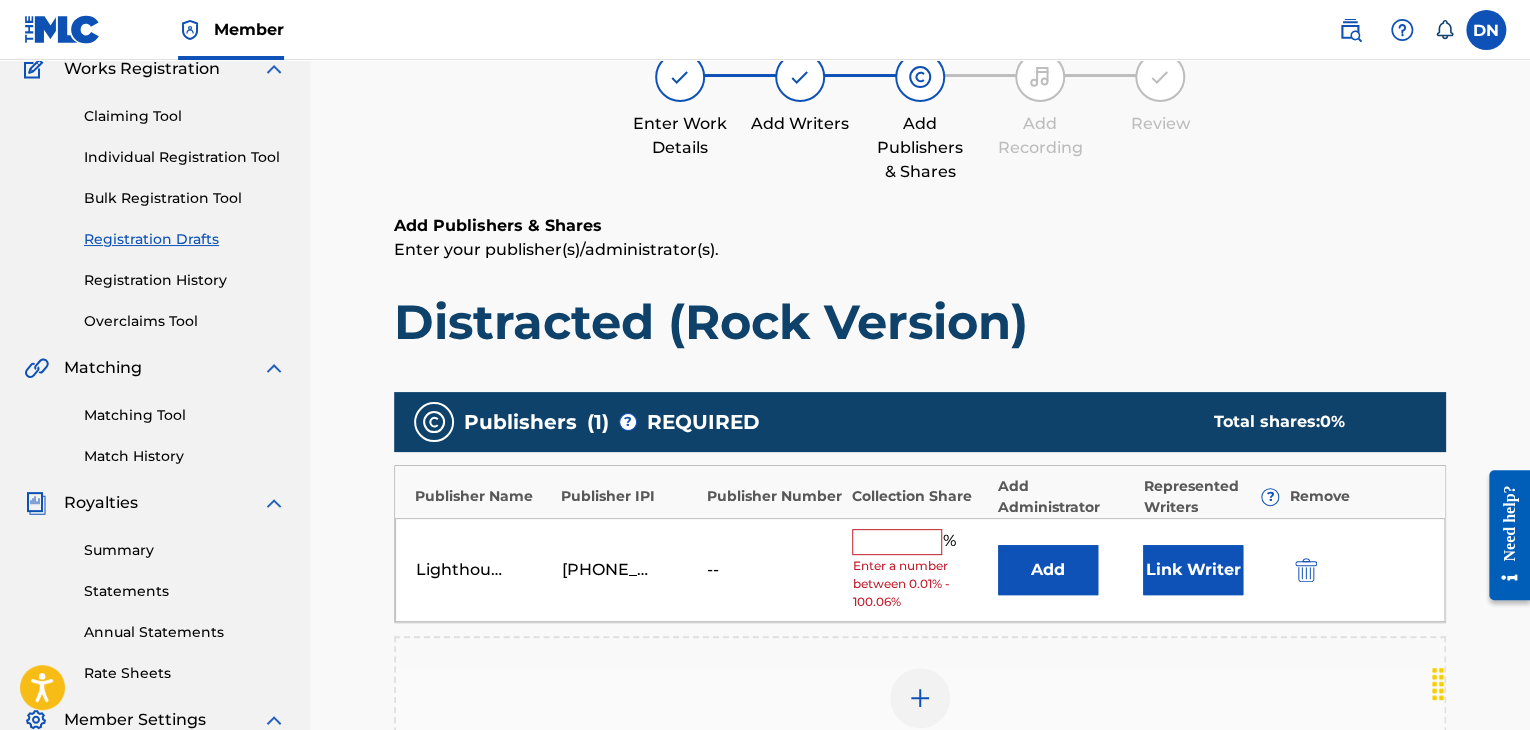click at bounding box center [897, 542] 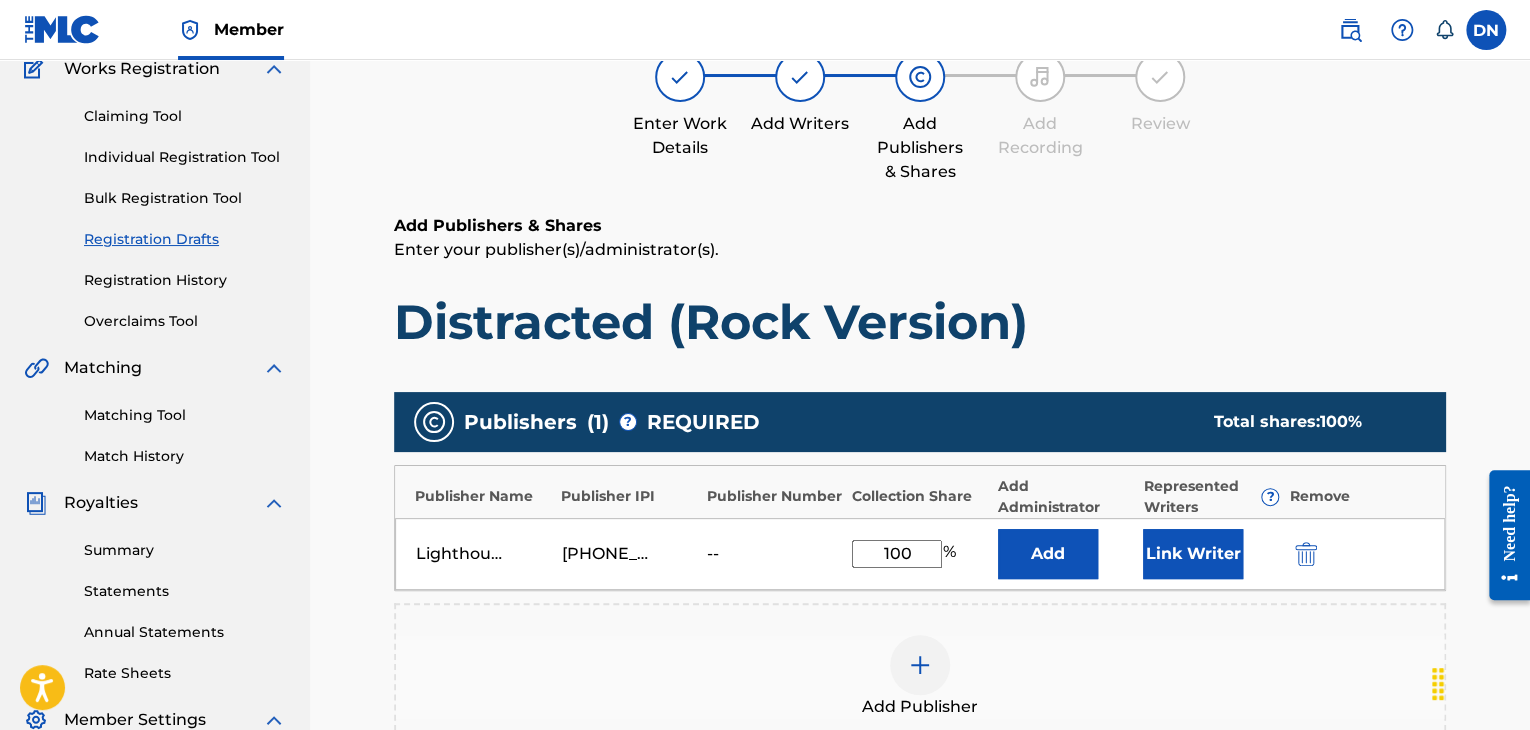 type on "100" 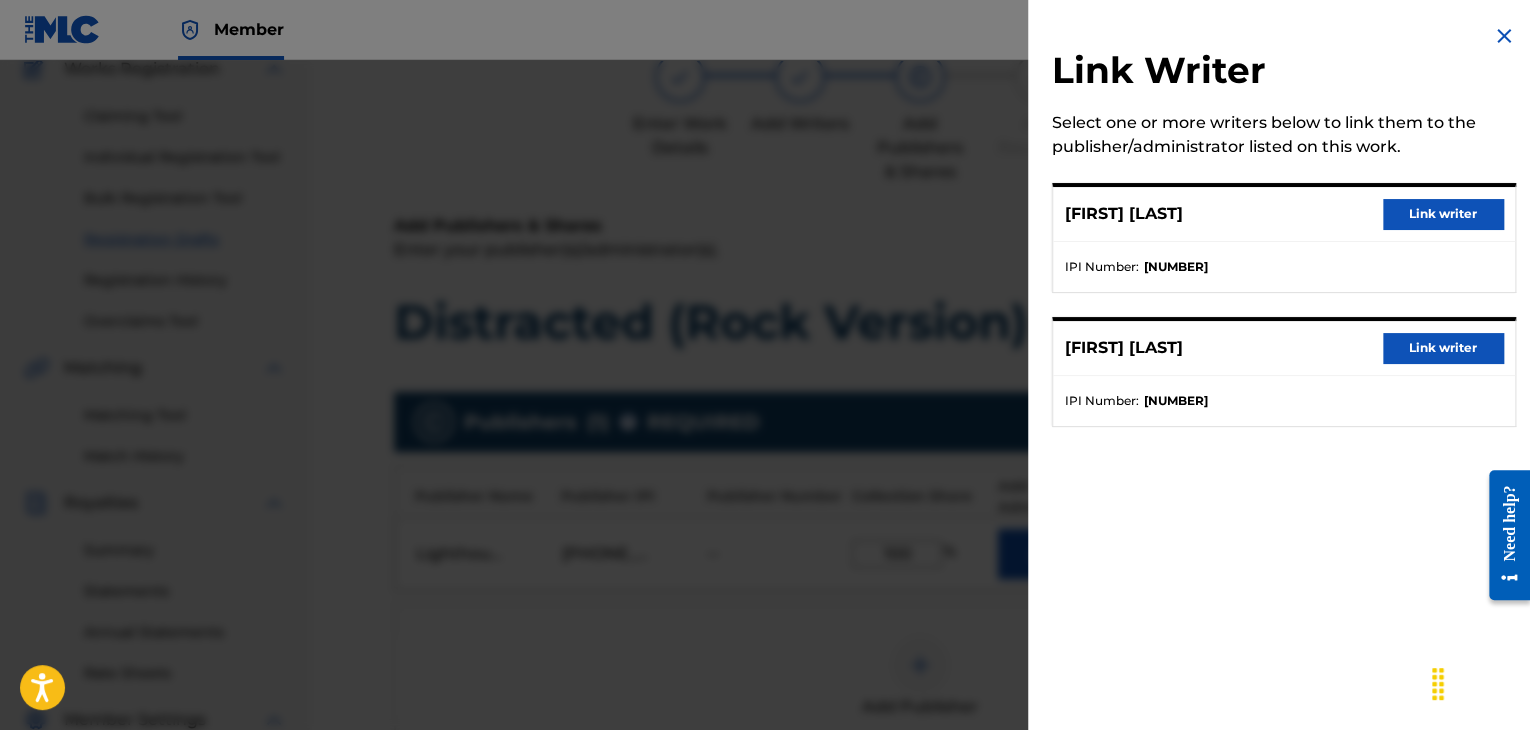 click on "Link writer" at bounding box center [1443, 214] 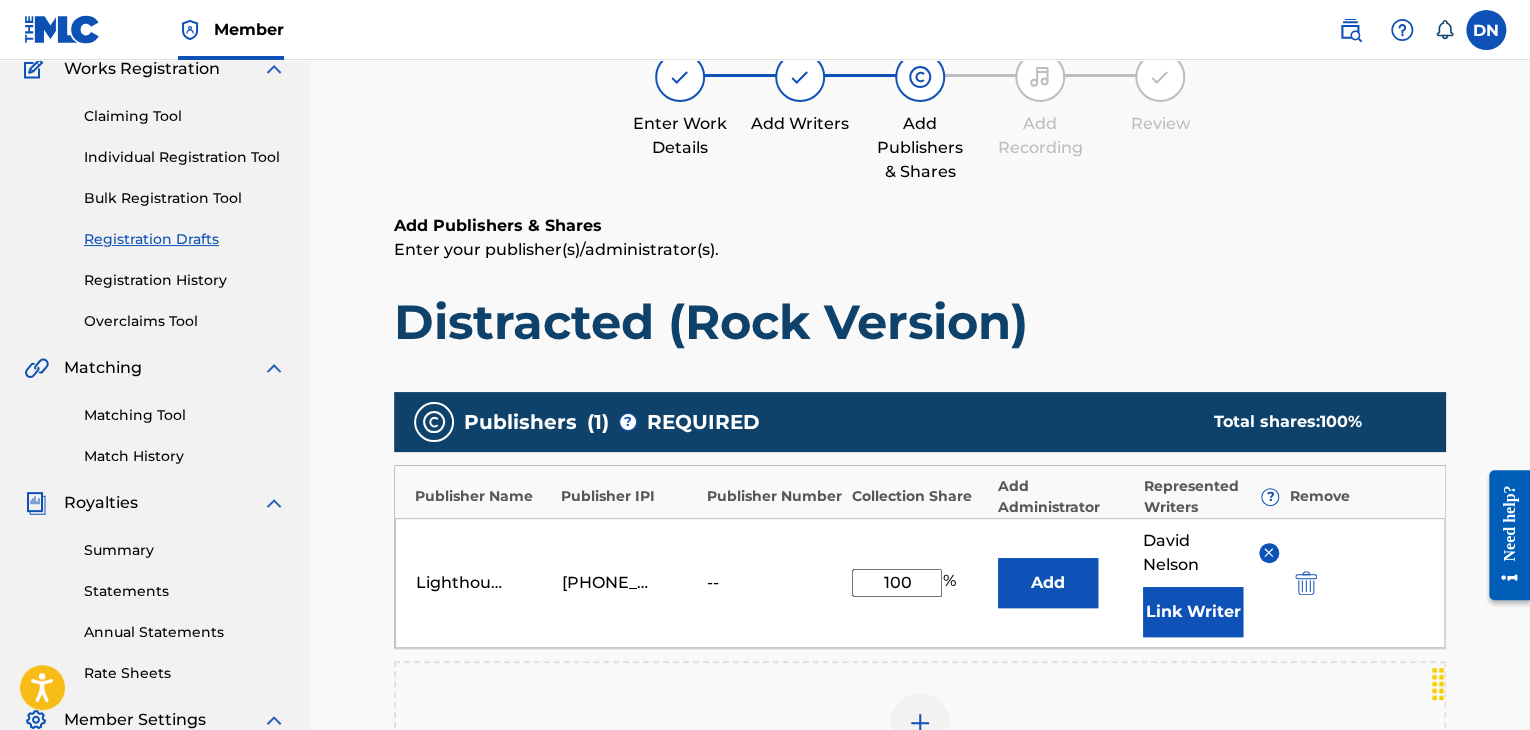 click on "Link Writer" at bounding box center [1193, 612] 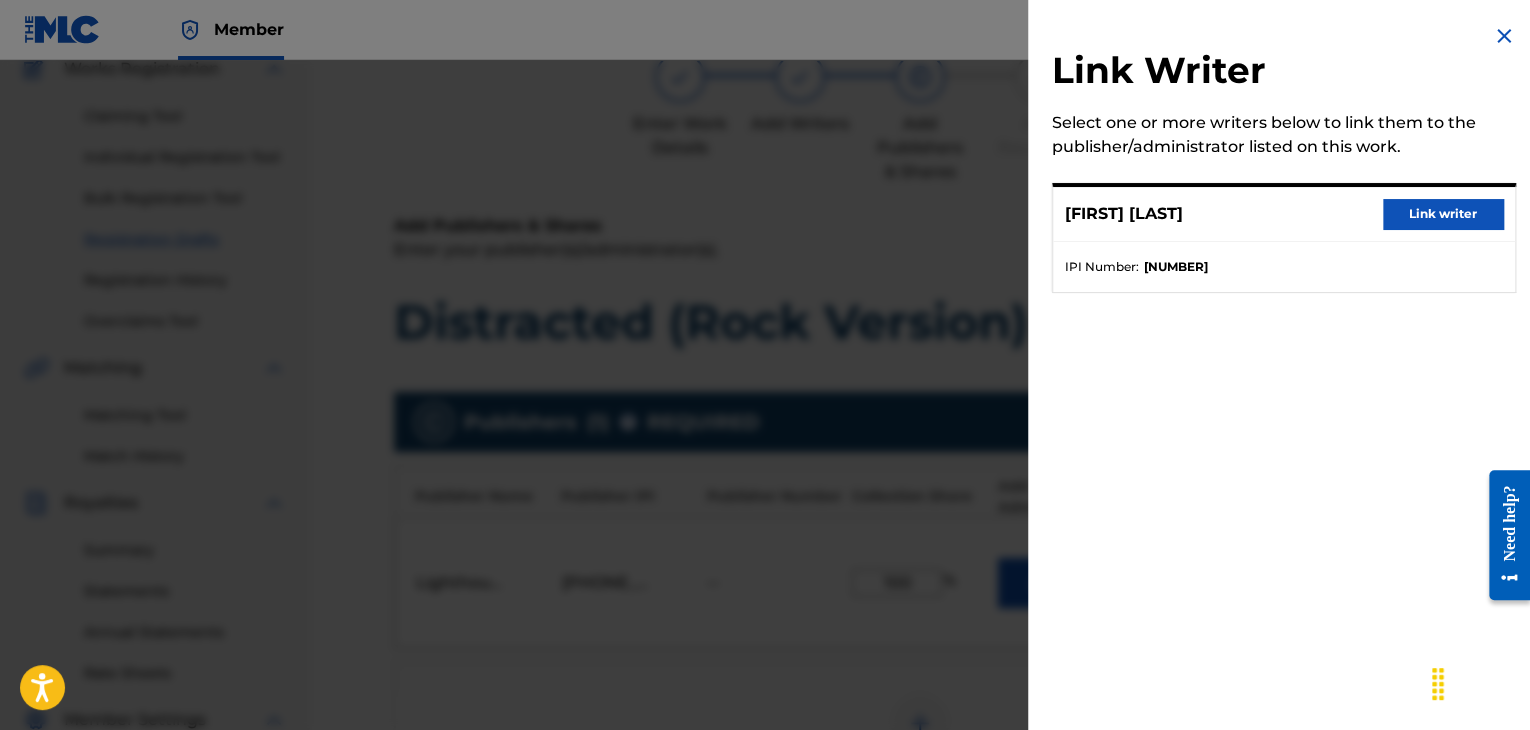 click on "Link writer" at bounding box center [1443, 214] 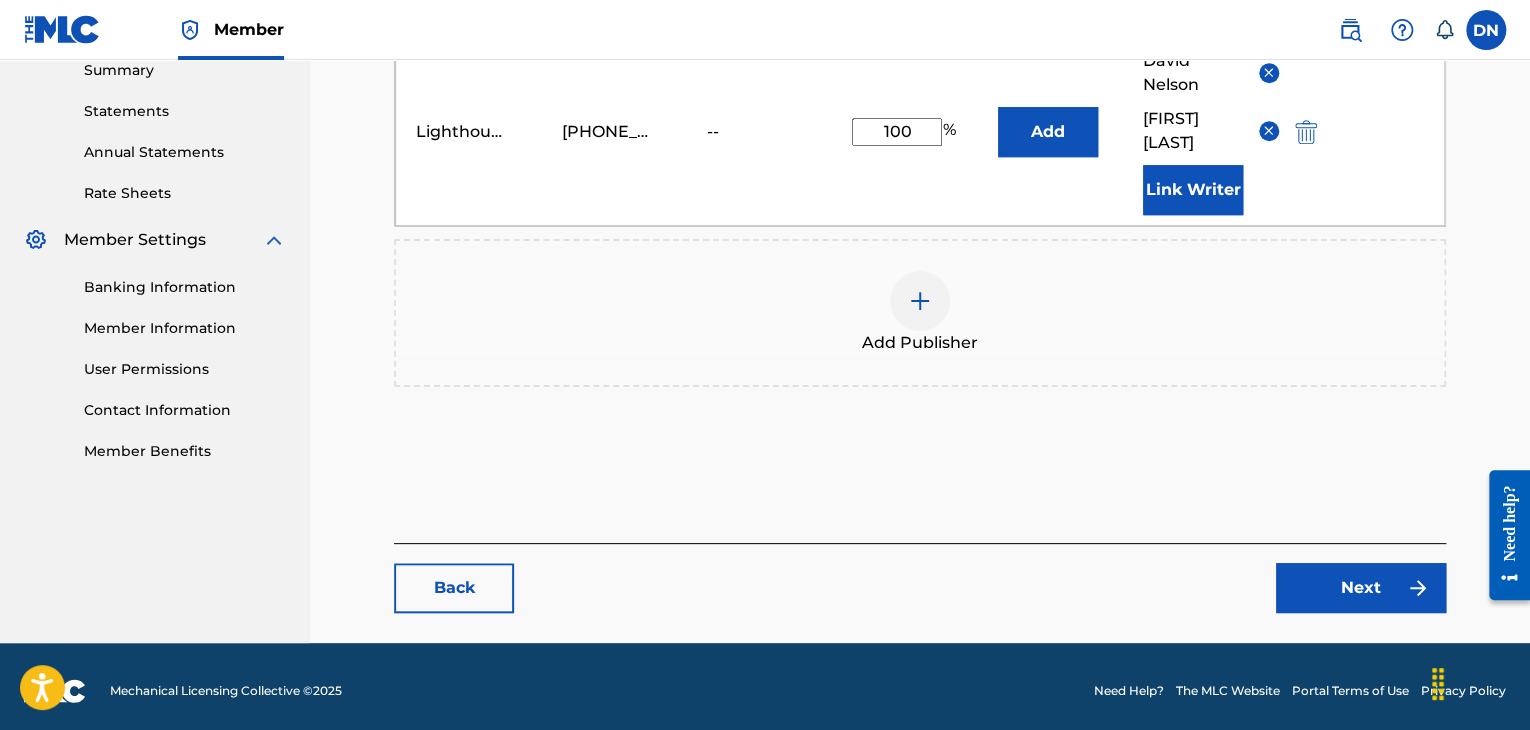 scroll, scrollTop: 665, scrollLeft: 0, axis: vertical 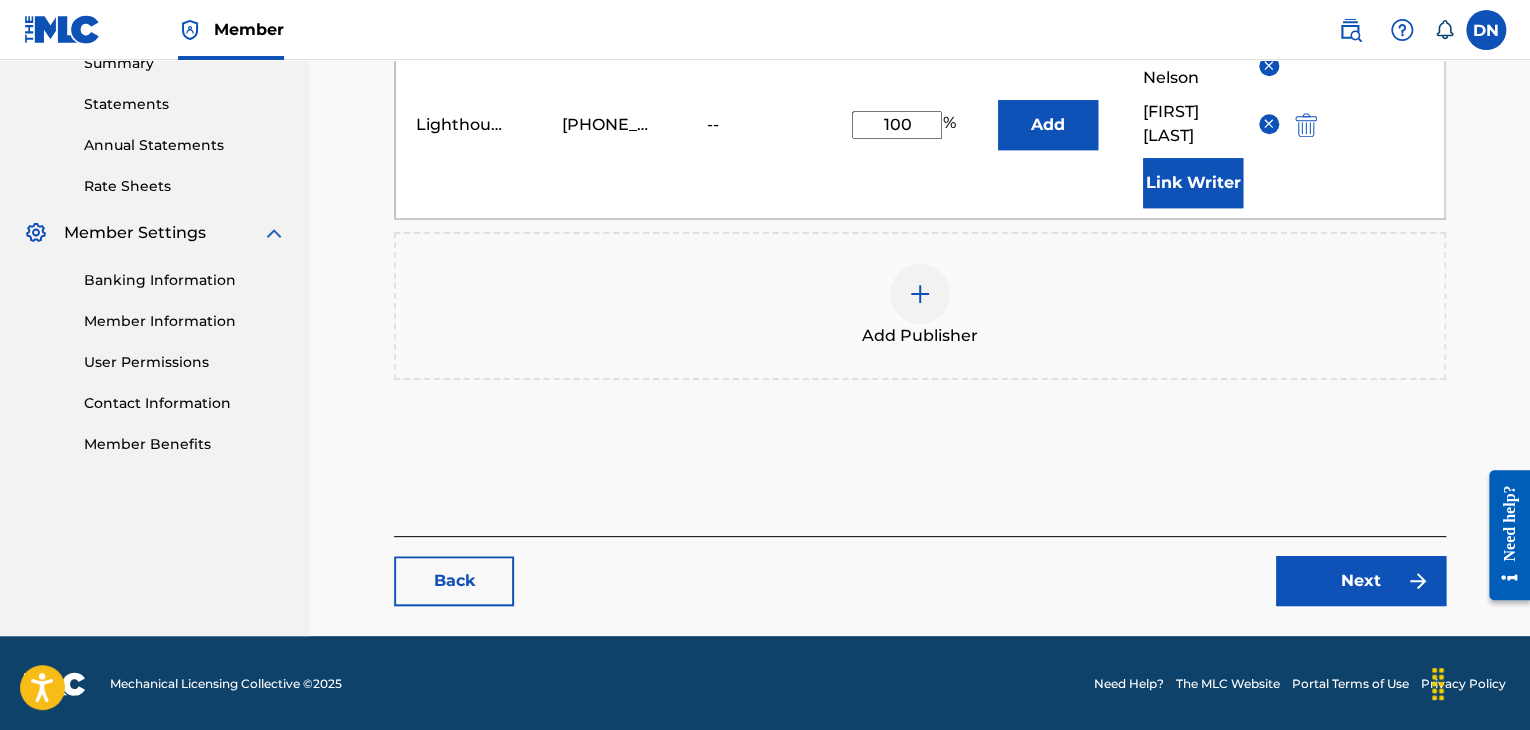 click on "Next" at bounding box center [1361, 581] 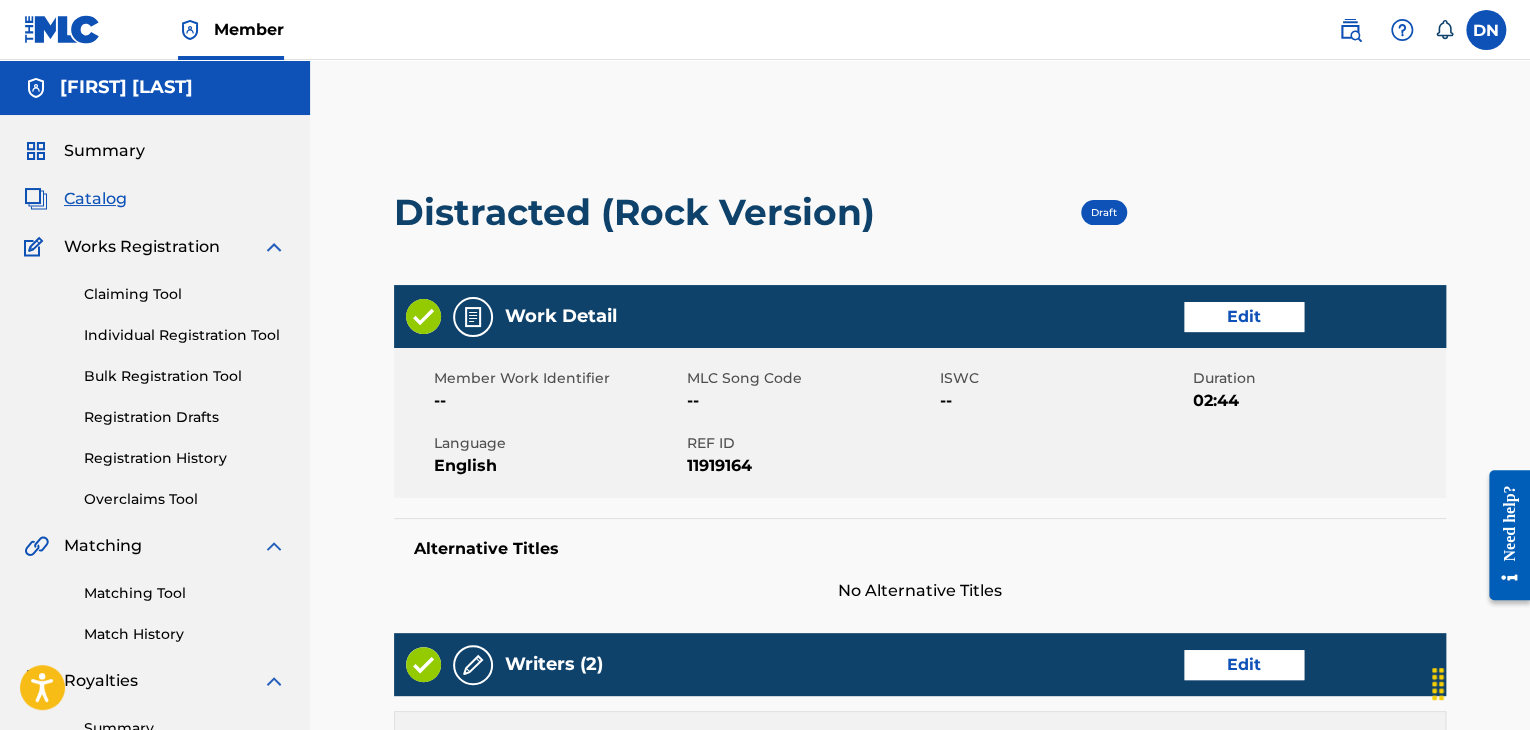 scroll, scrollTop: 781, scrollLeft: 0, axis: vertical 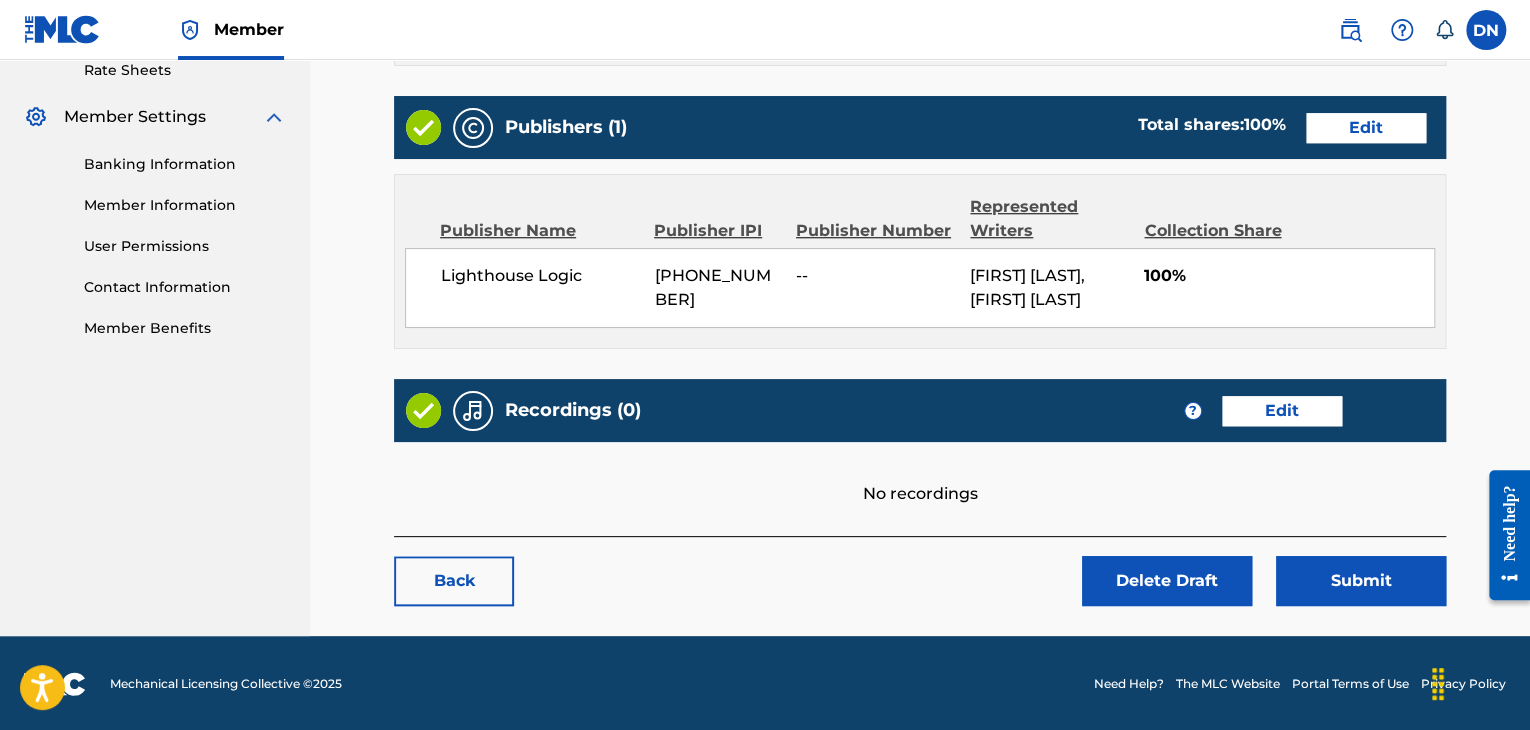 click on "Edit" at bounding box center [1282, 411] 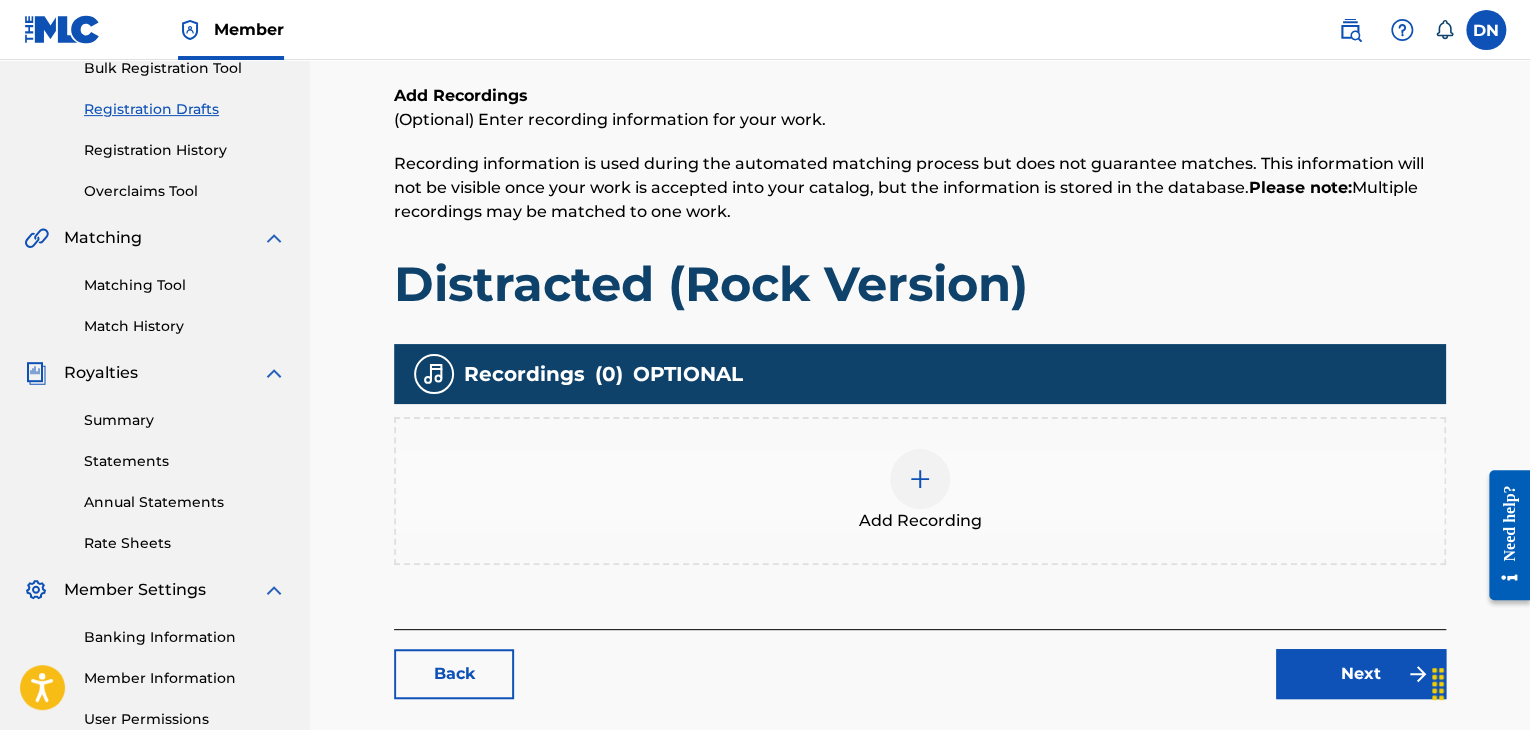 scroll, scrollTop: 324, scrollLeft: 0, axis: vertical 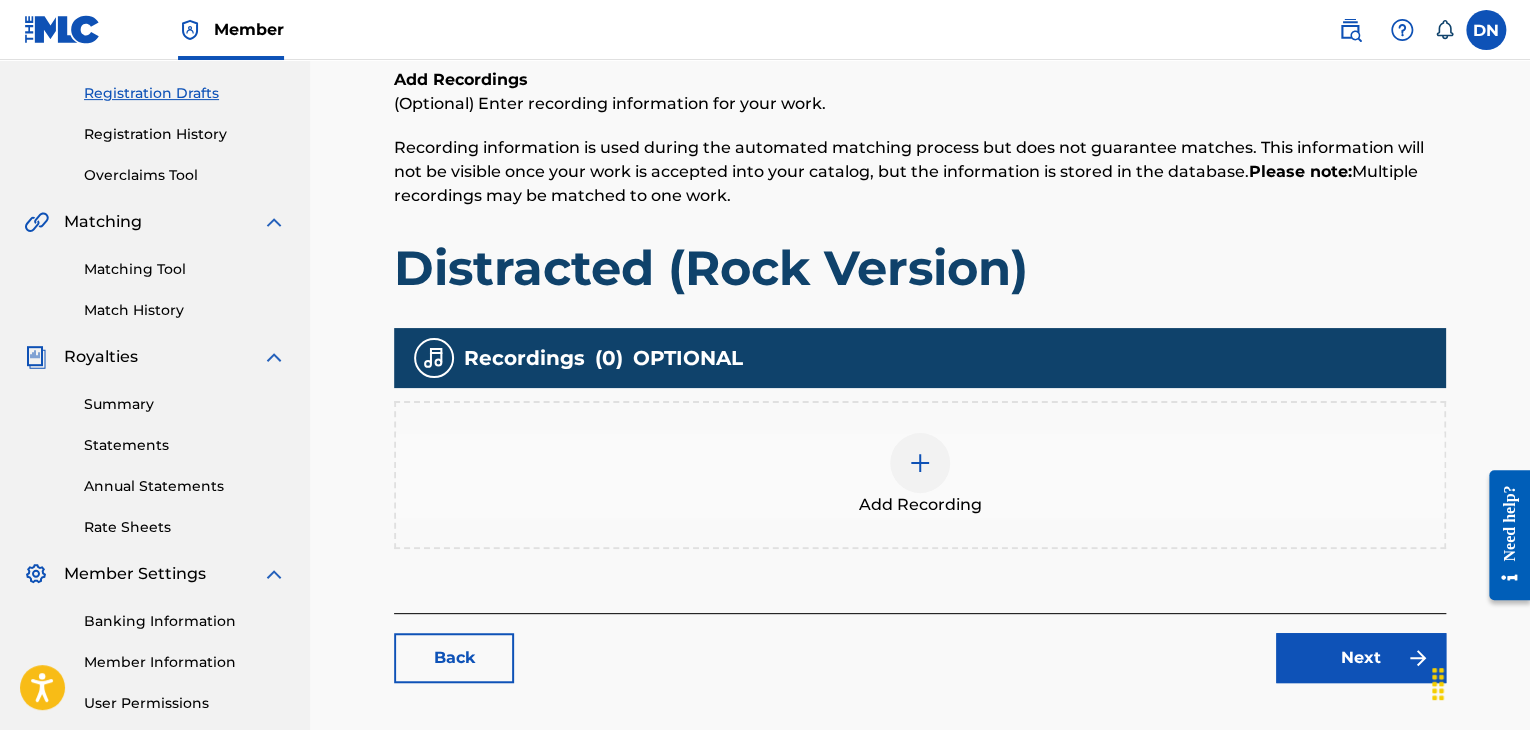 click on "Add Recording" at bounding box center [920, 505] 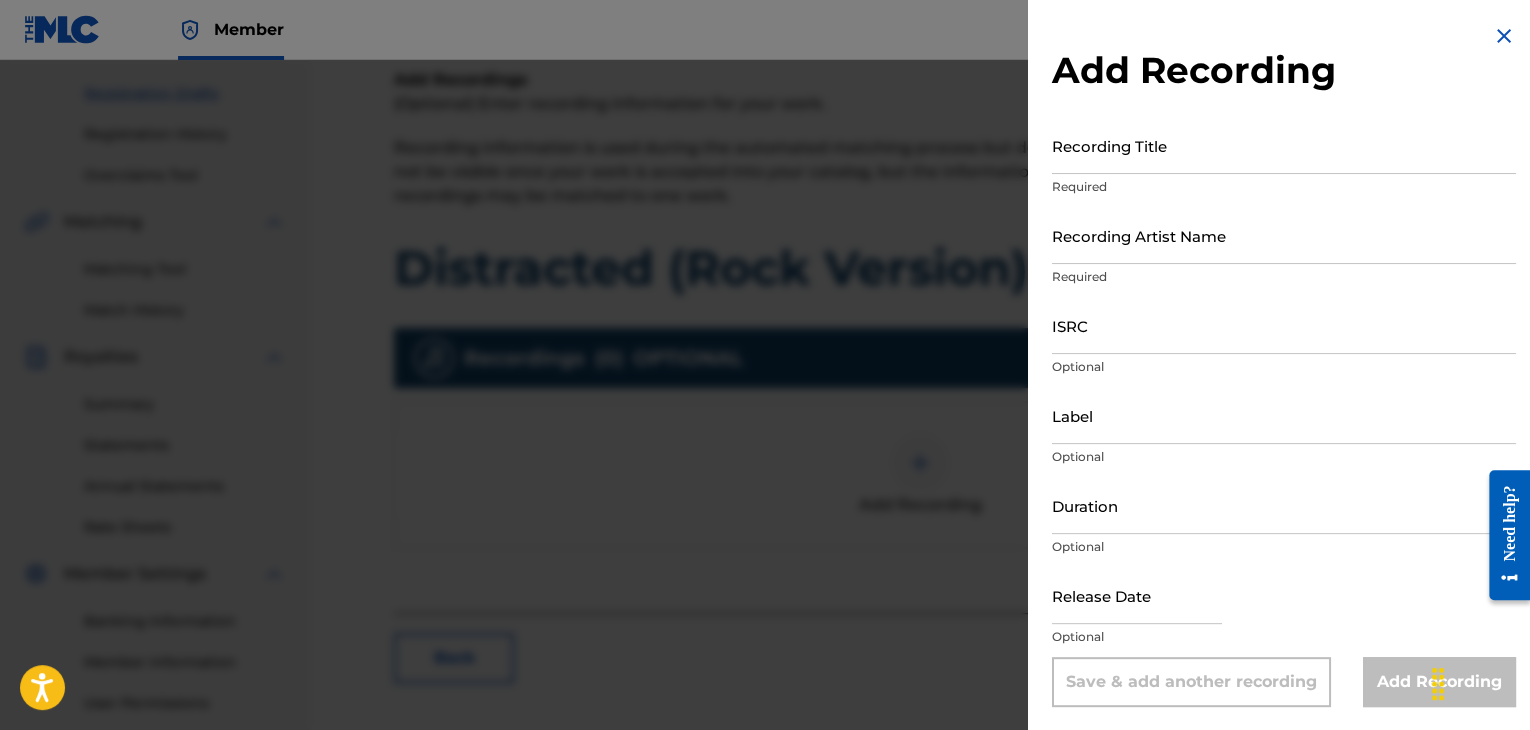 click on "Recording Title" at bounding box center [1284, 145] 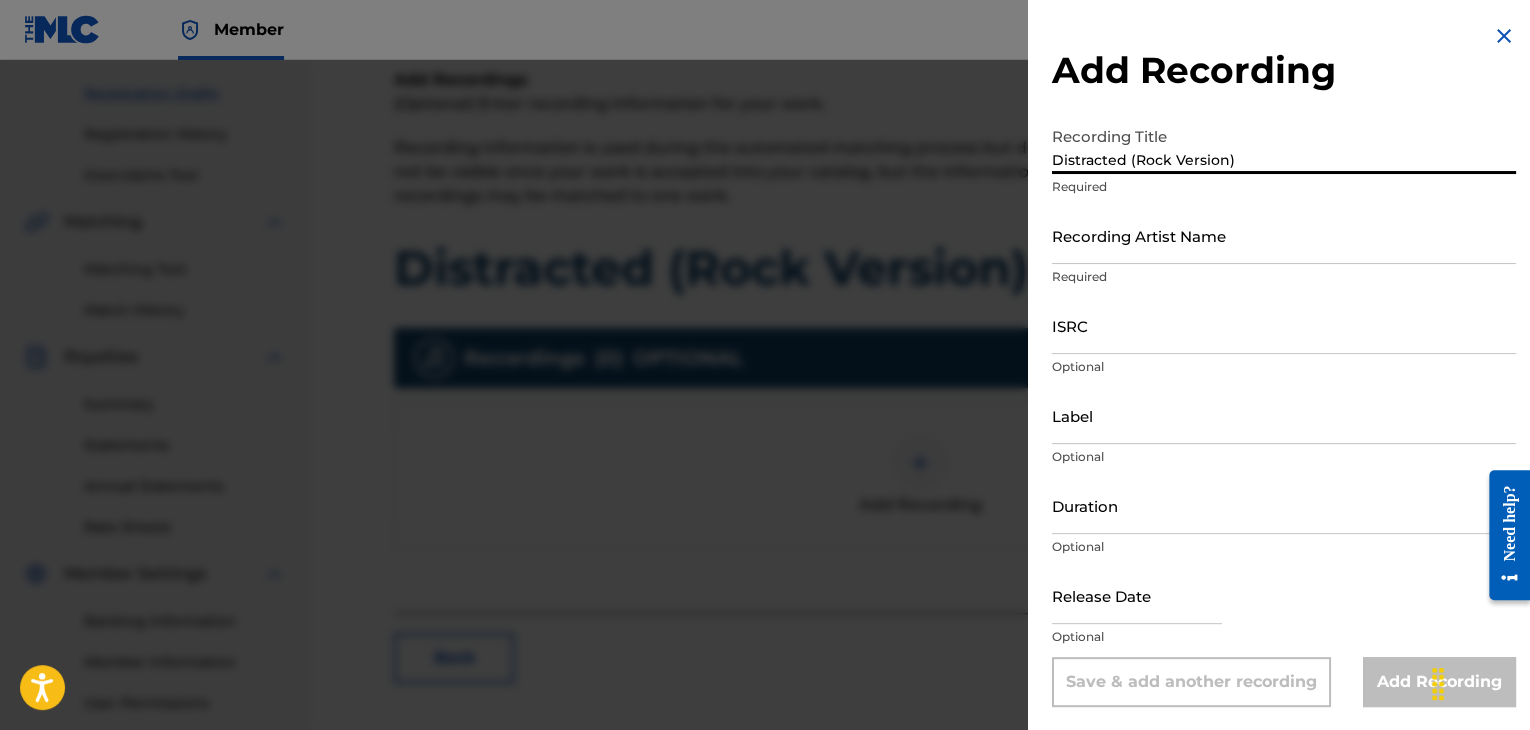 type on "Distracted (Rock Version)" 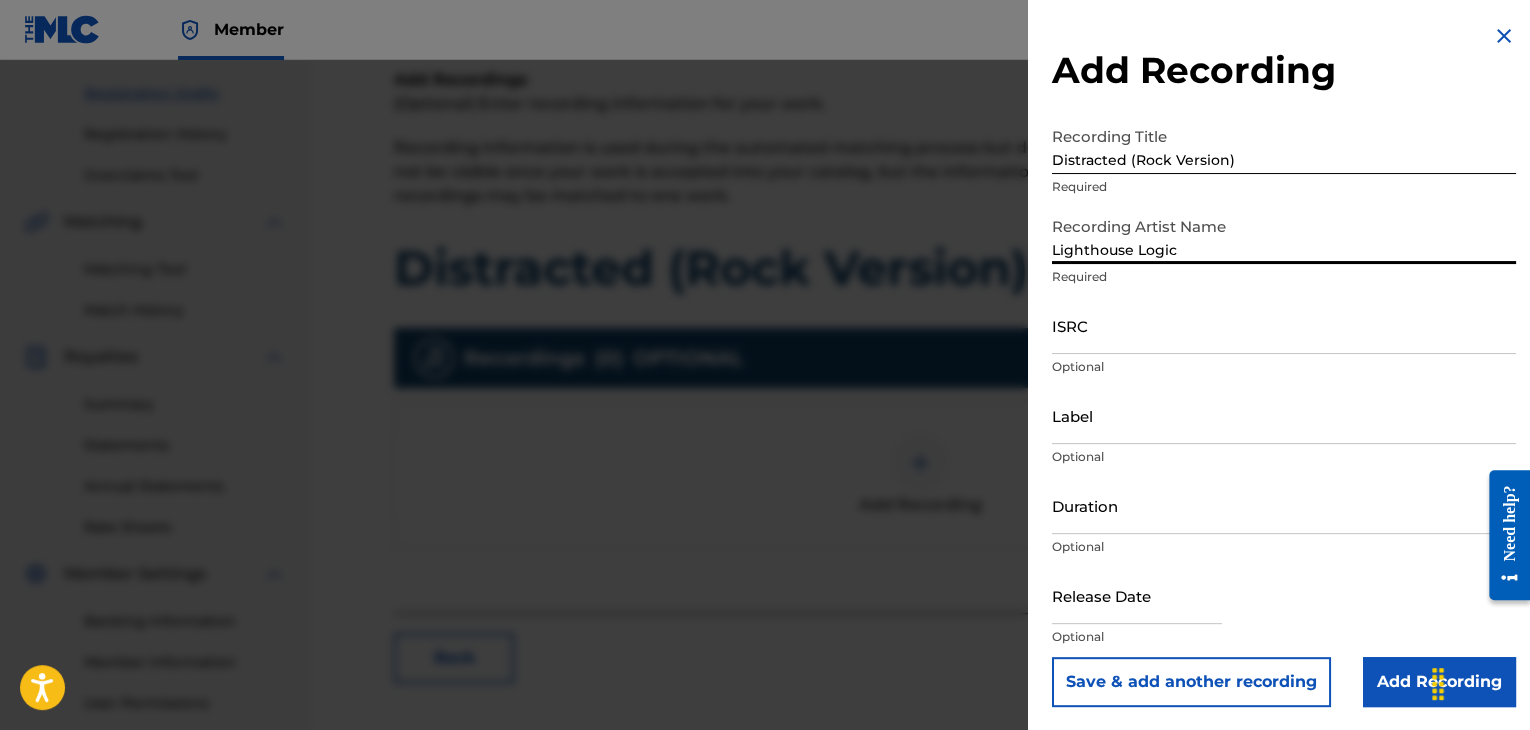 type on "Lighthouse Logic" 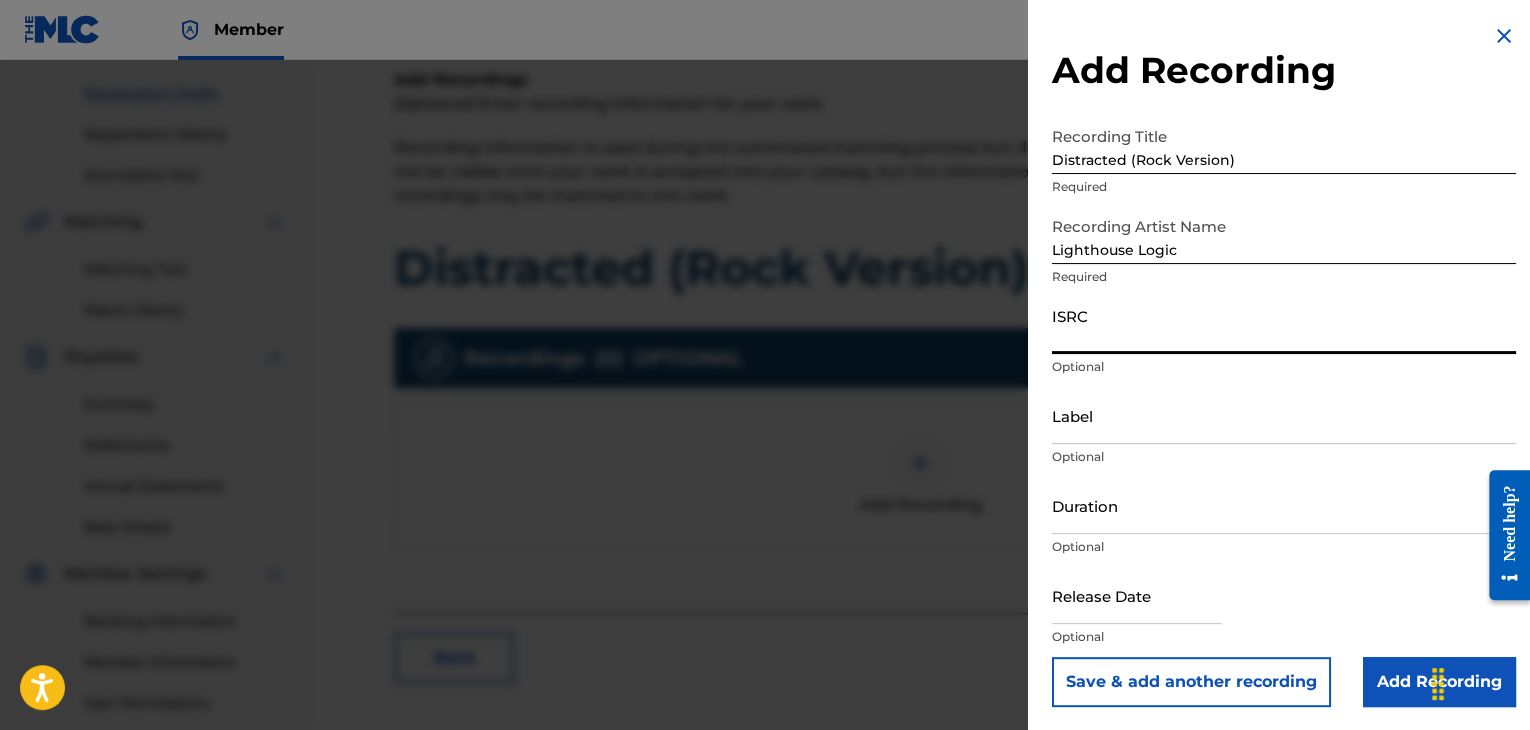 paste on "[ALPHANUMERIC_ID]" 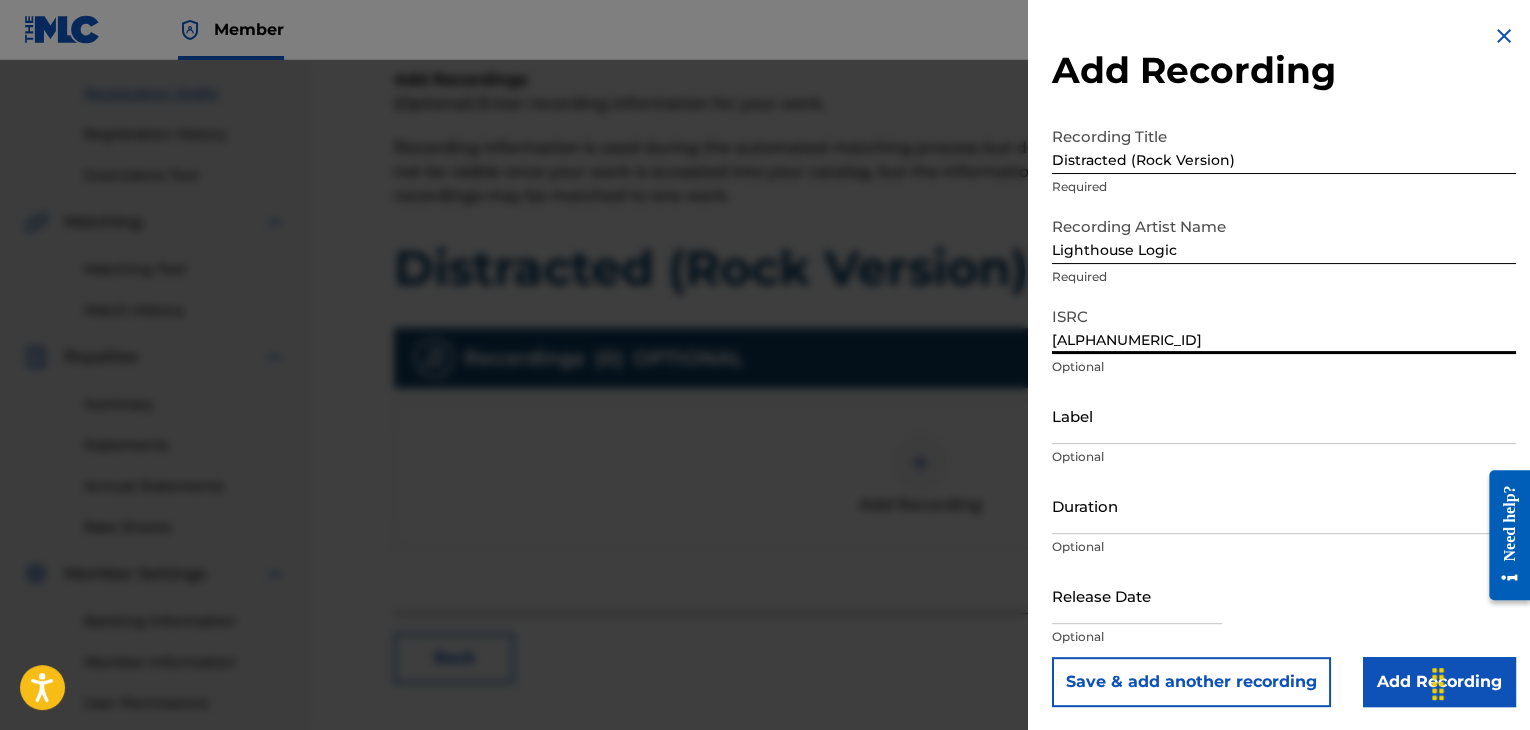 type on "[ALPHANUMERIC_ID]" 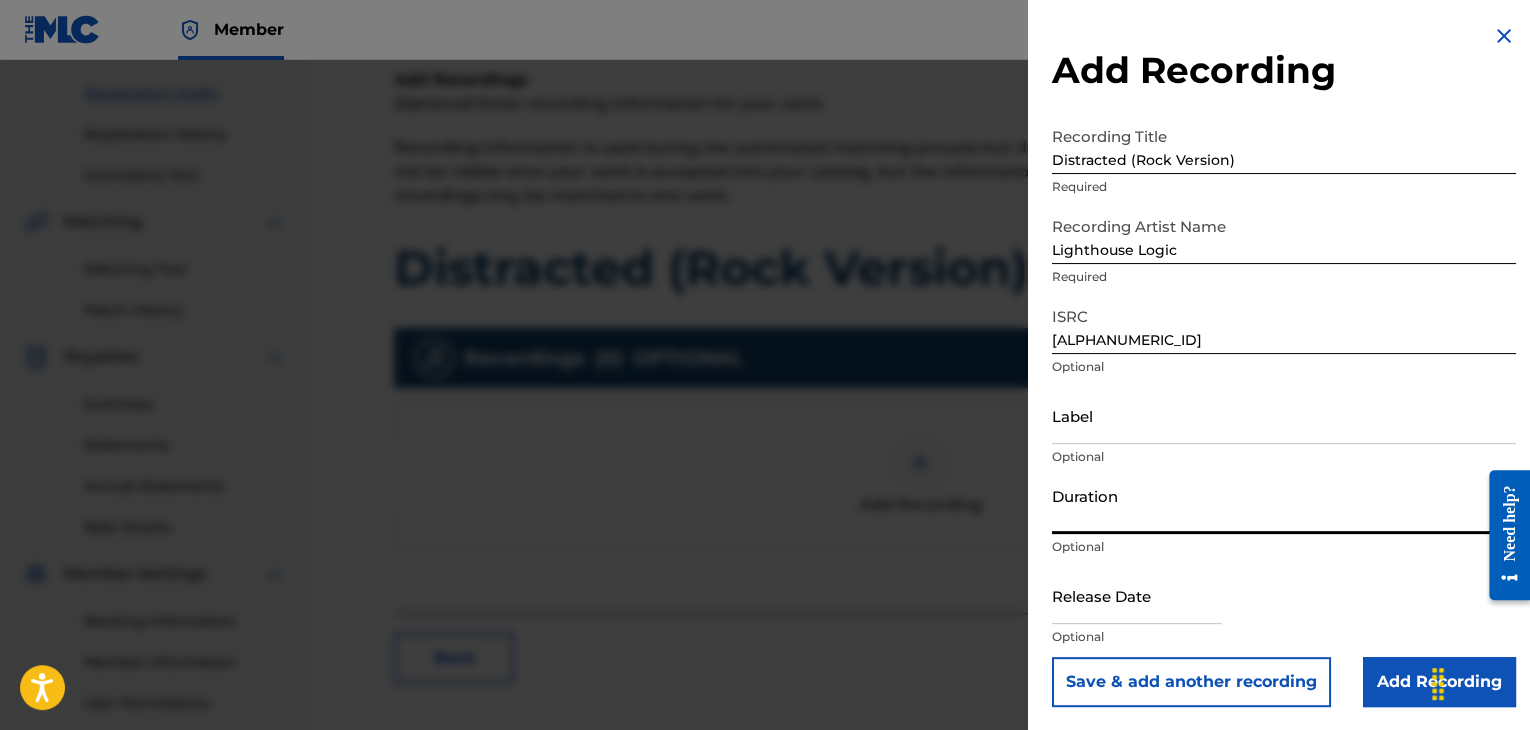 click on "Duration" at bounding box center (1284, 505) 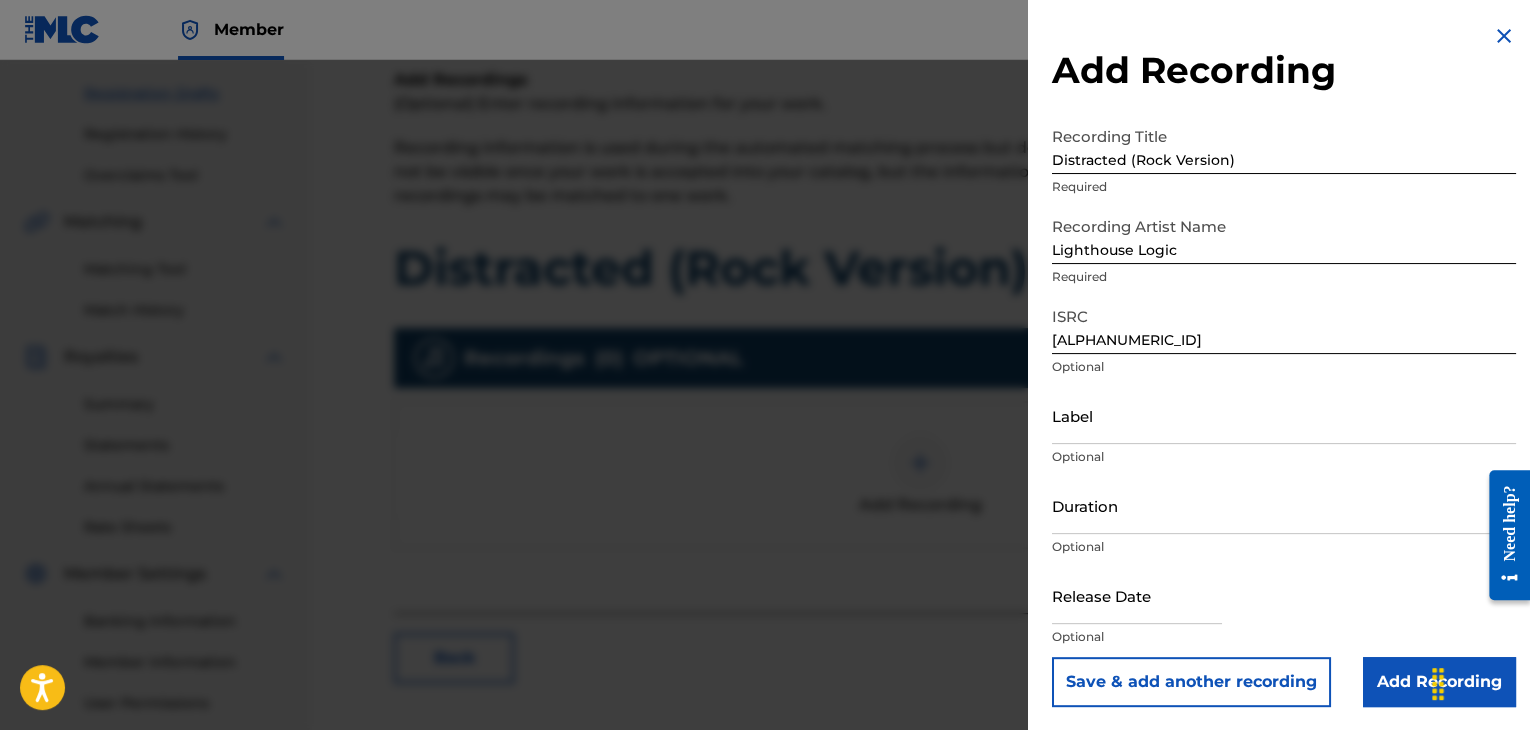 click on "Duration" at bounding box center [1284, 505] 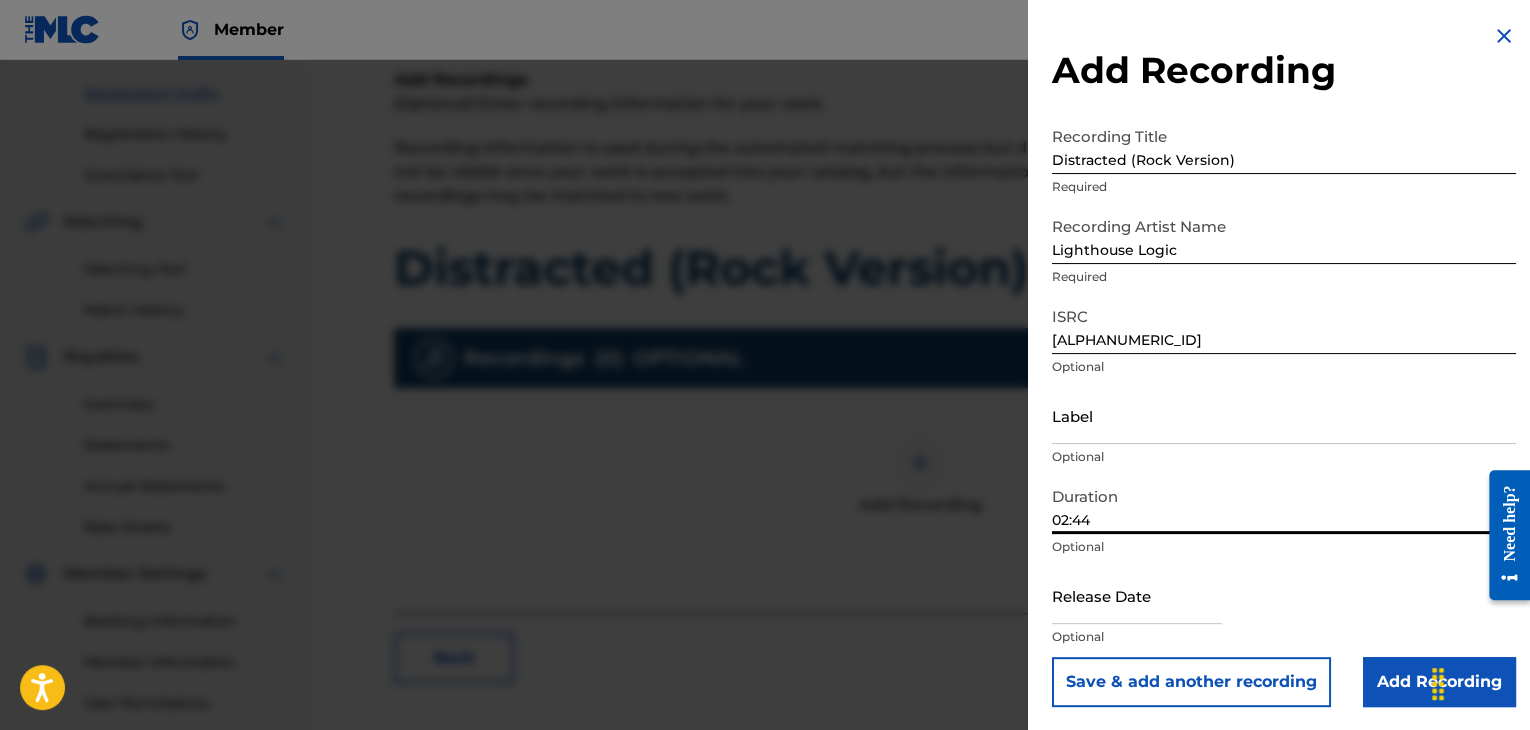scroll, scrollTop: 1, scrollLeft: 0, axis: vertical 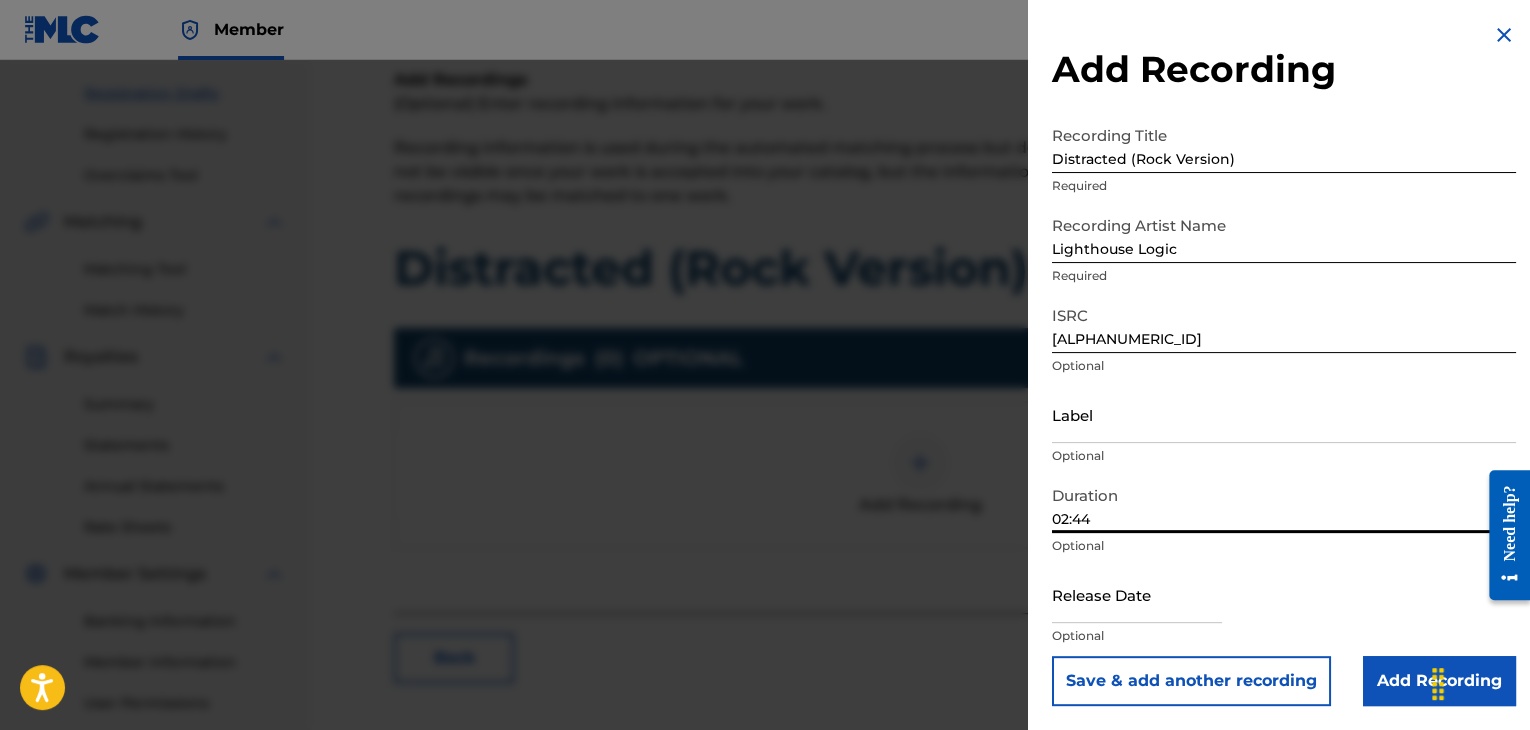 type on "02:44" 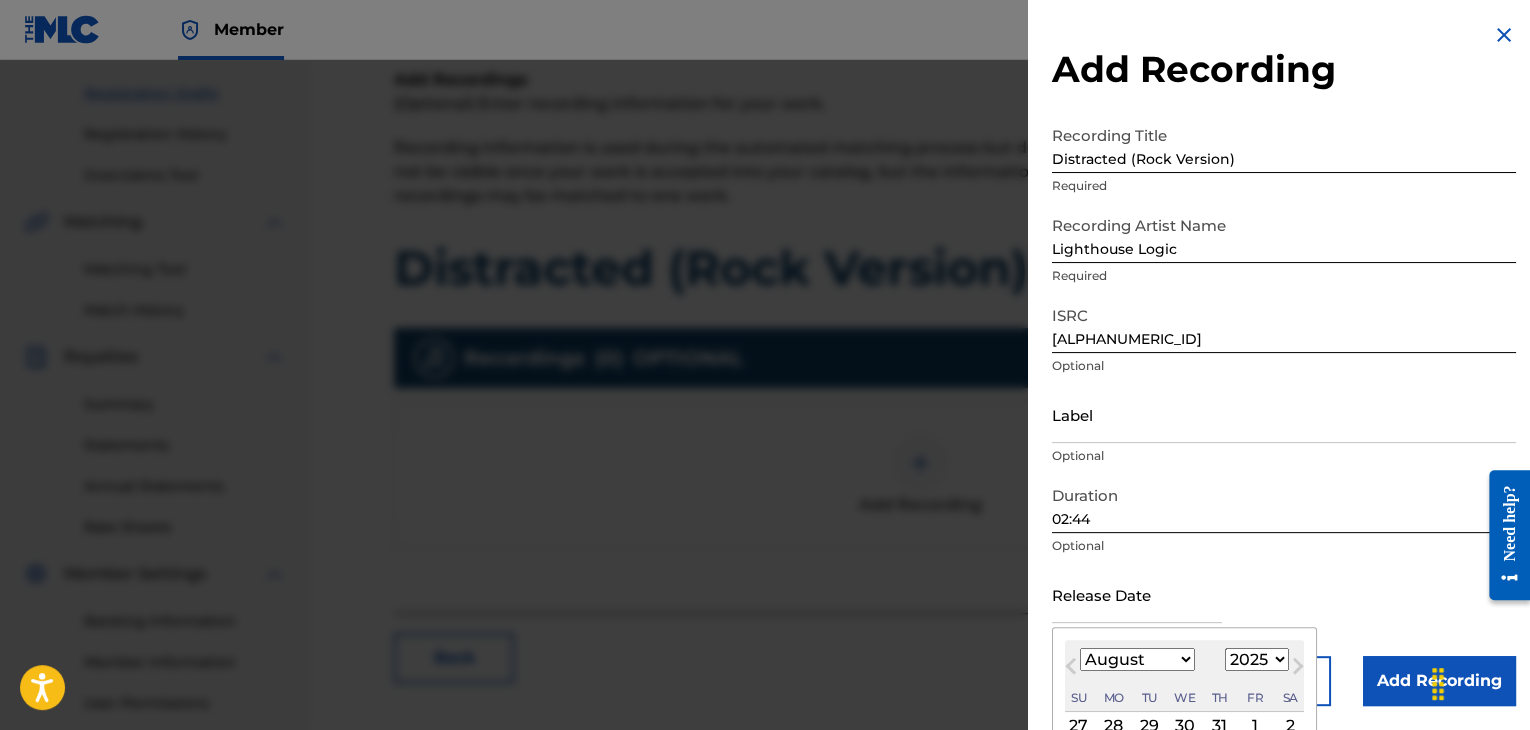 click on "January February March April May June July August September October November December" at bounding box center (1137, 659) 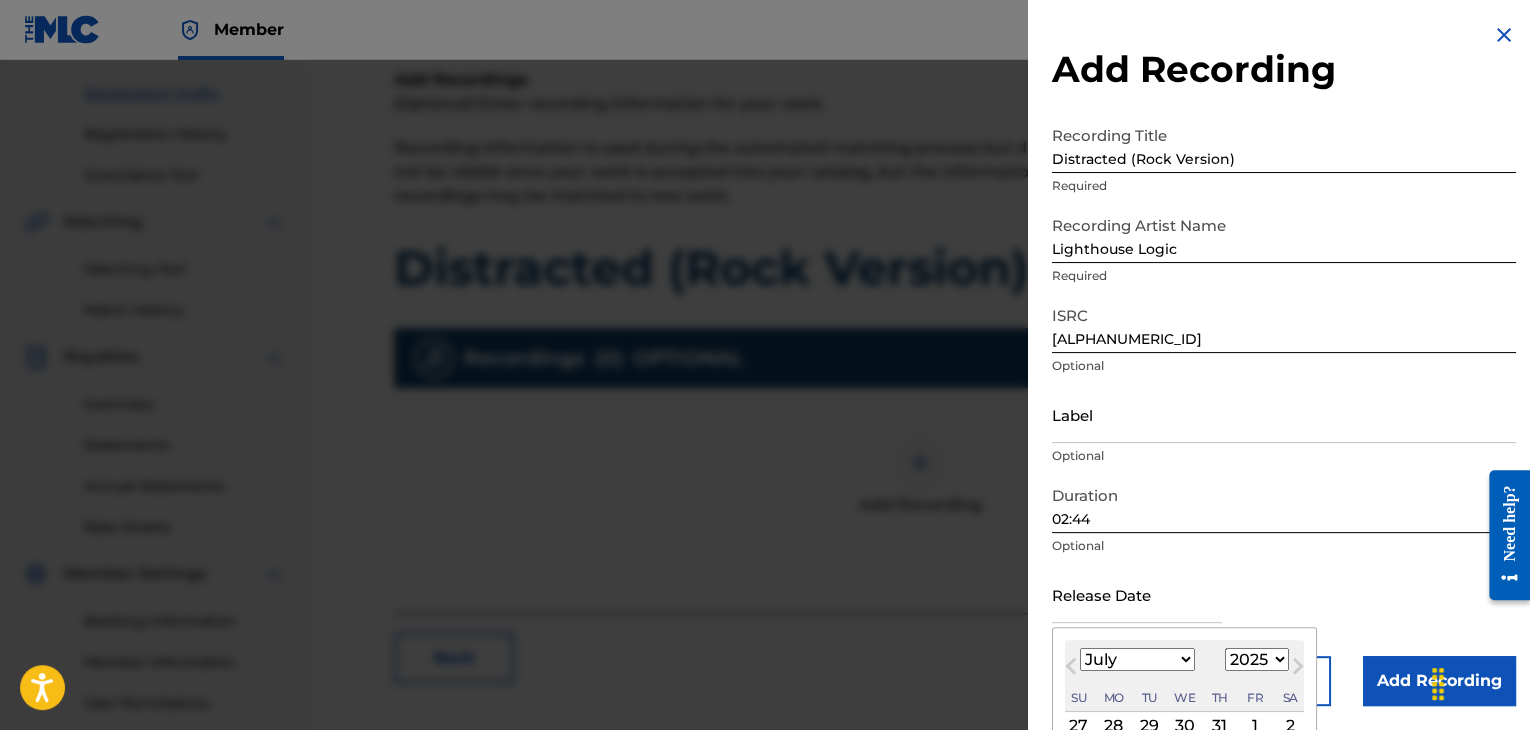 click on "January February March April May June July August September October November December" at bounding box center [1137, 659] 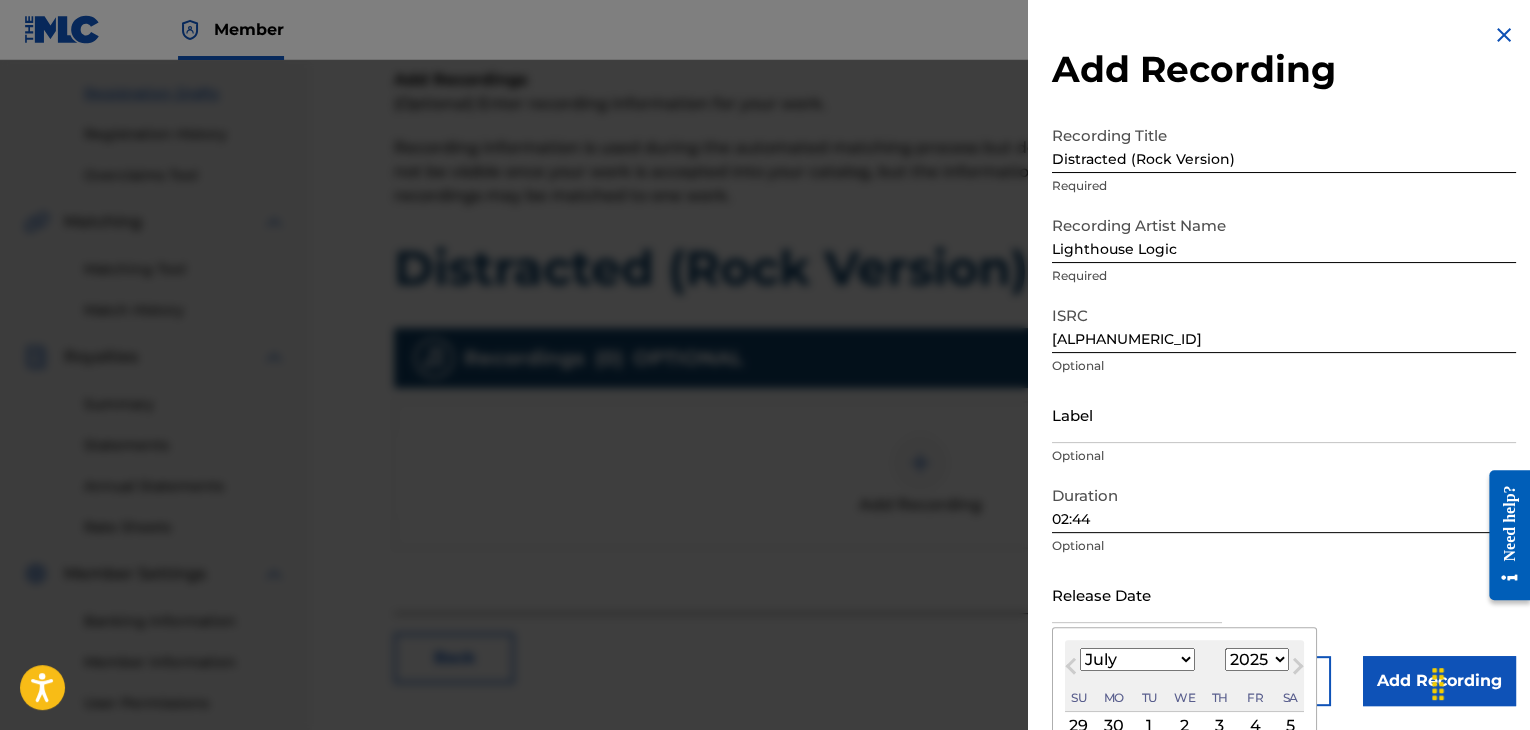 scroll, scrollTop: 160, scrollLeft: 0, axis: vertical 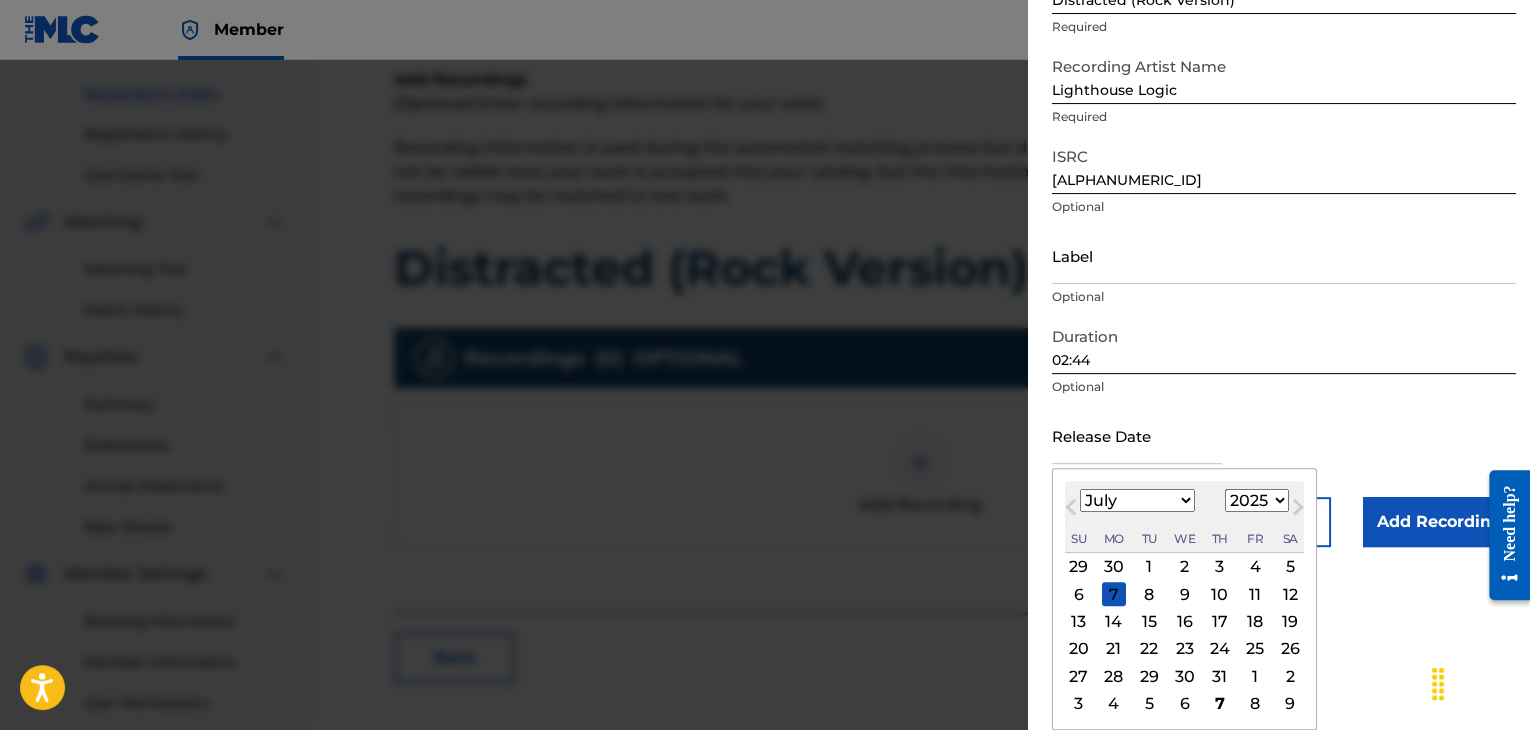 click on "25" at bounding box center [1255, 649] 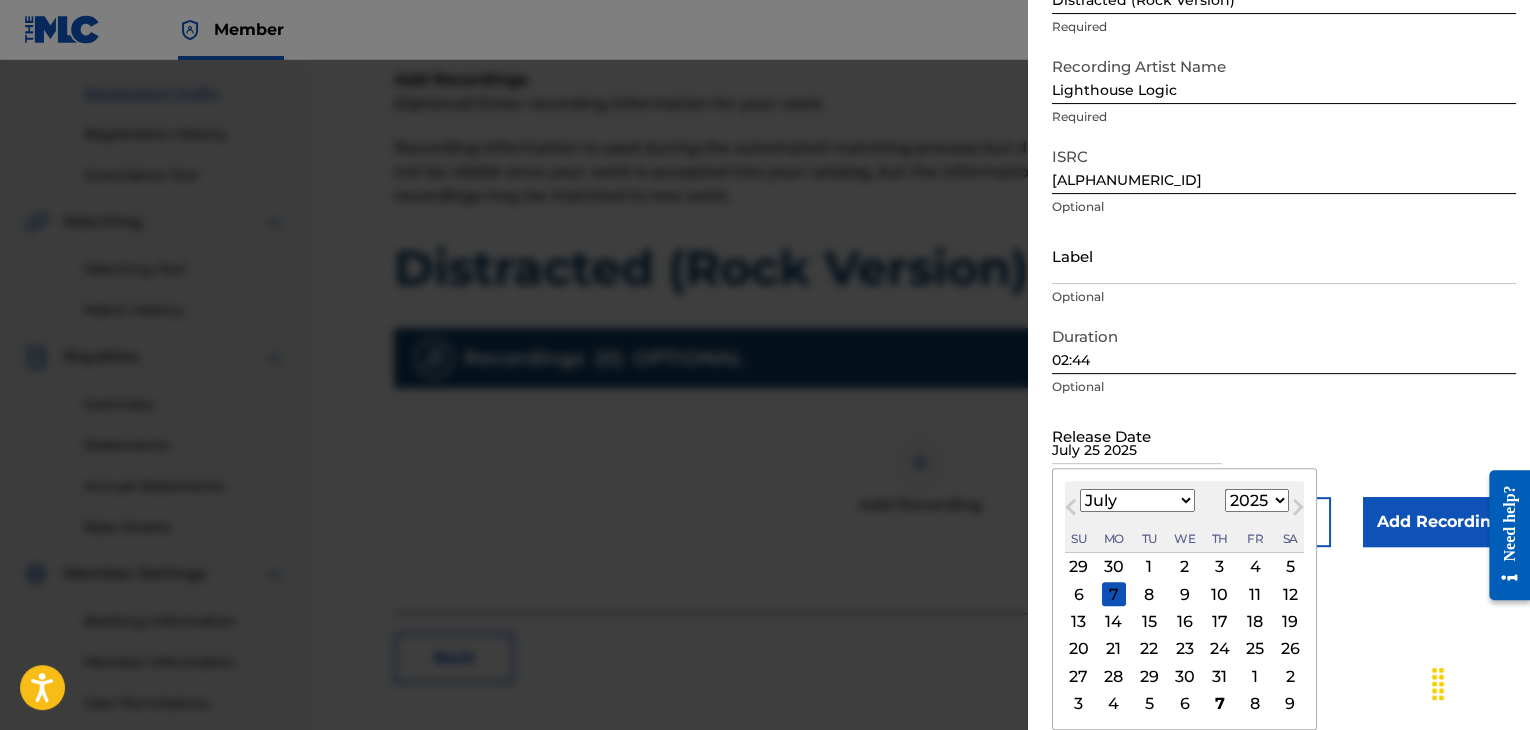 scroll, scrollTop: 1, scrollLeft: 0, axis: vertical 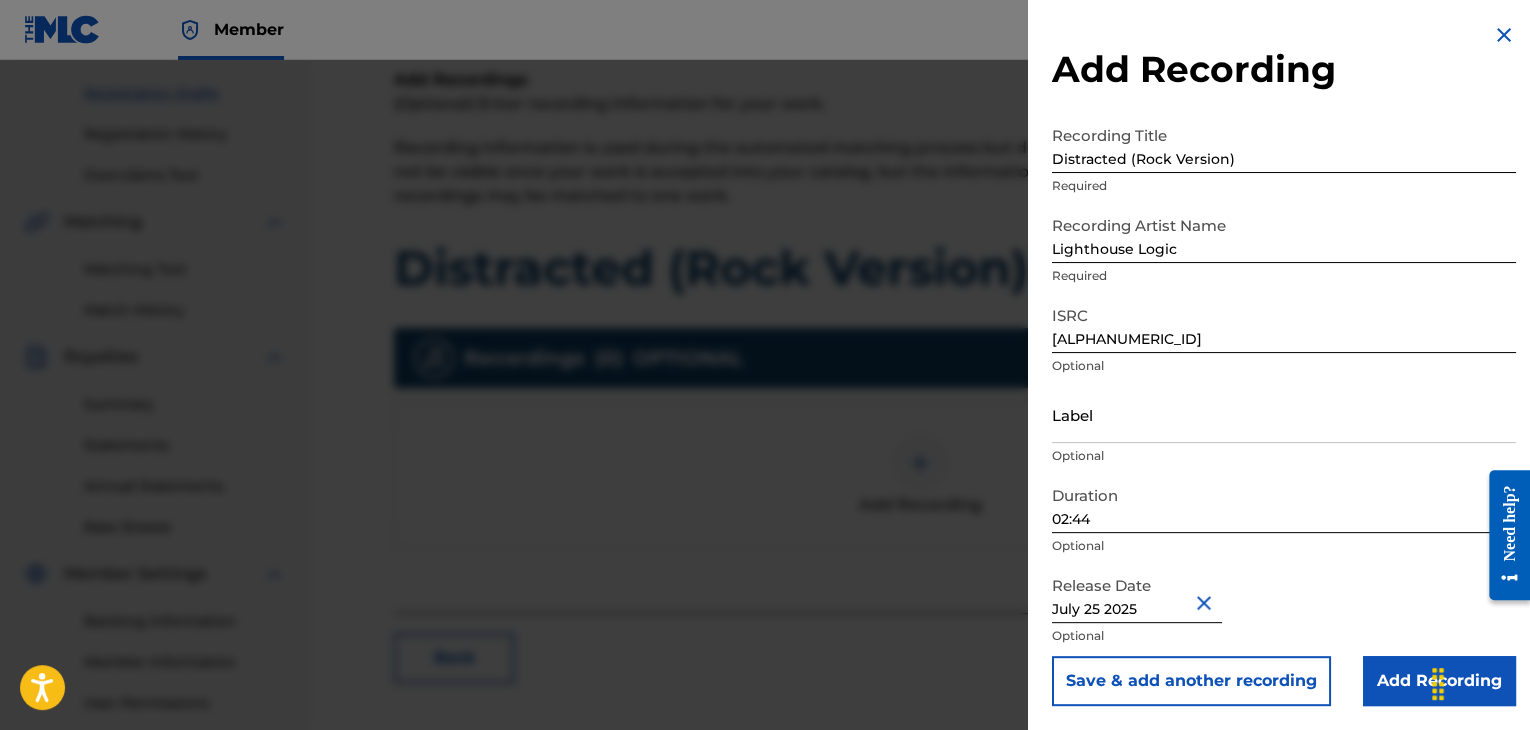 click on "Add Recording" at bounding box center (1439, 681) 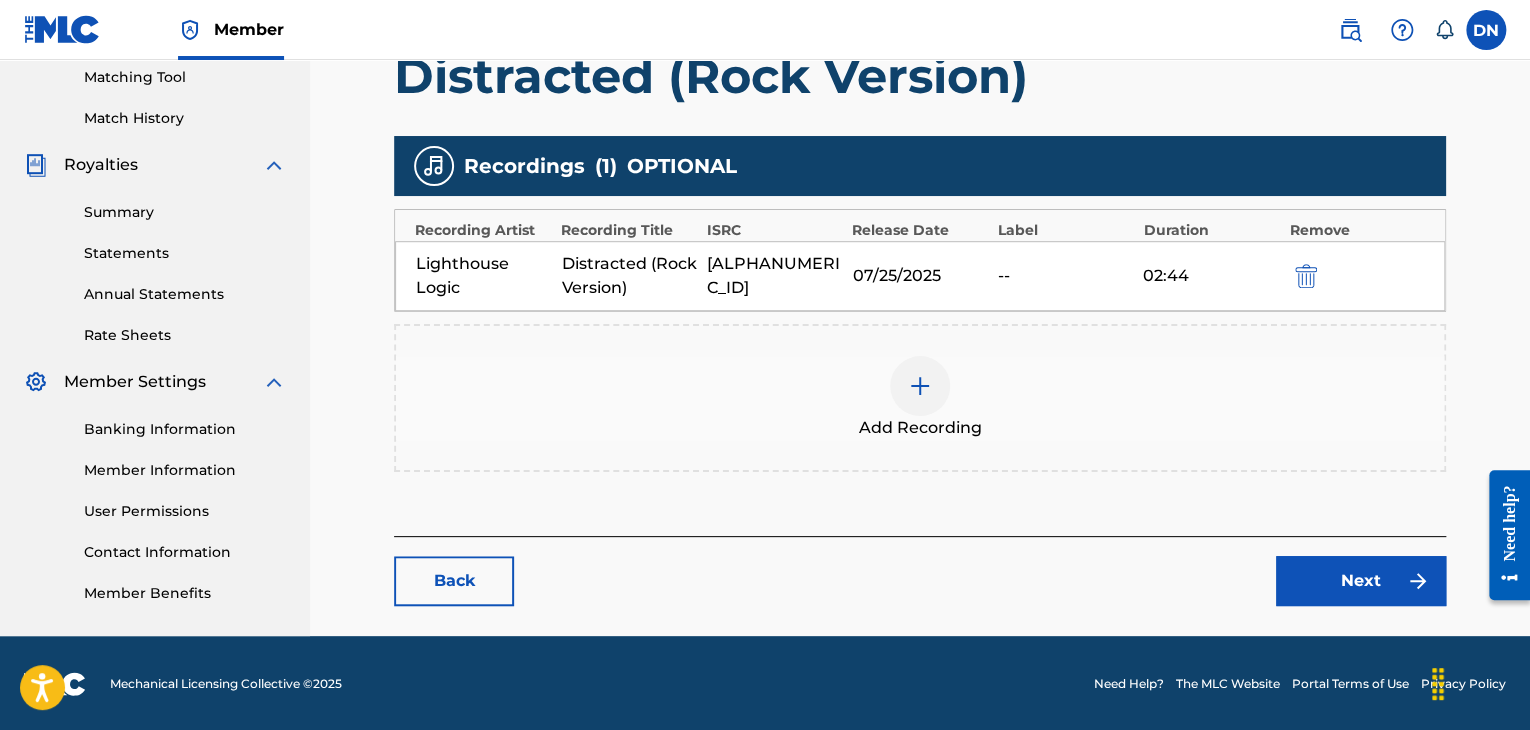 scroll, scrollTop: 516, scrollLeft: 0, axis: vertical 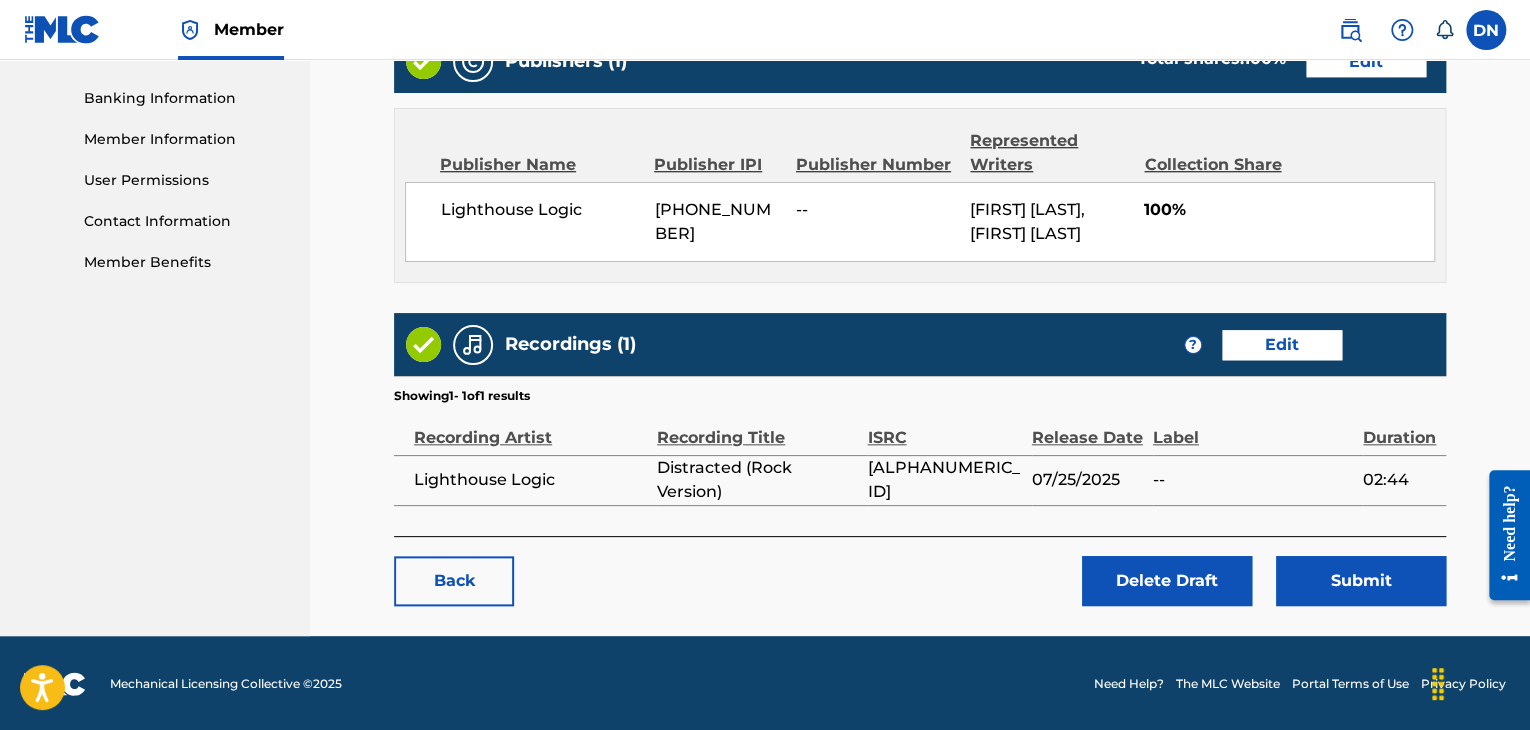 click on "Submit" at bounding box center [1361, 581] 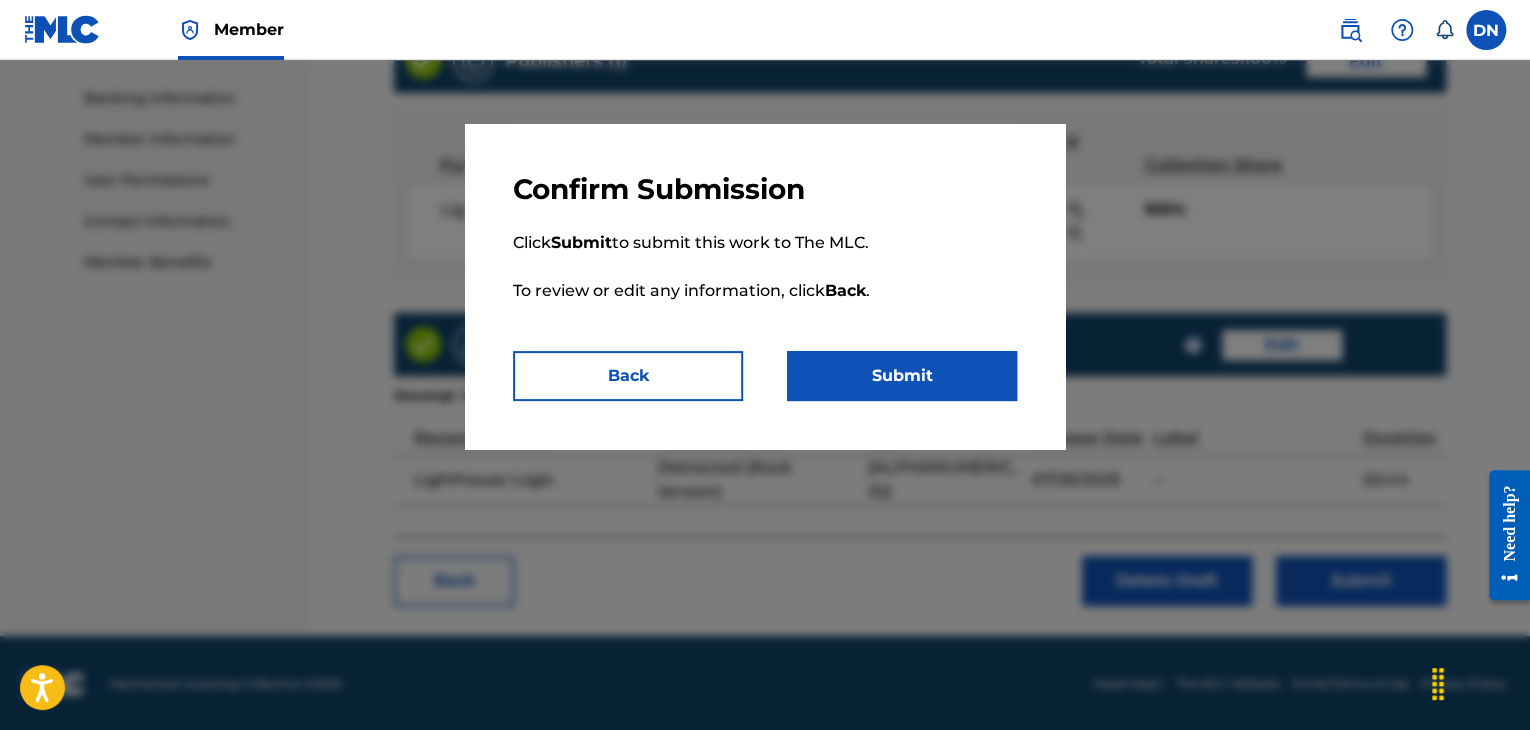click on "Submit" at bounding box center [902, 376] 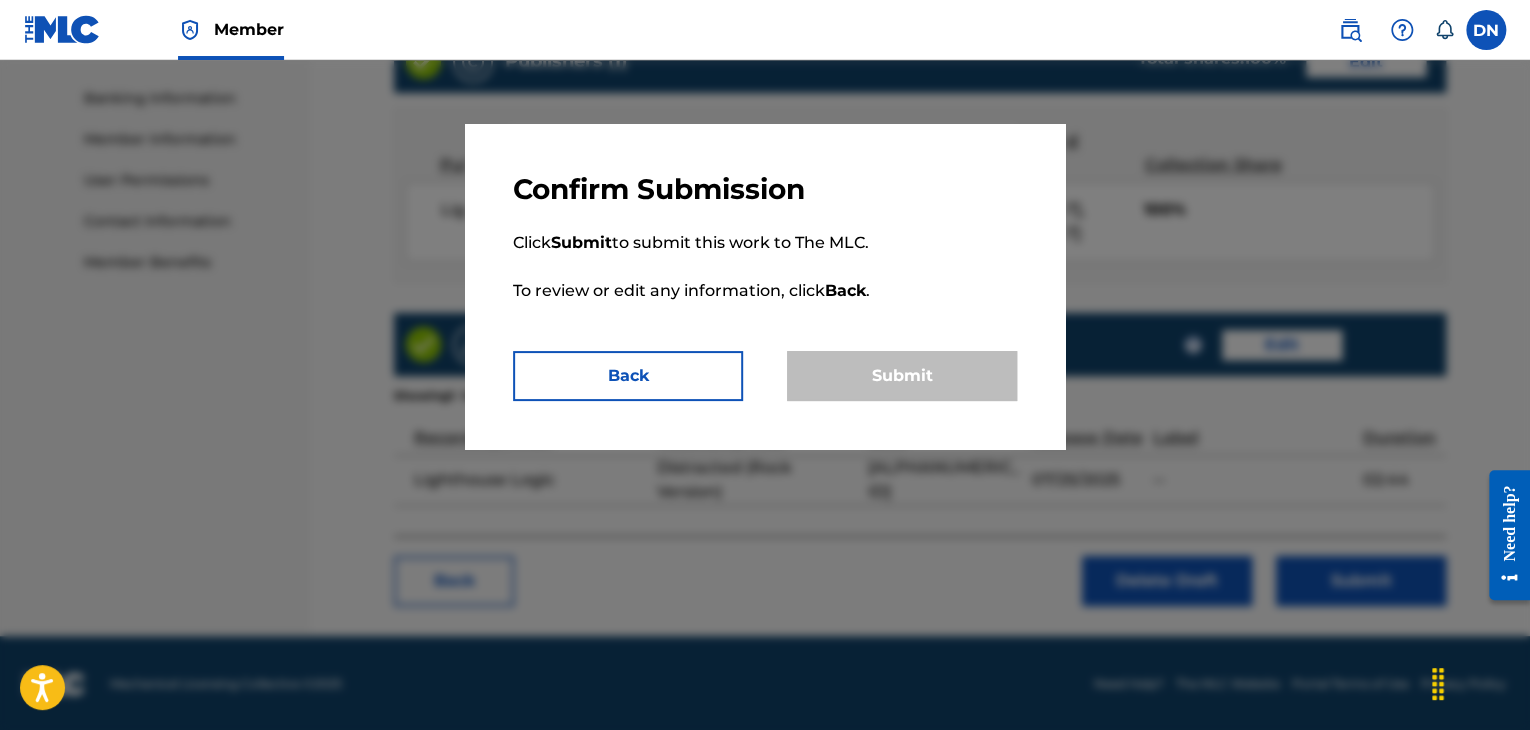 scroll, scrollTop: 0, scrollLeft: 0, axis: both 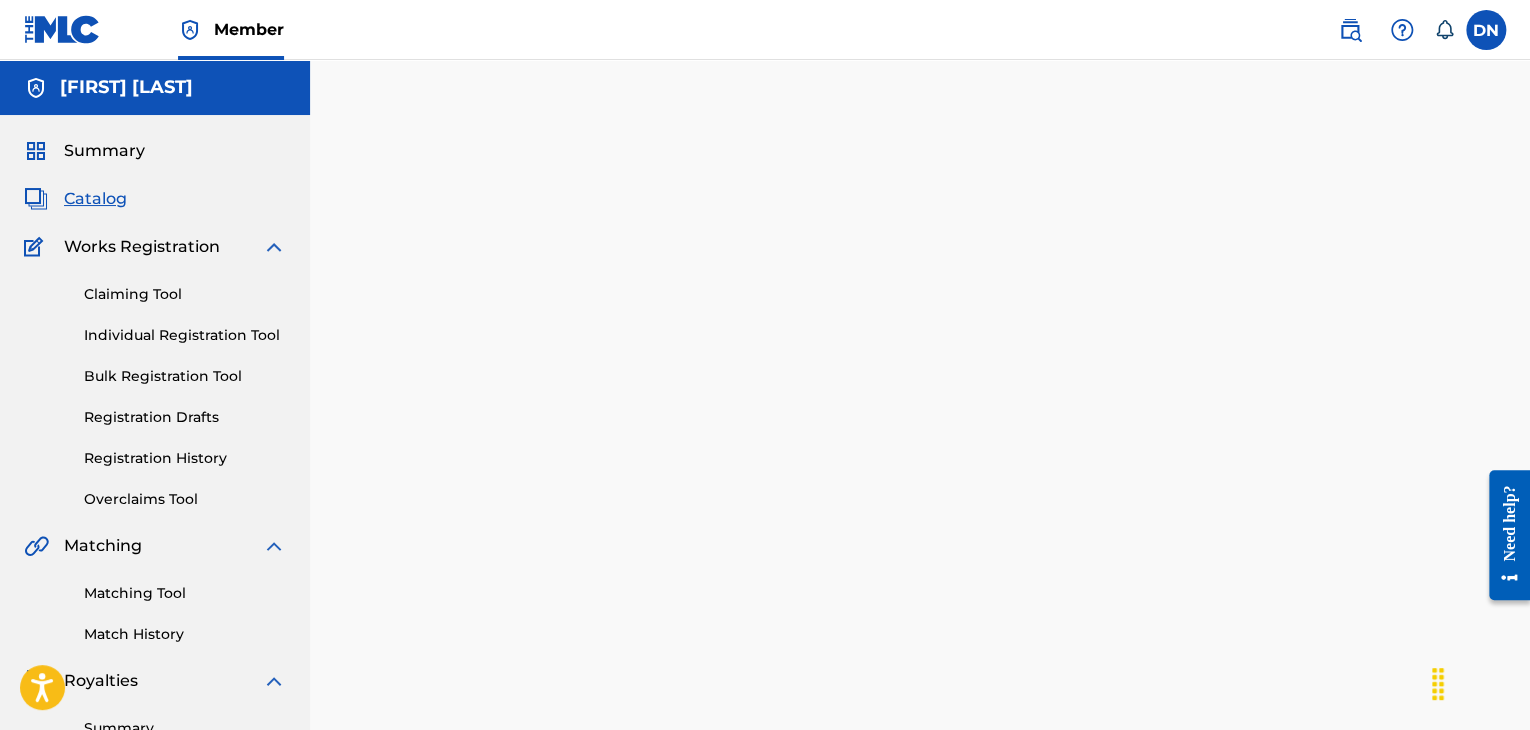 click on "Registration History" at bounding box center (185, 458) 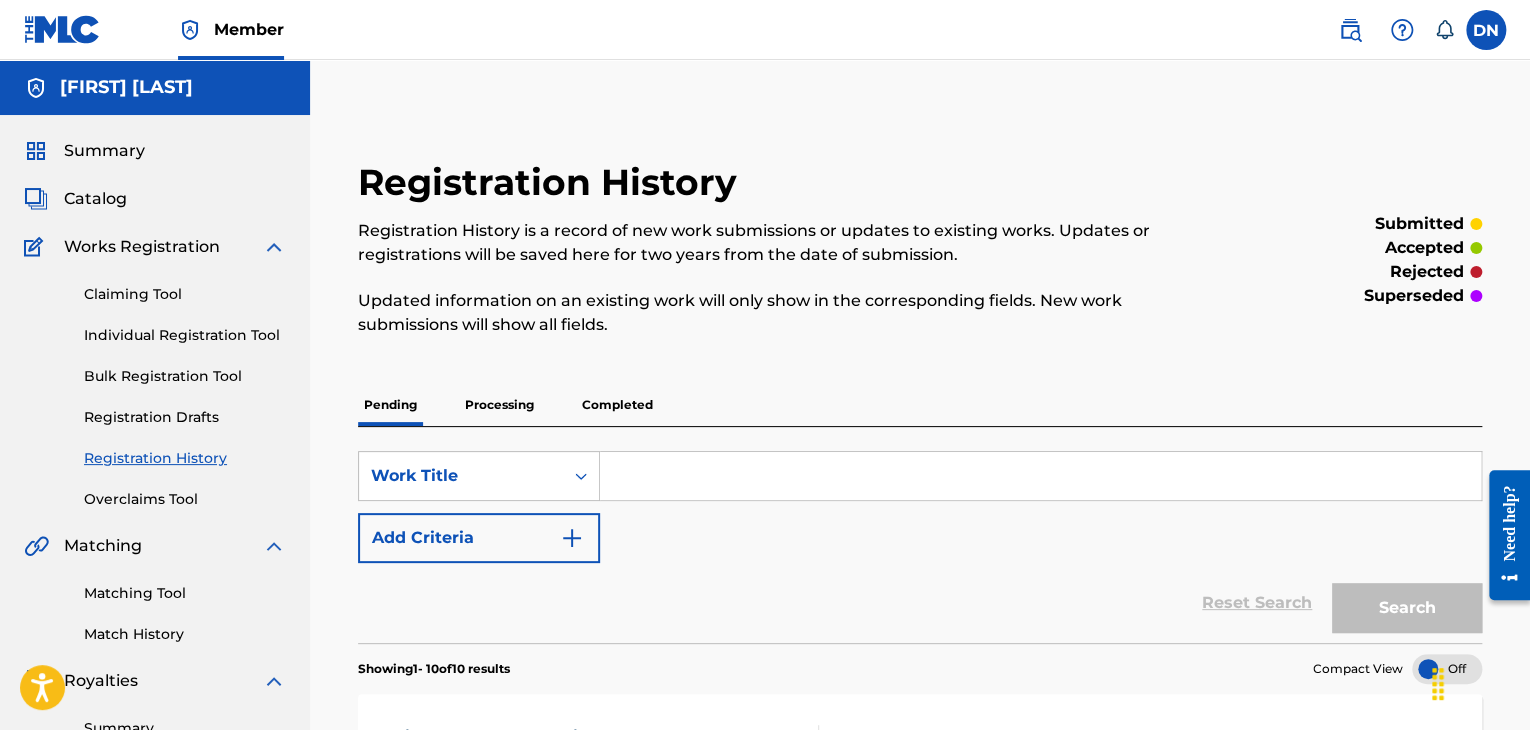 click on "Registration Drafts" at bounding box center (185, 417) 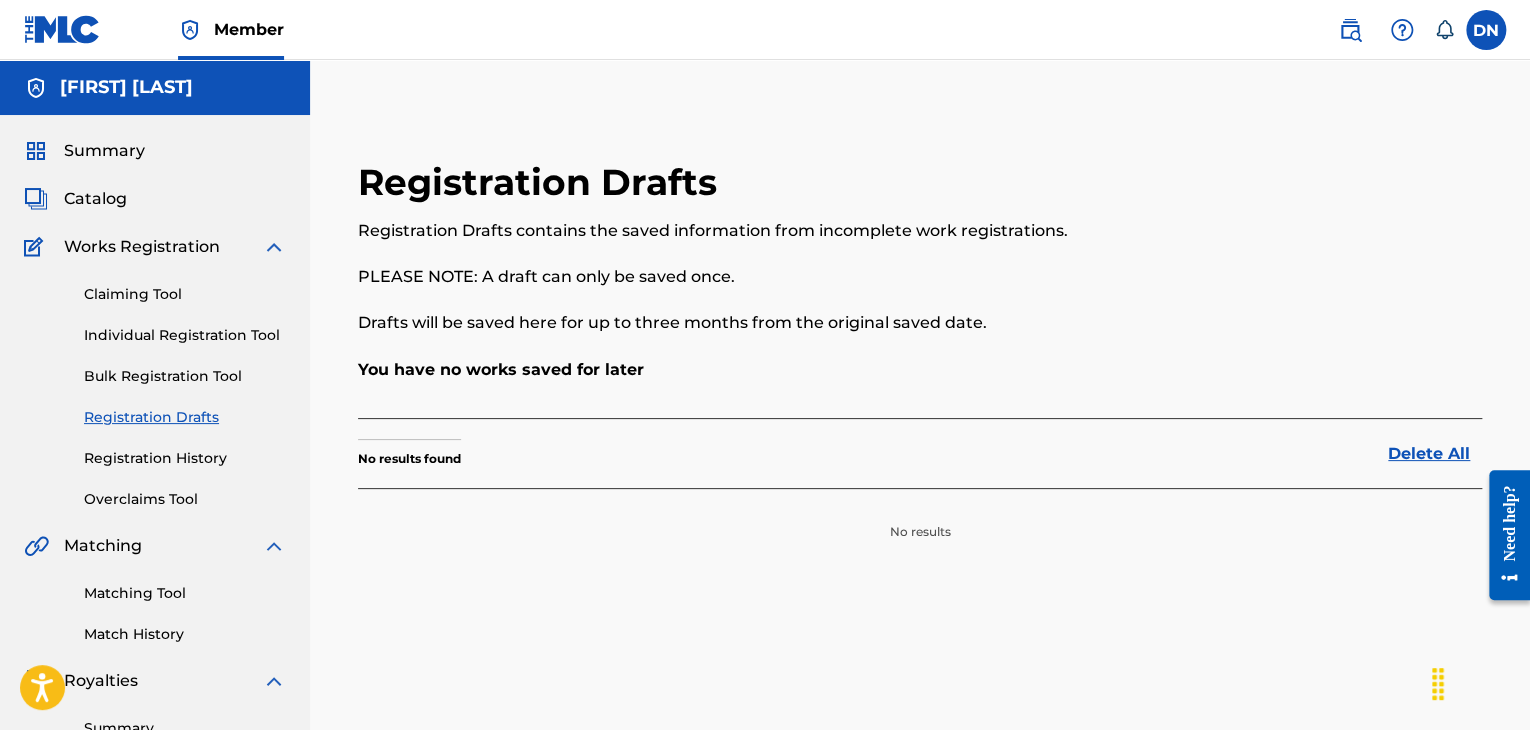click on "Registration History" at bounding box center (185, 458) 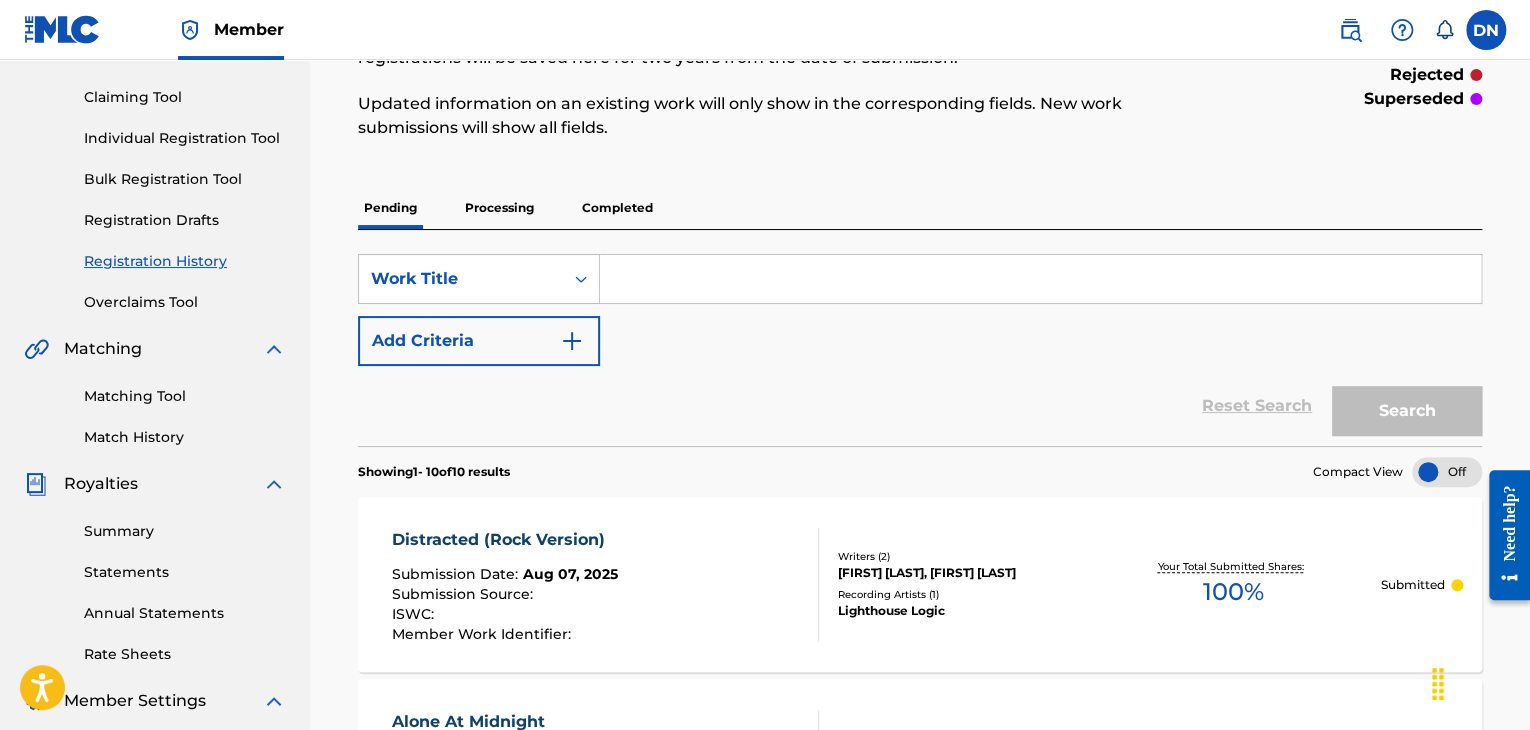 scroll, scrollTop: 0, scrollLeft: 0, axis: both 